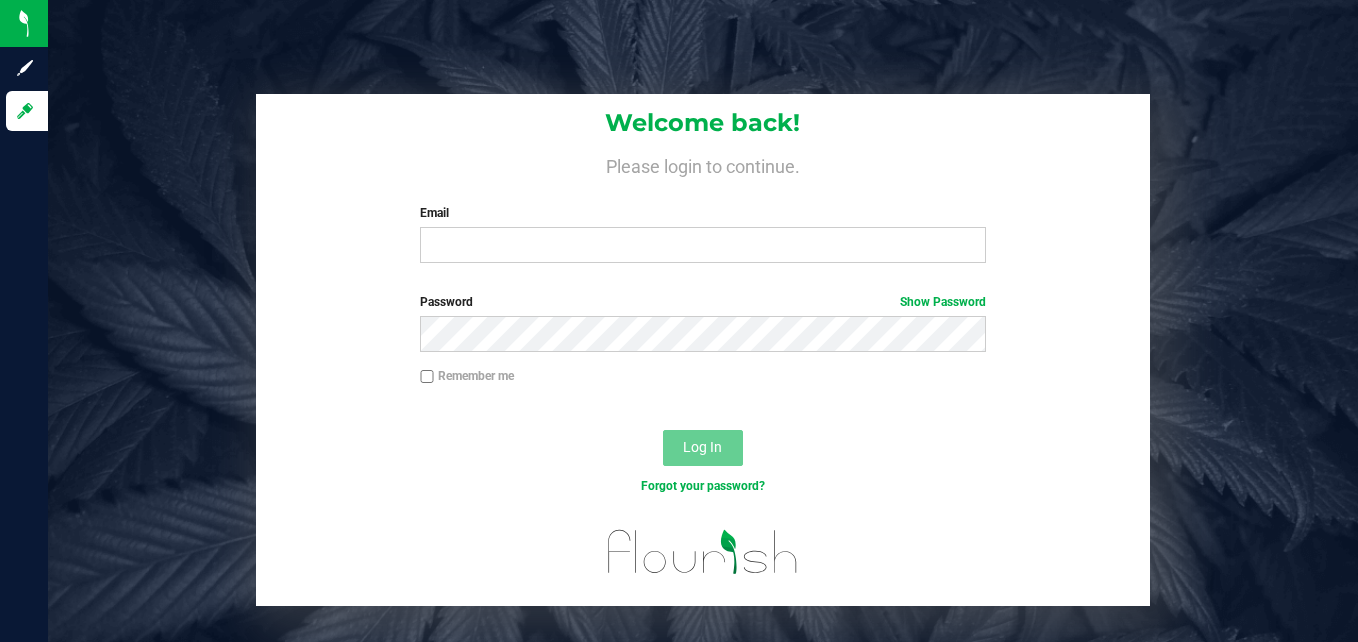 scroll, scrollTop: 0, scrollLeft: 0, axis: both 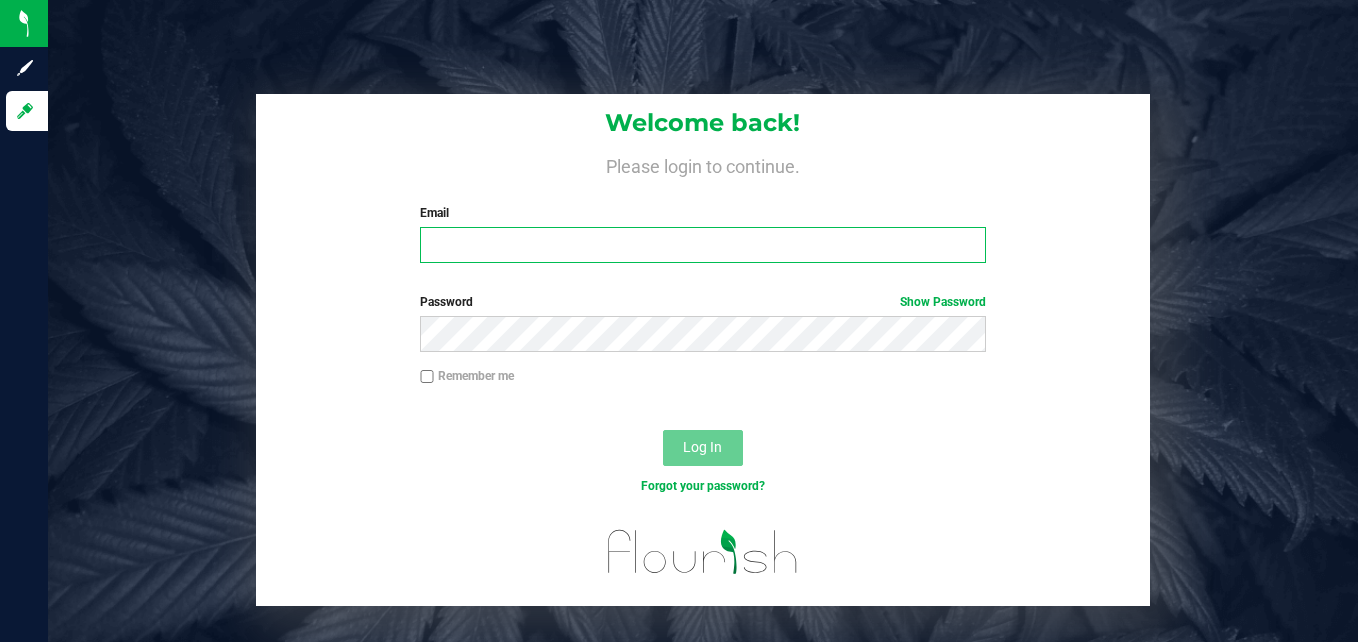 click on "Email" at bounding box center [703, 245] 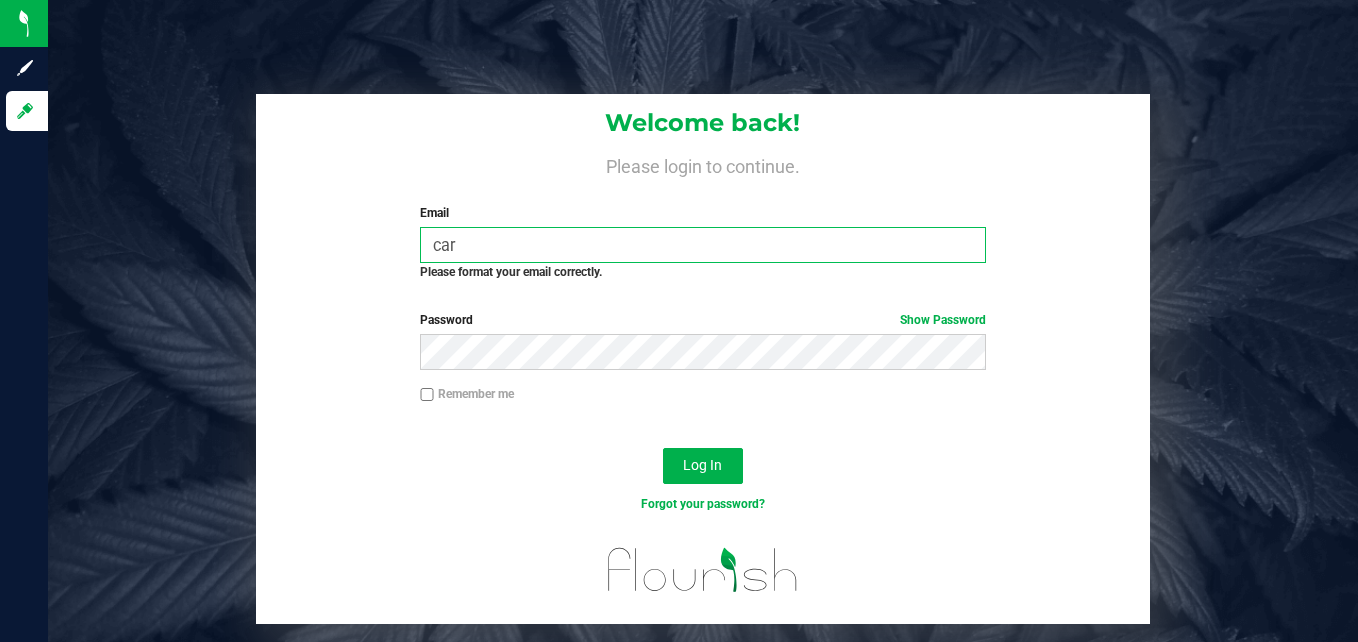 type on "[PERSON_NAME][EMAIL_ADDRESS][PERSON_NAME][DOMAIN_NAME]" 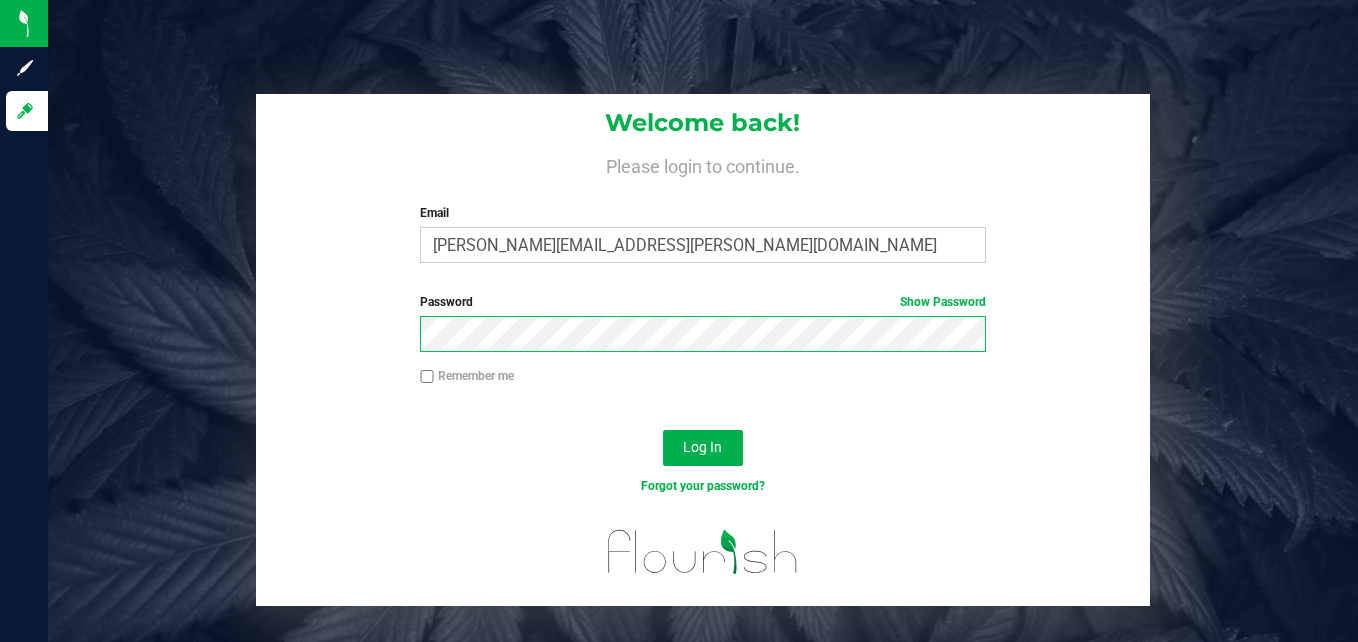 click on "Password
Show Password" at bounding box center (702, 330) 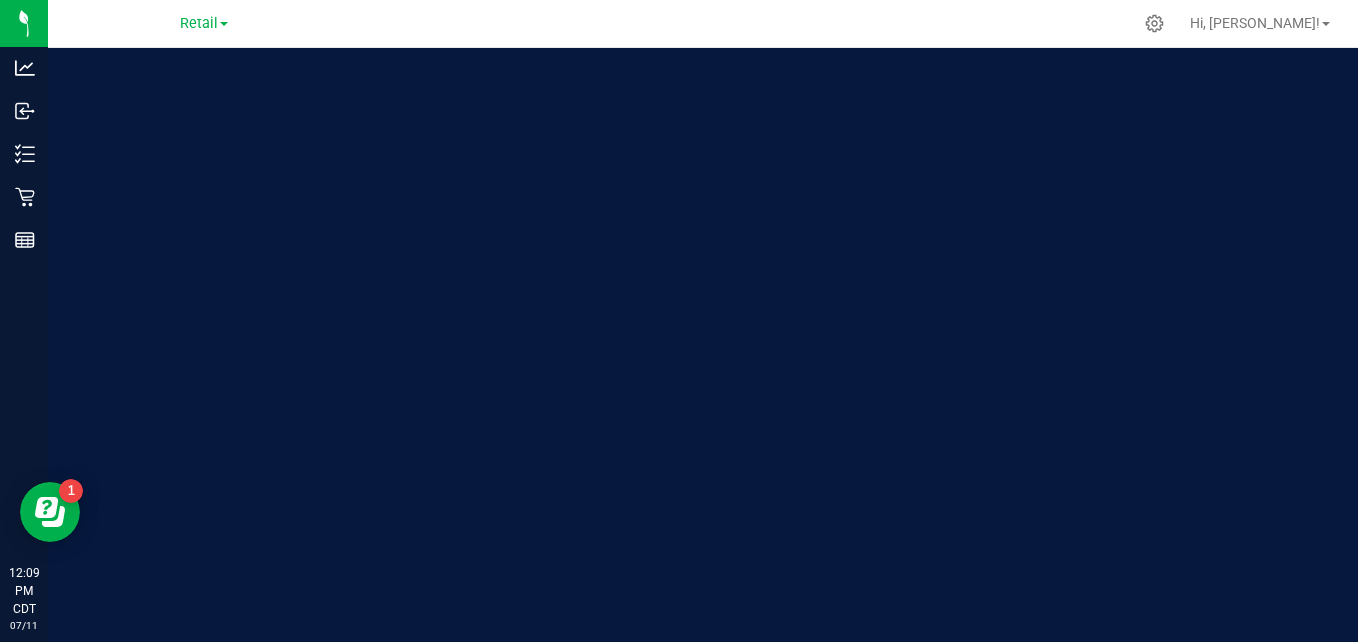 scroll, scrollTop: 0, scrollLeft: 0, axis: both 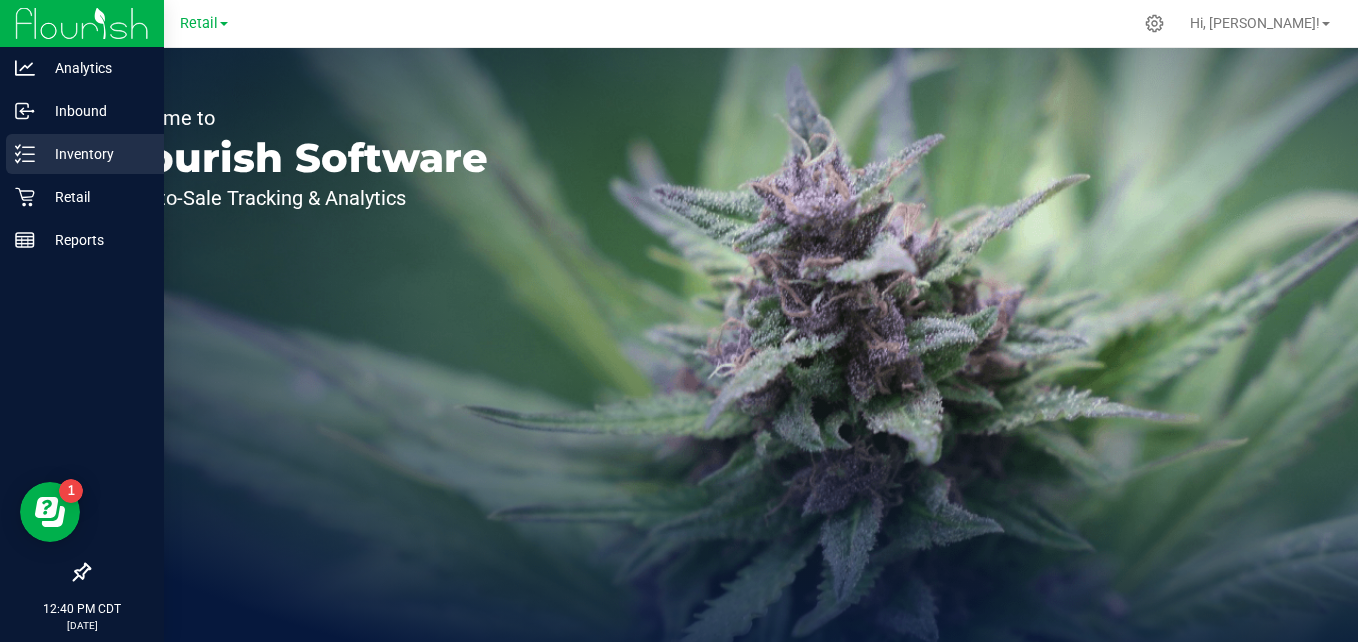 click on "Inventory" at bounding box center (85, 154) 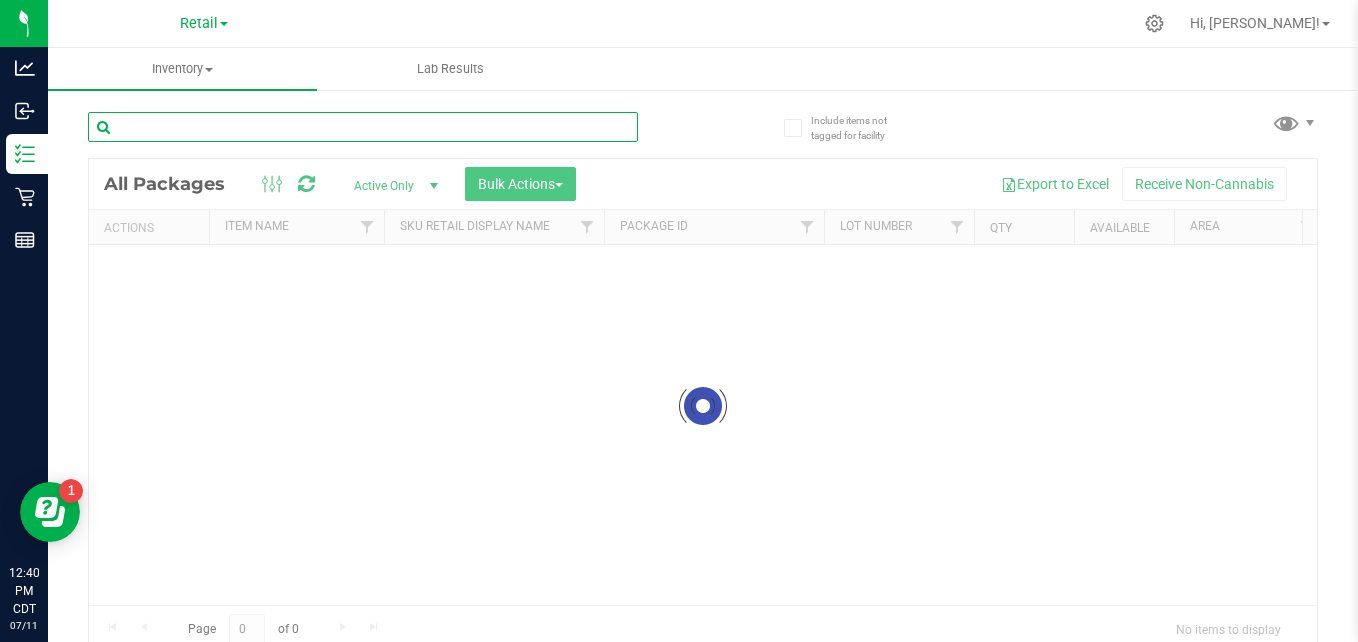click at bounding box center [363, 127] 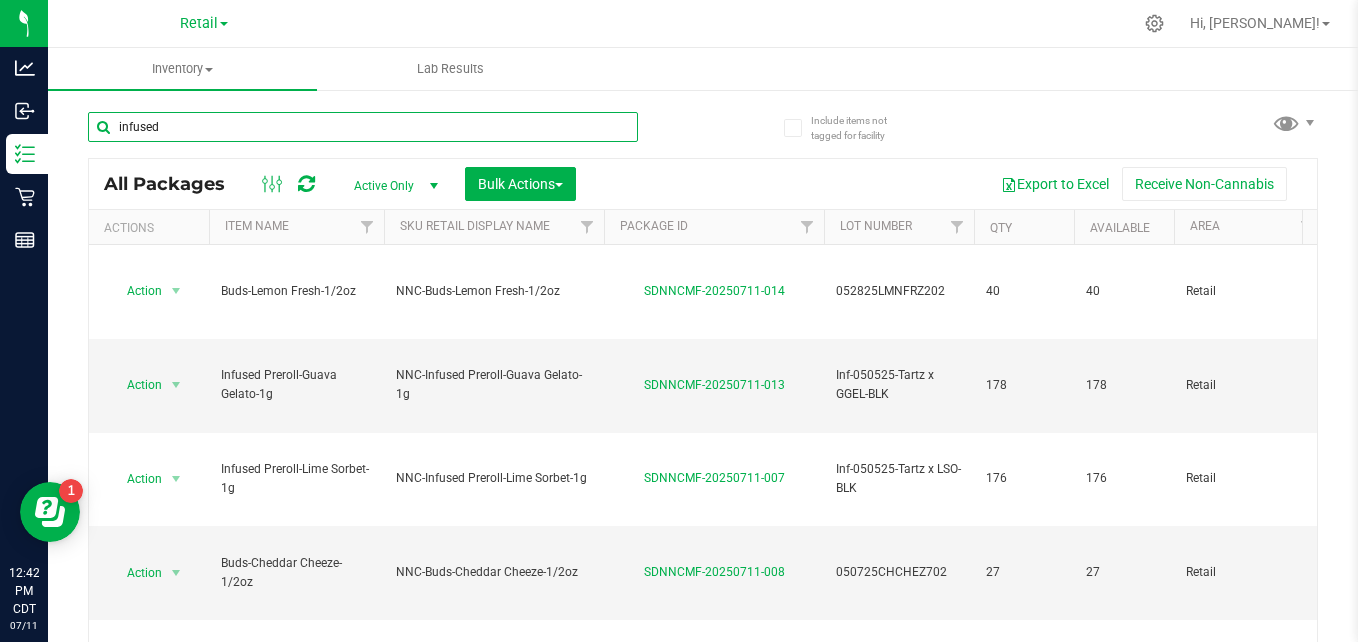 type on "infused" 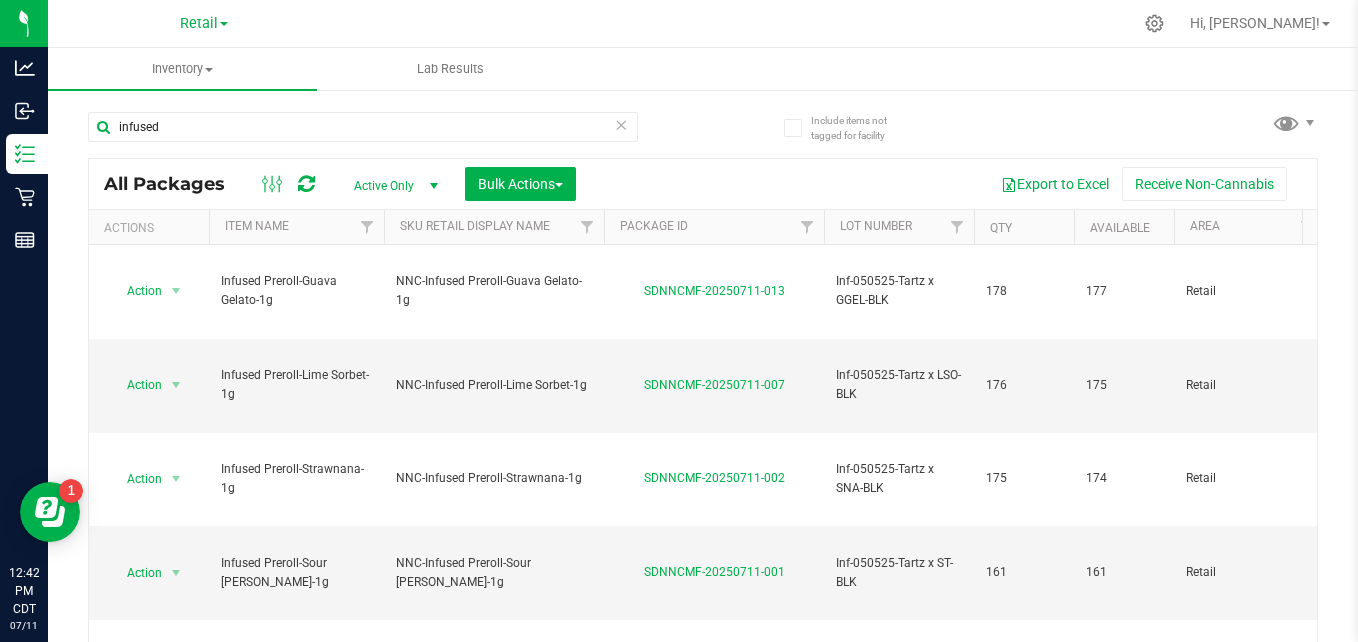 click at bounding box center [621, 124] 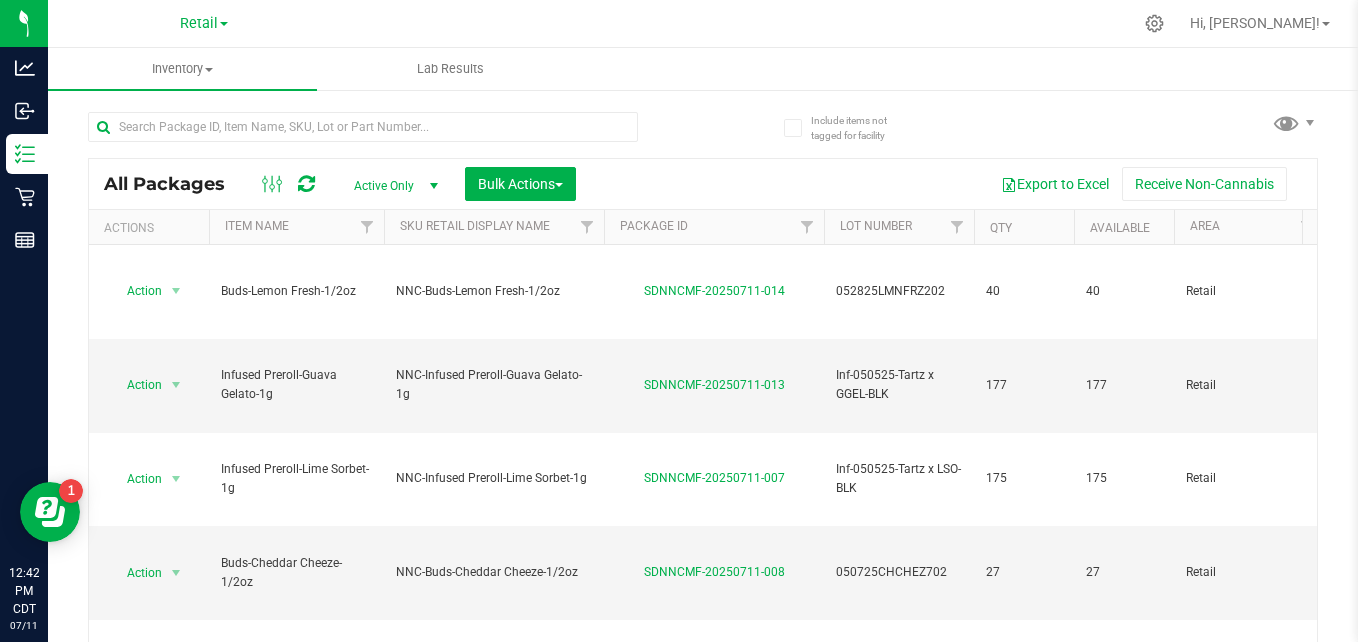 click on "Retail" at bounding box center [204, 23] 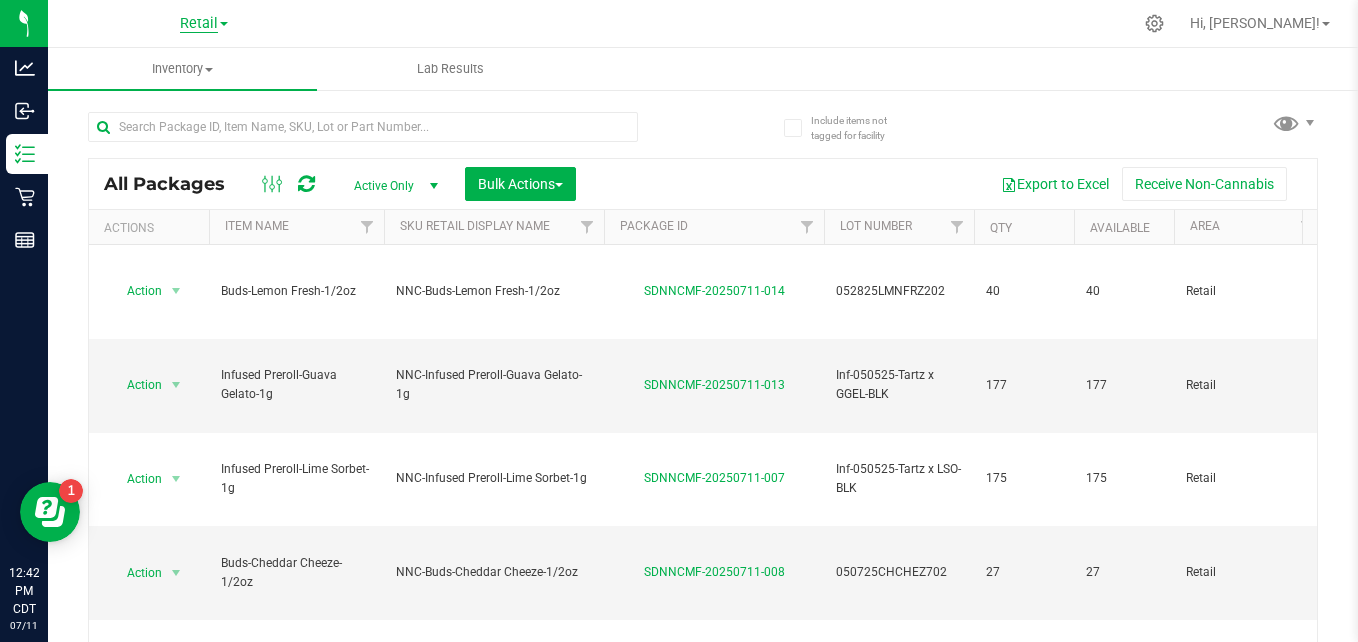 click on "Retail" at bounding box center [199, 24] 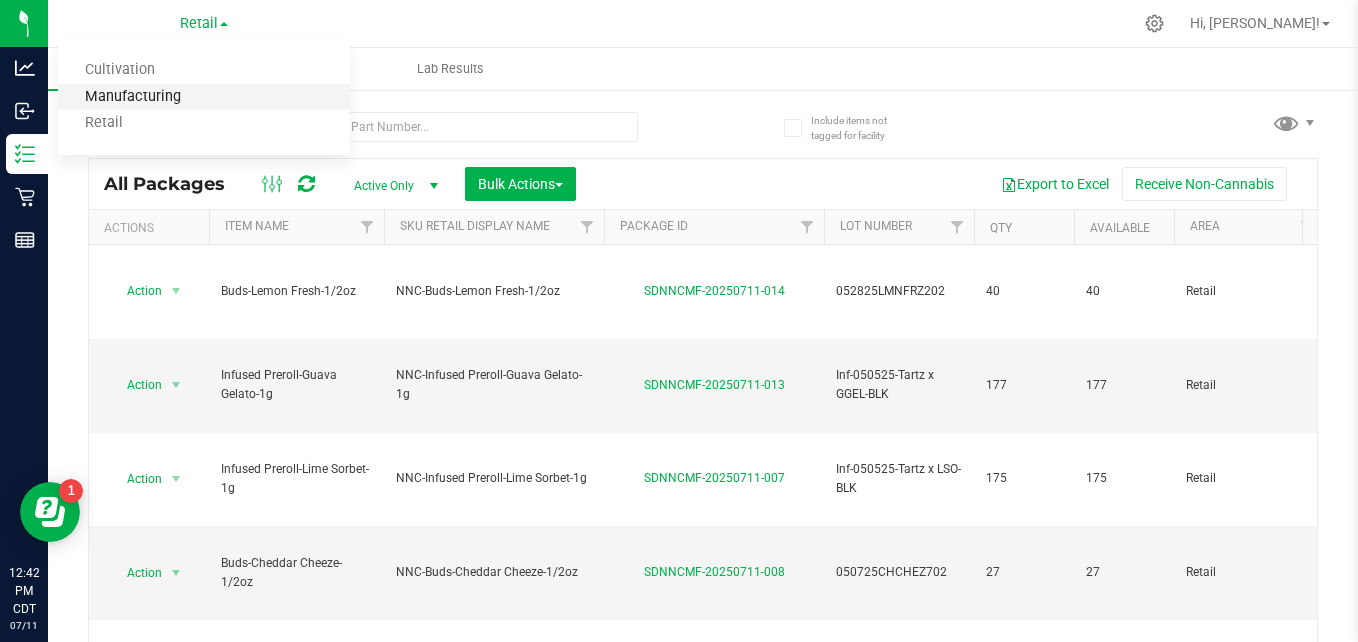click on "Manufacturing" at bounding box center [204, 97] 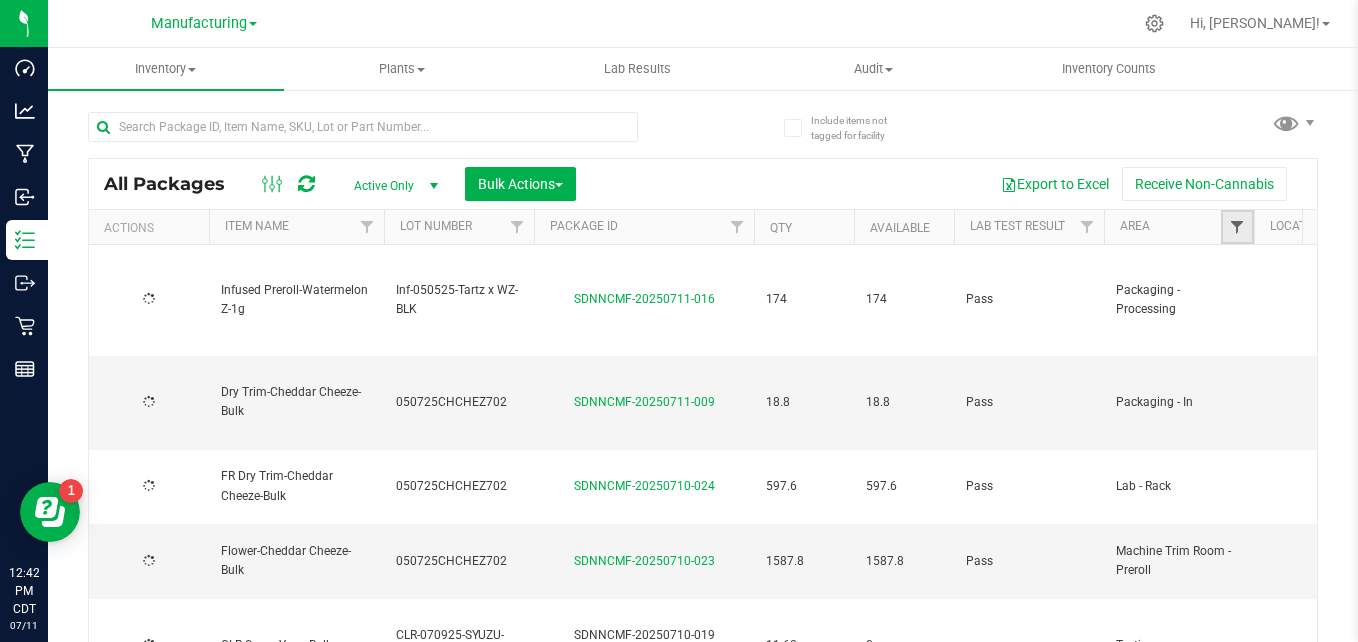 click at bounding box center (1237, 227) 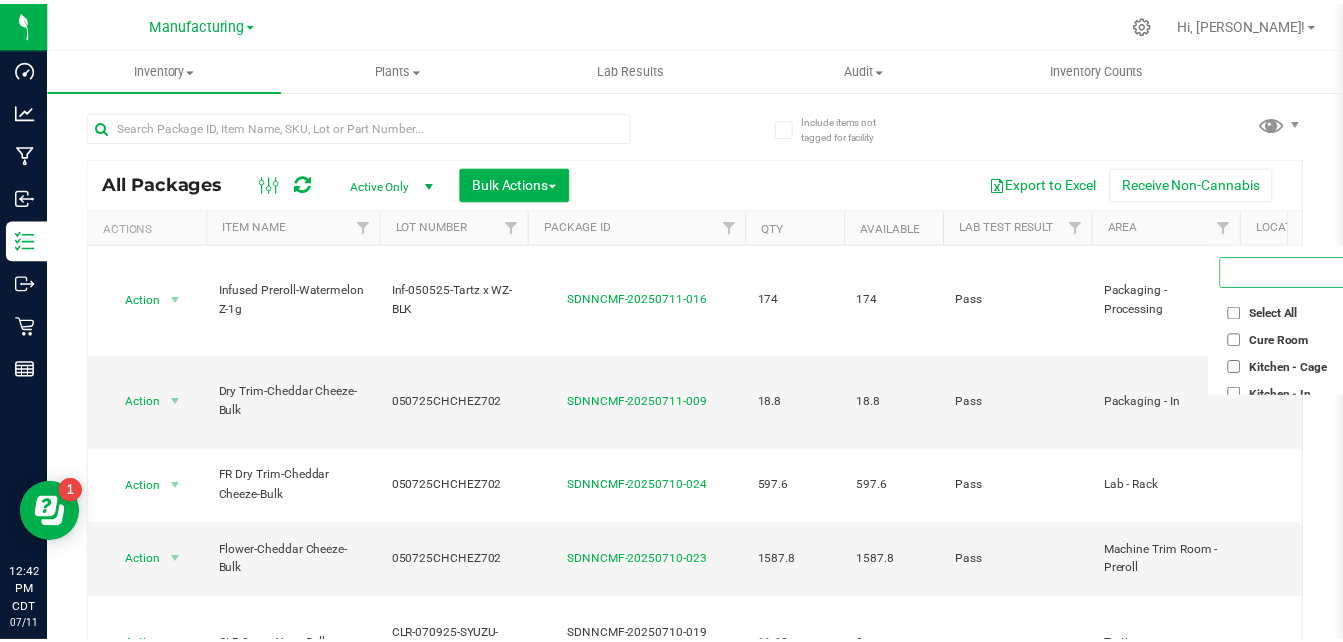 scroll, scrollTop: 0, scrollLeft: 74, axis: horizontal 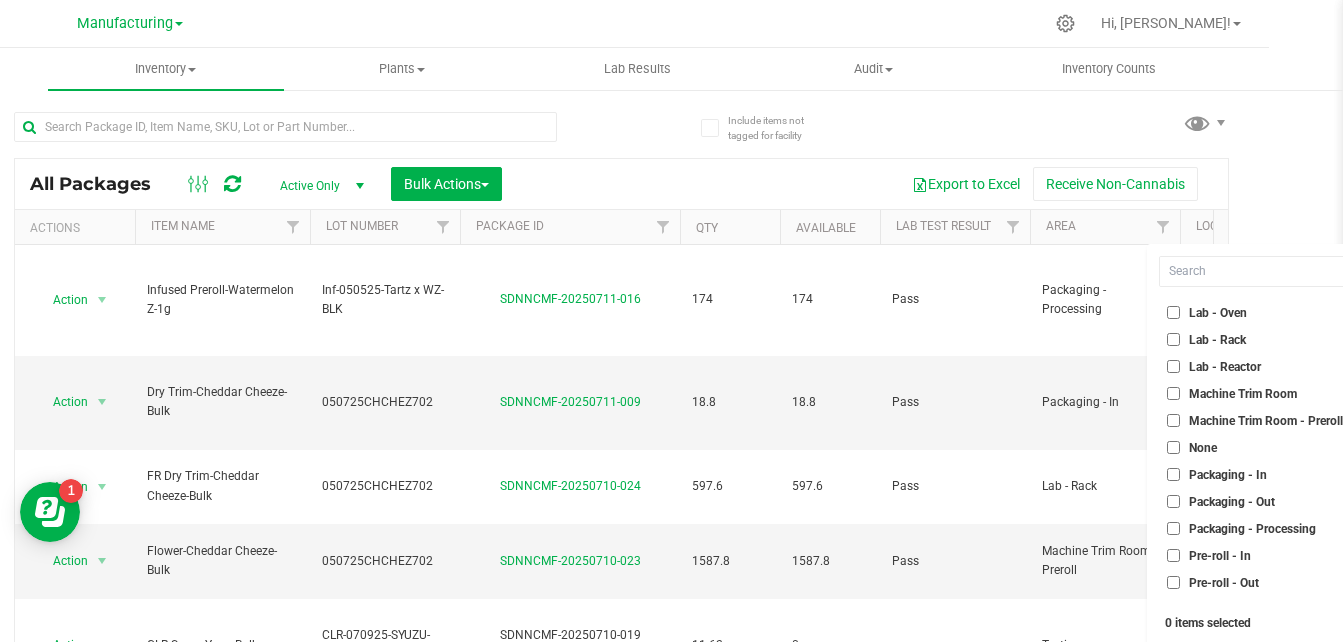 click on "Packaging - Out" at bounding box center (1173, 501) 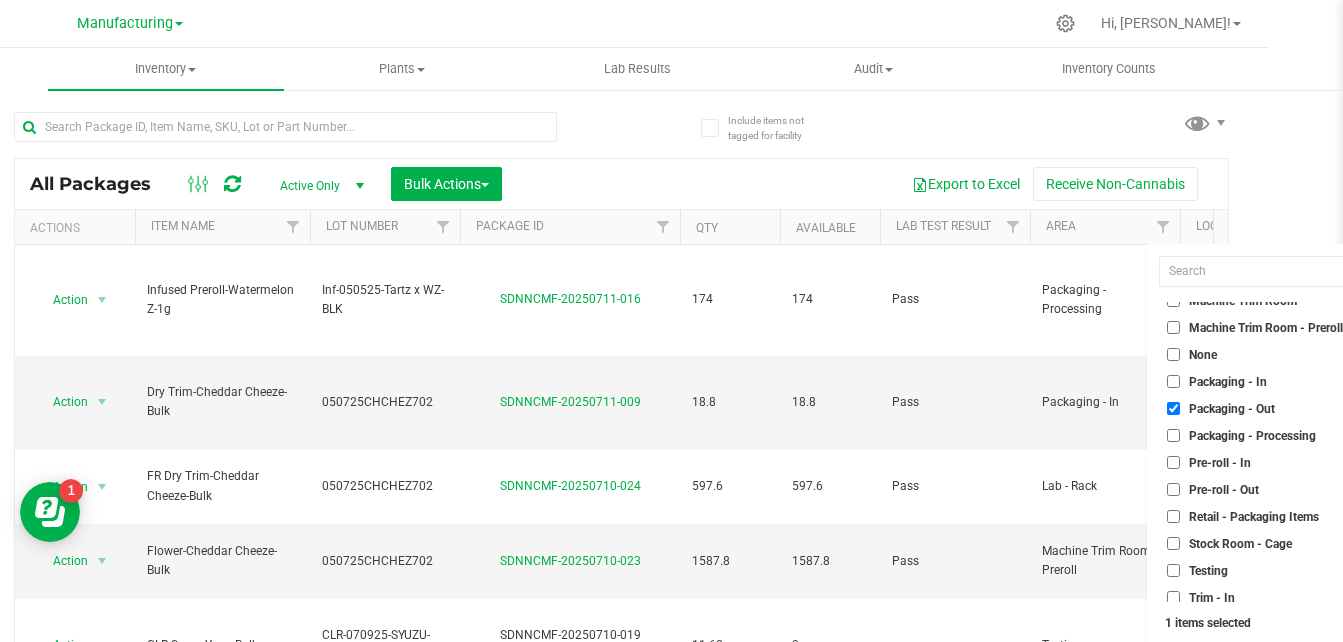 scroll, scrollTop: 504, scrollLeft: 0, axis: vertical 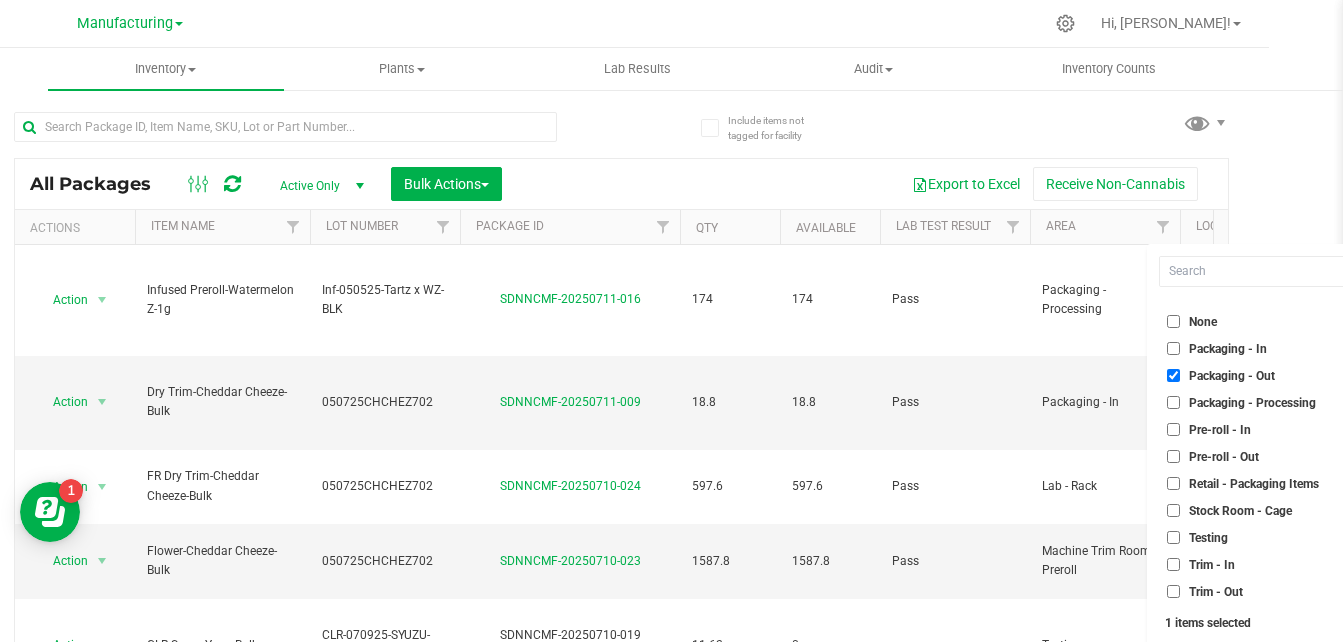 click on "Packaging - Processing" at bounding box center (1173, 402) 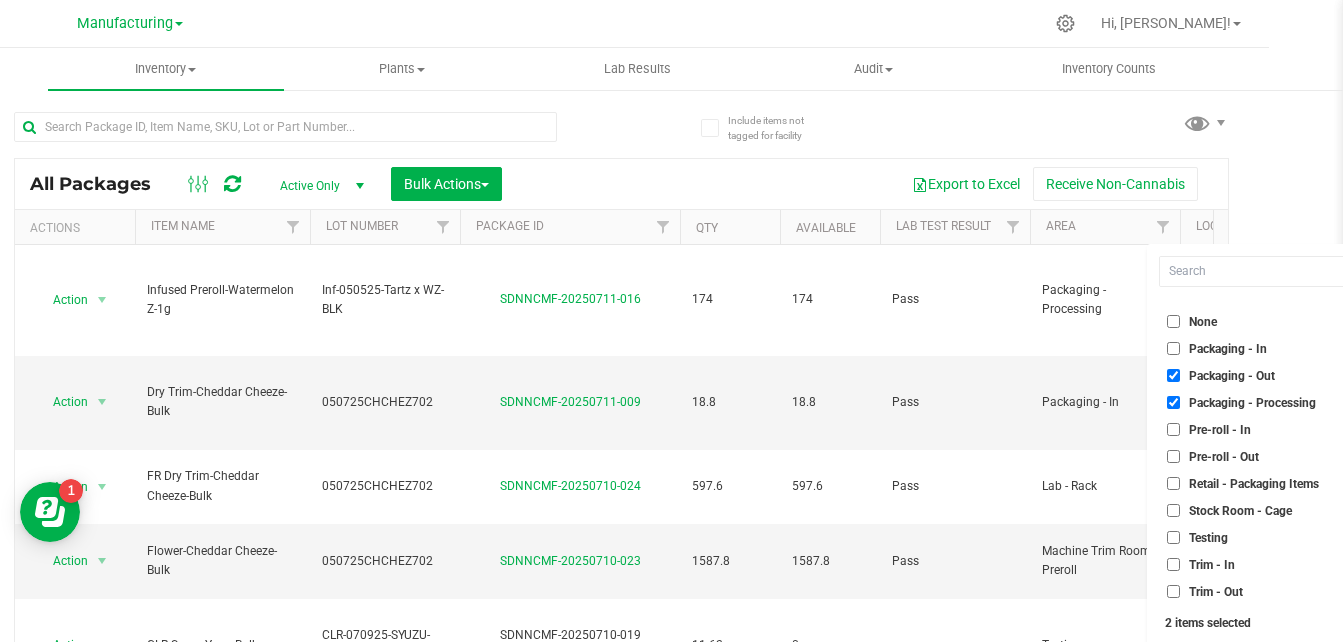 click on "Packaging - In" at bounding box center [1262, 348] 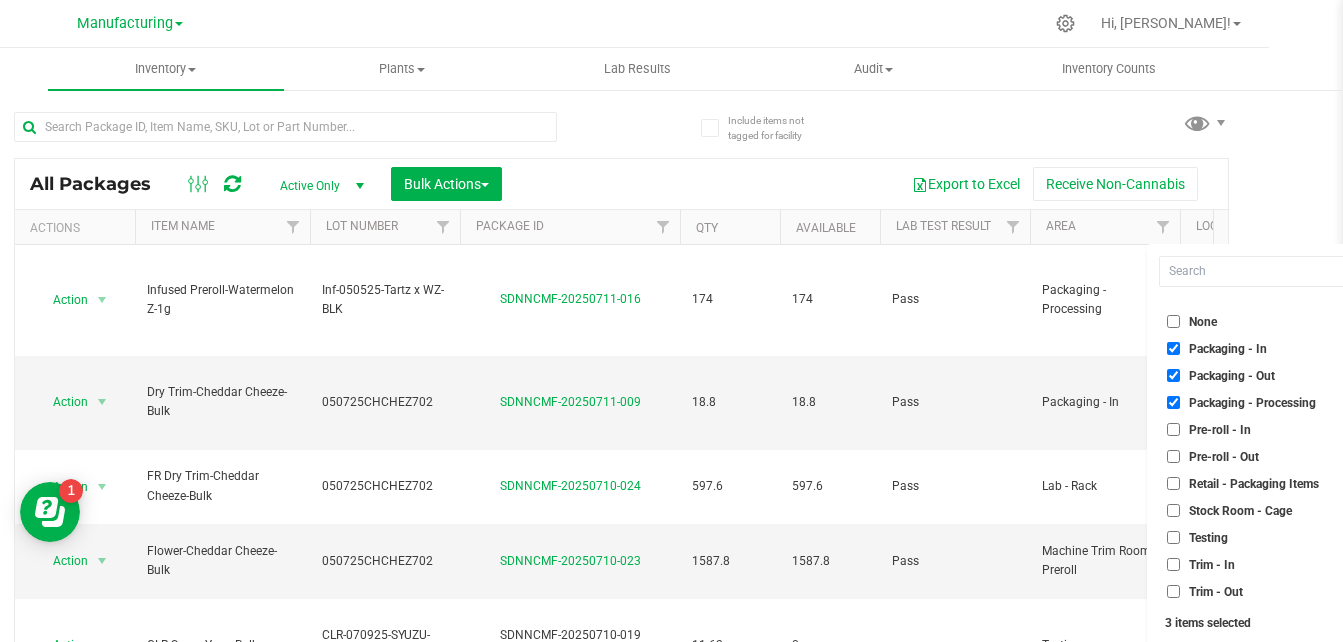 scroll, scrollTop: 53, scrollLeft: 74, axis: both 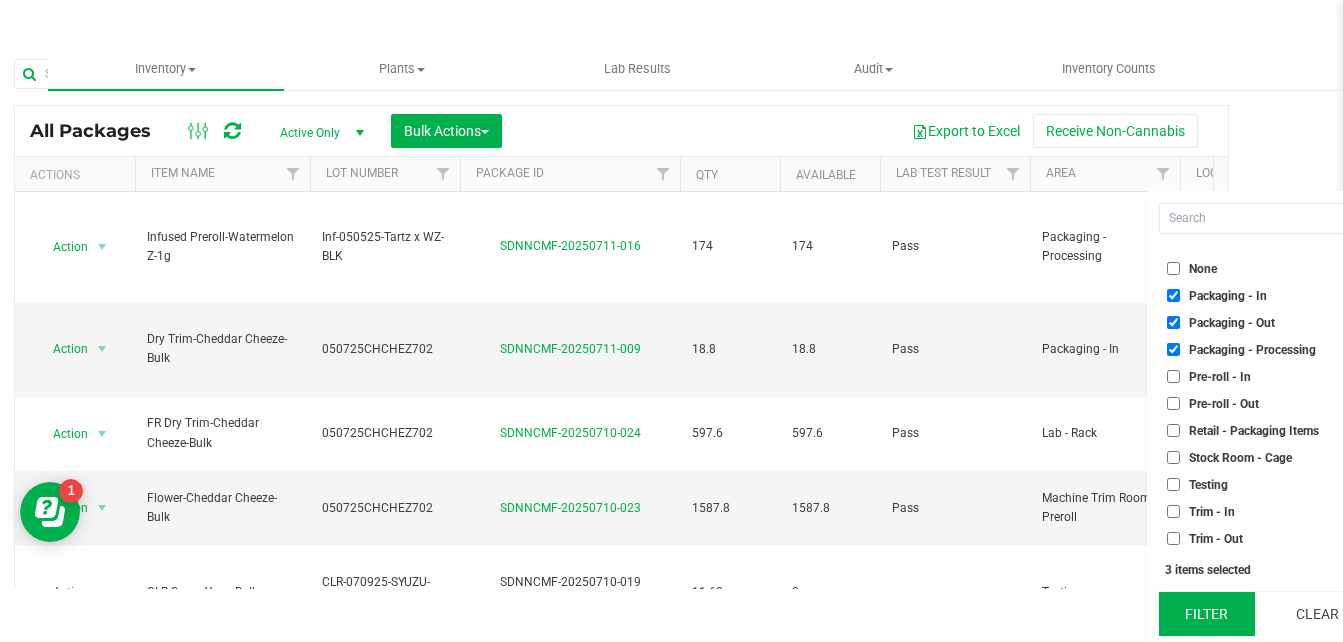 click on "Filter" at bounding box center [1207, 614] 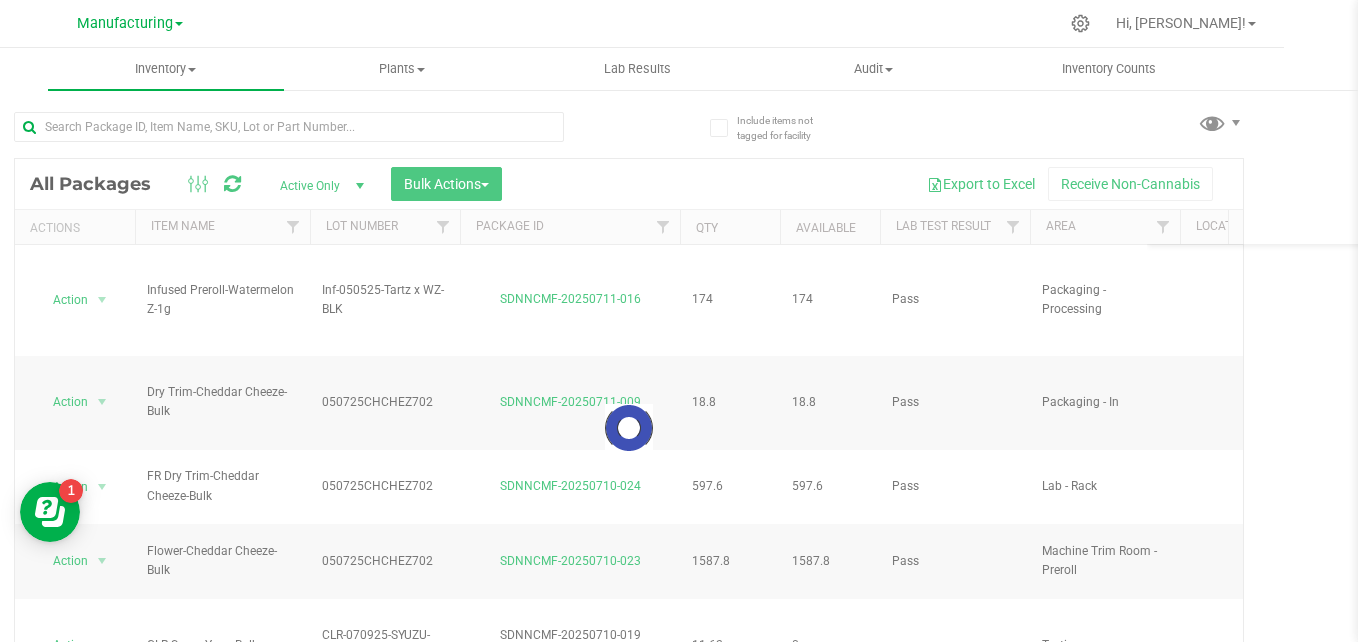 scroll, scrollTop: 0, scrollLeft: 0, axis: both 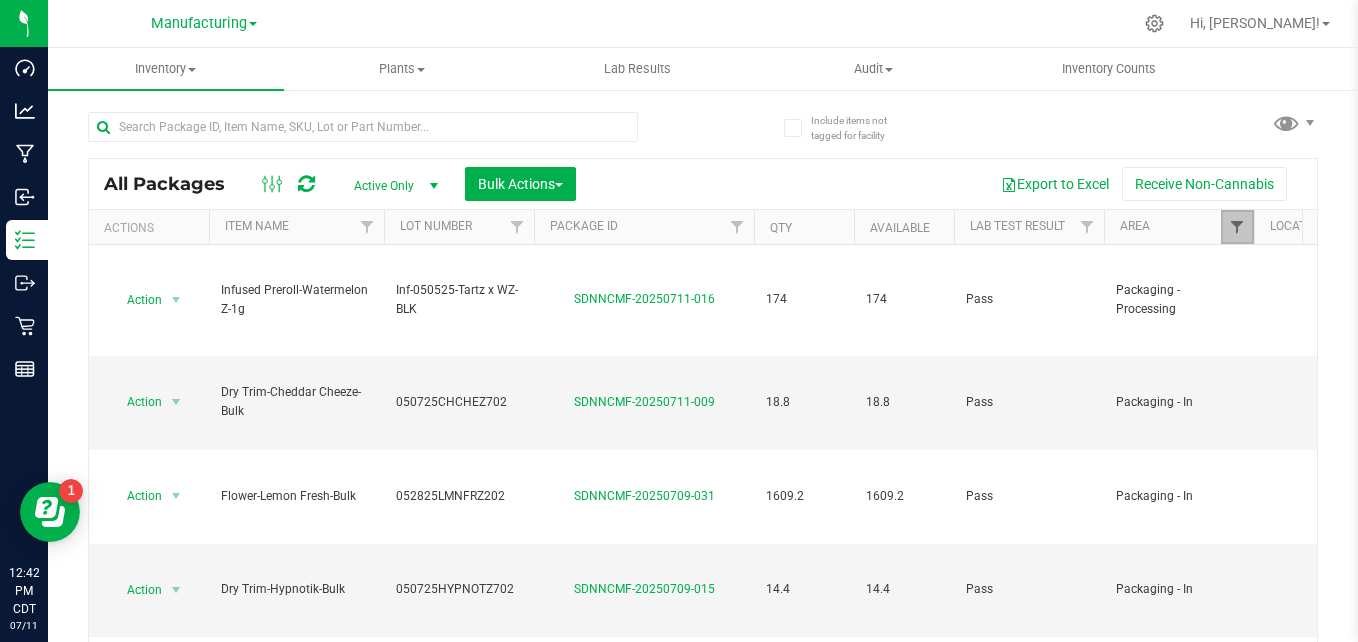 click at bounding box center [1237, 227] 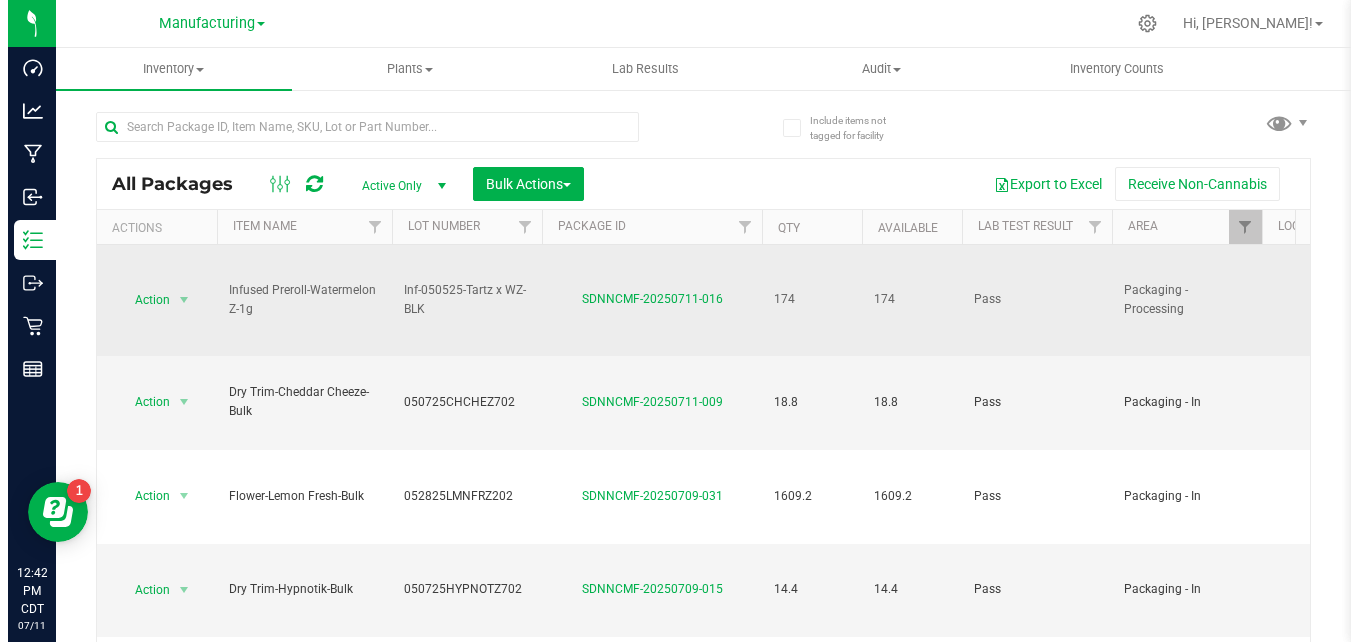 scroll, scrollTop: 0, scrollLeft: 0, axis: both 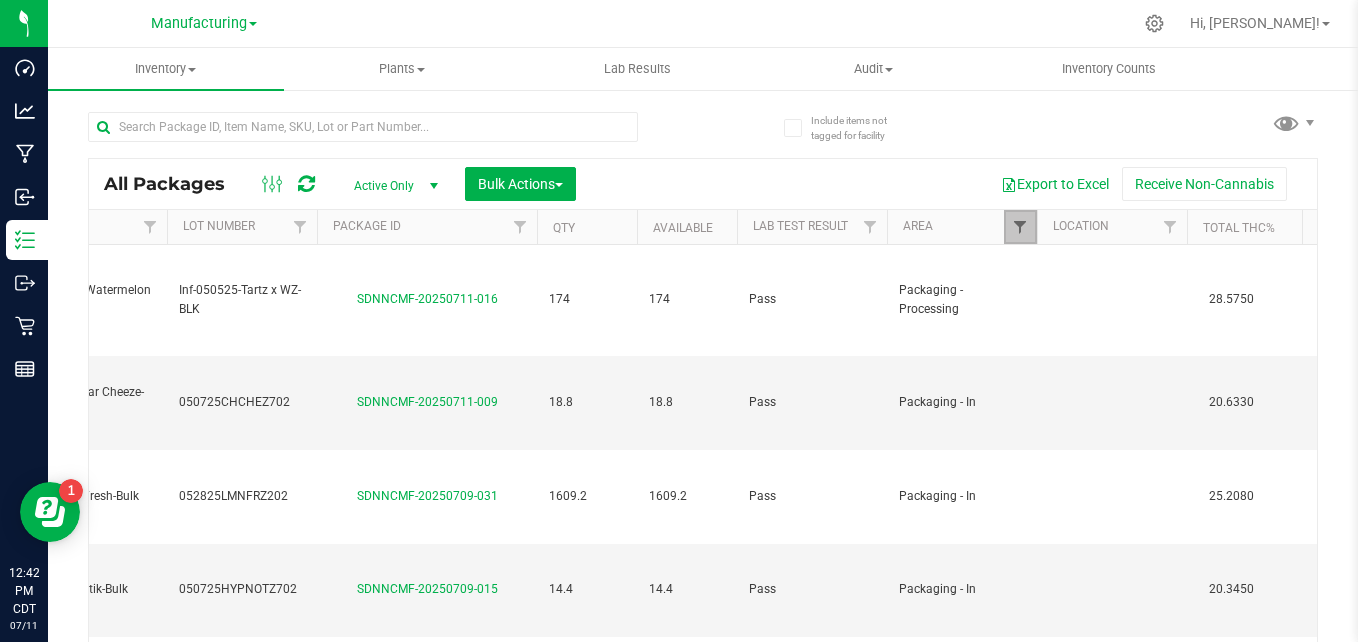 click at bounding box center [1020, 227] 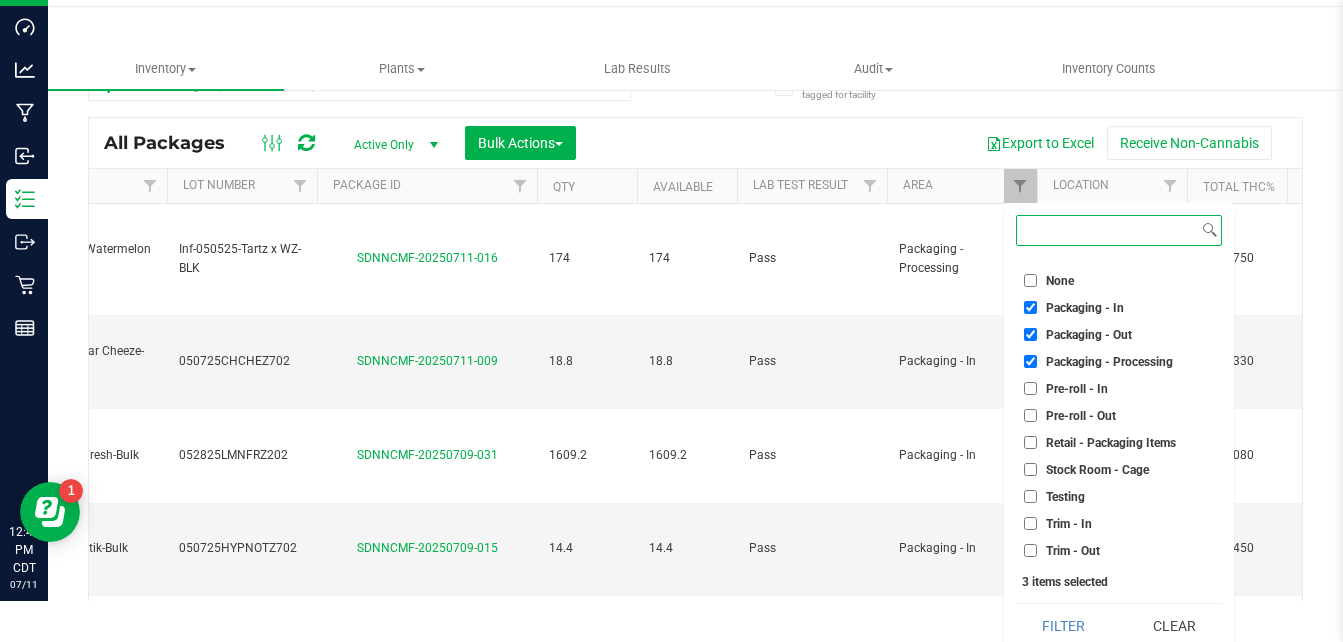 scroll, scrollTop: 42, scrollLeft: 0, axis: vertical 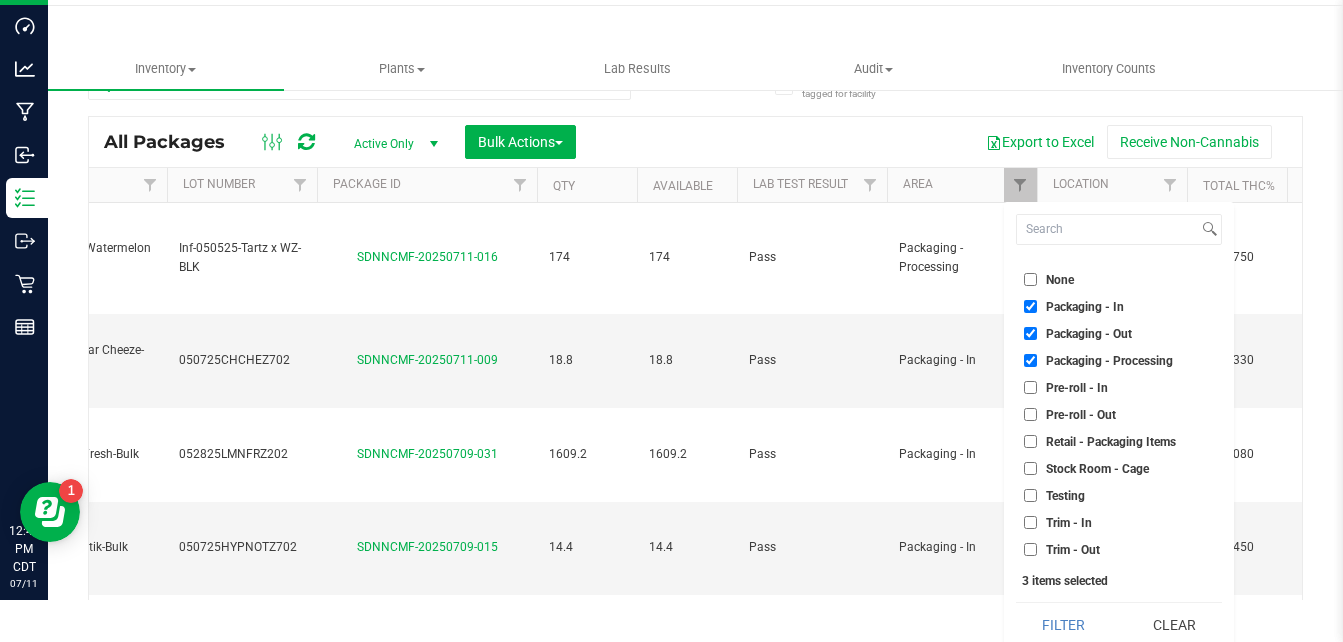 click on "Pre-roll - In" at bounding box center [1030, 387] 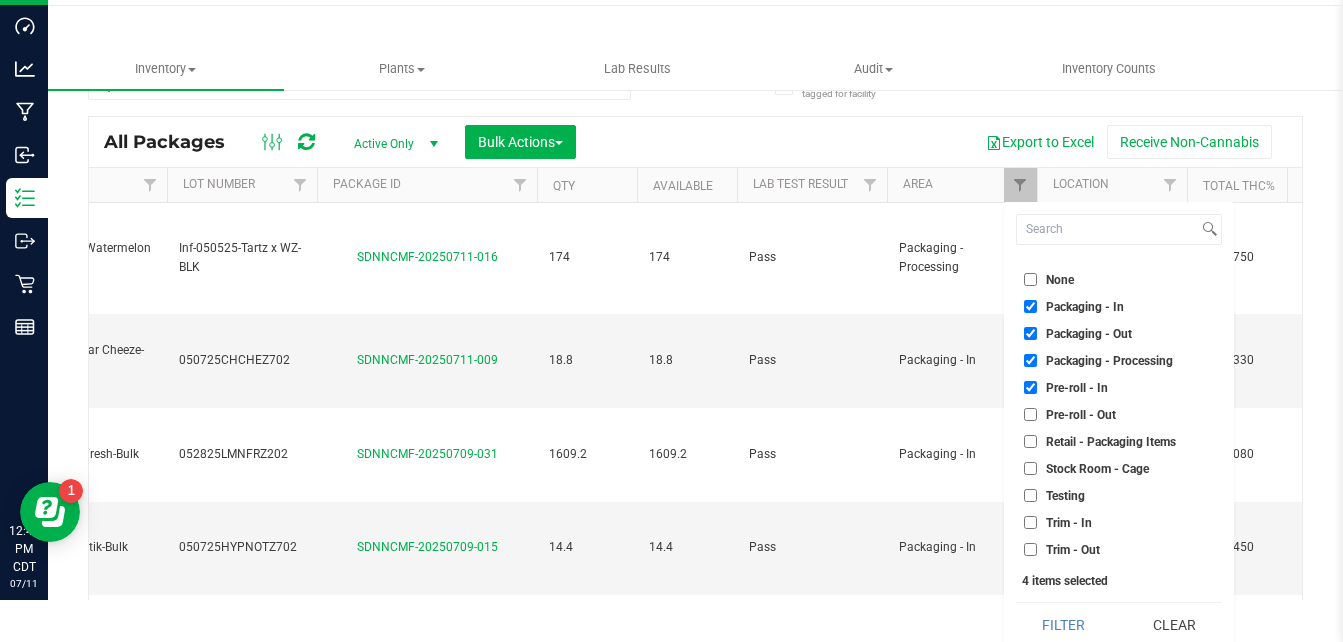 click on "Pre-roll - Out" at bounding box center (1030, 414) 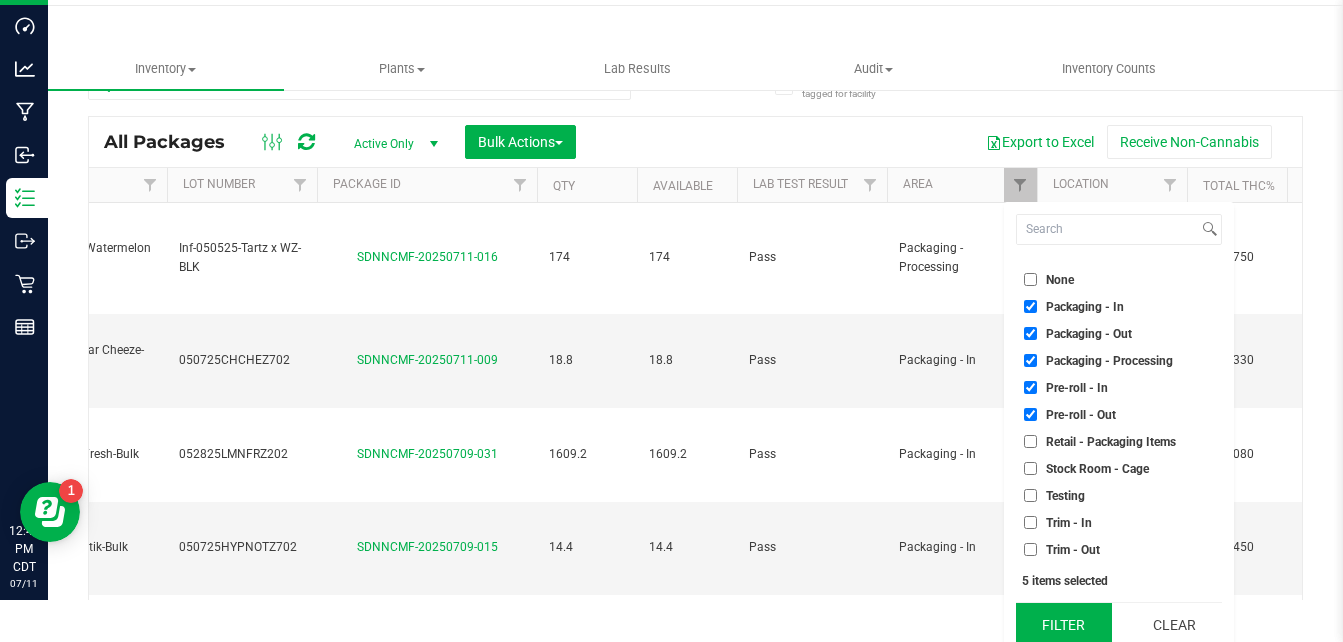 click on "Filter" at bounding box center [1064, 625] 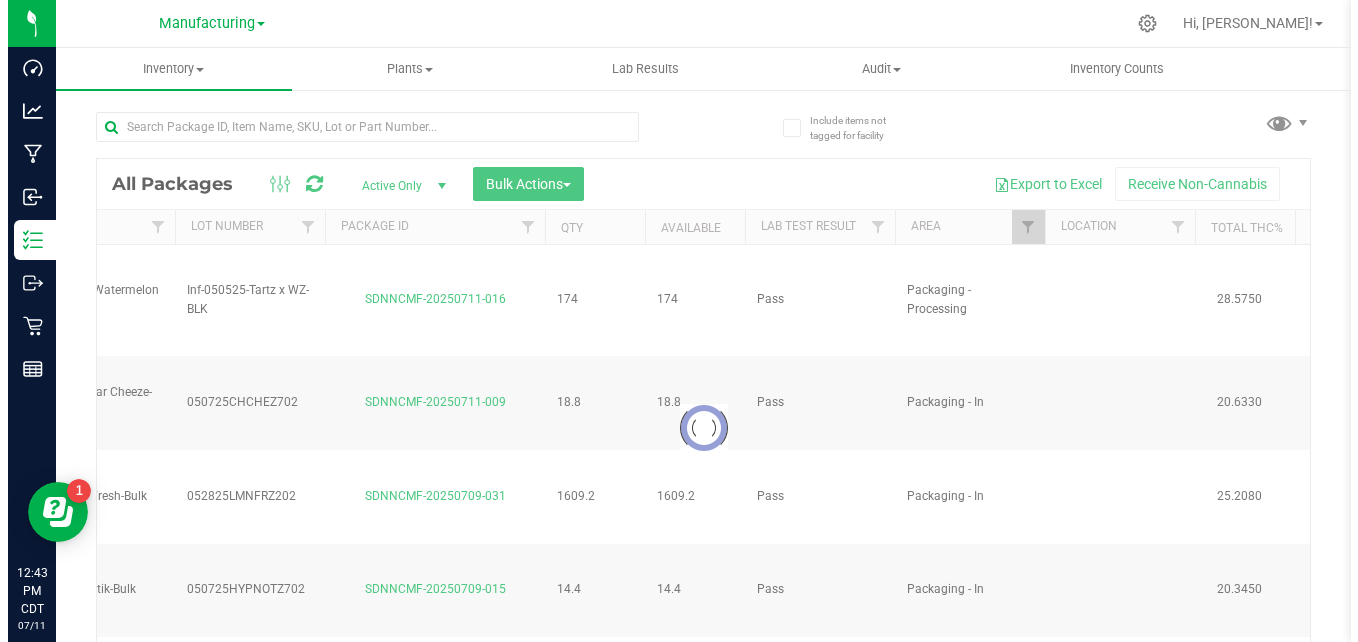 scroll, scrollTop: 0, scrollLeft: 0, axis: both 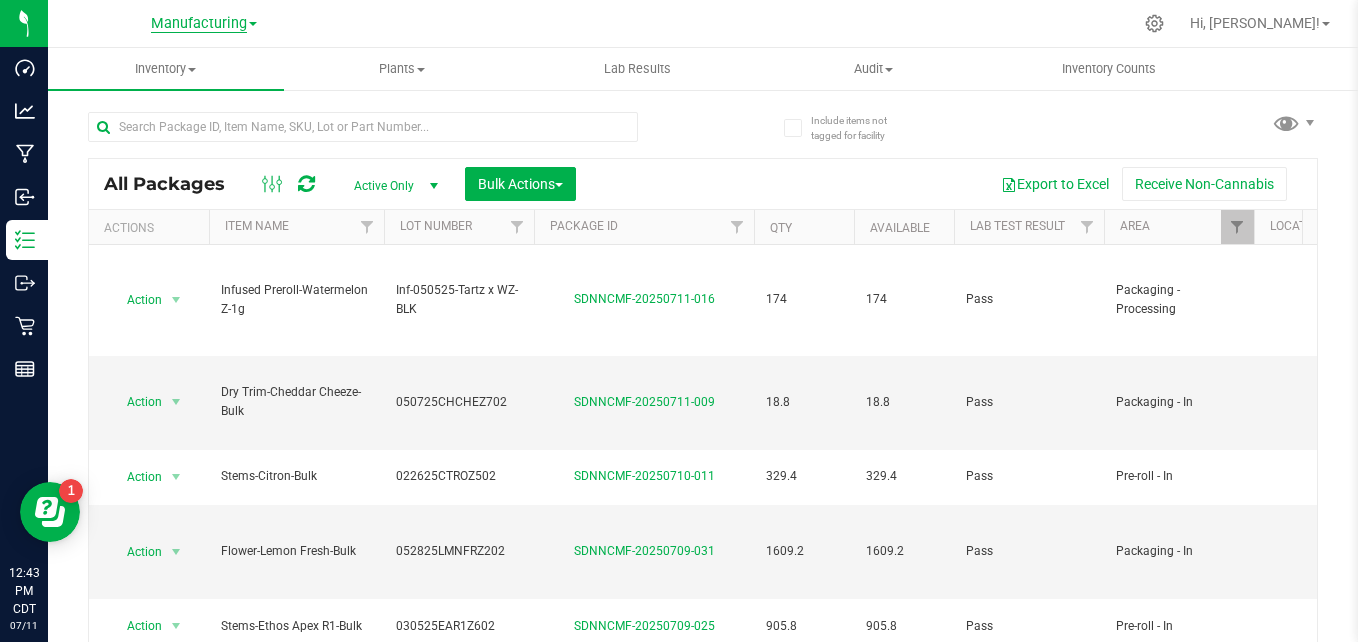 click on "Manufacturing" at bounding box center [199, 24] 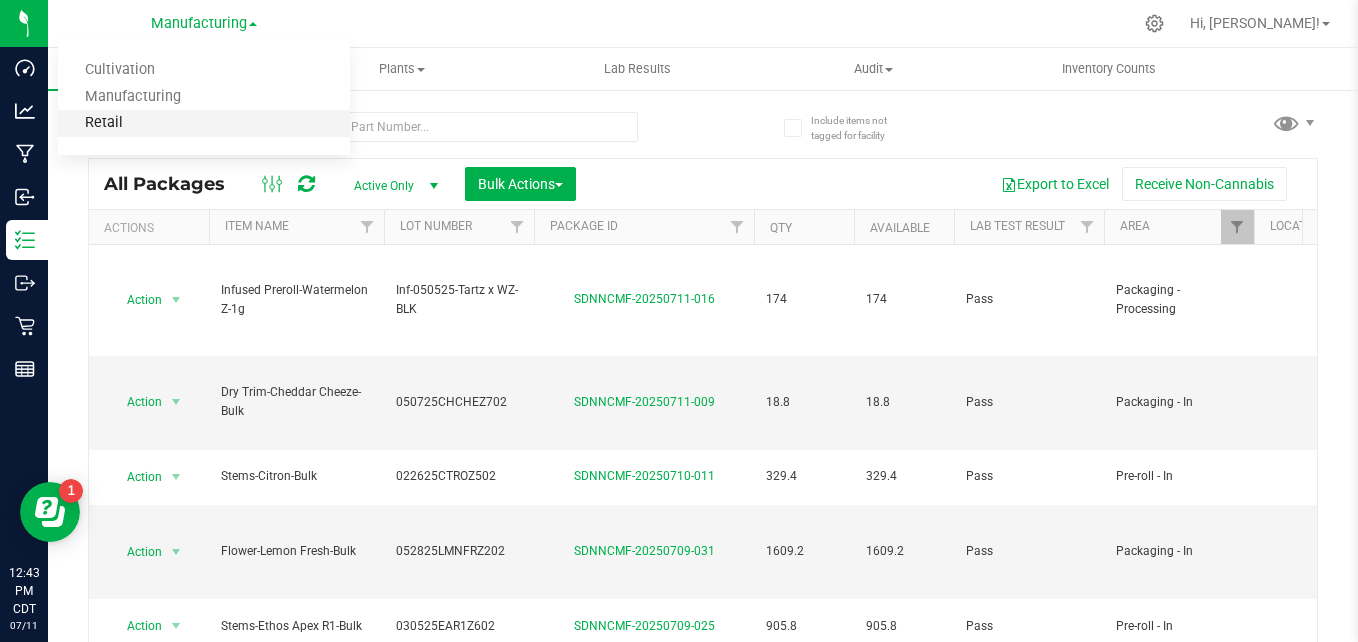 click on "Retail" at bounding box center [204, 123] 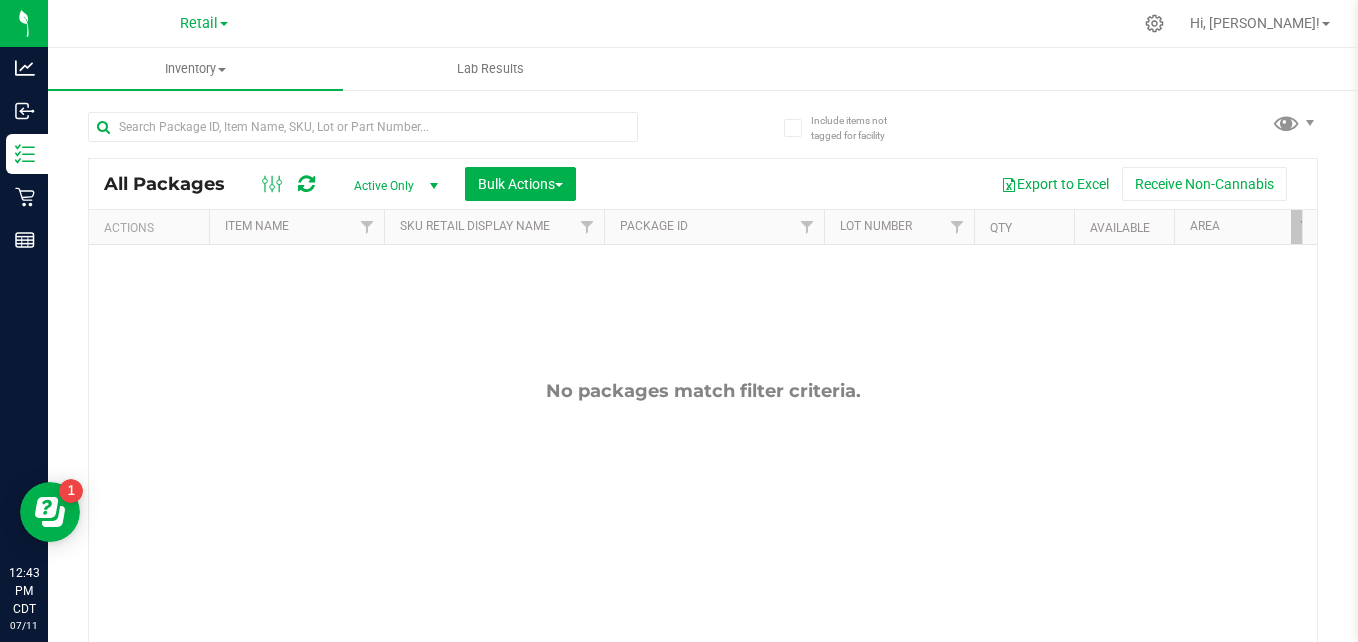 scroll, scrollTop: 0, scrollLeft: 44, axis: horizontal 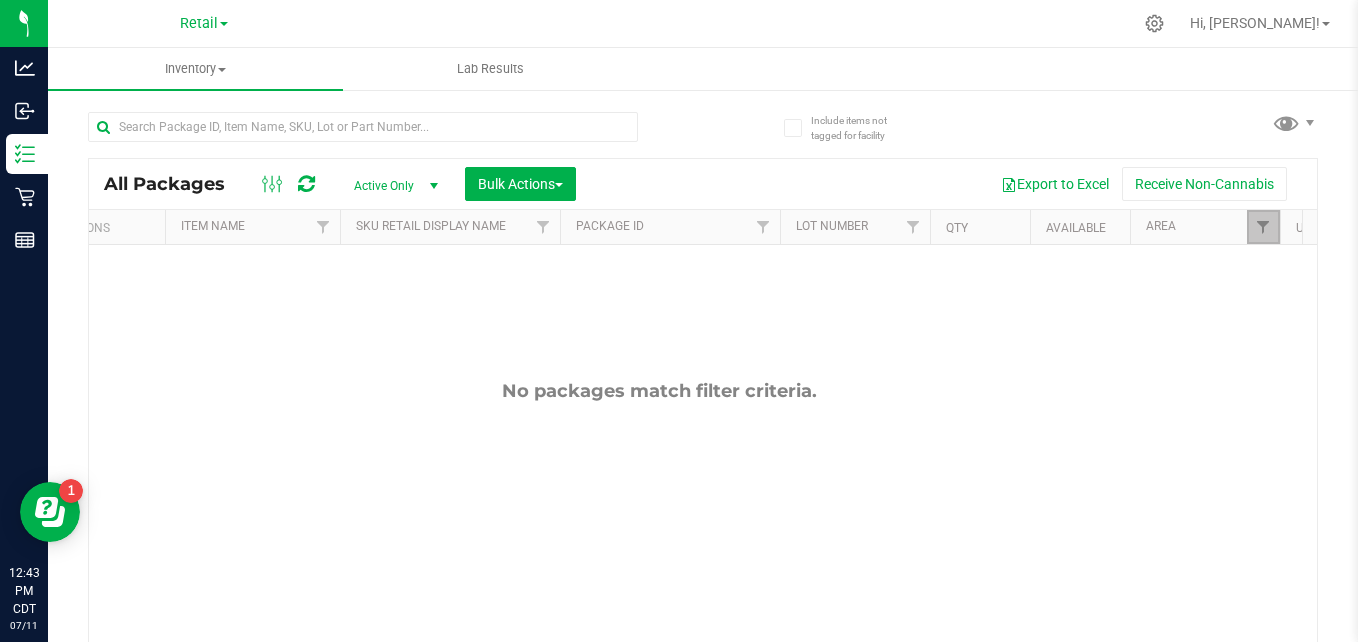 click at bounding box center (1263, 227) 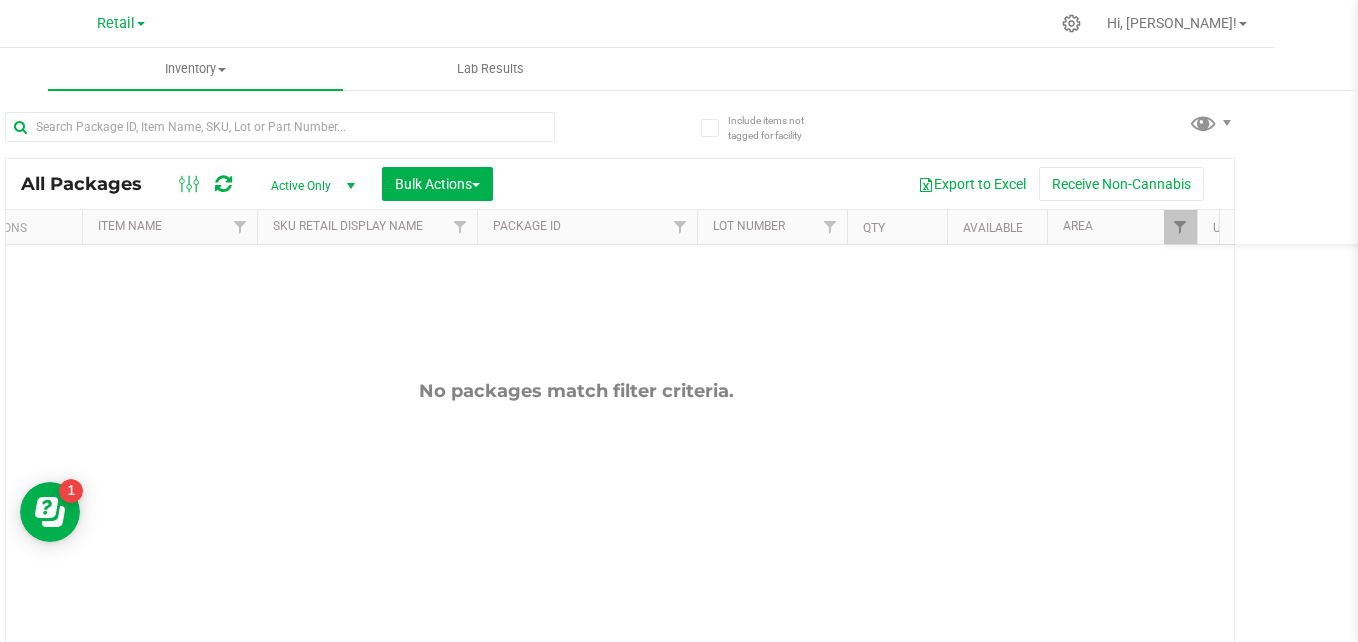scroll, scrollTop: 0, scrollLeft: 0, axis: both 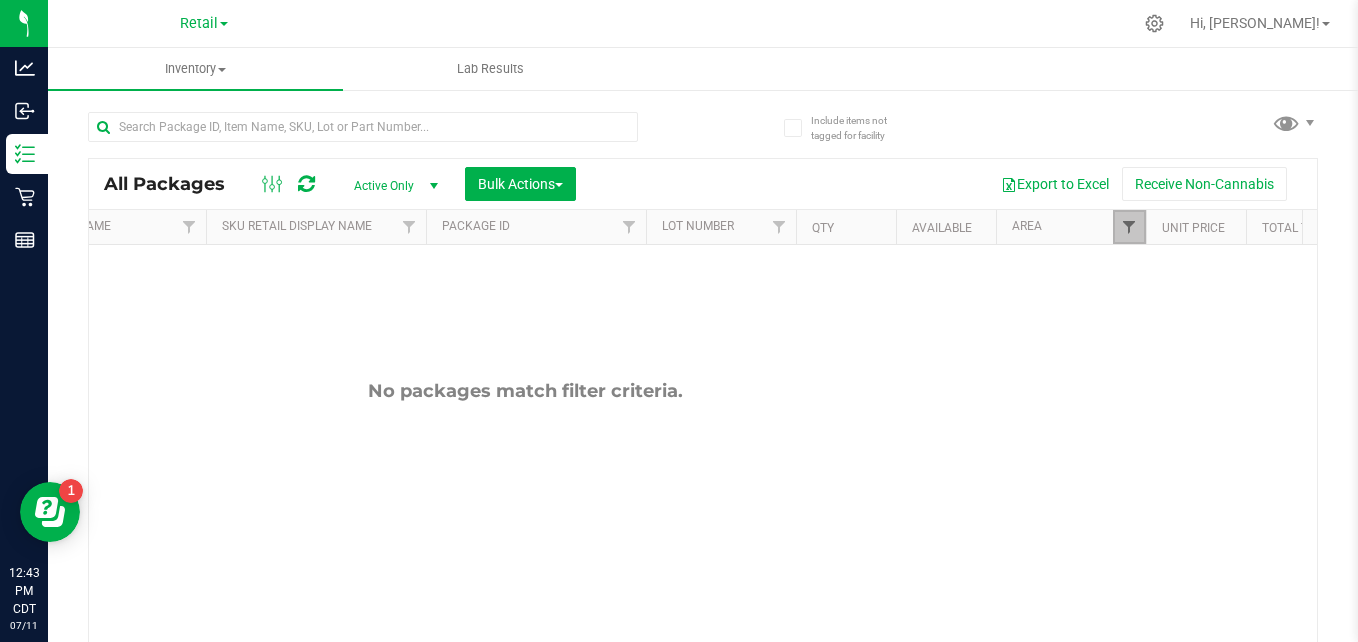 click at bounding box center (1129, 227) 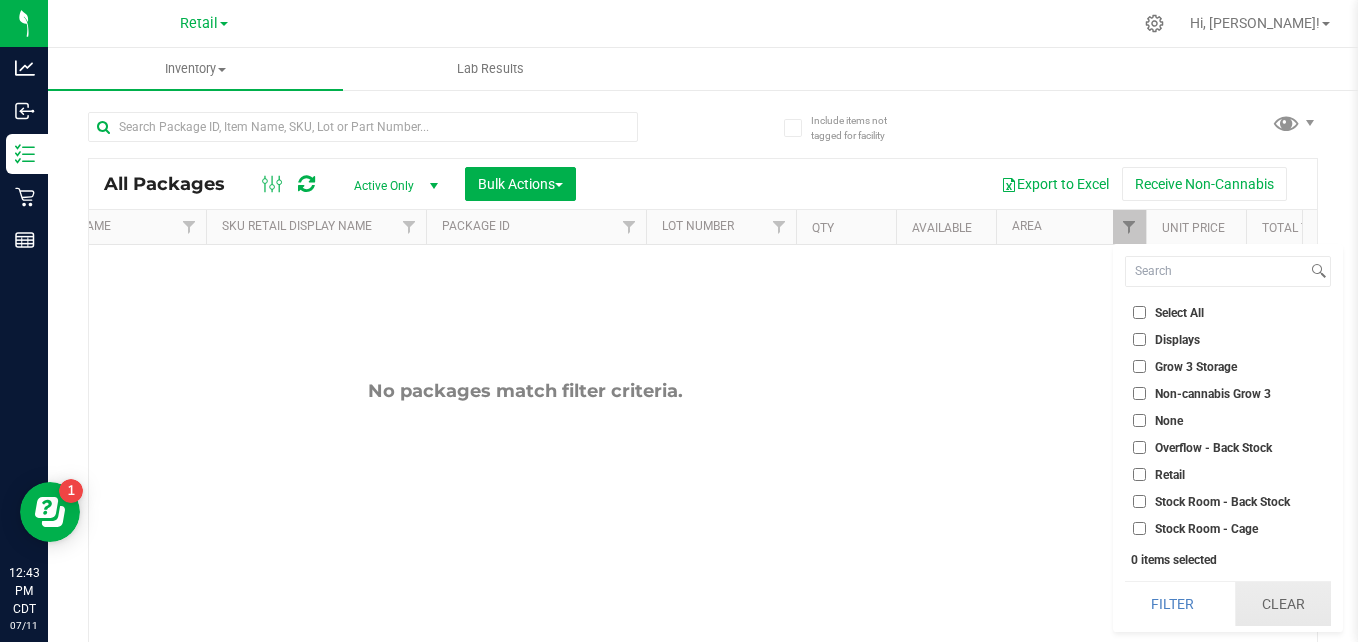 click on "Clear" at bounding box center [1283, 604] 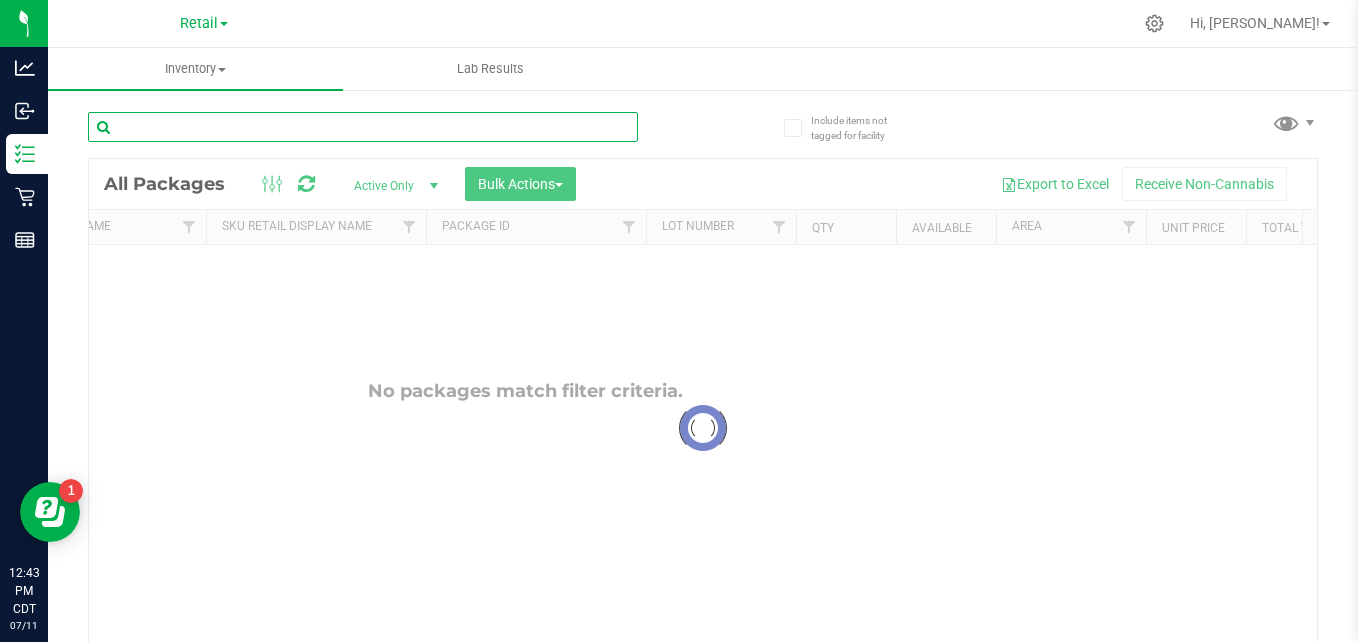 click at bounding box center (363, 127) 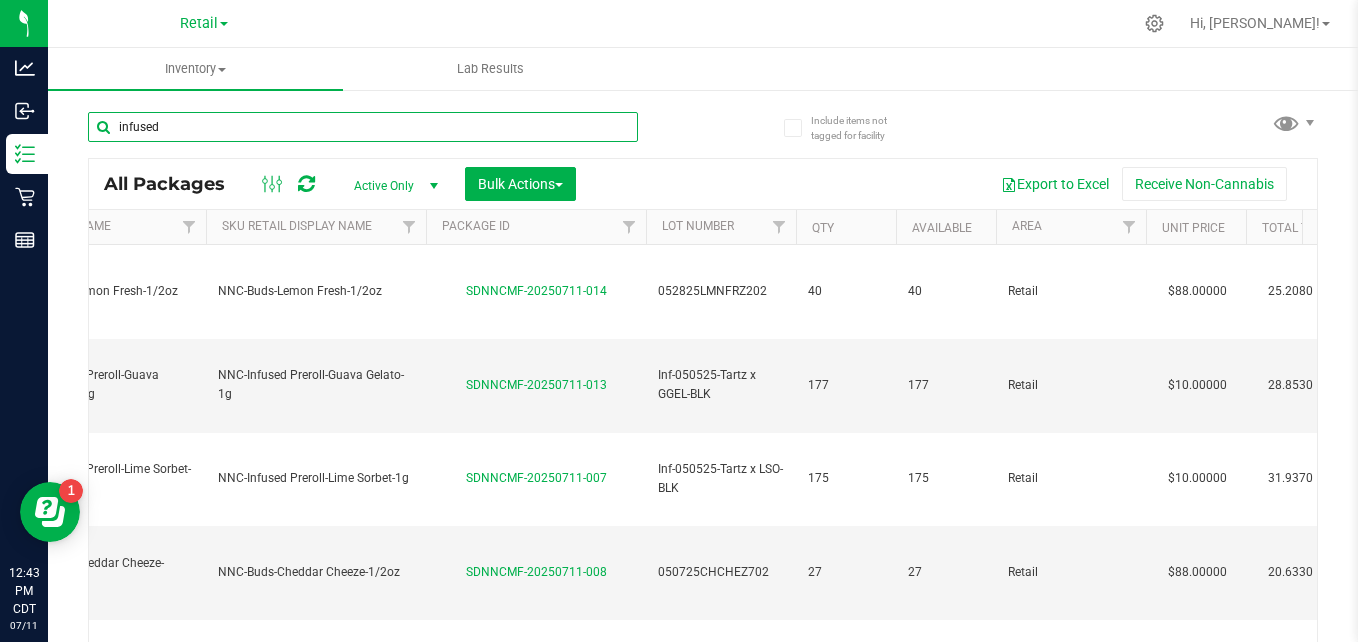 type on "infused" 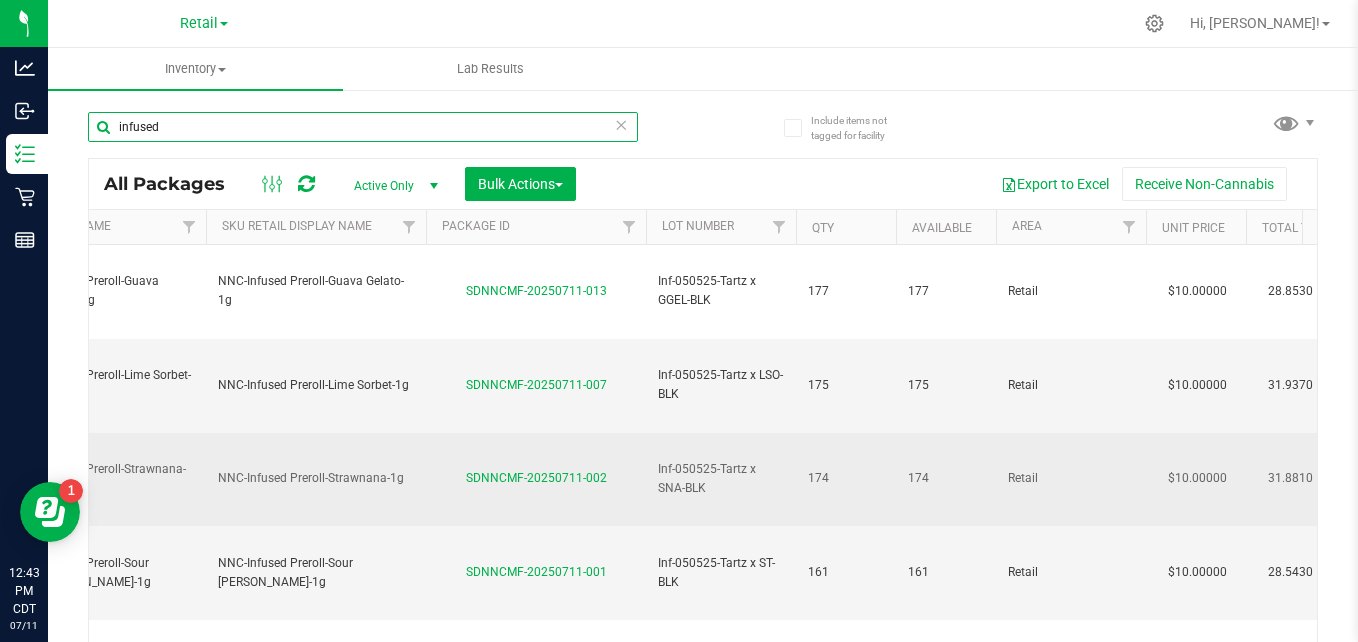 scroll, scrollTop: 0, scrollLeft: 94, axis: horizontal 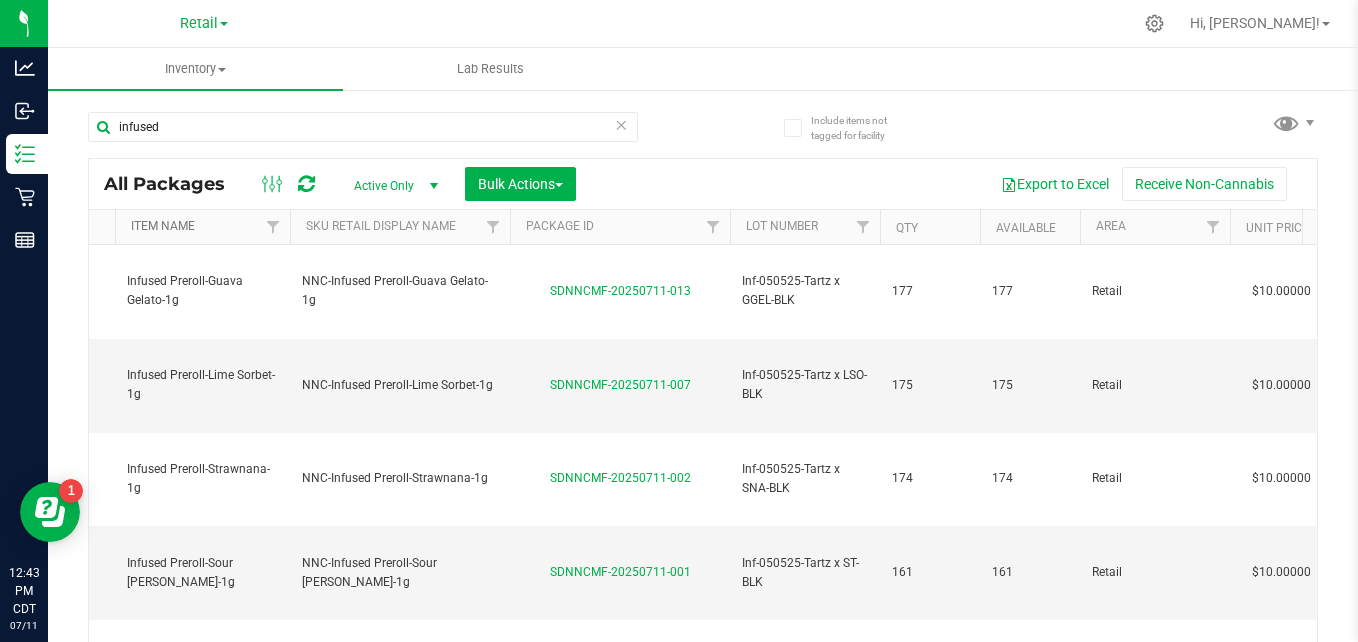 click on "Item Name" at bounding box center (163, 226) 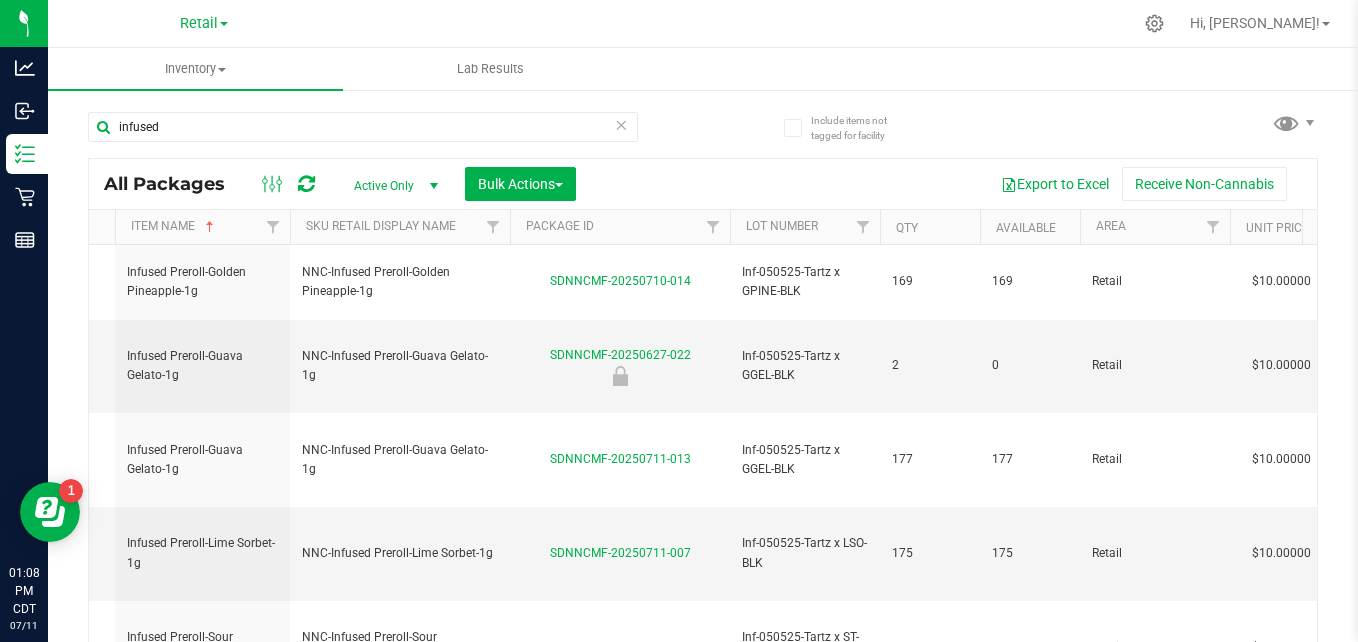 click at bounding box center (621, 124) 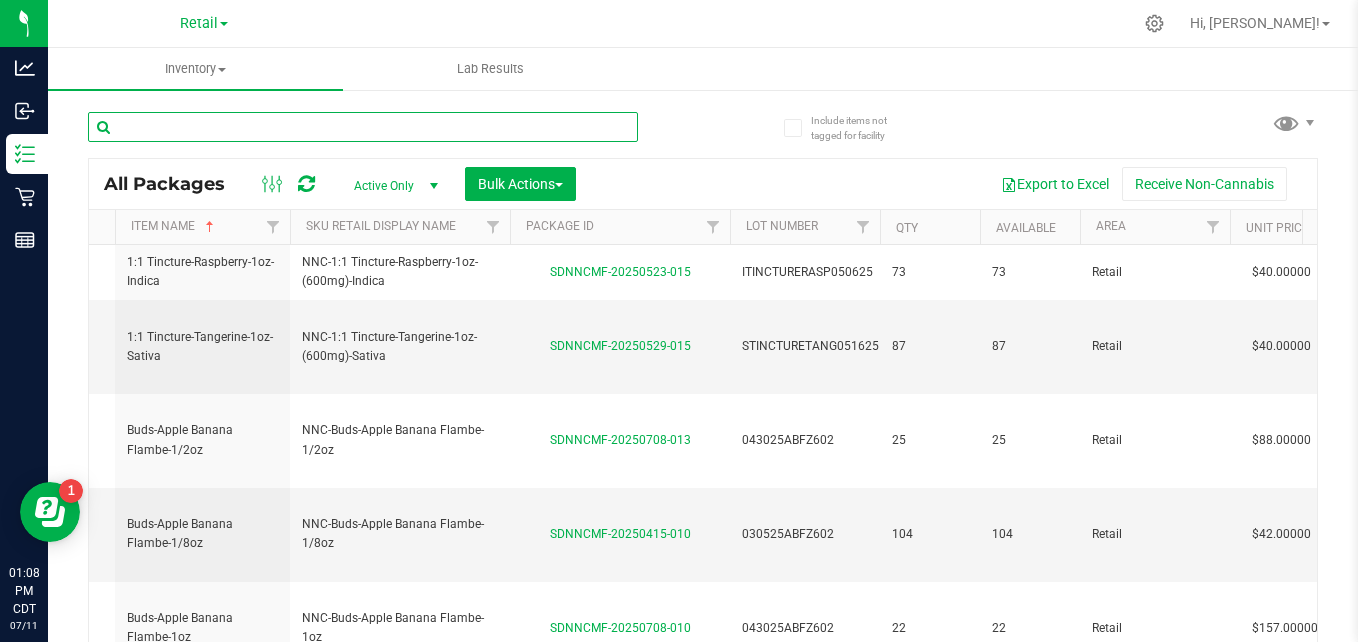click at bounding box center (363, 127) 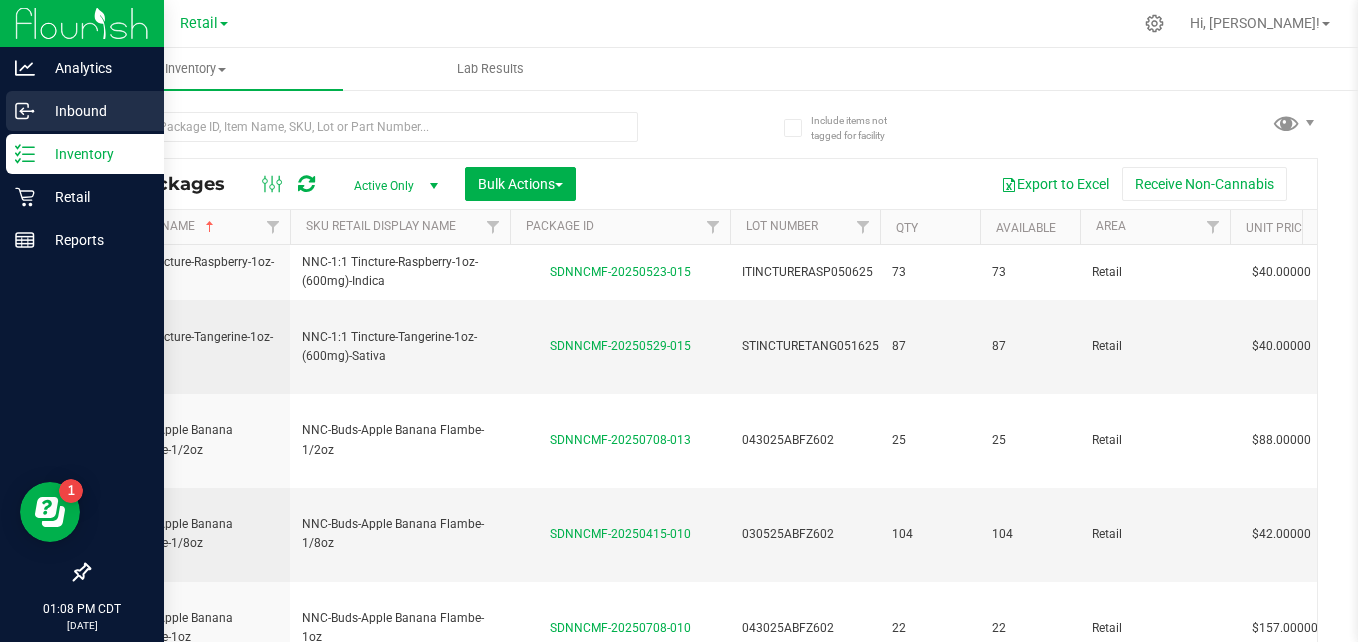 click on "Inbound" at bounding box center [85, 111] 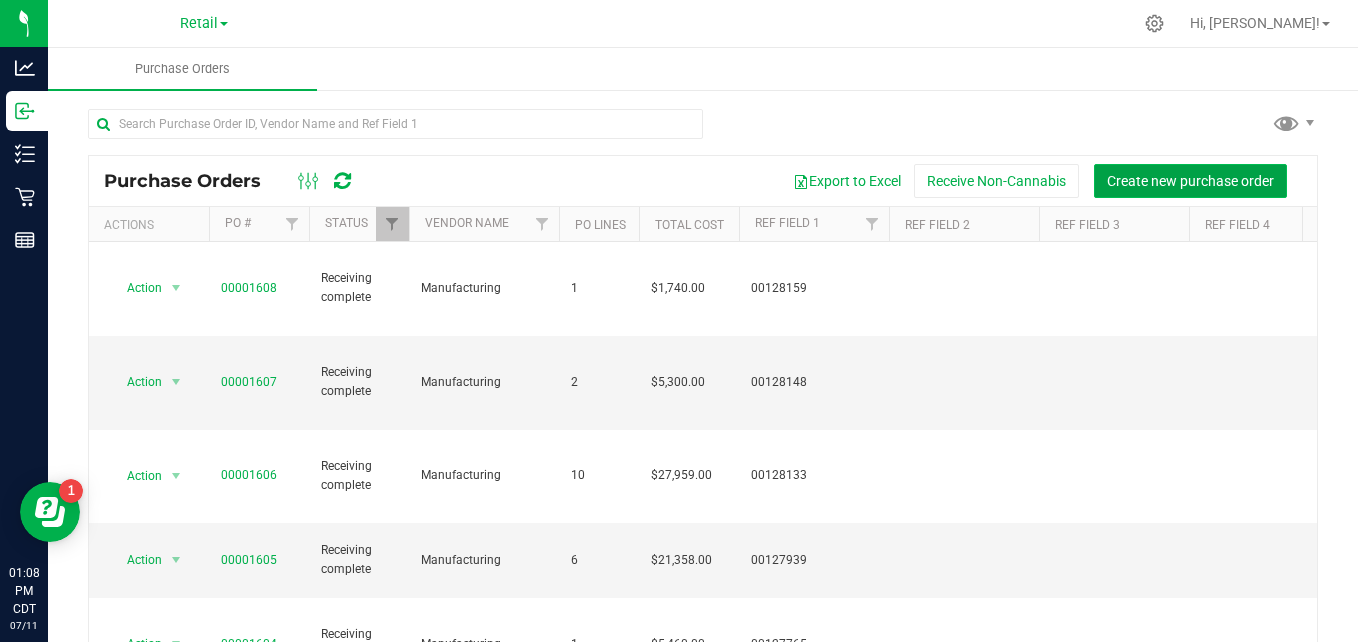 click on "Create new purchase order" at bounding box center (1190, 181) 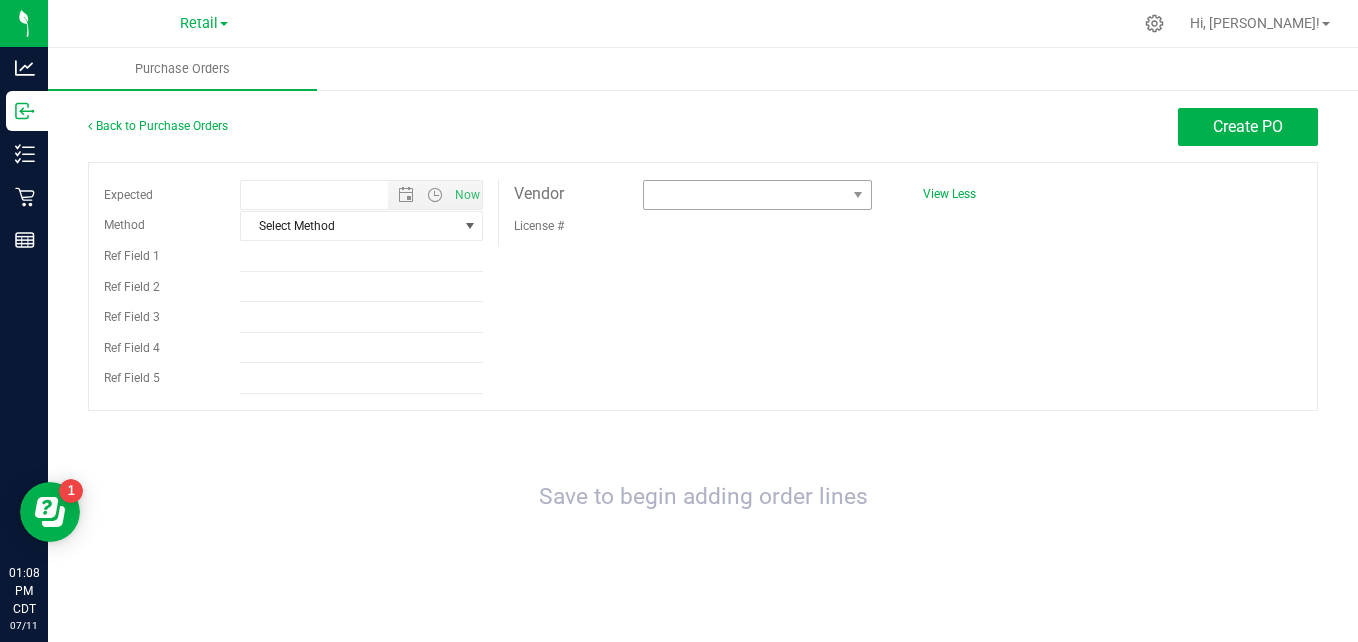 type on "7/11/2025 1:08 PM" 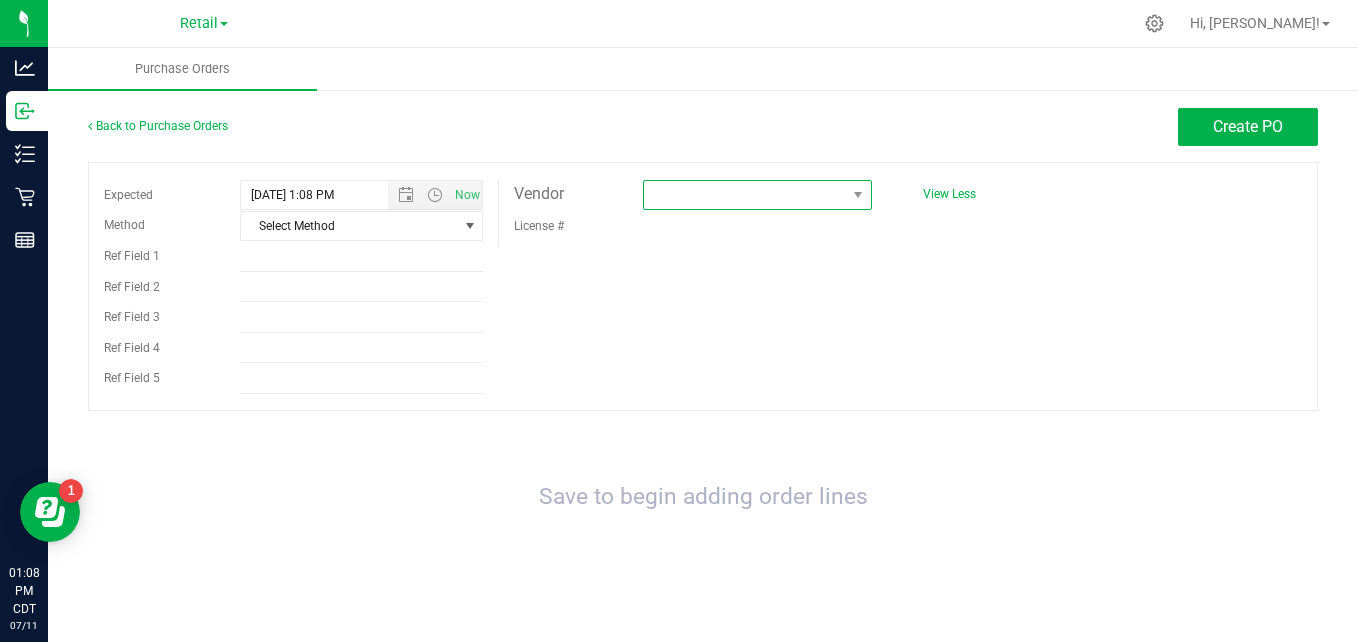 click at bounding box center [744, 195] 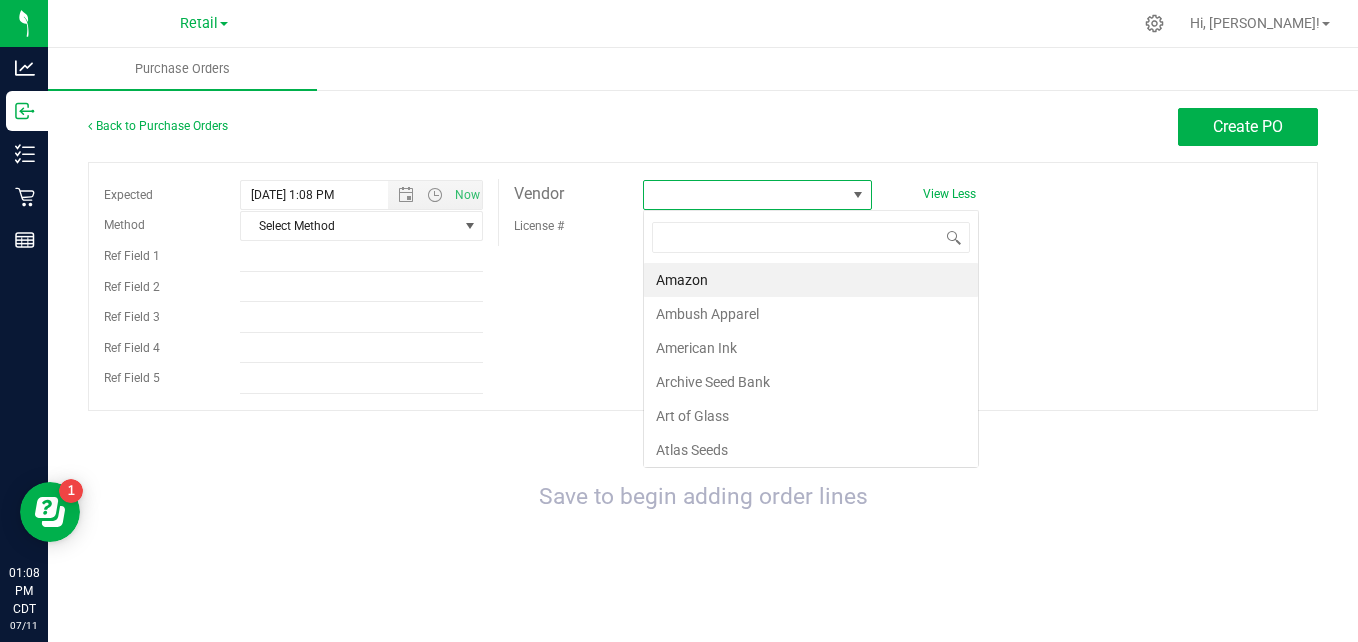 scroll, scrollTop: 99970, scrollLeft: 99772, axis: both 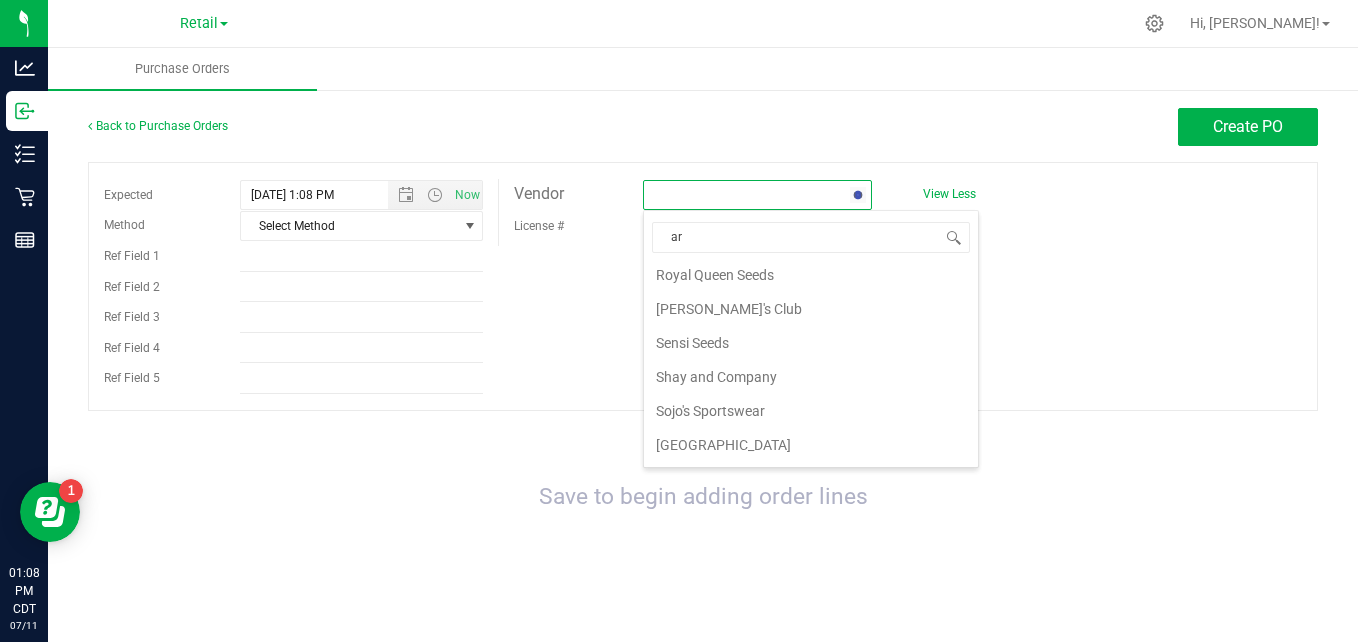 type on "art" 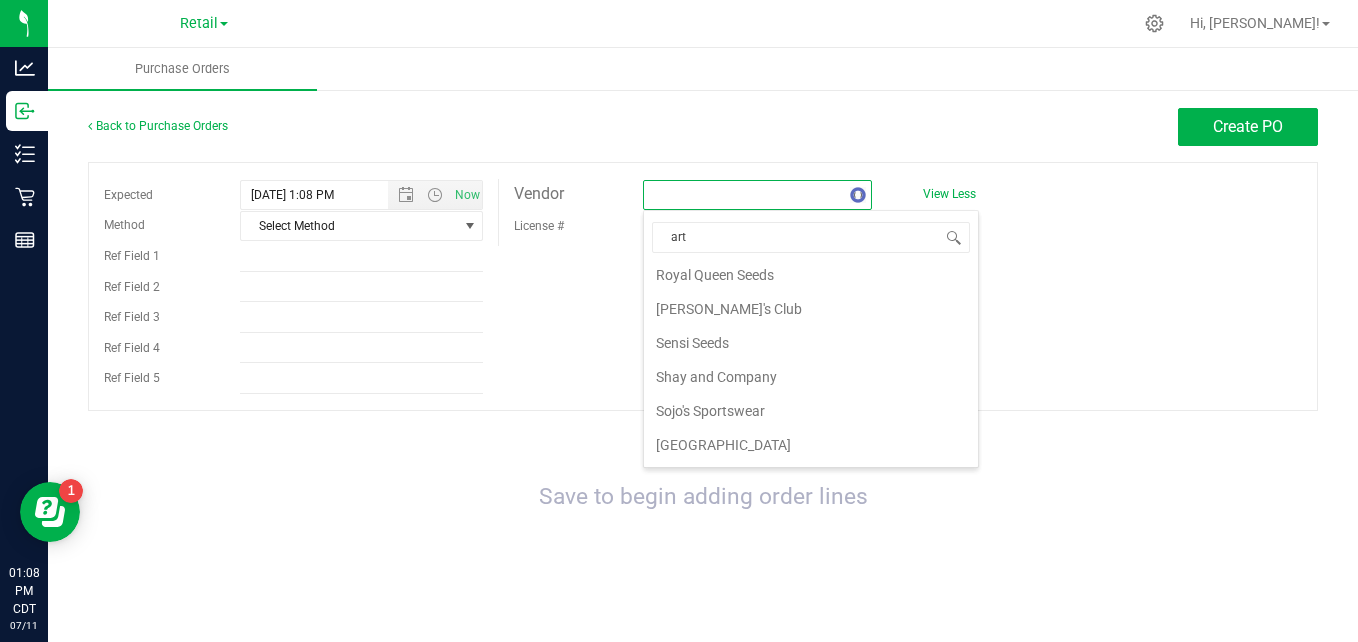 scroll, scrollTop: 0, scrollLeft: 0, axis: both 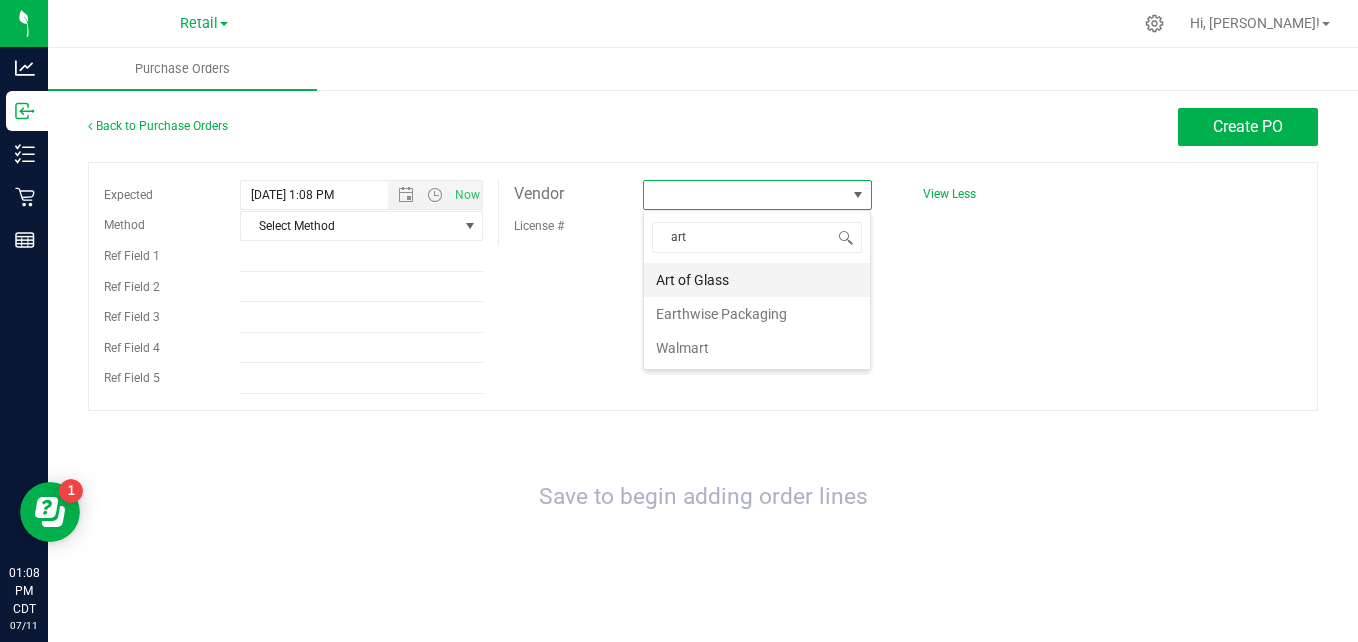 click on "Art of Glass" at bounding box center (757, 280) 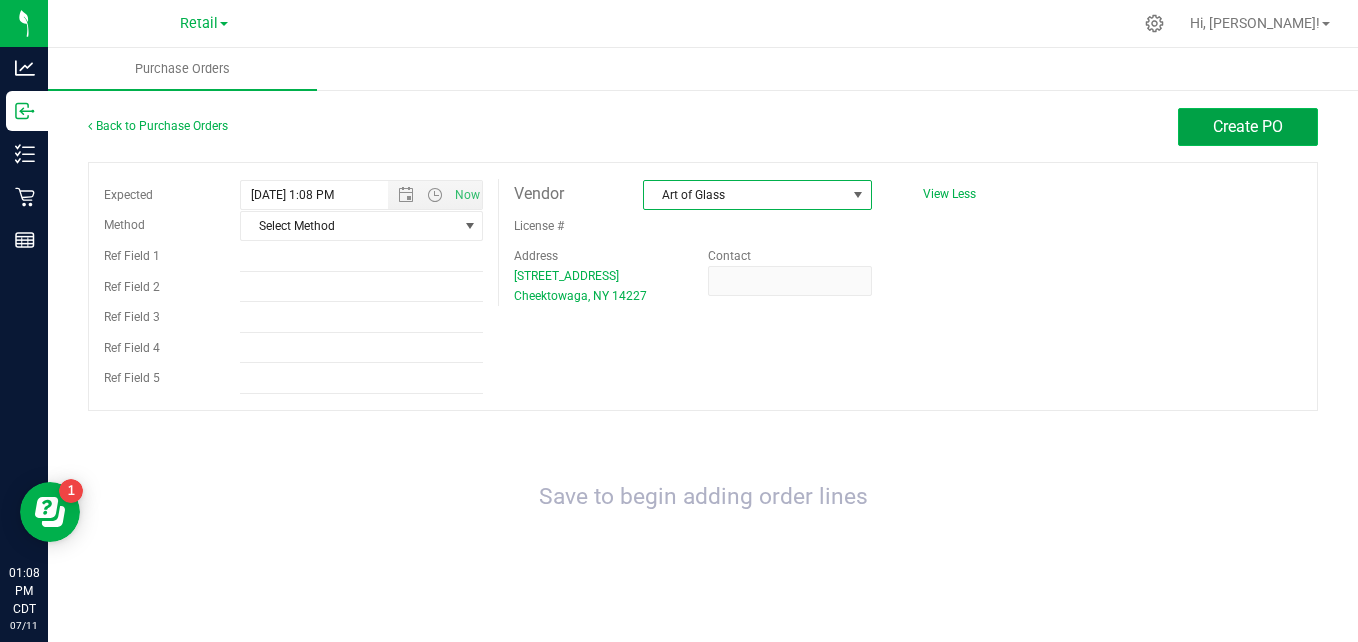 click on "Create PO" at bounding box center (1248, 127) 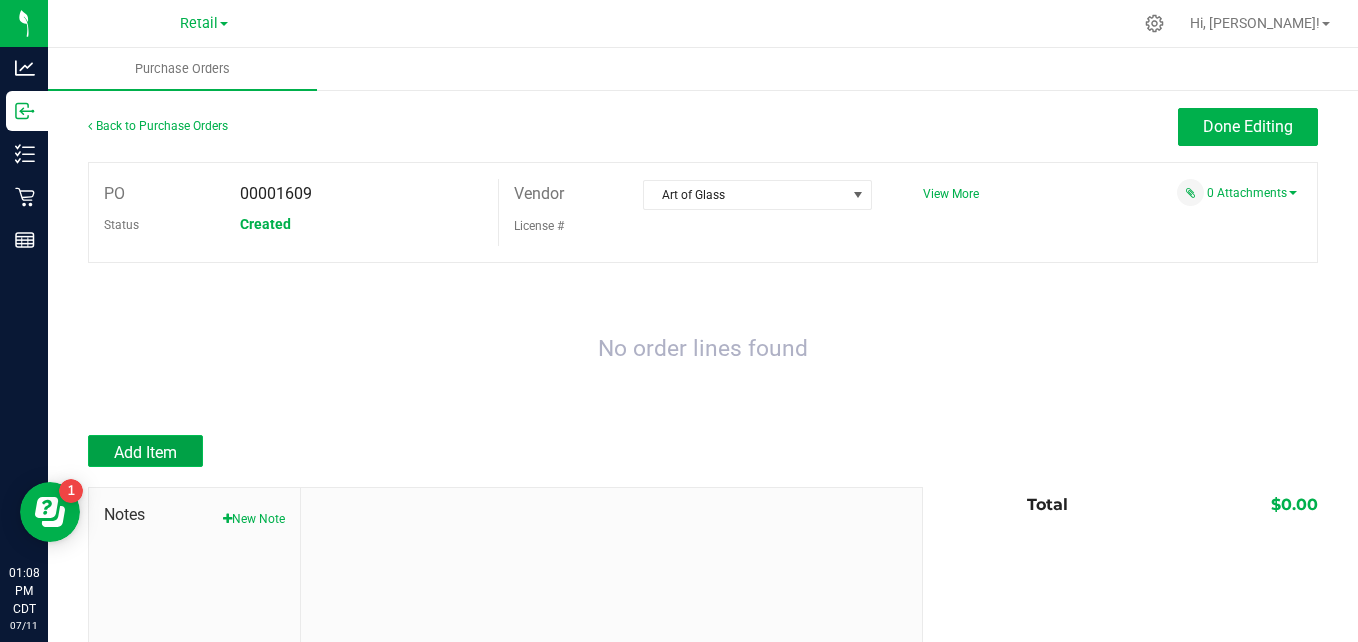click on "Add Item" at bounding box center (145, 451) 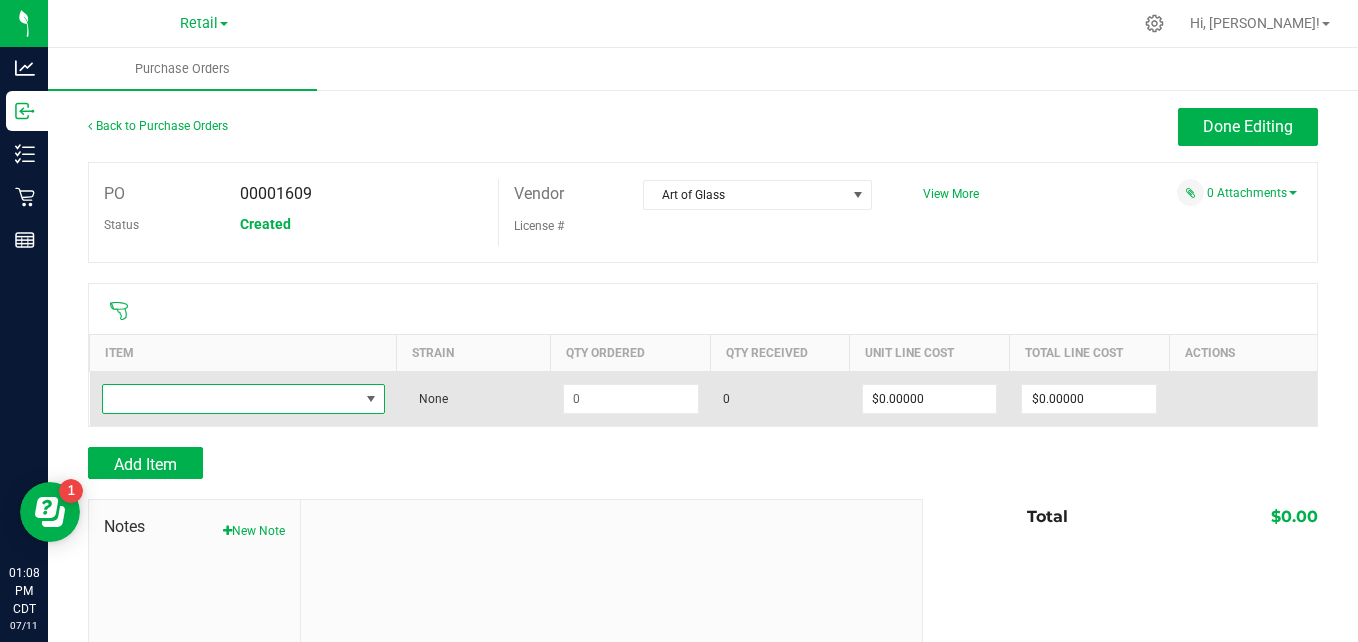 click at bounding box center (231, 399) 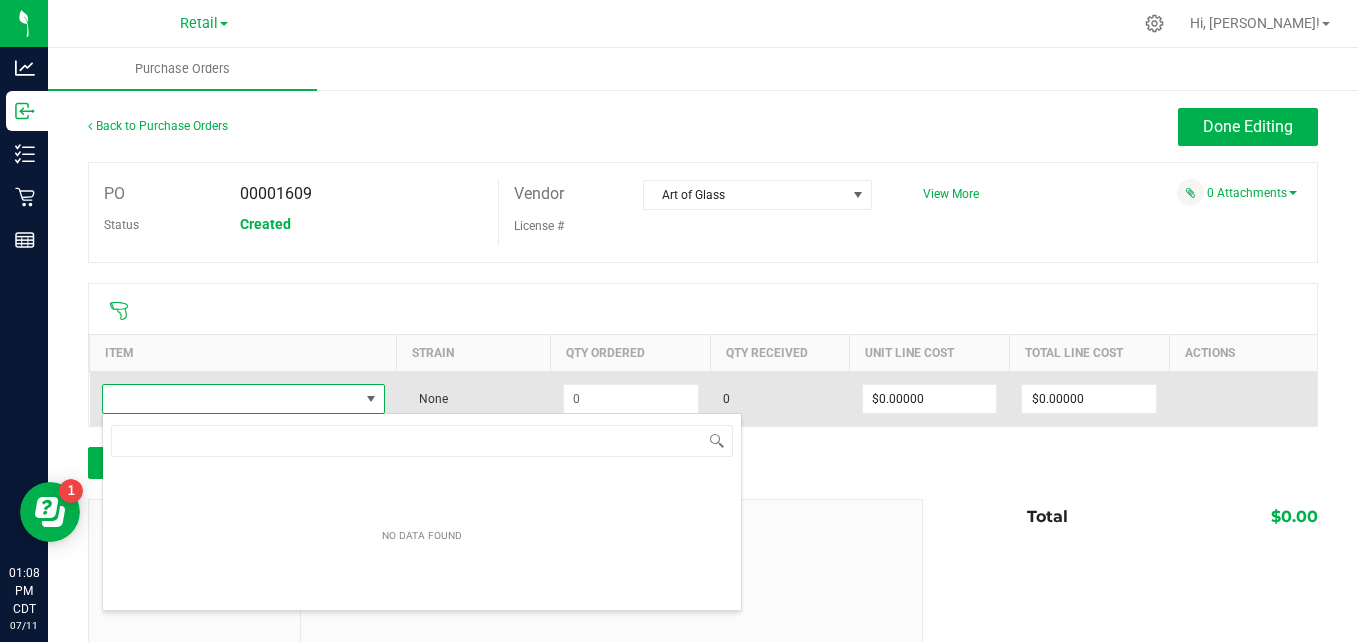 scroll, scrollTop: 99970, scrollLeft: 99720, axis: both 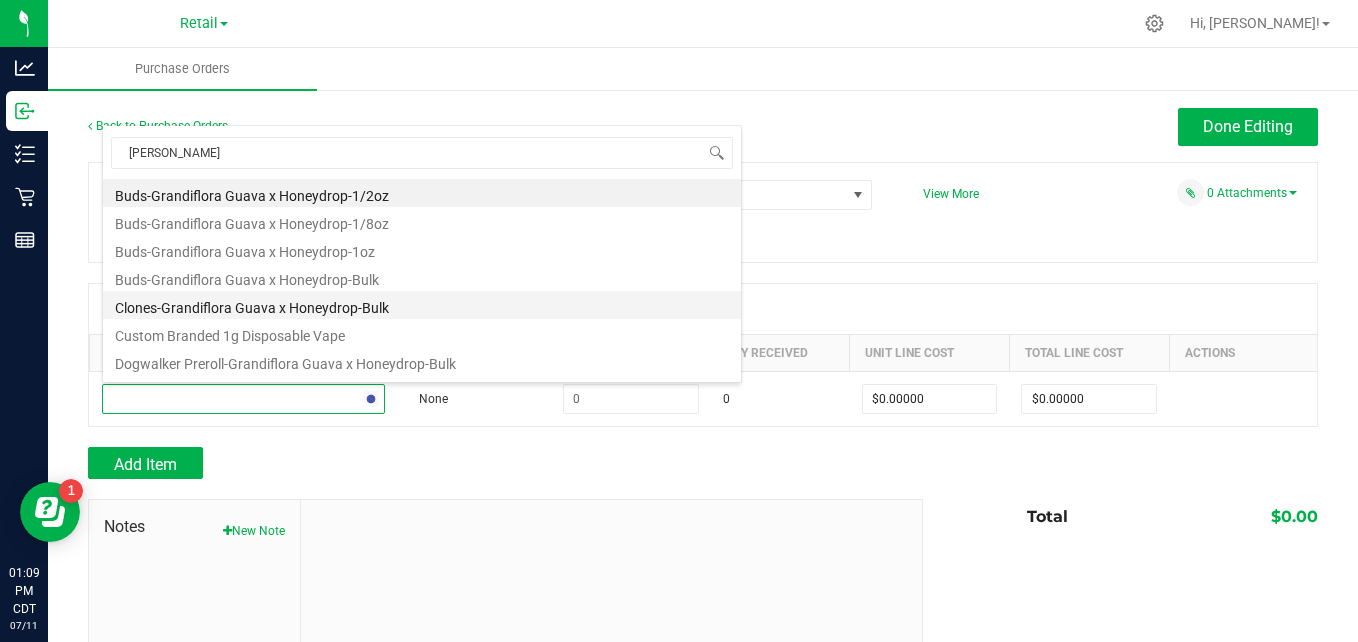 type on "[PERSON_NAME]'" 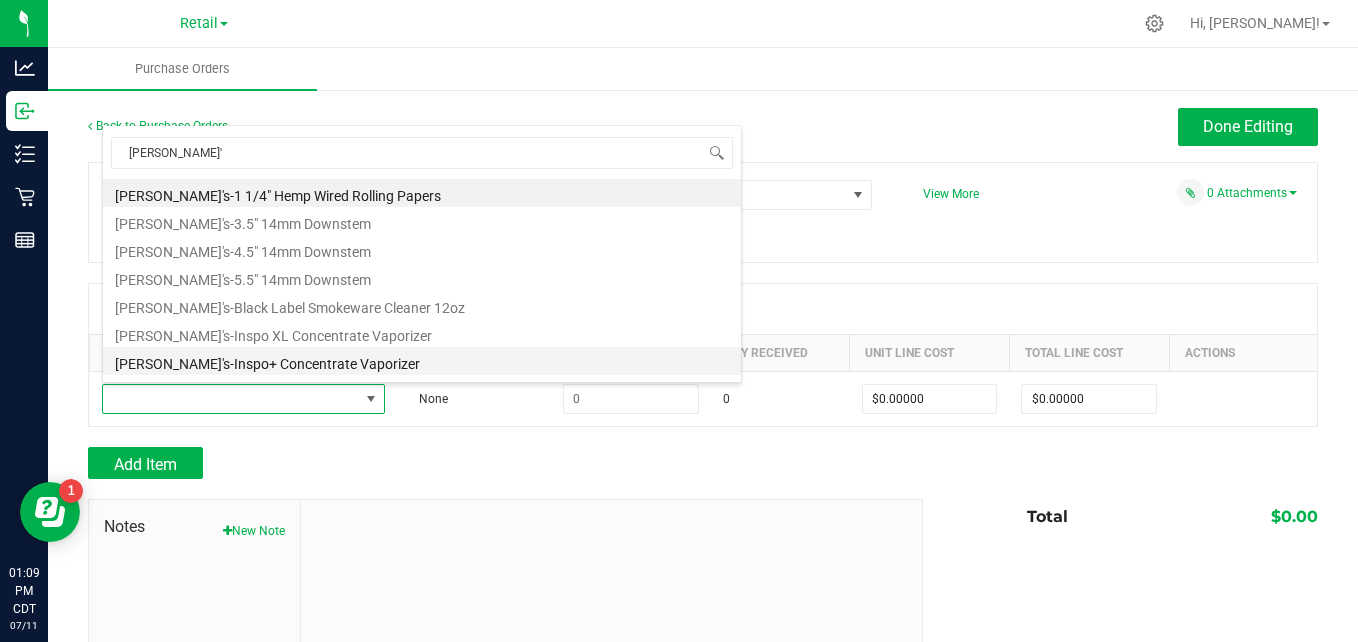 click on "[PERSON_NAME]'s-Inspo+ Concentrate Vaporizer" at bounding box center (422, 361) 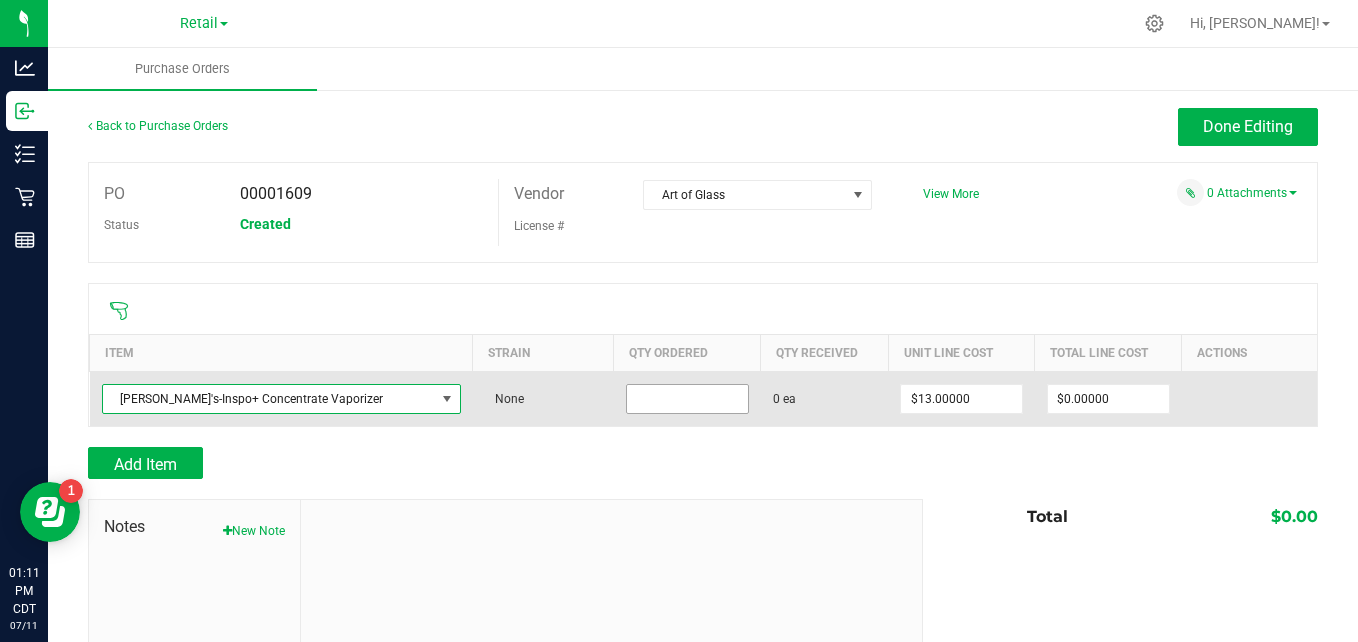 click at bounding box center (687, 399) 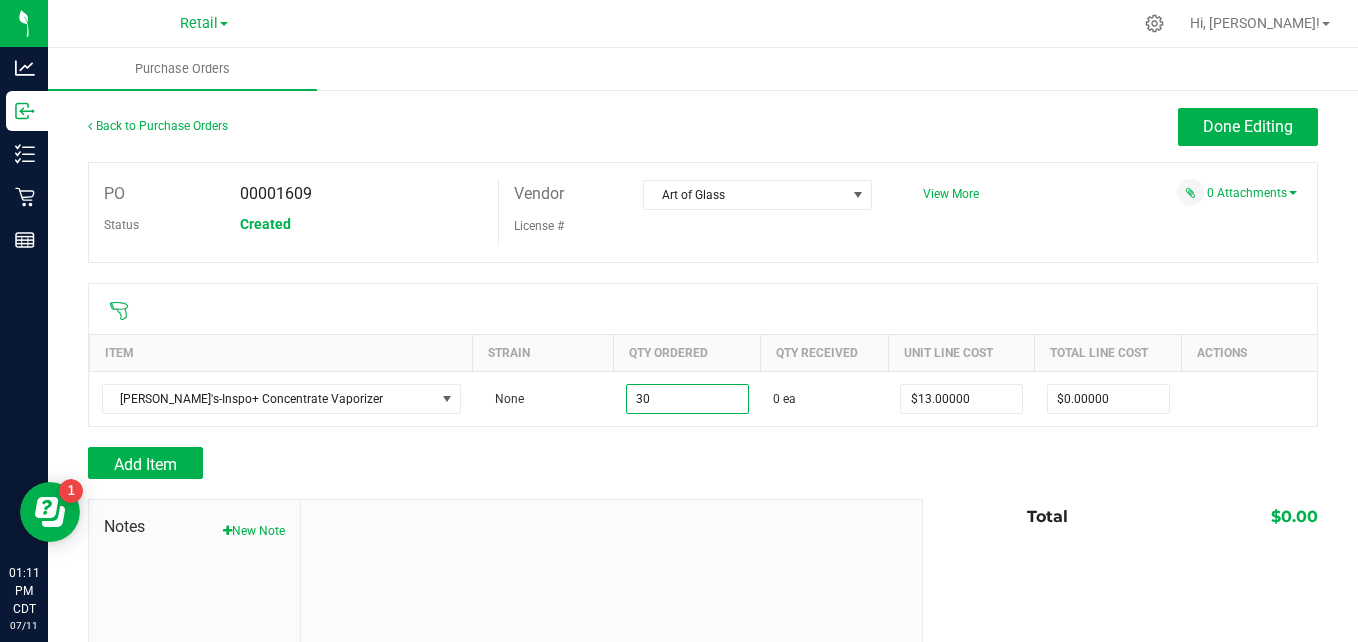 type on "30 ea" 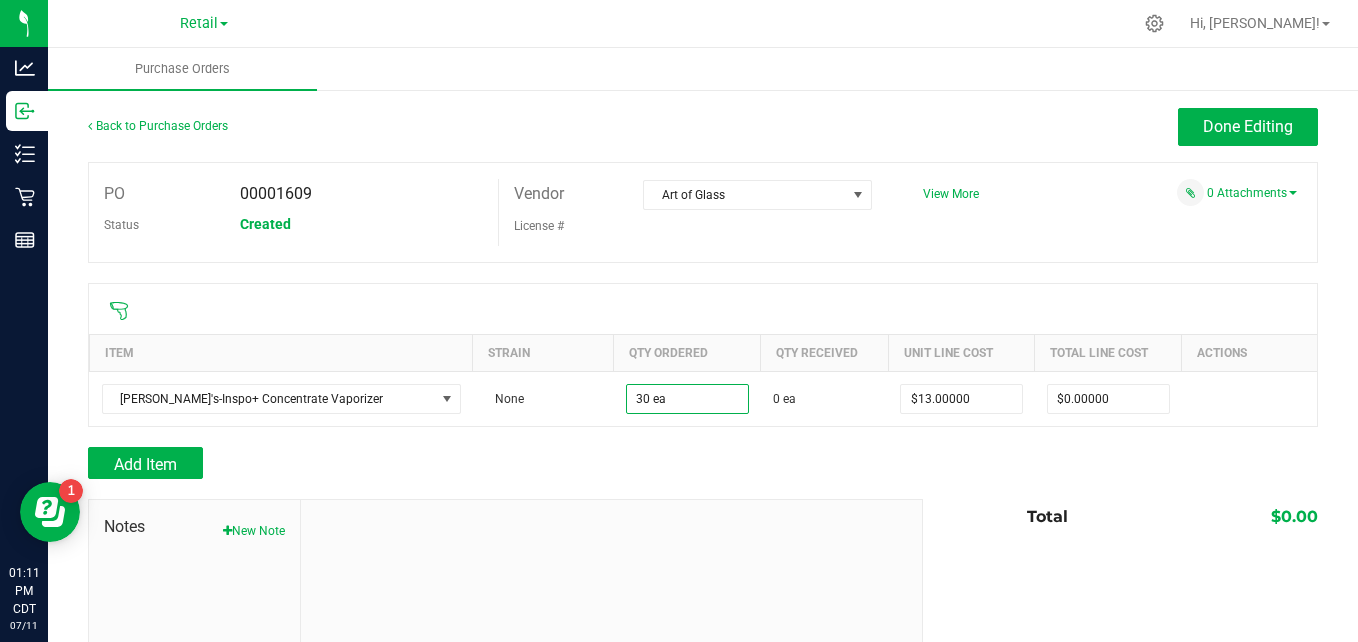 click at bounding box center (703, 437) 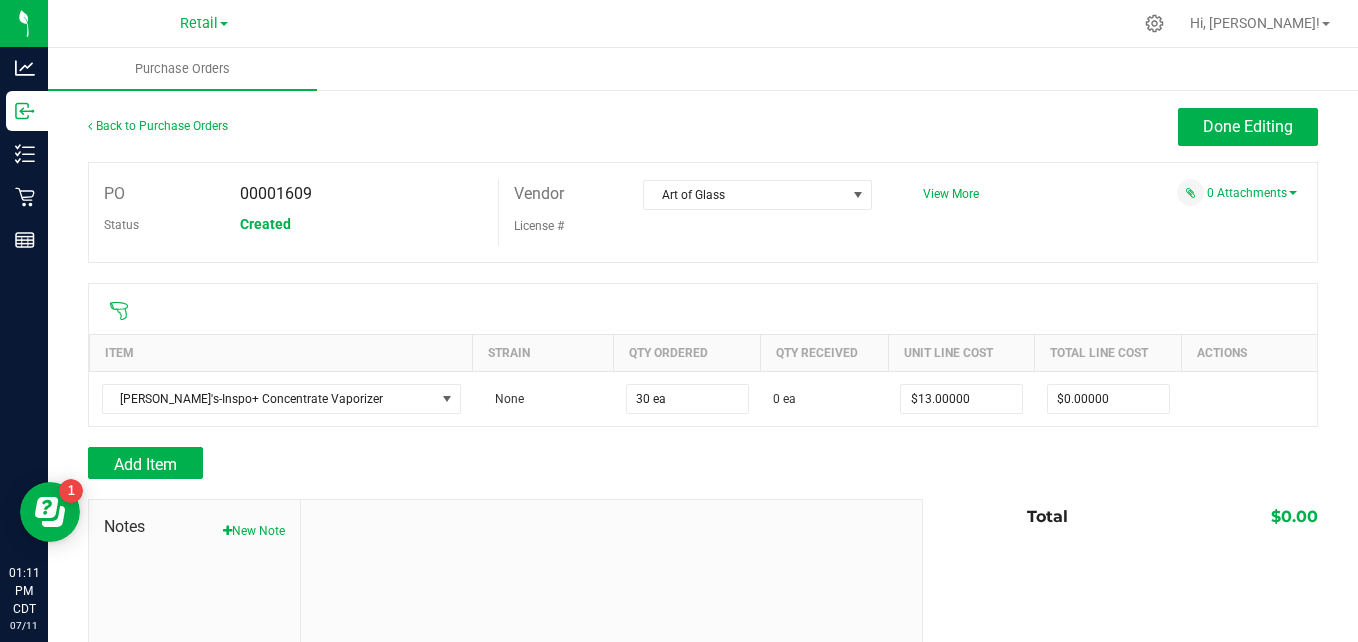 type on "$390.00000" 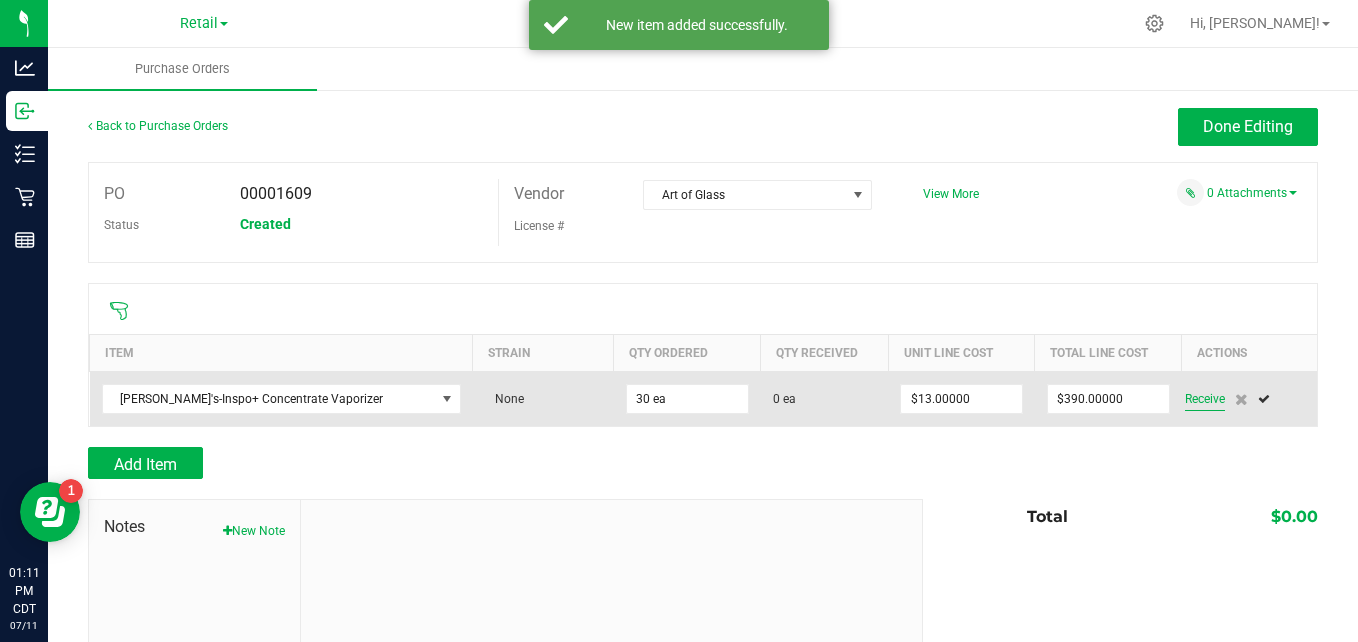 click on "Receive" at bounding box center (1205, 399) 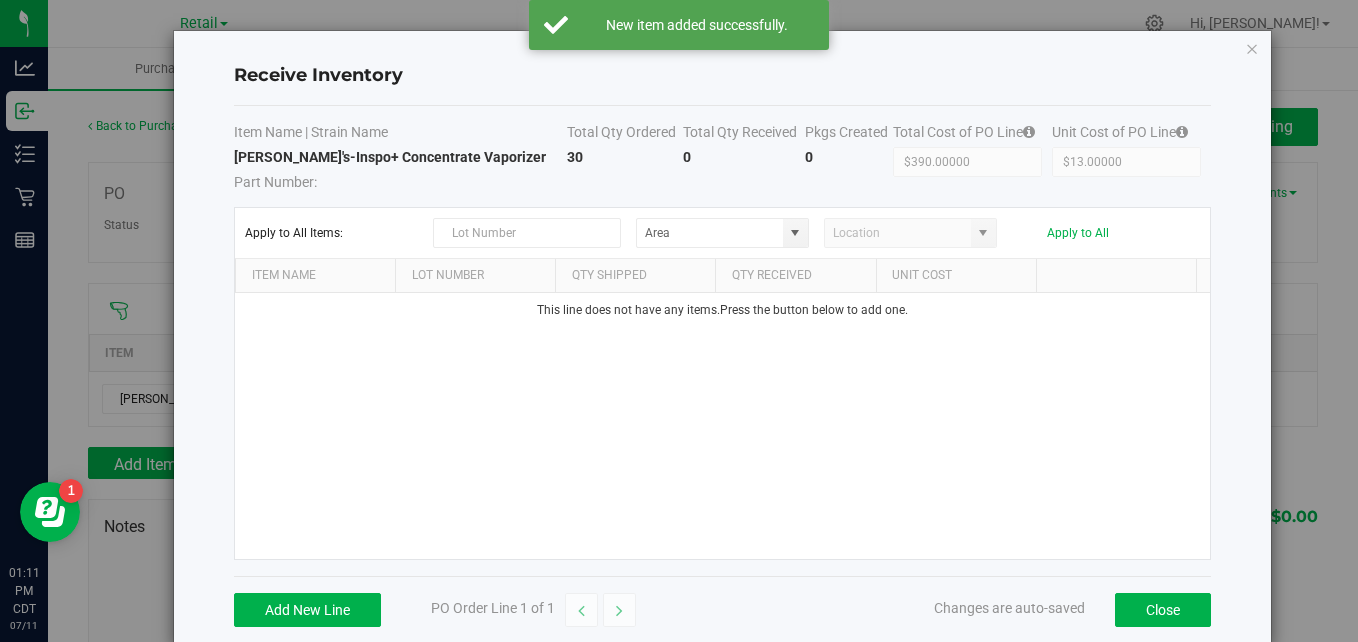 click on "Add New Line  PO Order Line 1 of 1 Changes are auto-saved  Close" at bounding box center [722, 609] 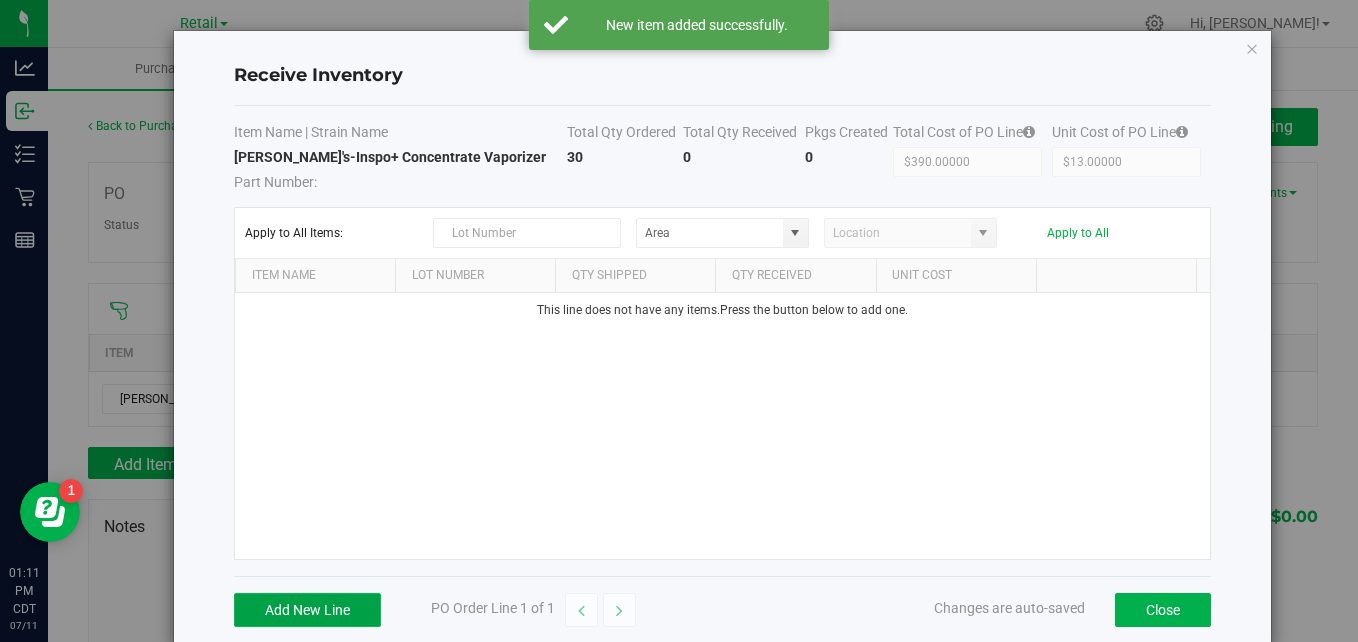 click on "Add New Line" at bounding box center [307, 610] 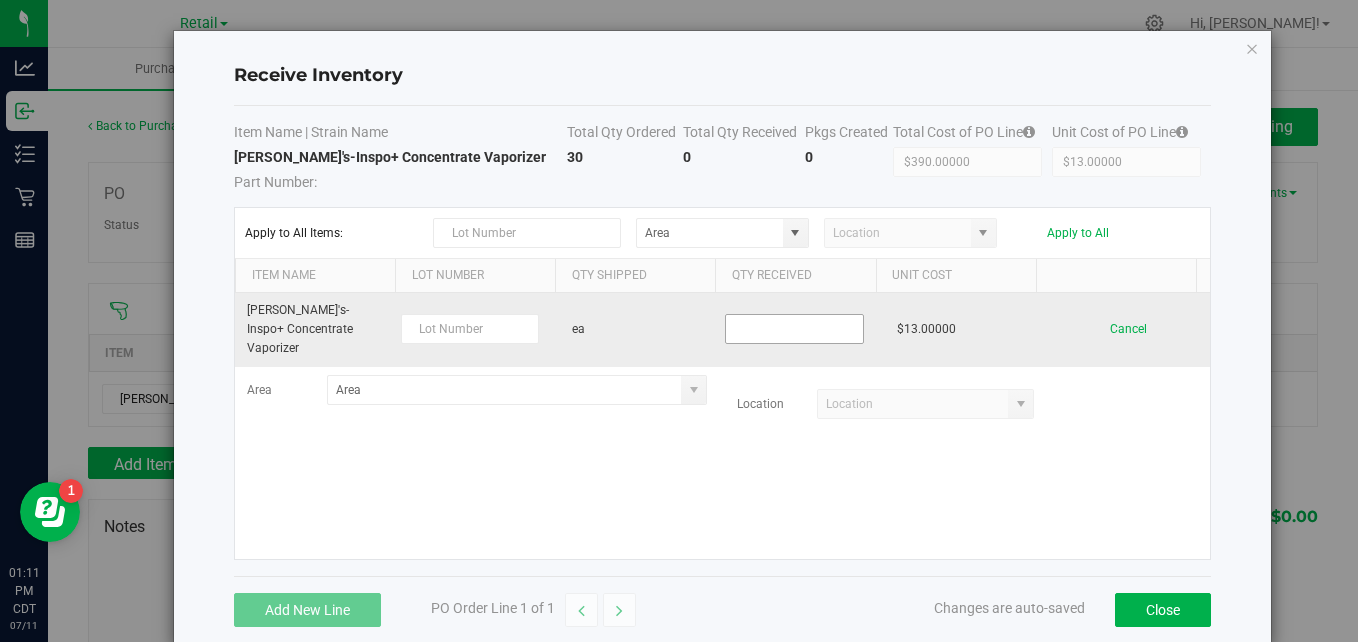 click at bounding box center [794, 329] 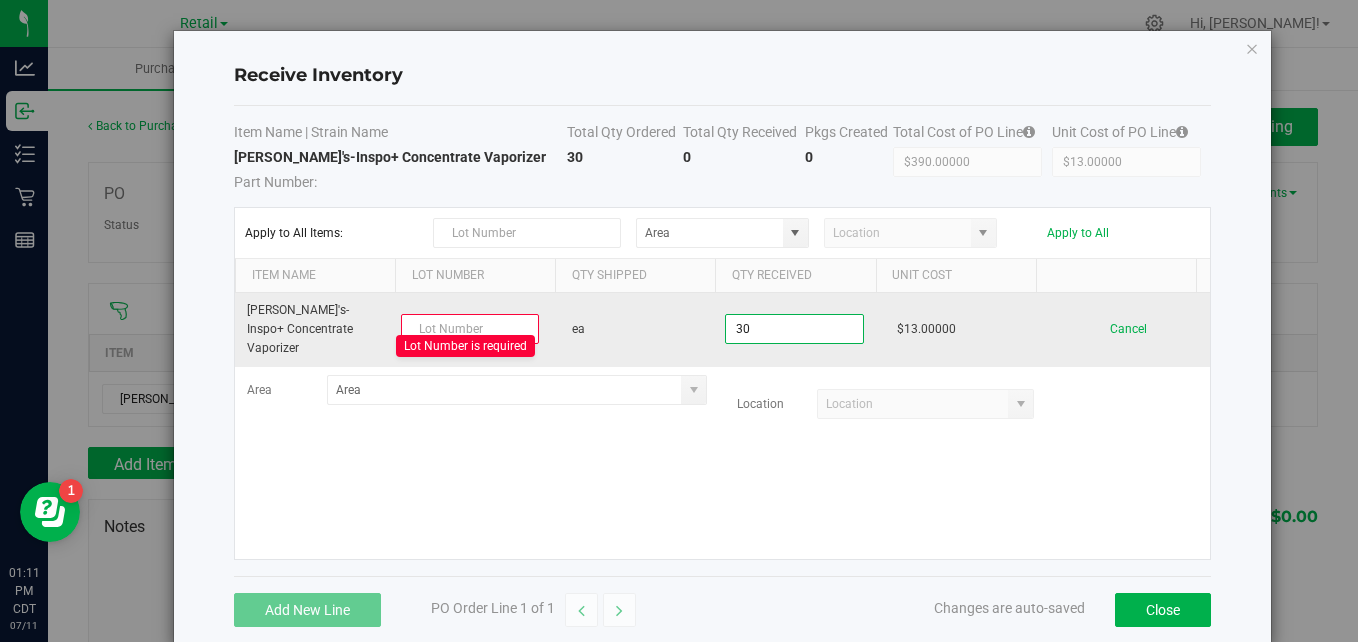 type on "30 ea" 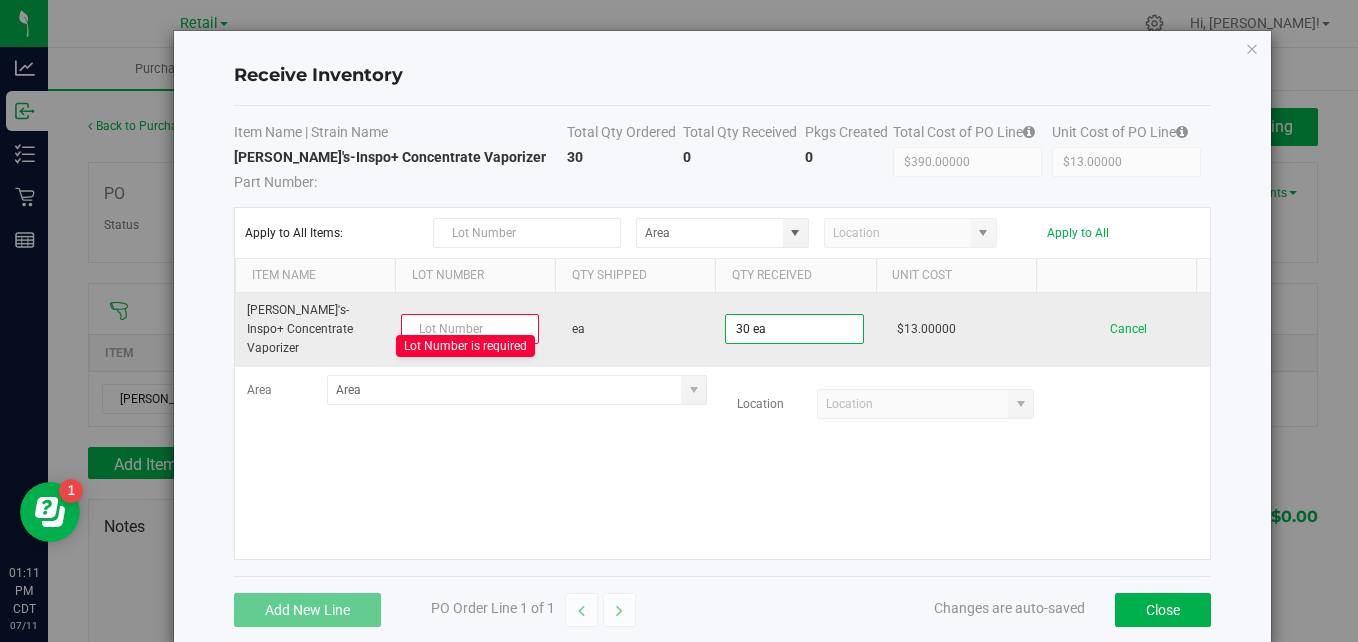 click at bounding box center [470, 329] 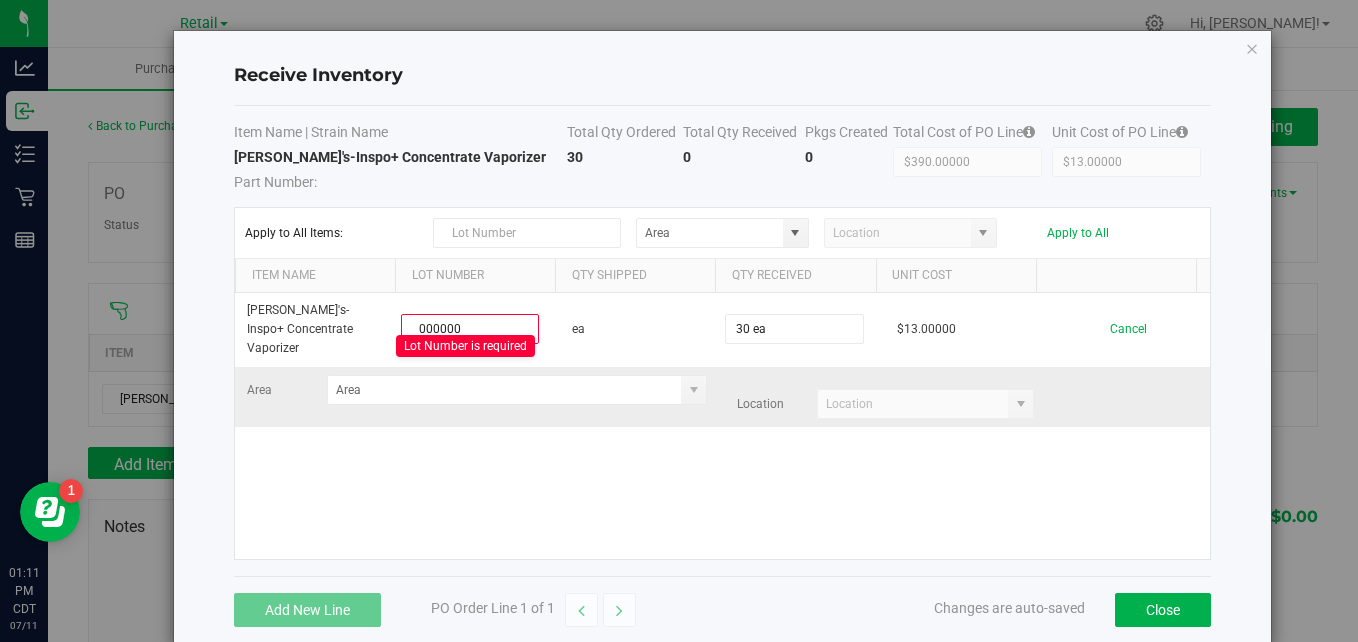 type on "000000" 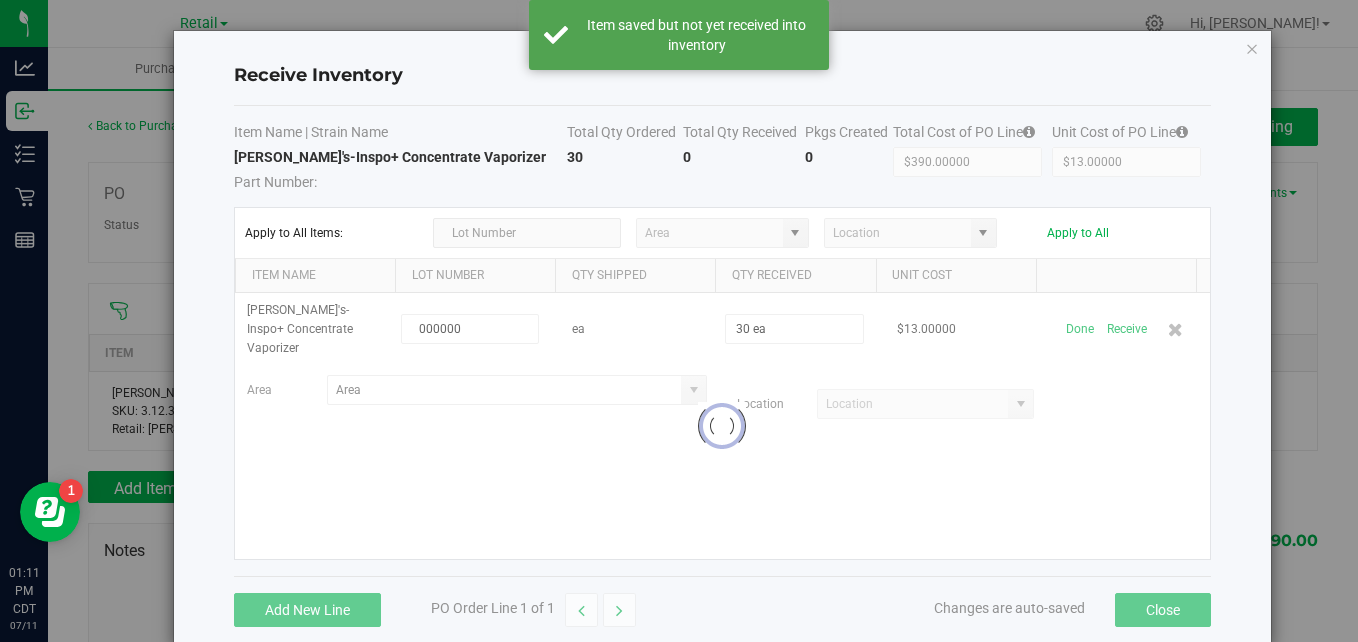 click at bounding box center (722, 426) 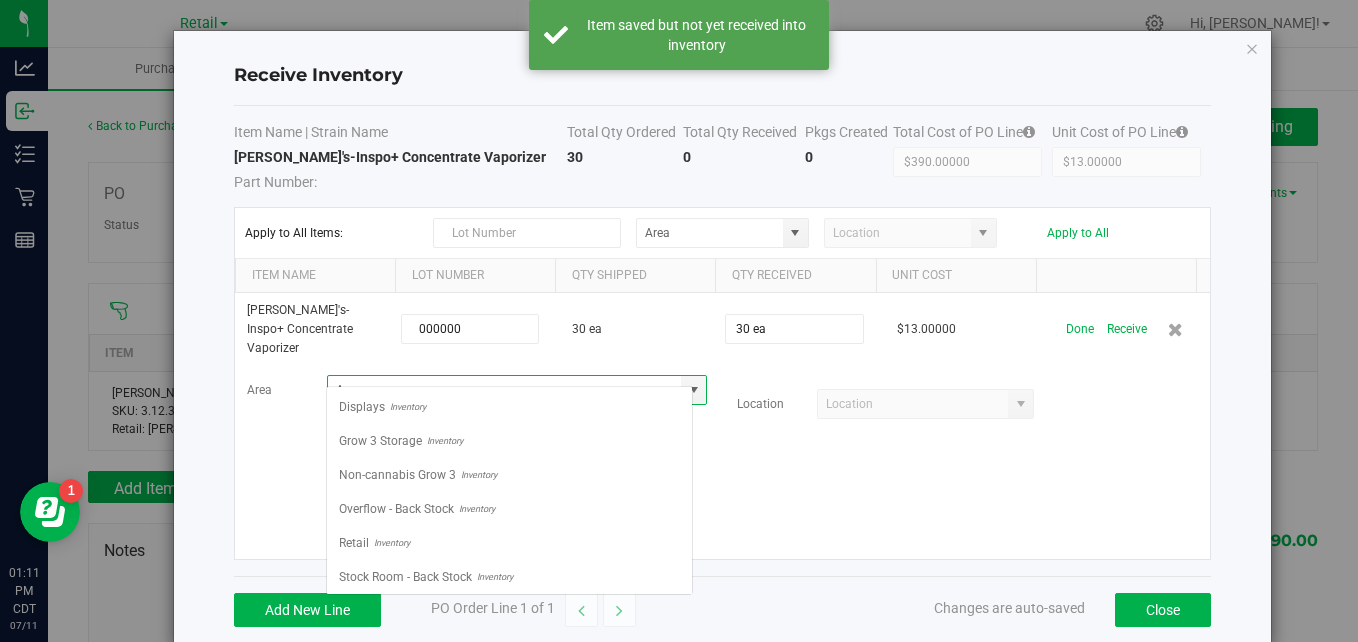 scroll, scrollTop: 99970, scrollLeft: 99633, axis: both 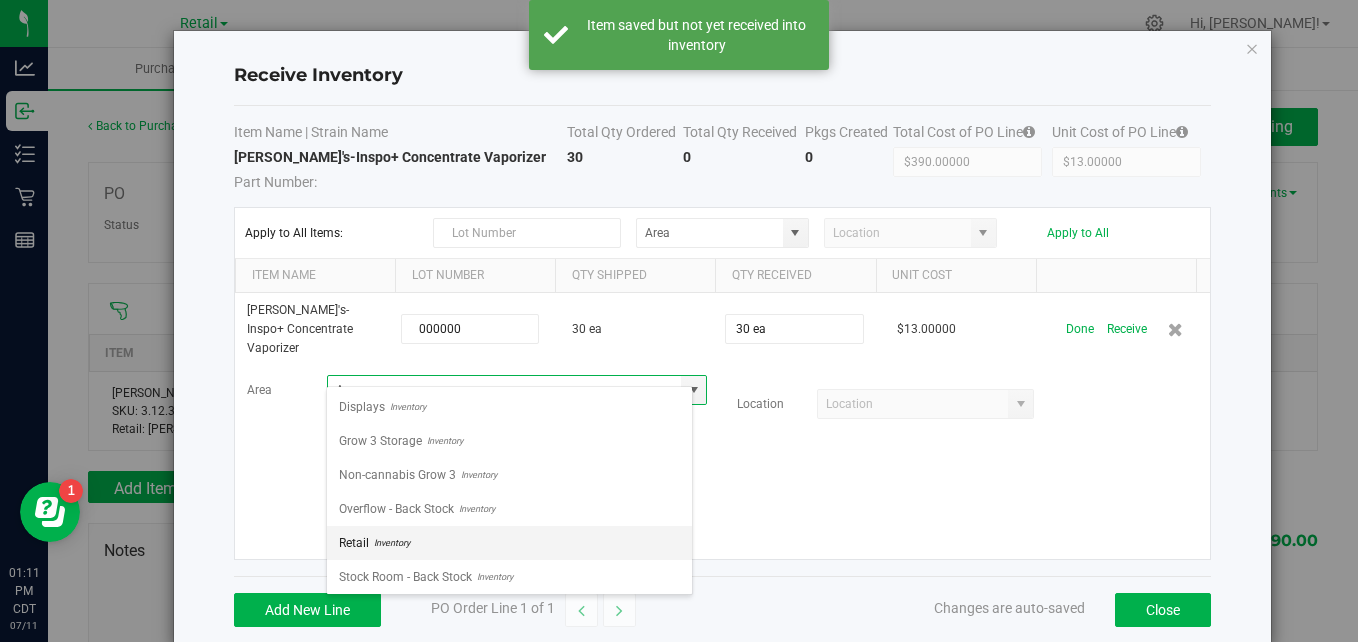 click on "Retail Inventory" at bounding box center [509, 543] 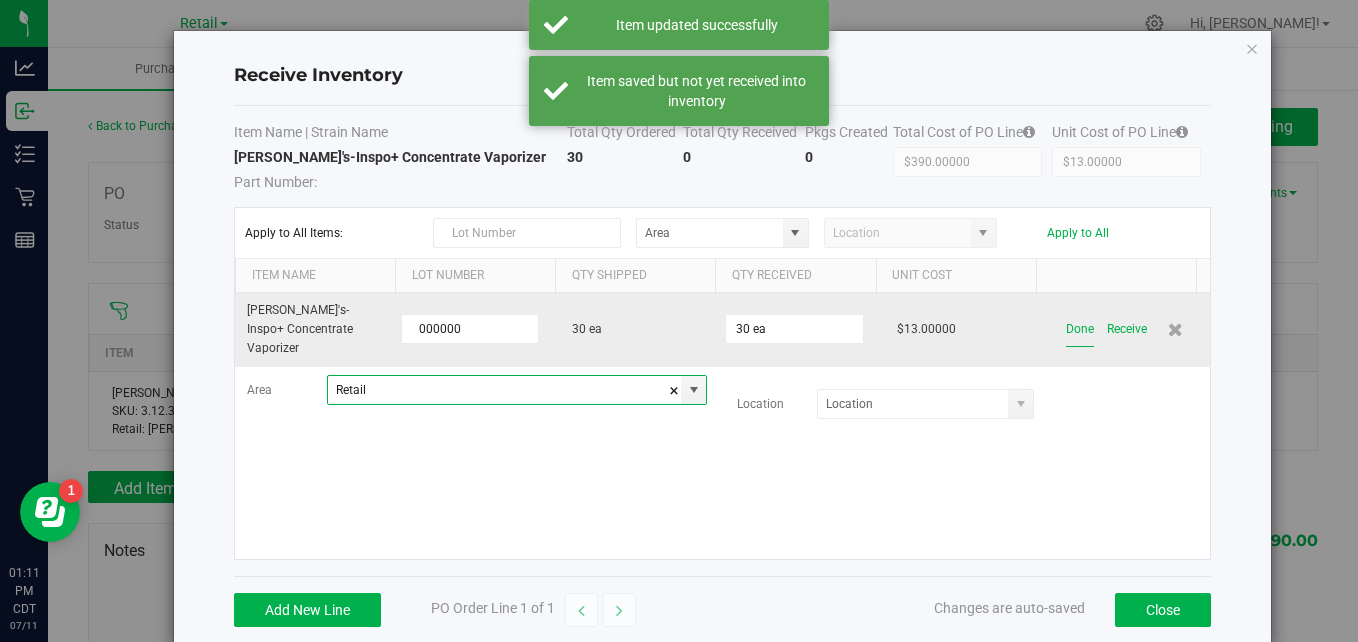 click on "Done" at bounding box center [1080, 329] 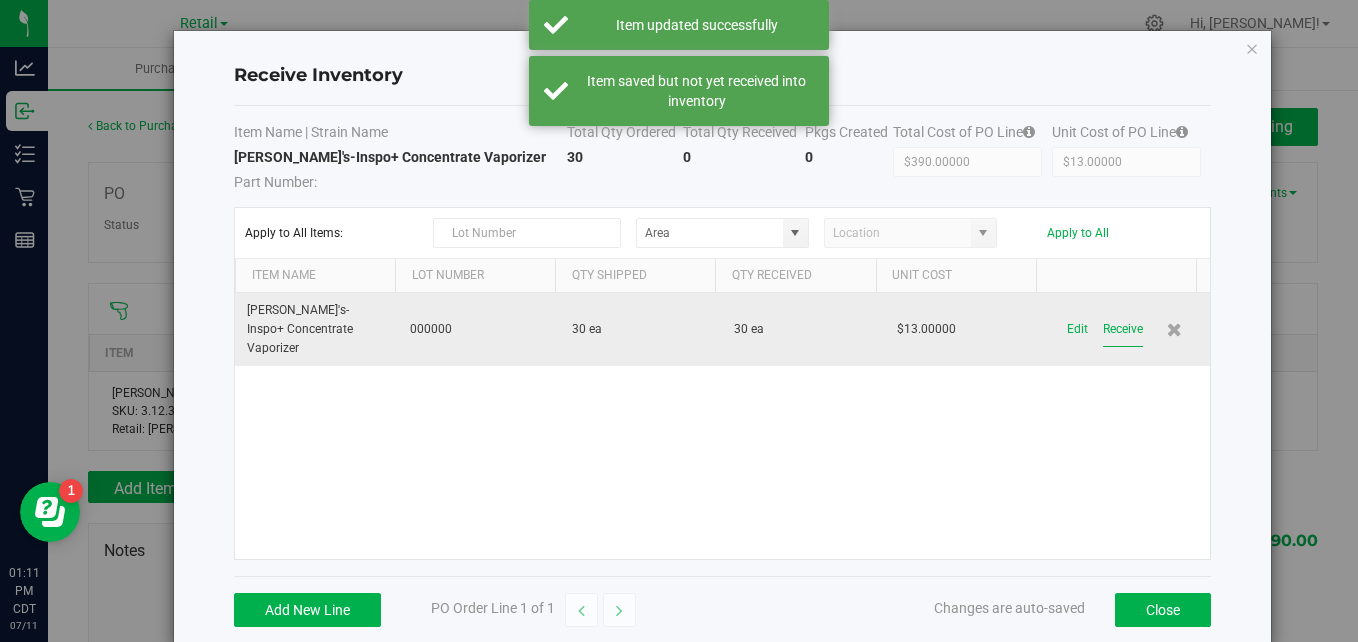 click on "Receive" at bounding box center (1123, 329) 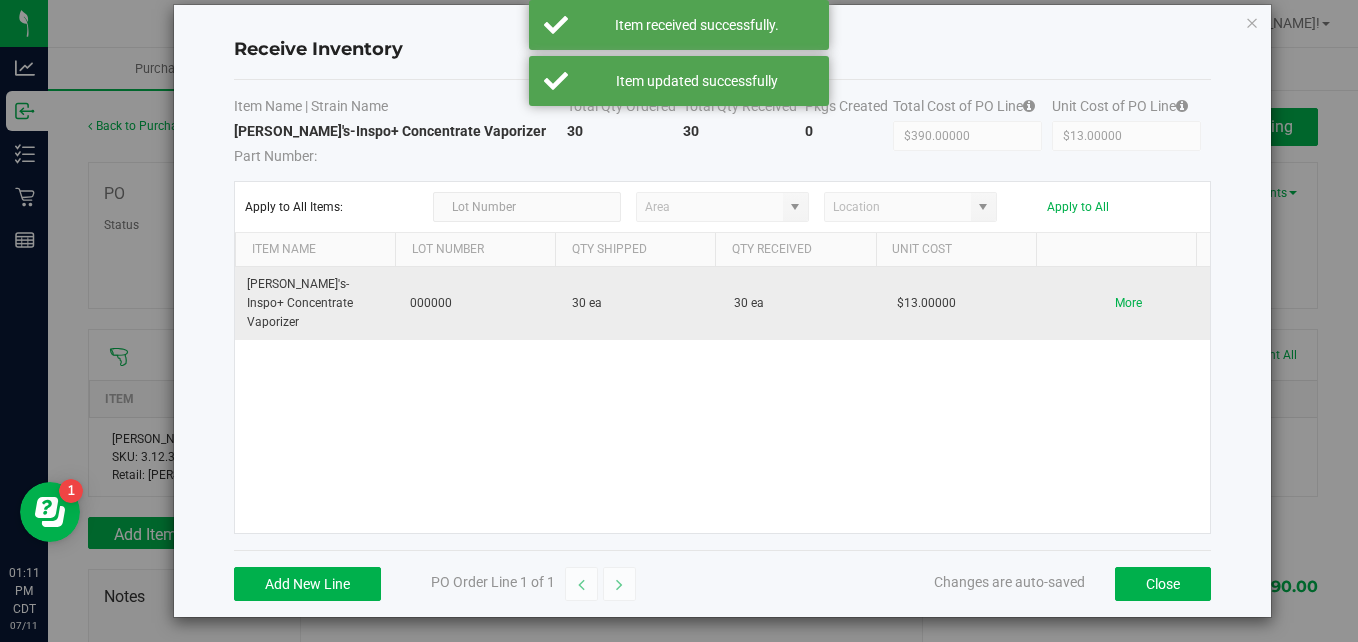 scroll, scrollTop: 27, scrollLeft: 0, axis: vertical 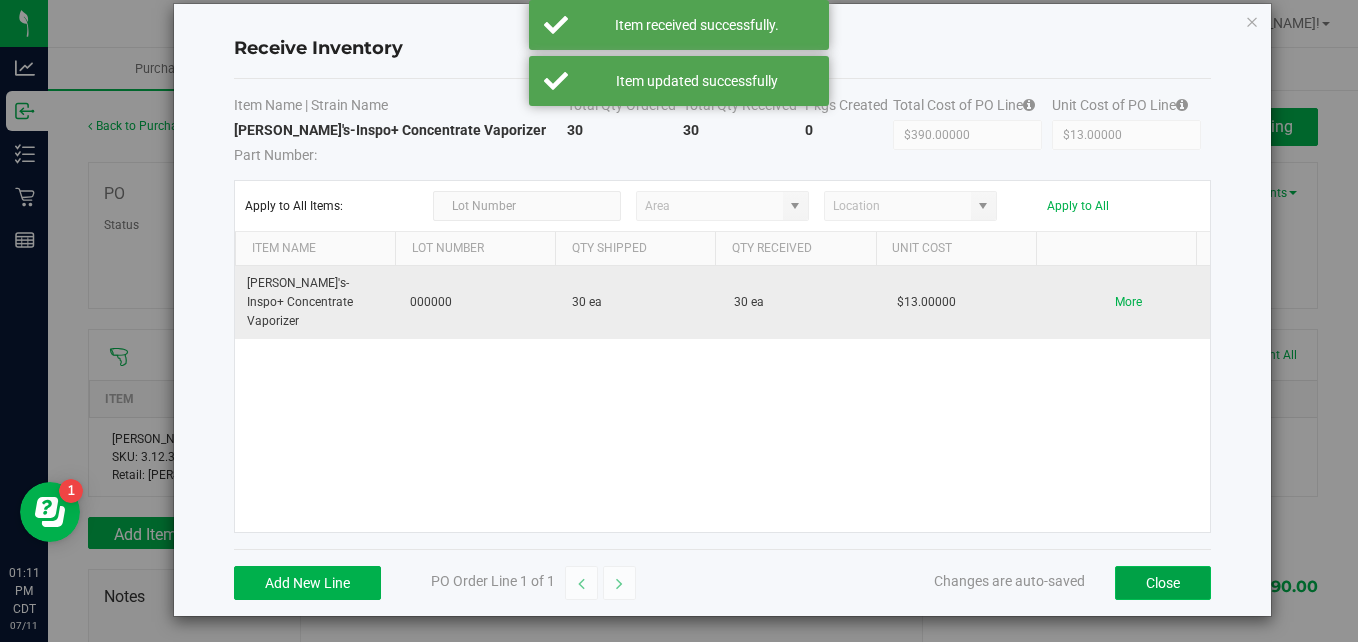 click on "Close" at bounding box center [1163, 583] 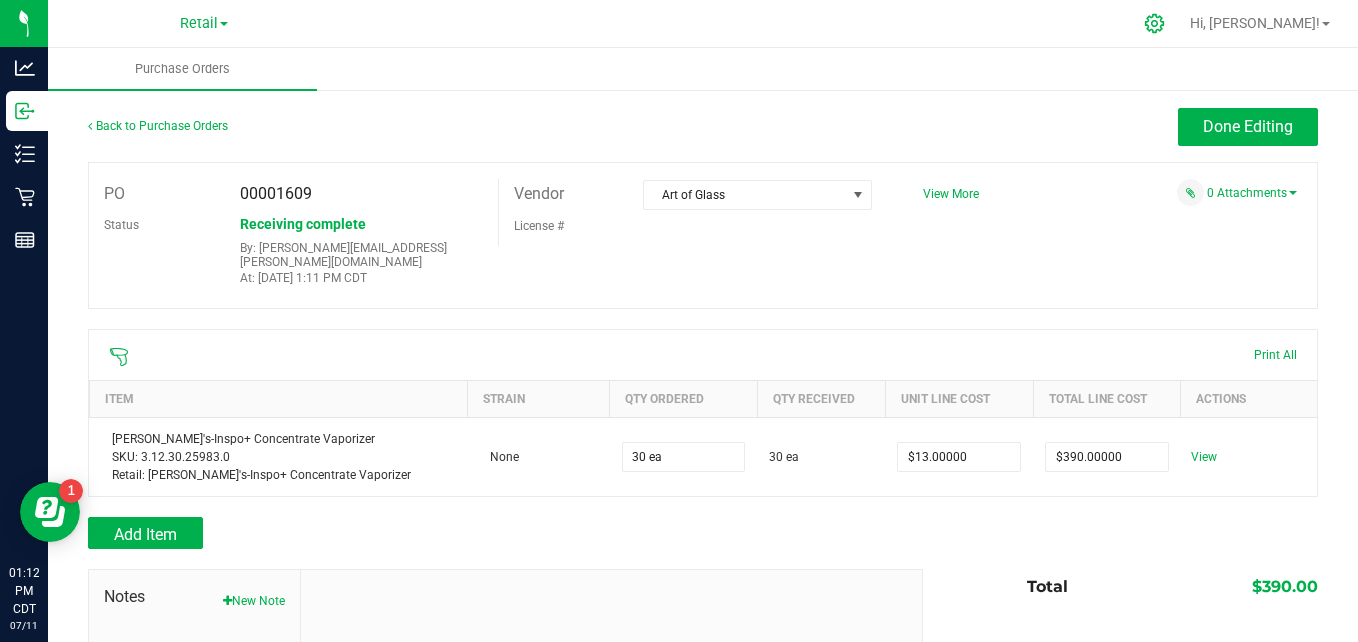 click at bounding box center (1155, 23) 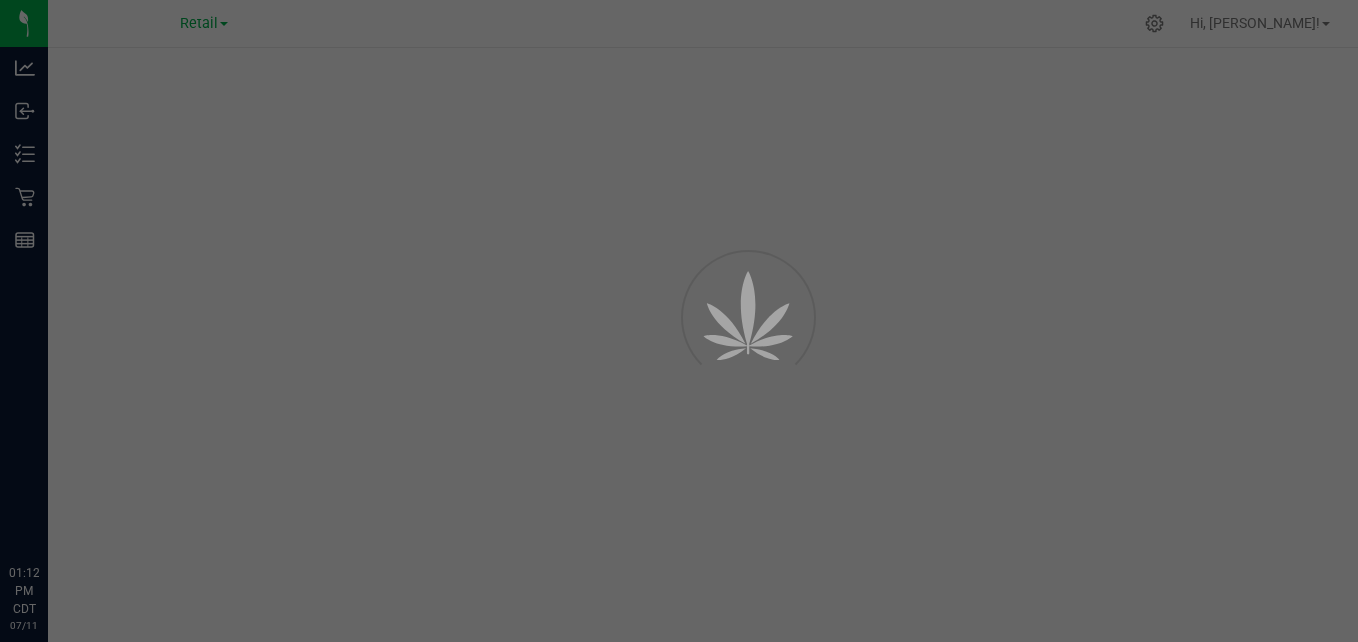 scroll, scrollTop: 0, scrollLeft: 0, axis: both 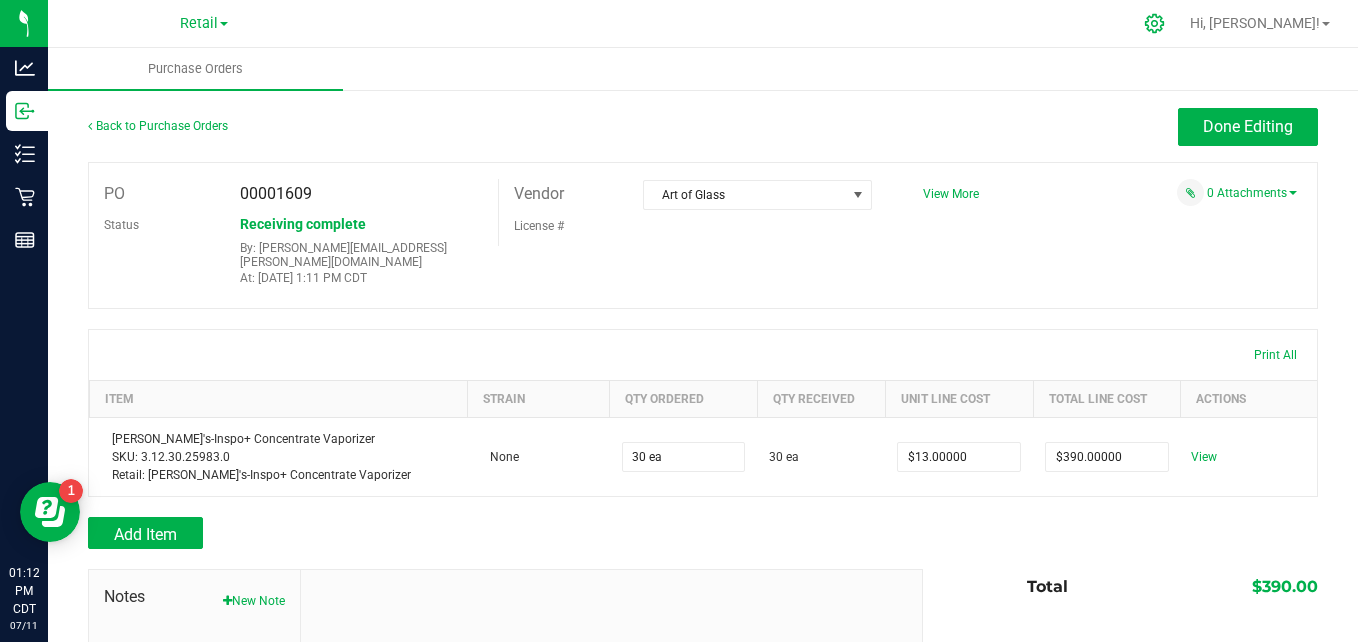 click 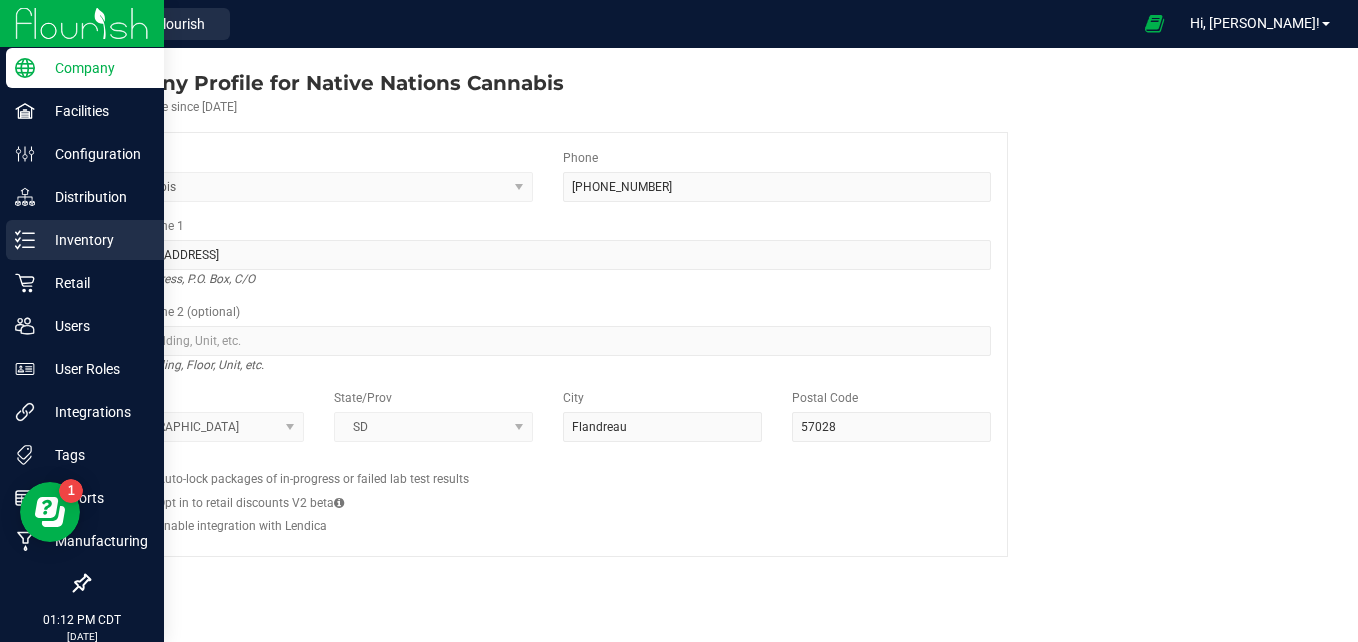 click on "Inventory" at bounding box center [95, 240] 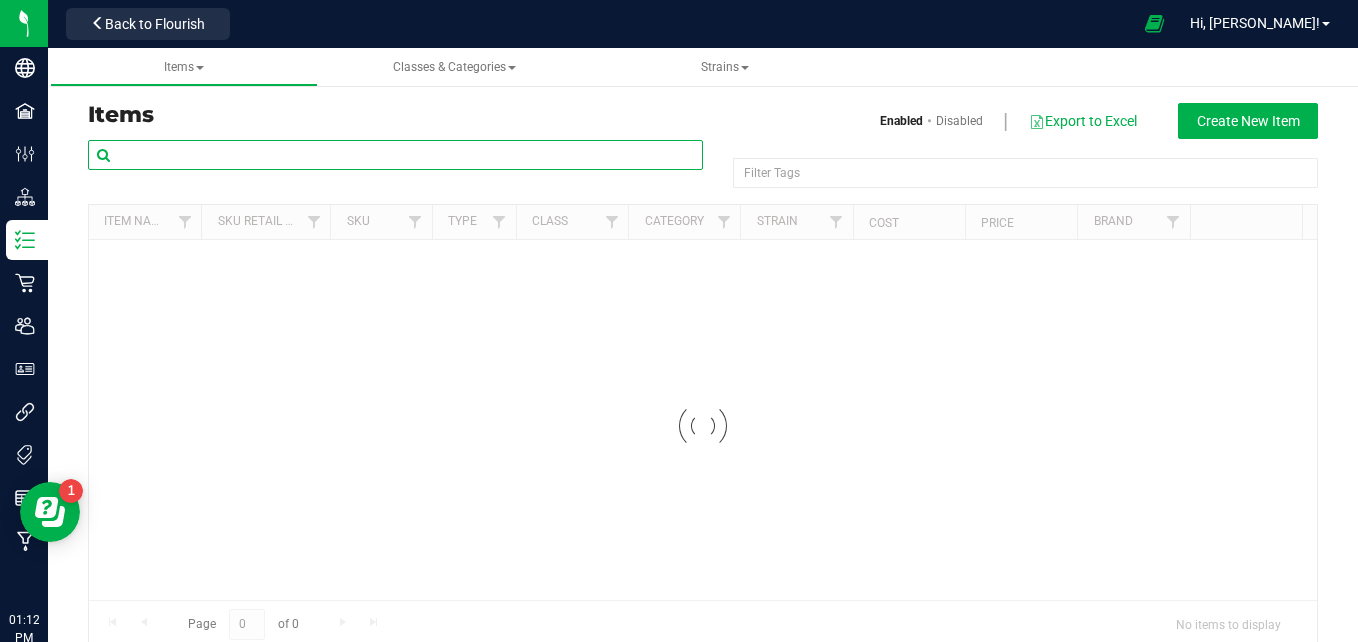click at bounding box center [395, 155] 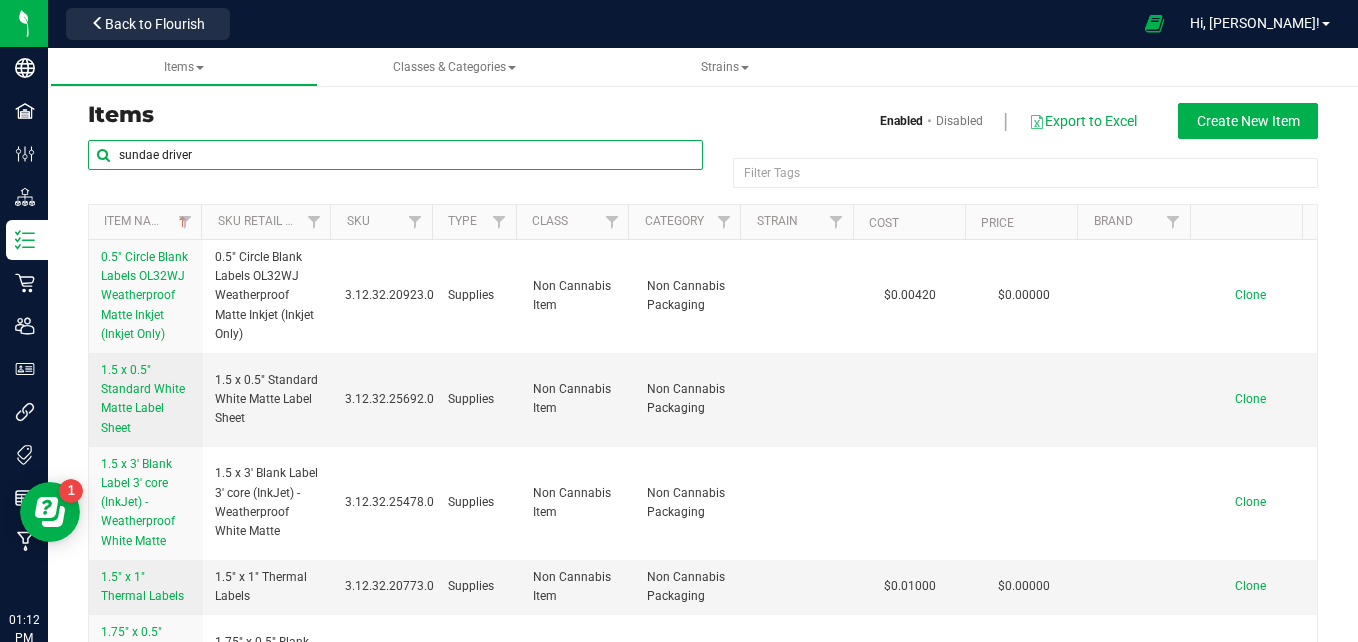 type on "sundae driver" 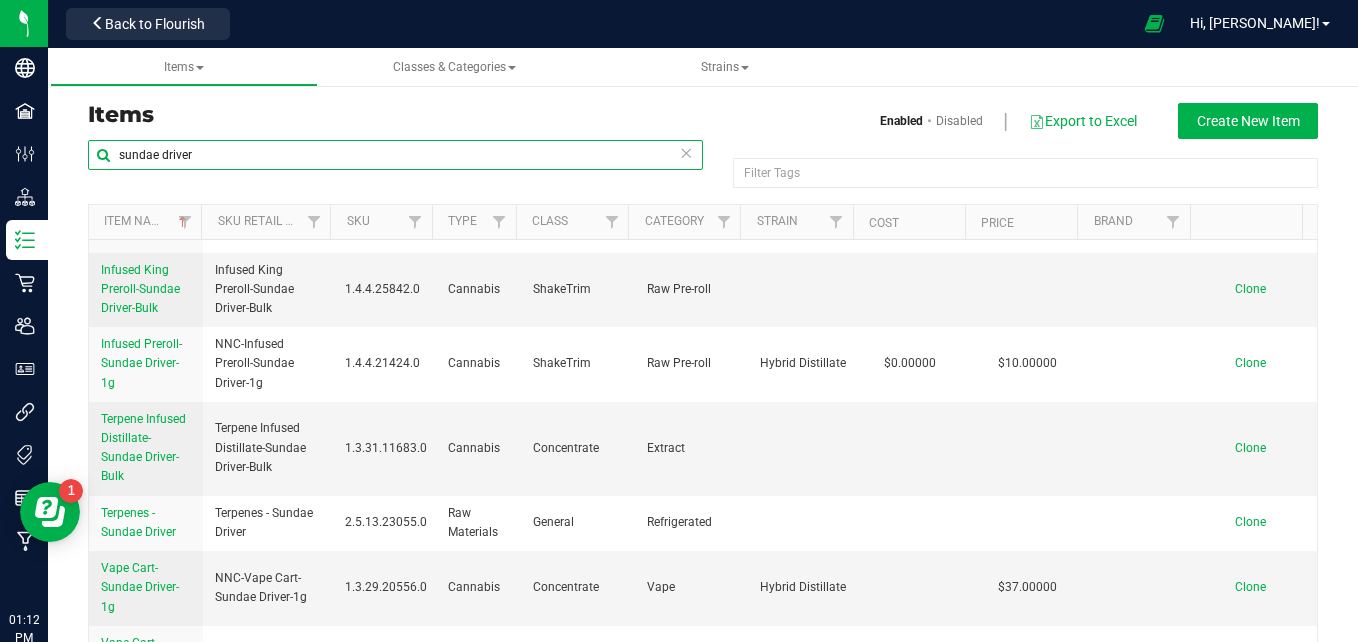 scroll, scrollTop: 343, scrollLeft: 0, axis: vertical 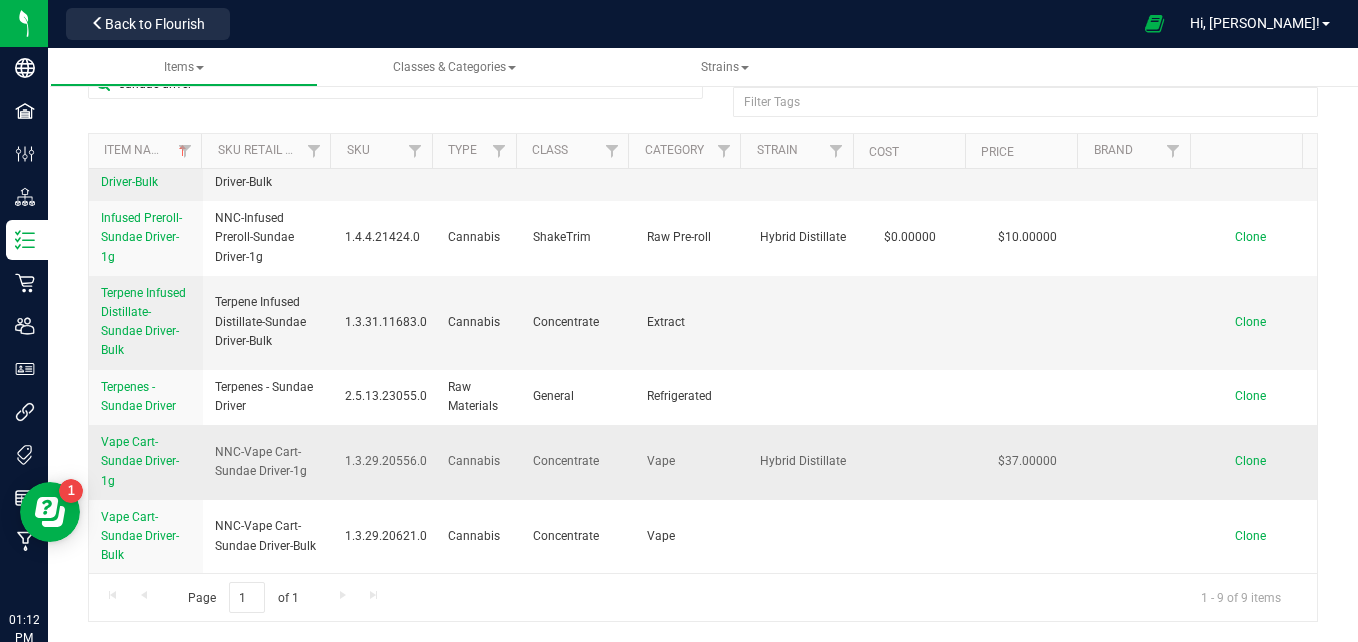 click on "Vape Cart-Sundae Driver-1g" at bounding box center [140, 461] 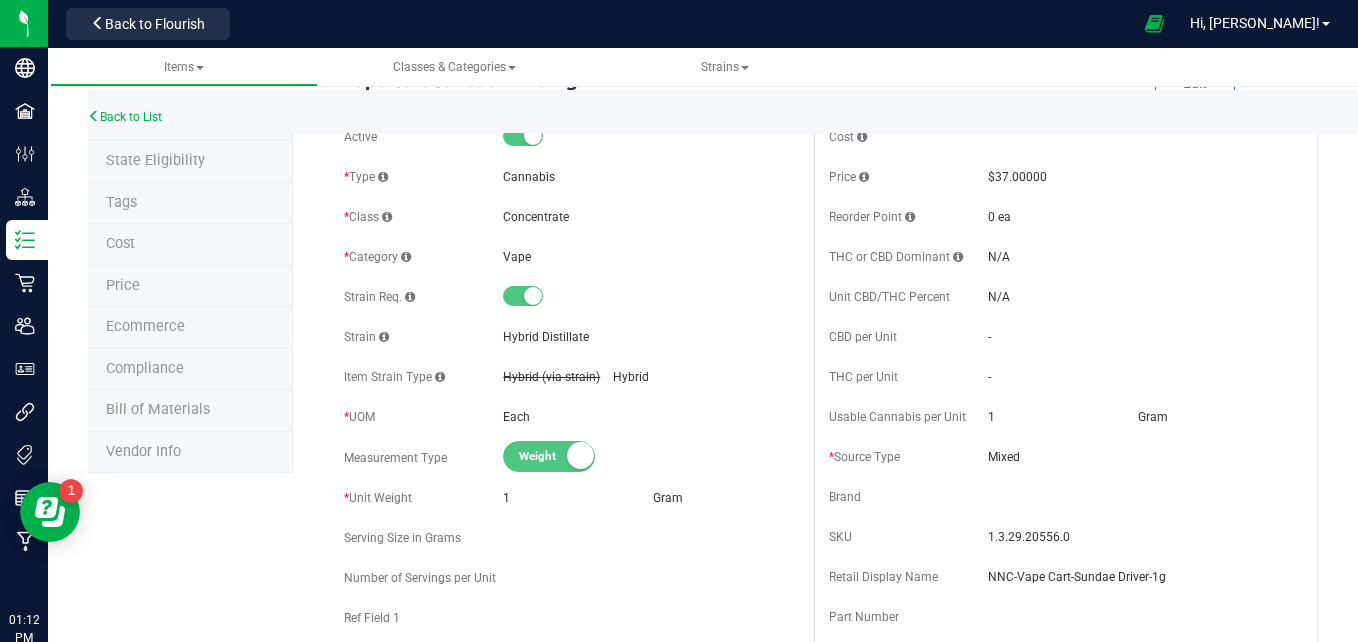 scroll, scrollTop: 0, scrollLeft: 0, axis: both 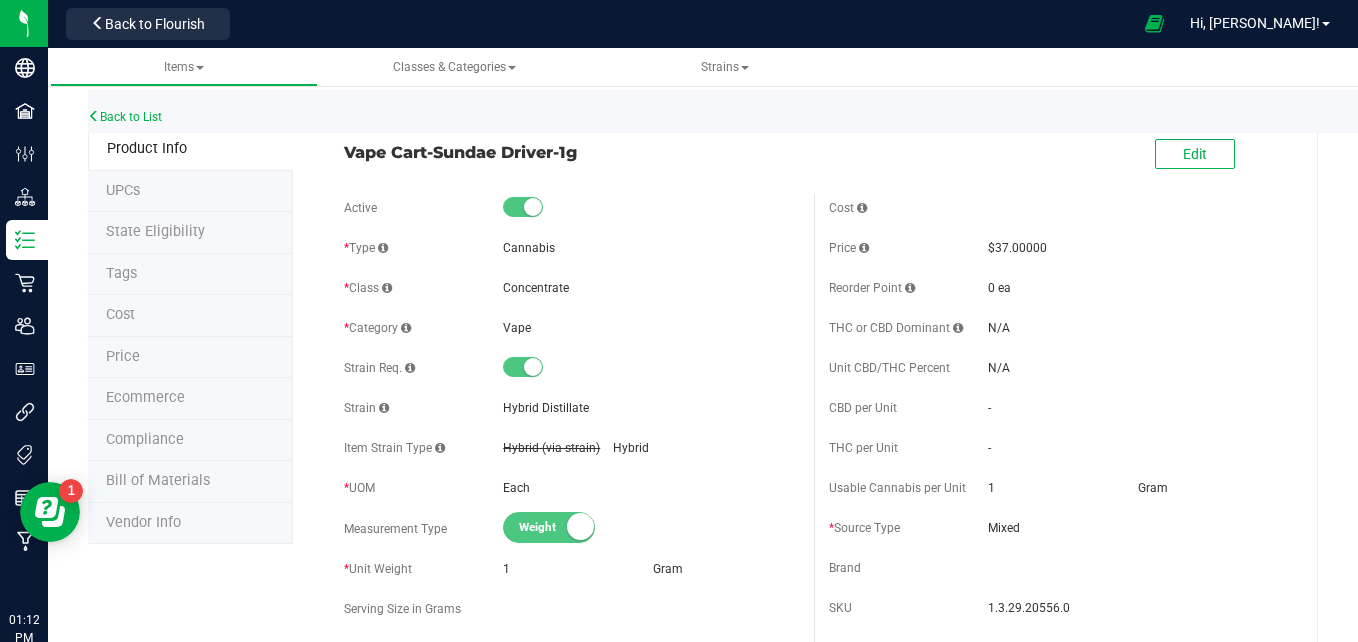 click on "UPCs" at bounding box center [190, 192] 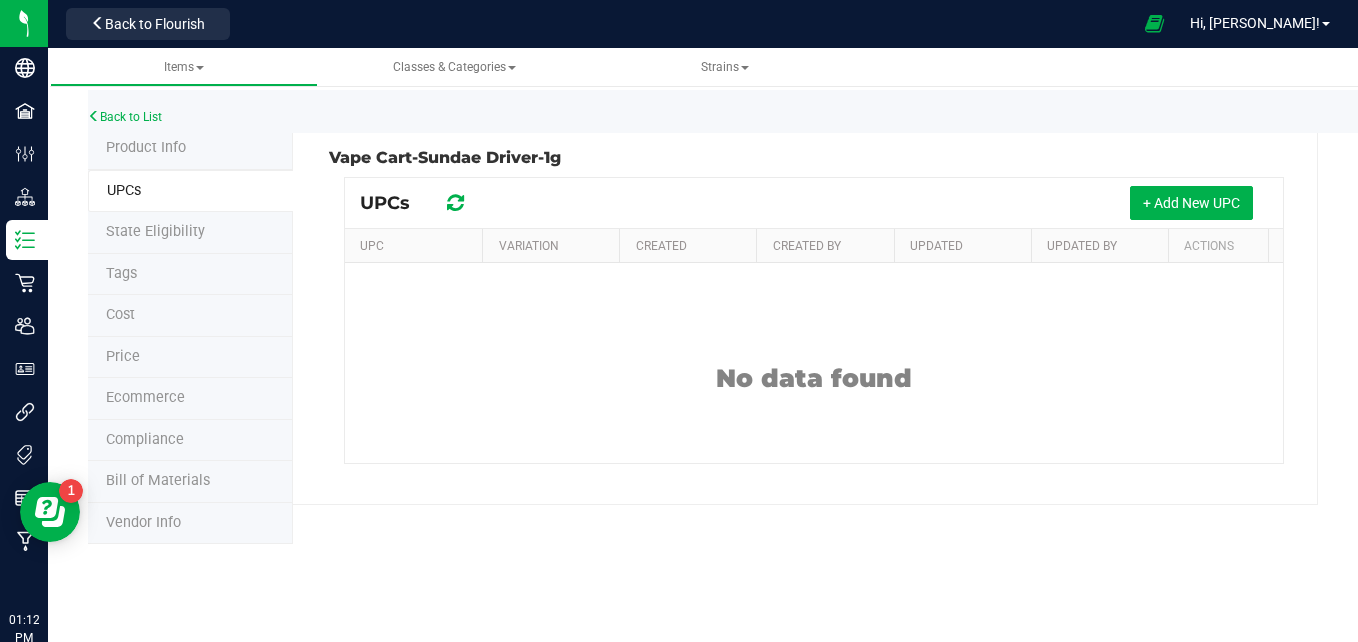 click on "Ecommerce" at bounding box center (145, 397) 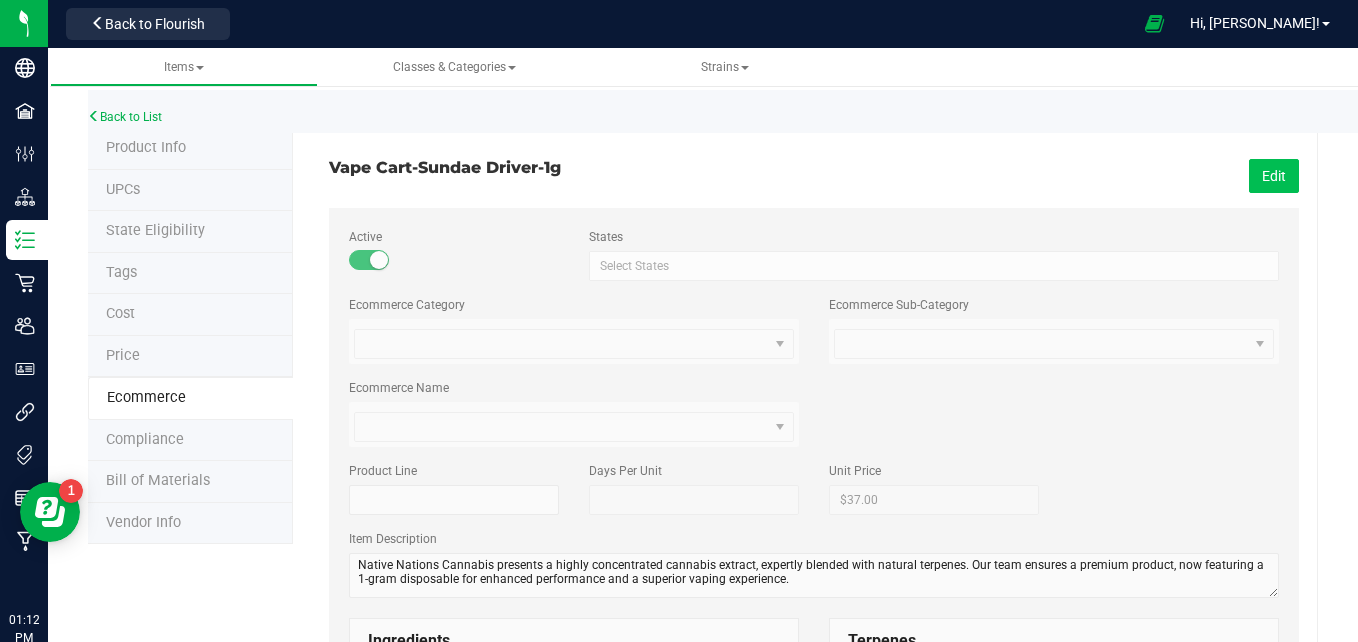 click on "Edit" at bounding box center [1274, 176] 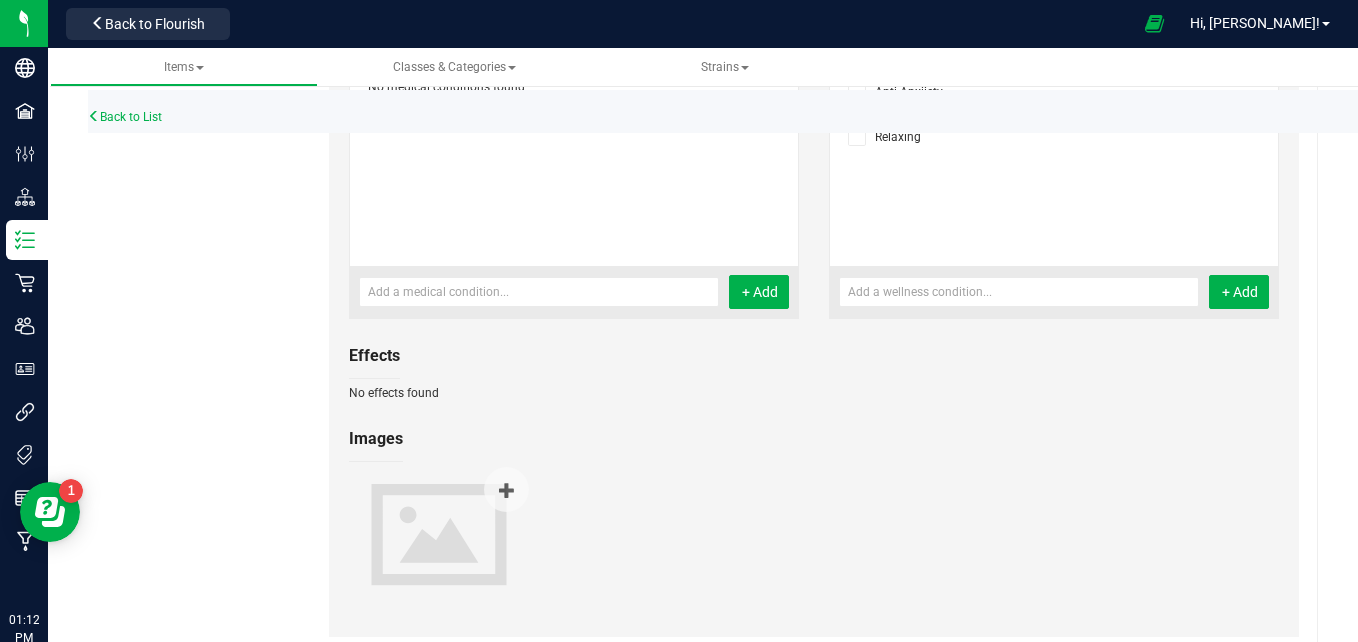 scroll, scrollTop: 1024, scrollLeft: 0, axis: vertical 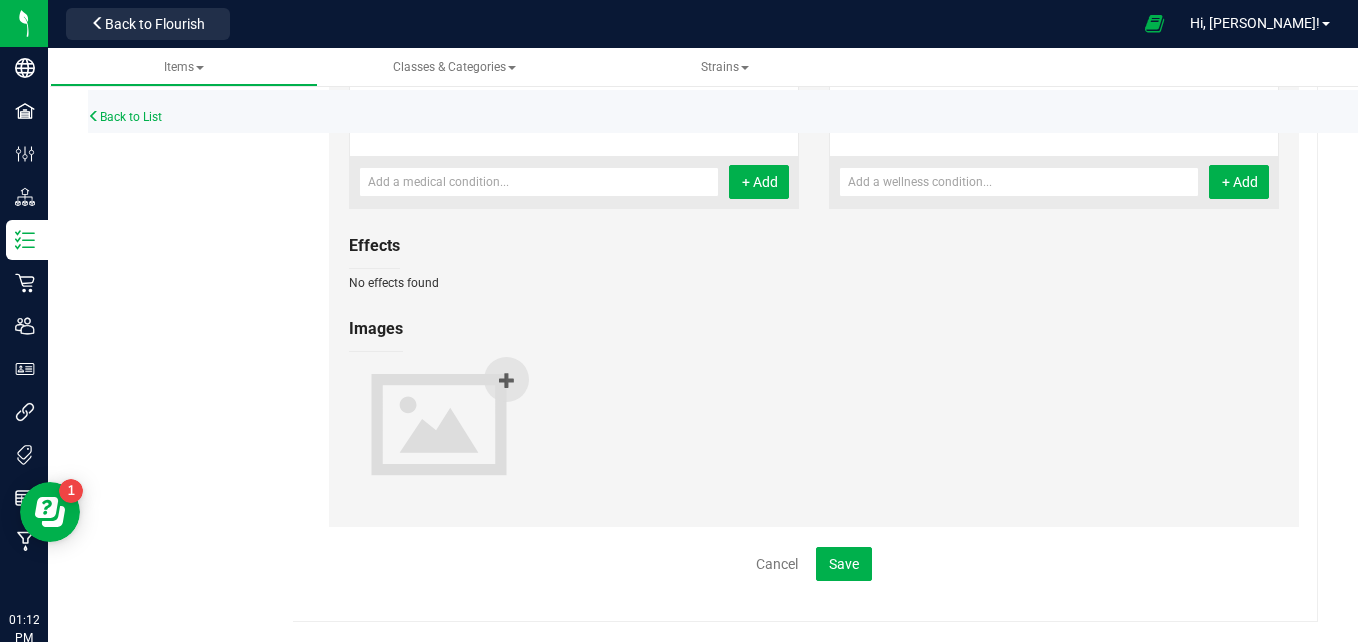 click at bounding box center (506, 379) 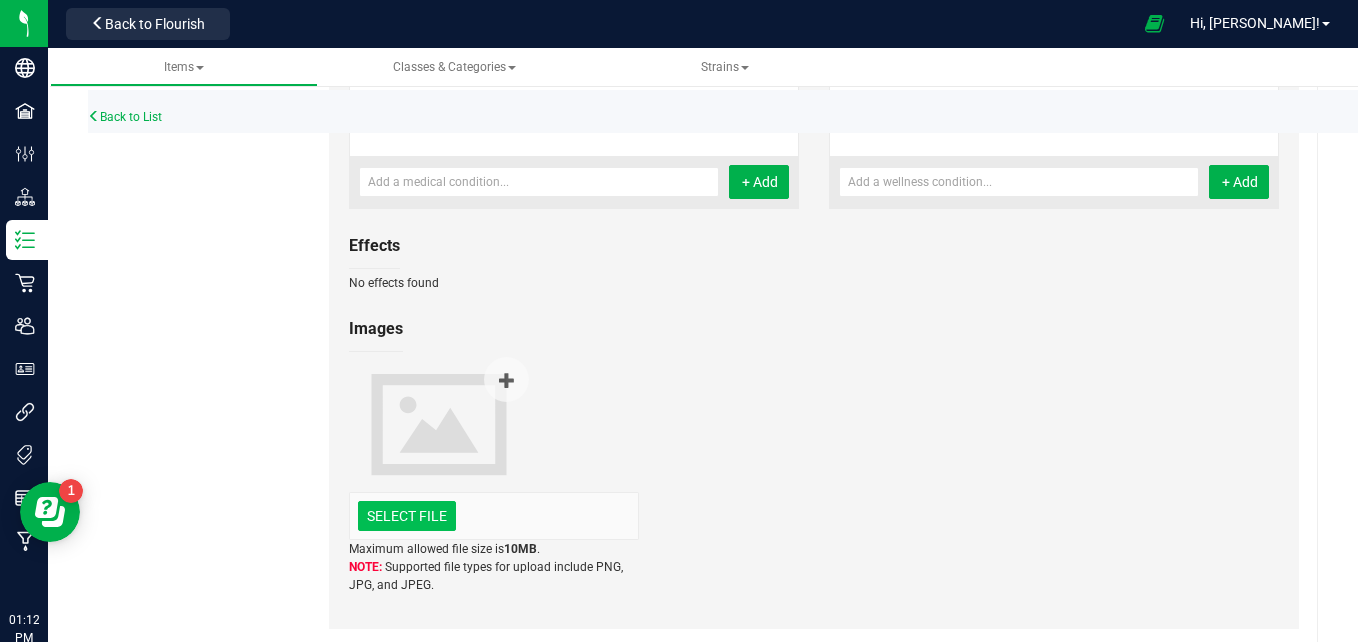 click at bounding box center [-990, 412] 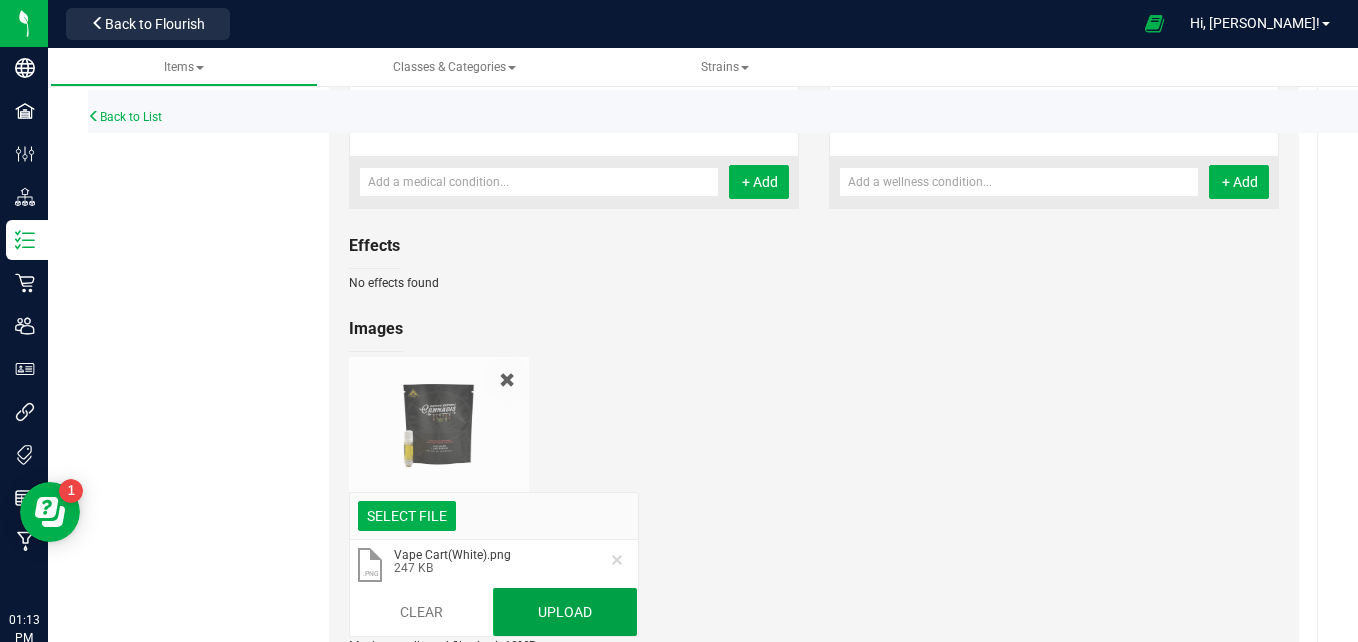 click on "Upload" at bounding box center (565, 612) 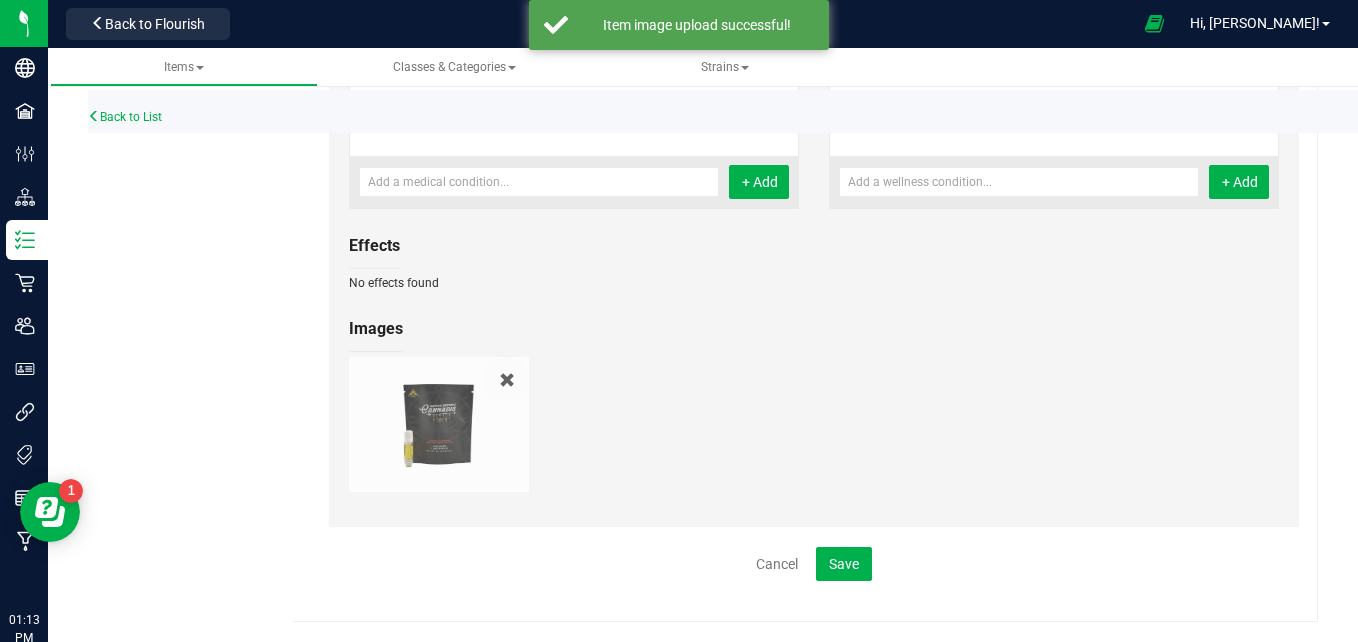 scroll, scrollTop: 1024, scrollLeft: 0, axis: vertical 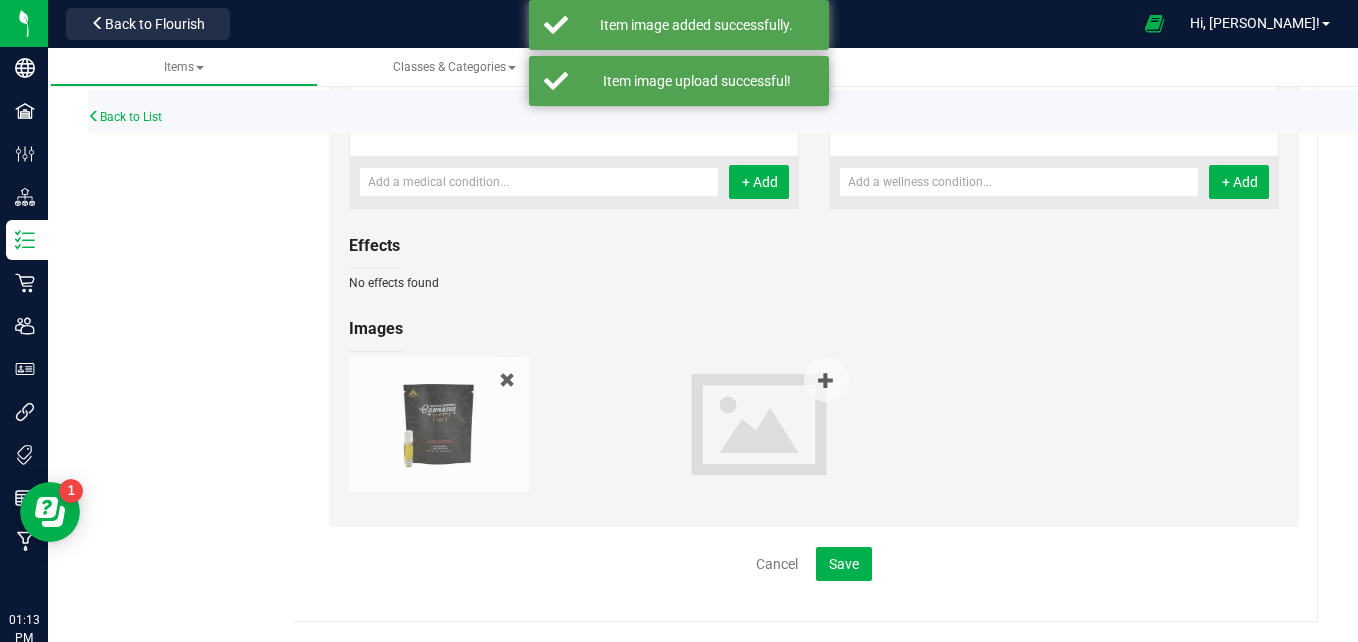 click on "Vape Cart-Sundae Driver-1g
Cancel
Save
Active
States
Select States AK AL AR AZ CA CO [GEOGRAPHIC_DATA] [GEOGRAPHIC_DATA] DE FL [GEOGRAPHIC_DATA] HI [GEOGRAPHIC_DATA] ID [GEOGRAPHIC_DATA] IN [GEOGRAPHIC_DATA] [GEOGRAPHIC_DATA] LA MA MD [GEOGRAPHIC_DATA] [GEOGRAPHIC_DATA] [GEOGRAPHIC_DATA] [GEOGRAPHIC_DATA] [GEOGRAPHIC_DATA] MT [GEOGRAPHIC_DATA] [GEOGRAPHIC_DATA] [GEOGRAPHIC_DATA] NH [GEOGRAPHIC_DATA] [GEOGRAPHIC_DATA] [GEOGRAPHIC_DATA] [GEOGRAPHIC_DATA] [GEOGRAPHIC_DATA] [GEOGRAPHIC_DATA] [GEOGRAPHIC_DATA] [GEOGRAPHIC_DATA] PR [GEOGRAPHIC_DATA] SC SD [GEOGRAPHIC_DATA] [GEOGRAPHIC_DATA] [GEOGRAPHIC_DATA] [GEOGRAPHIC_DATA] [GEOGRAPHIC_DATA] [GEOGRAPHIC_DATA] [GEOGRAPHIC_DATA] WV WY Select States
Ecommerce Category
Ecommerce Sub-Category
Ecommerce Name
Product Line
37" at bounding box center (805, -137) 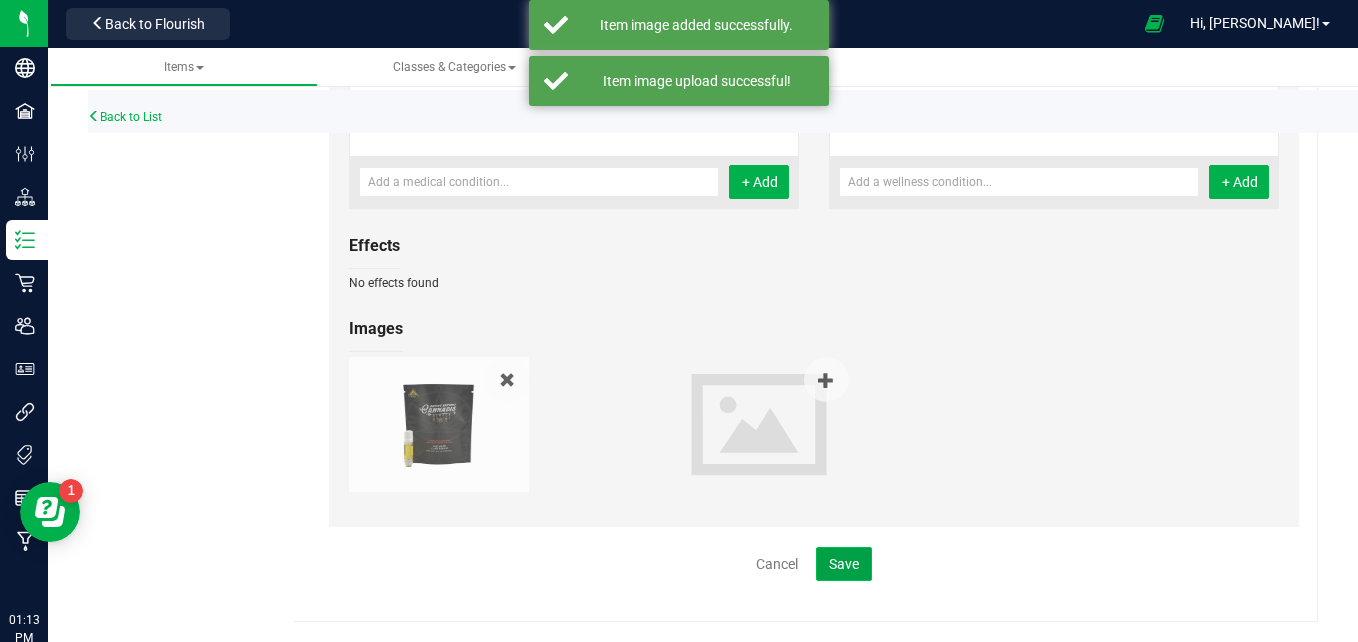 click on "Save" 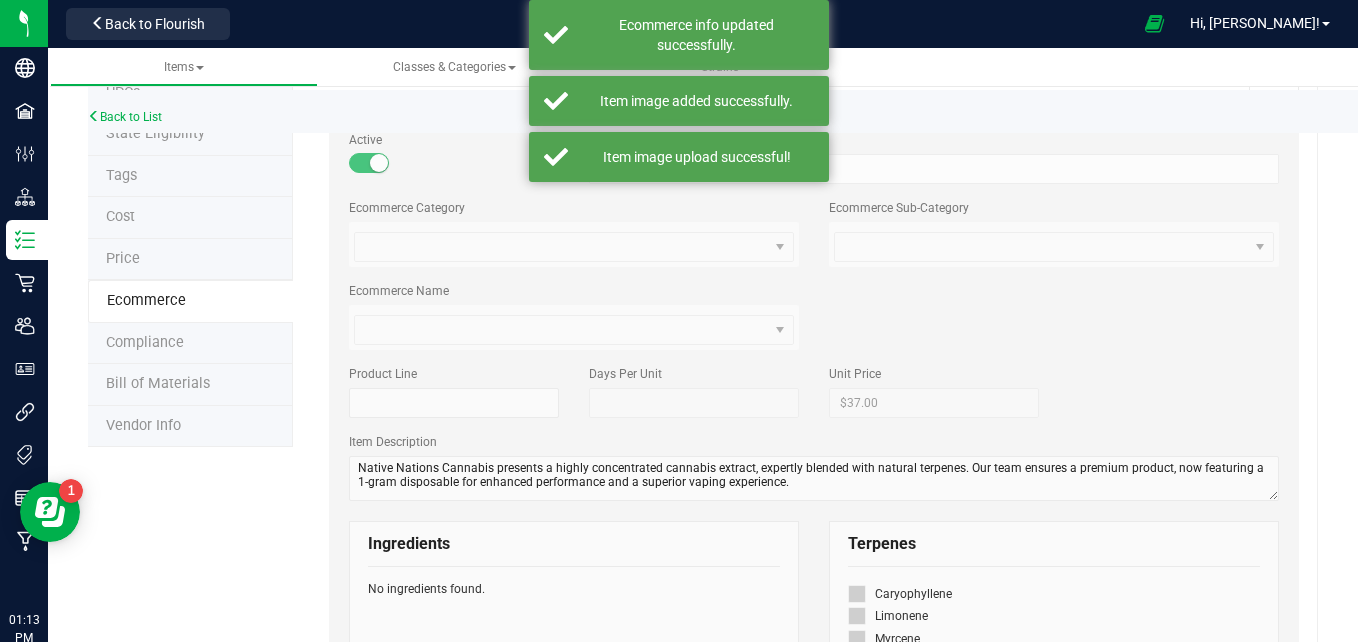 scroll, scrollTop: 0, scrollLeft: 0, axis: both 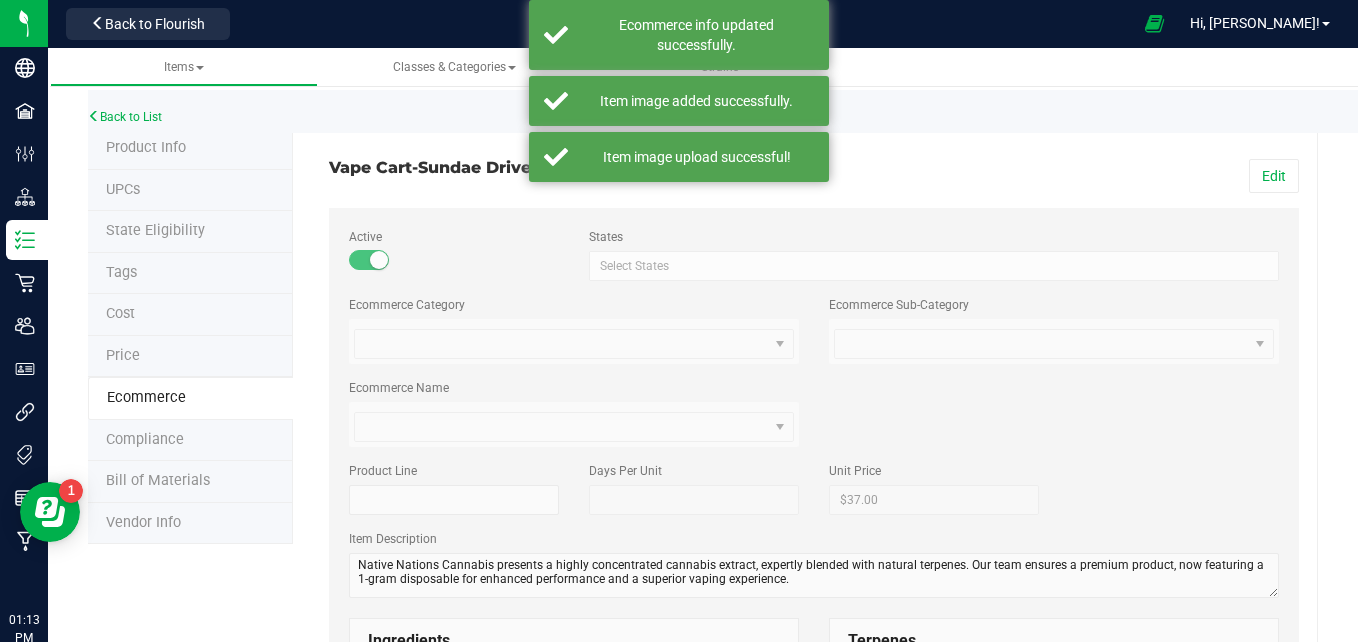 click on "Product Info" at bounding box center (146, 147) 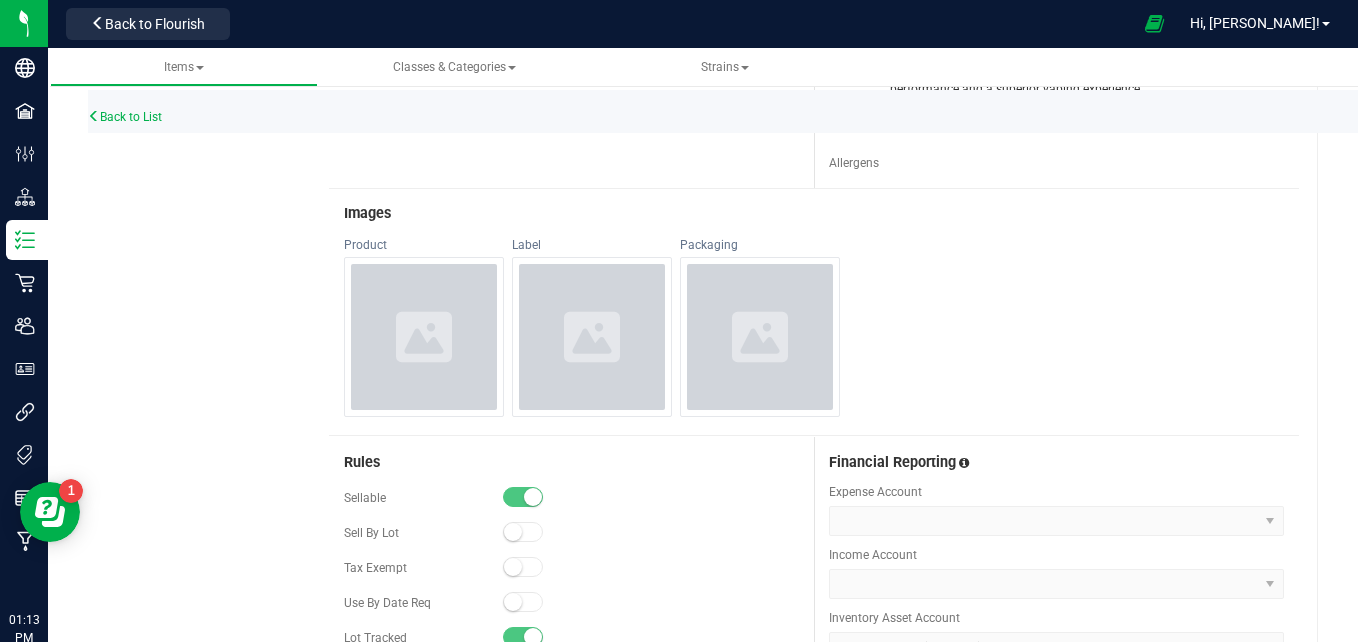 scroll, scrollTop: 0, scrollLeft: 0, axis: both 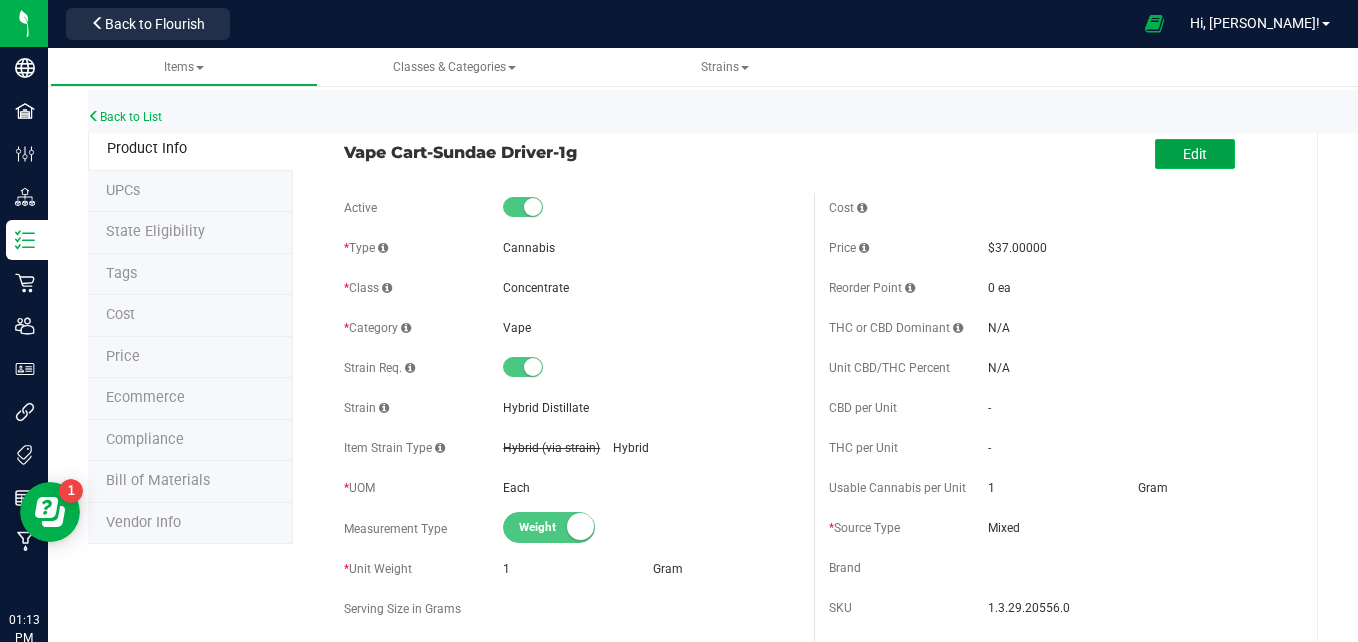 click on "Edit" at bounding box center (1195, 154) 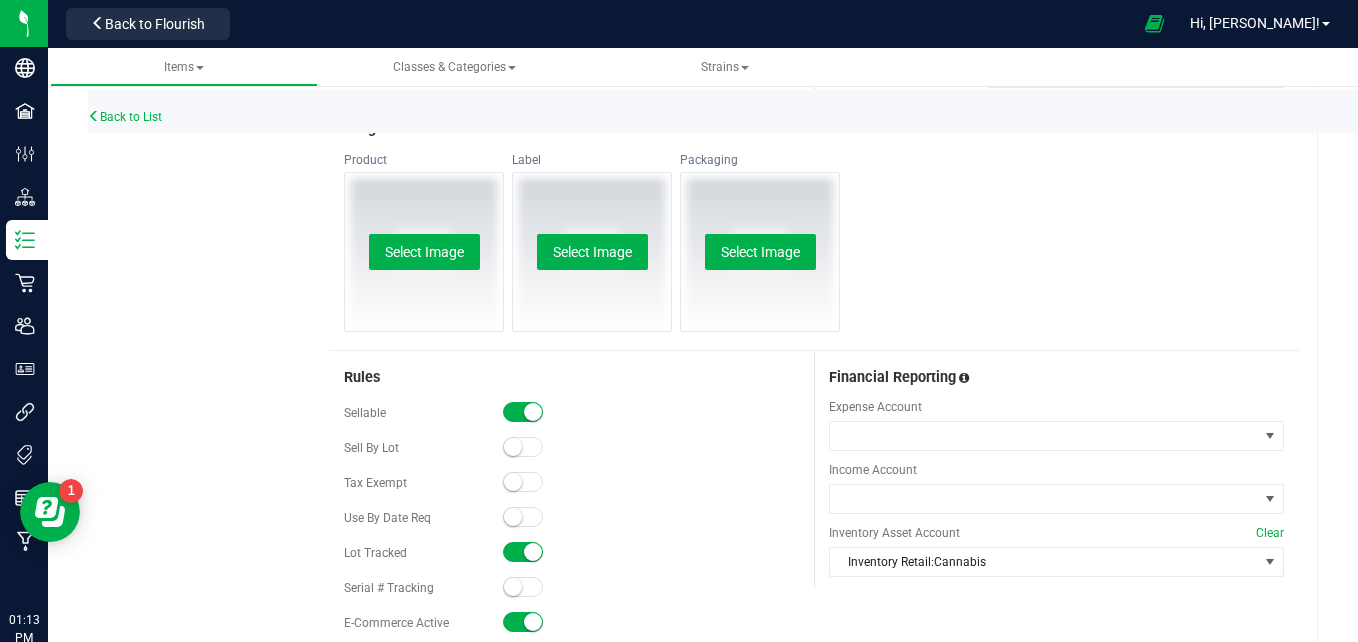 scroll, scrollTop: 909, scrollLeft: 0, axis: vertical 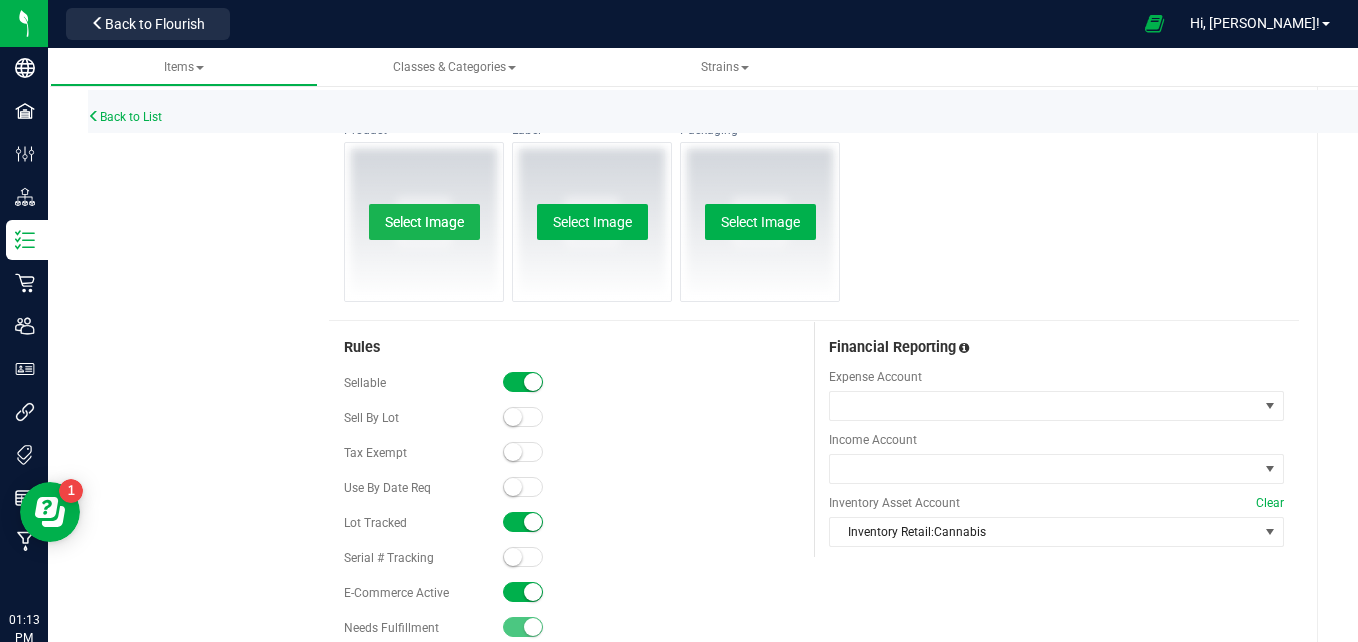 click on "Select Image" at bounding box center (424, 222) 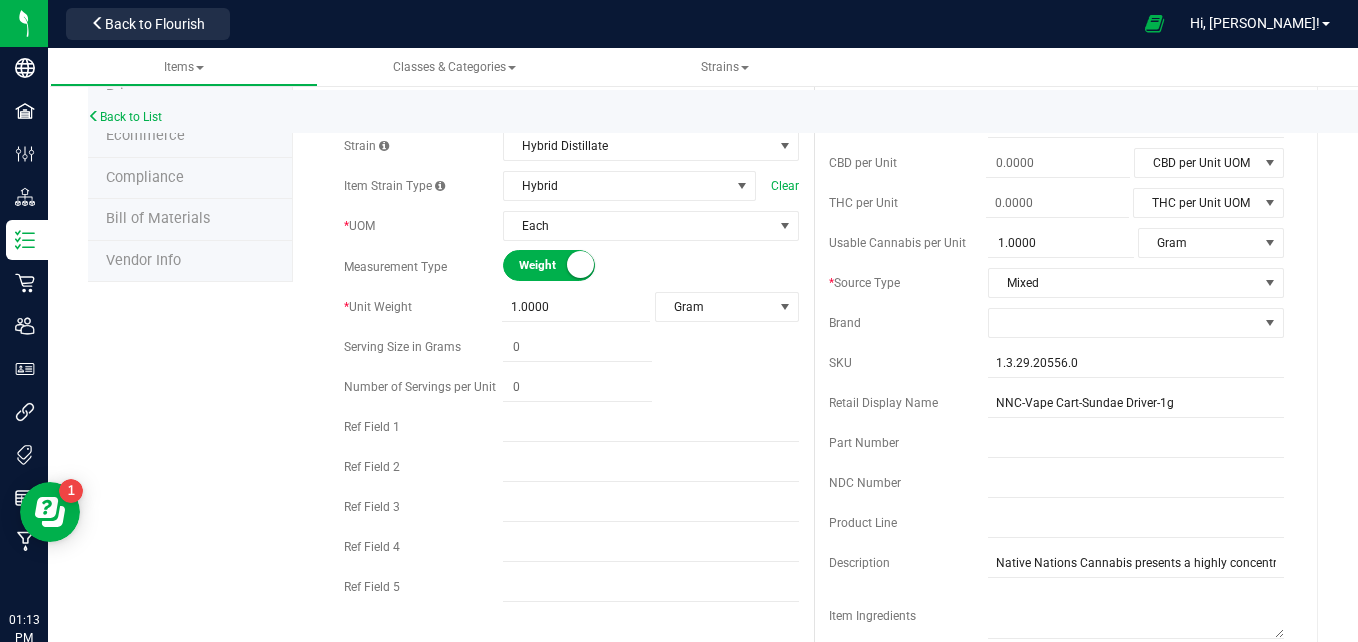 scroll, scrollTop: 0, scrollLeft: 0, axis: both 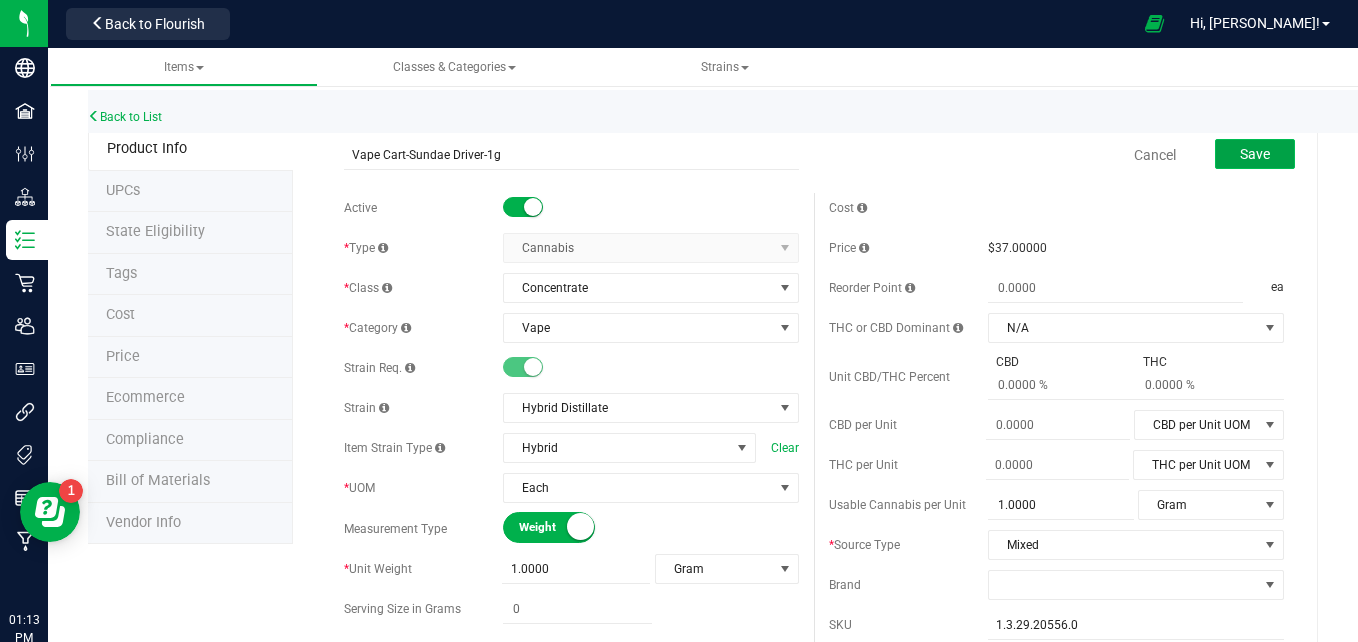 click on "Save" at bounding box center (1255, 154) 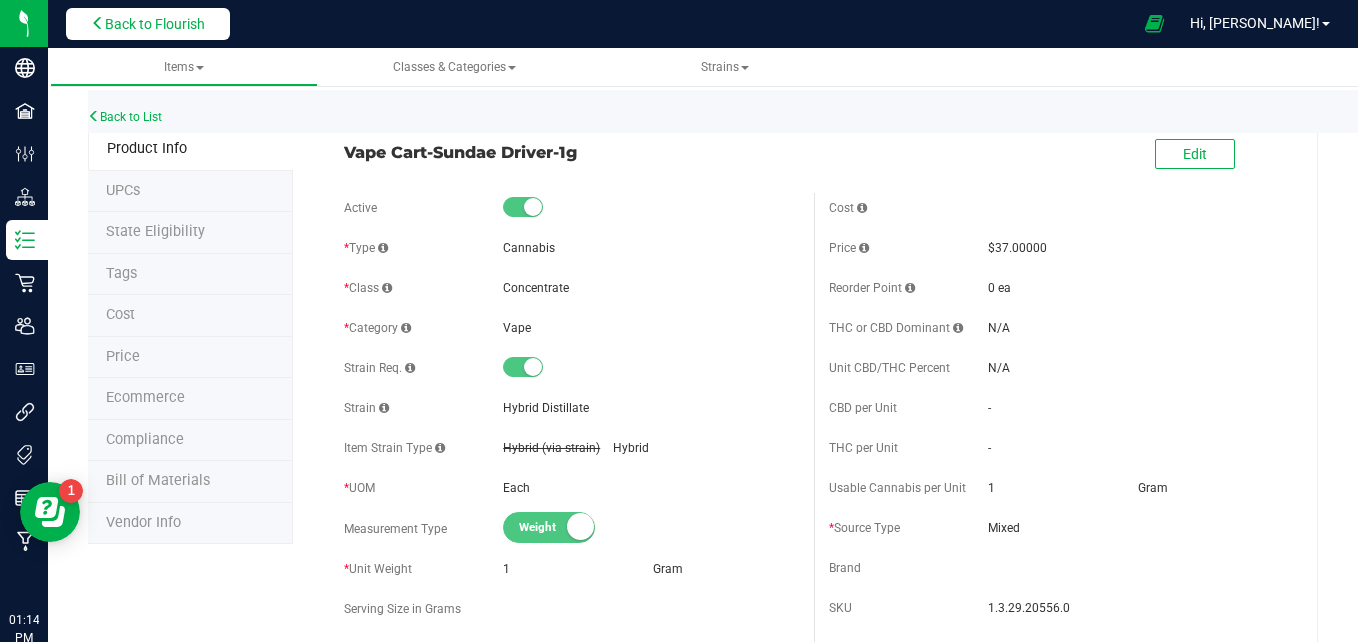 click on "Back to Flourish" at bounding box center [155, 24] 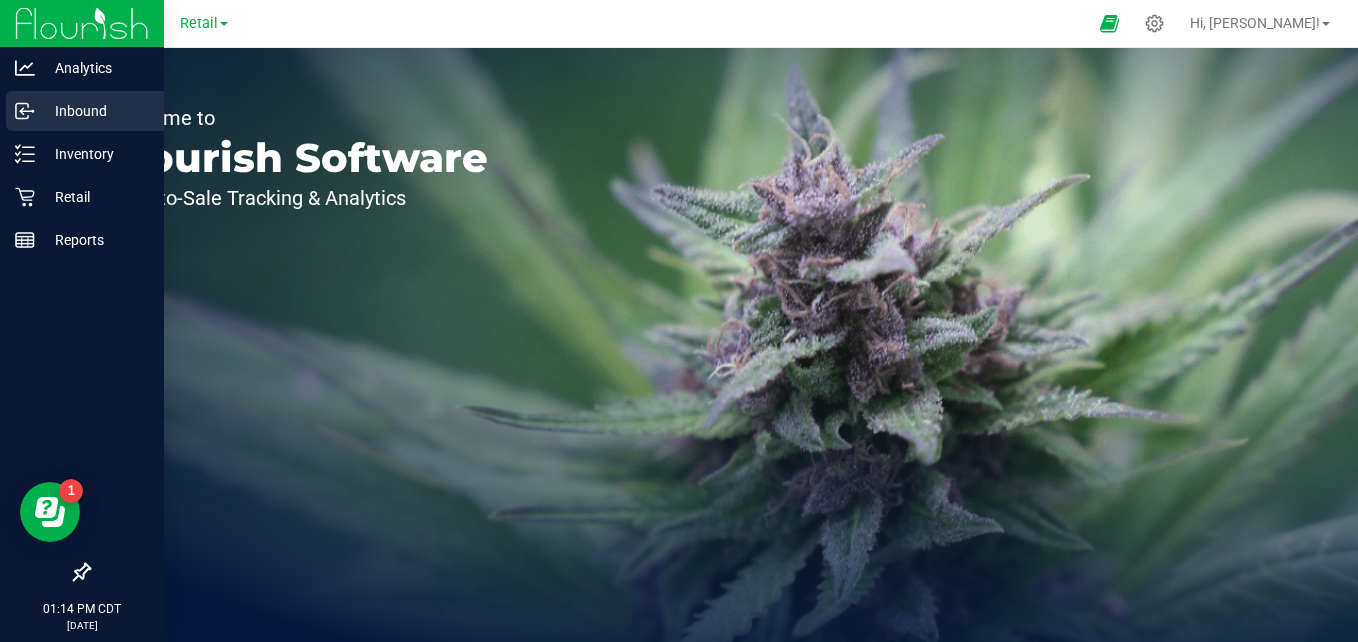 click 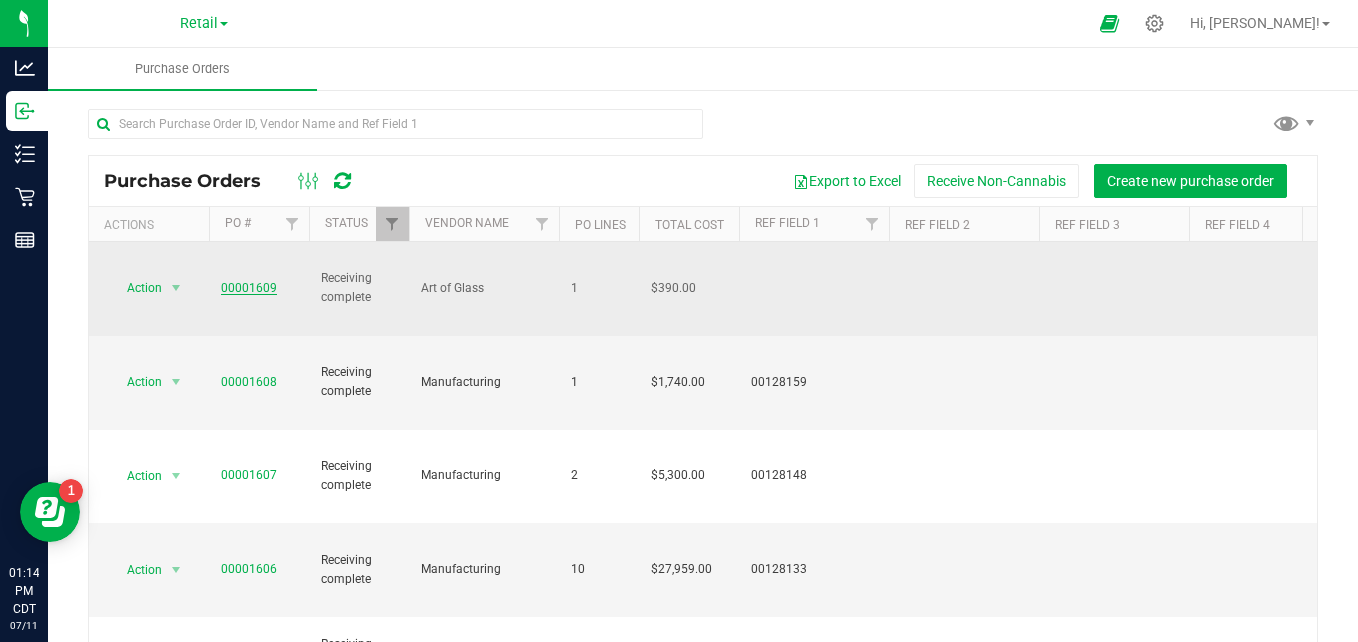 click on "00001609" at bounding box center [249, 288] 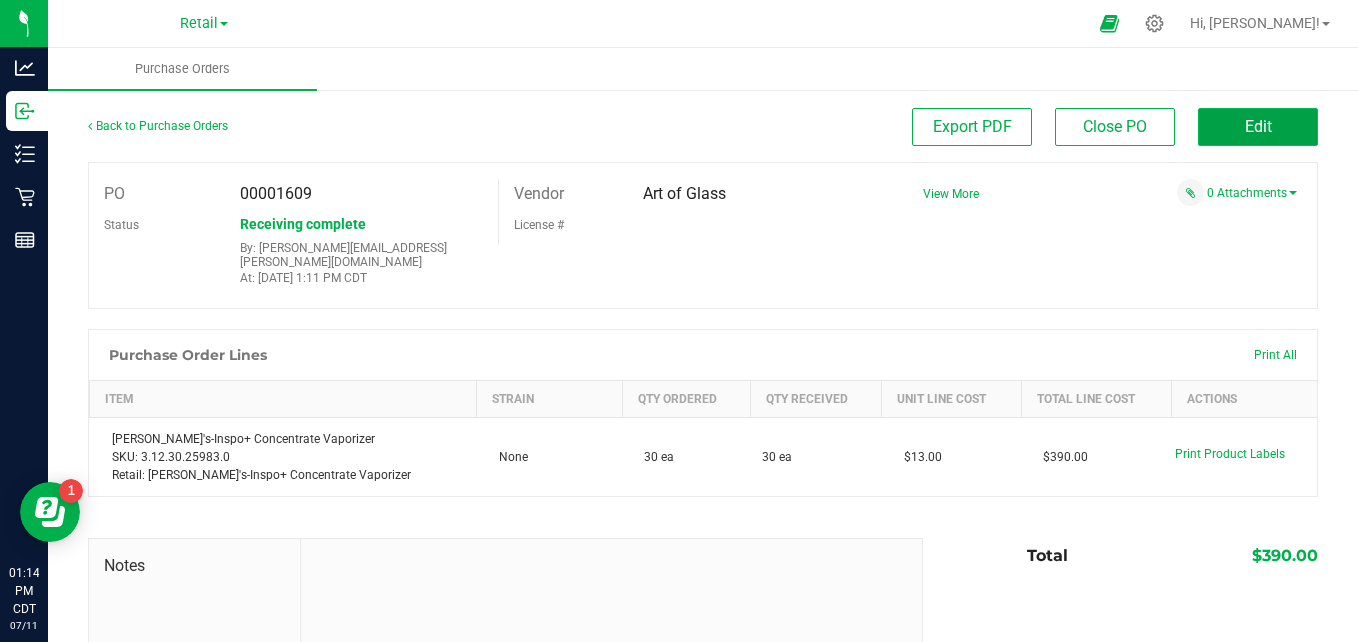 click on "Edit" at bounding box center (1258, 127) 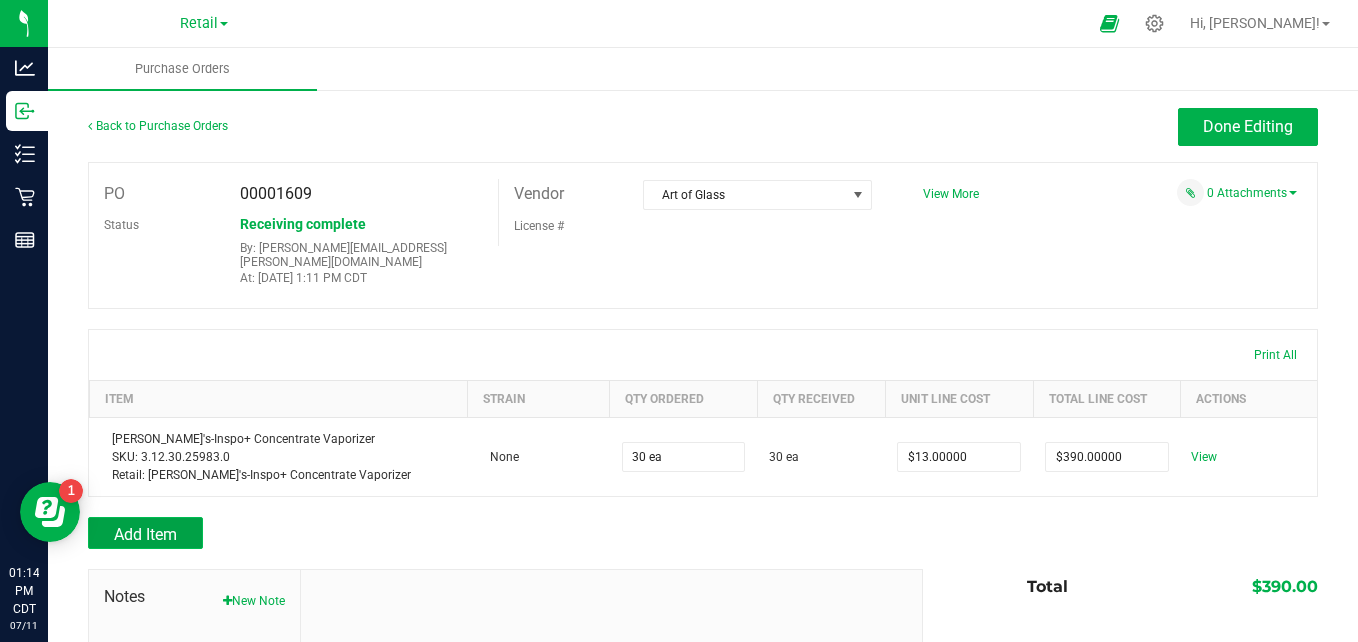 click on "Add Item" at bounding box center (145, 533) 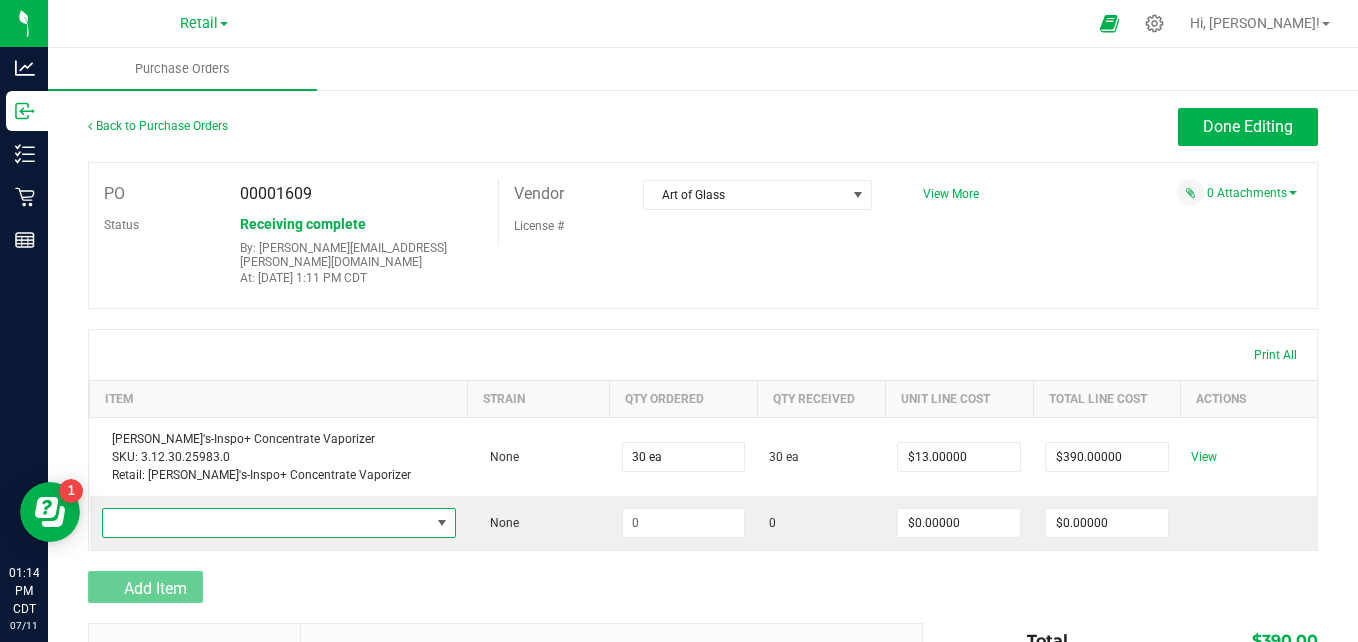 click at bounding box center [266, 523] 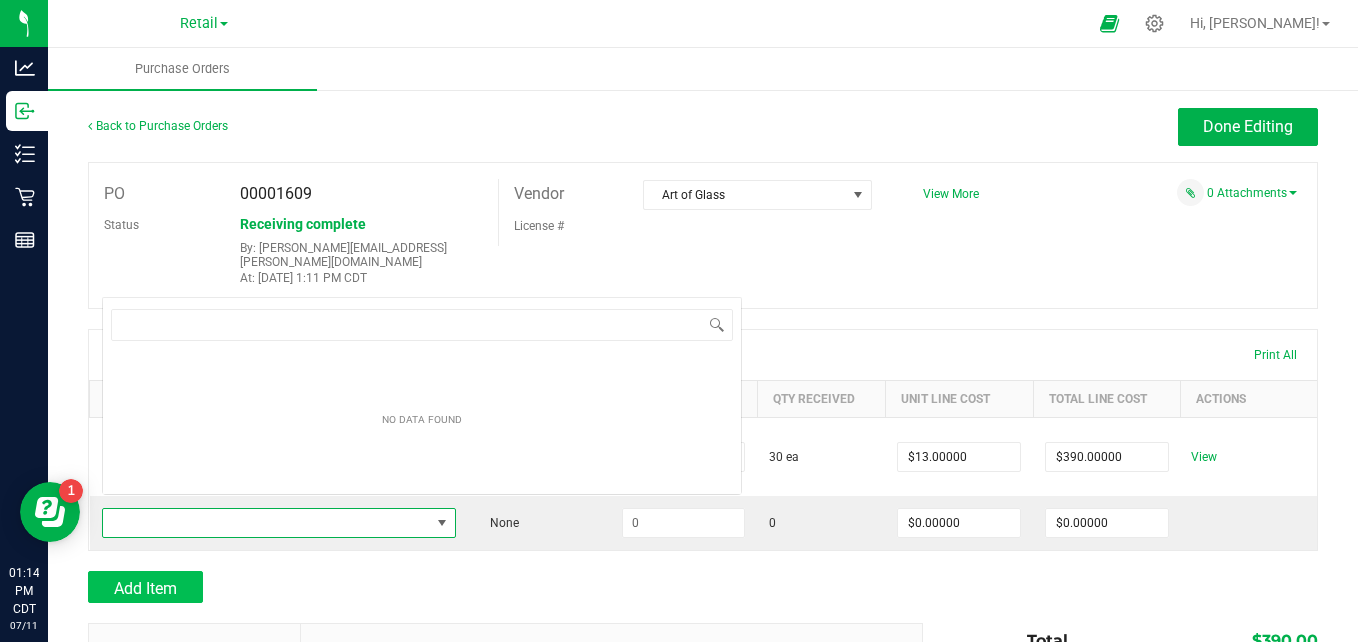 scroll, scrollTop: 0, scrollLeft: 0, axis: both 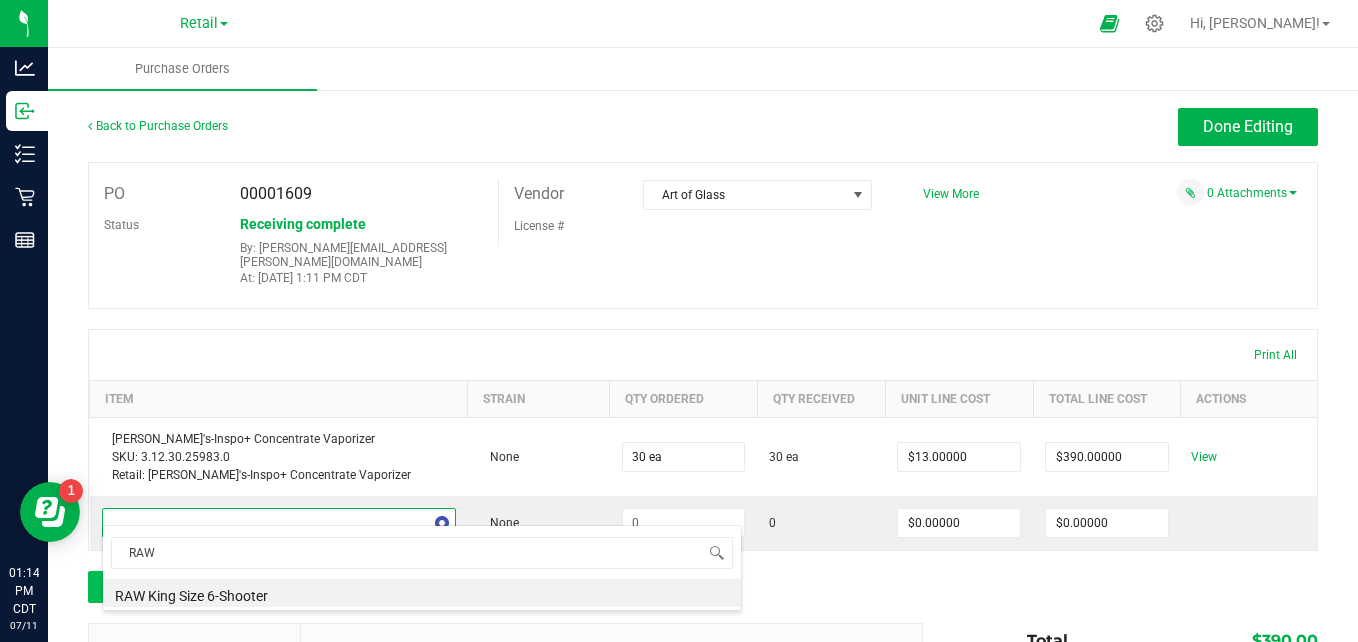 type on "RAW-" 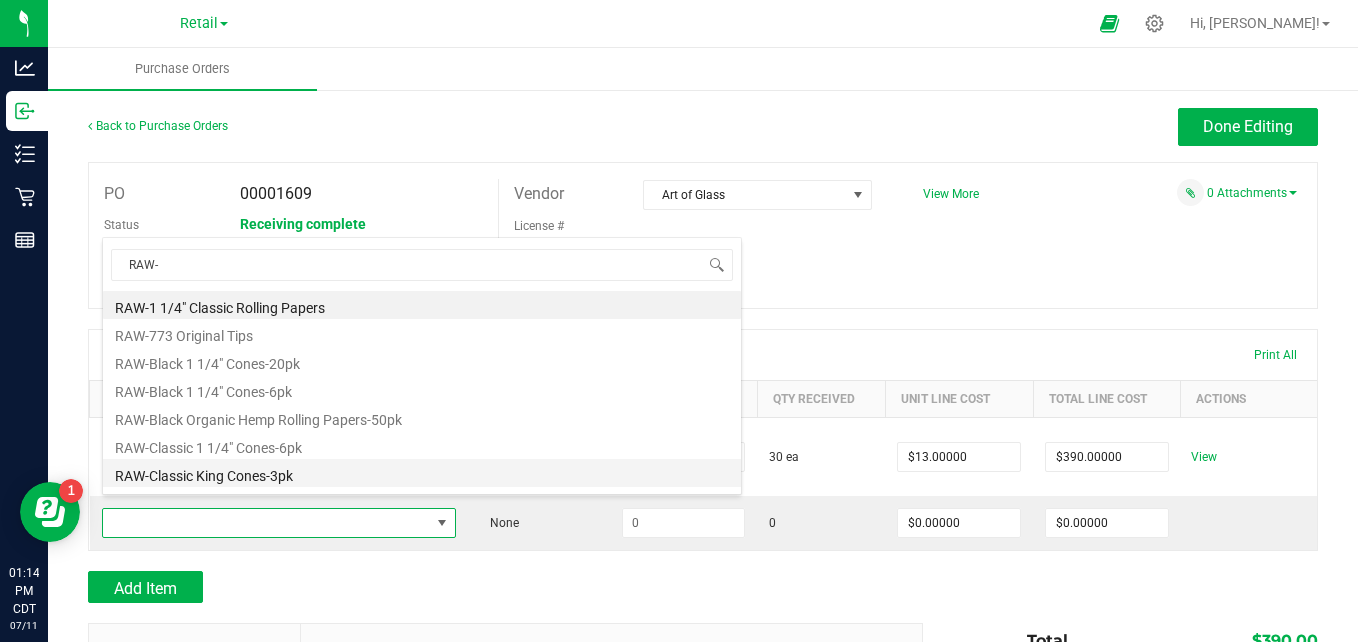 click on "RAW-Classic King Cones-3pk" at bounding box center [422, 473] 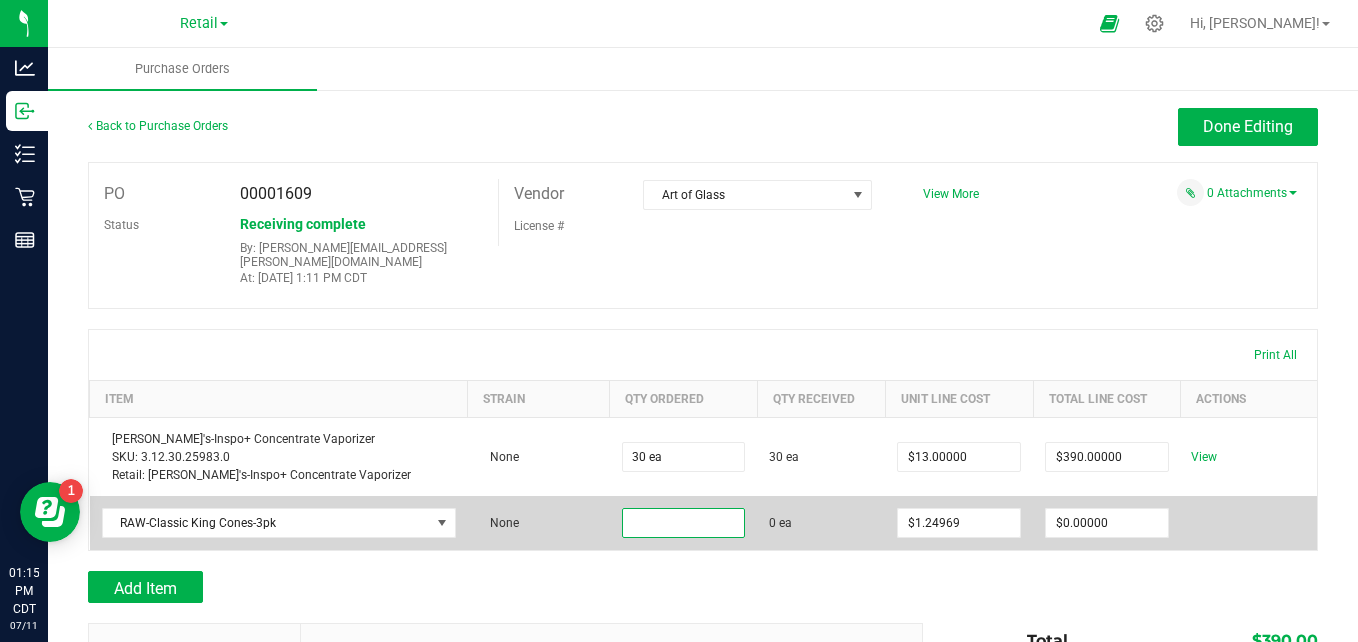 click at bounding box center (684, 523) 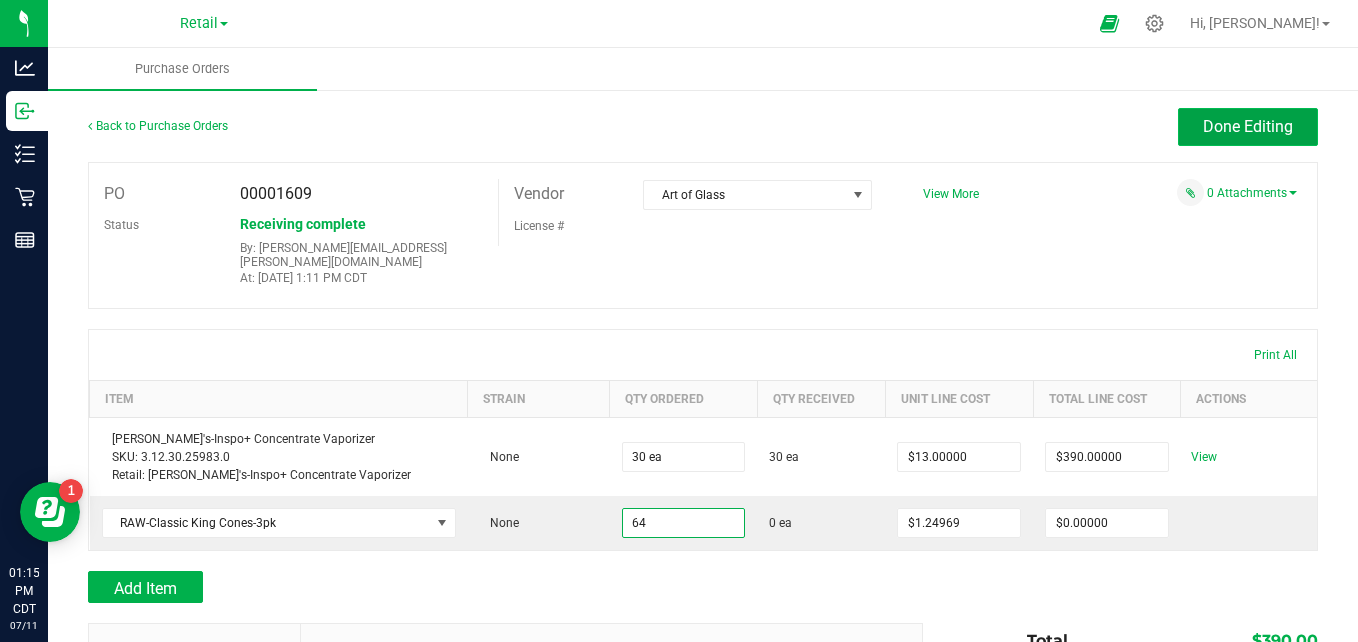 type on "64 ea" 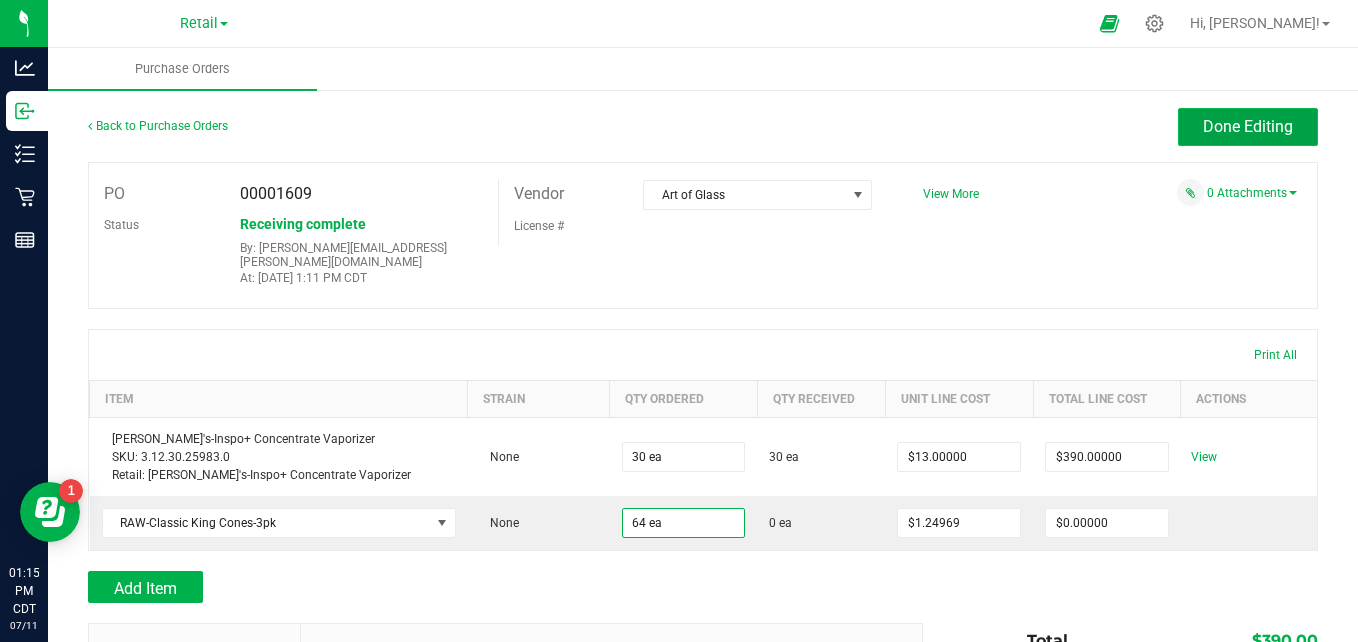 click on "Done Editing" at bounding box center (1248, 126) 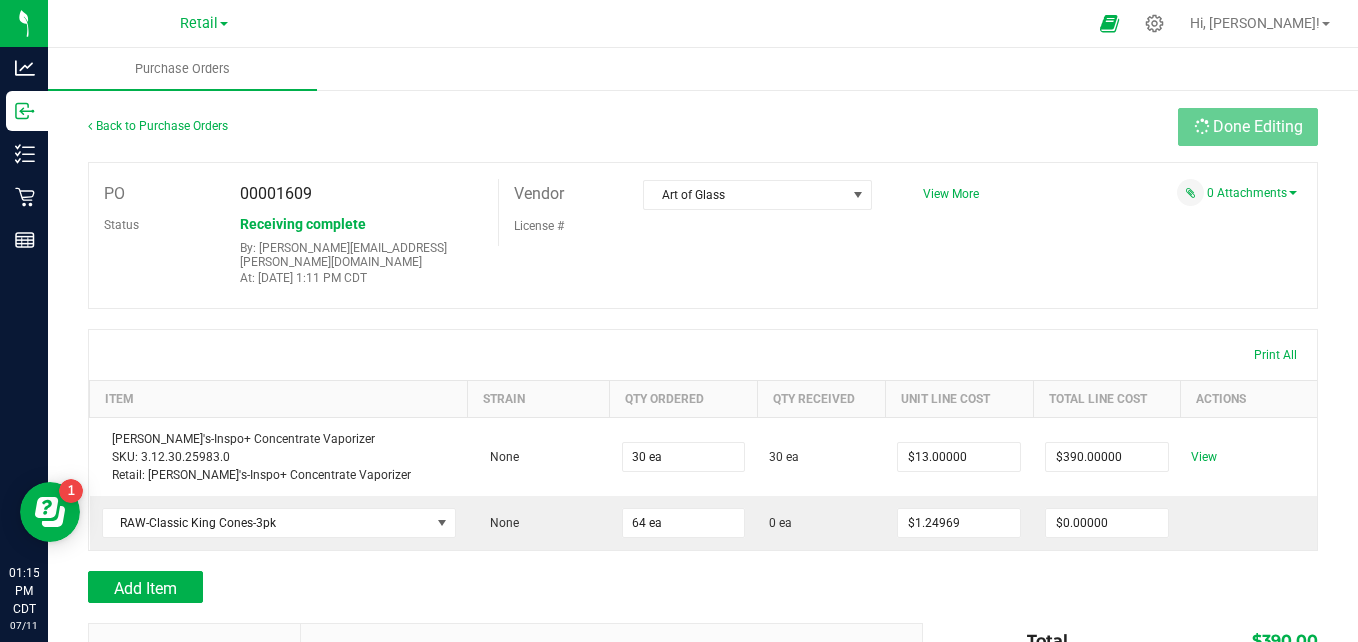 type on "$79.98016" 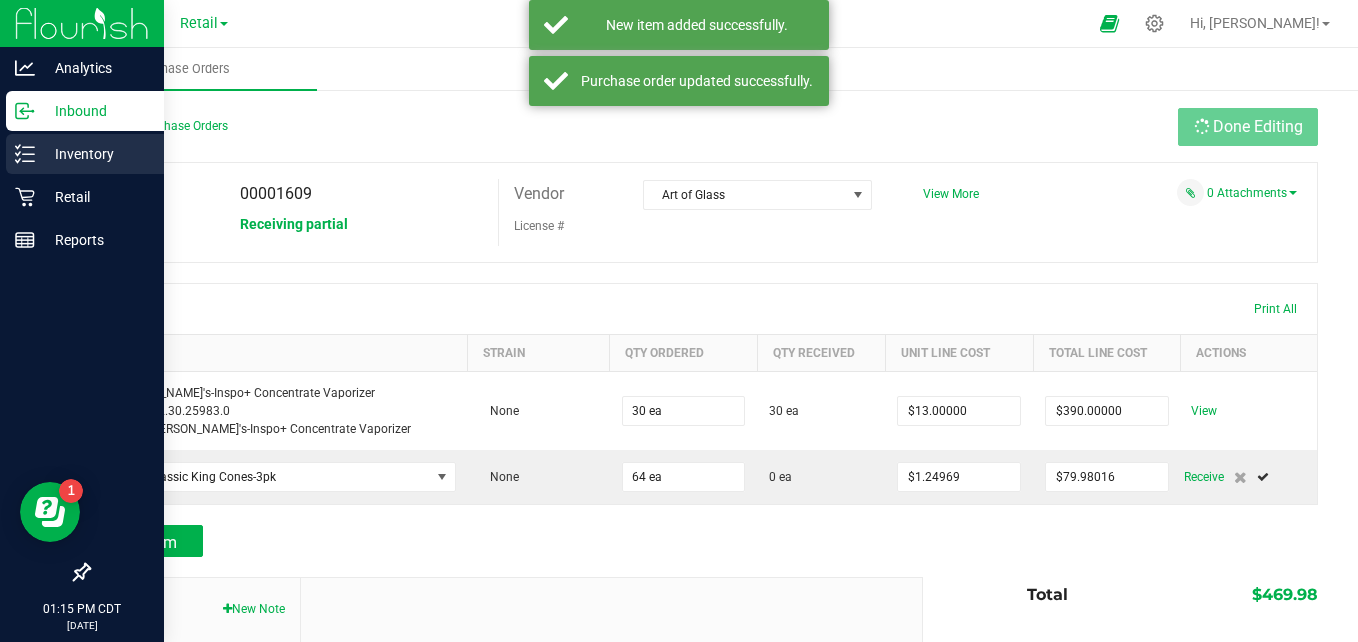 click on "Inventory" at bounding box center (85, 154) 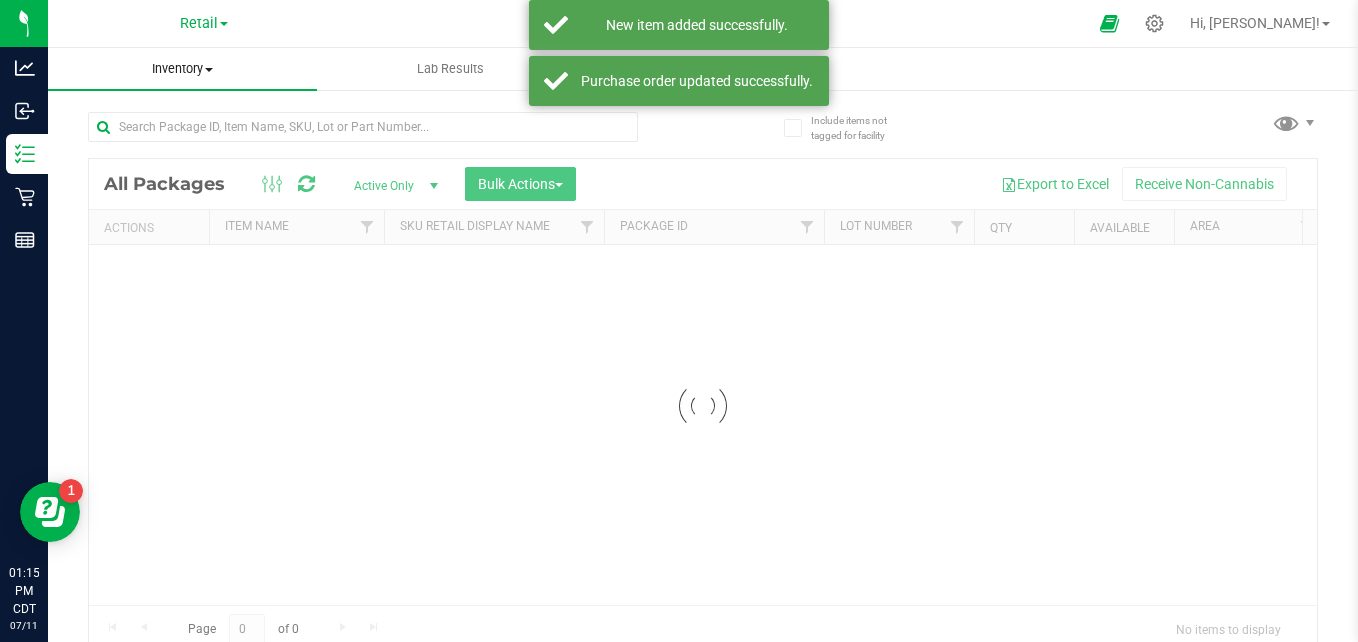 click on "Inventory
All packages
All inventory
Waste log
Create inventory
Lab Results
Include items not tagged for facility" at bounding box center (703, 345) 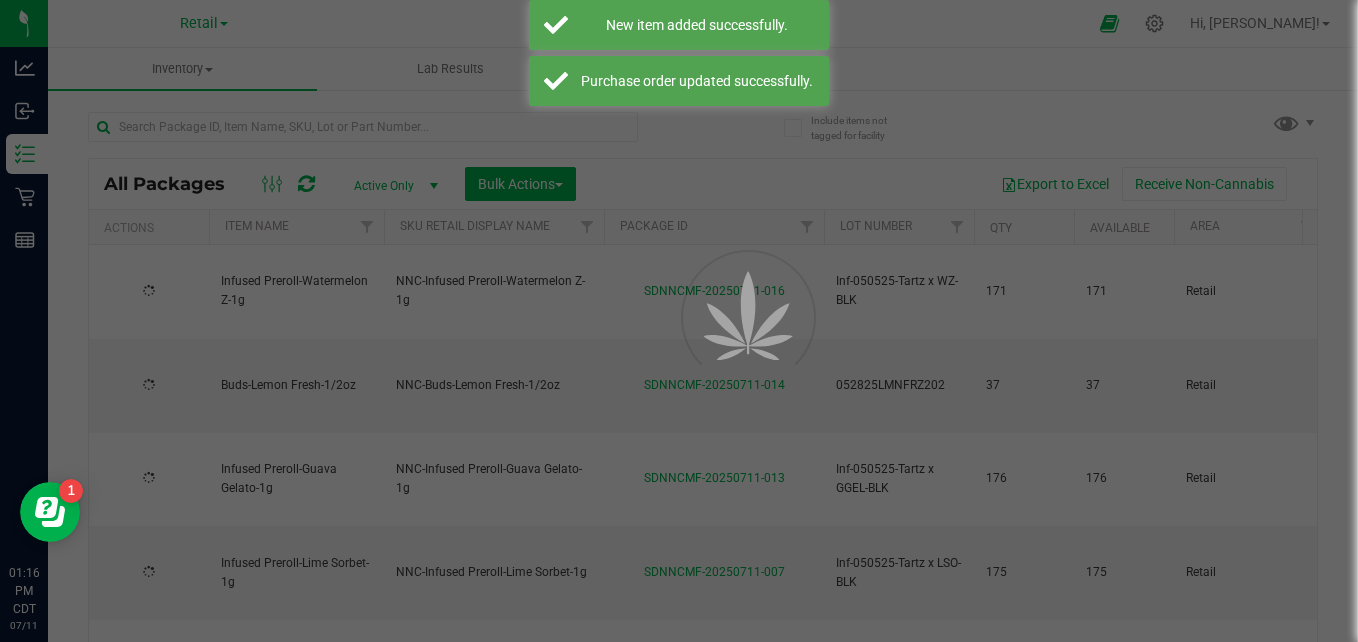 click at bounding box center (679, 321) 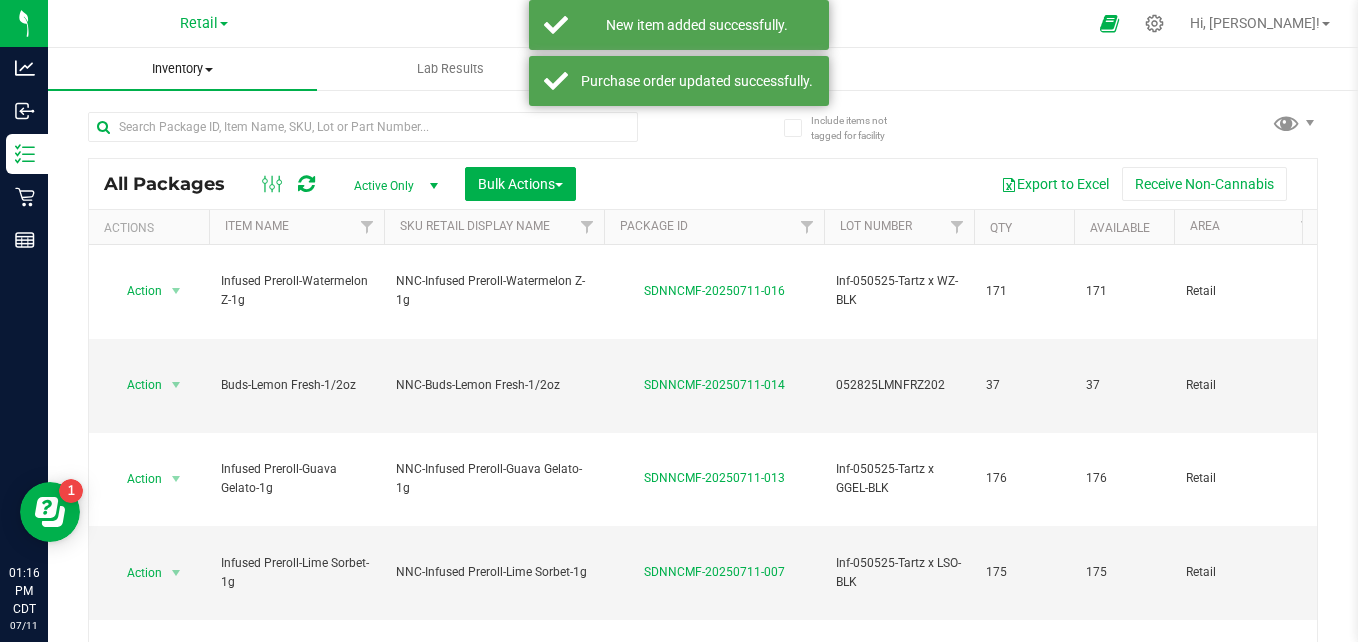 click on "Inventory" at bounding box center (182, 69) 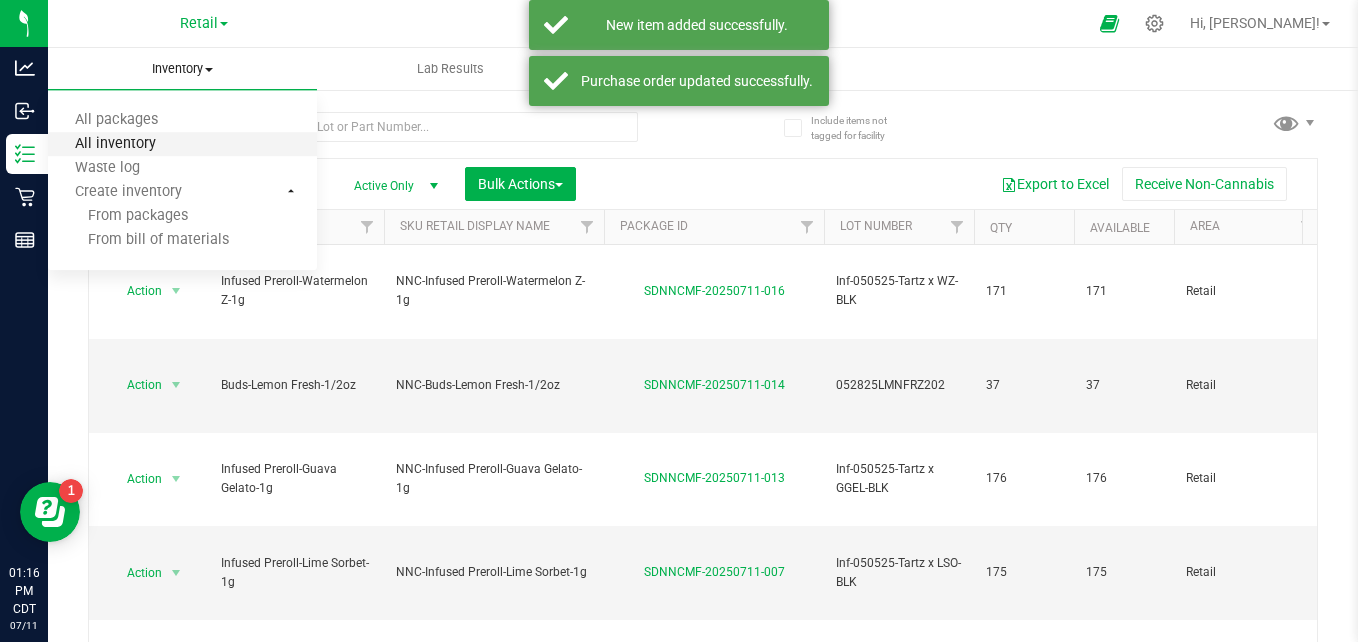 click on "All inventory" at bounding box center [115, 144] 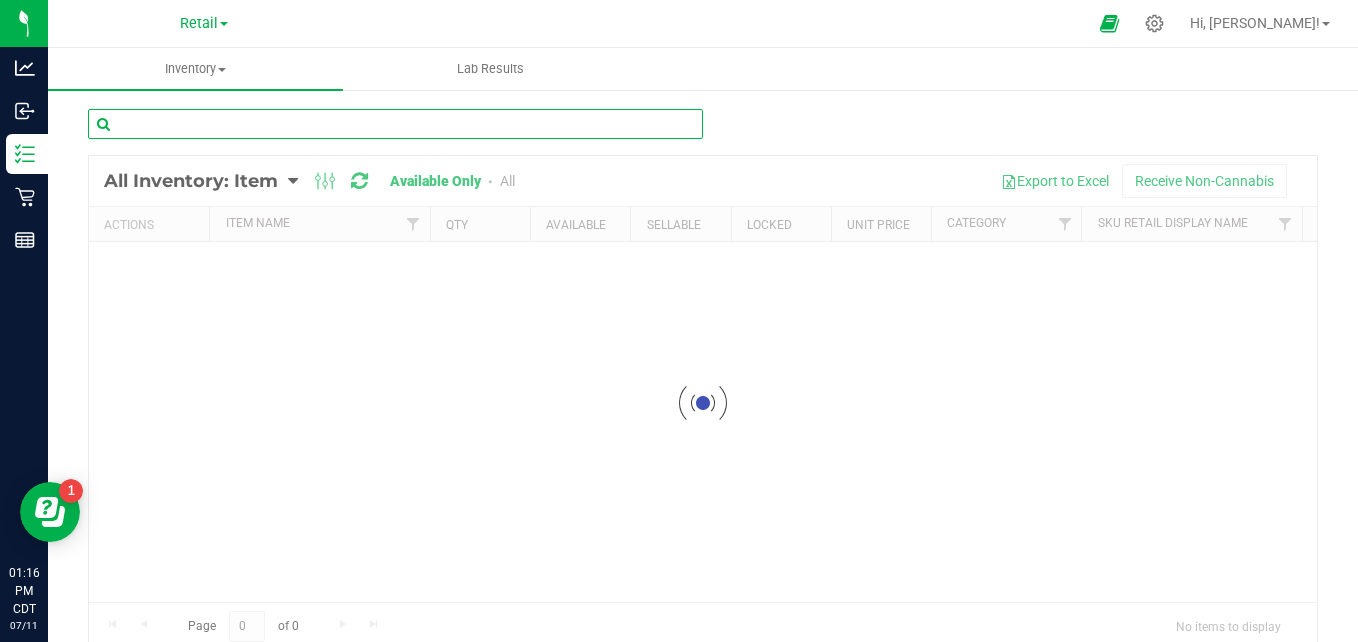 click at bounding box center [395, 124] 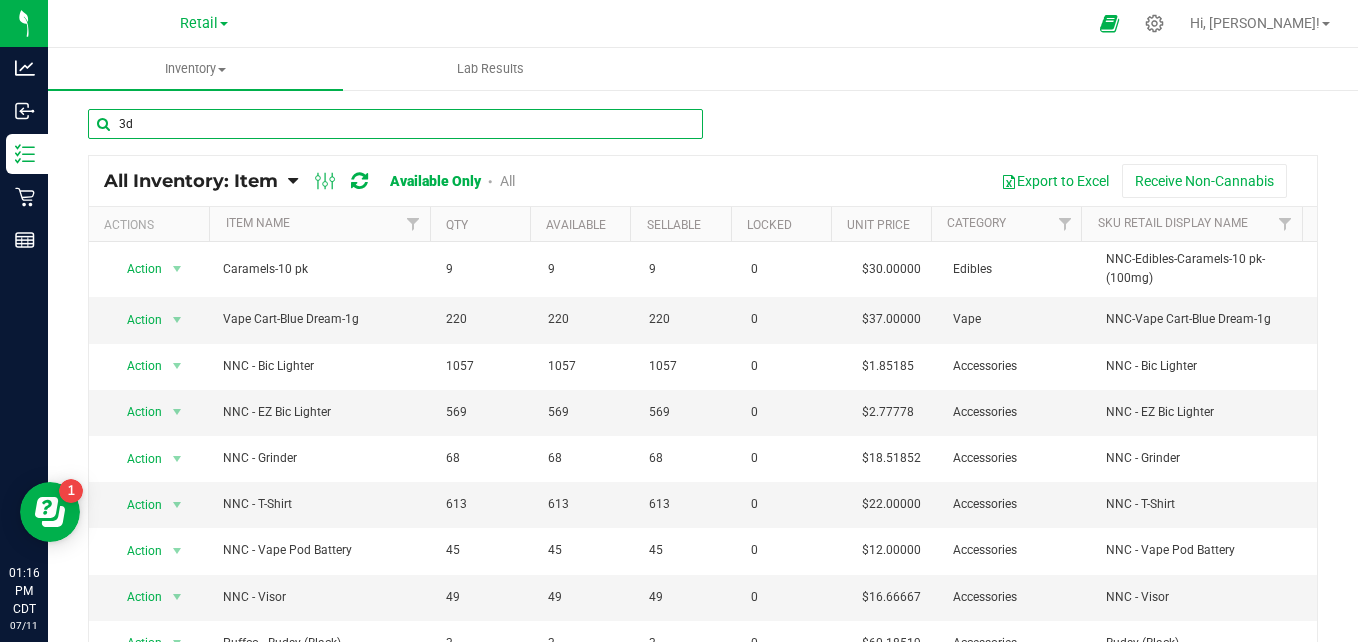 type on "3" 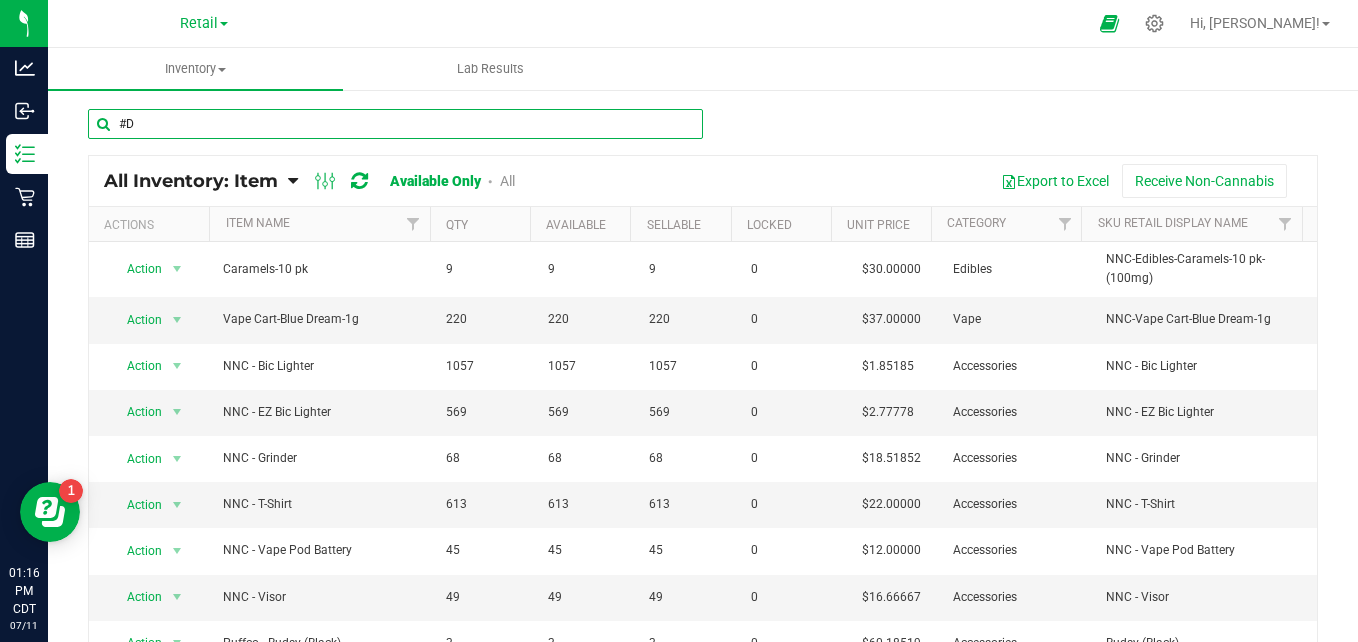 type on "#" 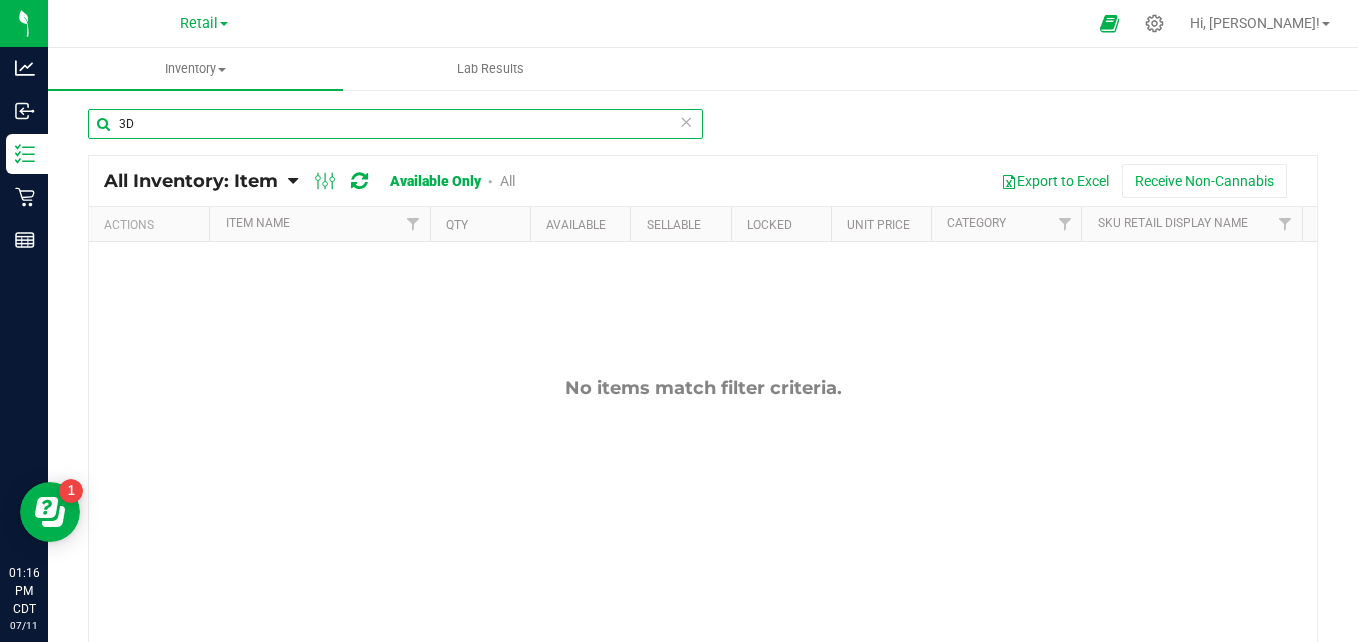 type on "3" 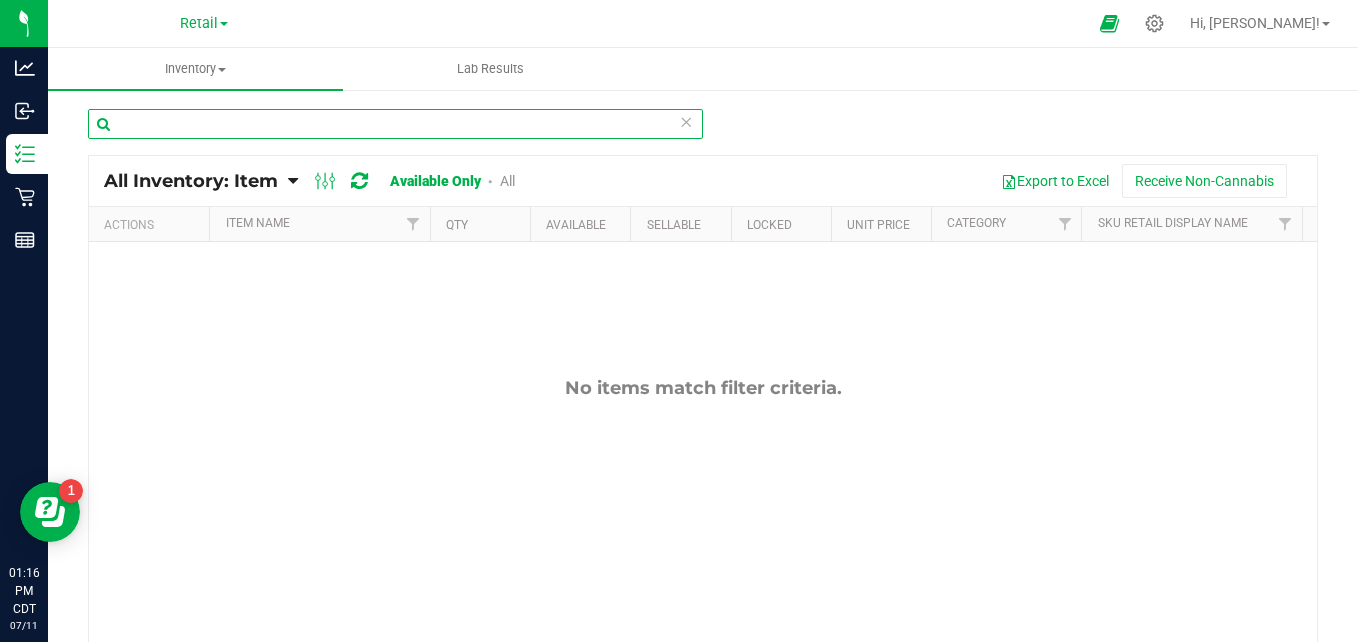 type 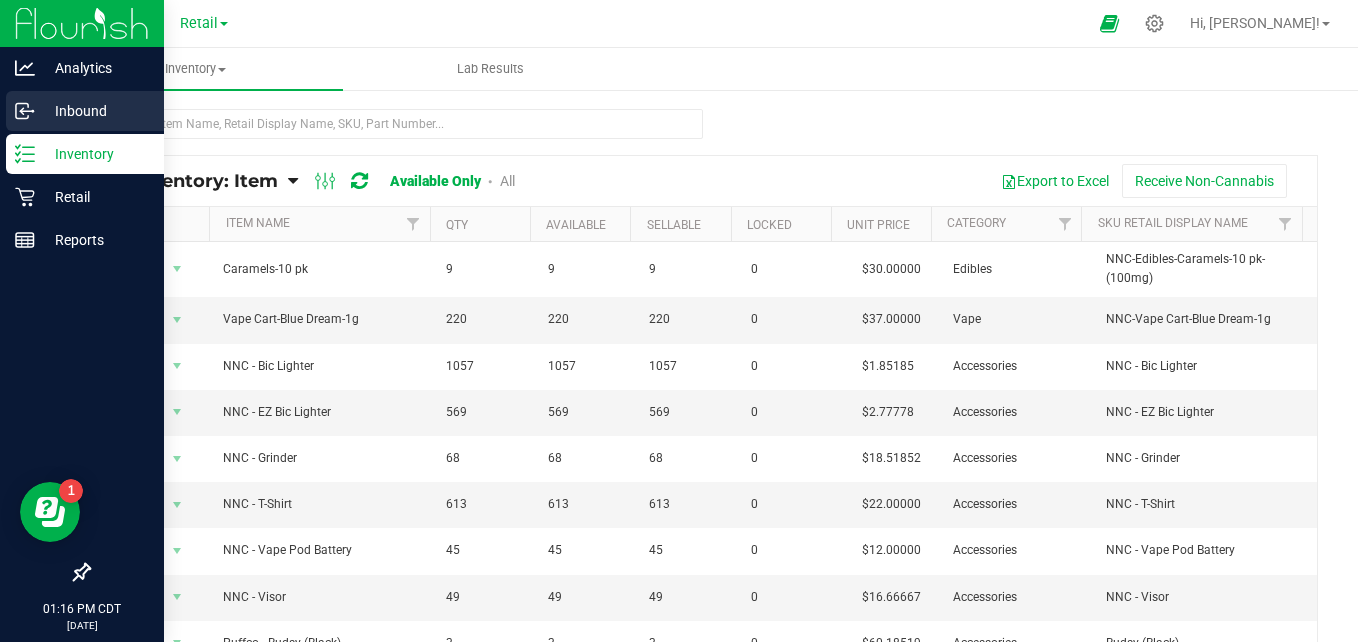 click on "Inbound" at bounding box center (95, 111) 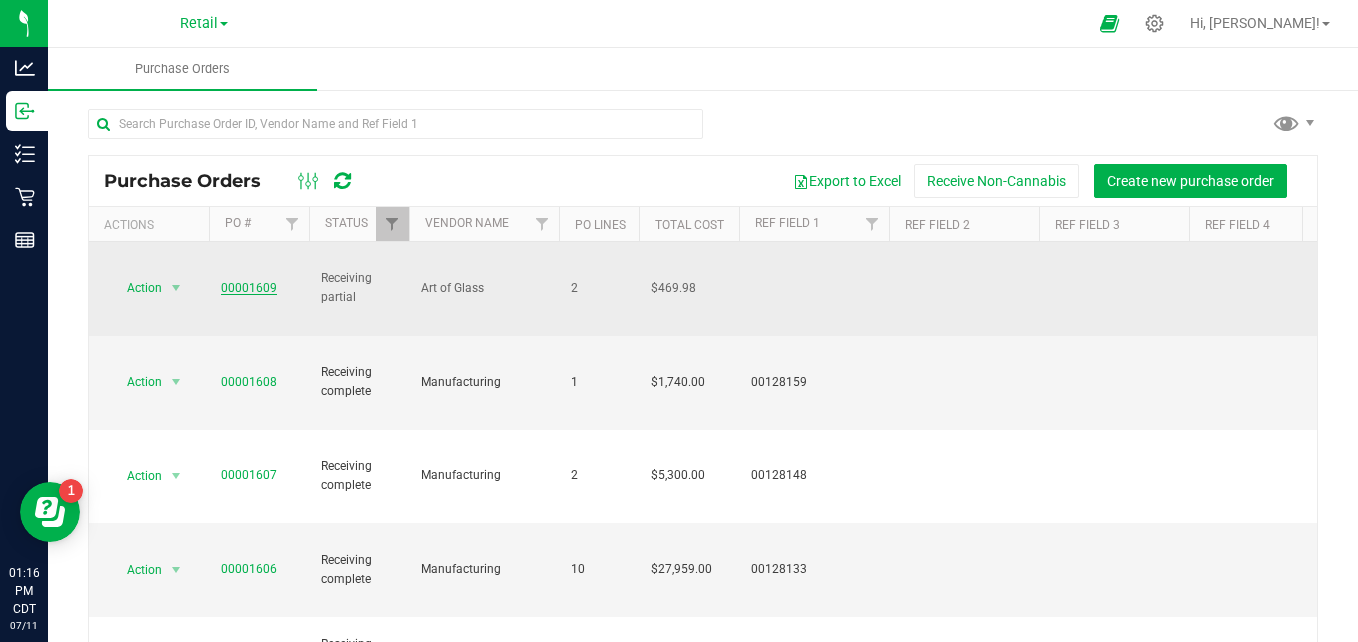 click on "00001609" at bounding box center (249, 288) 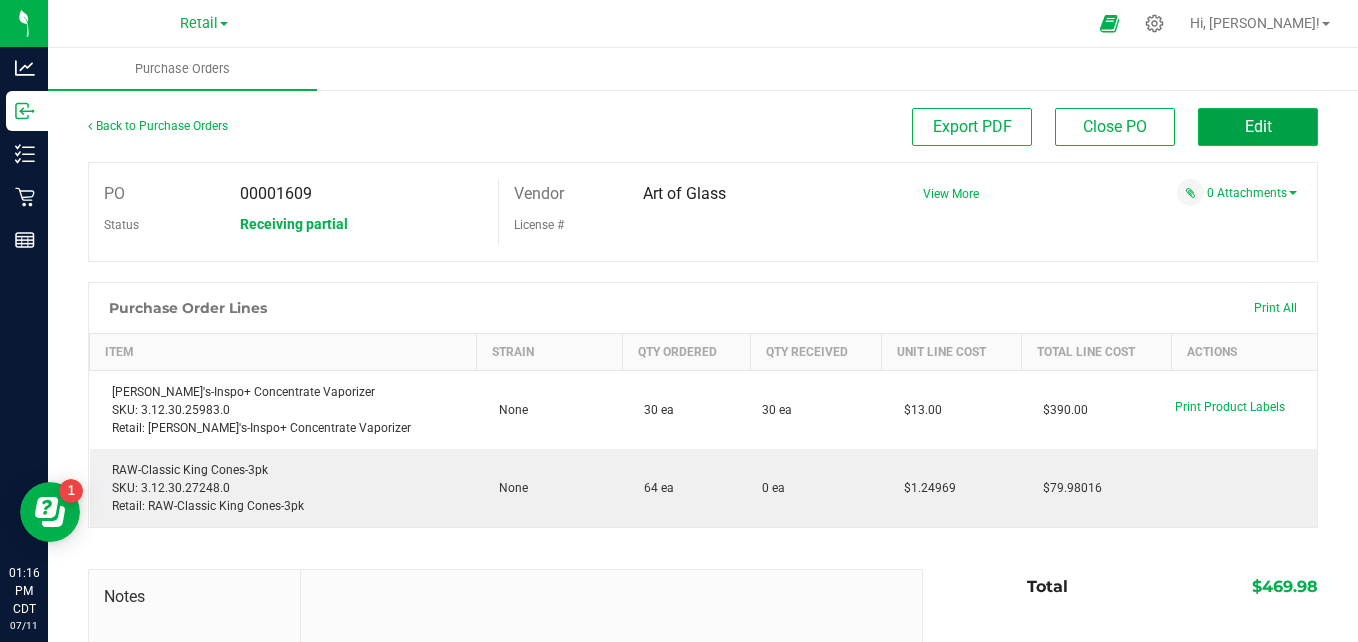 click on "Edit" at bounding box center [1258, 127] 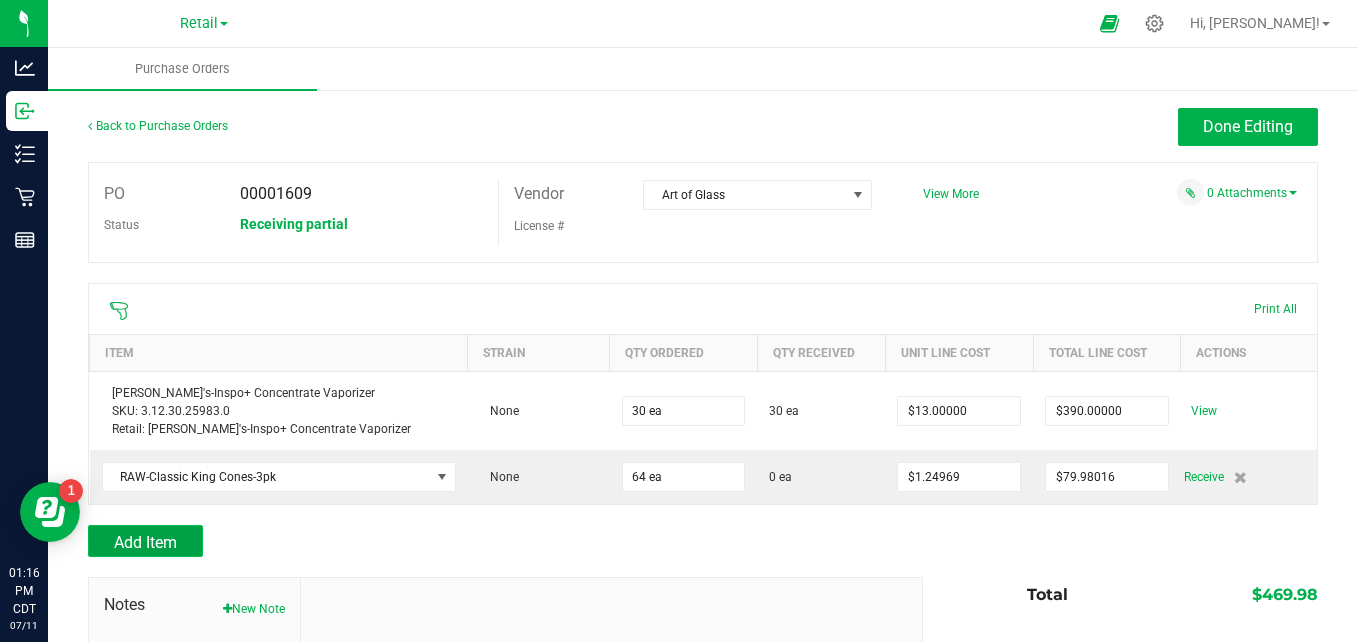 click on "Add Item" at bounding box center [145, 542] 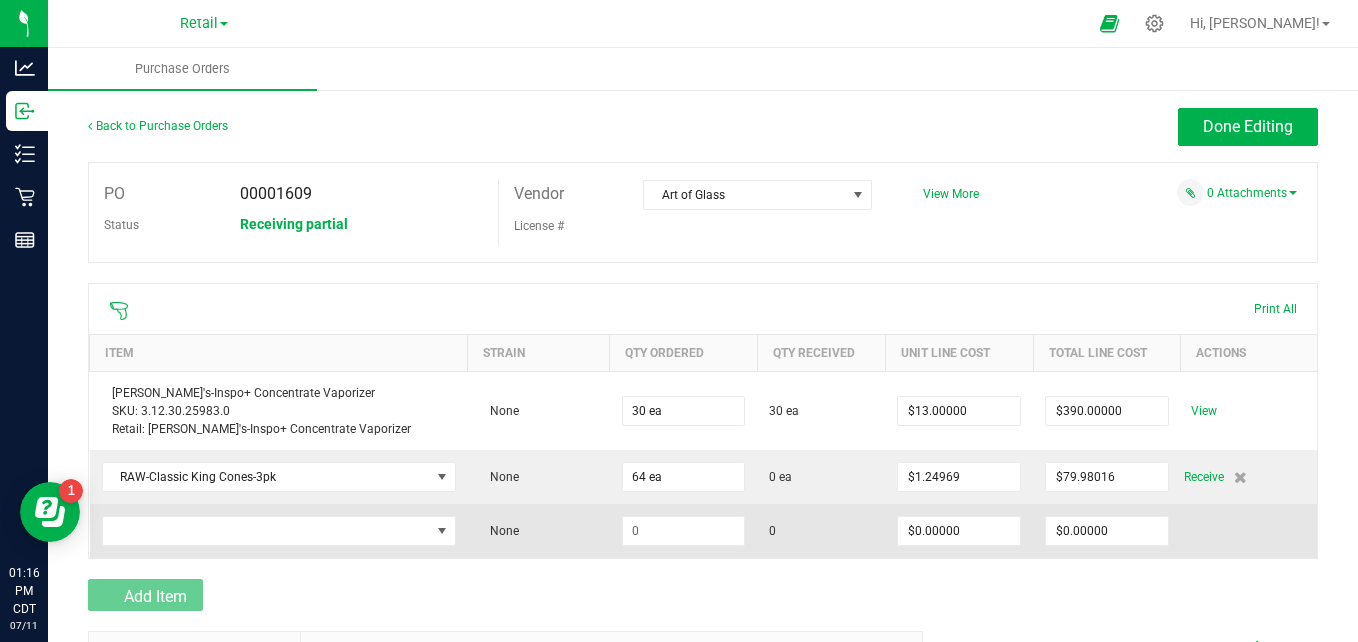 click at bounding box center (279, 531) 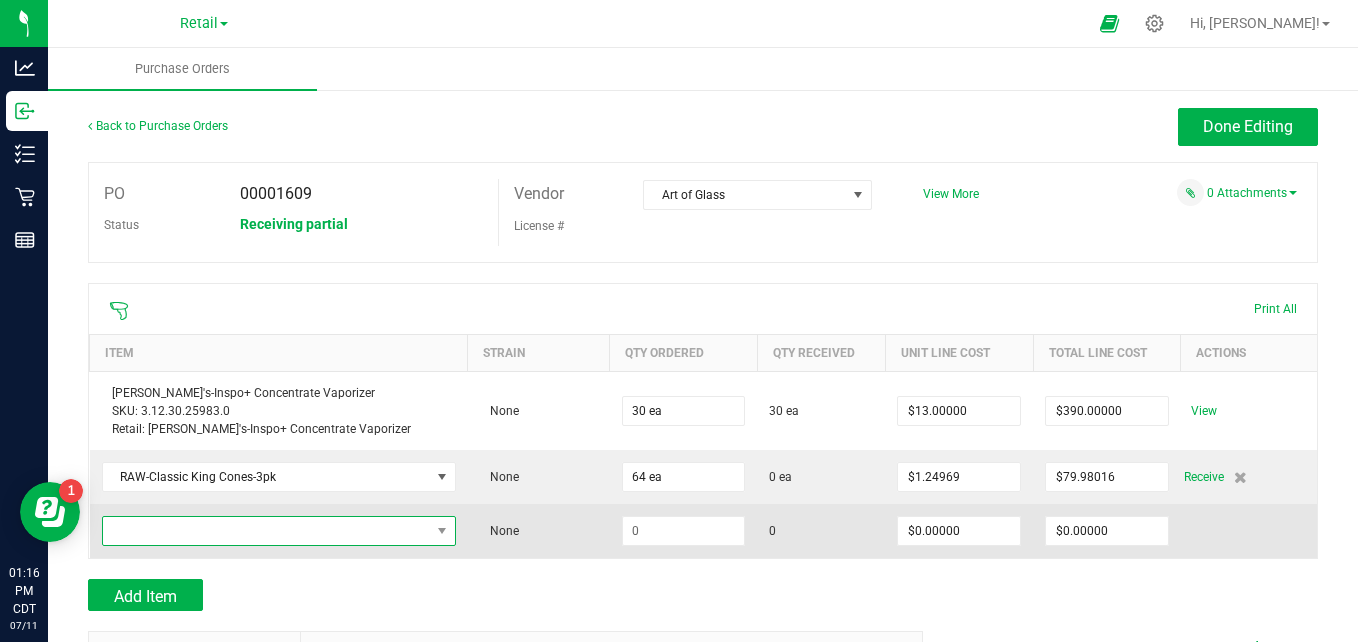 click at bounding box center (266, 531) 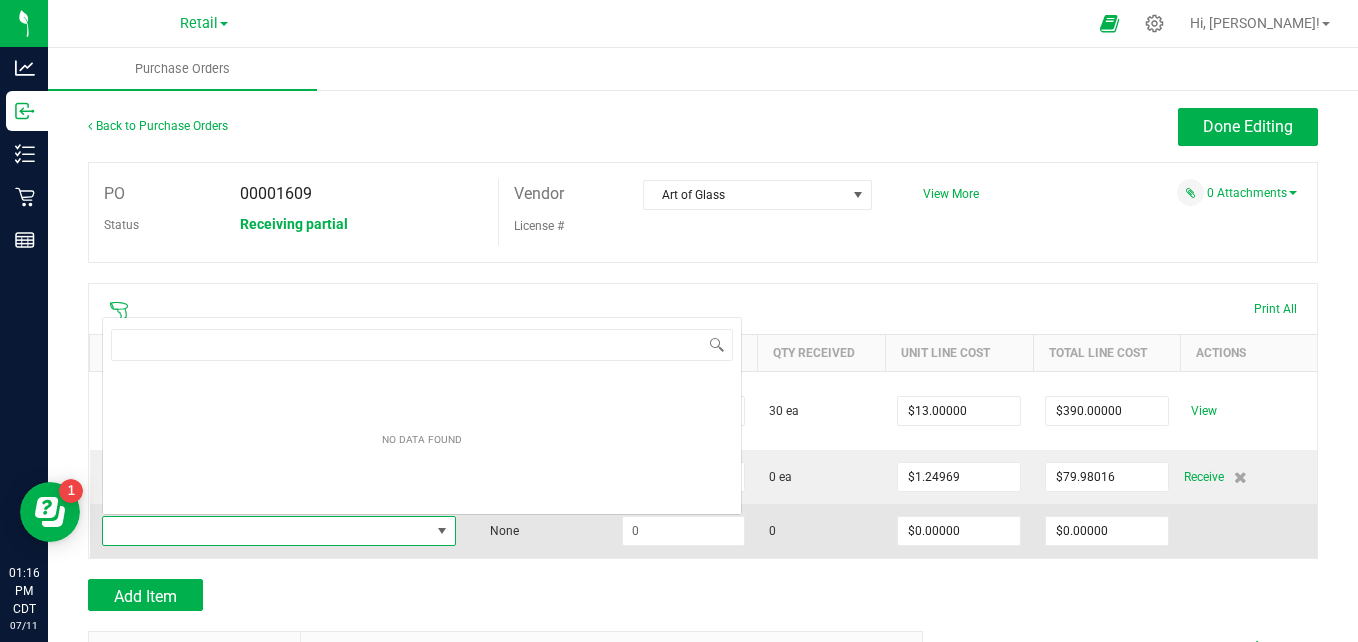 scroll, scrollTop: 0, scrollLeft: 0, axis: both 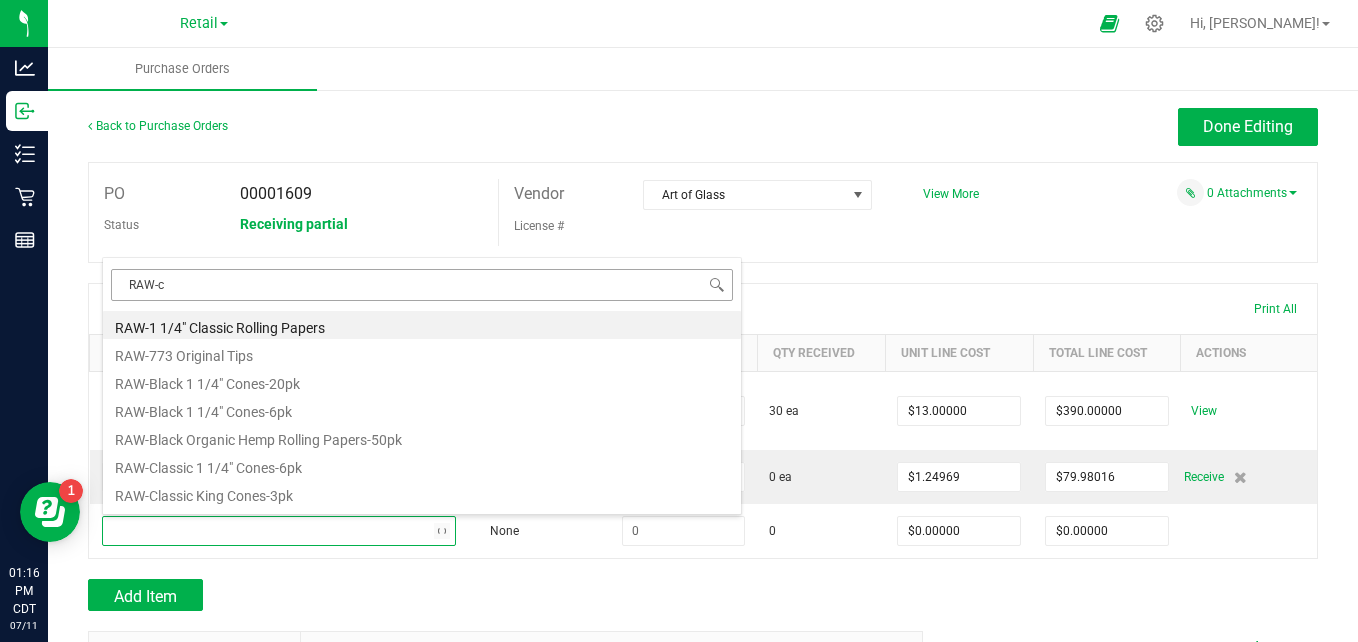 type on "RAW-cl" 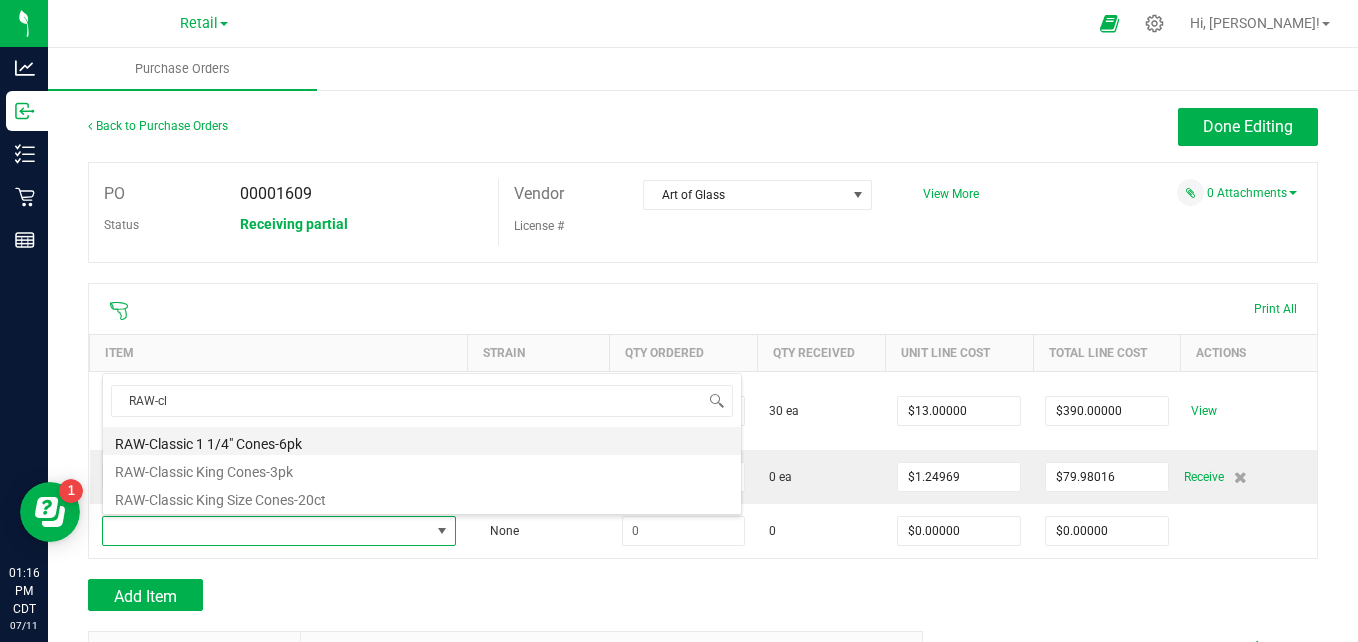 click on "RAW-Classic 1 1/4" Cones-6pk" at bounding box center [422, 441] 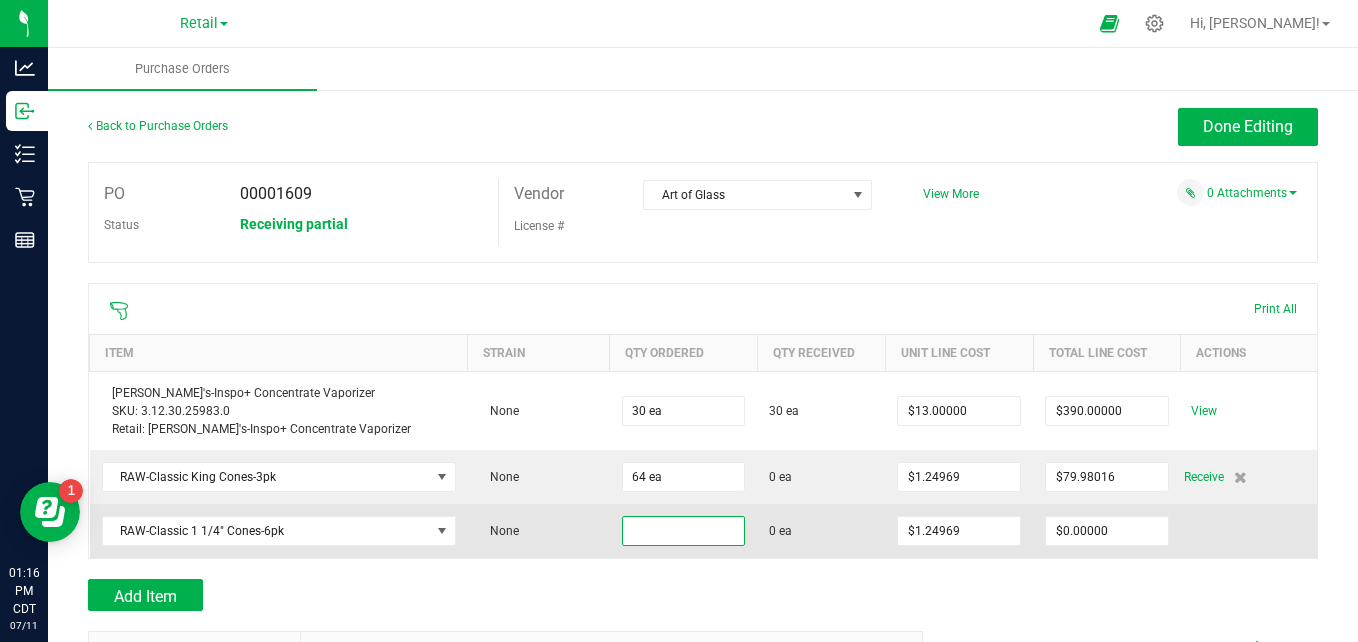 click at bounding box center (684, 531) 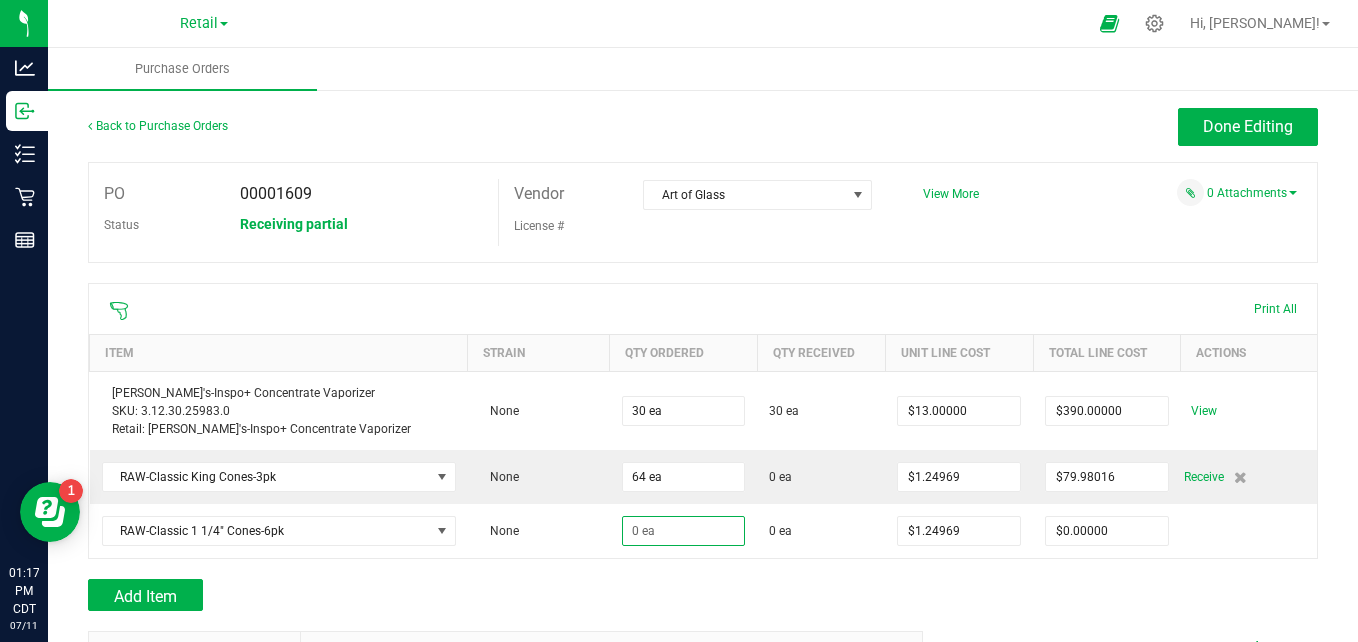 click on "Done Editing" at bounding box center [857, 127] 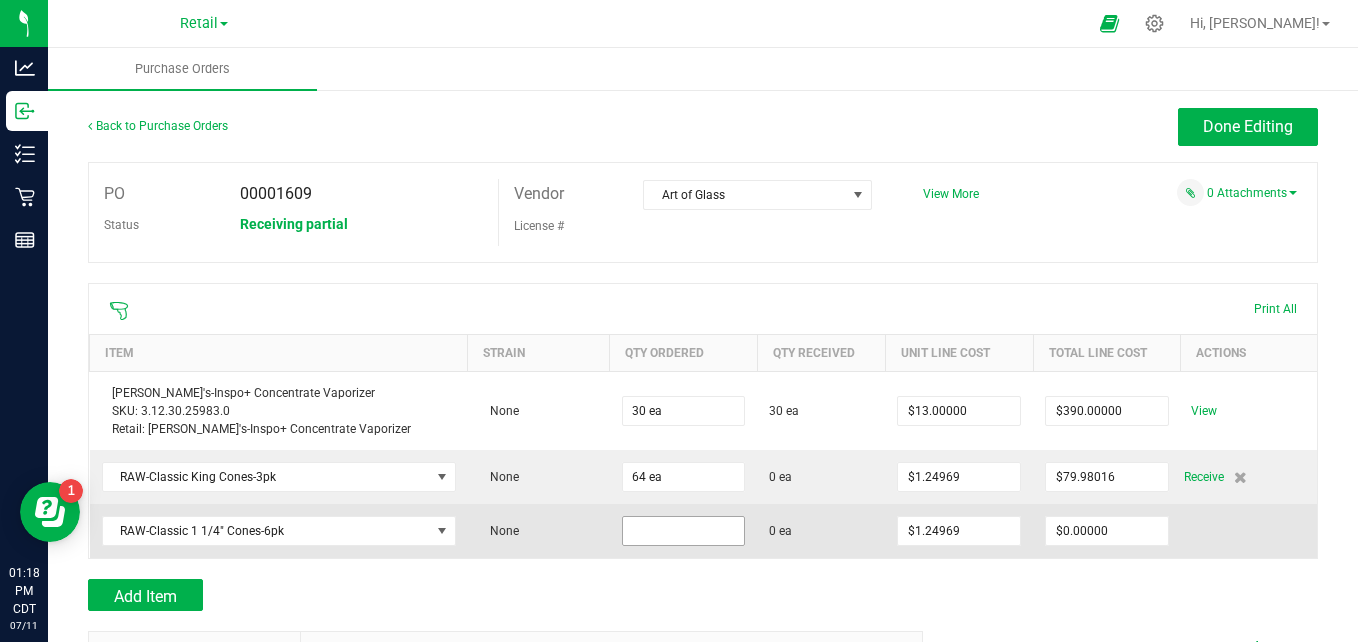 click at bounding box center (684, 531) 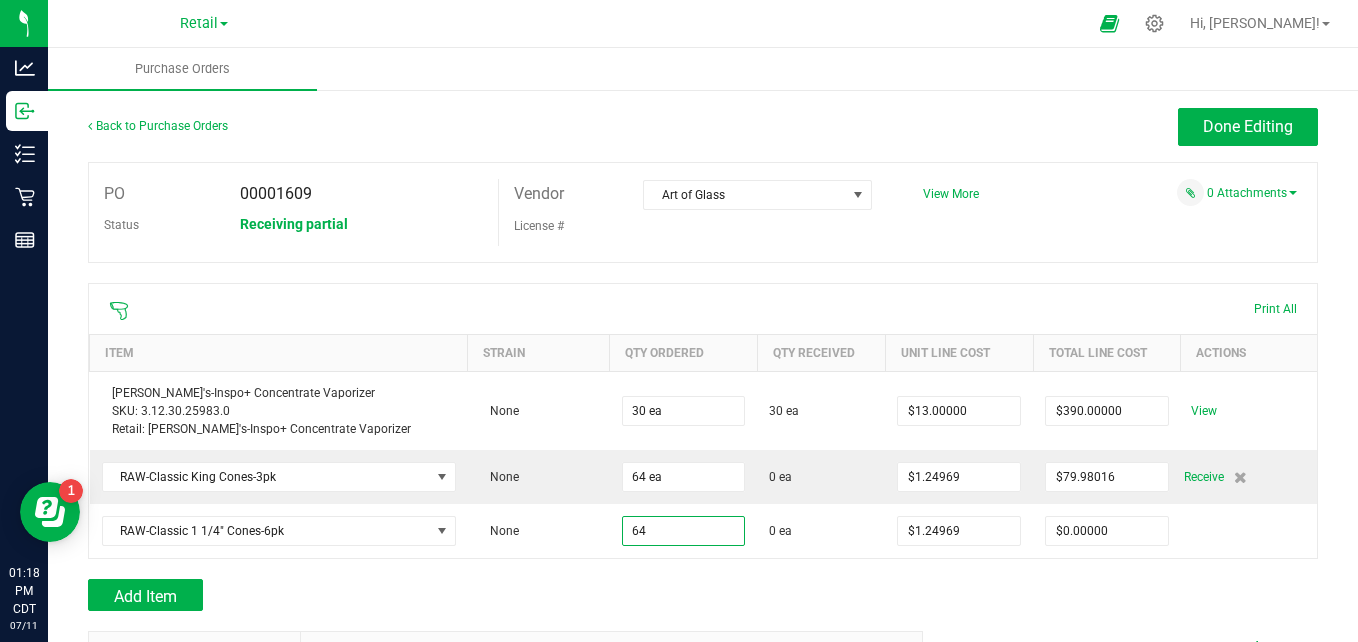 type on "64 ea" 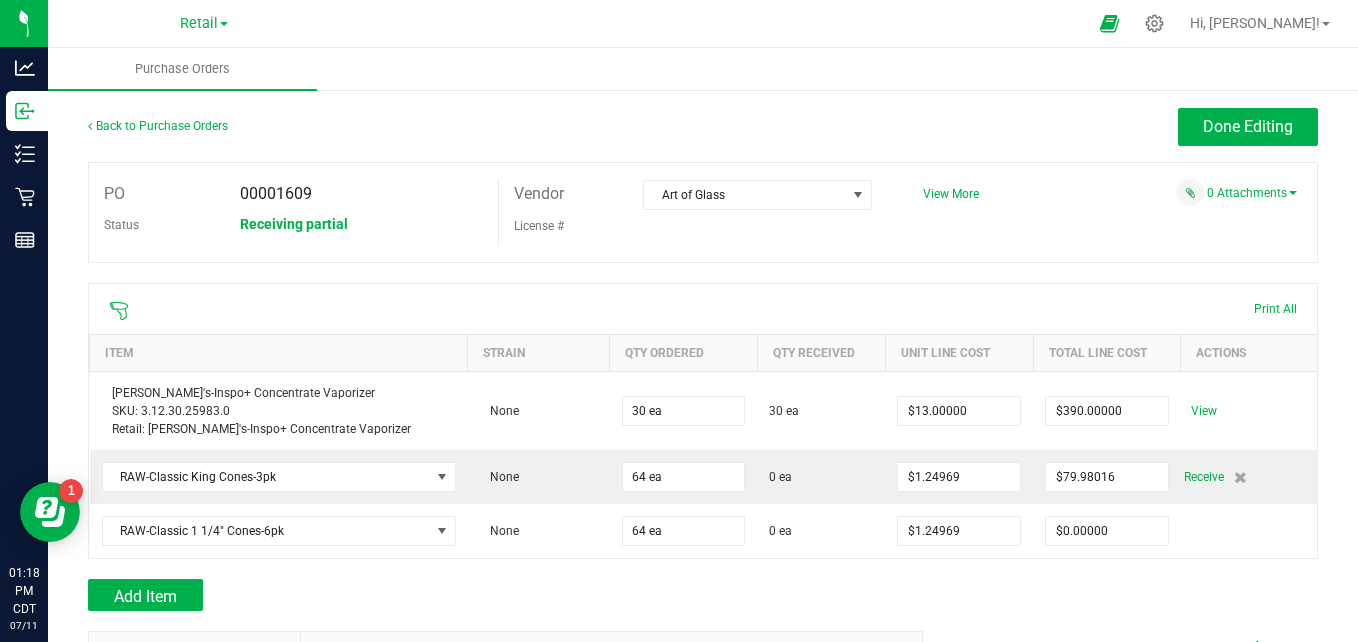 click on "Add Item" at bounding box center [498, 595] 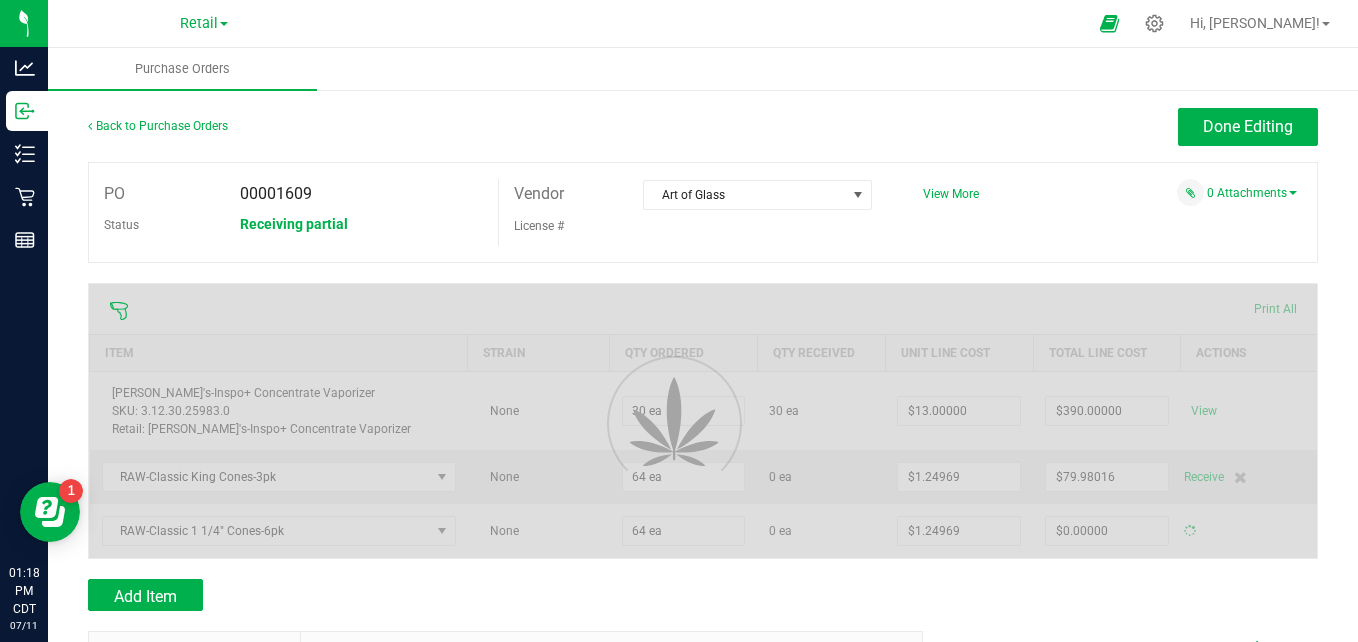 type on "$79.98016" 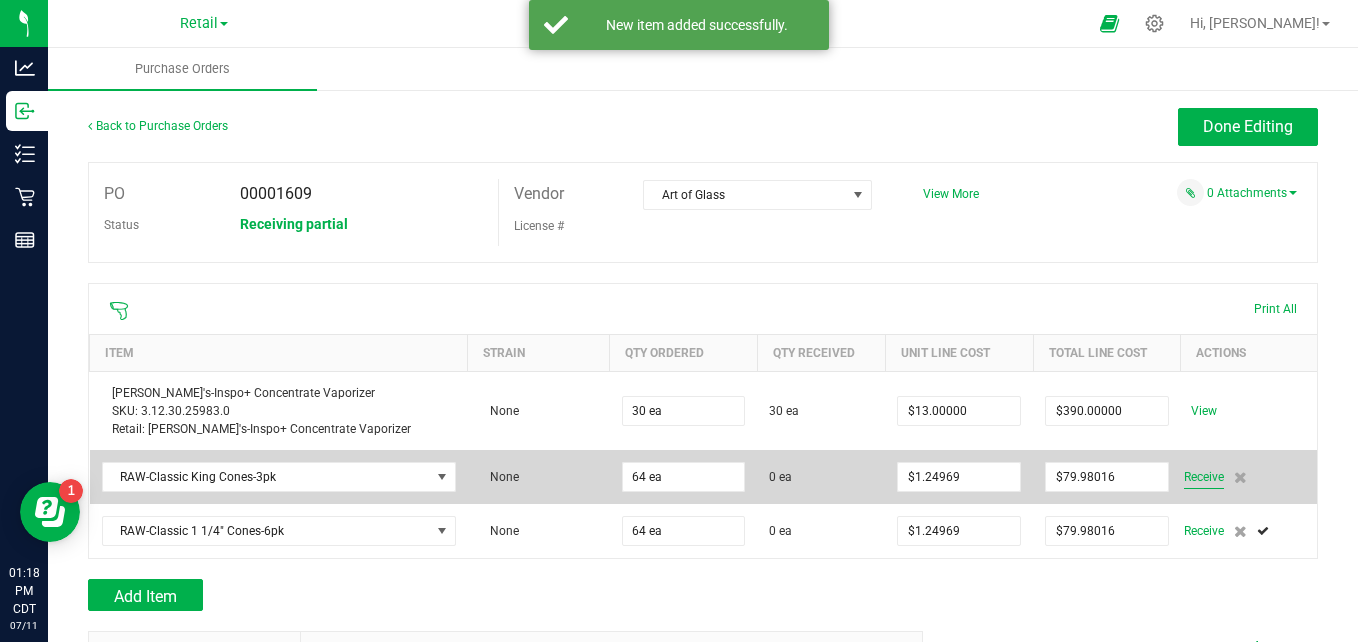 click on "Receive" at bounding box center (1204, 477) 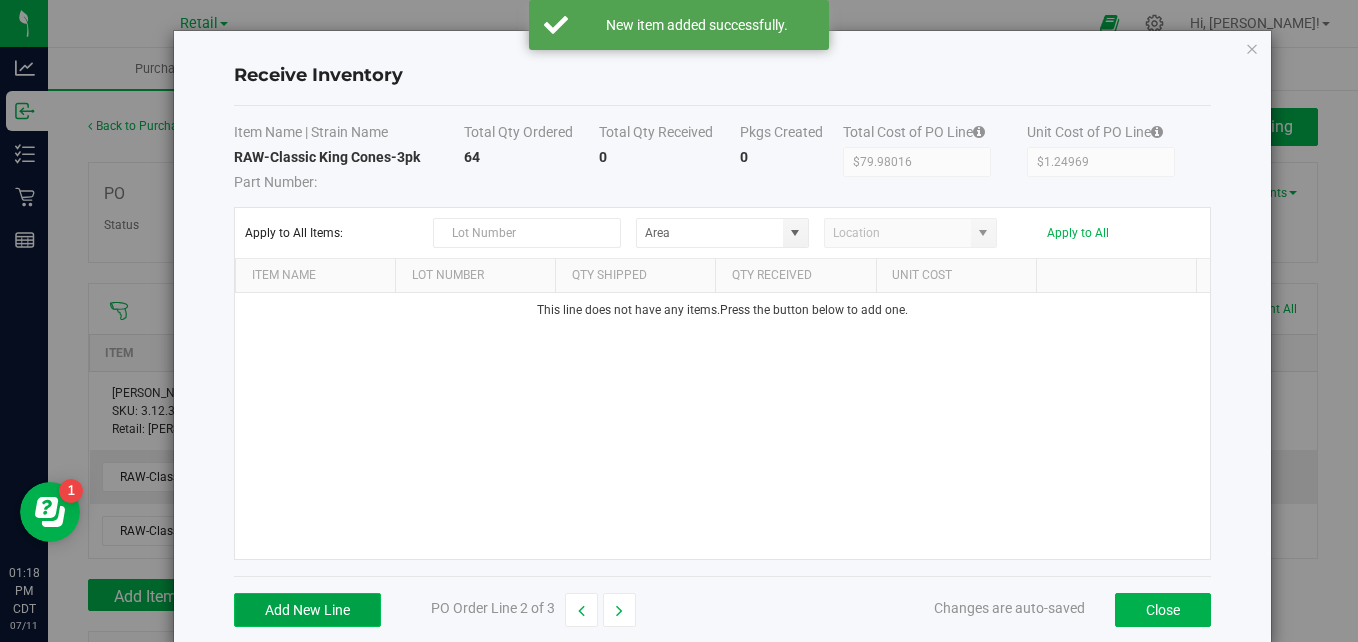 click on "Add New Line" at bounding box center (307, 610) 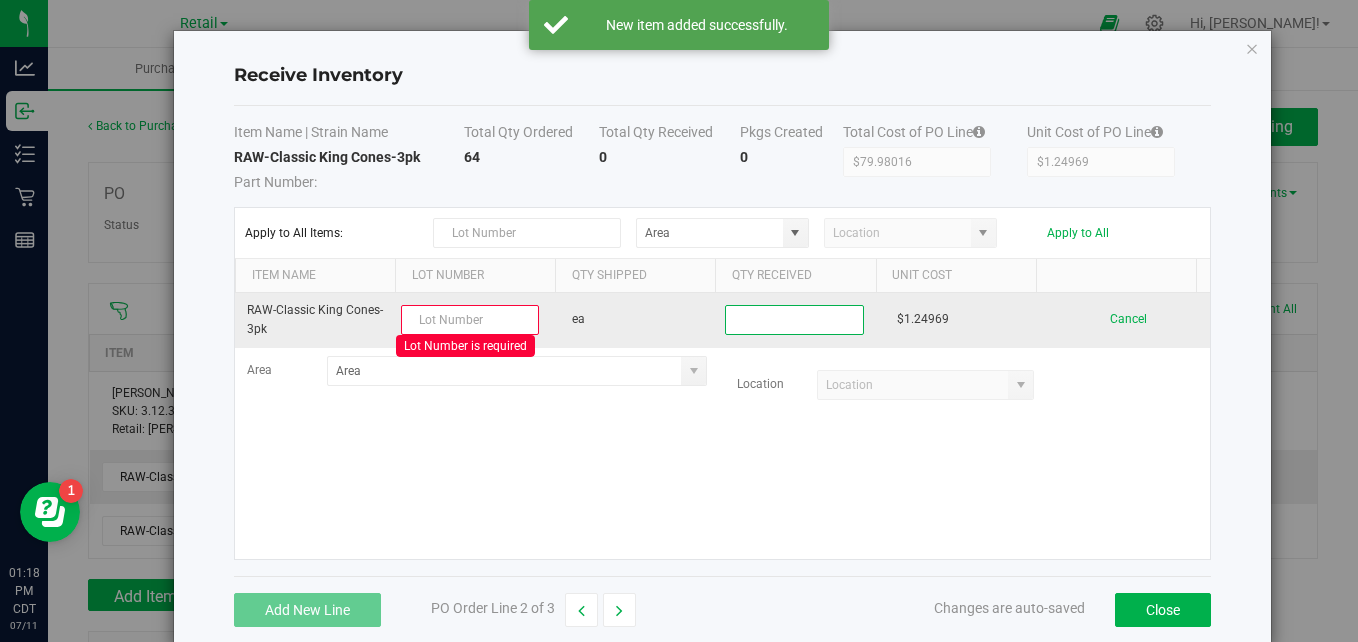 click at bounding box center (794, 320) 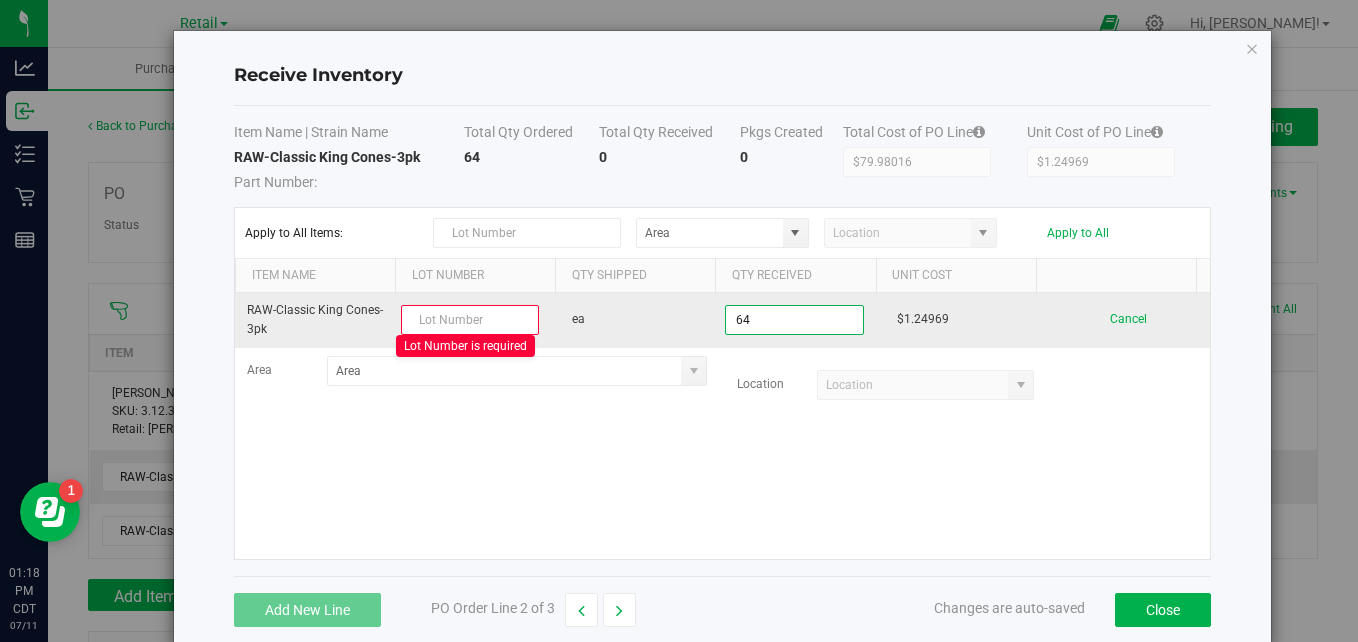 type on "64 ea" 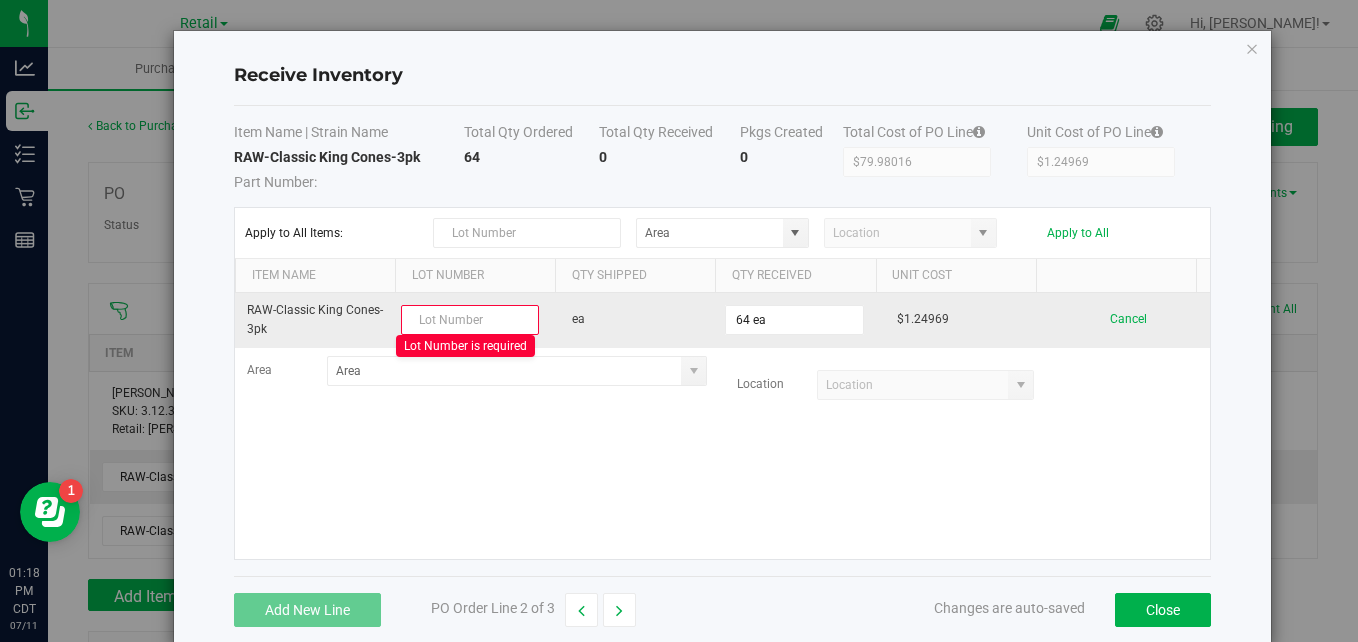 click at bounding box center [470, 320] 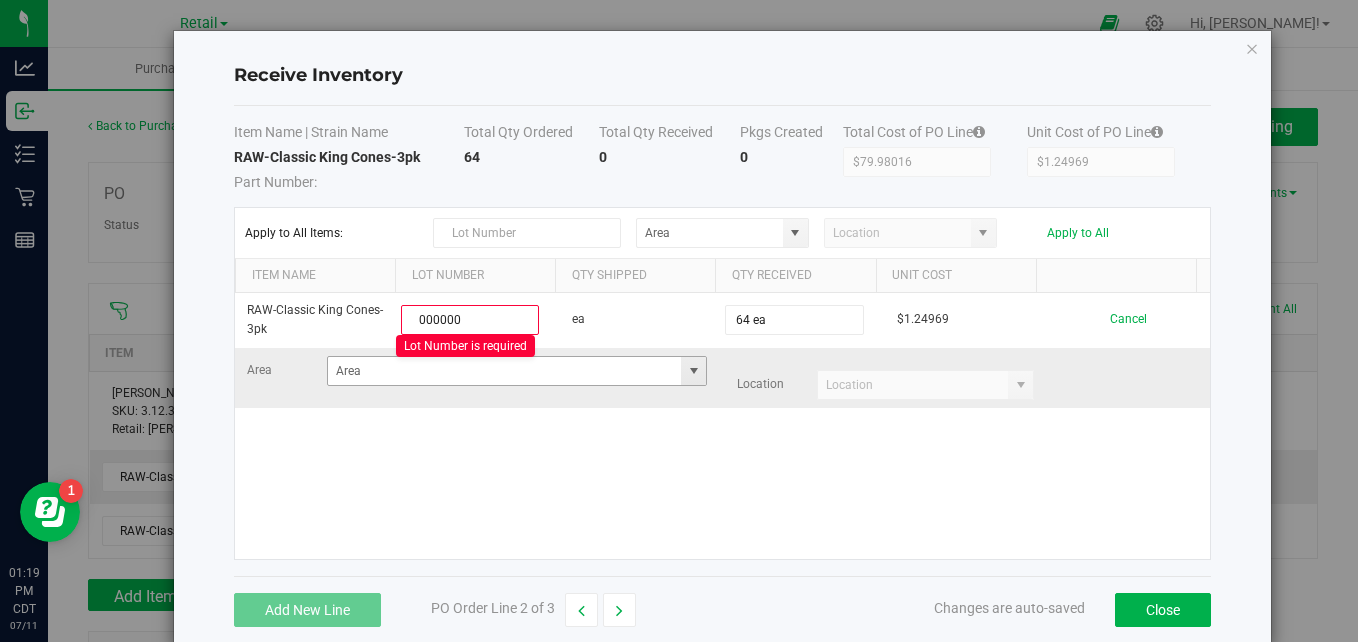 click at bounding box center (694, 371) 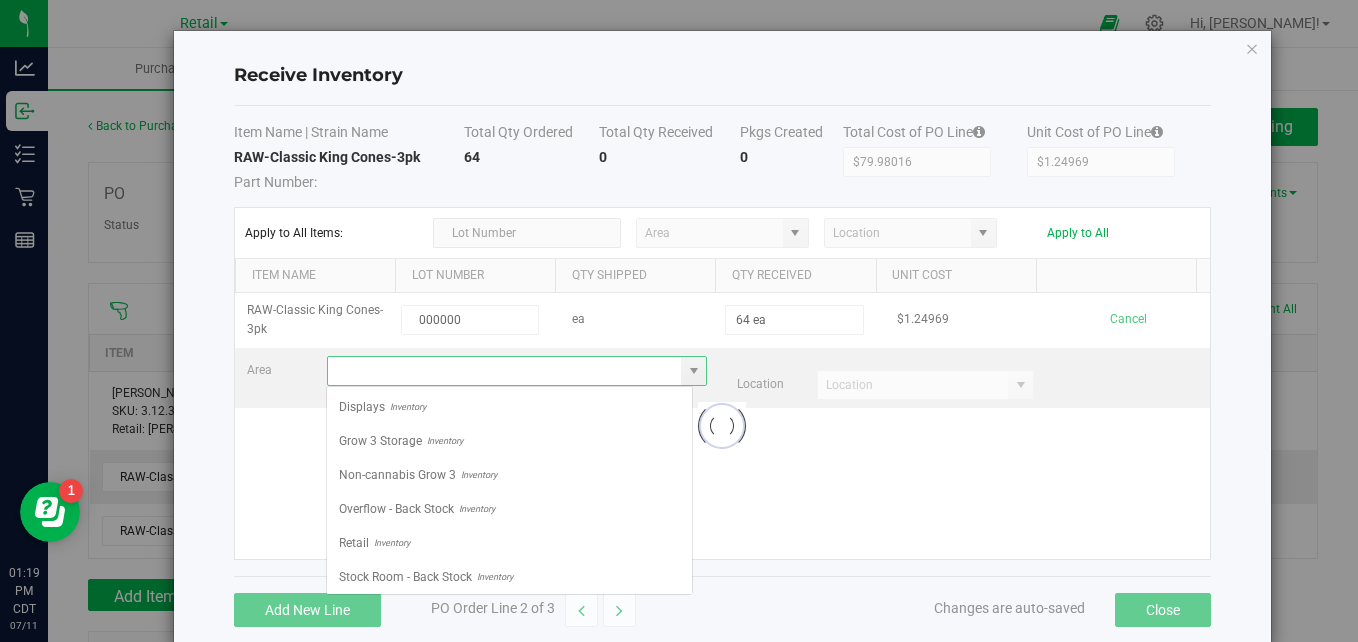 scroll, scrollTop: 99970, scrollLeft: 99633, axis: both 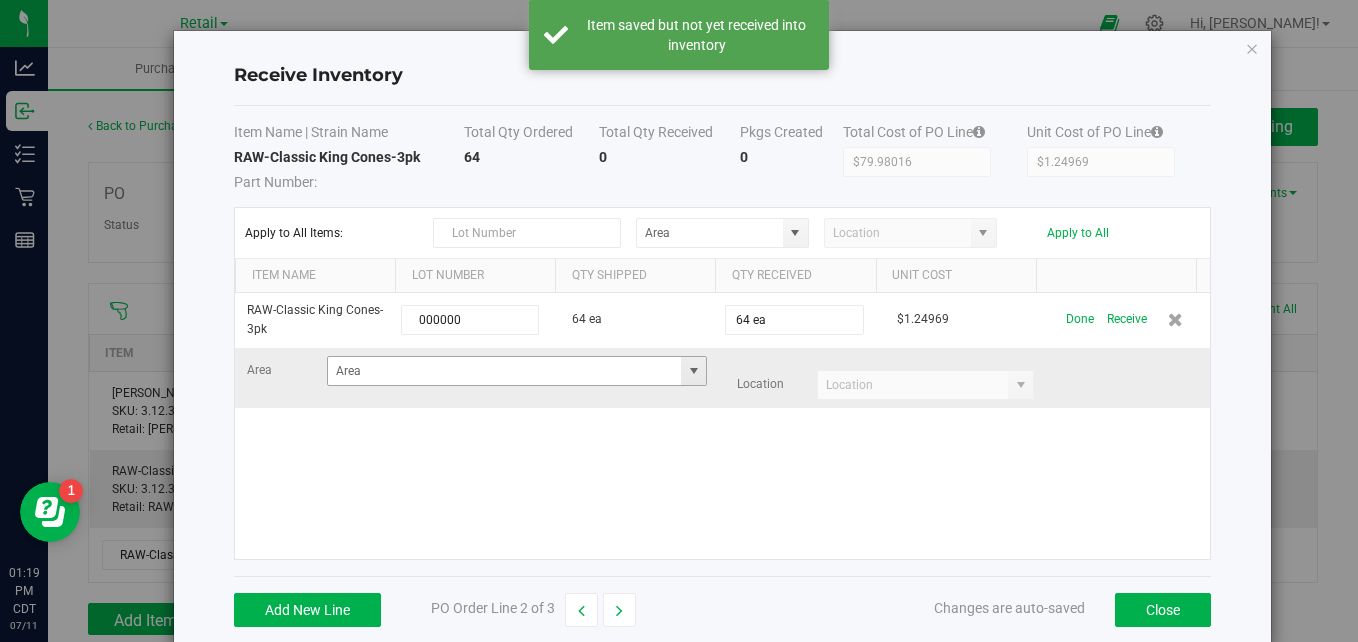 click at bounding box center [694, 371] 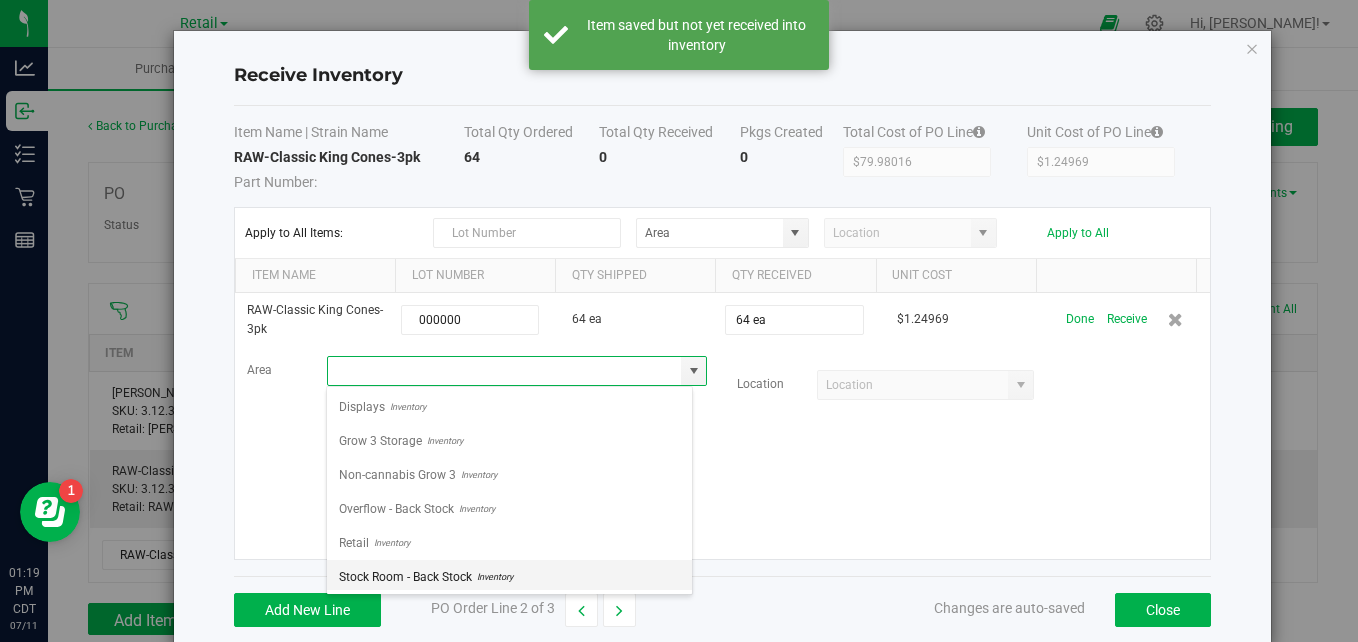 scroll, scrollTop: 99970, scrollLeft: 99633, axis: both 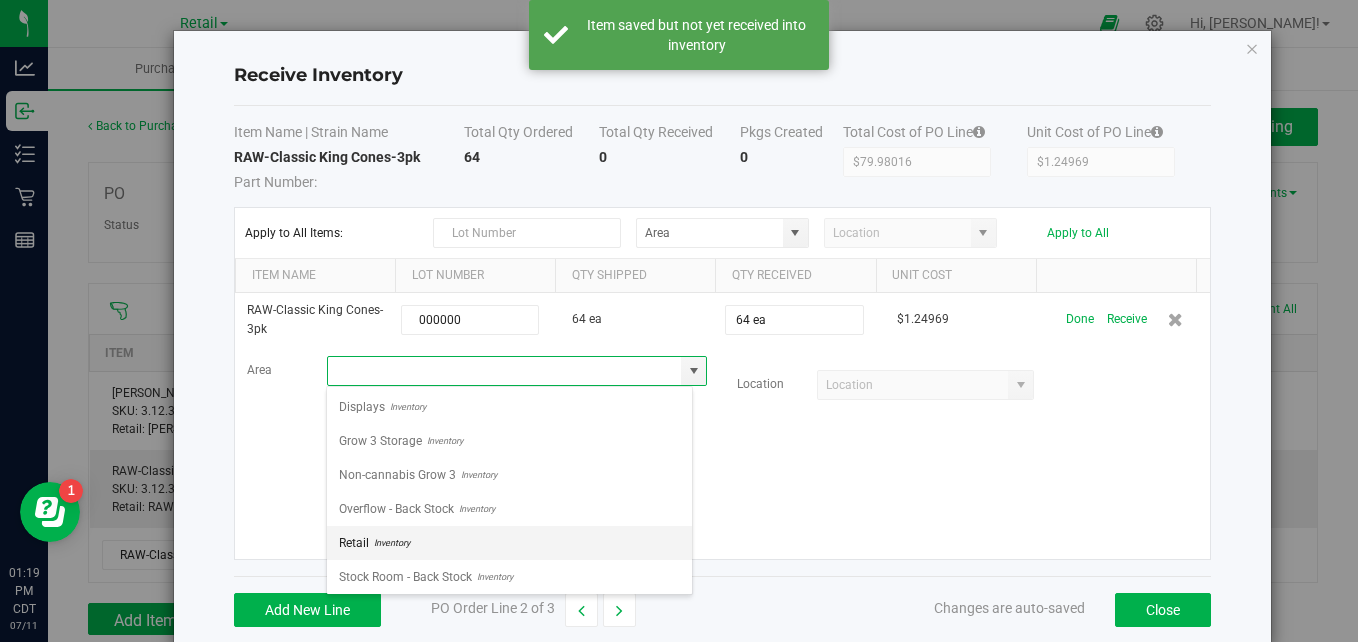 click on "Retail Inventory" at bounding box center [509, 543] 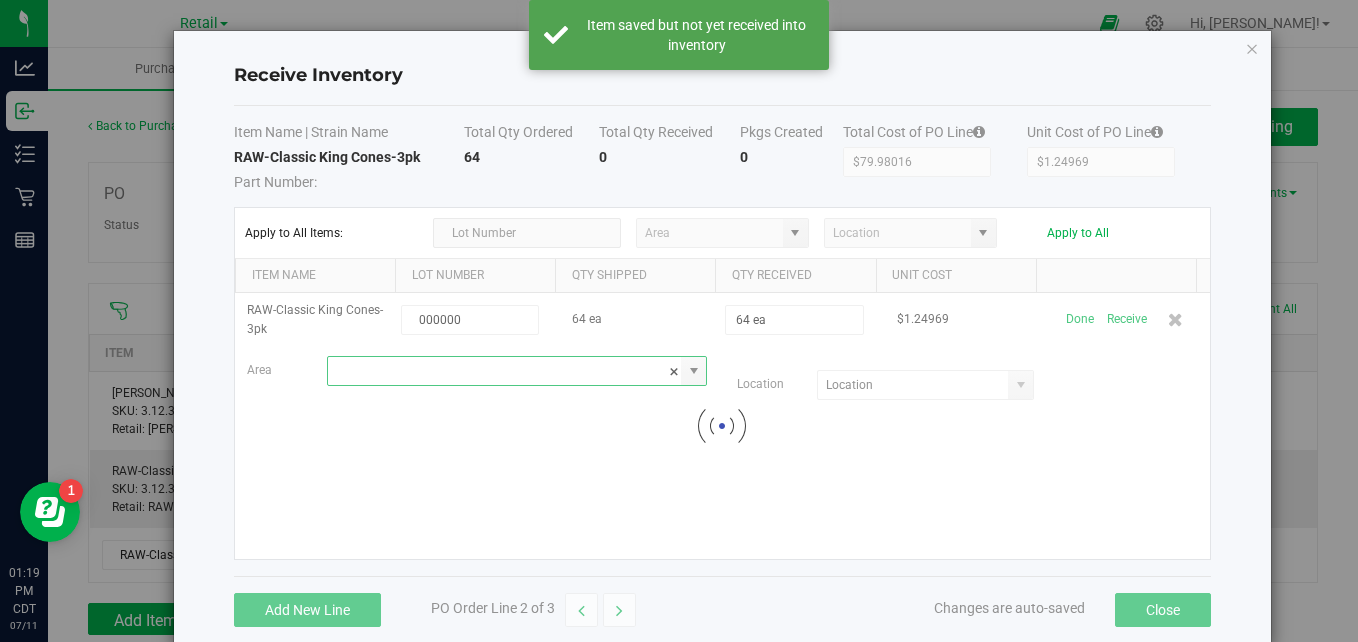 type on "Retail" 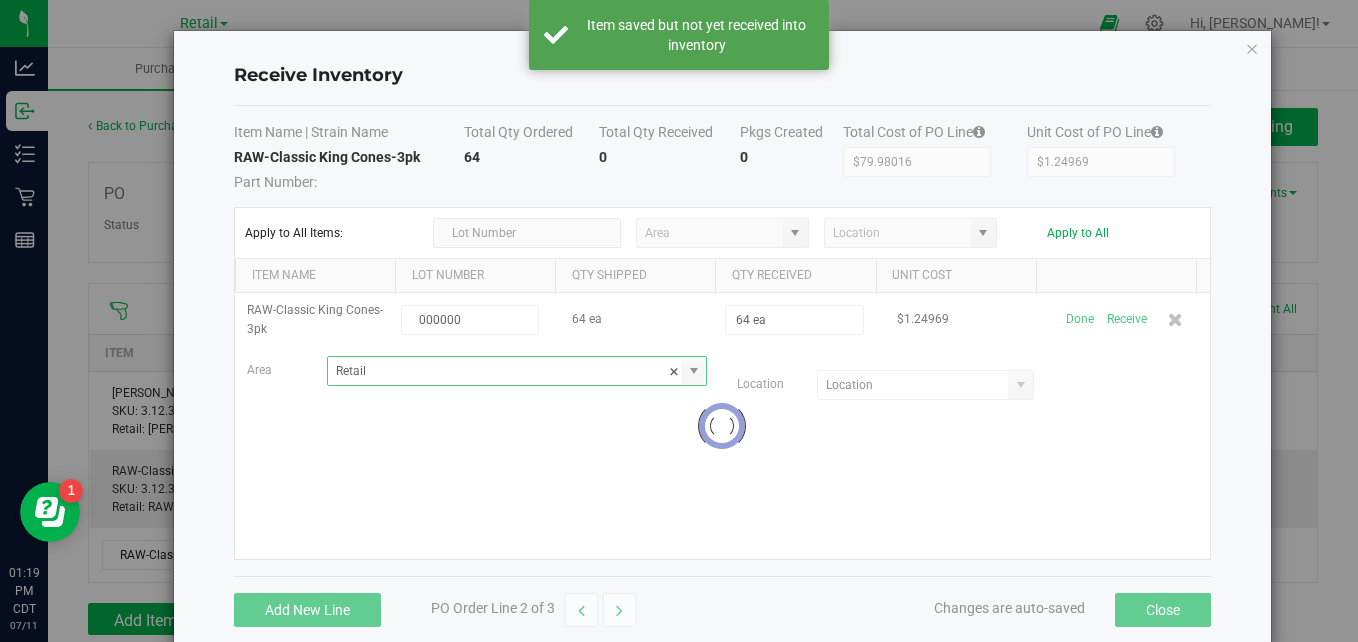 click at bounding box center (722, 426) 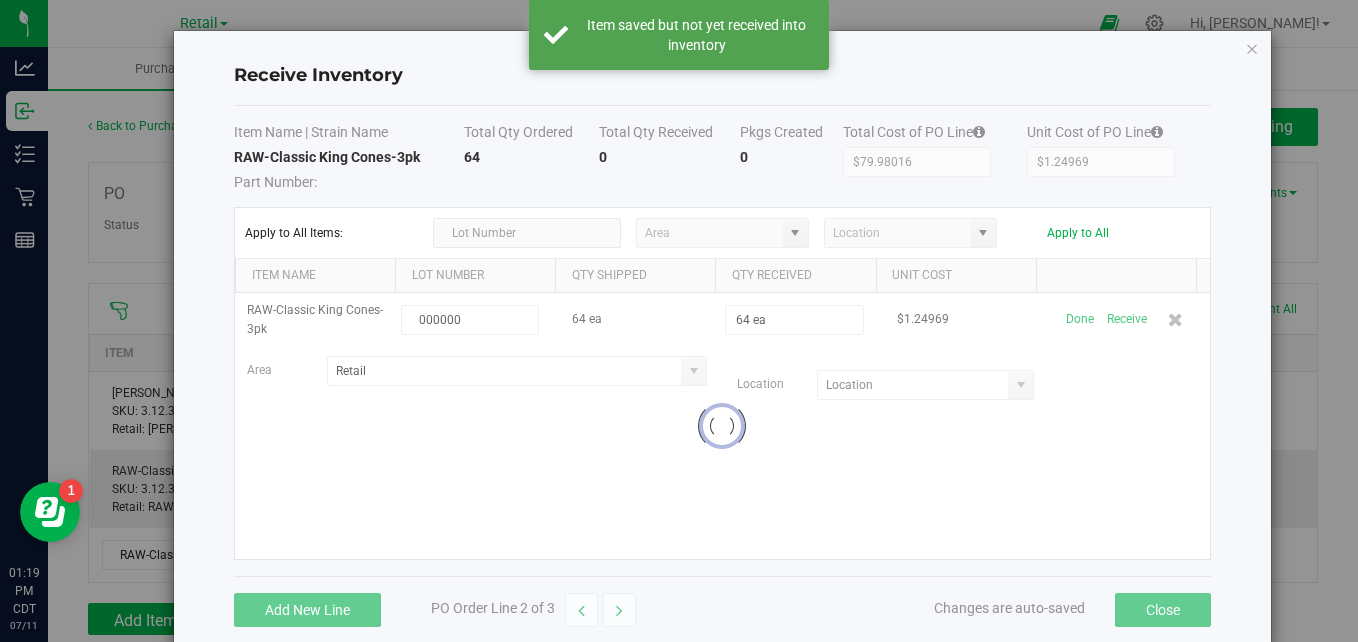 click at bounding box center [722, 426] 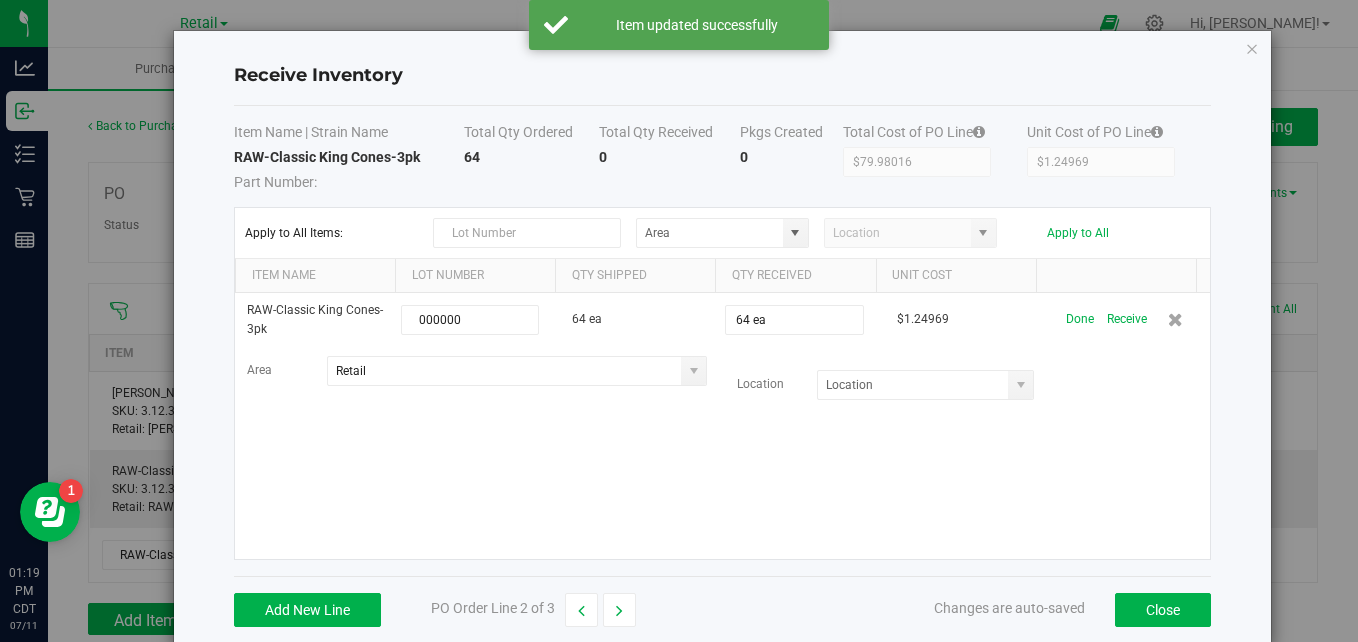 click on "Done" at bounding box center [1080, 319] 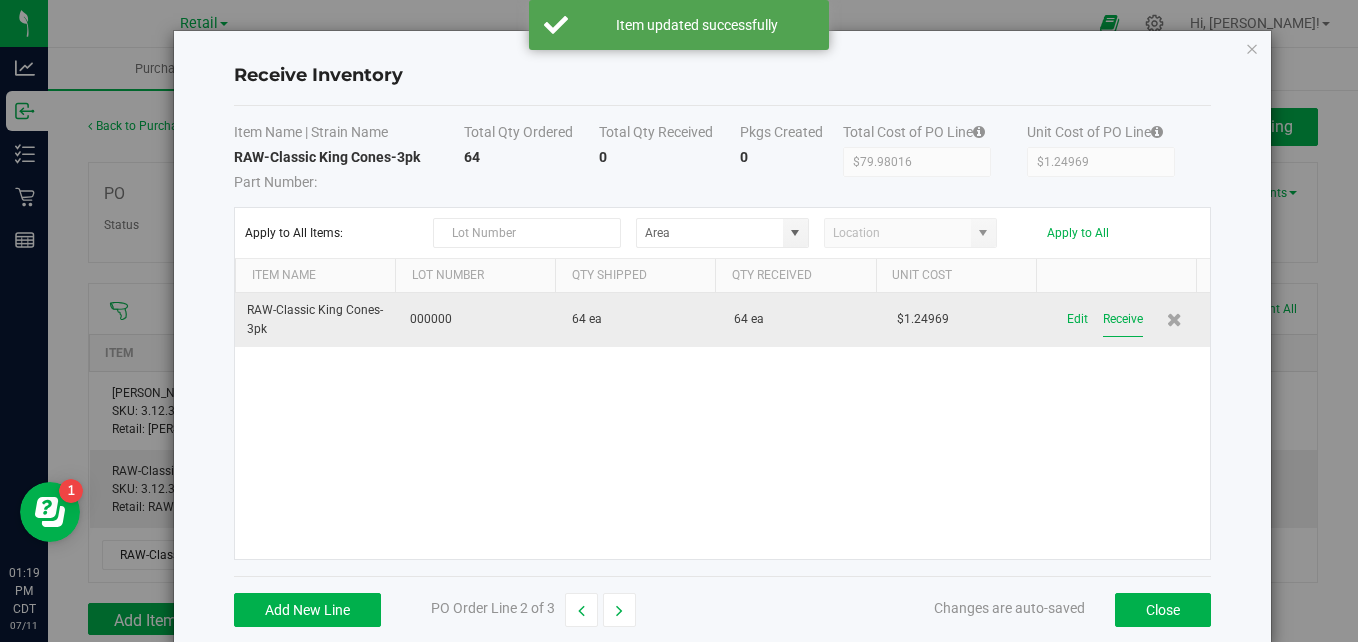 click on "Receive" at bounding box center [1123, 319] 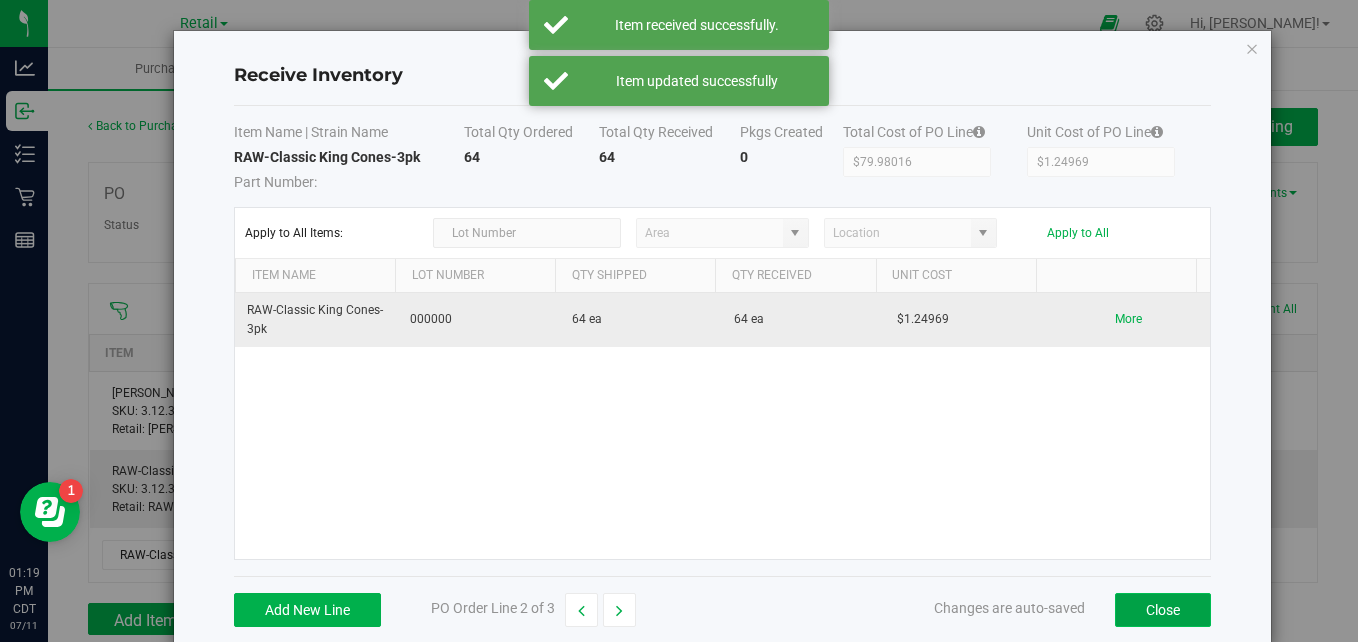 click on "Close" at bounding box center [1163, 610] 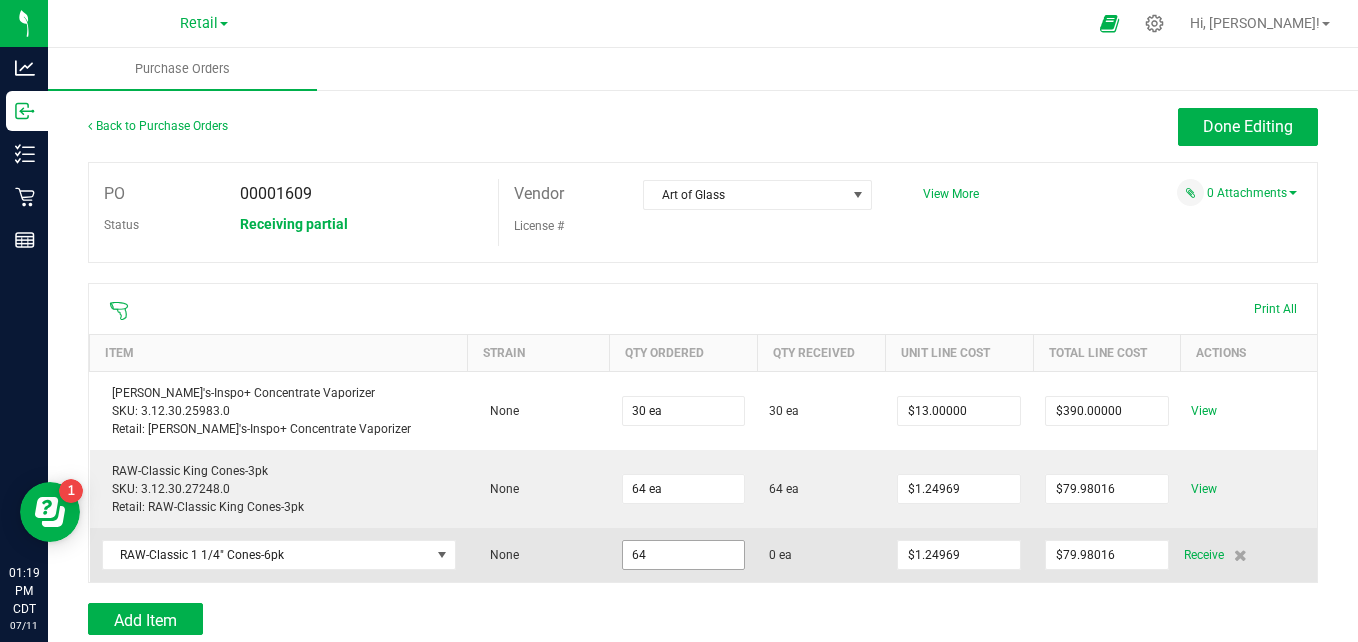 click on "64" at bounding box center (684, 555) 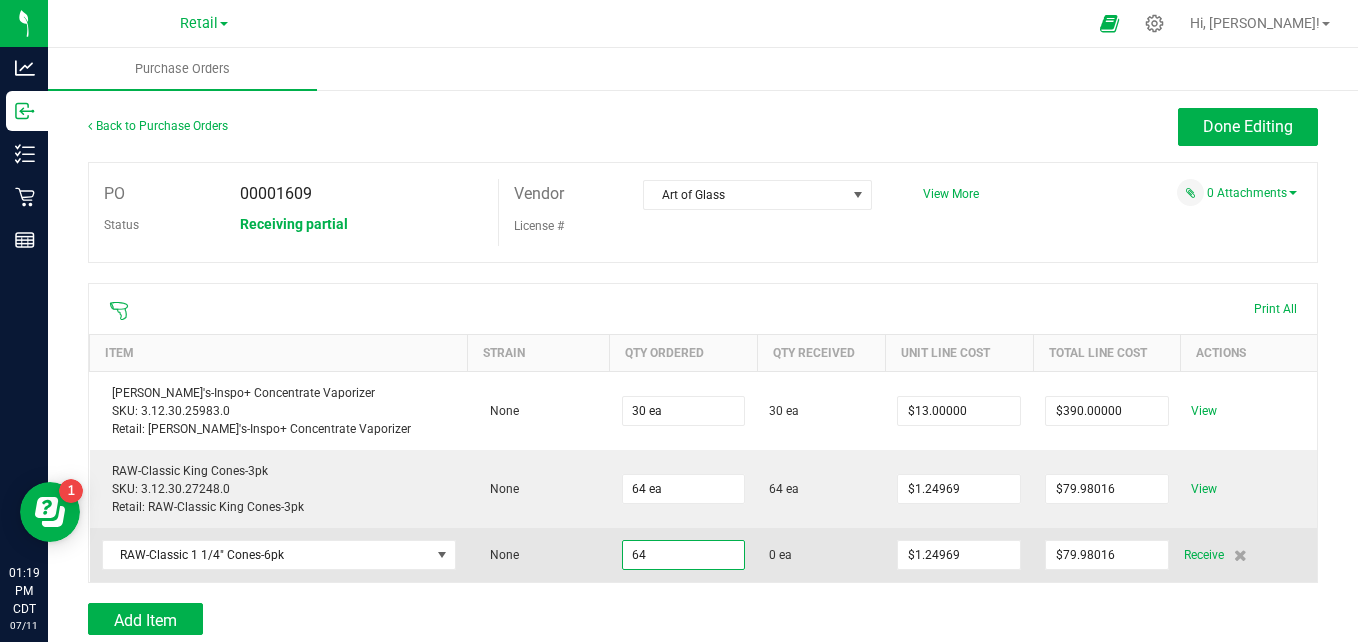 click on "64" at bounding box center [684, 555] 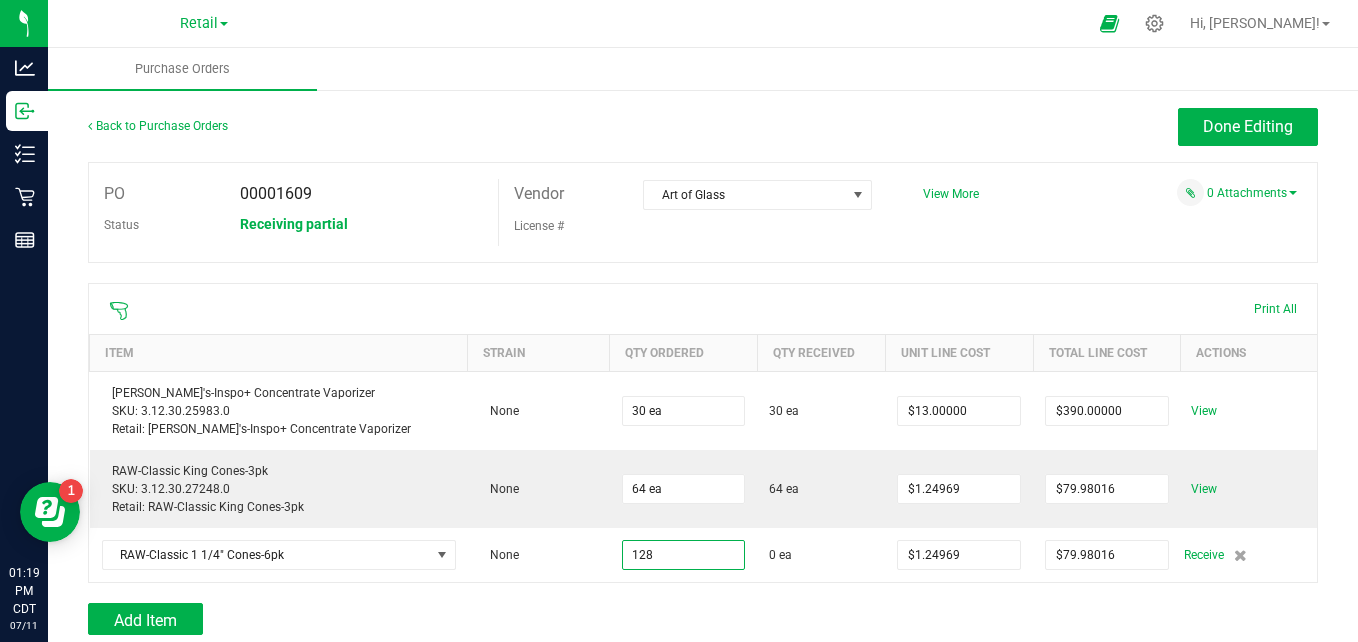 type on "128 ea" 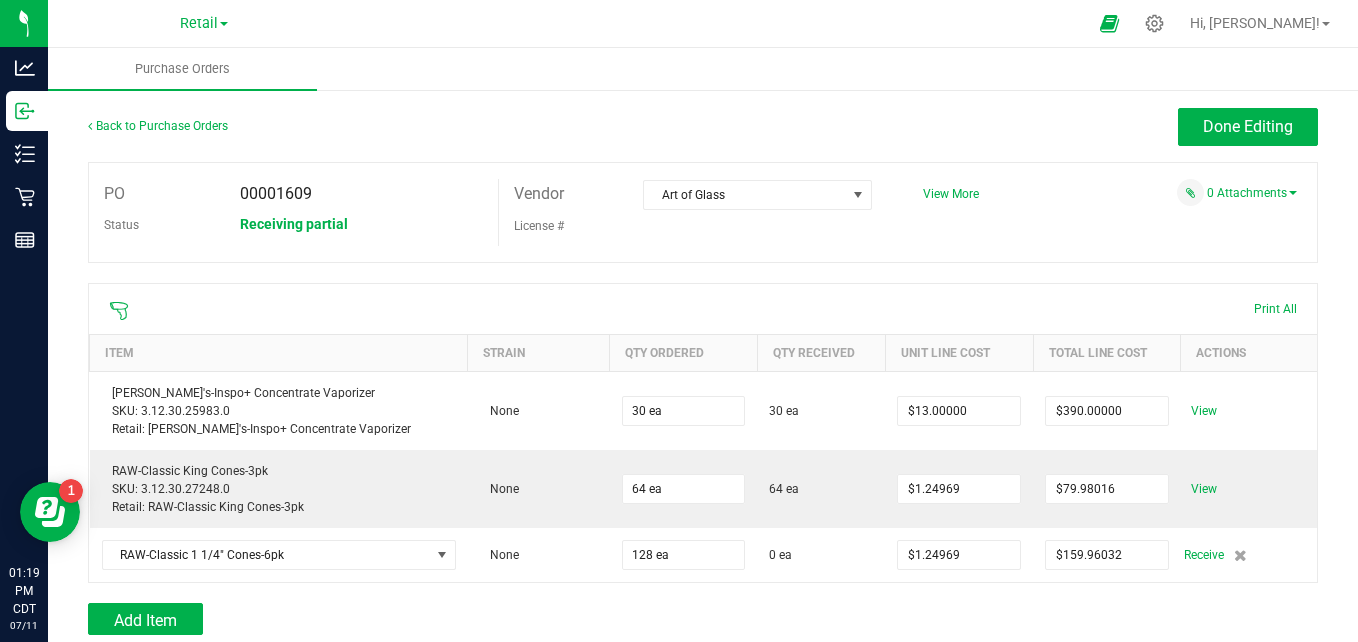 click at bounding box center (703, 593) 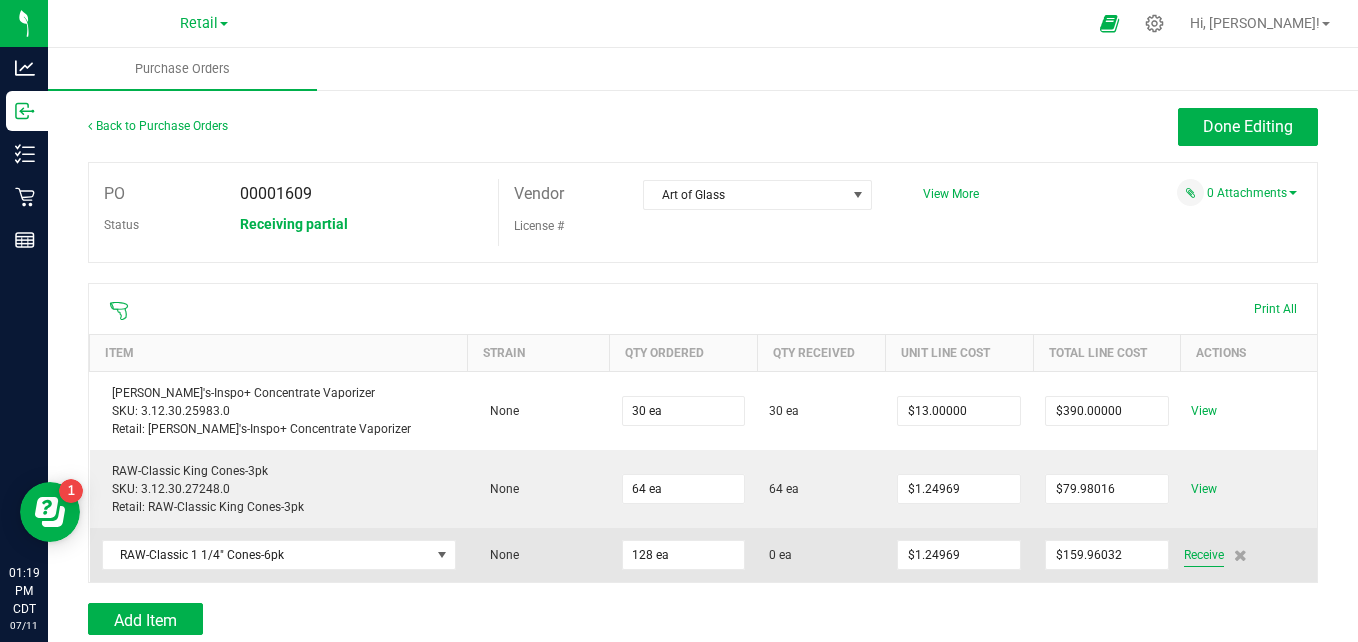click on "Receive" at bounding box center (1204, 555) 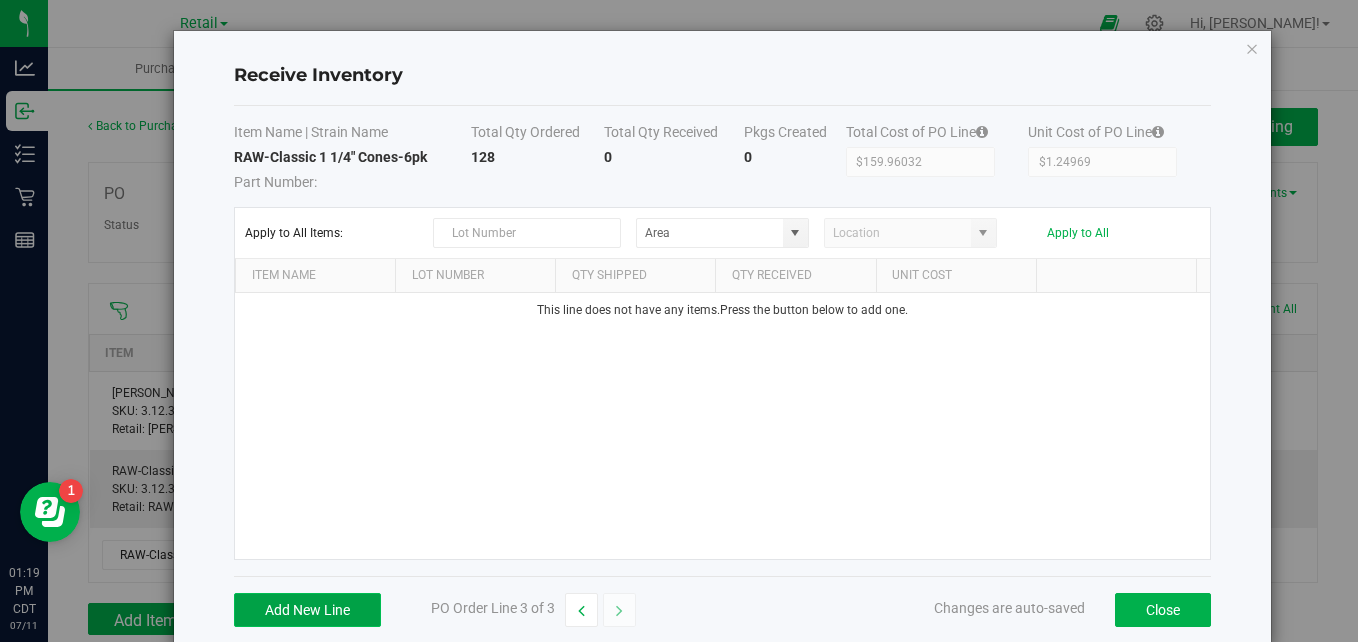 click on "Add New Line" at bounding box center (307, 610) 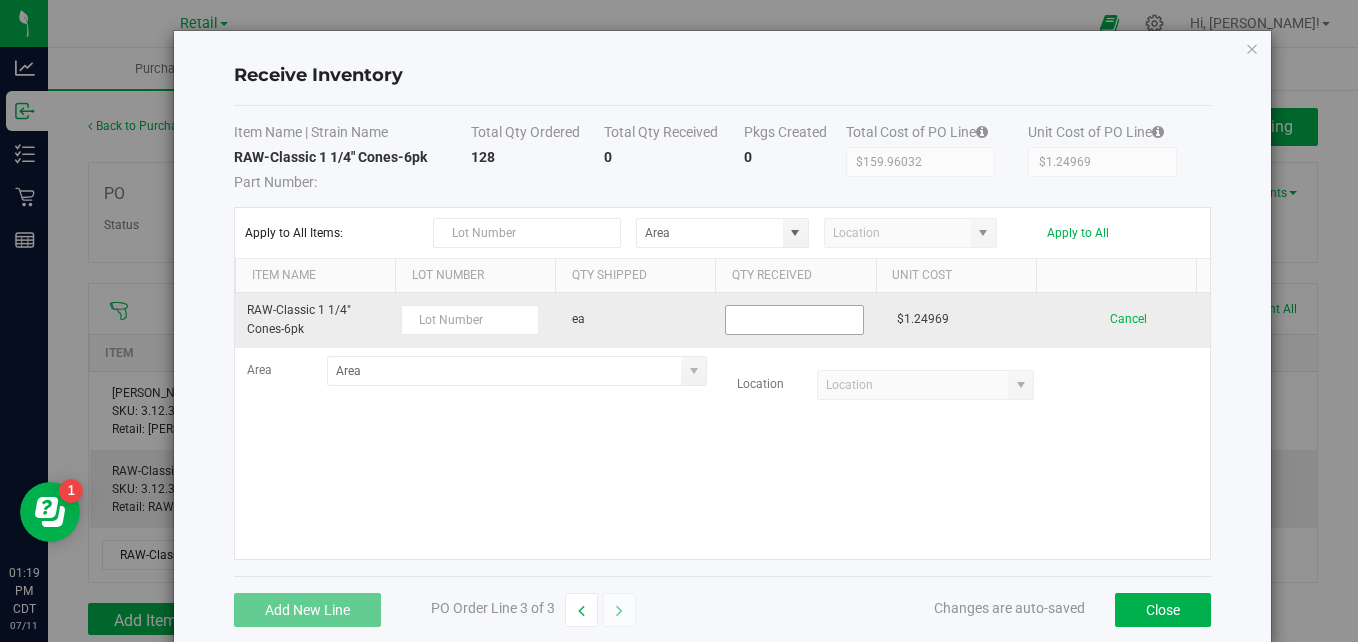 click at bounding box center [794, 320] 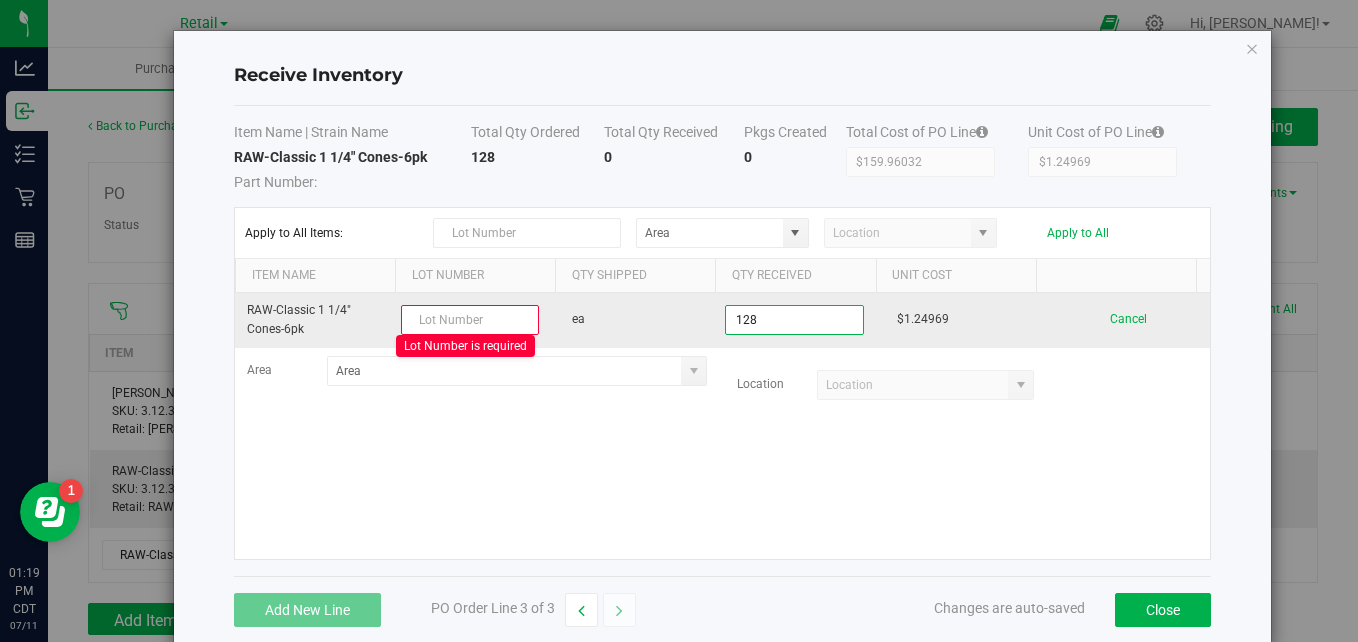 type on "128 ea" 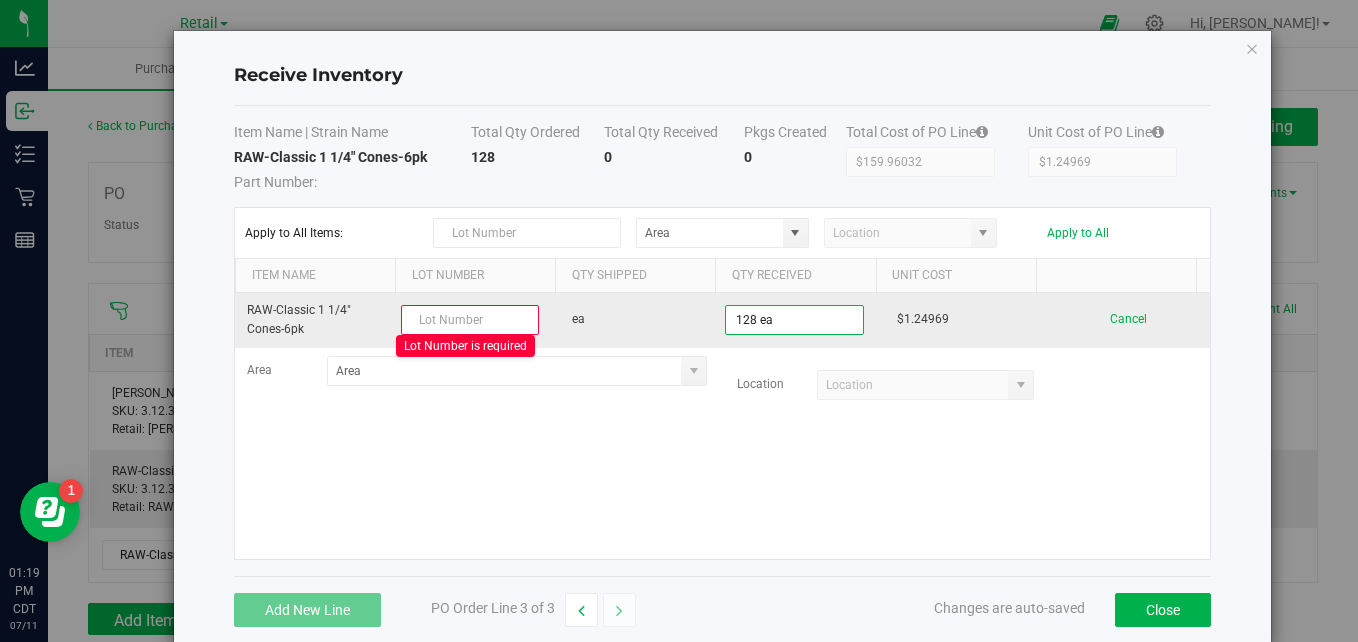 click at bounding box center [470, 320] 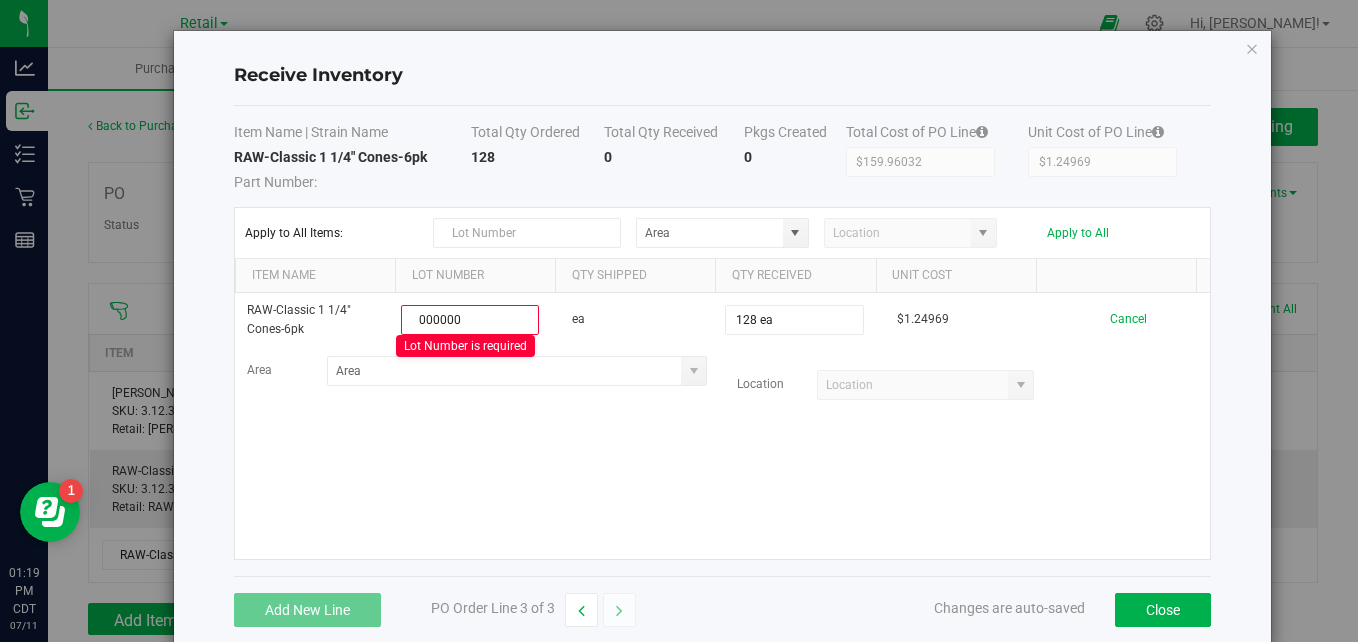 type on "000000" 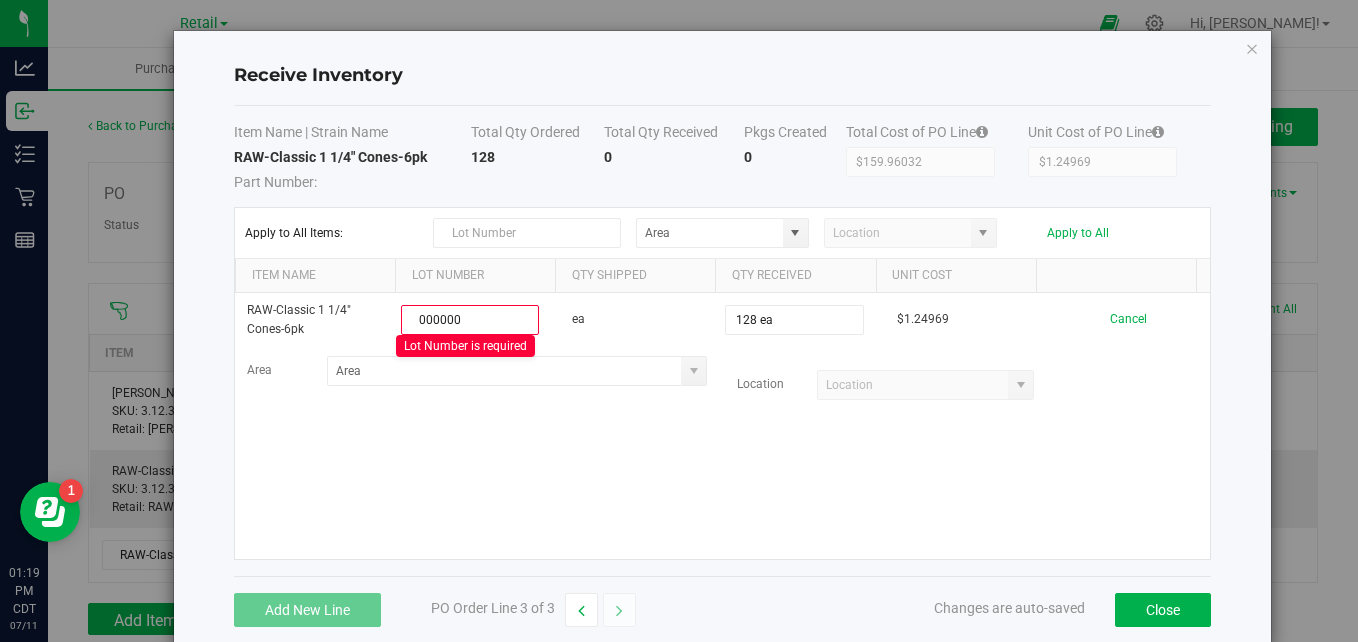 click on "RAW-Classic 1 1/4" Cones-6pk  000000  Lot Number is required    ea  128 ea  $1.24969   Cancel   Area   Location" at bounding box center (722, 426) 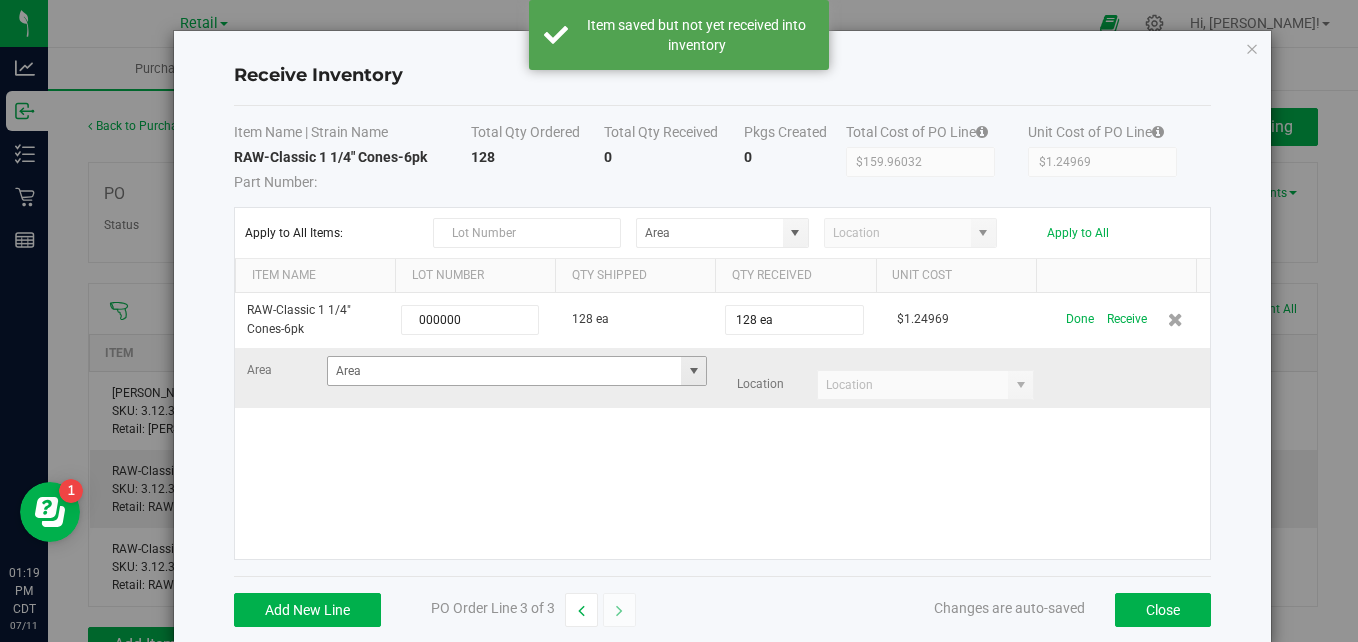 click at bounding box center [694, 371] 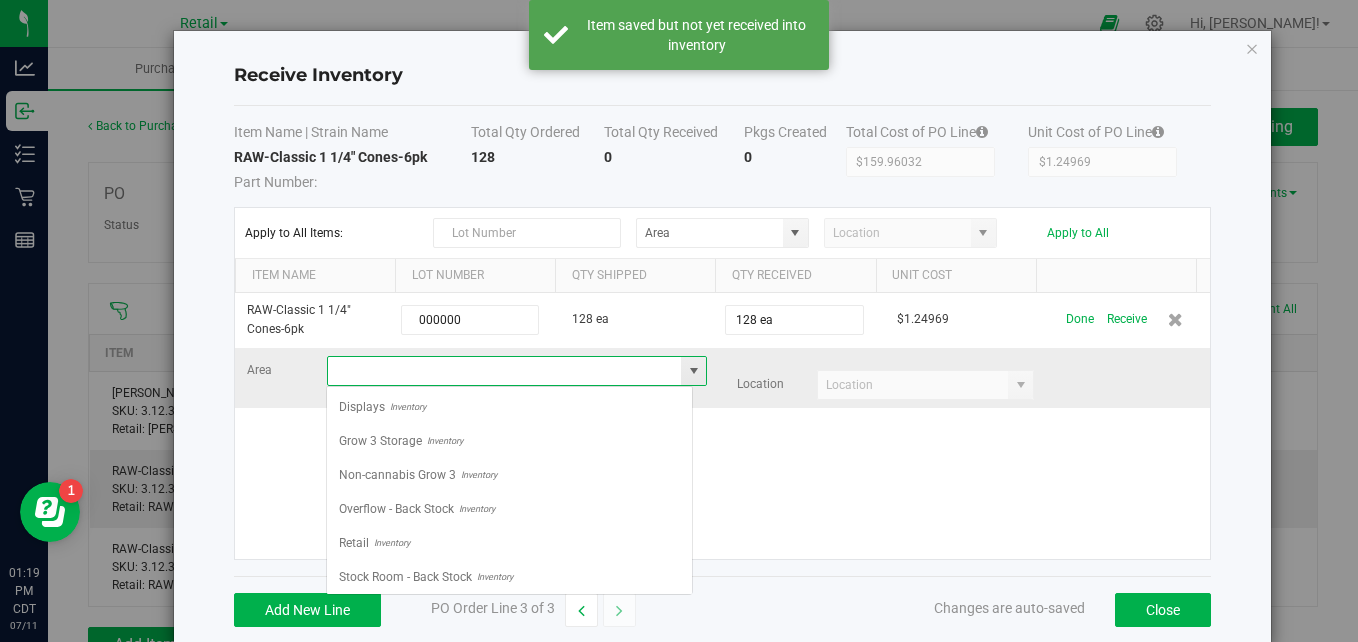 scroll, scrollTop: 99970, scrollLeft: 99633, axis: both 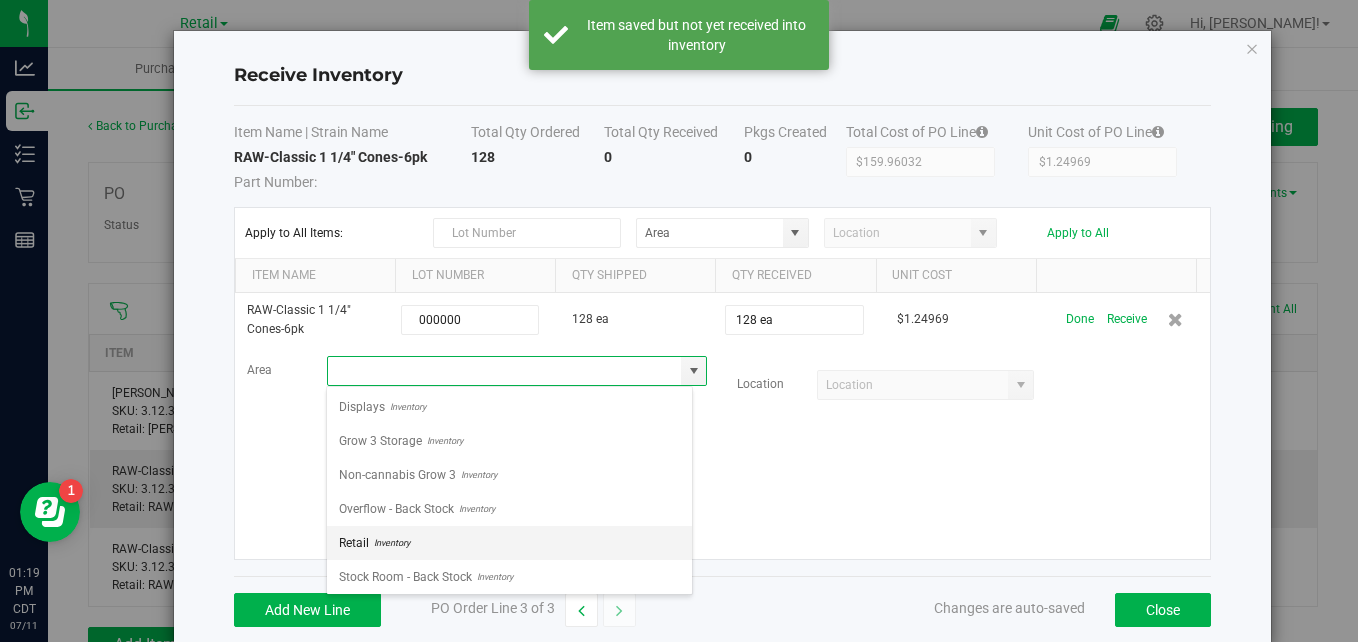 click on "Retail Inventory" at bounding box center (509, 543) 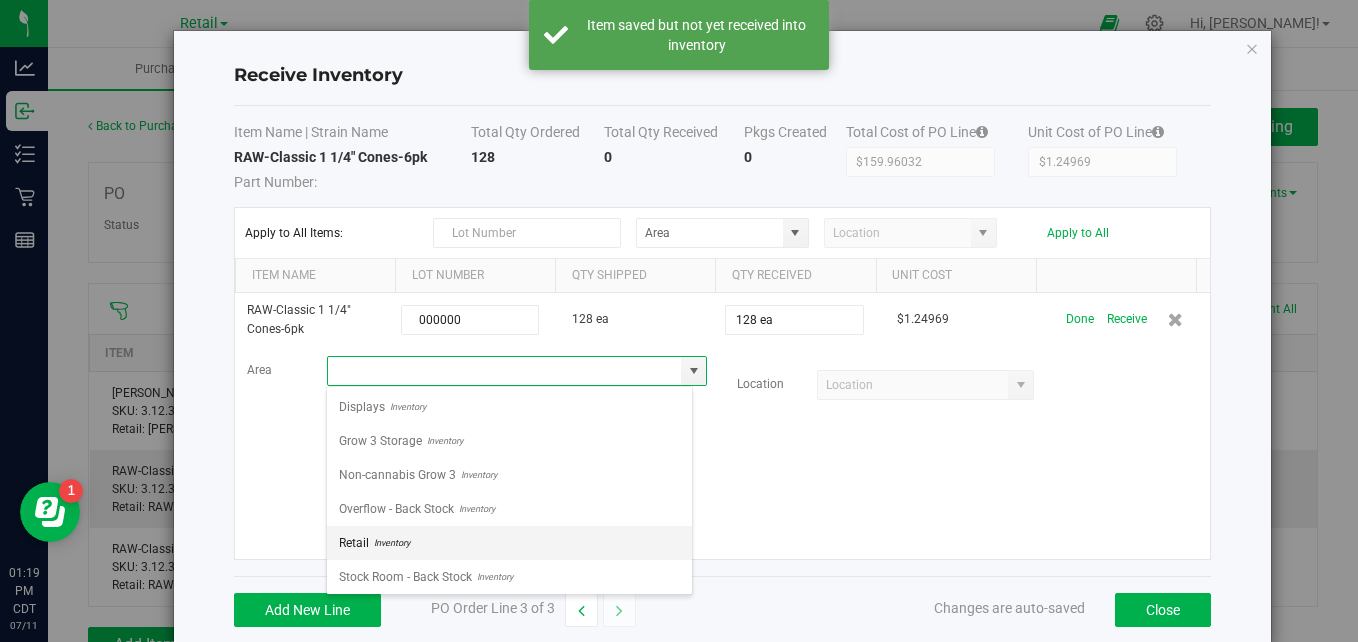 type on "Retail" 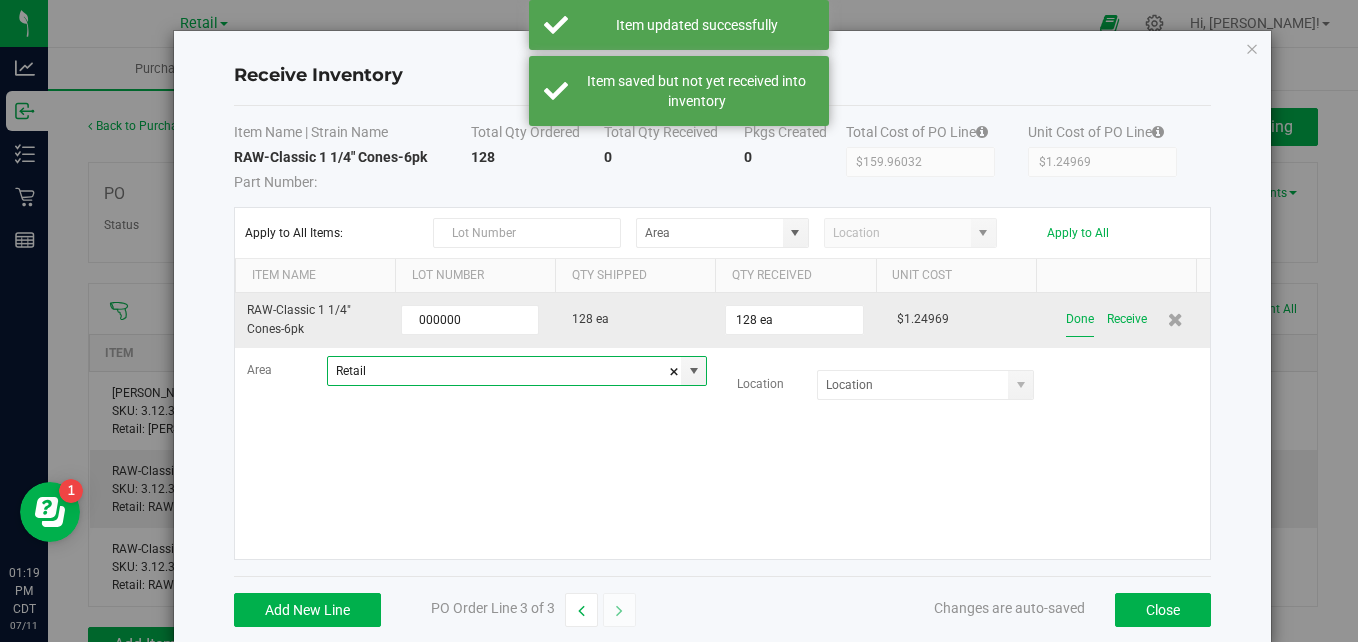 click on "Done" at bounding box center (1080, 319) 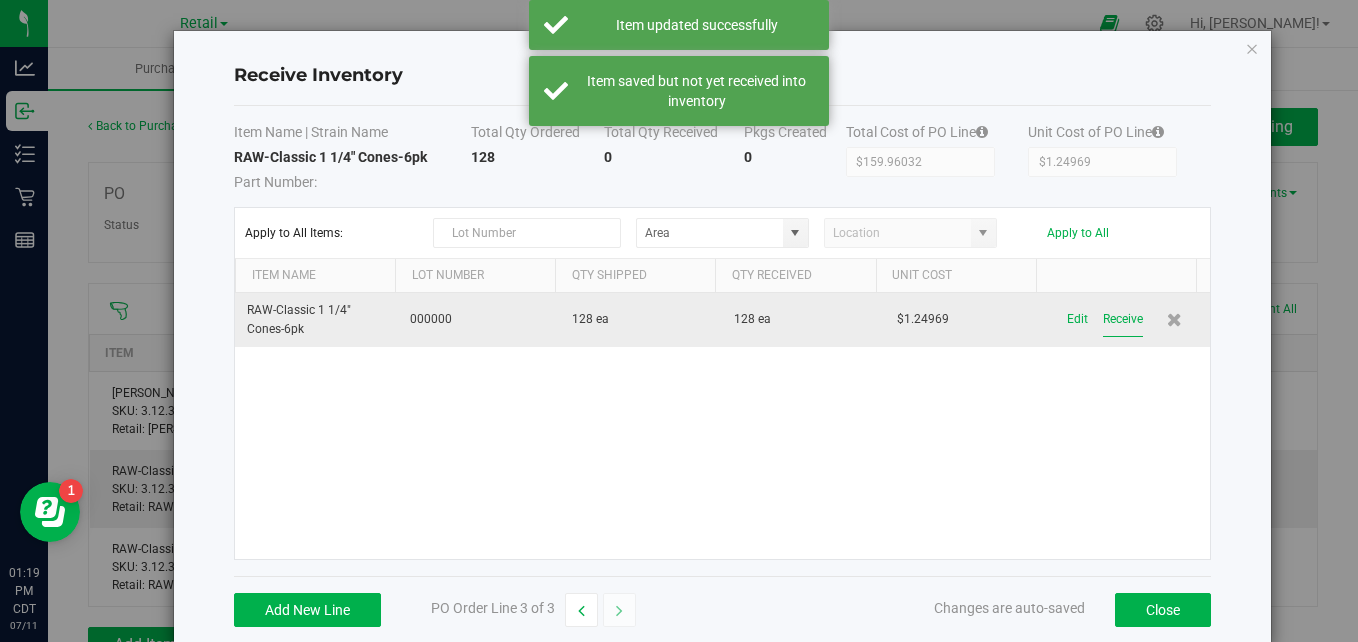 click on "Receive" at bounding box center (1123, 319) 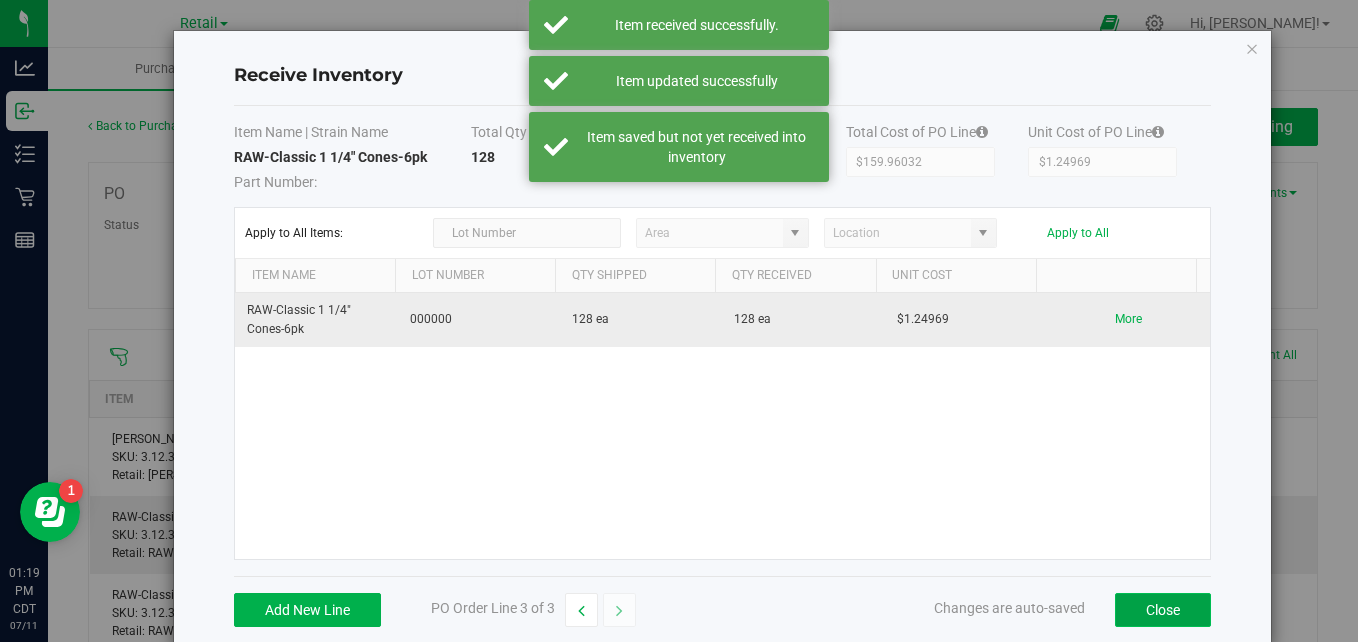 click on "Close" at bounding box center [1163, 610] 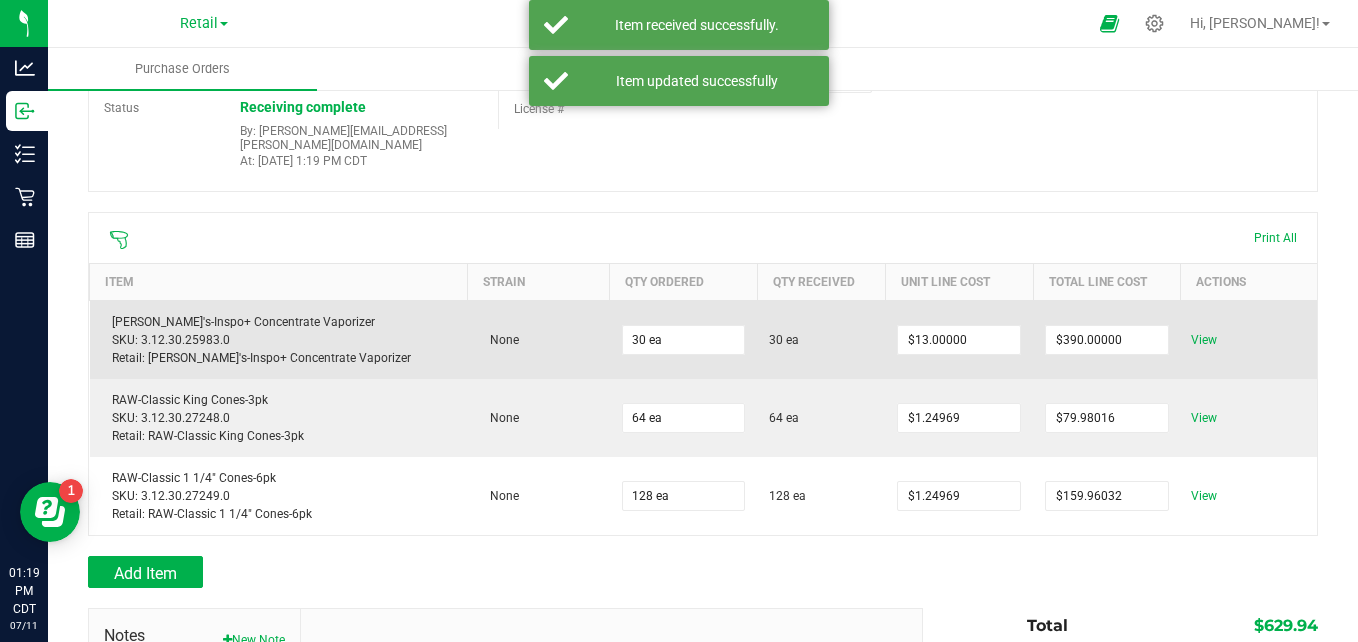 scroll, scrollTop: 118, scrollLeft: 0, axis: vertical 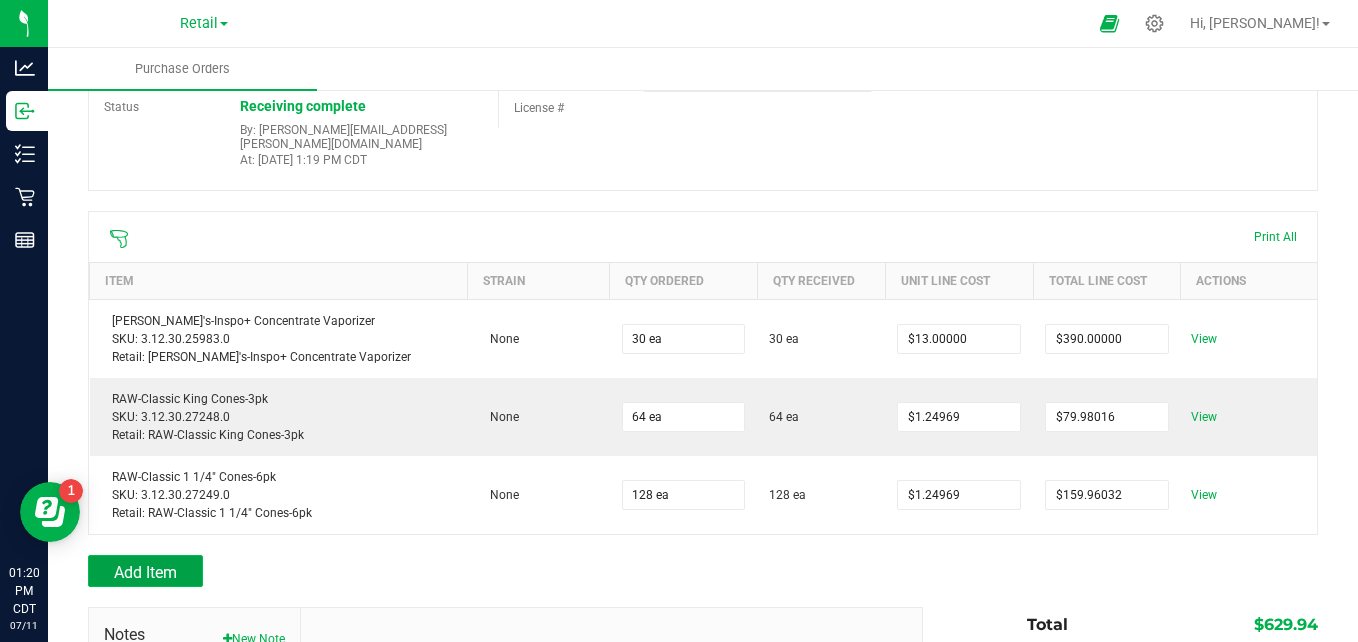 click on "Add Item" at bounding box center (145, 571) 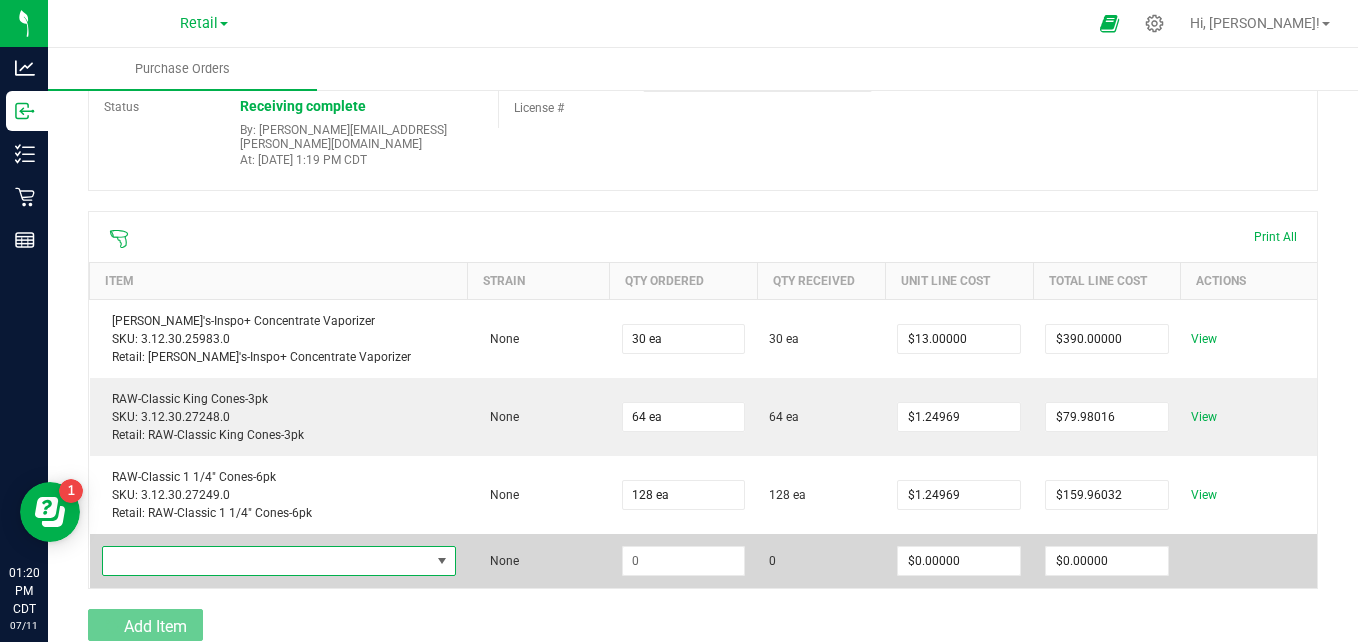 click at bounding box center (266, 561) 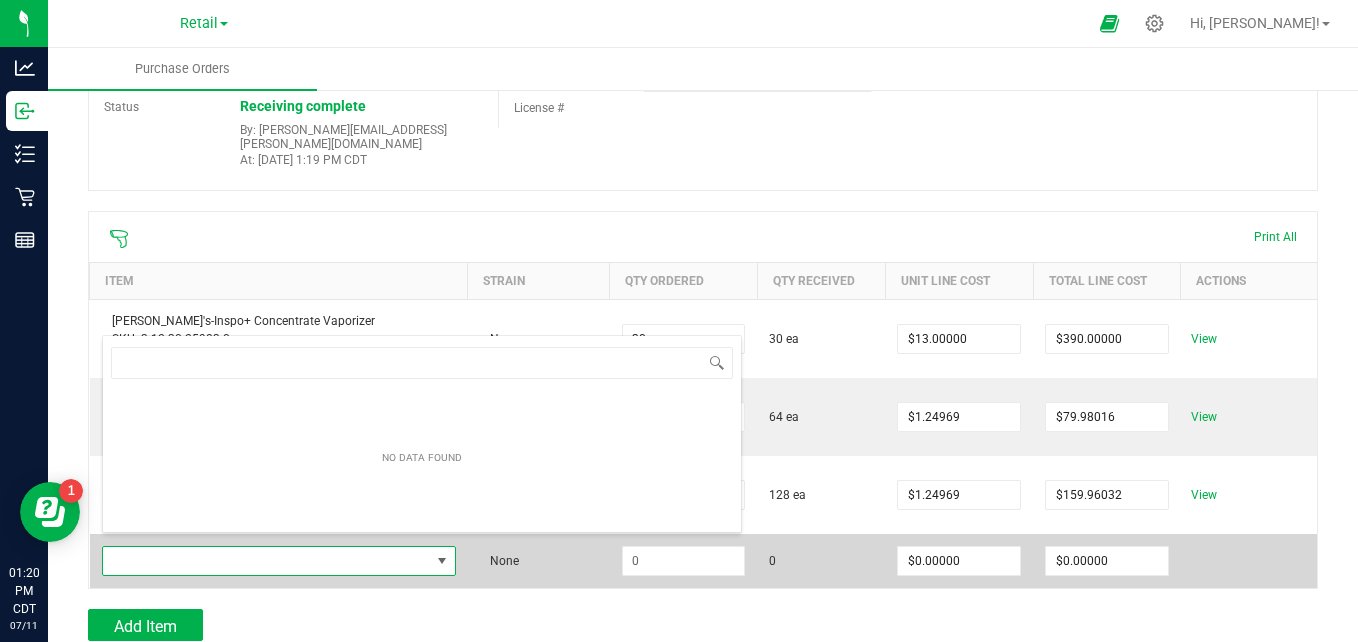 scroll, scrollTop: 99970, scrollLeft: 99700, axis: both 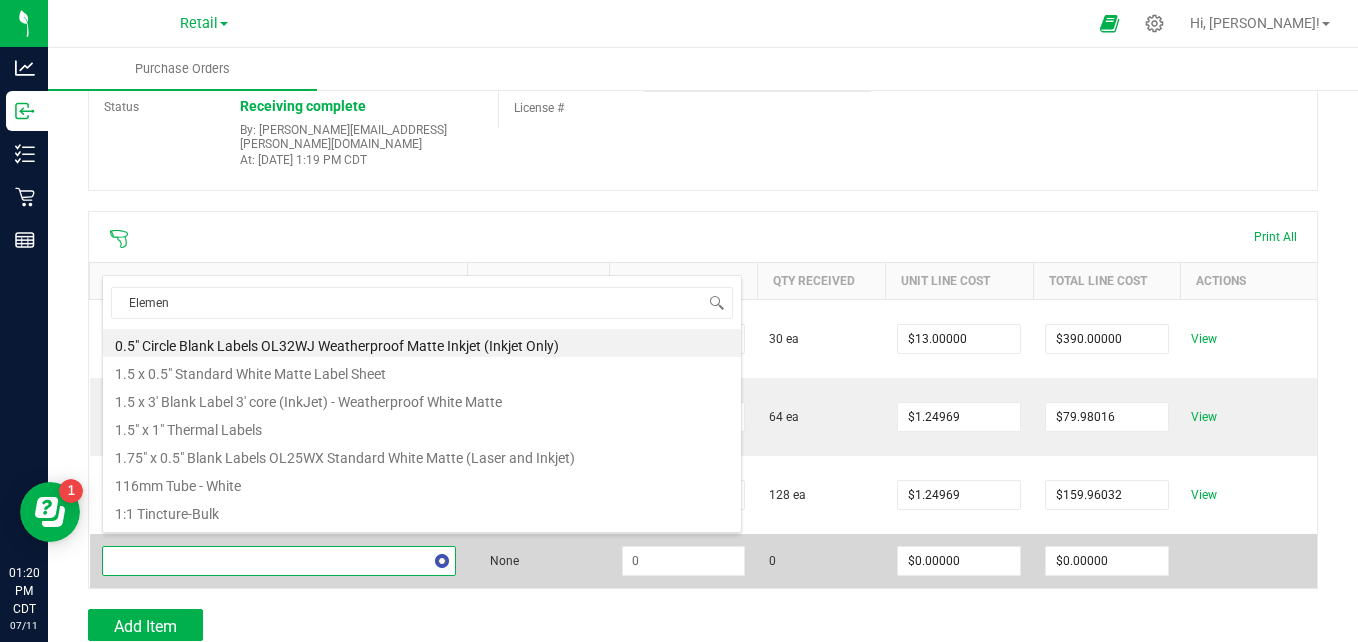 type on "Element" 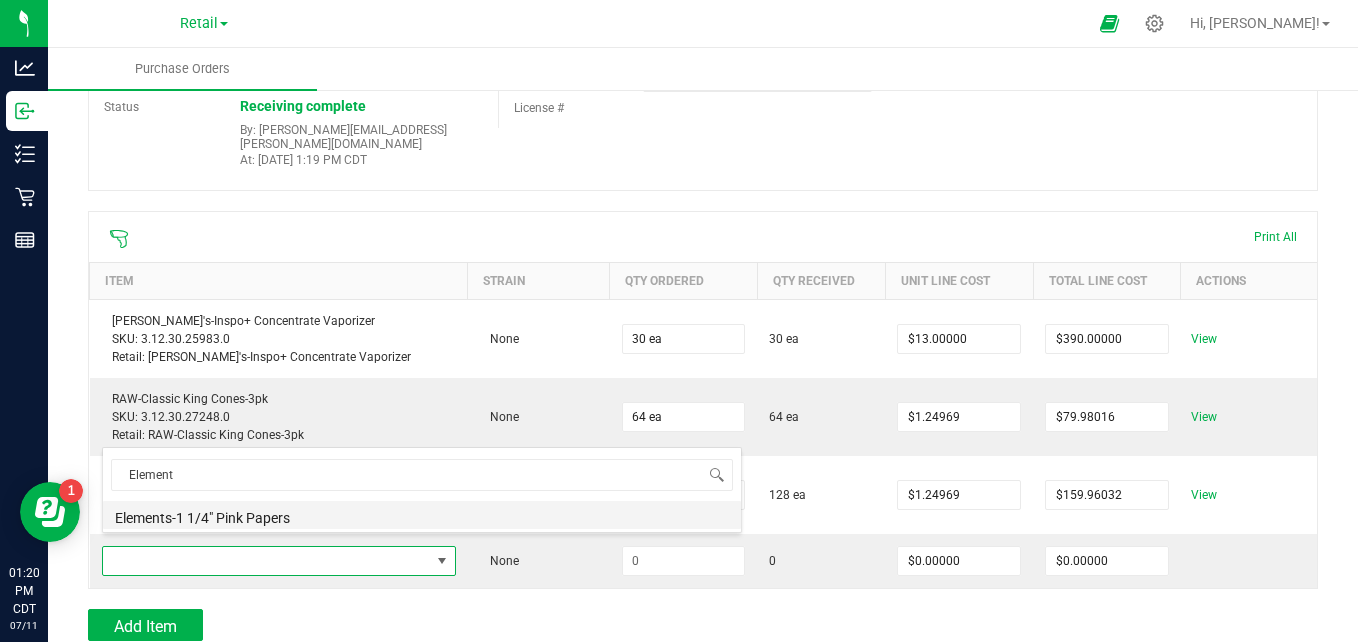 click on "Elements-1 1/4" Pink Papers" at bounding box center [422, 515] 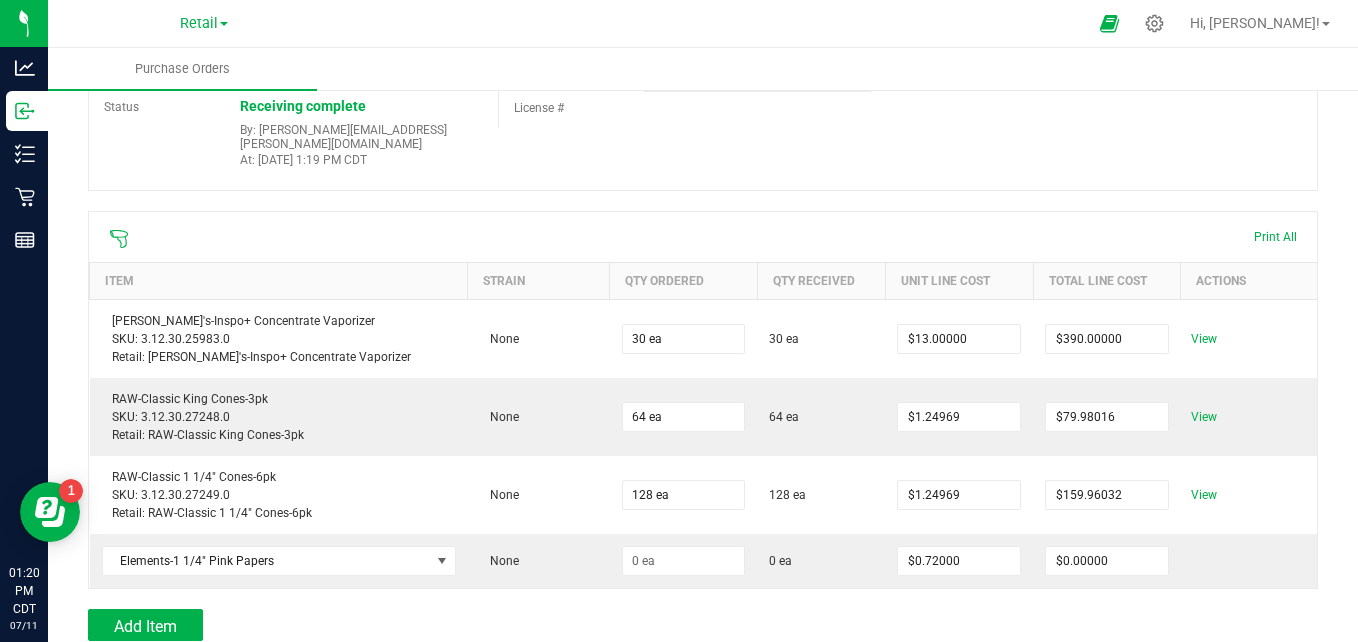 click at bounding box center (703, 599) 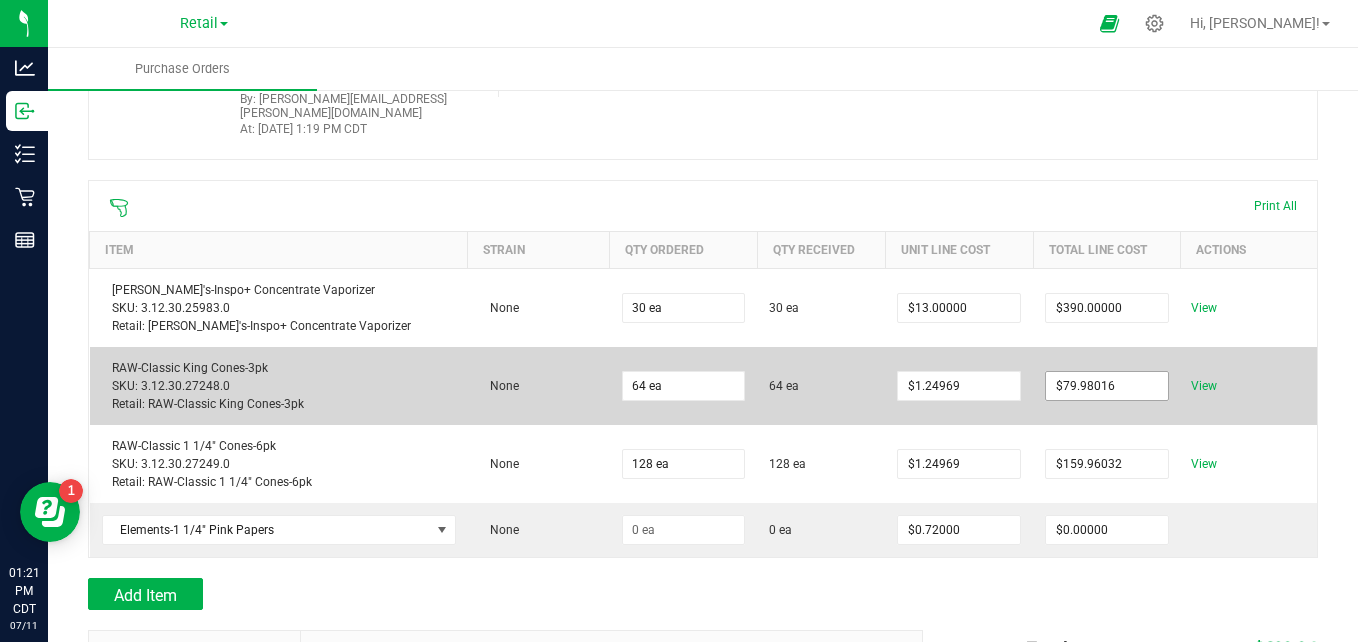 scroll, scrollTop: 0, scrollLeft: 0, axis: both 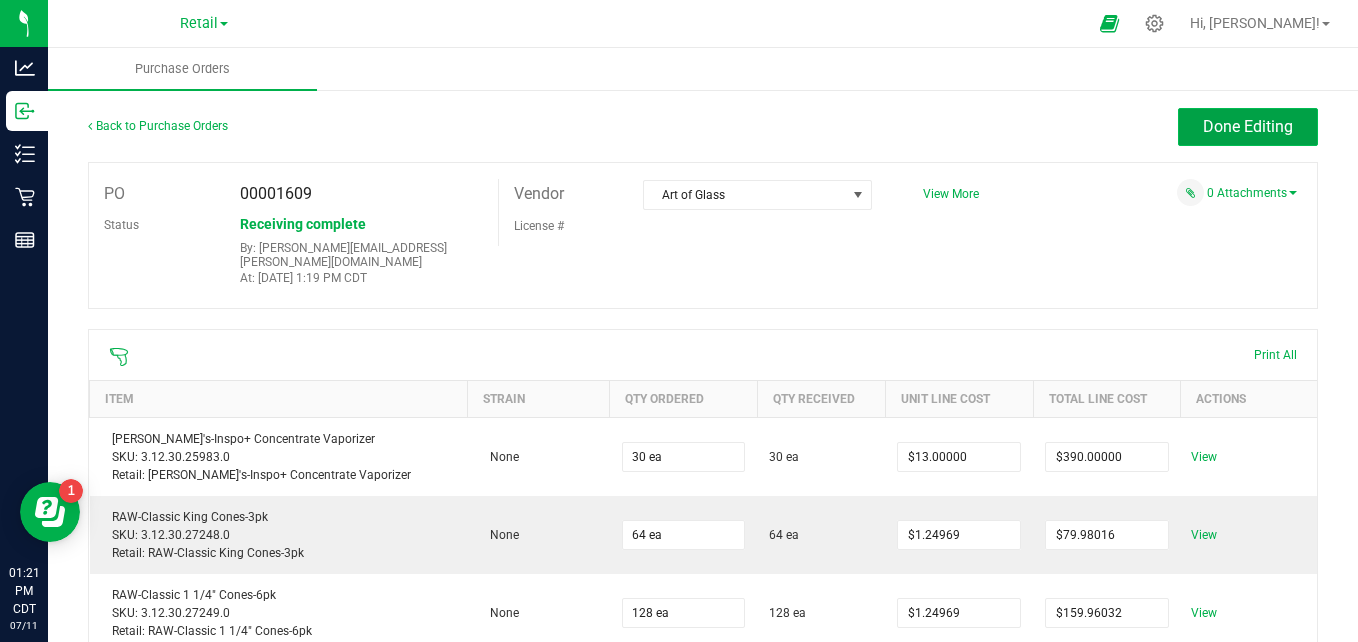 click on "Done Editing" at bounding box center (1248, 127) 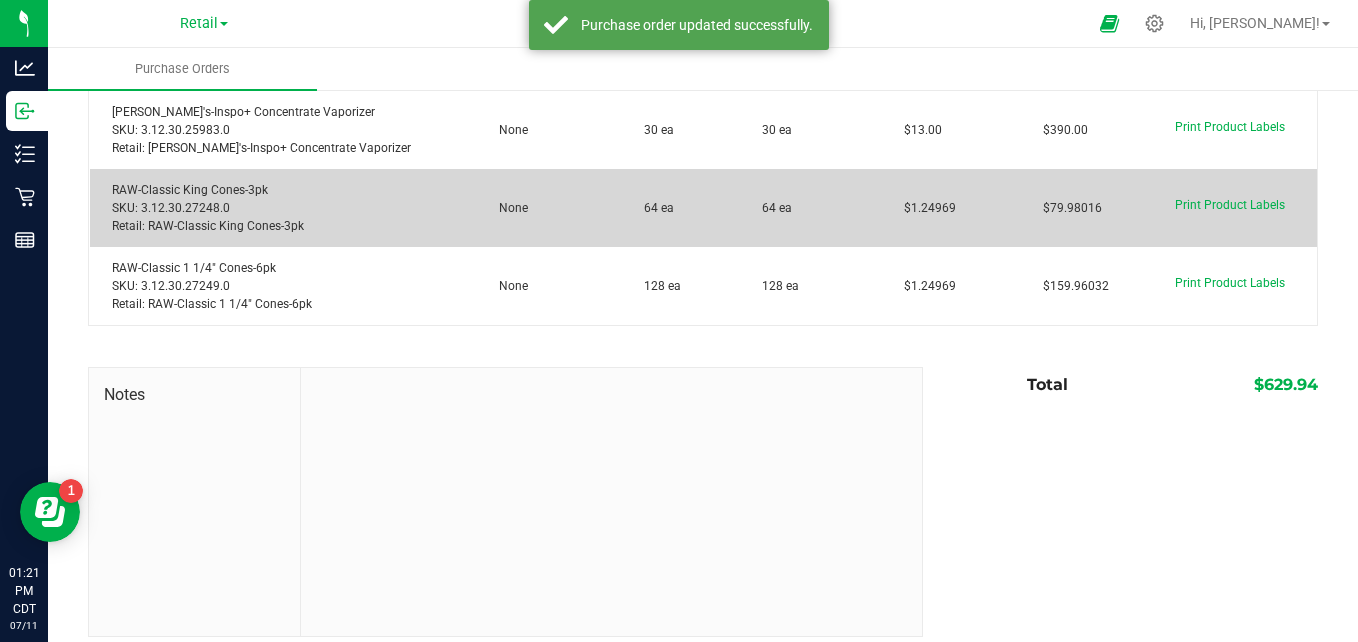 scroll, scrollTop: 0, scrollLeft: 0, axis: both 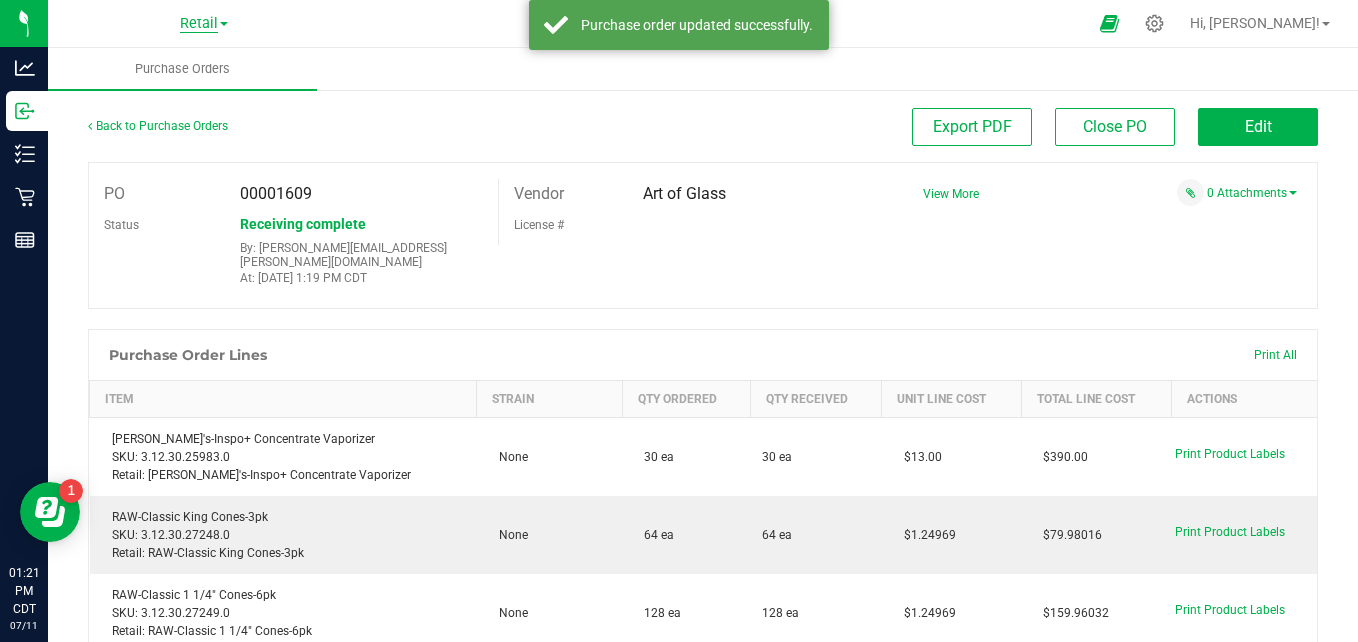 click on "Retail" at bounding box center (199, 24) 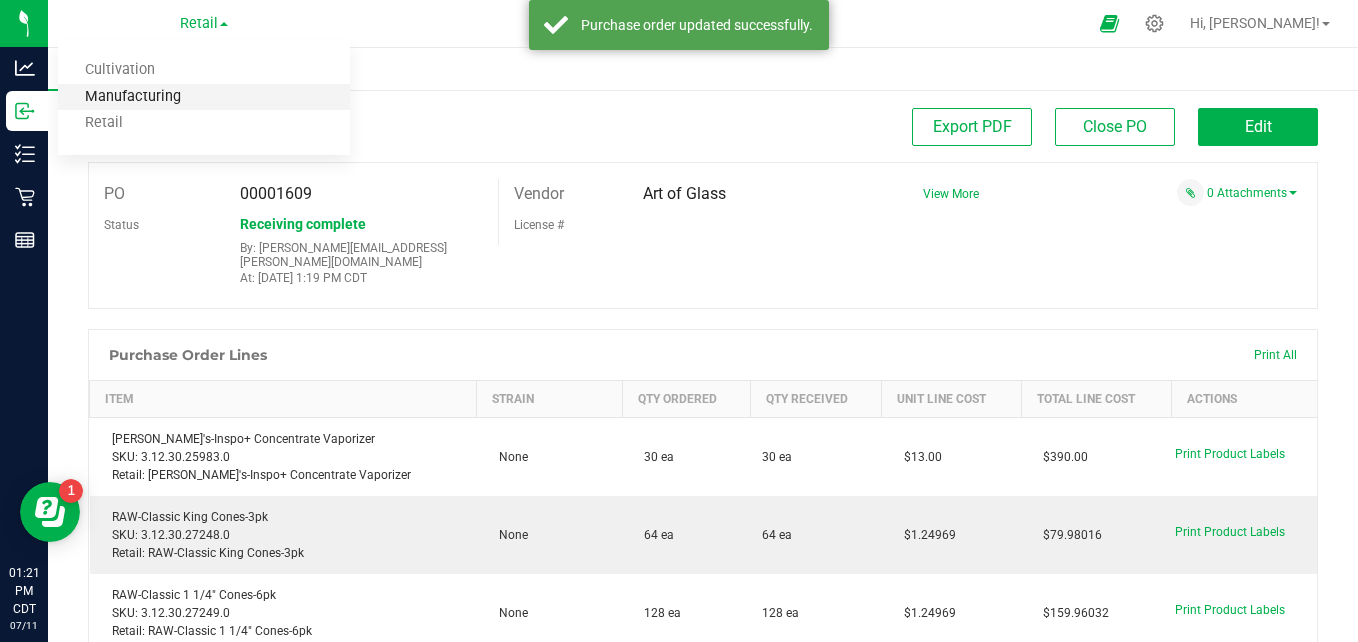 click on "Manufacturing" at bounding box center [204, 97] 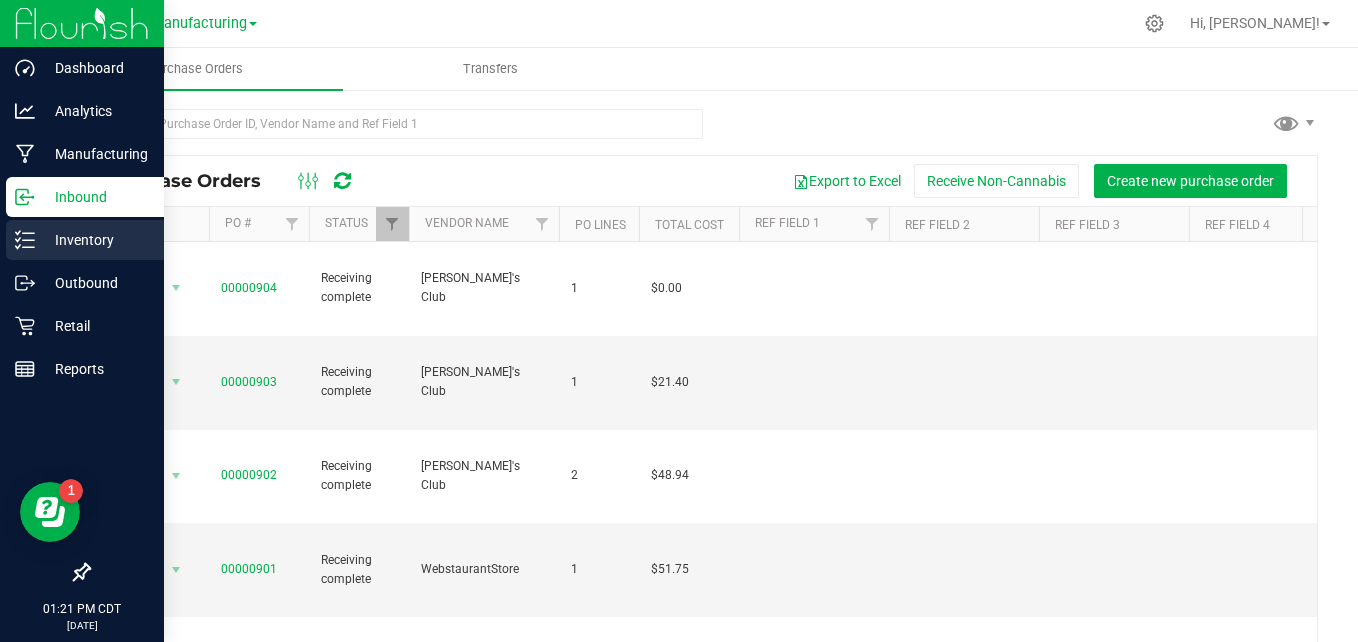 click 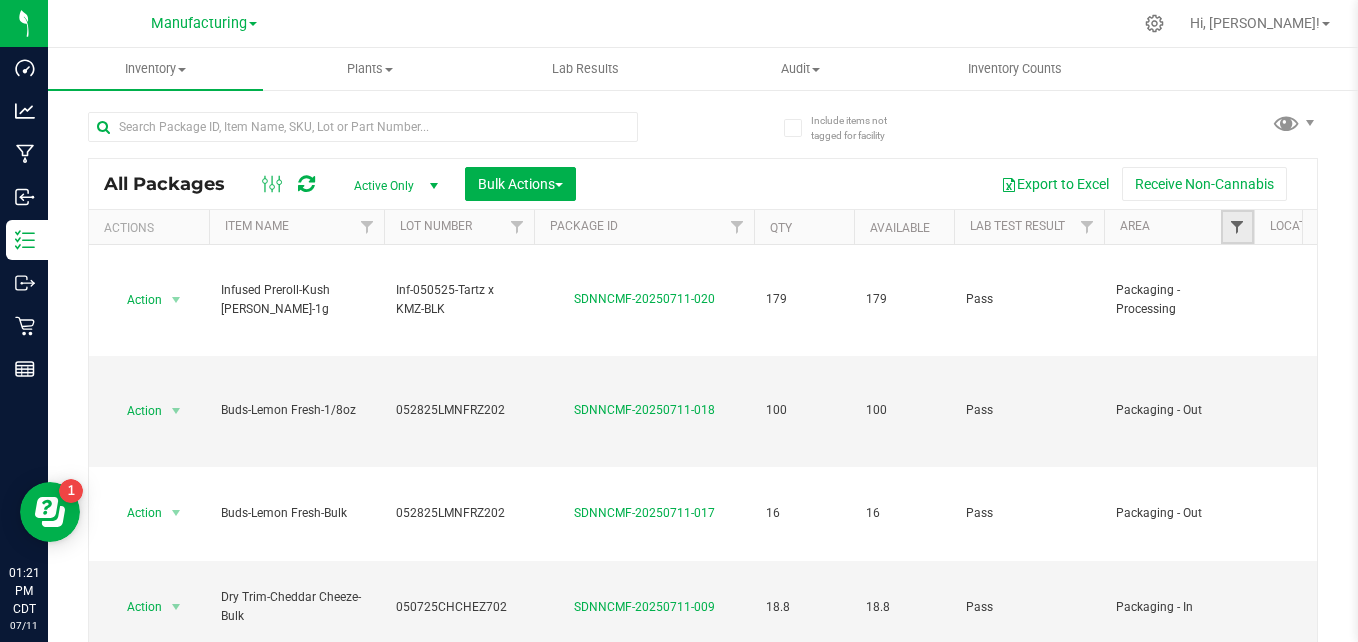 click at bounding box center [1237, 227] 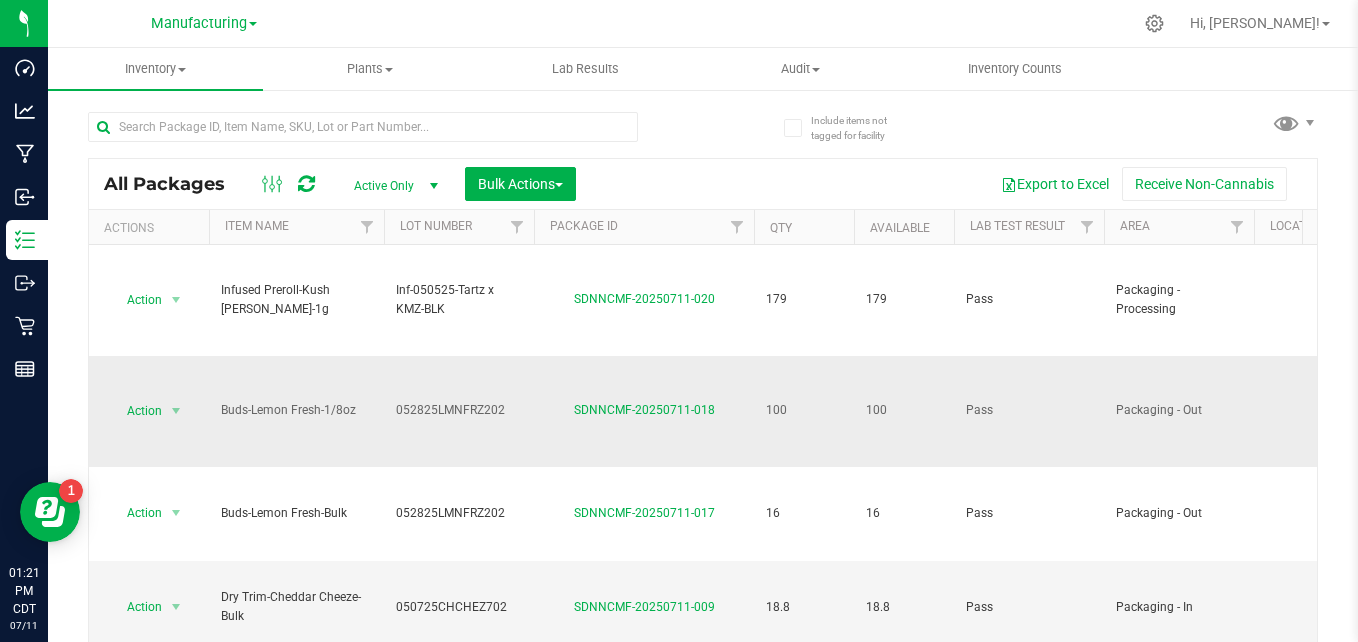 scroll, scrollTop: 0, scrollLeft: 0, axis: both 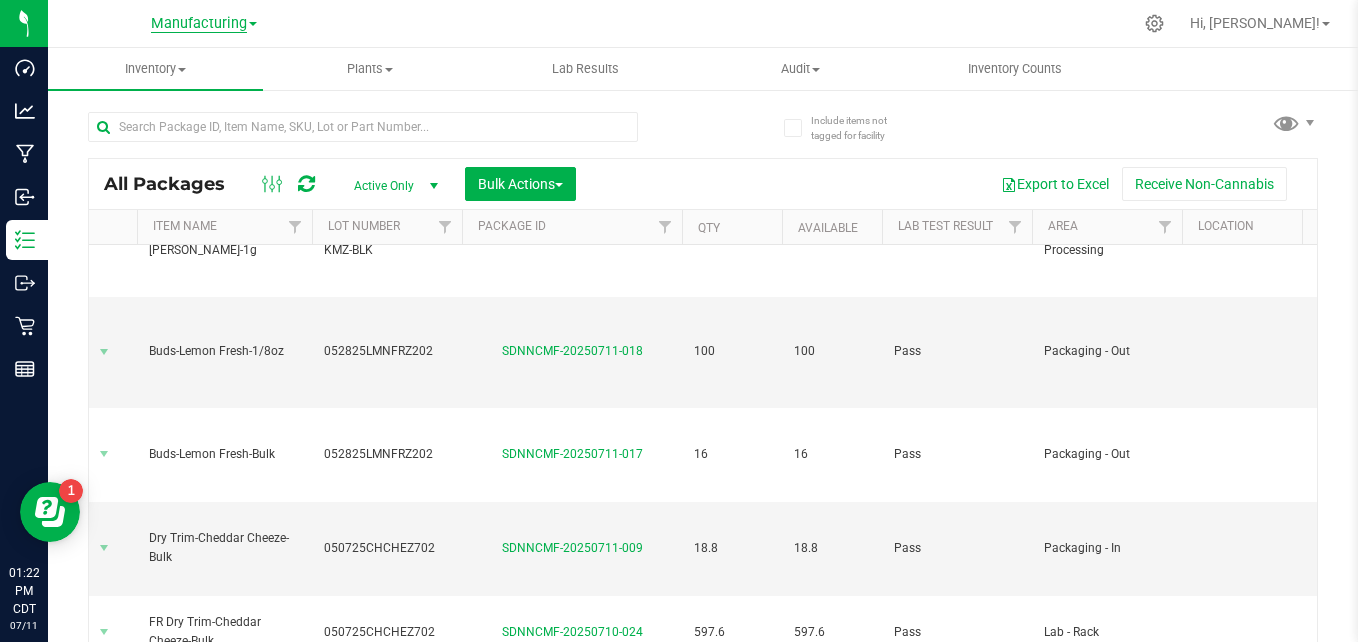 click on "Manufacturing" at bounding box center [199, 24] 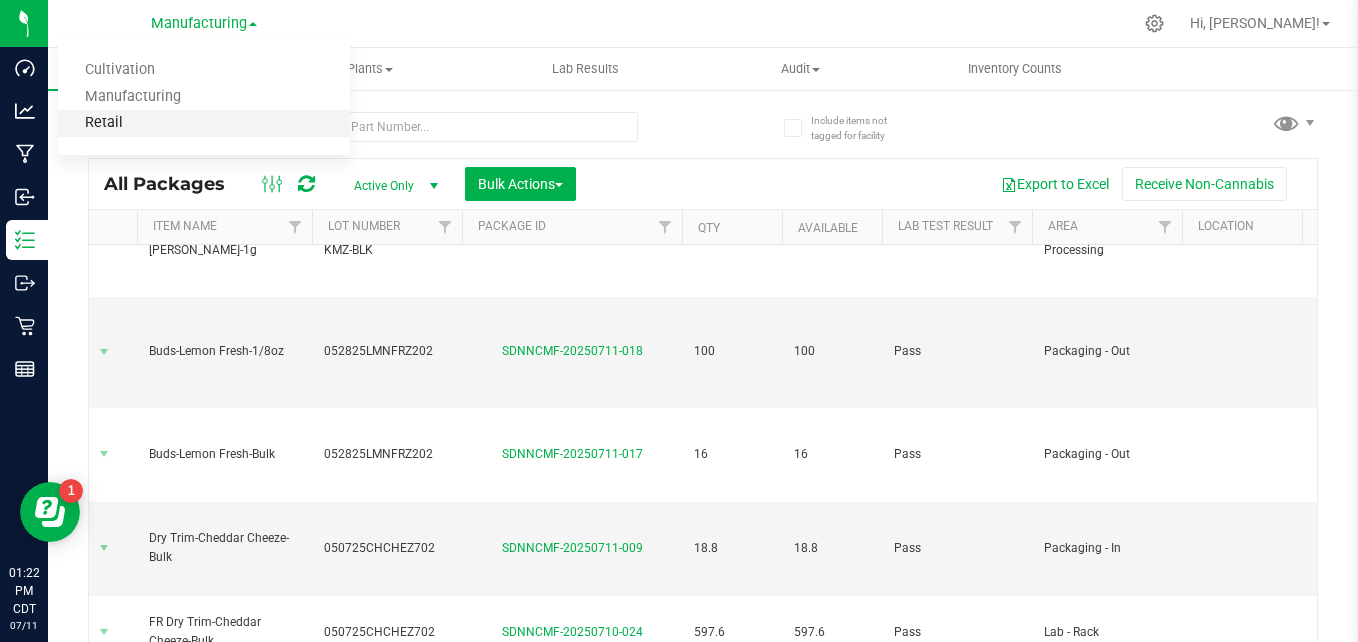 click on "Retail" at bounding box center [204, 123] 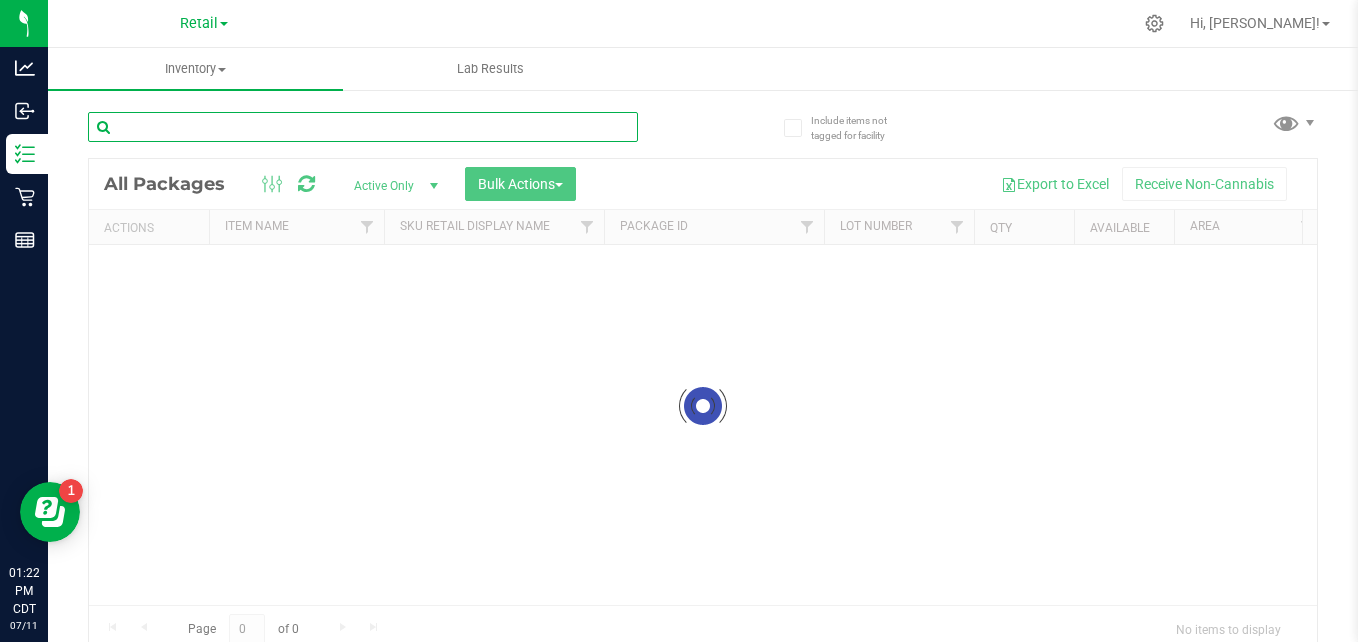 click at bounding box center [363, 127] 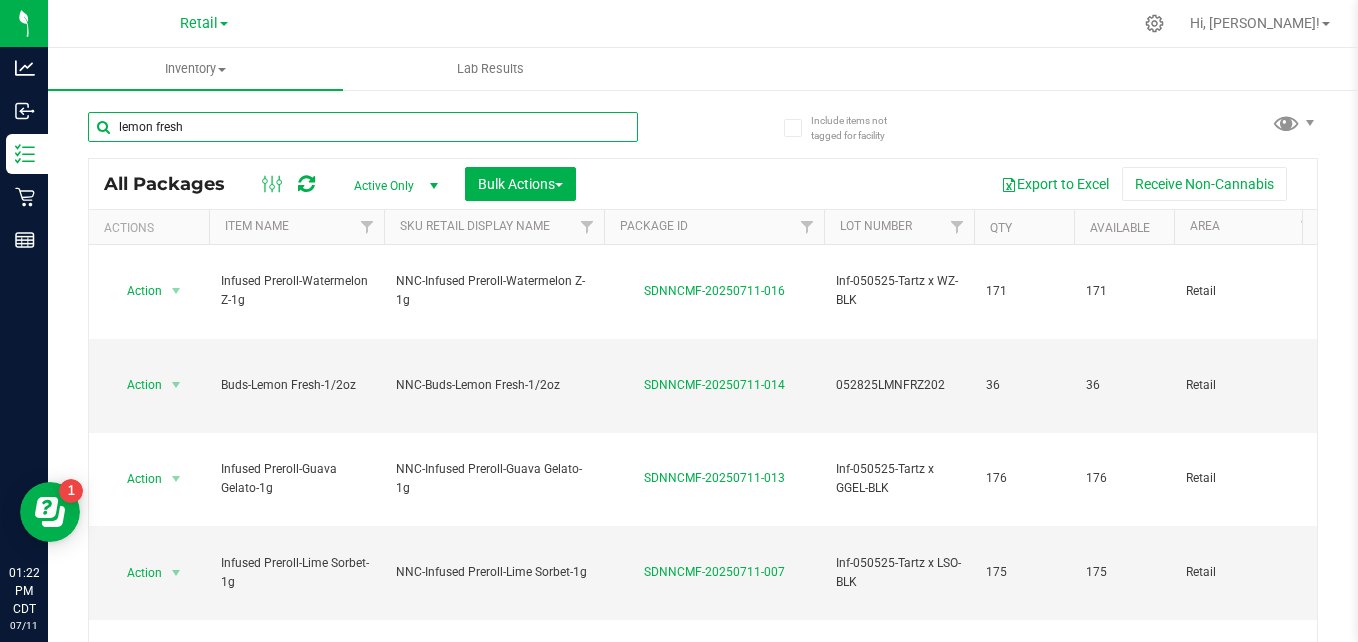 type on "lemon fresh" 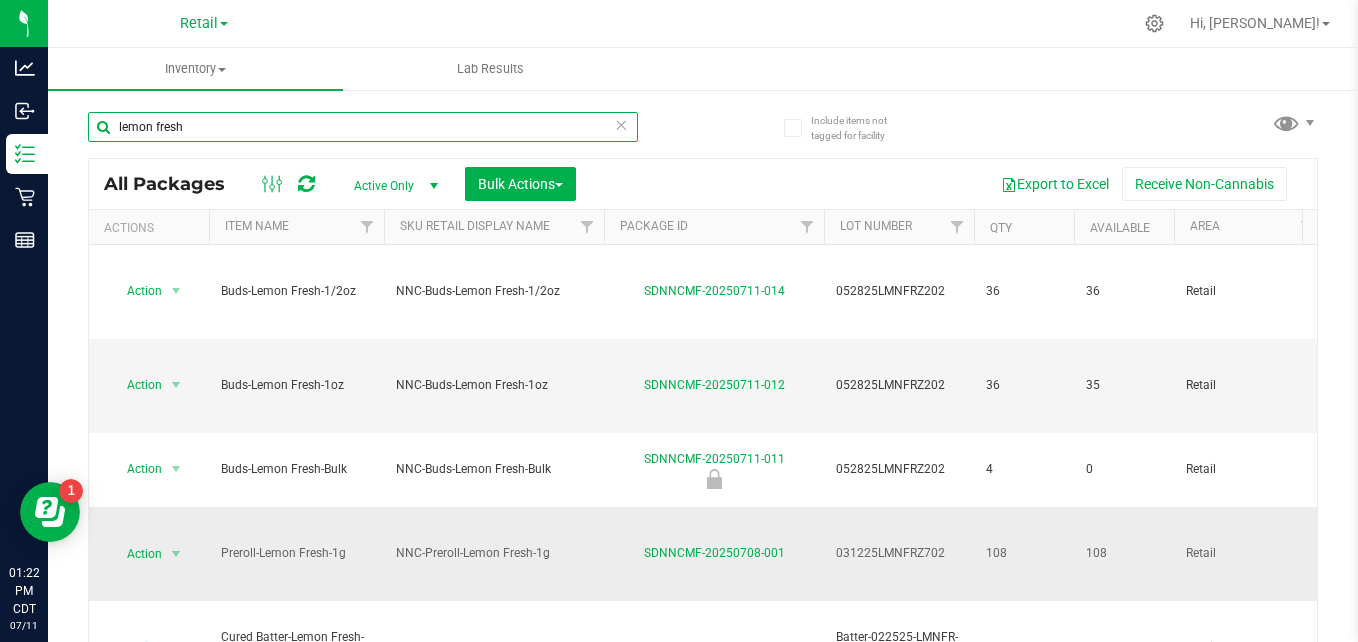 scroll, scrollTop: 19, scrollLeft: 0, axis: vertical 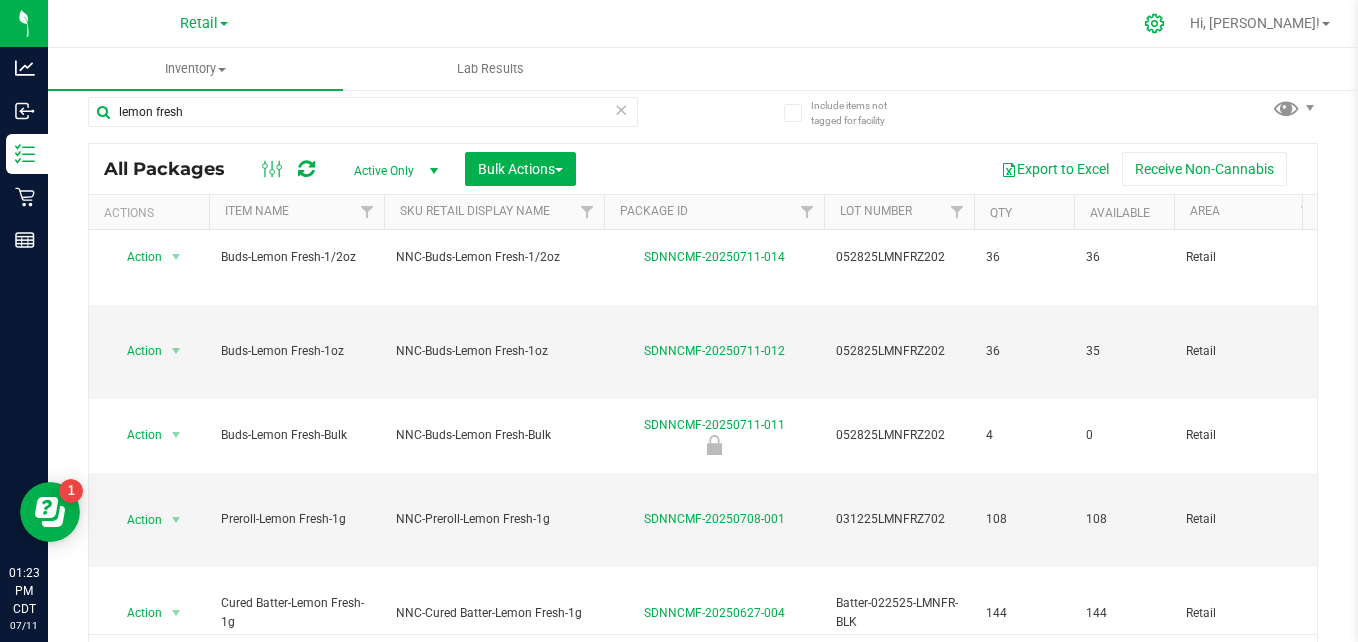click 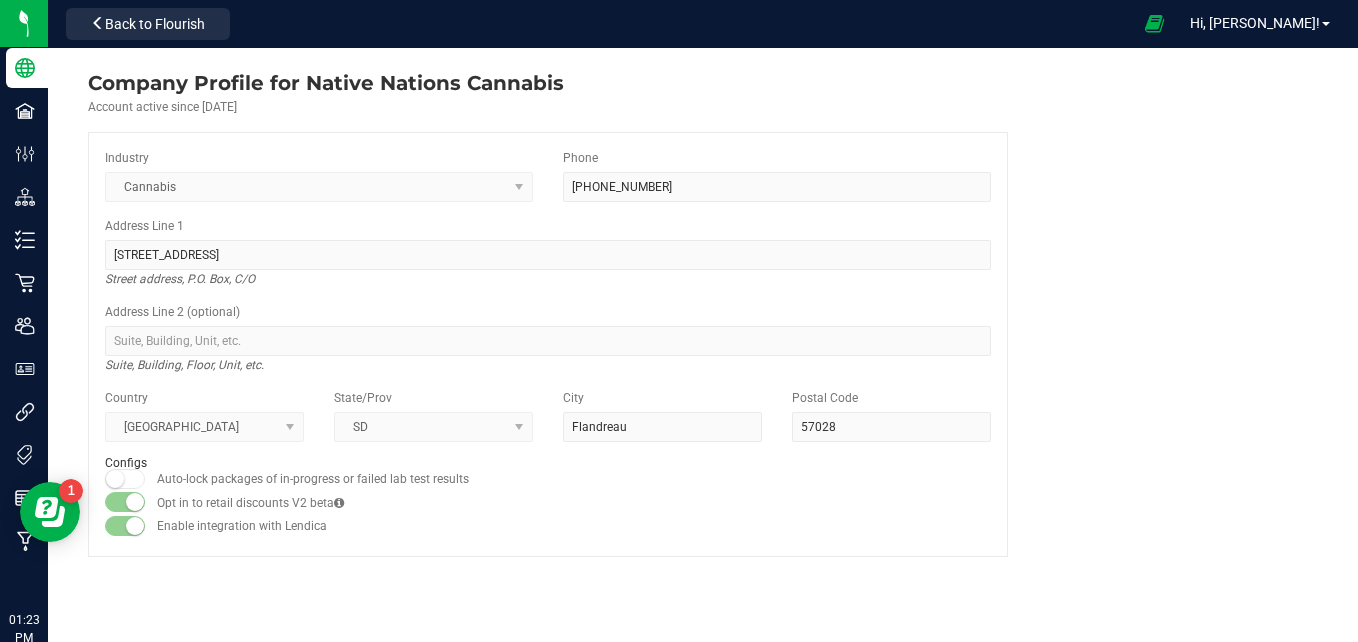 scroll, scrollTop: 0, scrollLeft: 0, axis: both 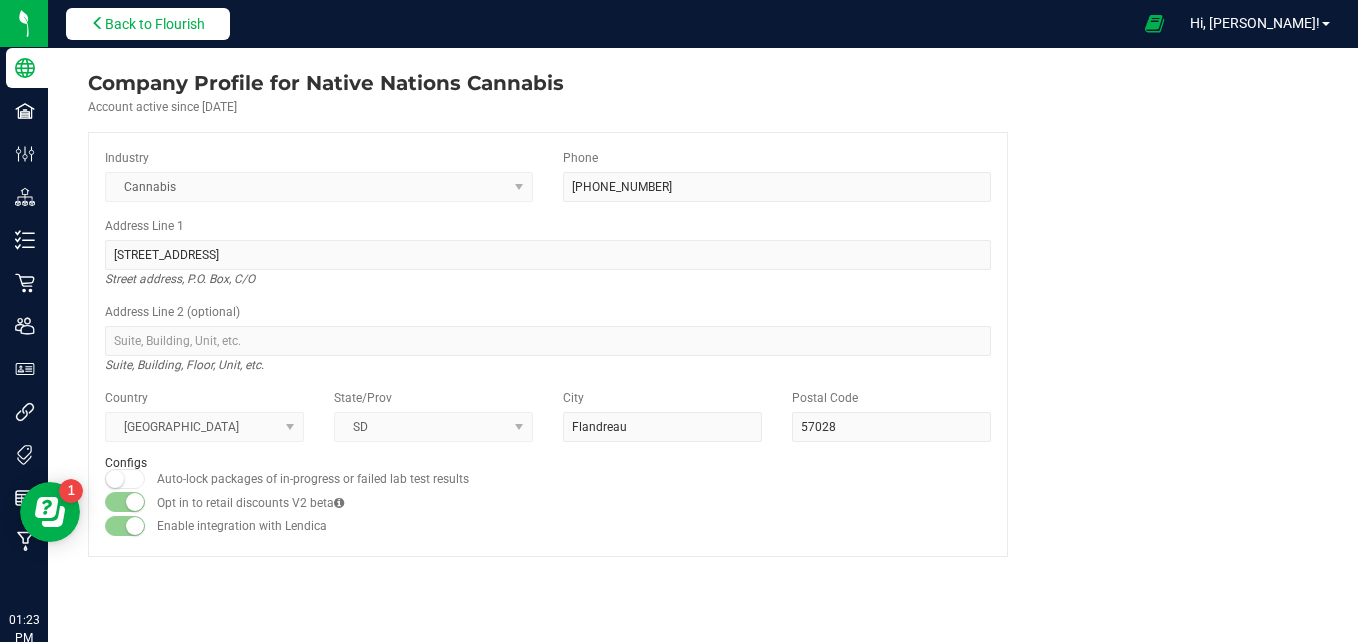 click on "Back to Flourish" at bounding box center (148, 24) 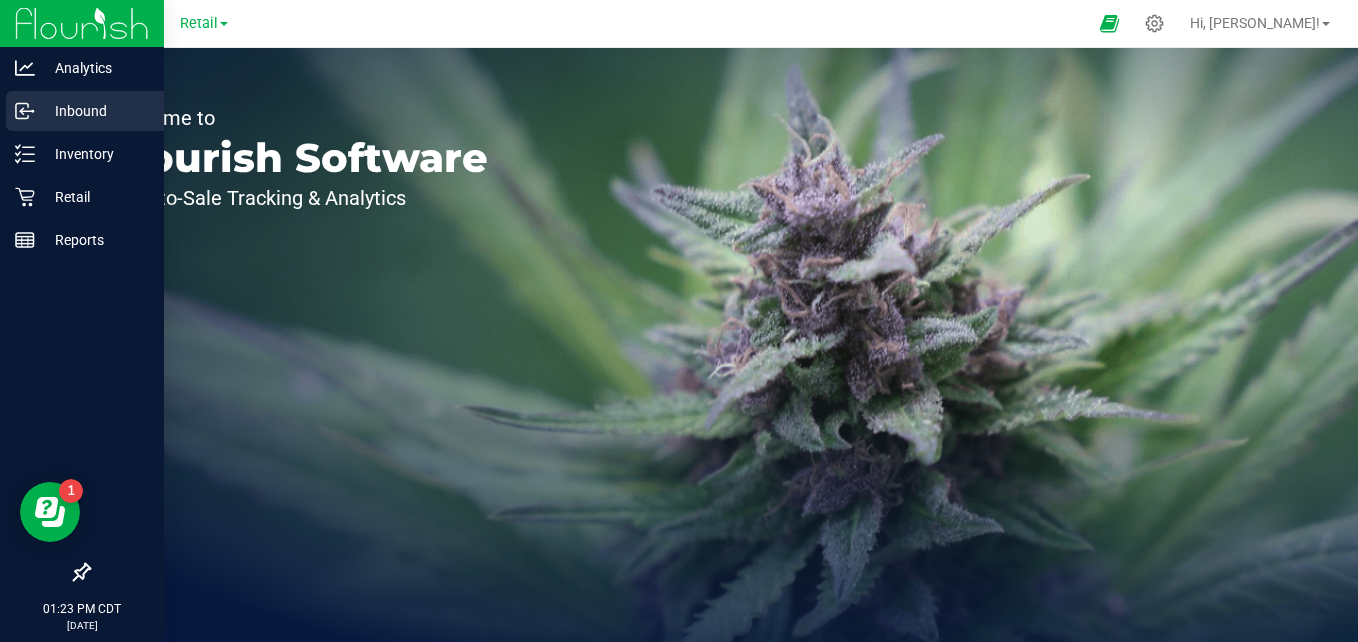 click on "Inbound" at bounding box center (85, 111) 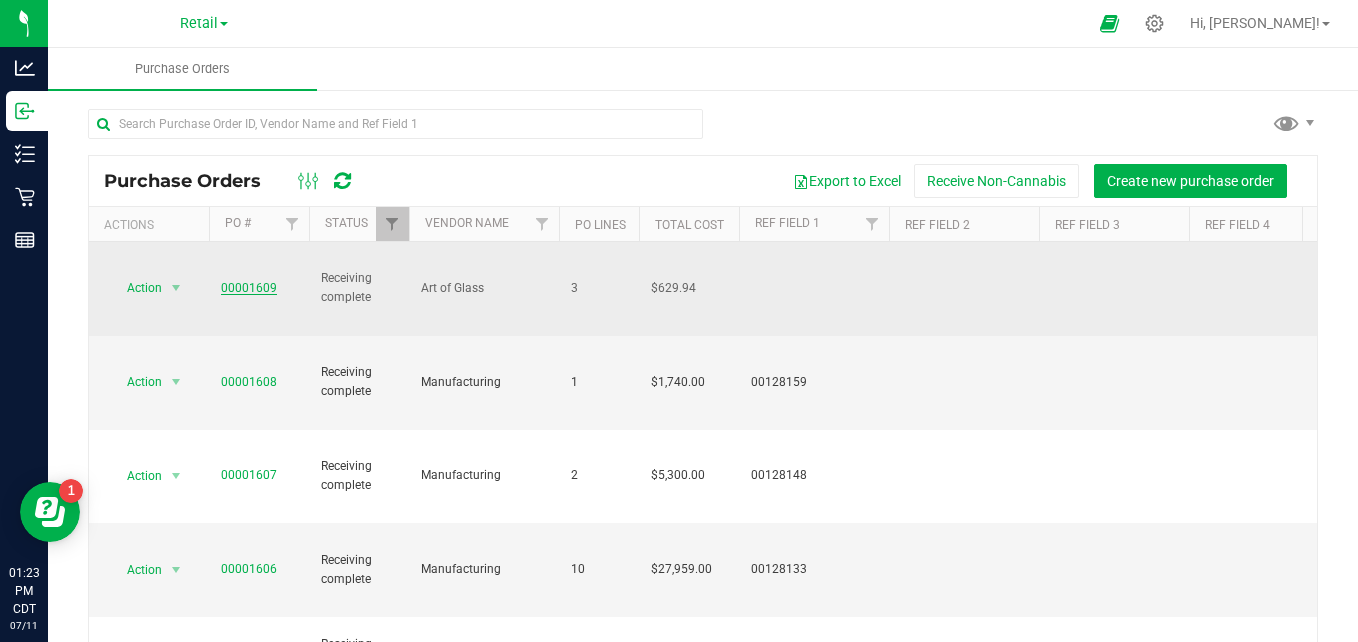 click on "00001609" at bounding box center [249, 288] 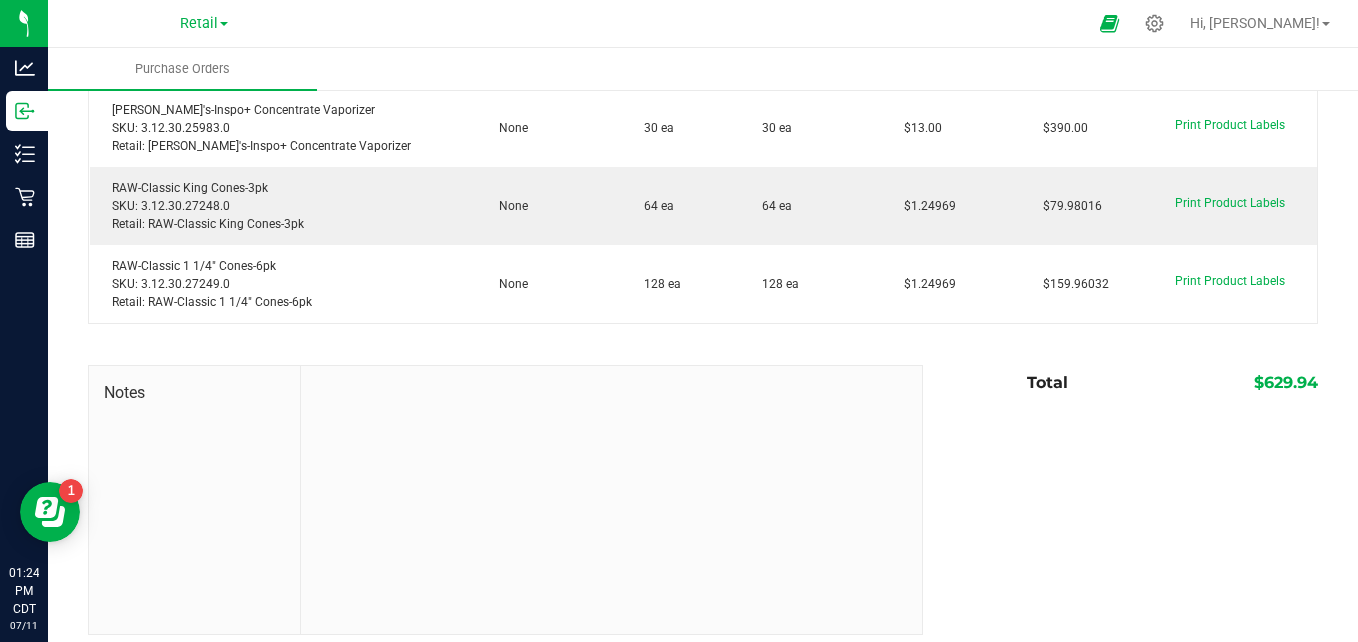 scroll, scrollTop: 0, scrollLeft: 0, axis: both 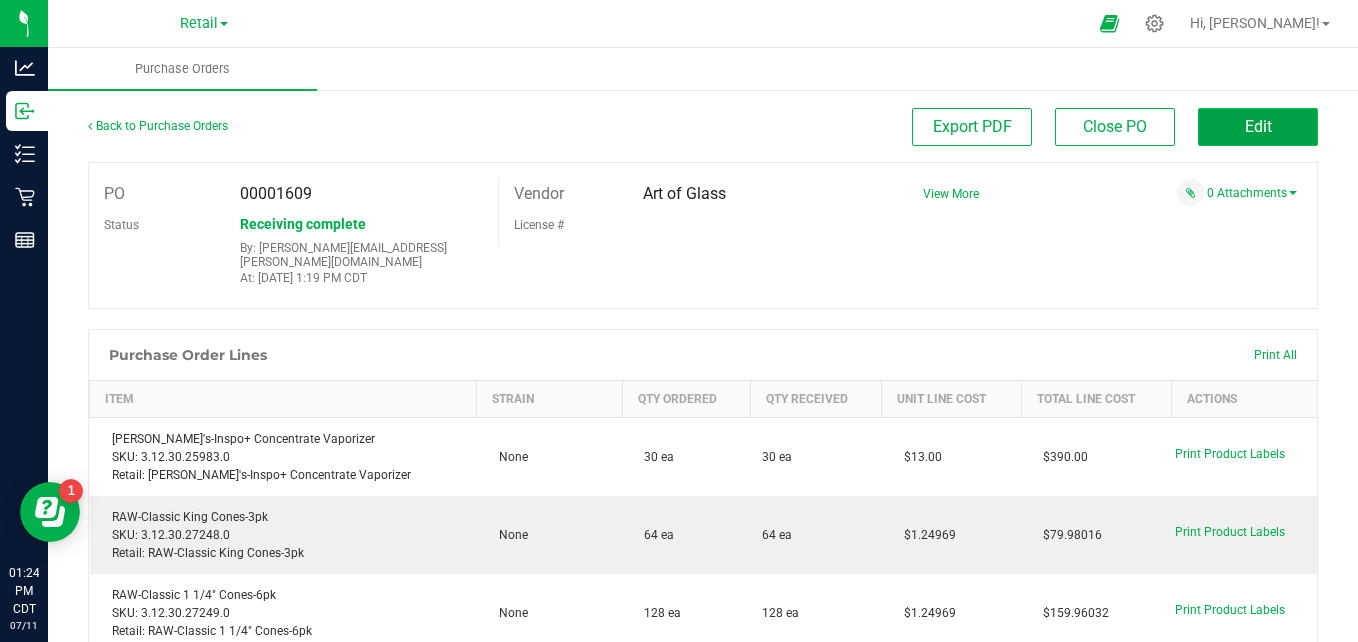 click on "Edit" at bounding box center (1258, 126) 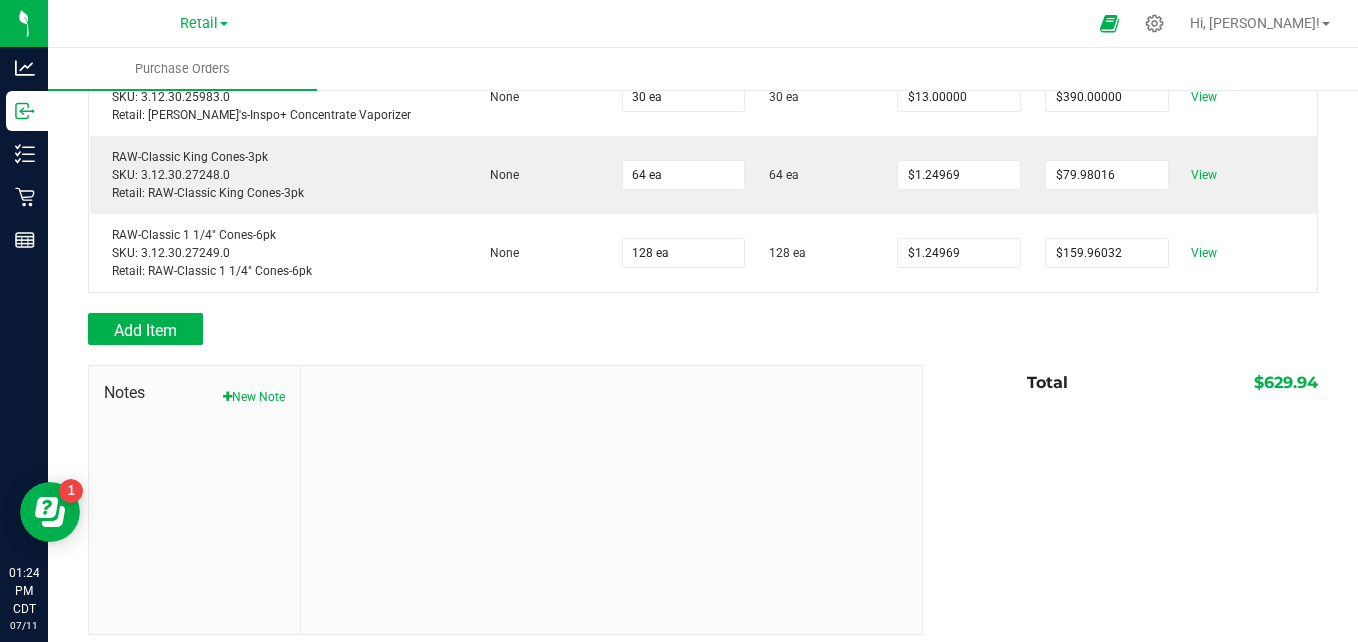 scroll, scrollTop: 360, scrollLeft: 0, axis: vertical 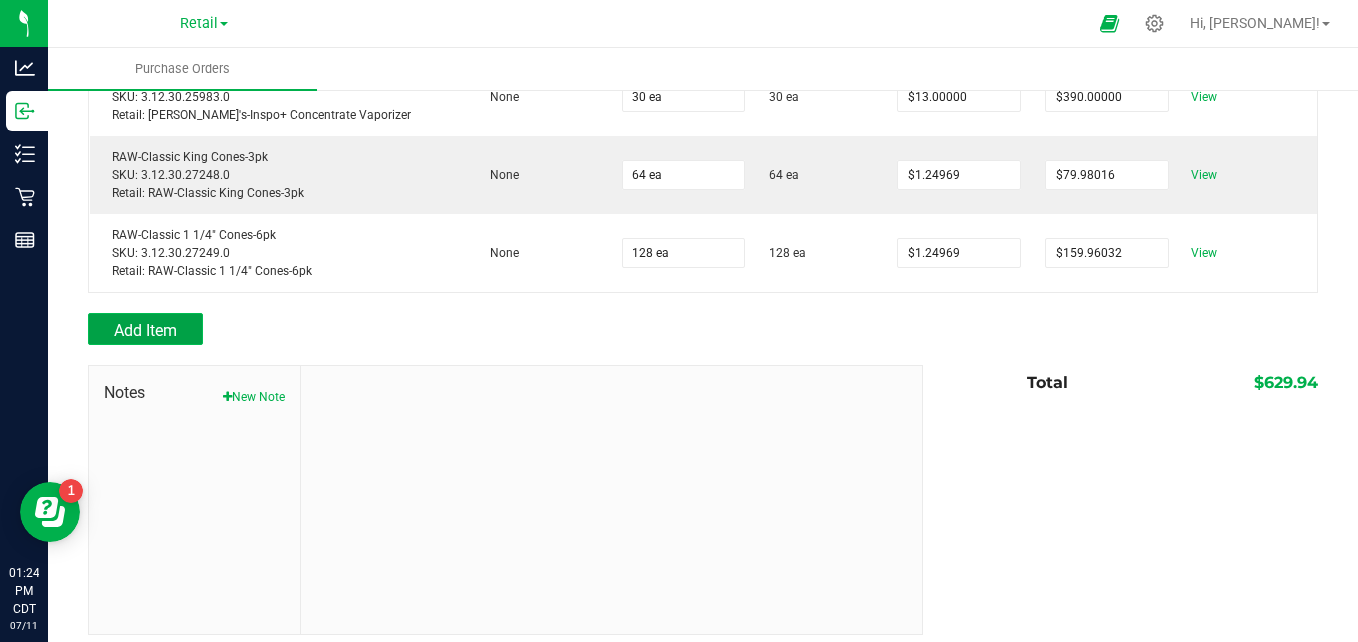 click on "Add Item" at bounding box center [145, 329] 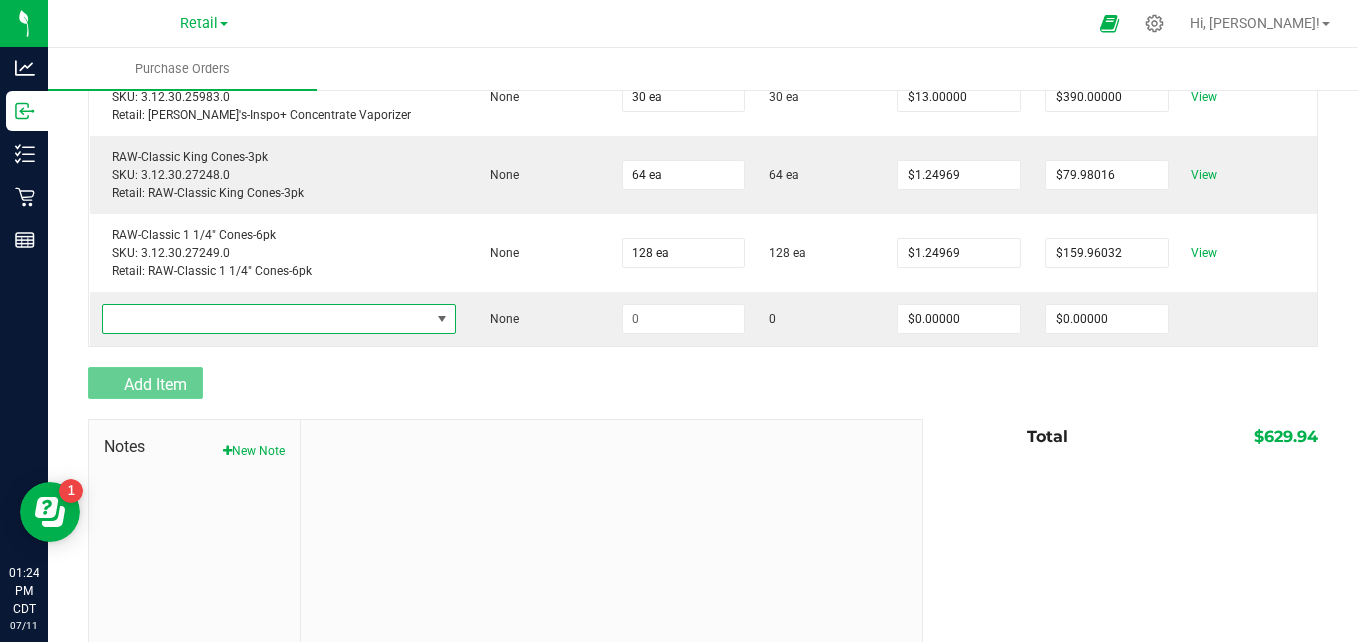 click at bounding box center (266, 319) 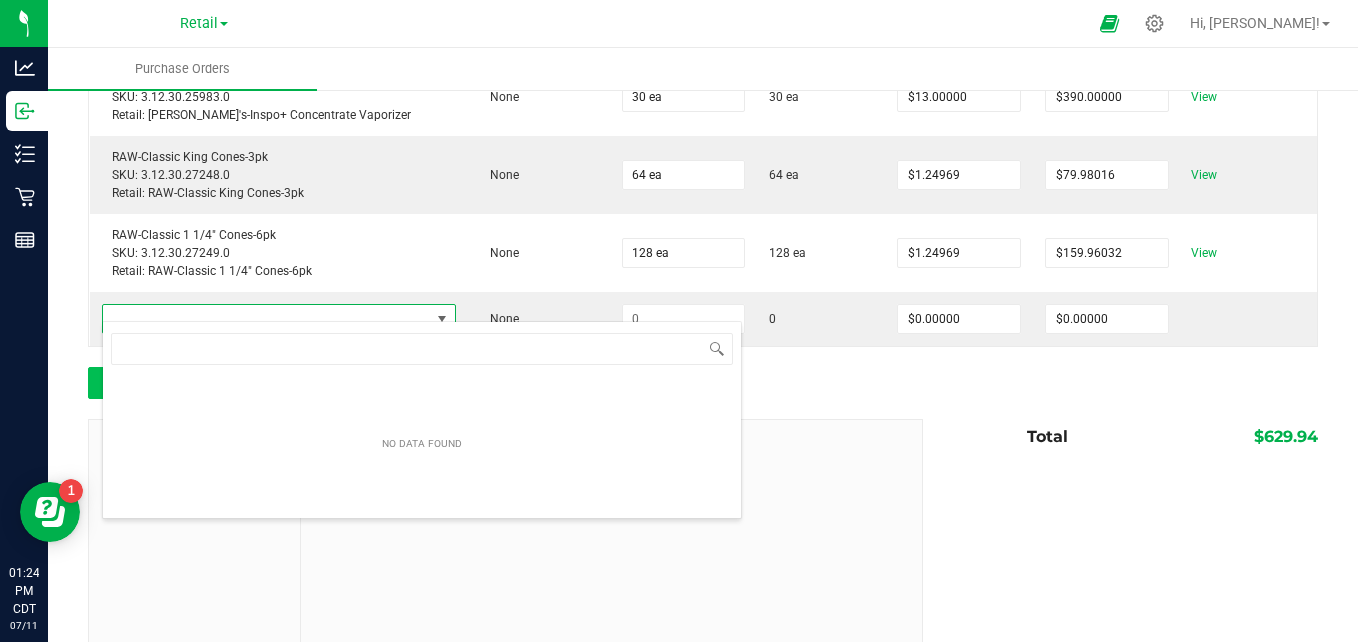 scroll, scrollTop: 99970, scrollLeft: 99700, axis: both 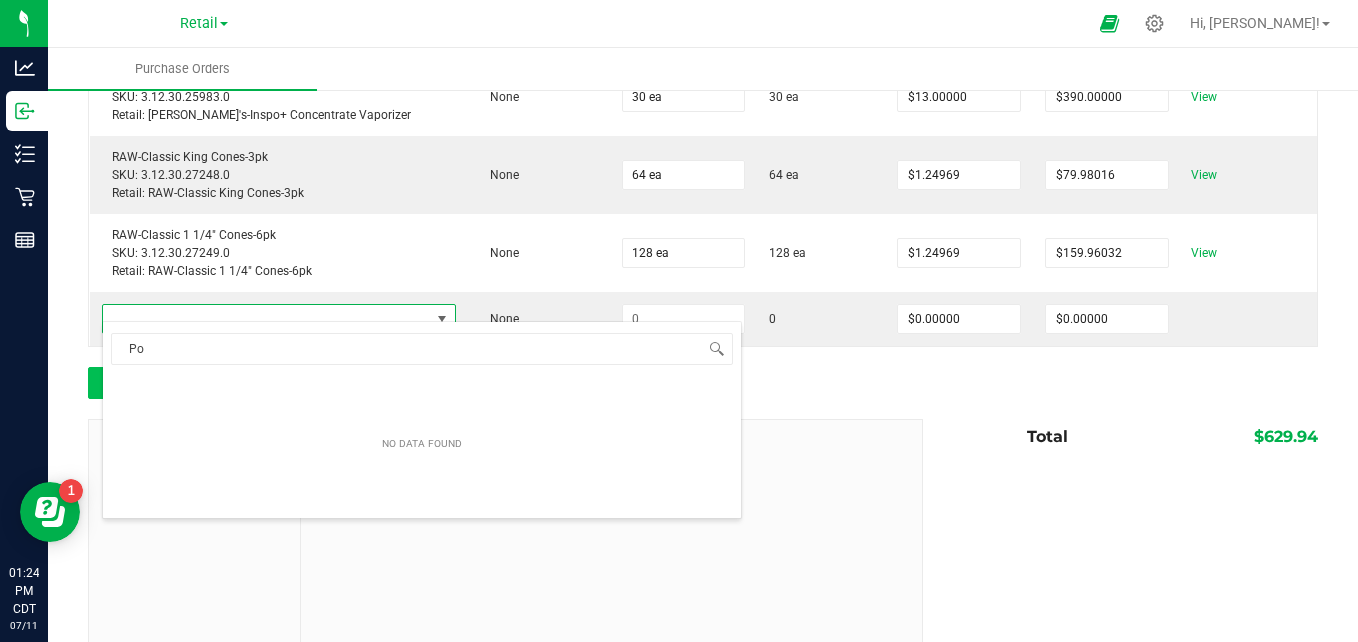 type on "Pop" 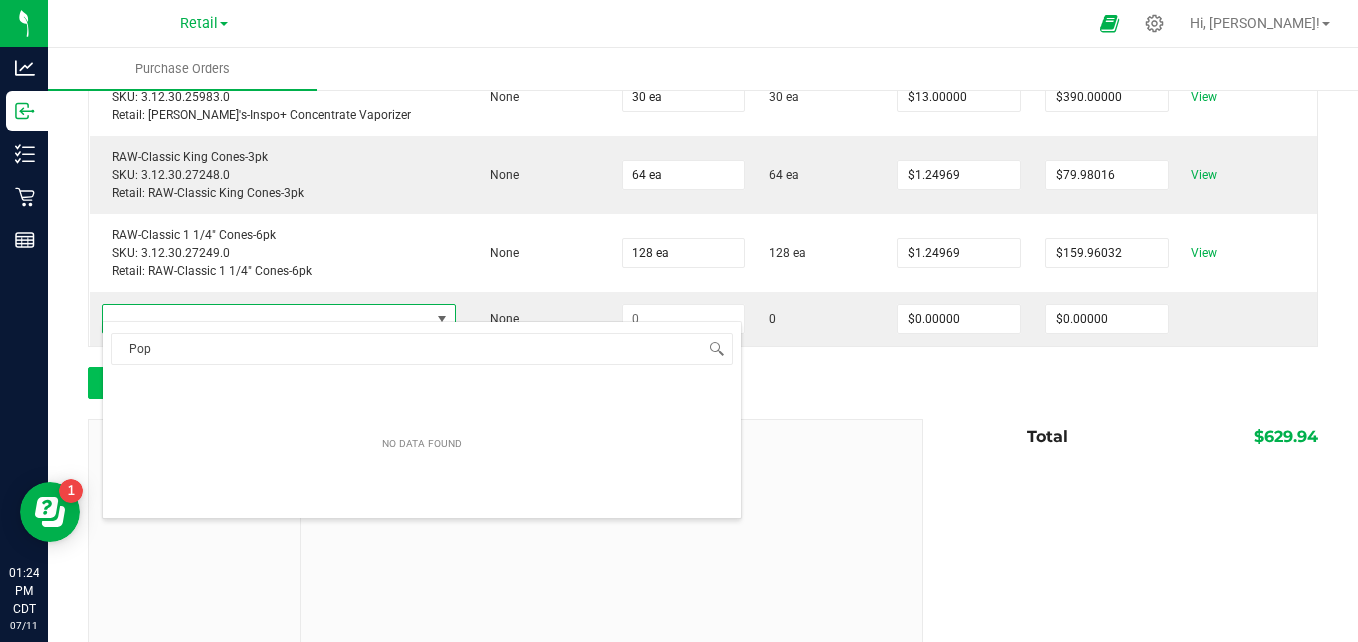 scroll, scrollTop: 30, scrollLeft: 296, axis: both 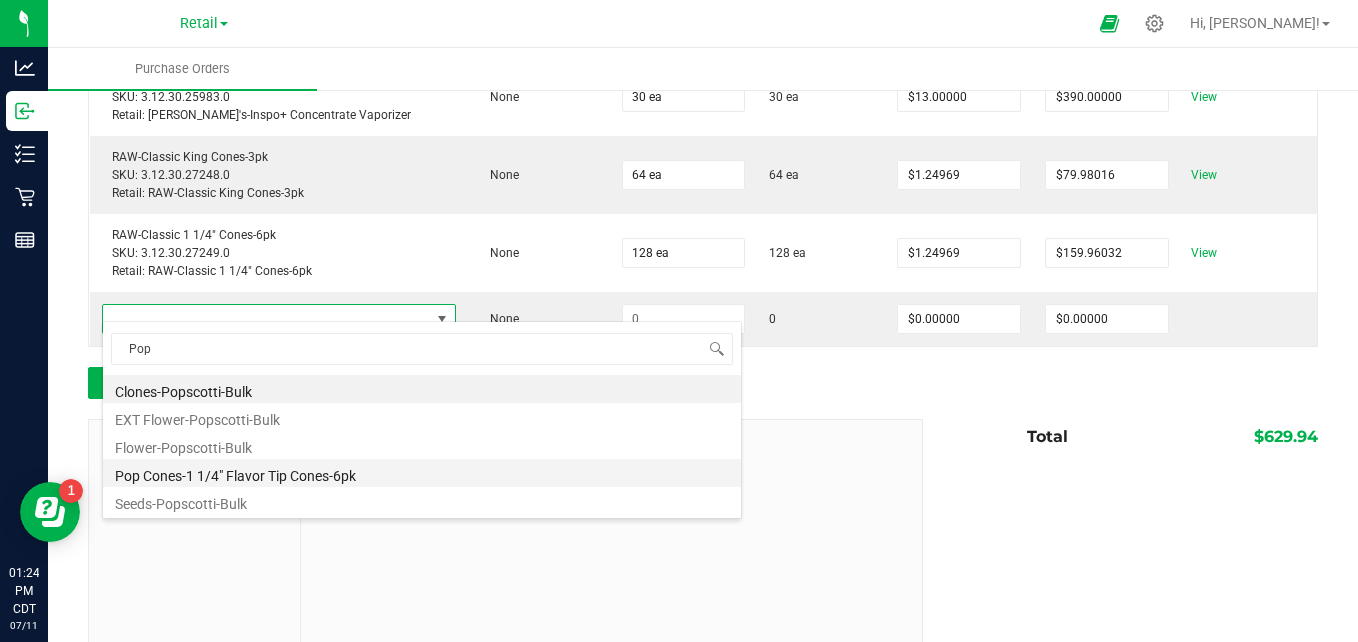 click on "Pop Cones-1 1/4" Flavor Tip Cones-6pk" at bounding box center (422, 473) 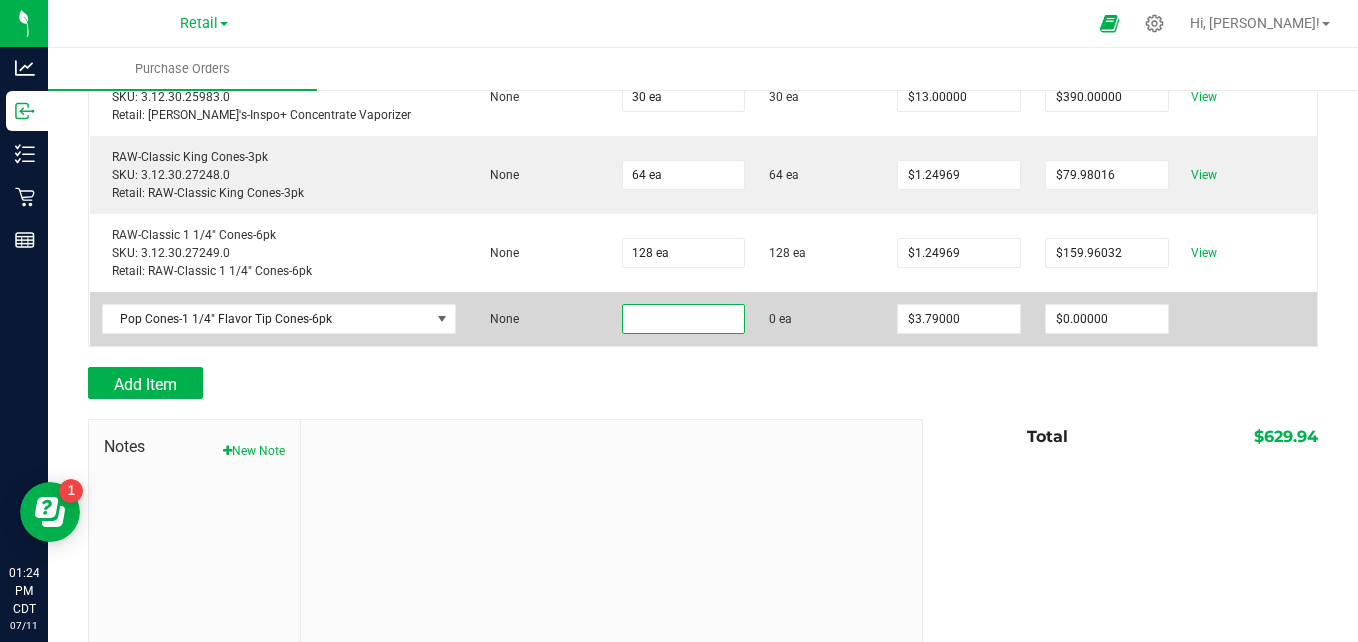 click at bounding box center (684, 319) 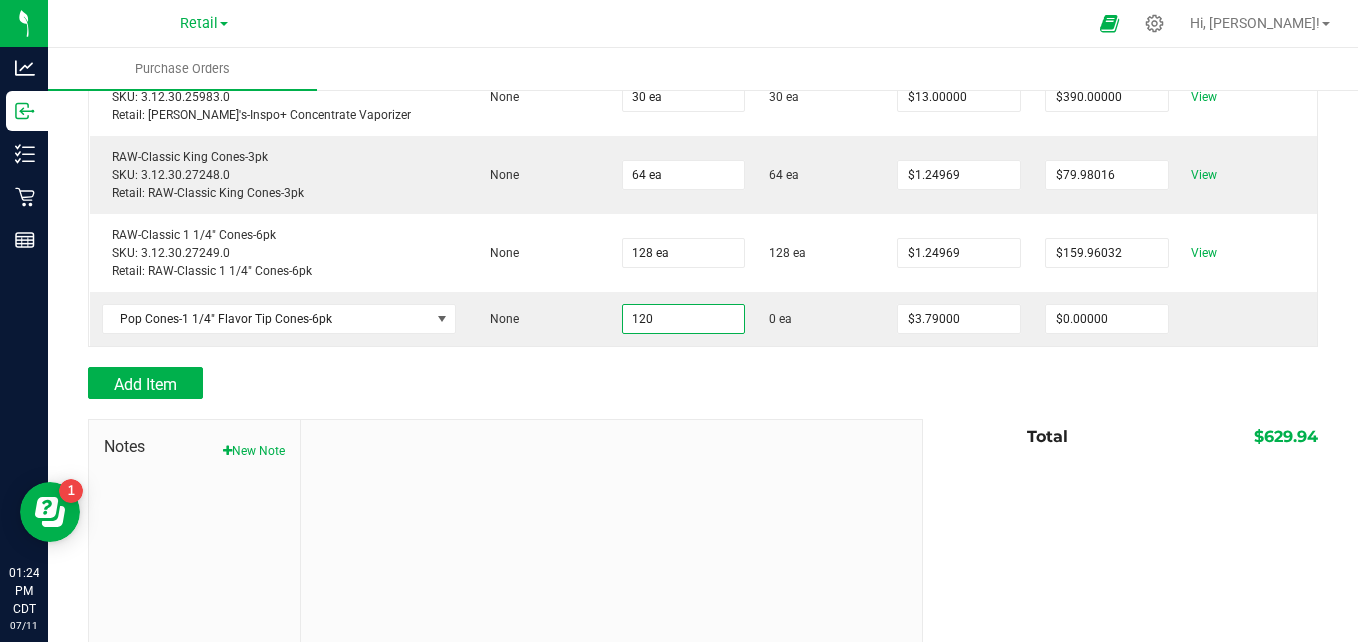 type on "120 ea" 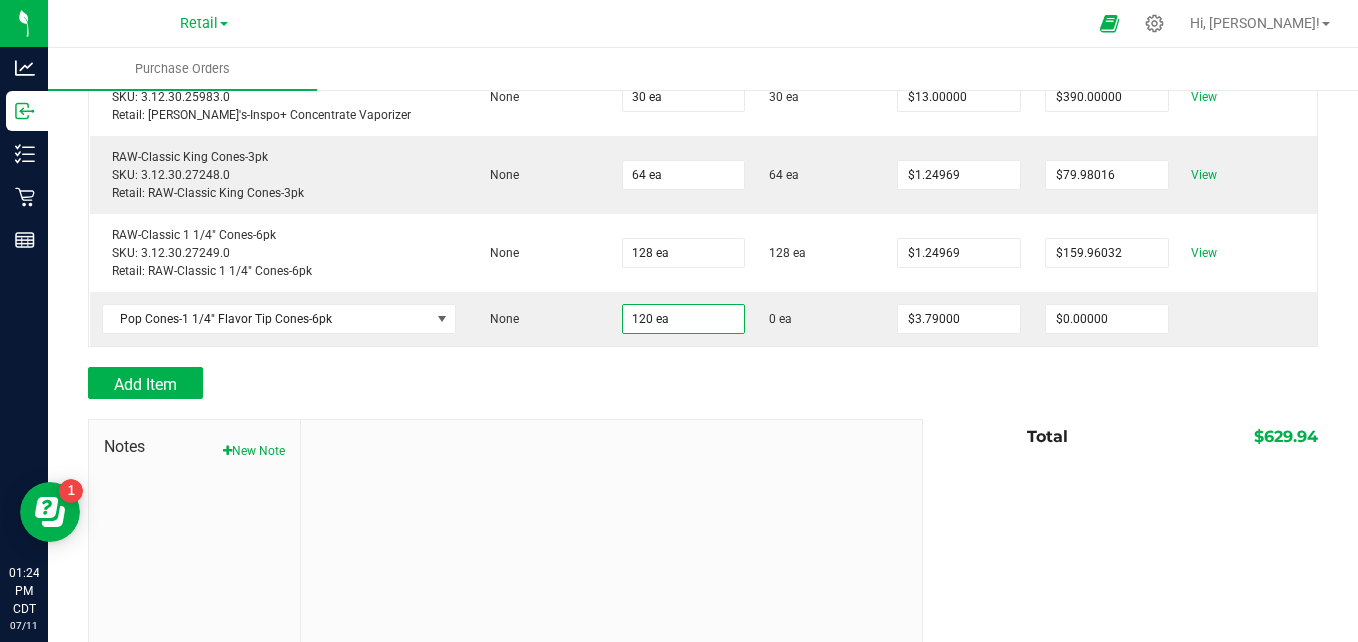 click at bounding box center [703, 357] 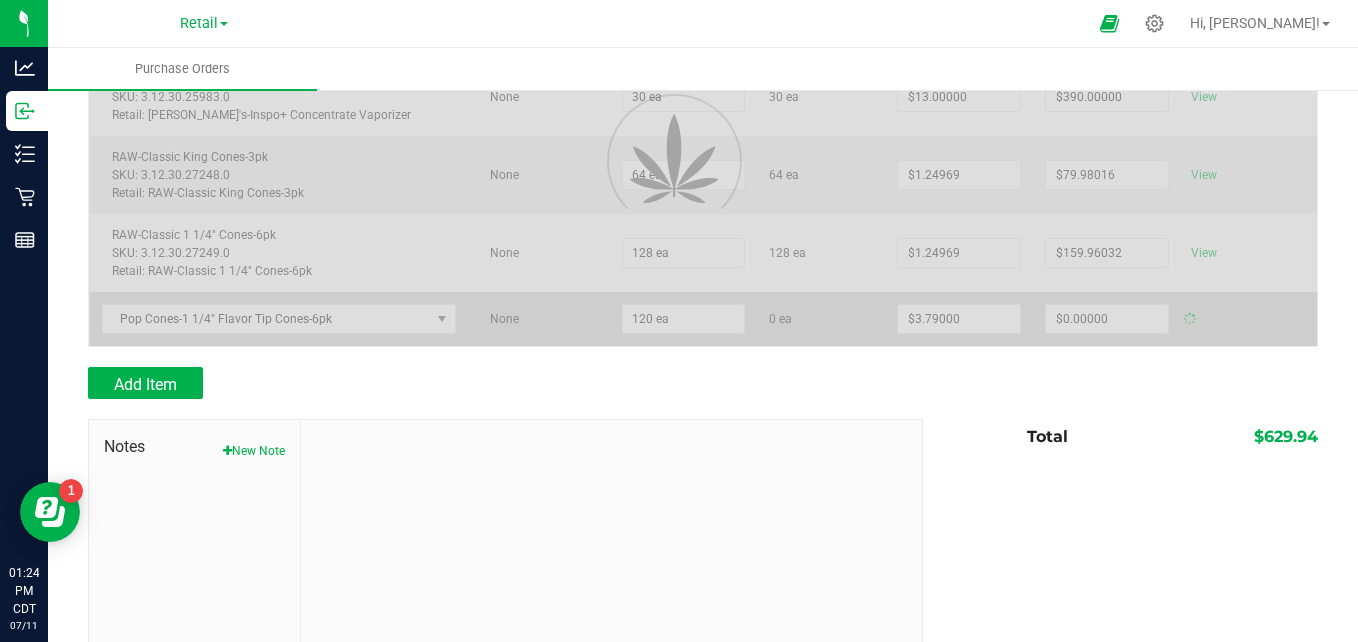 type on "$454.80000" 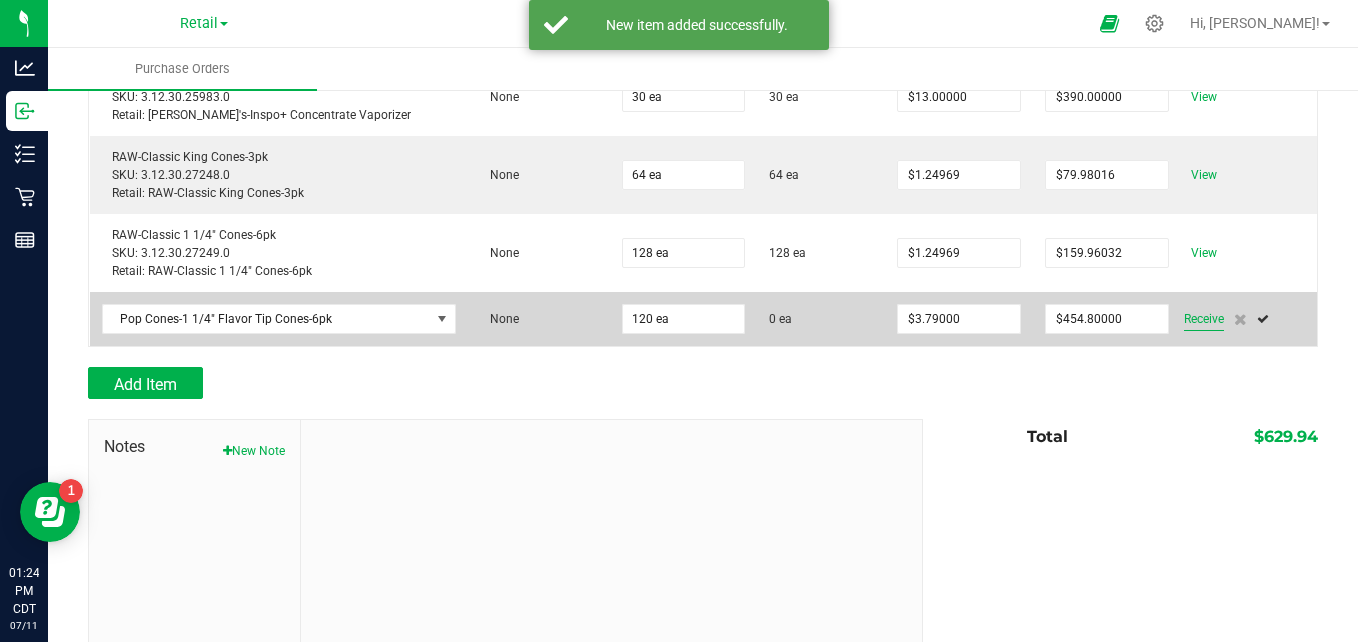 click on "Receive" at bounding box center [1204, 319] 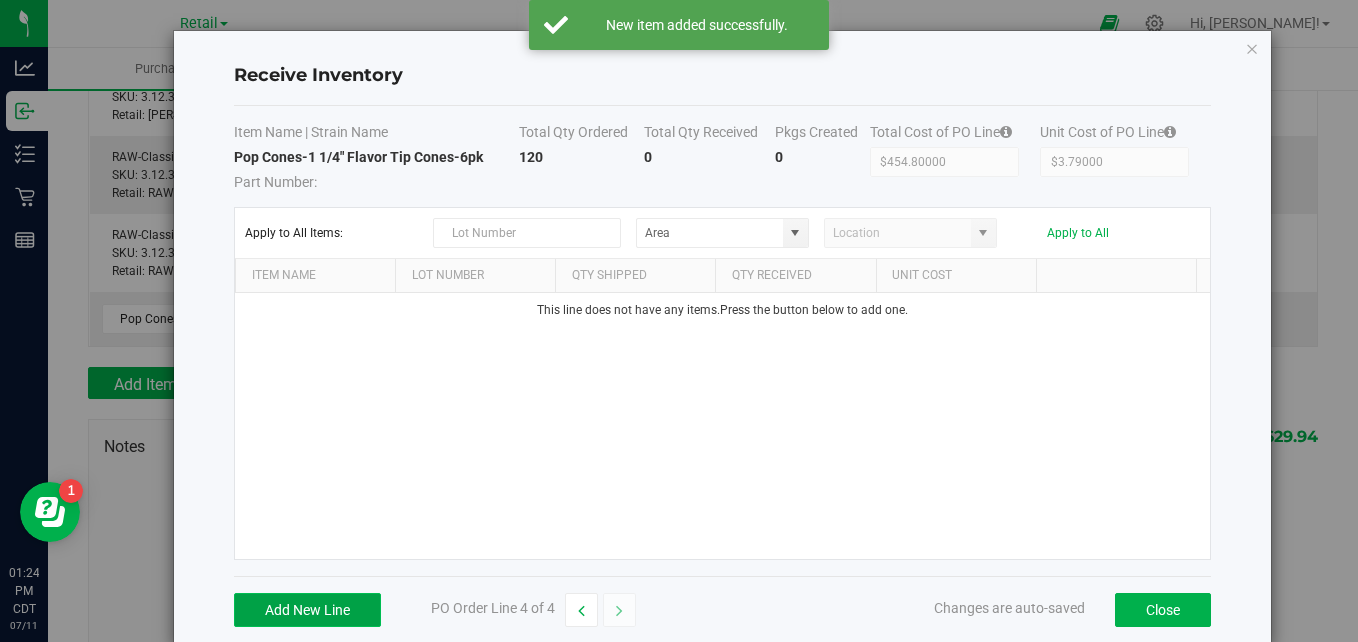 click on "Add New Line" at bounding box center [307, 610] 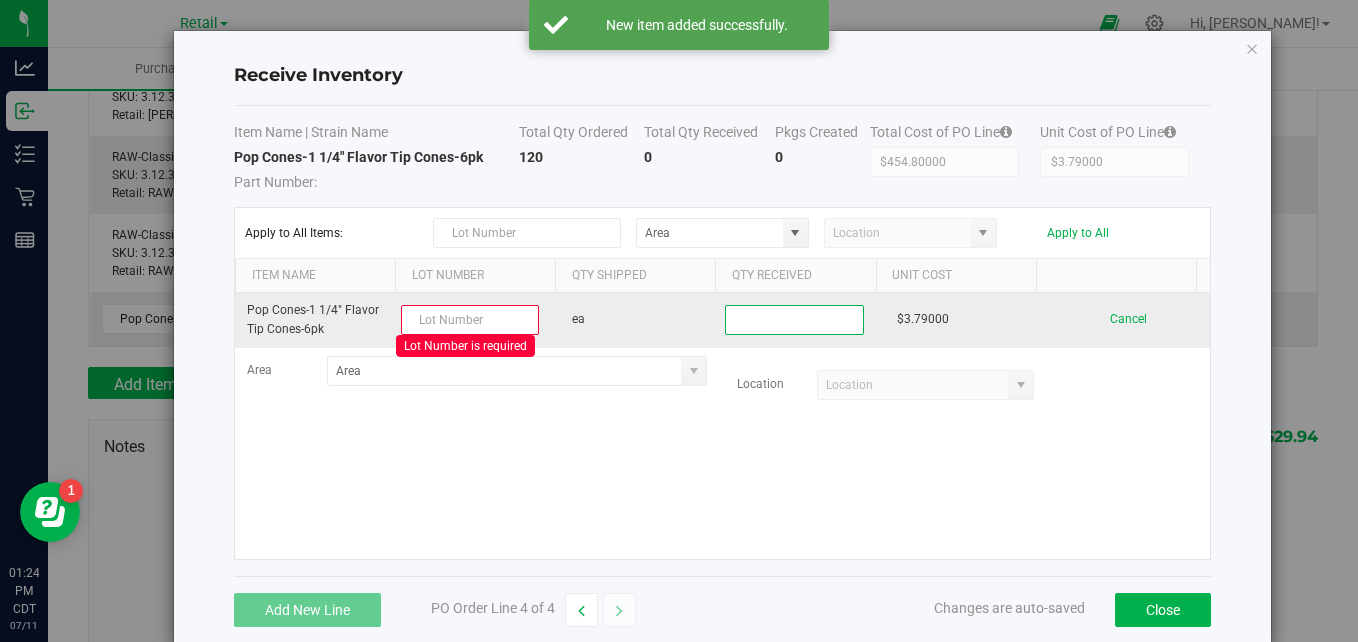 click at bounding box center [794, 320] 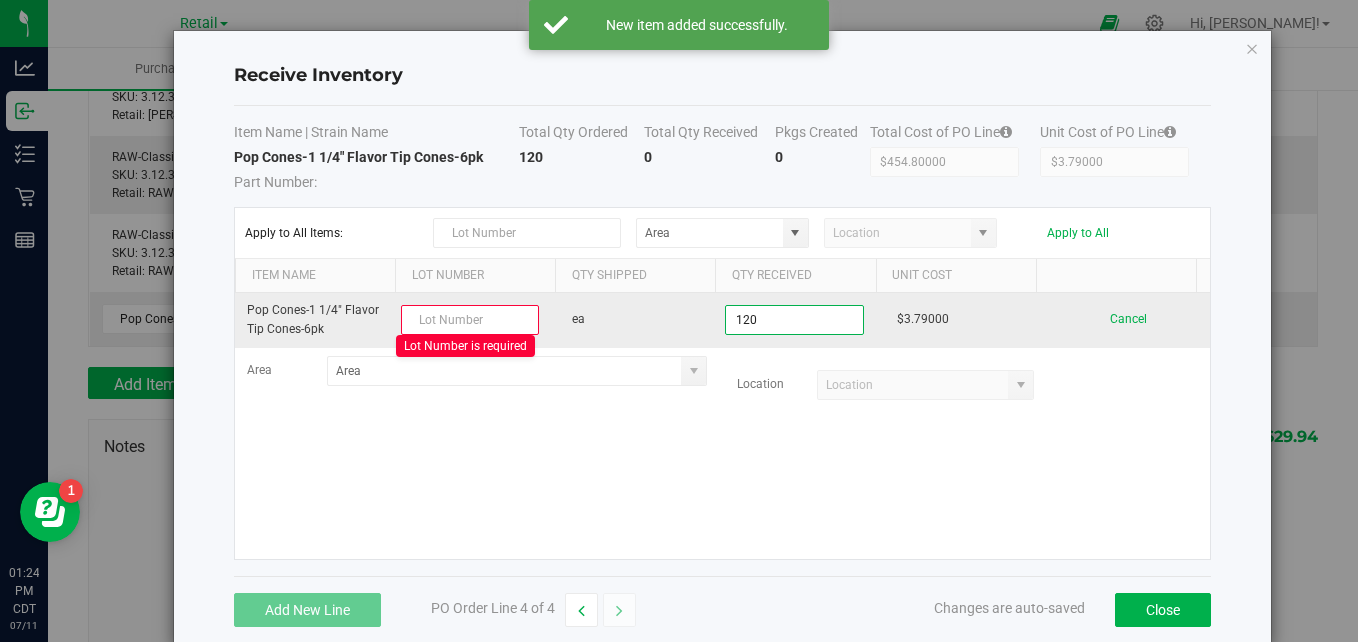 type on "120 ea" 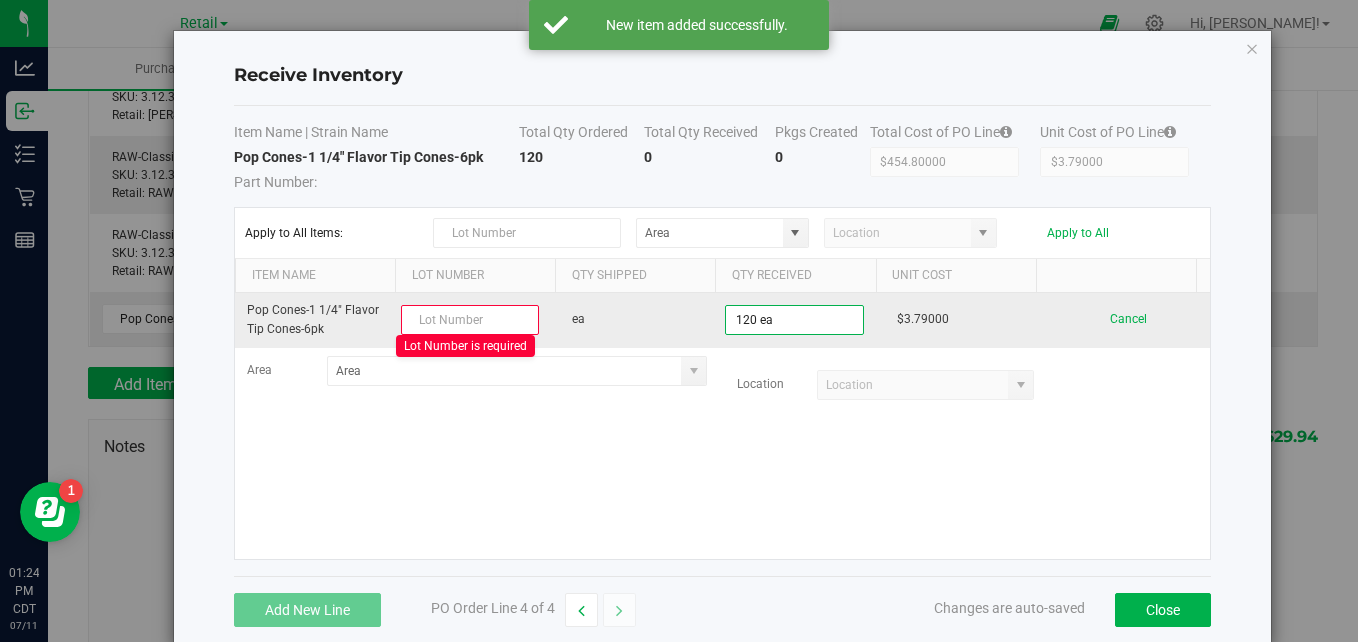 click at bounding box center (470, 320) 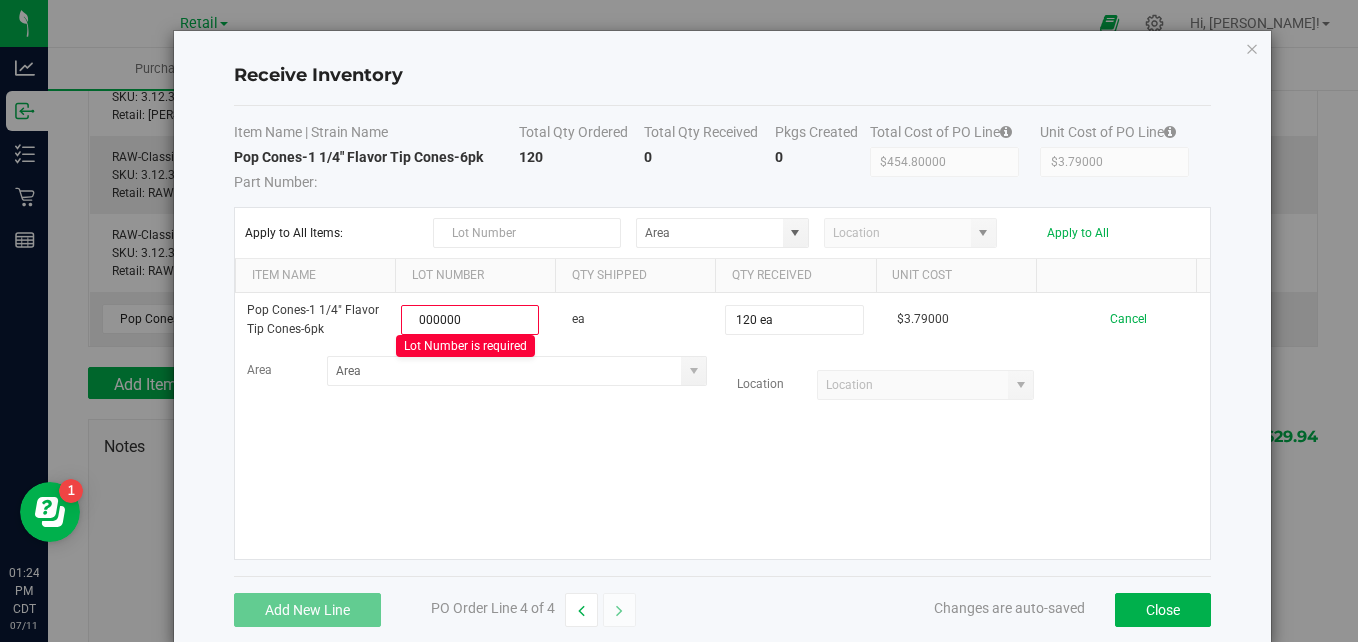 type on "000000" 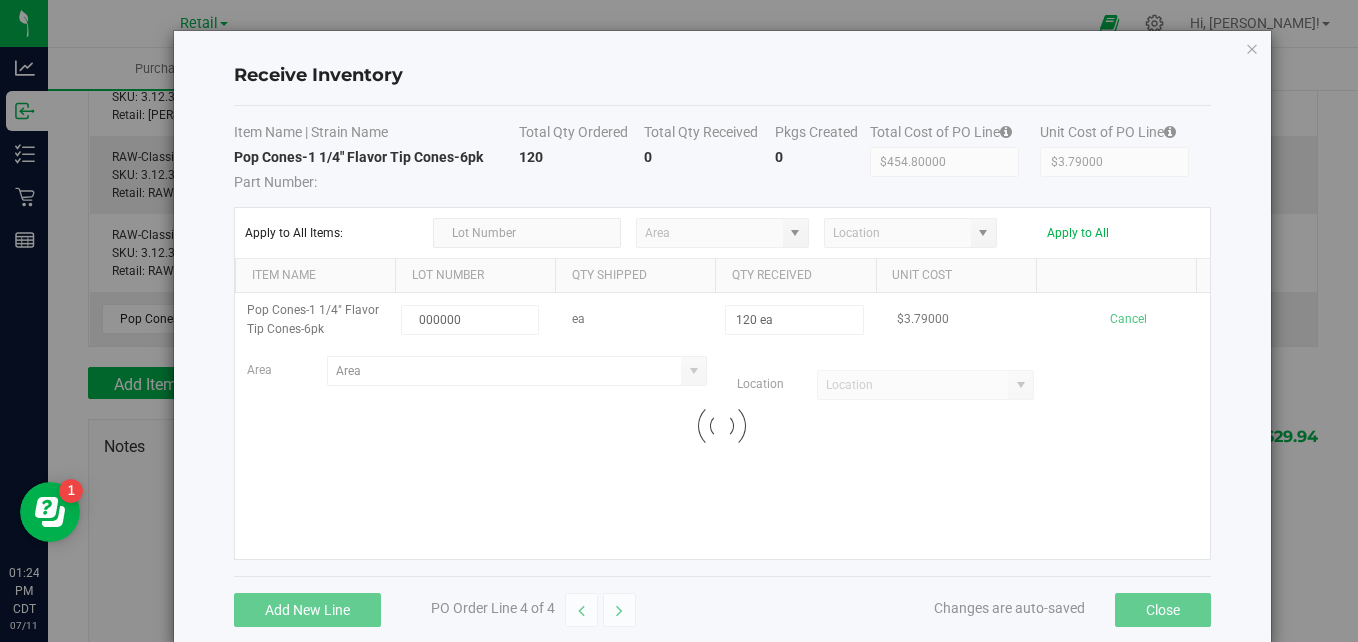 click on "Pop Cones-1 1/4" Flavor Tip Cones-6pk  000000   ea  120 ea  $3.79000   Cancel   Area   Location  Loading" at bounding box center [722, 426] 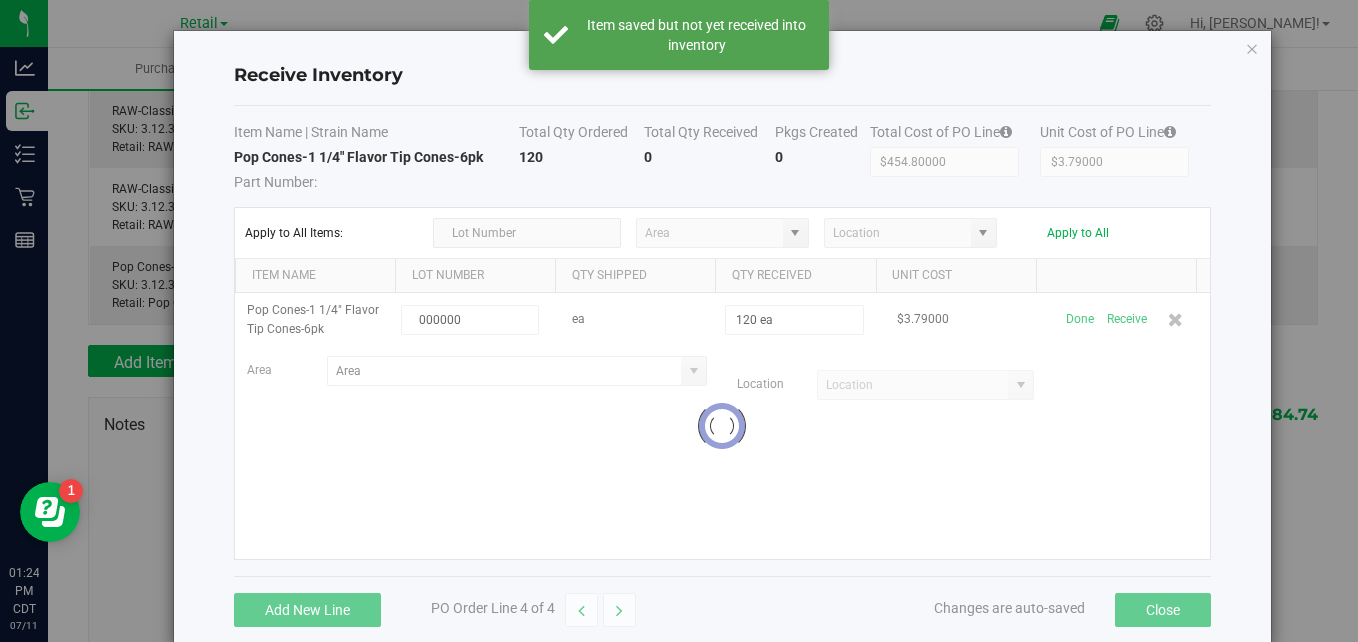 scroll, scrollTop: 326, scrollLeft: 0, axis: vertical 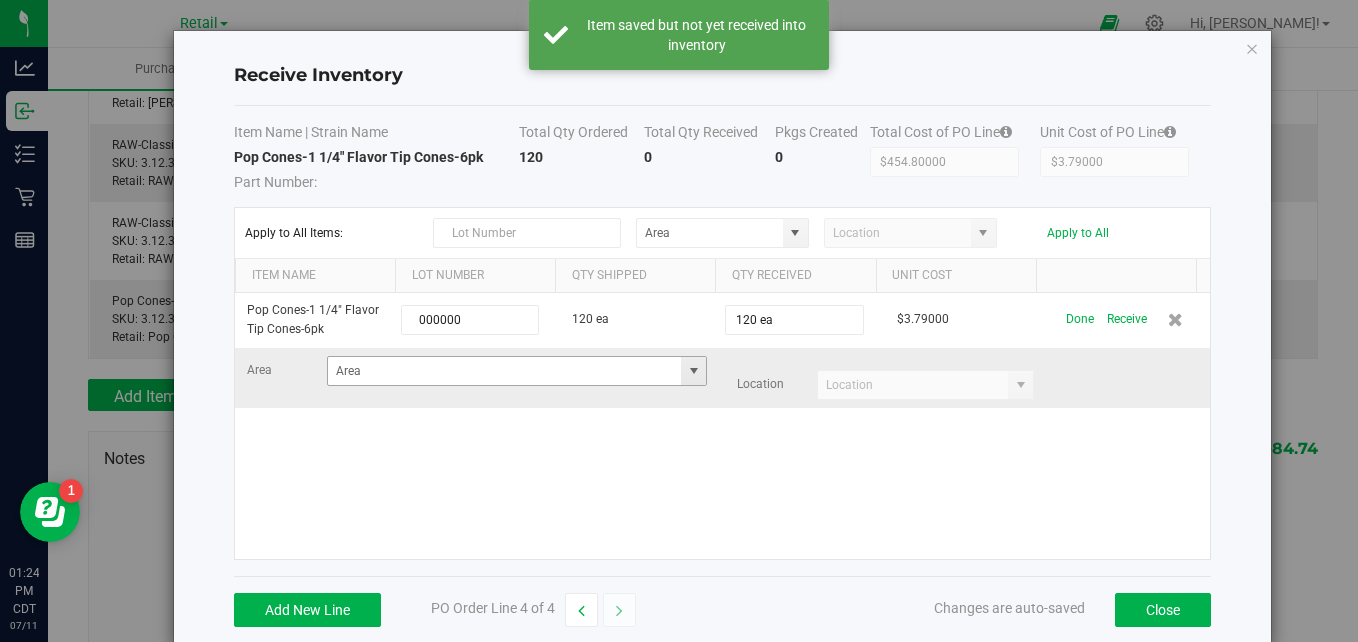 click at bounding box center [694, 371] 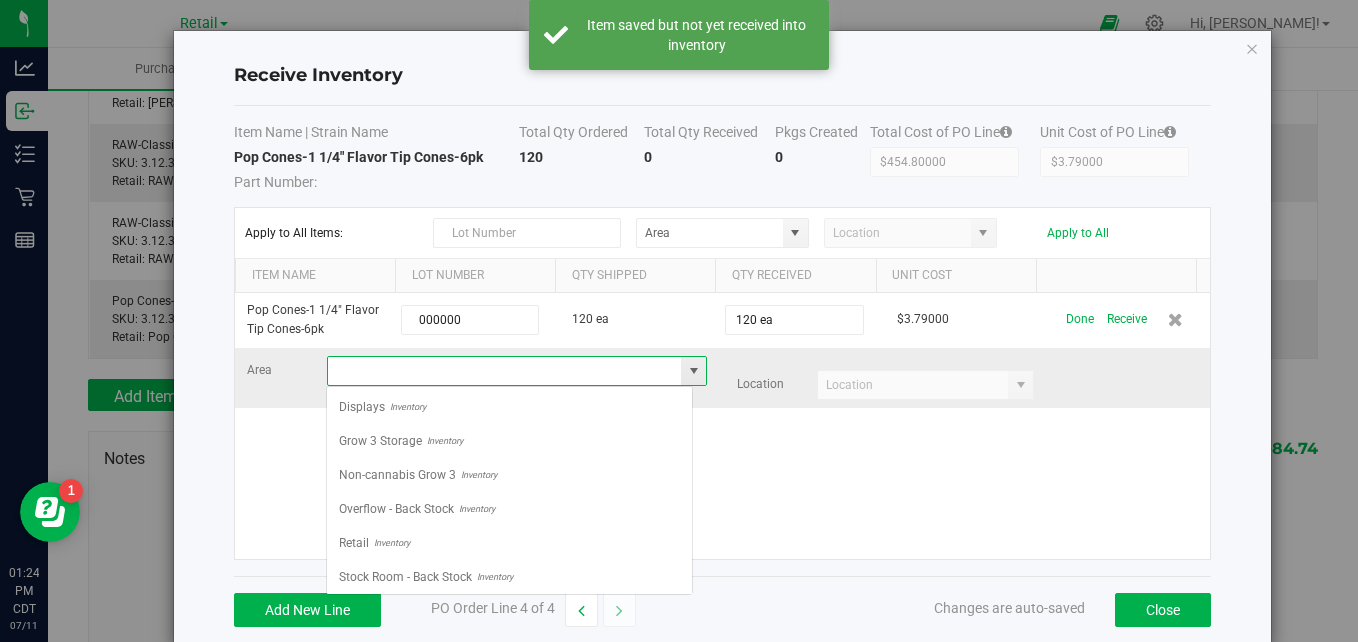 scroll, scrollTop: 99970, scrollLeft: 99633, axis: both 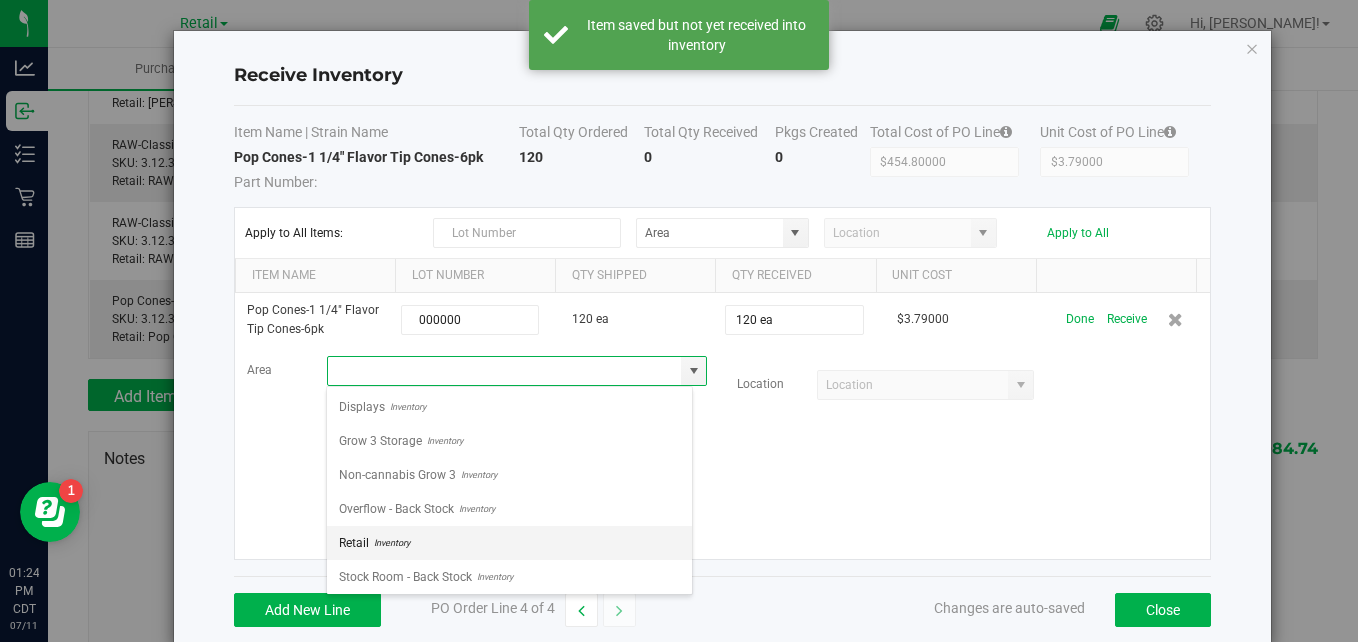 click on "Retail Inventory" at bounding box center [509, 543] 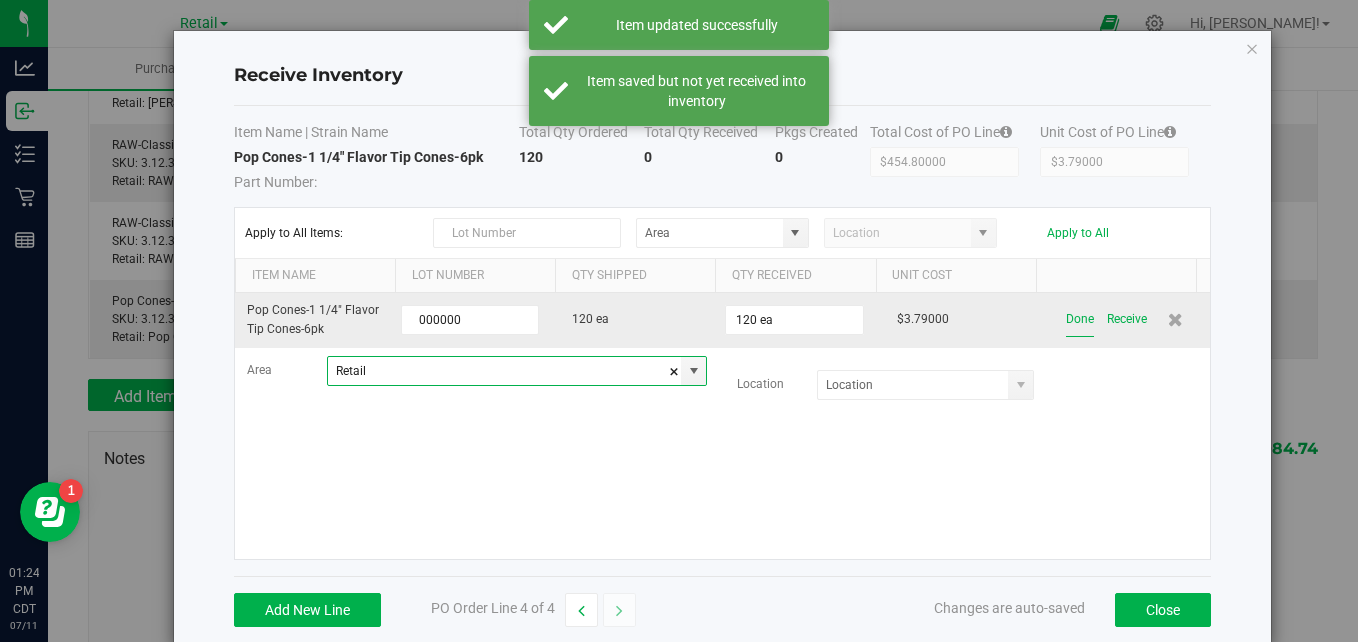 click on "Done" at bounding box center (1080, 319) 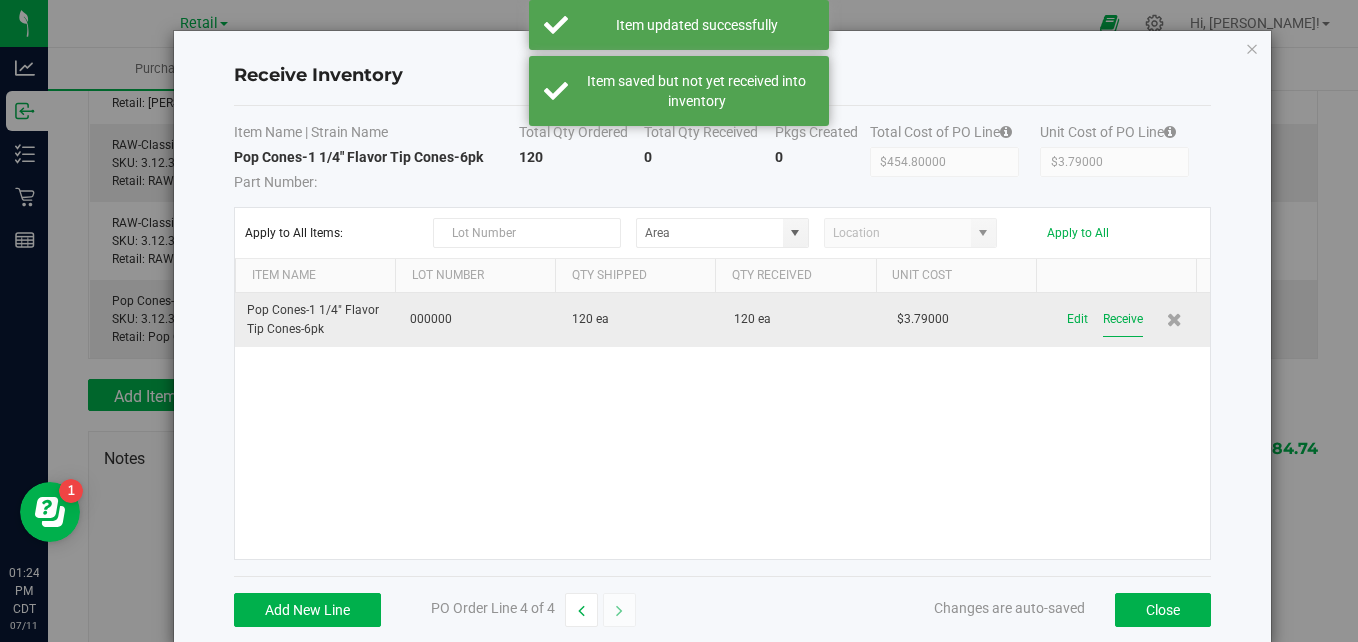 click on "Receive" at bounding box center [1123, 319] 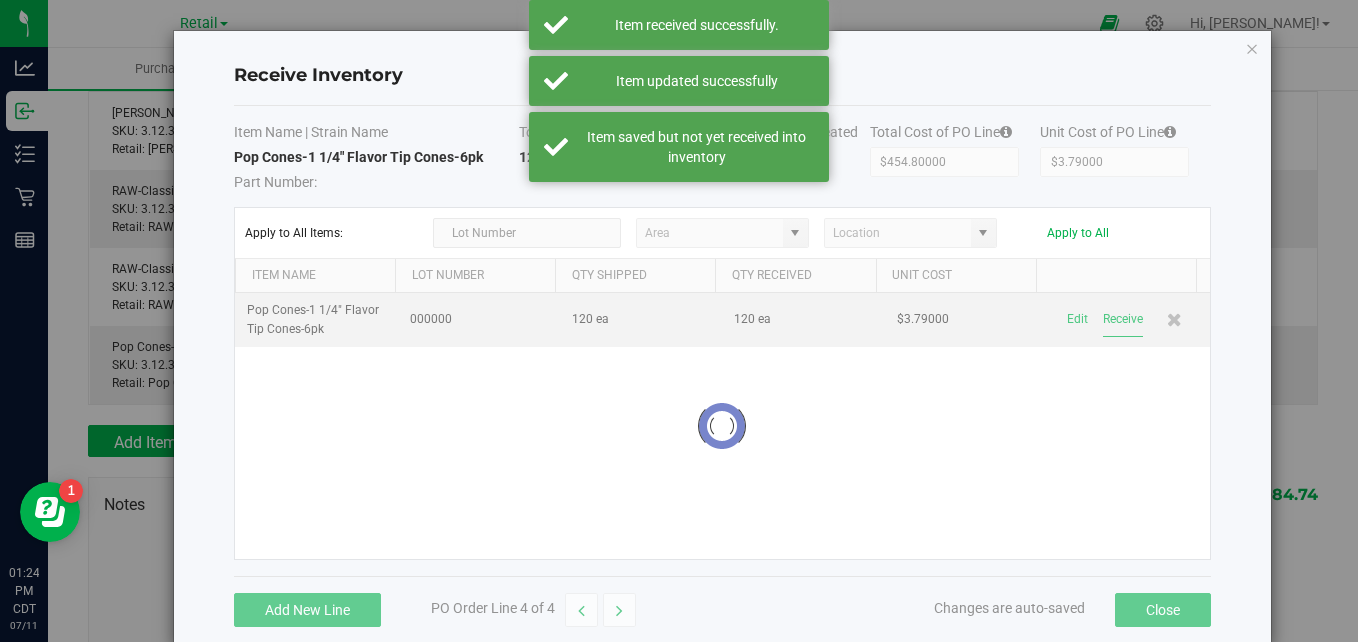 scroll, scrollTop: 360, scrollLeft: 0, axis: vertical 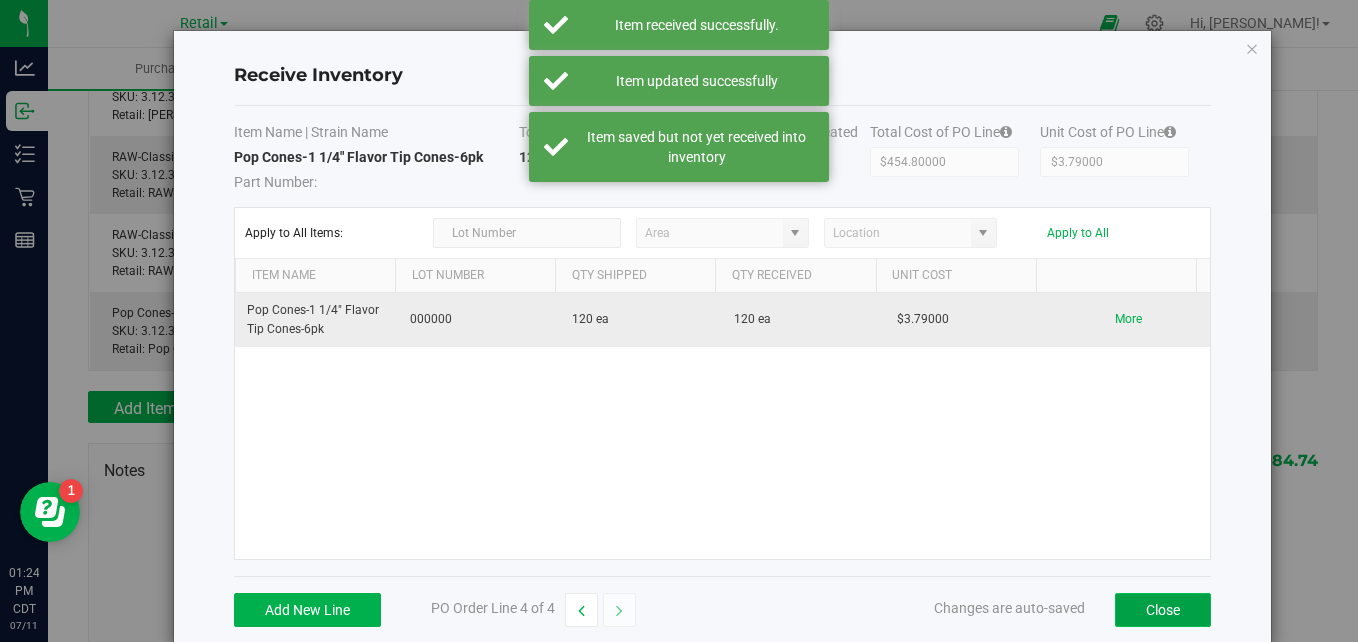 click on "Close" at bounding box center [1163, 610] 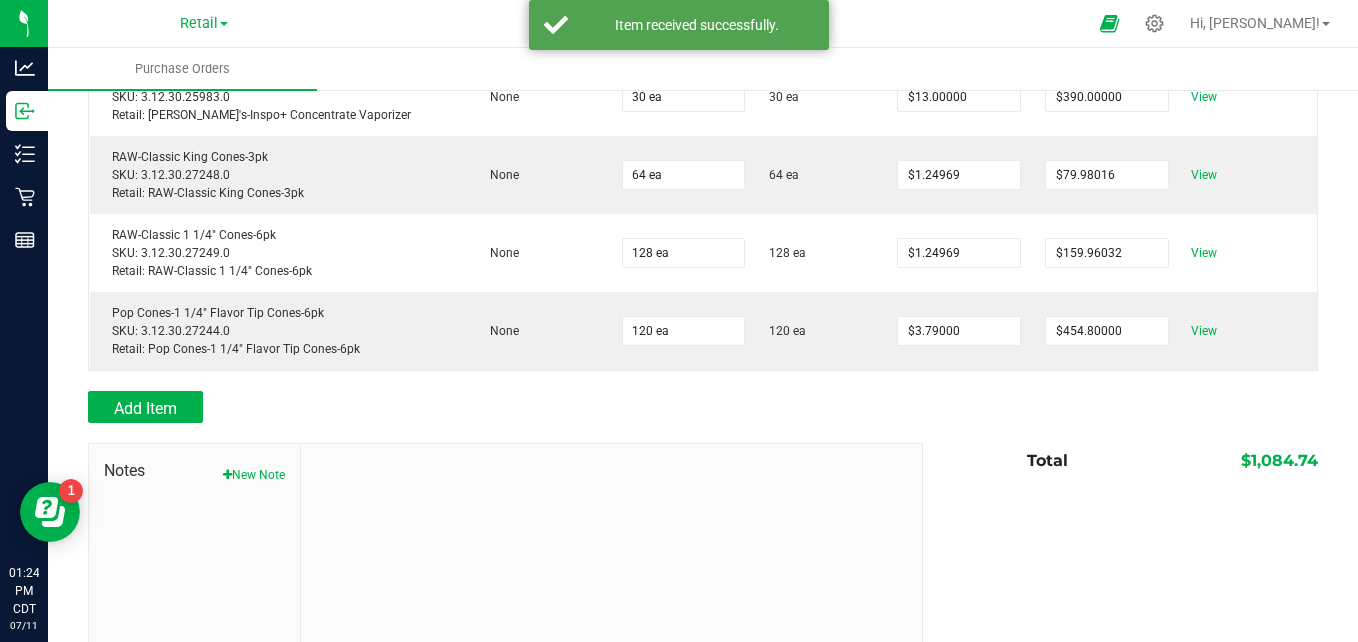scroll, scrollTop: 321, scrollLeft: 0, axis: vertical 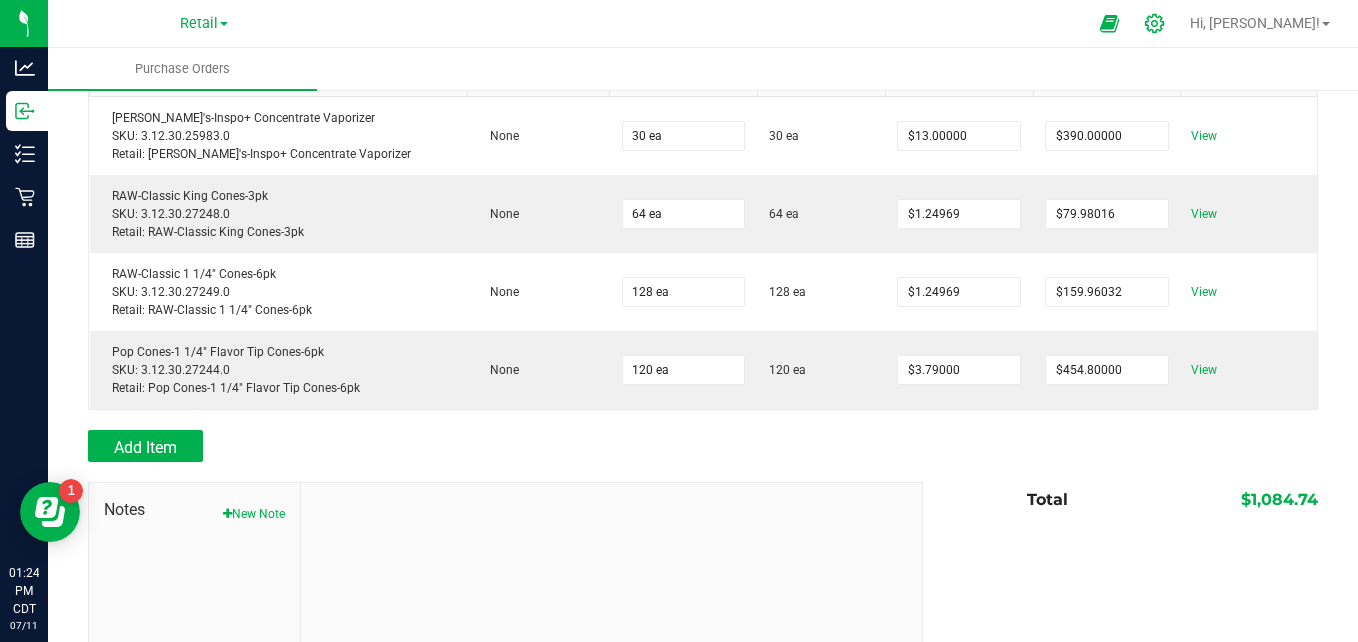 click 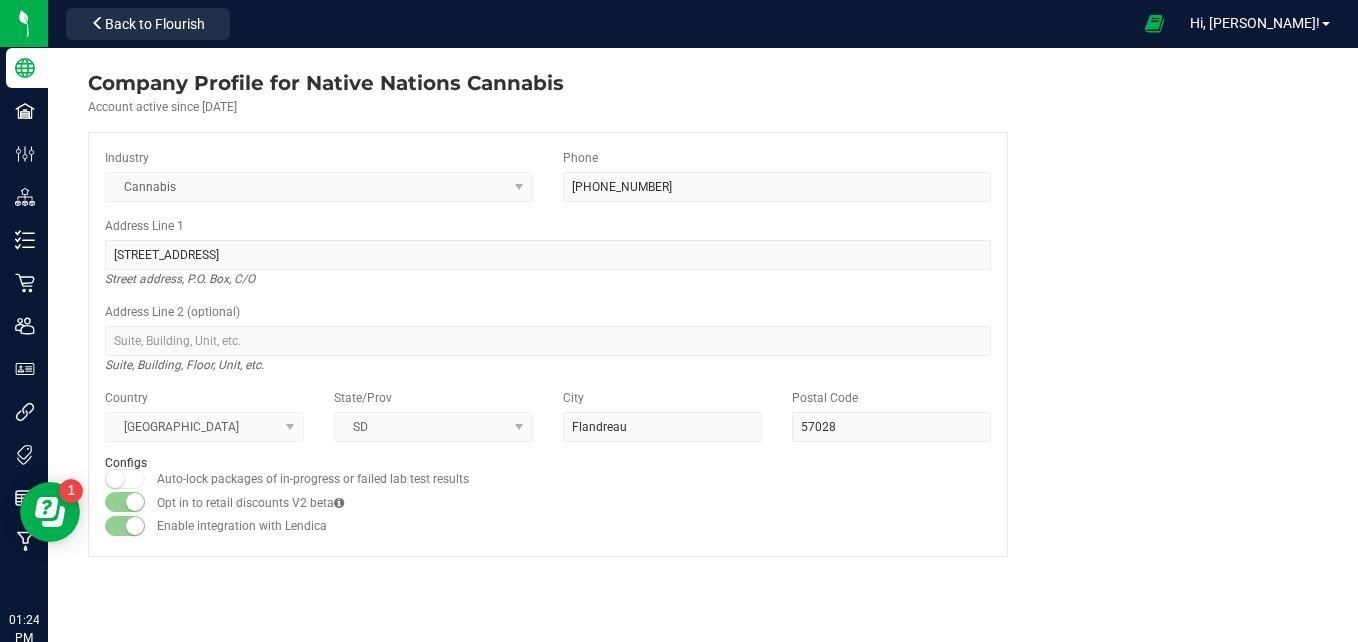 scroll, scrollTop: 0, scrollLeft: 0, axis: both 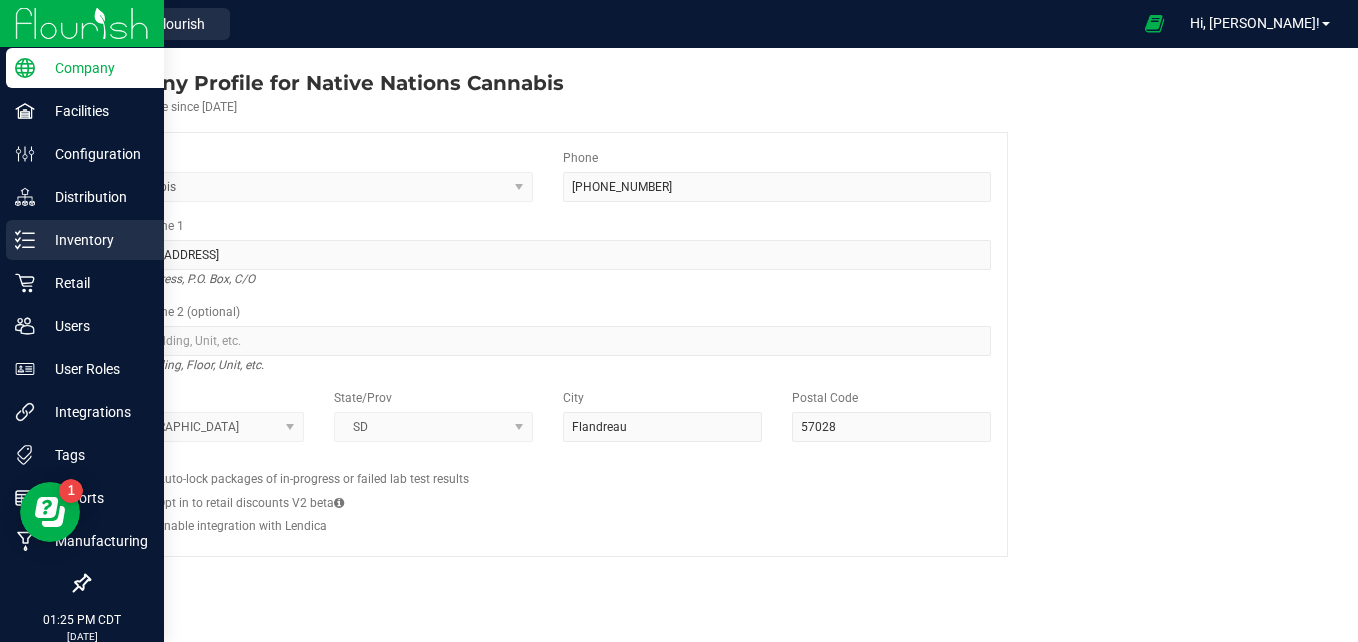click 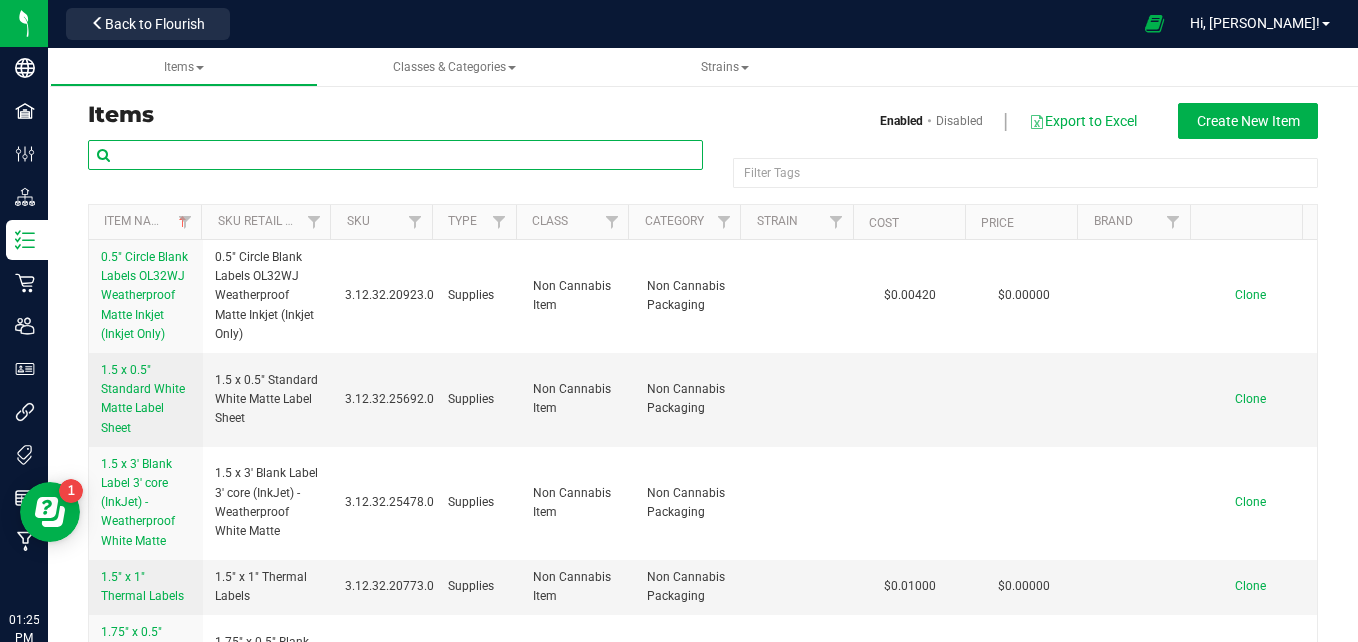 click at bounding box center (395, 155) 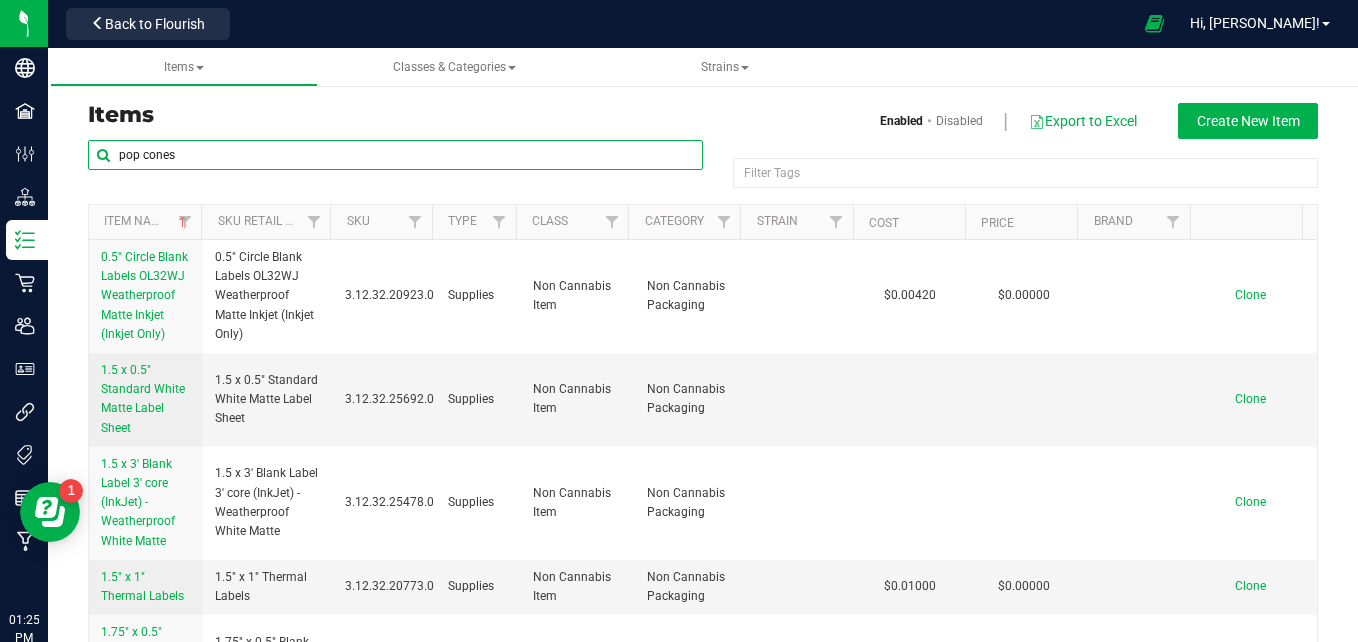 type on "pop cones" 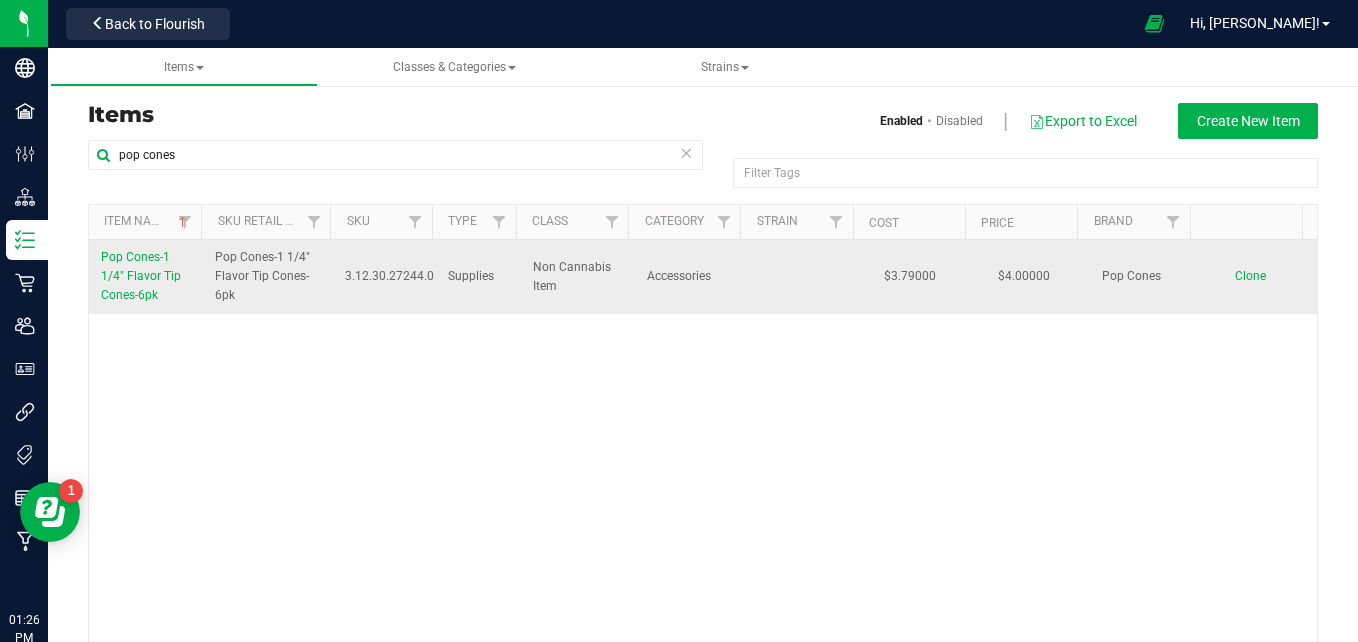 click on "Pop Cones-1 1/4" Flavor Tip Cones-6pk" at bounding box center [141, 276] 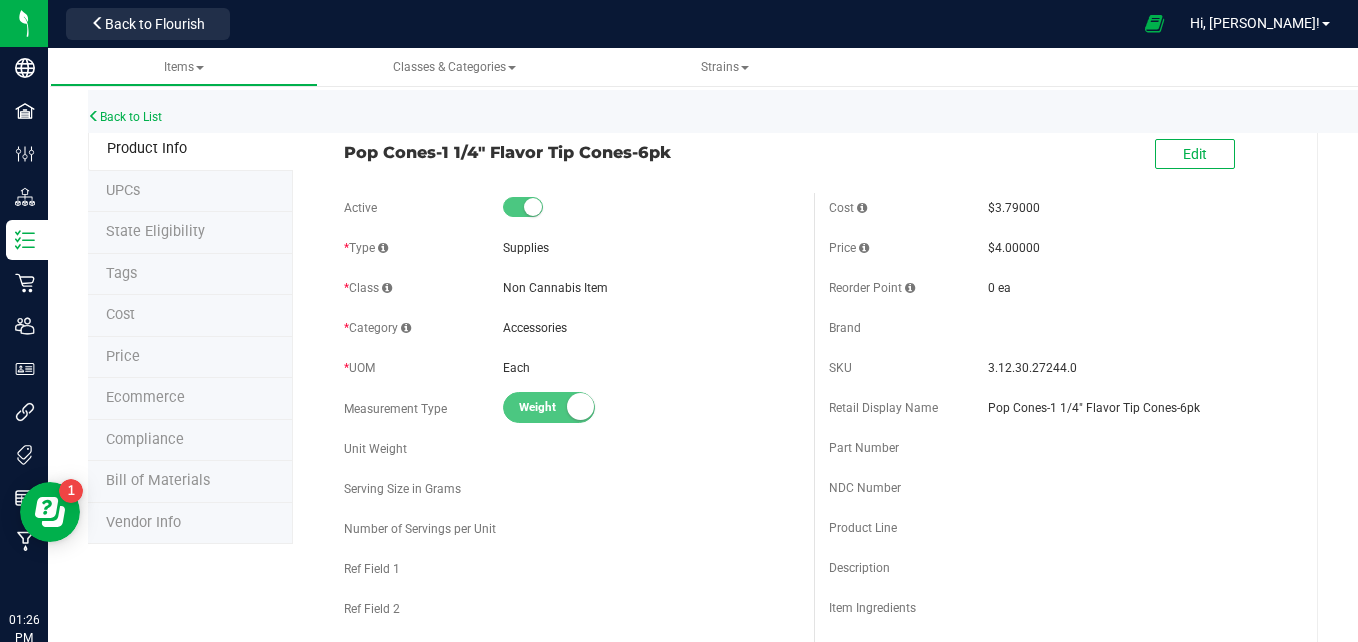 click on "UPCs" at bounding box center [190, 192] 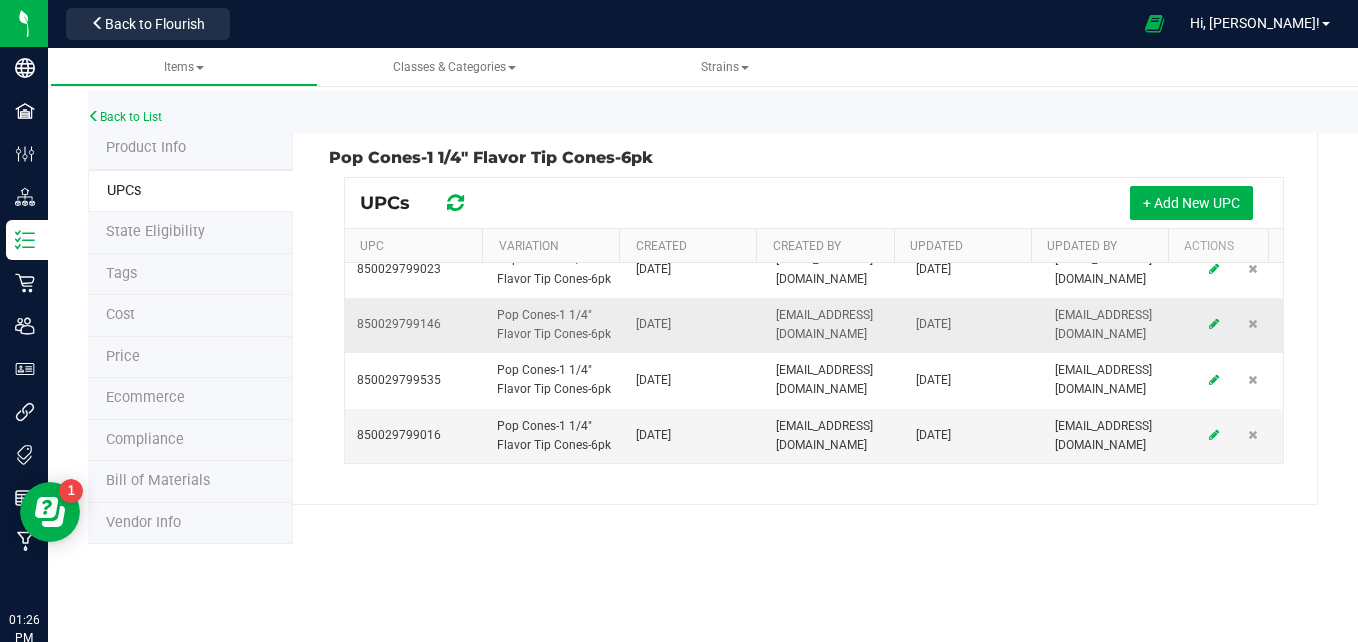 scroll, scrollTop: 0, scrollLeft: 0, axis: both 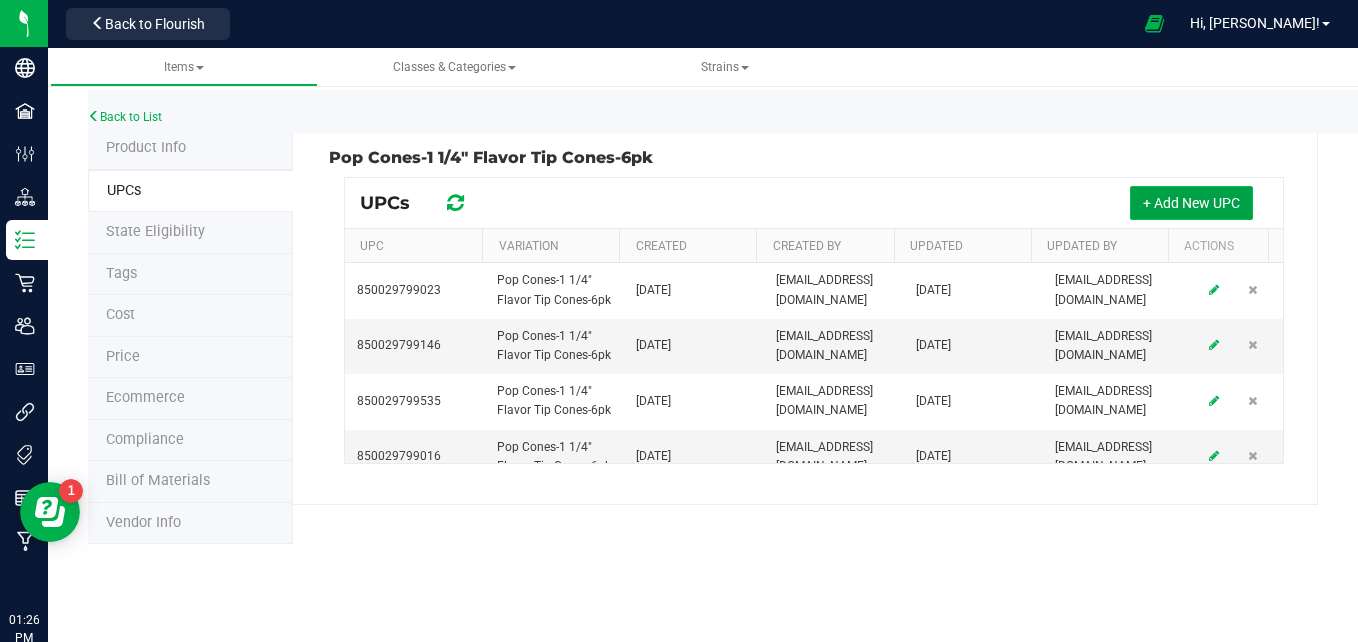 click on "+ Add New UPC" at bounding box center (1191, 203) 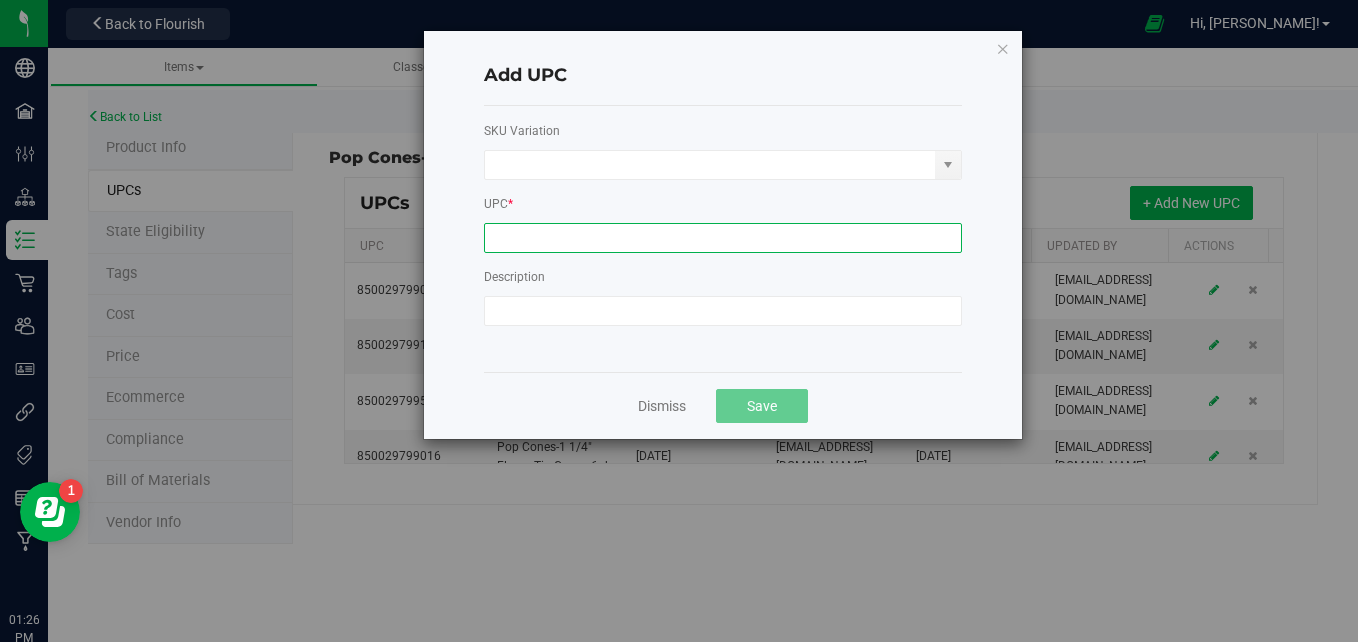 click at bounding box center [723, 238] 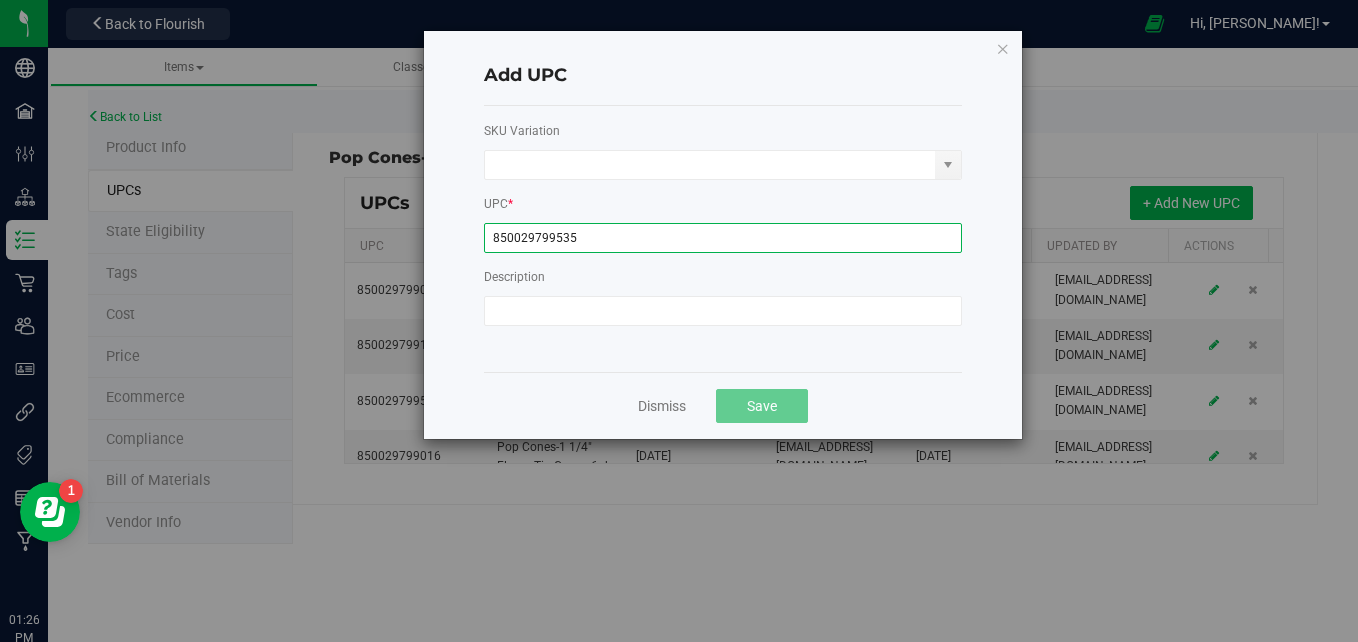 type on "850029799535" 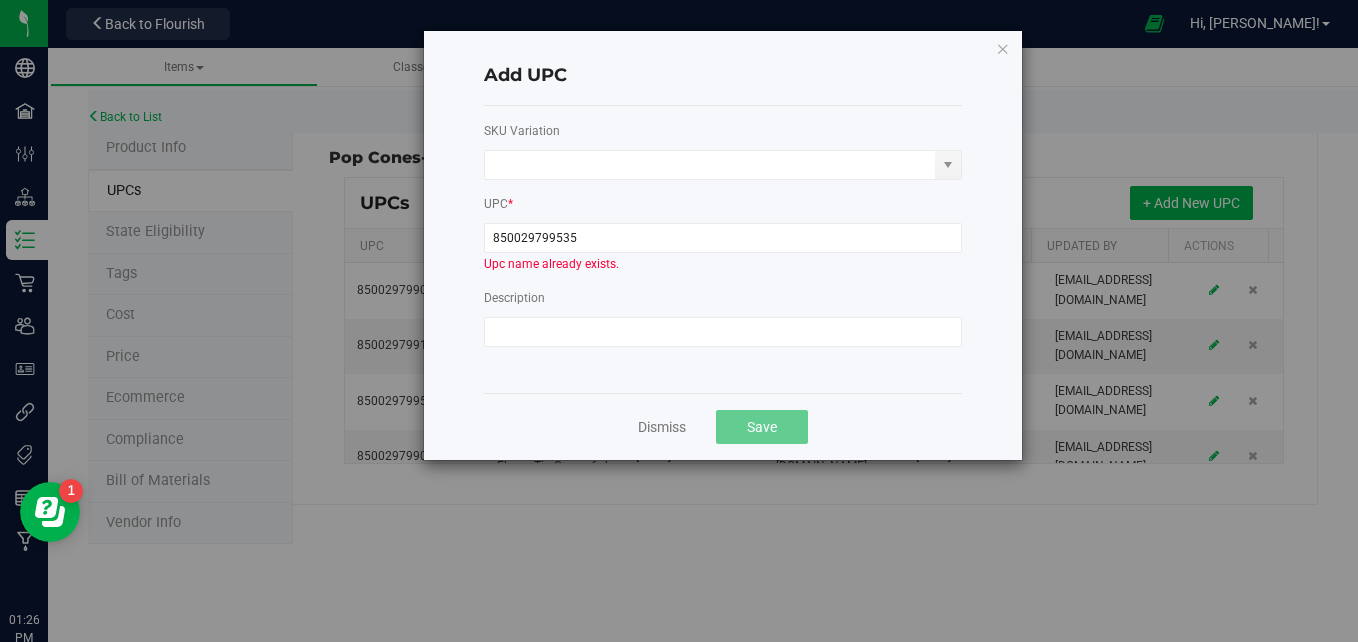 click on "Dismiss
Save" at bounding box center (723, 426) 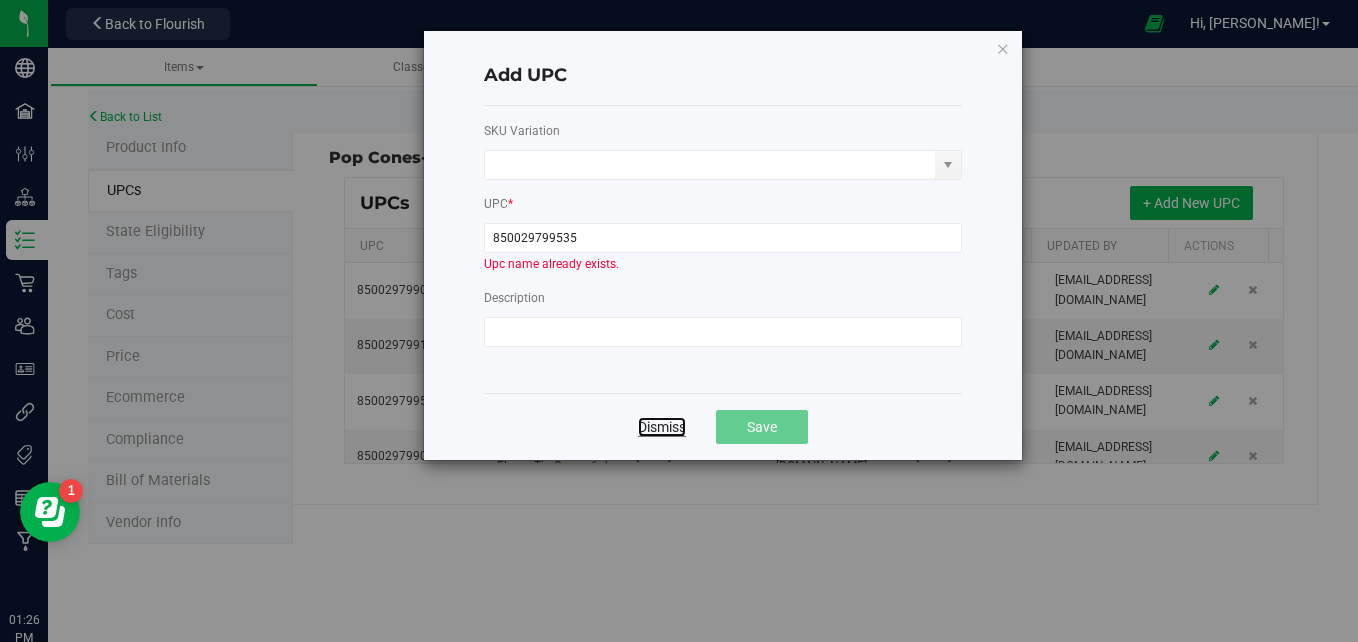 click on "Dismiss" at bounding box center [662, 427] 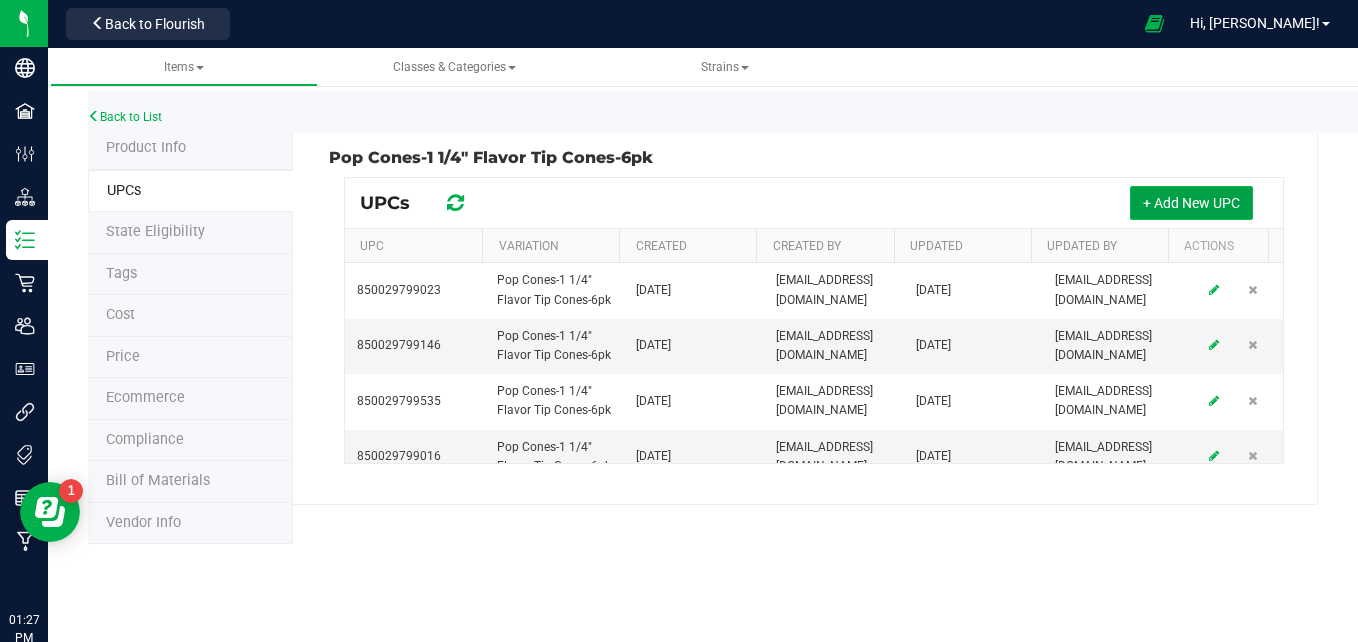 click on "+ Add New UPC" at bounding box center [1191, 203] 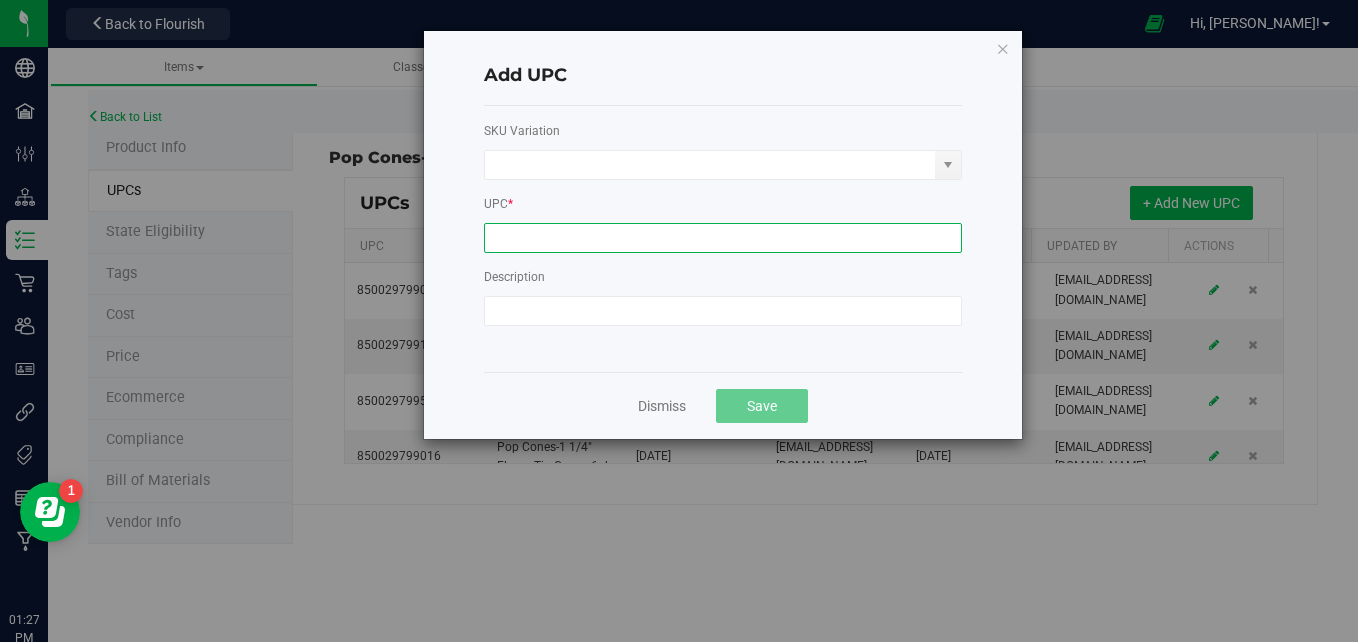 click at bounding box center (723, 238) 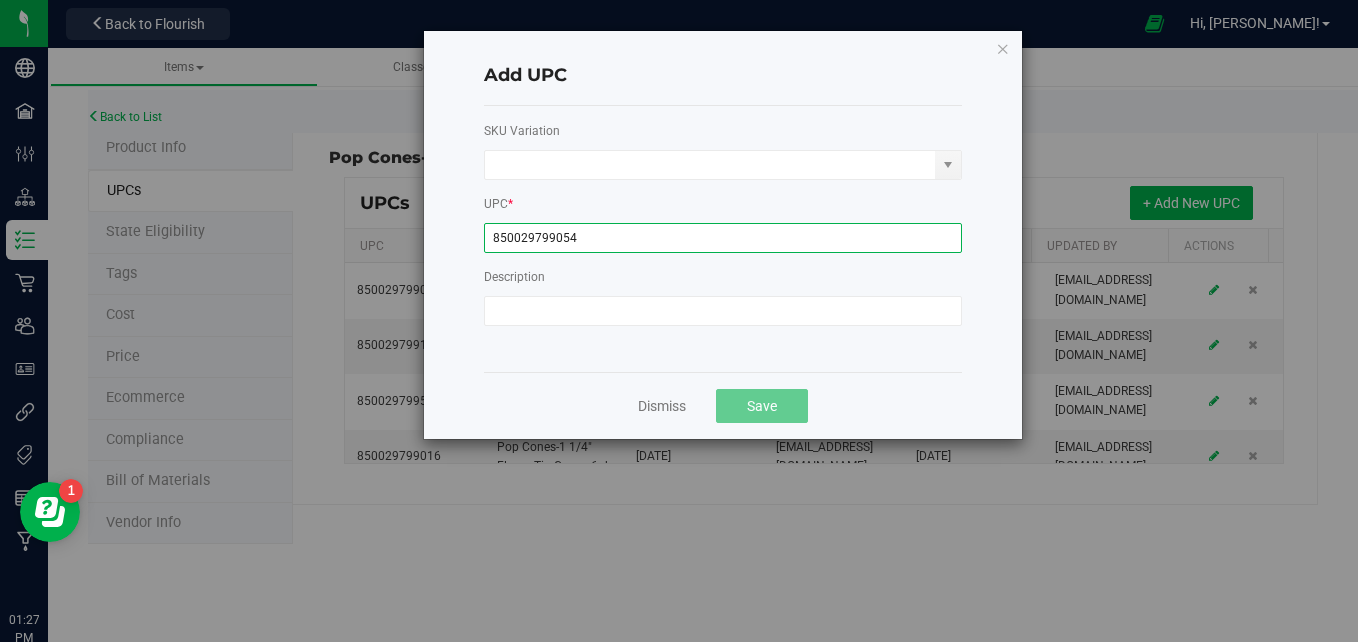 type on "850029799054" 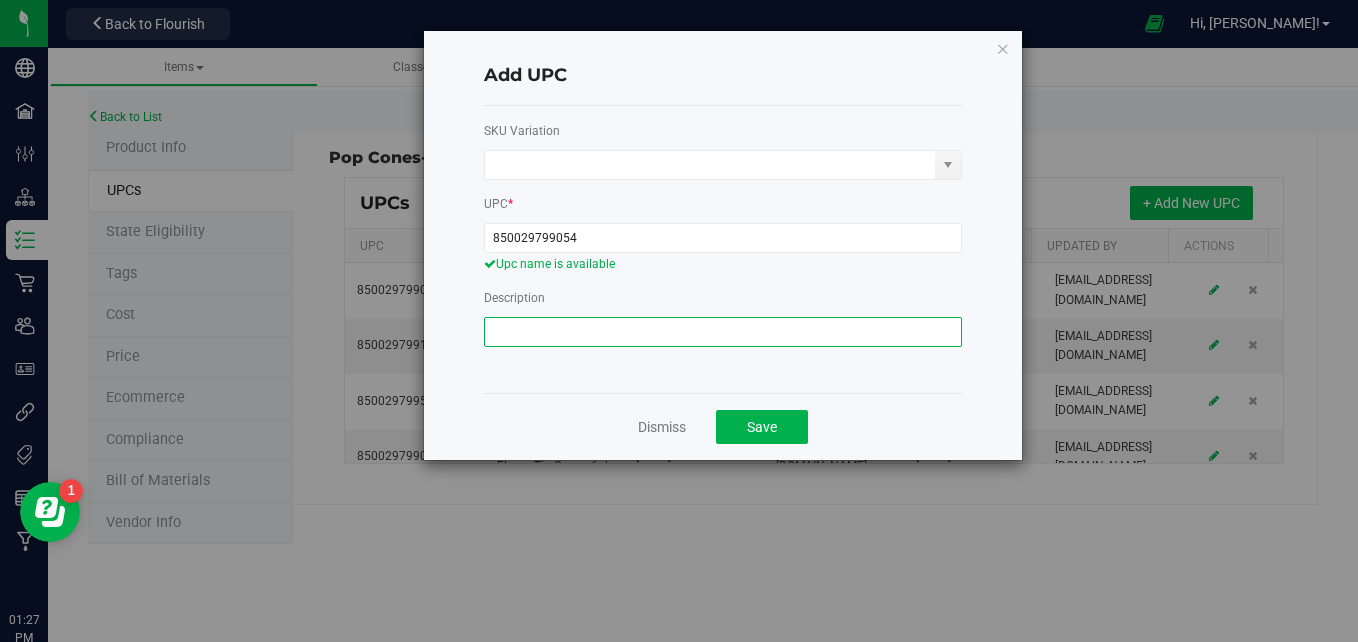click at bounding box center [723, 332] 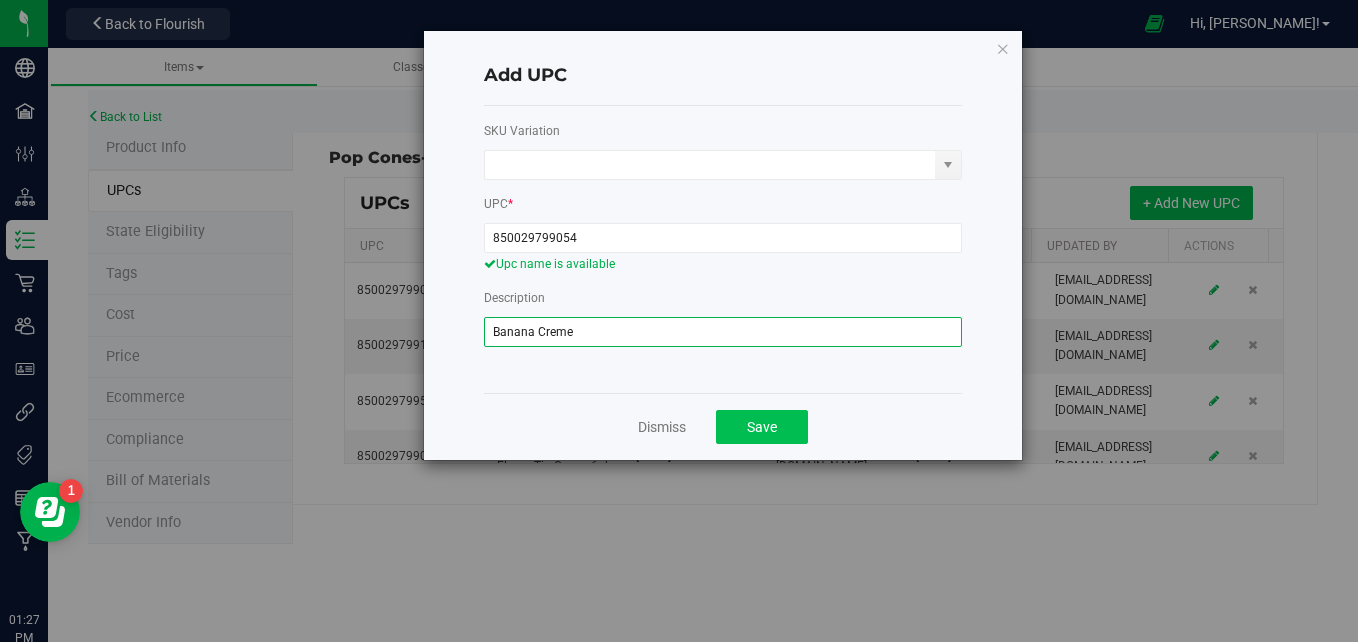 type on "Banana Creme" 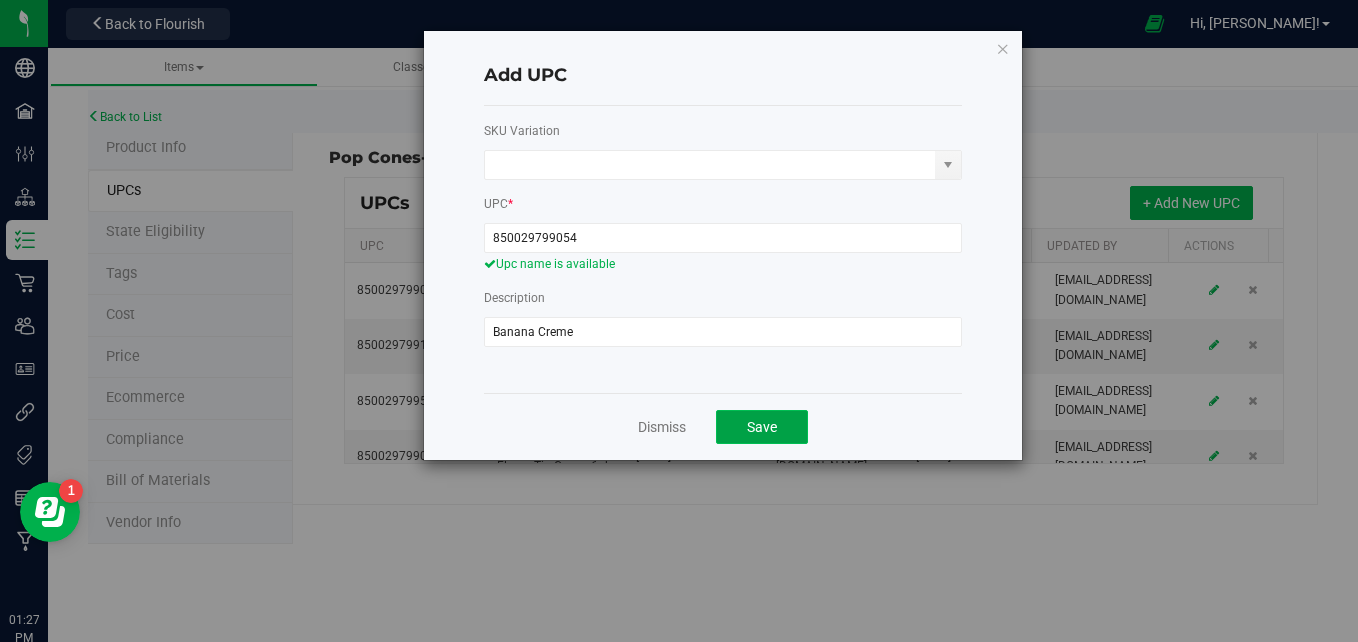 click on "Save" 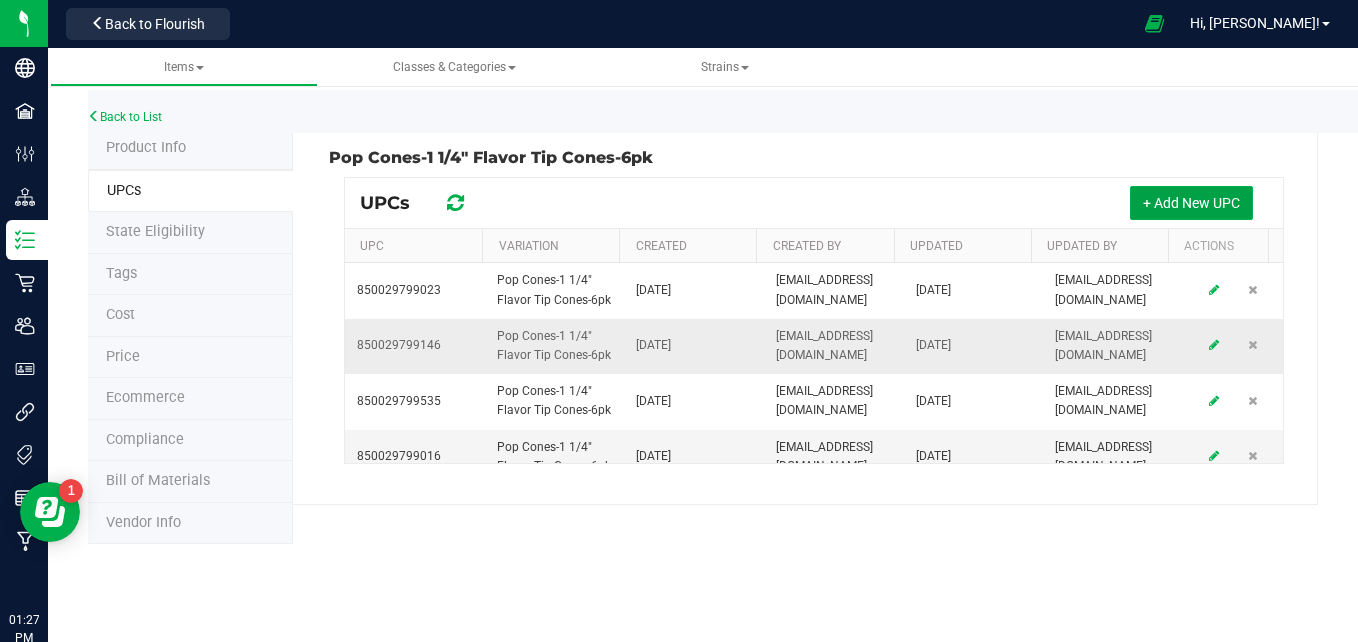 scroll, scrollTop: 76, scrollLeft: 0, axis: vertical 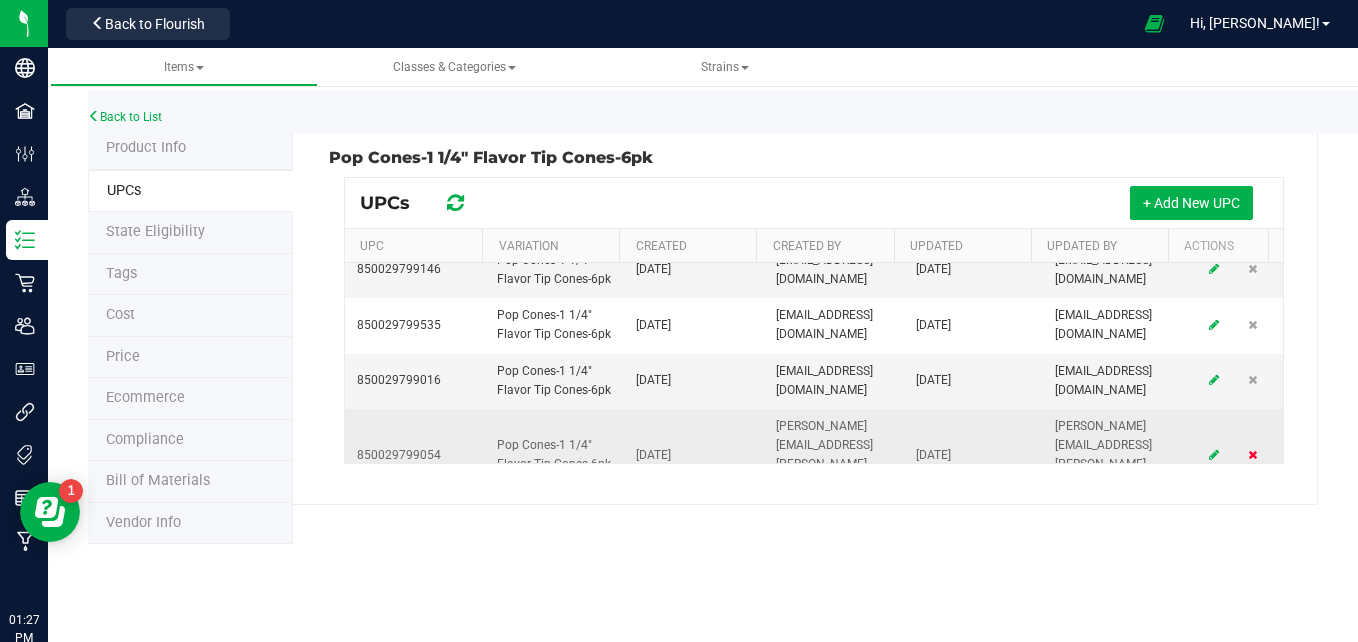 click at bounding box center (1252, 455) 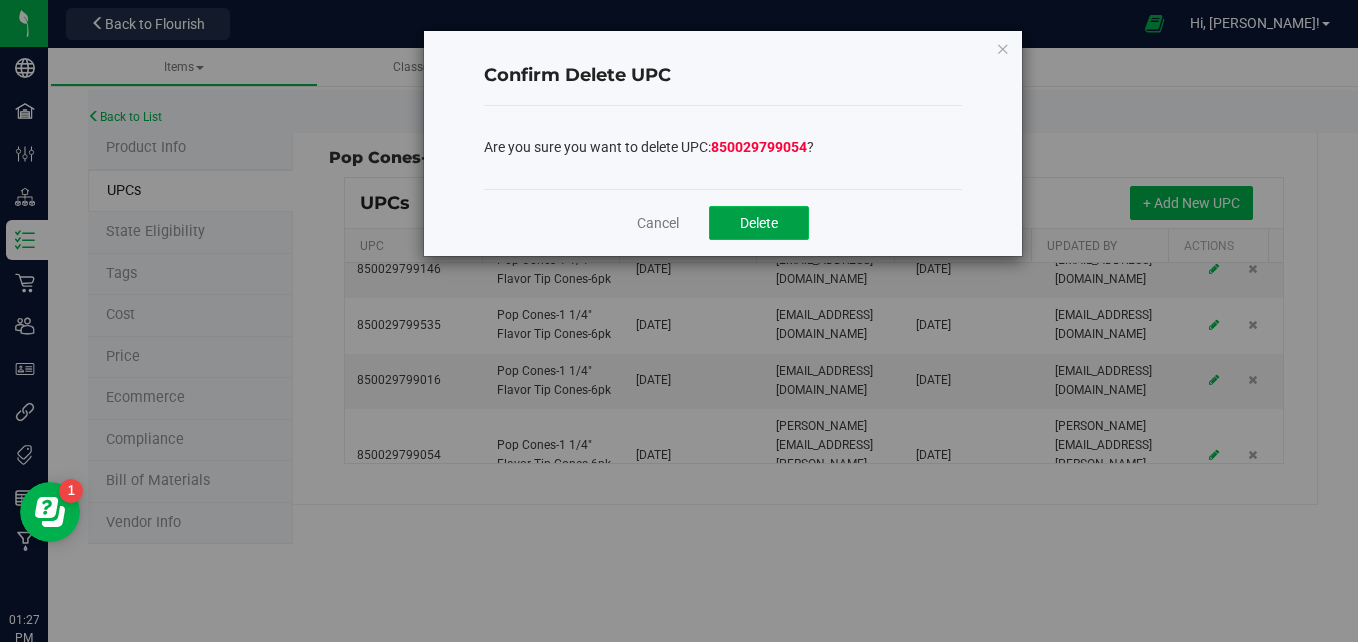 click on "Delete" 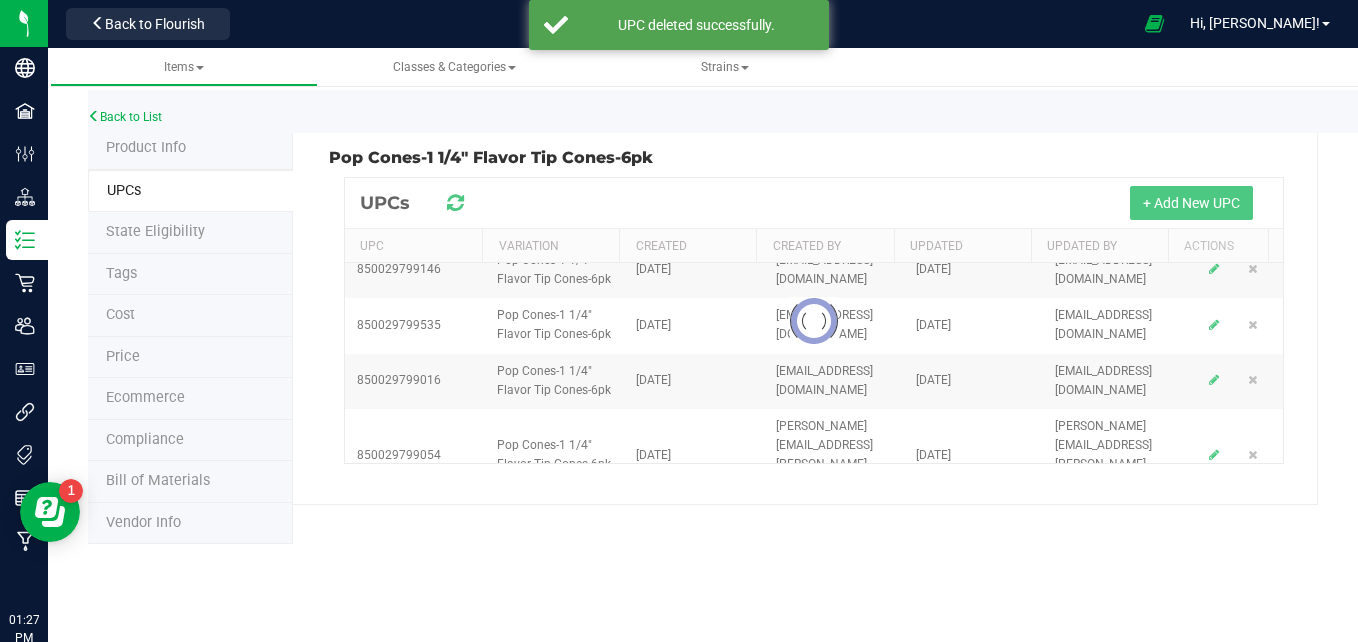scroll, scrollTop: 0, scrollLeft: 0, axis: both 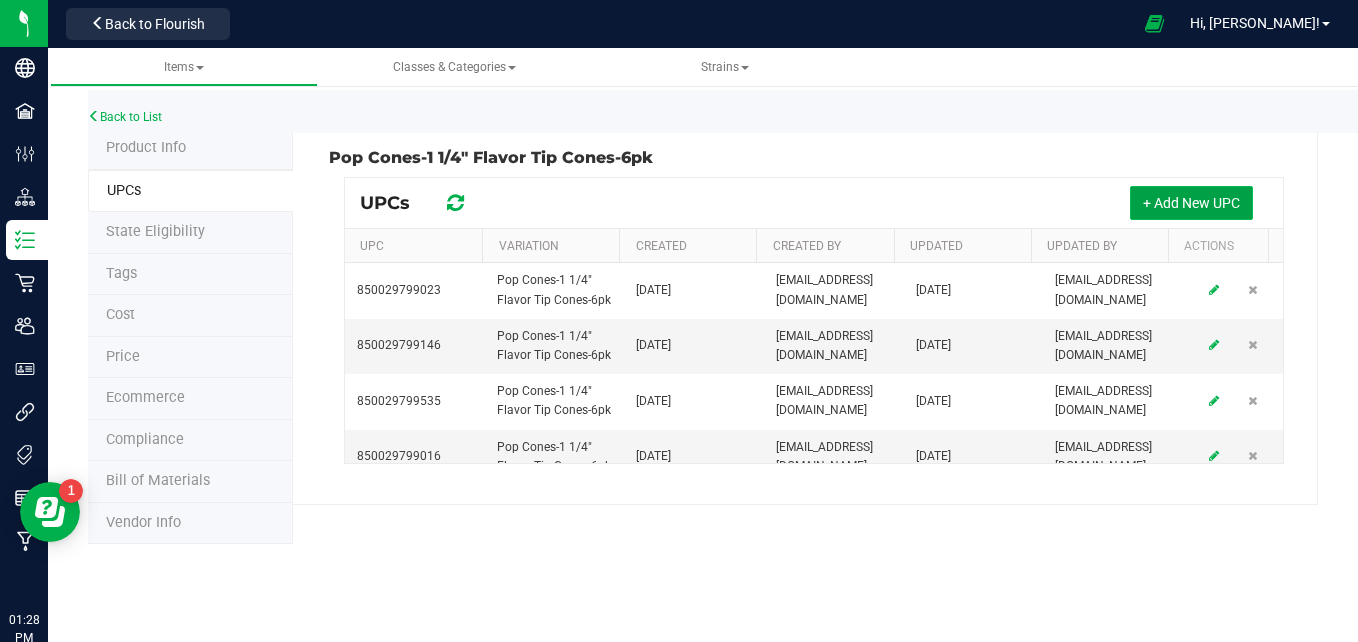 click on "+ Add New UPC" at bounding box center (1191, 203) 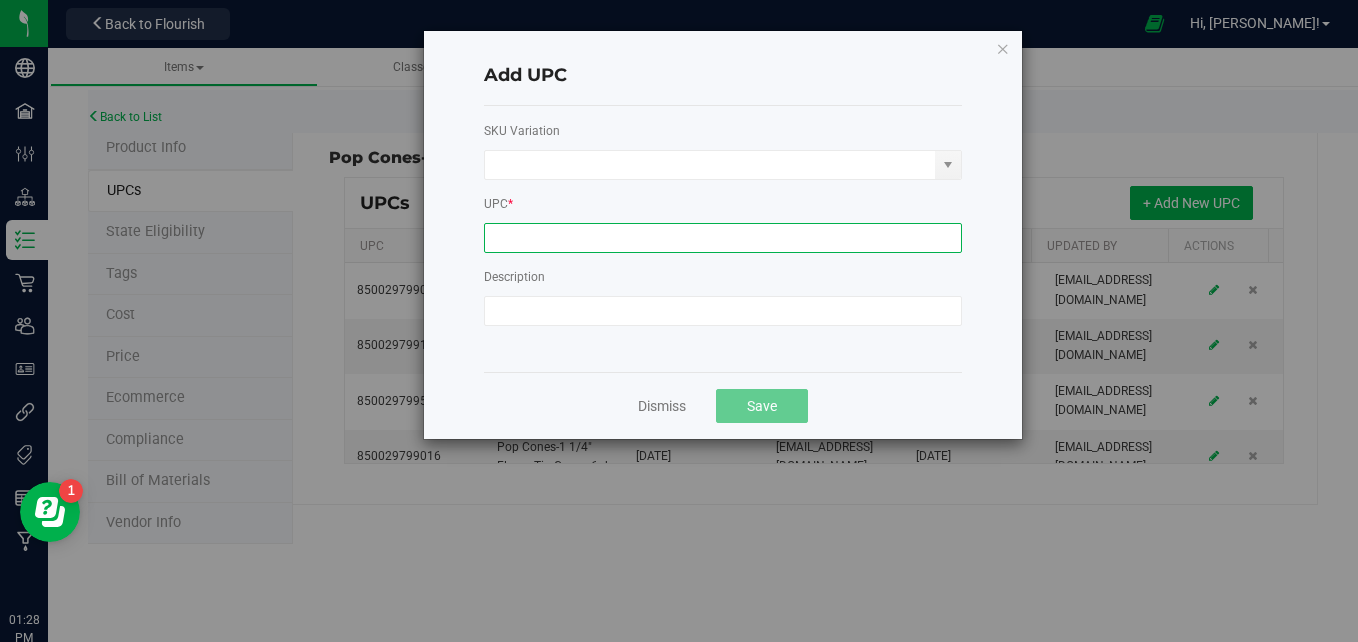click at bounding box center (723, 238) 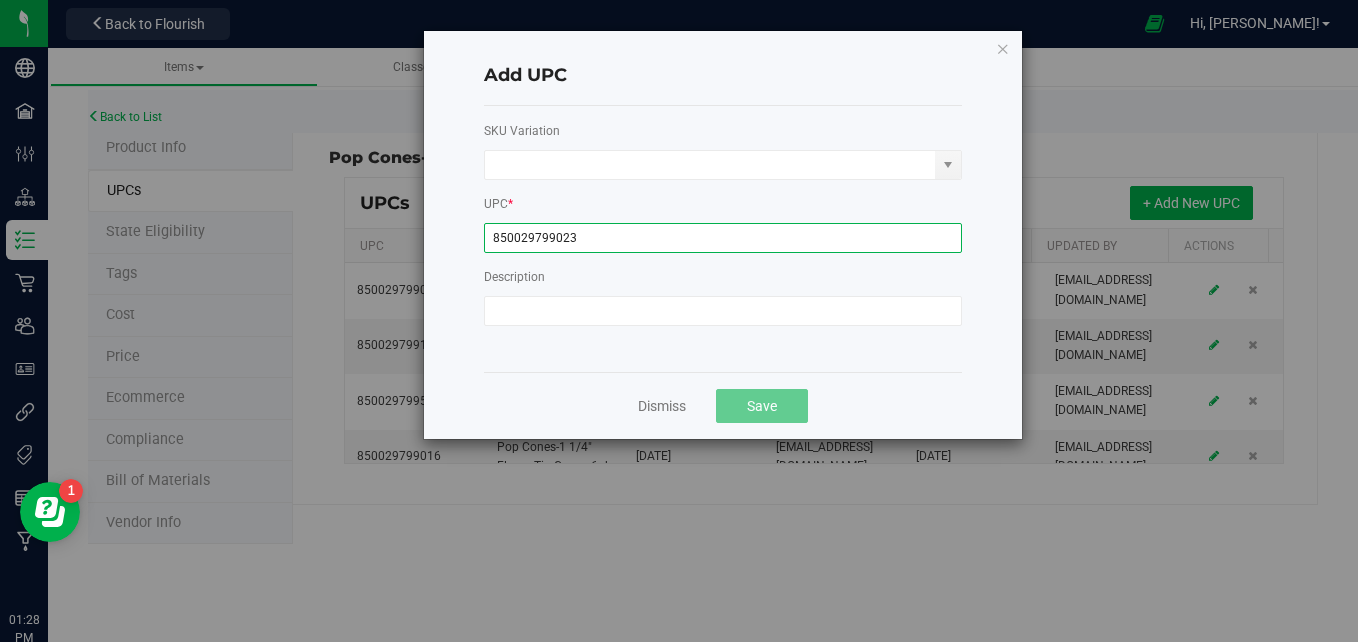 type on "850029799023" 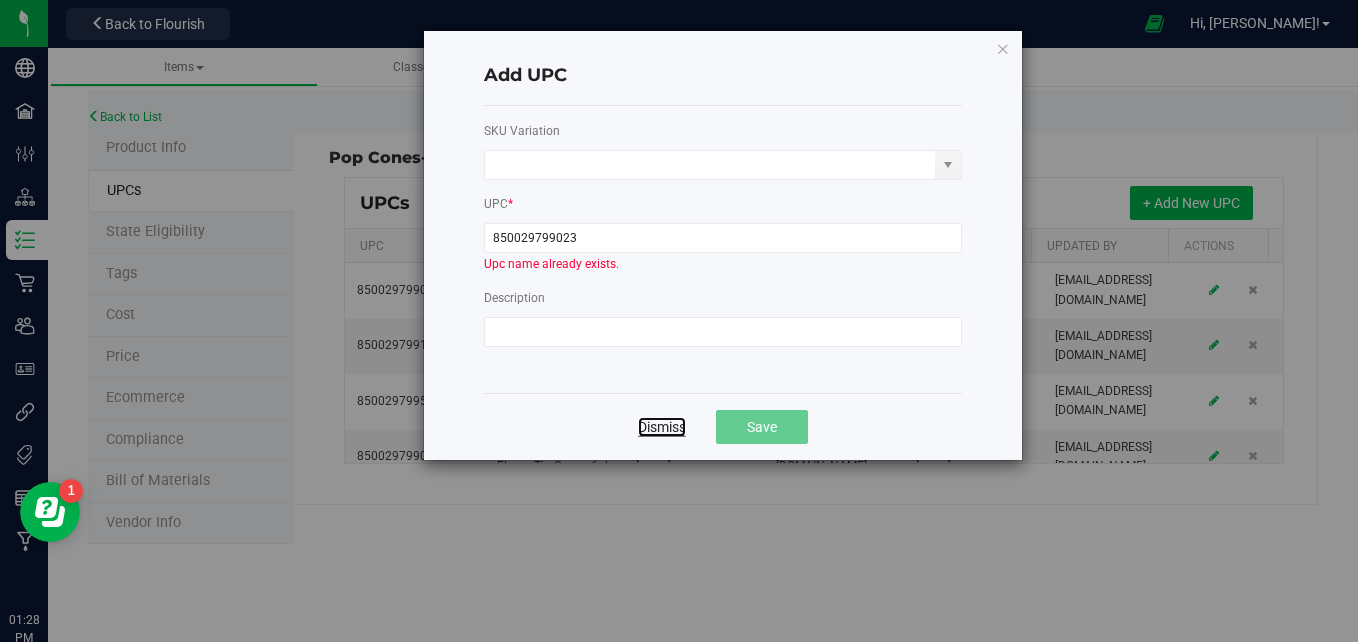 click on "Dismiss" at bounding box center (662, 427) 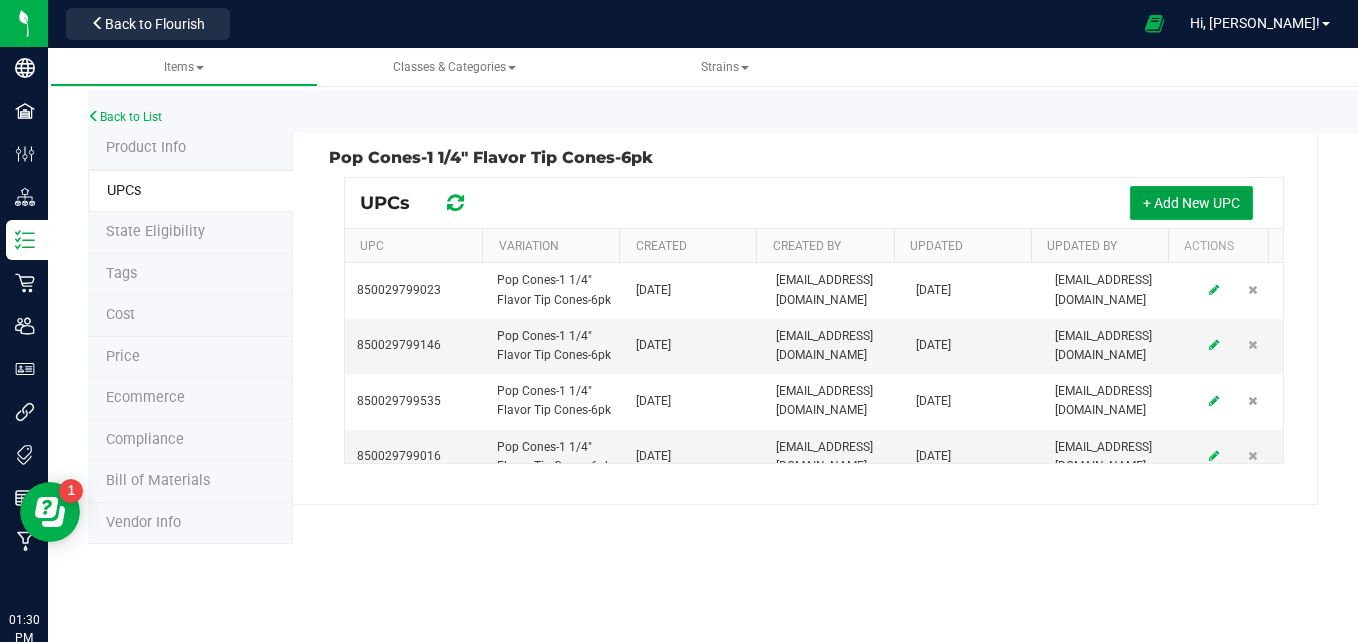 click on "+ Add New UPC" at bounding box center (1191, 203) 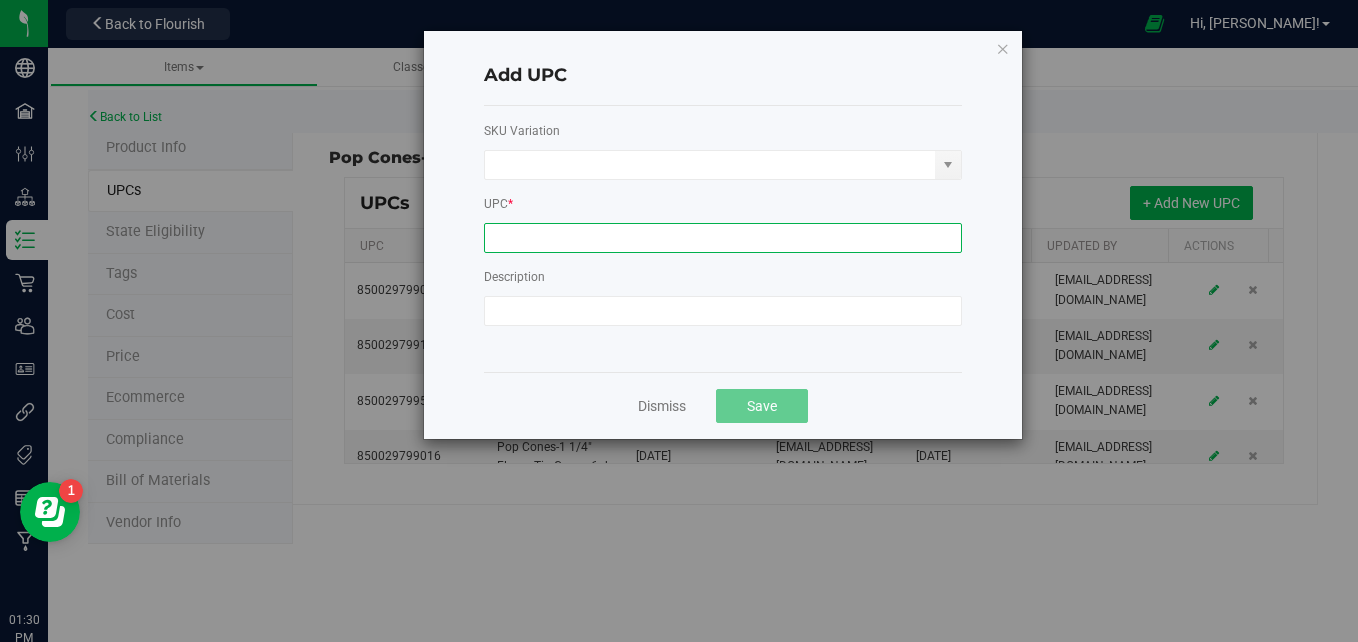 click at bounding box center (723, 238) 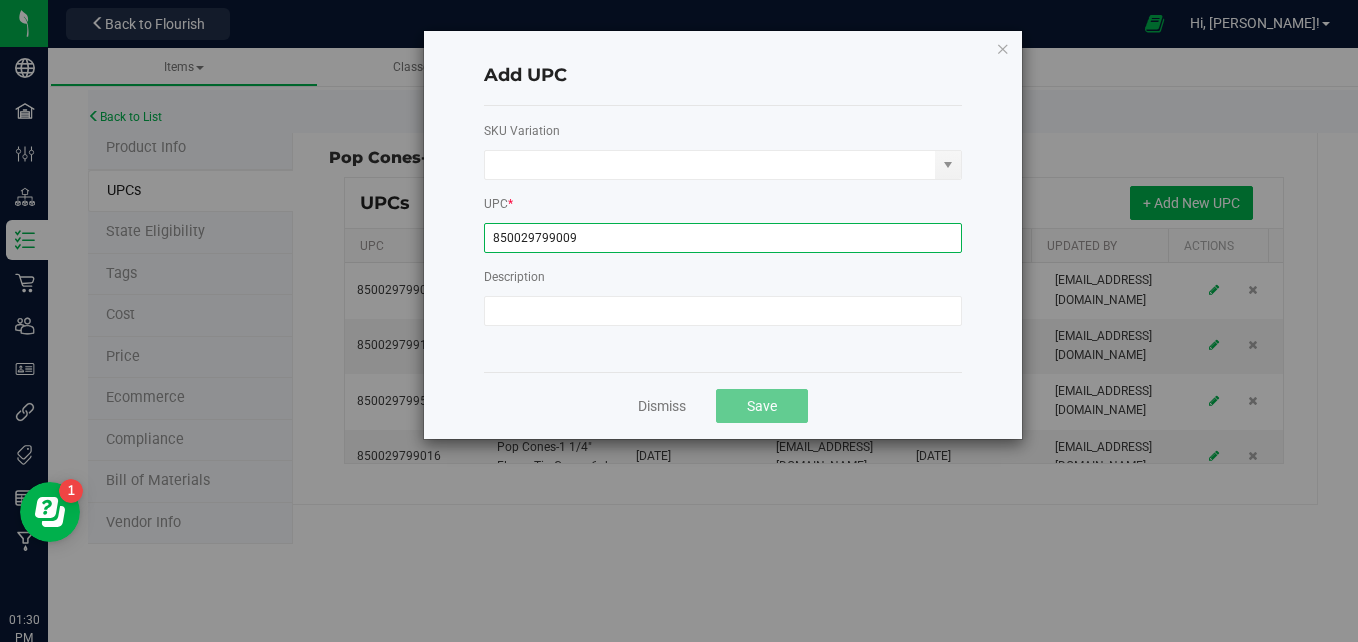 type on "850029799009" 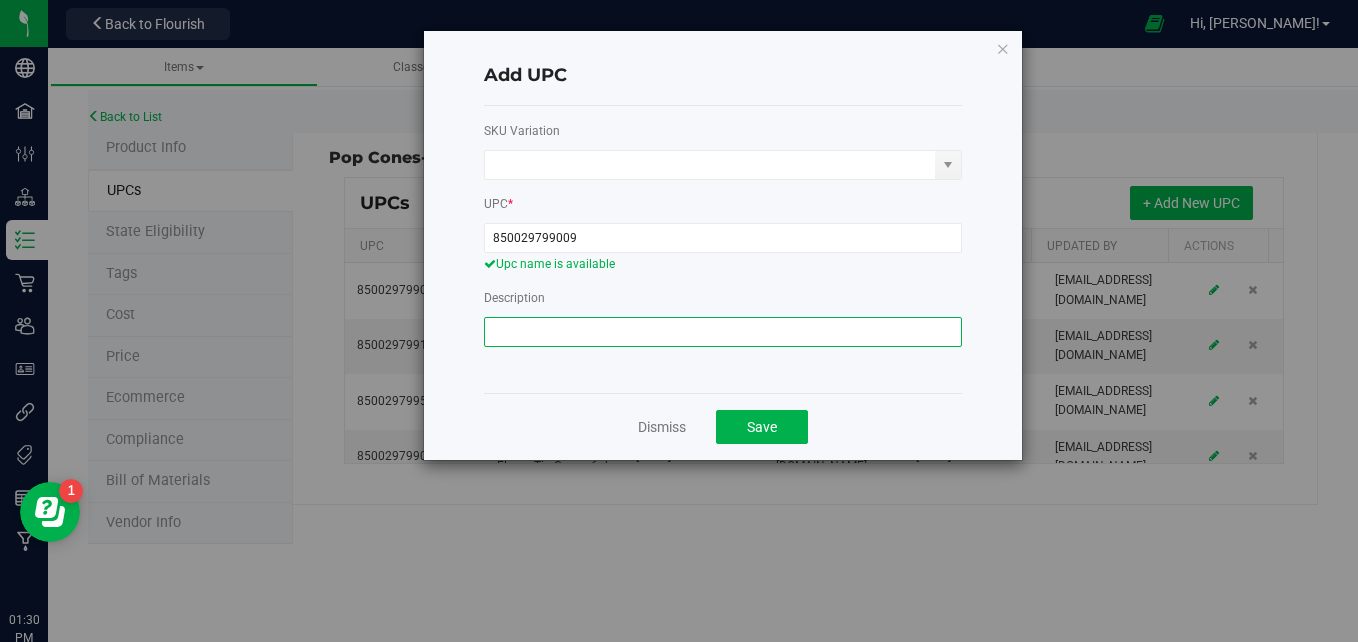 click at bounding box center (723, 332) 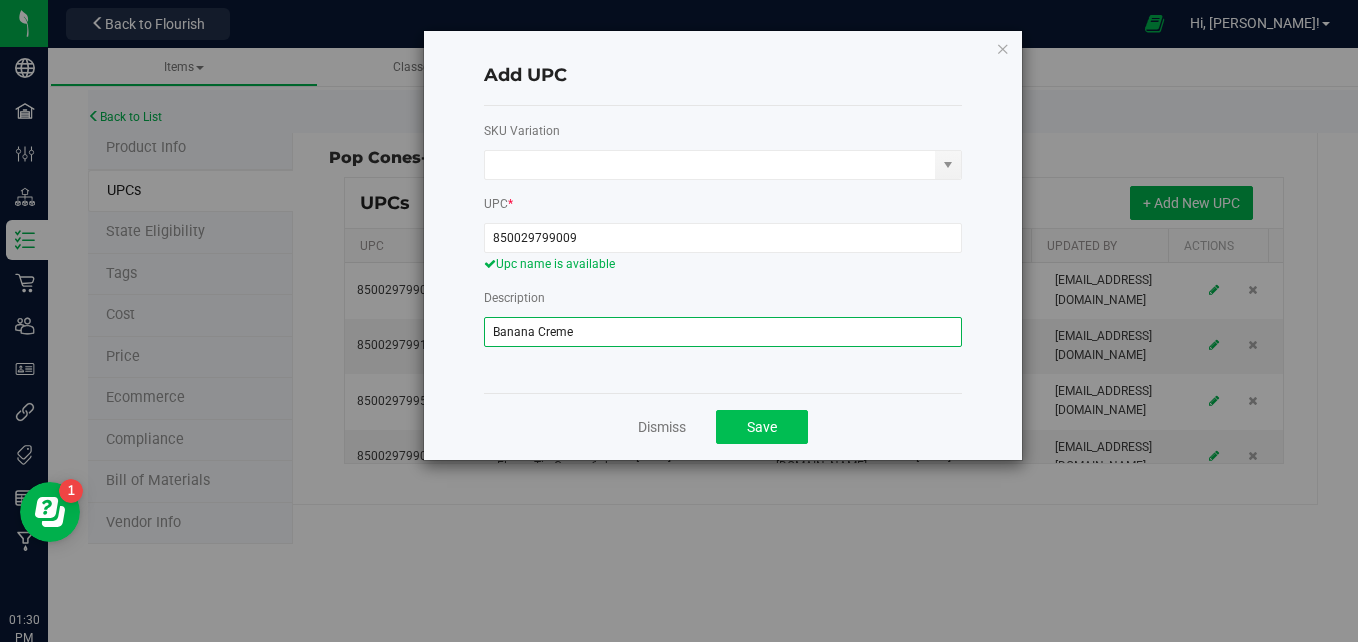 type on "Banana Creme" 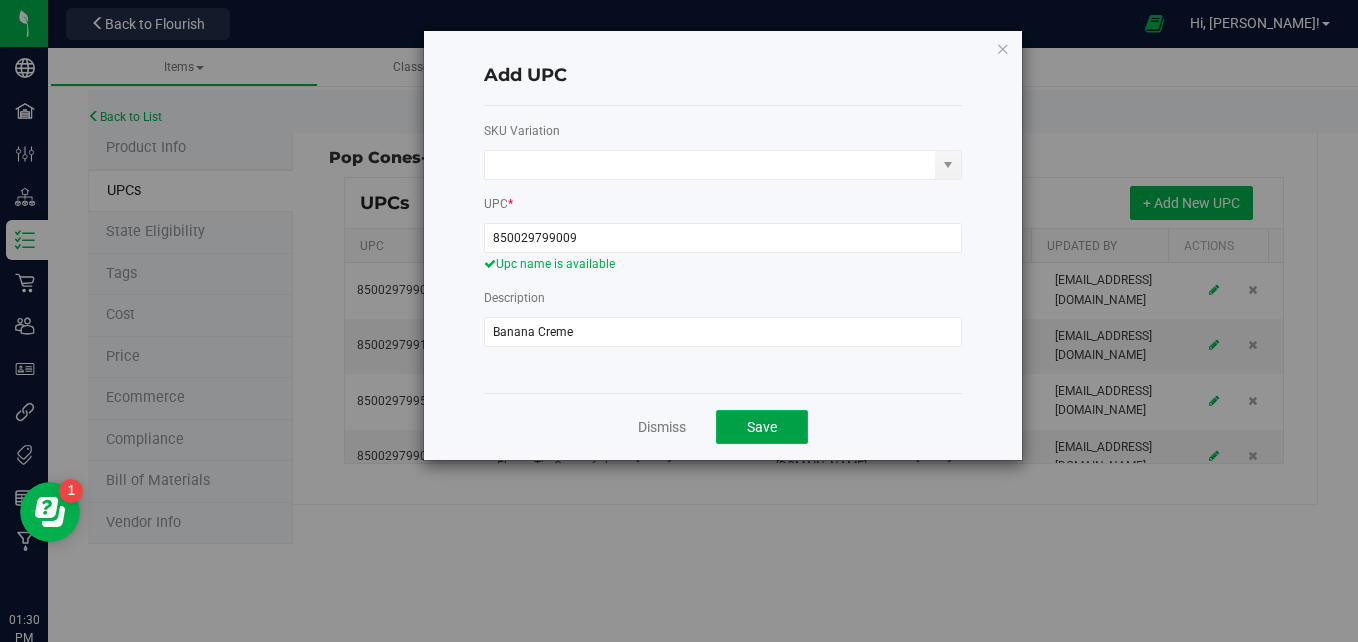 click on "Save" 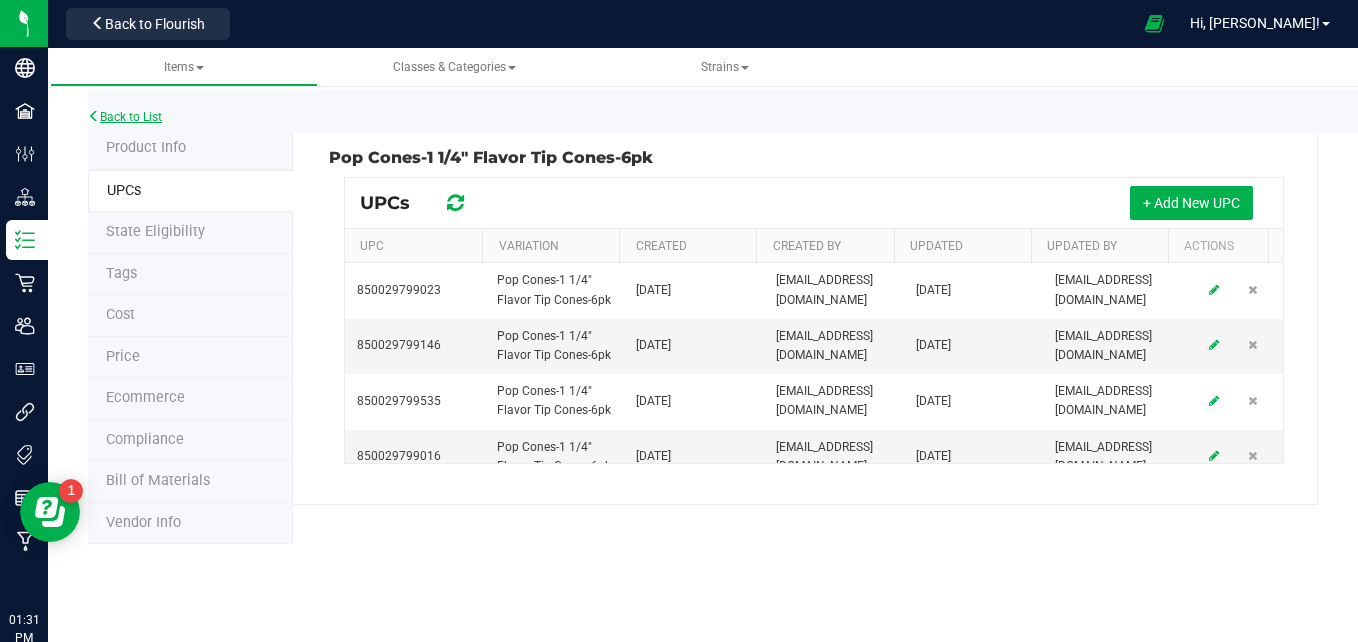 click on "Back to List" at bounding box center (125, 117) 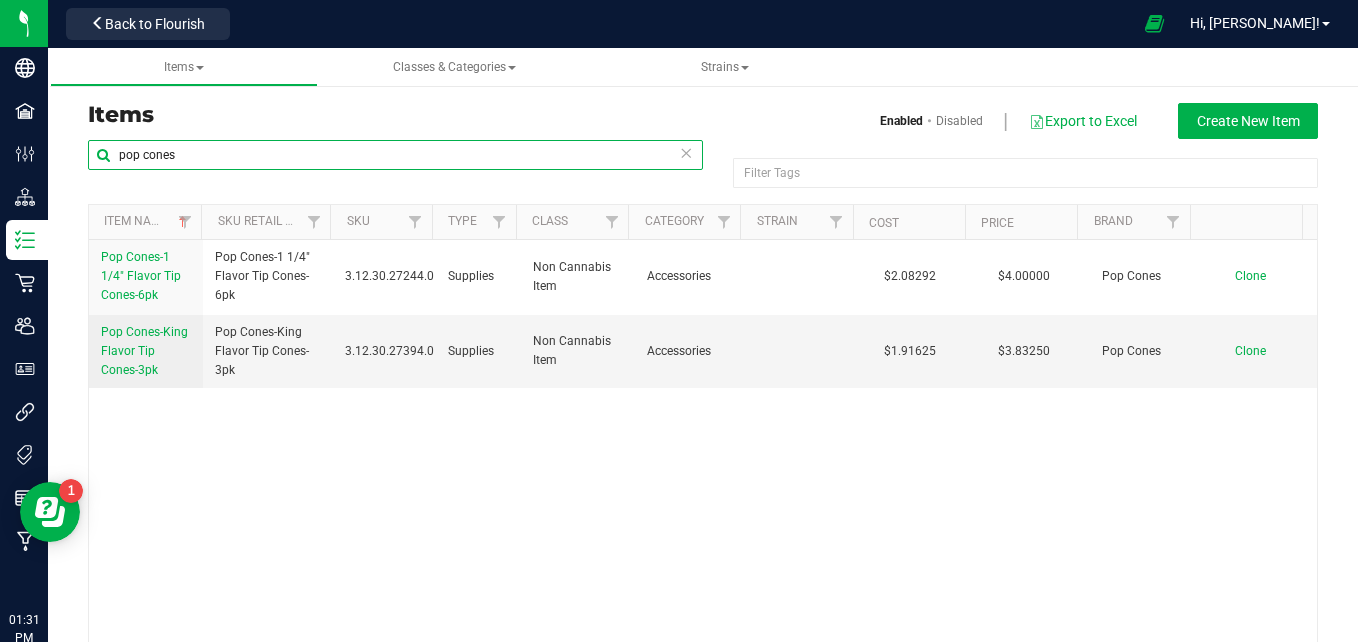 drag, startPoint x: 304, startPoint y: 159, endPoint x: 54, endPoint y: 149, distance: 250.19992 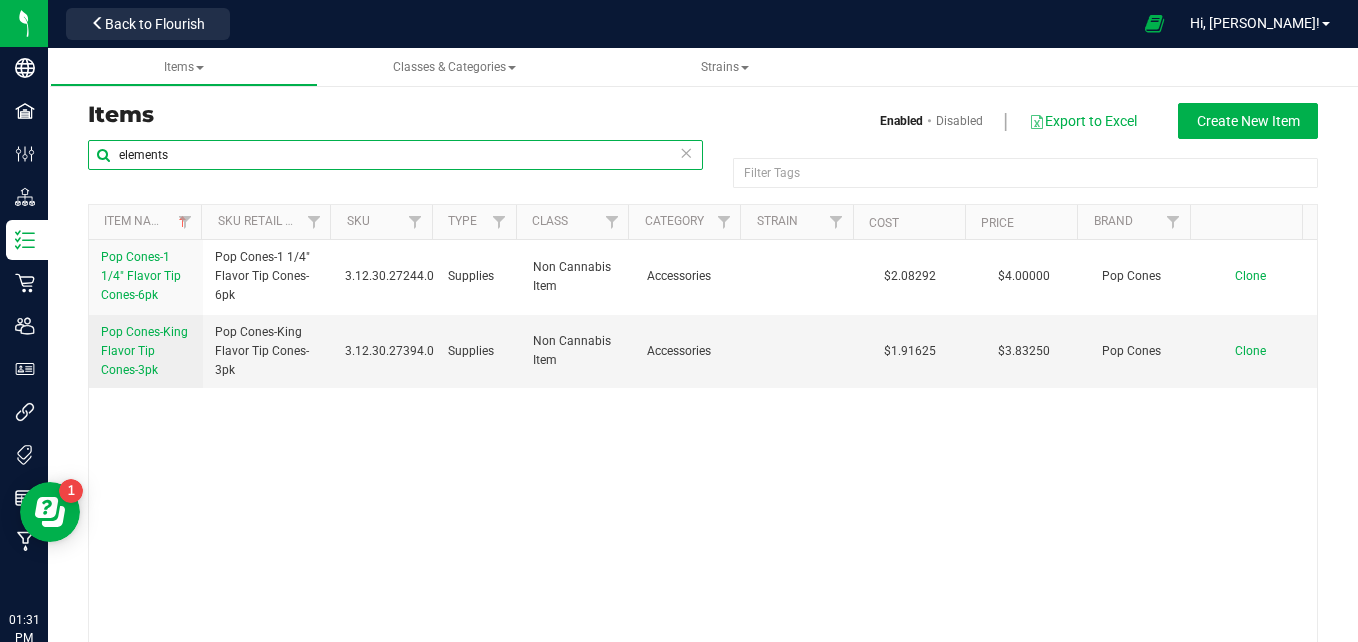 type on "elements" 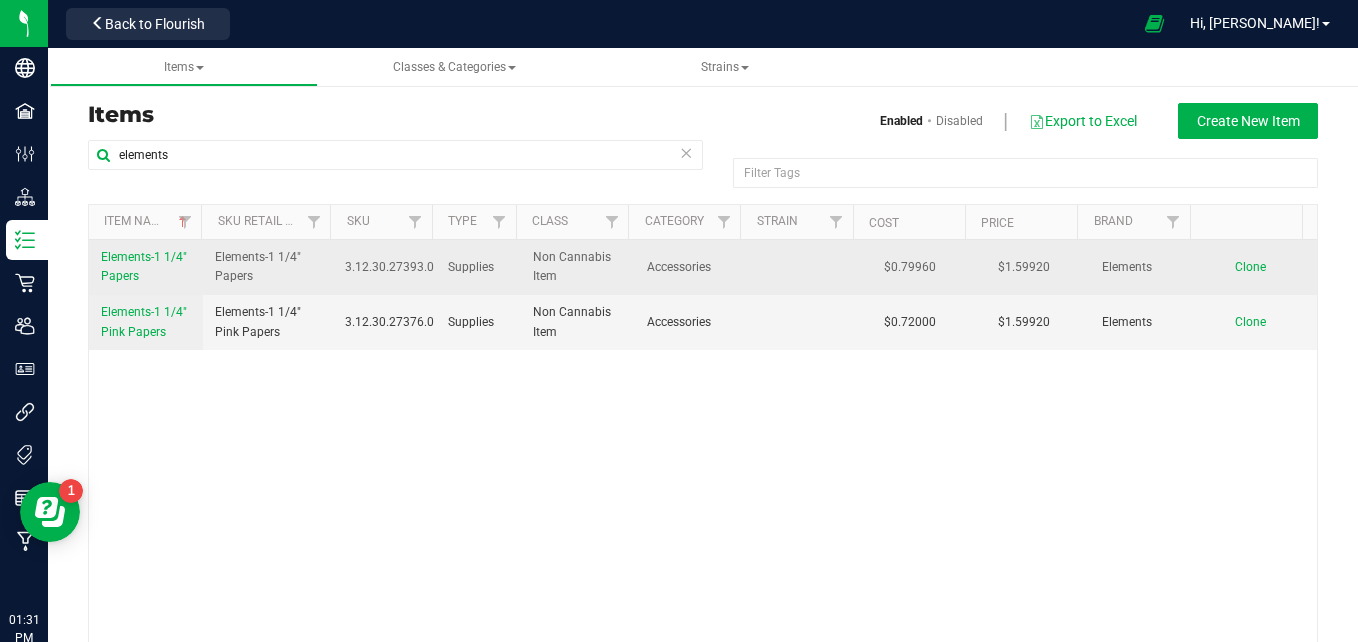 click on "Elements-1 1/4" Papers" at bounding box center (144, 266) 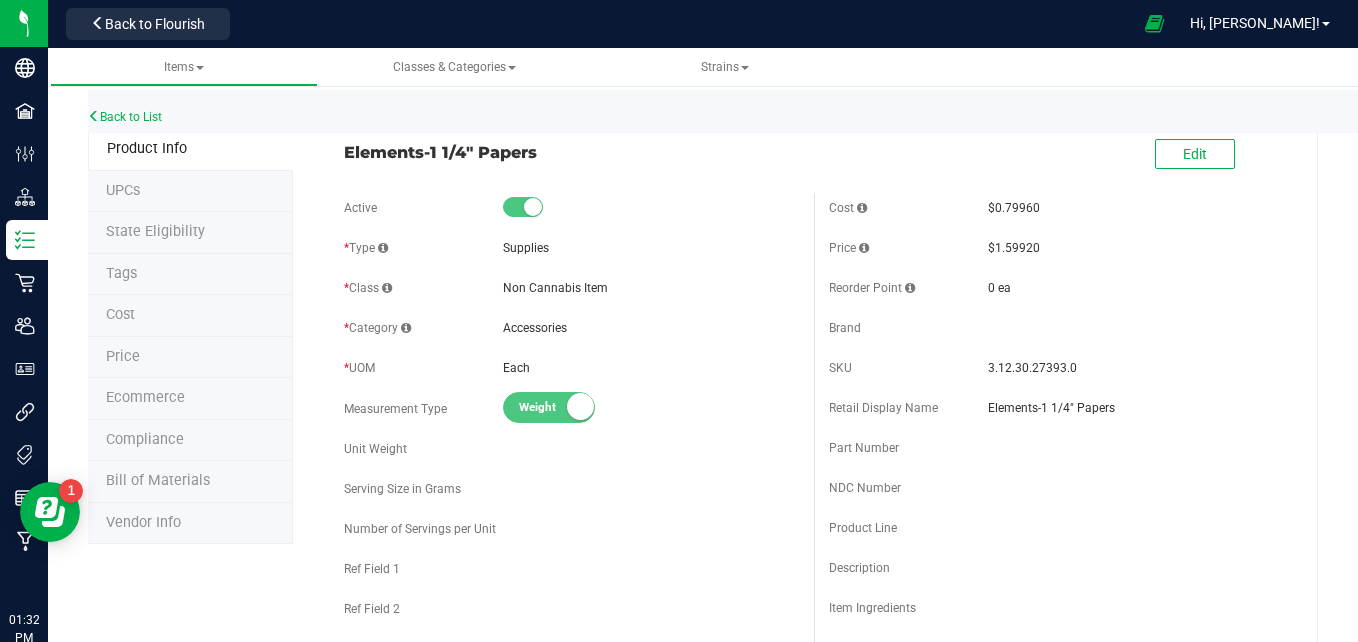 click on "UPCs" at bounding box center [190, 192] 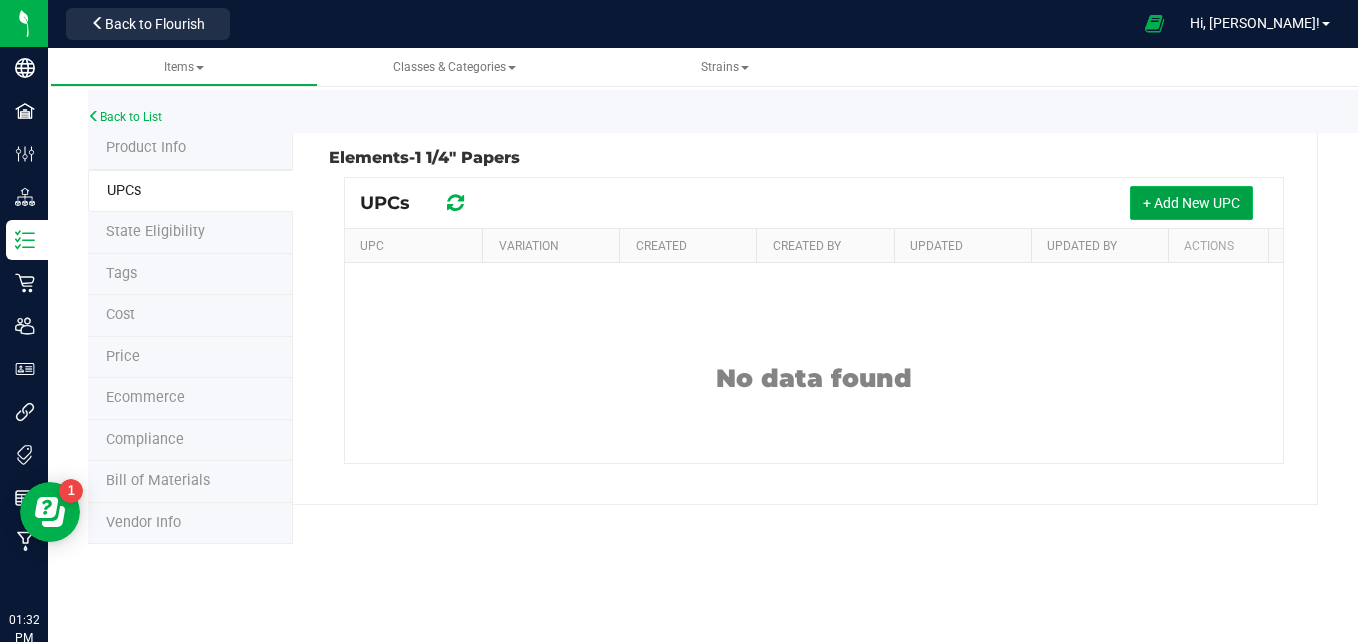 click on "+ Add New UPC" at bounding box center (1191, 203) 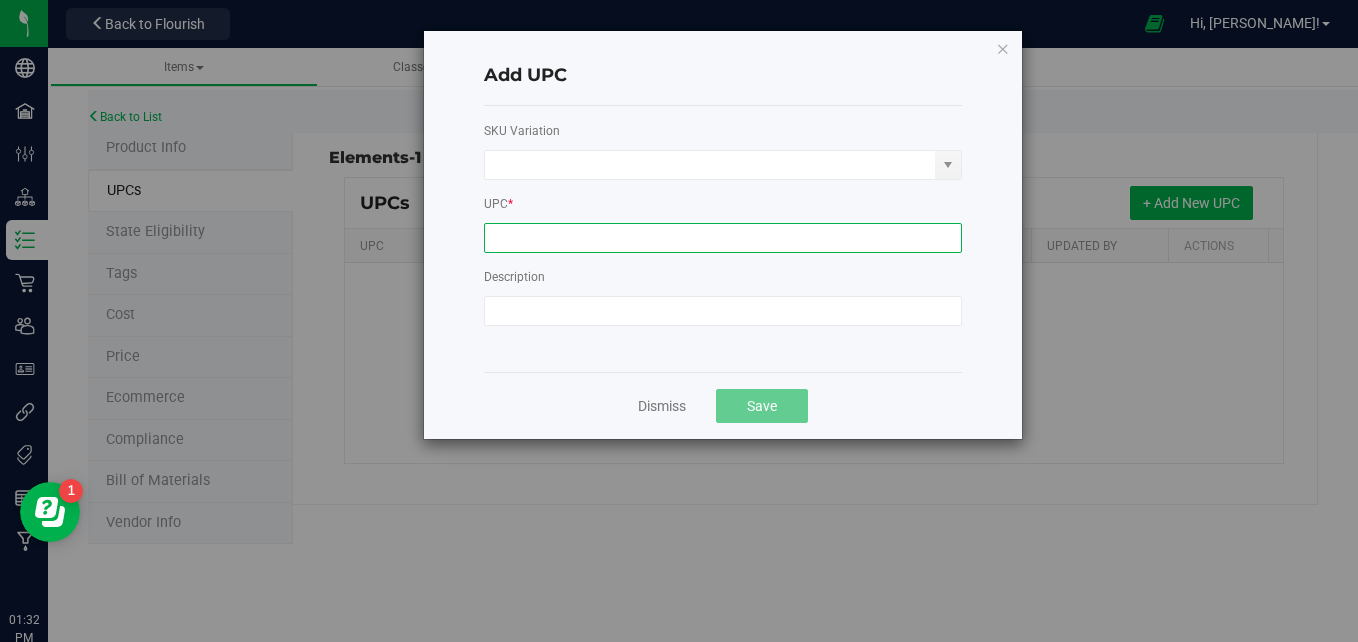 click at bounding box center [723, 238] 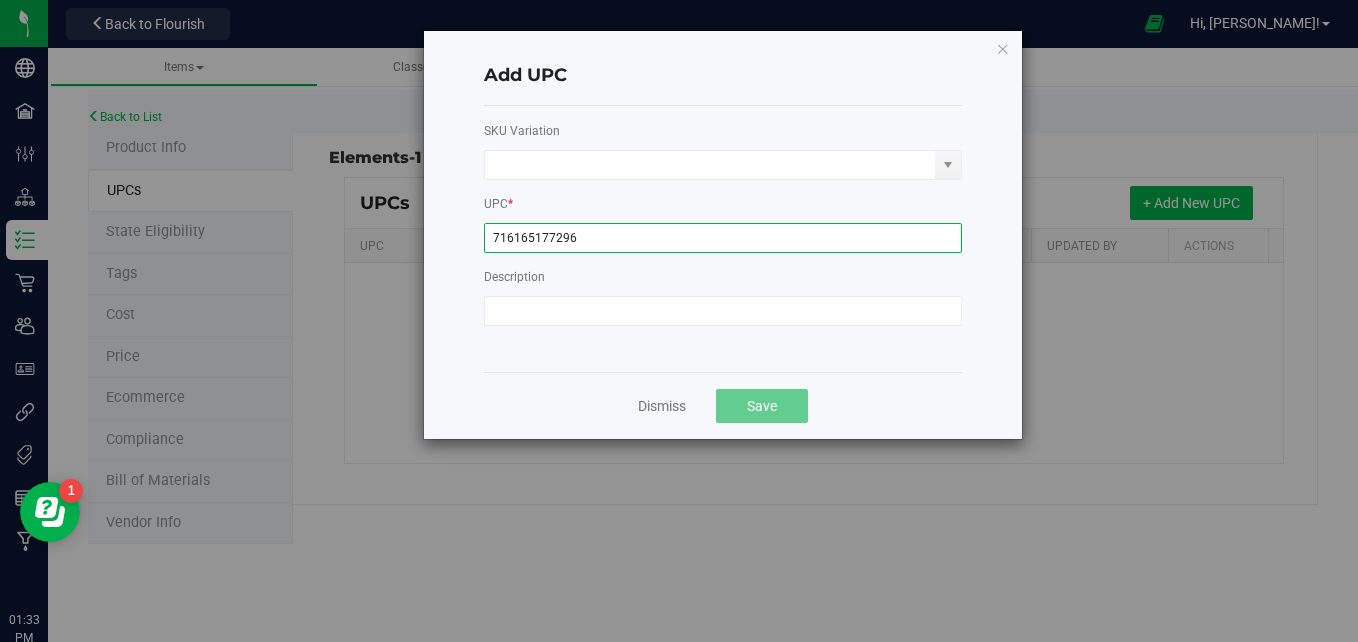 type on "716165177296" 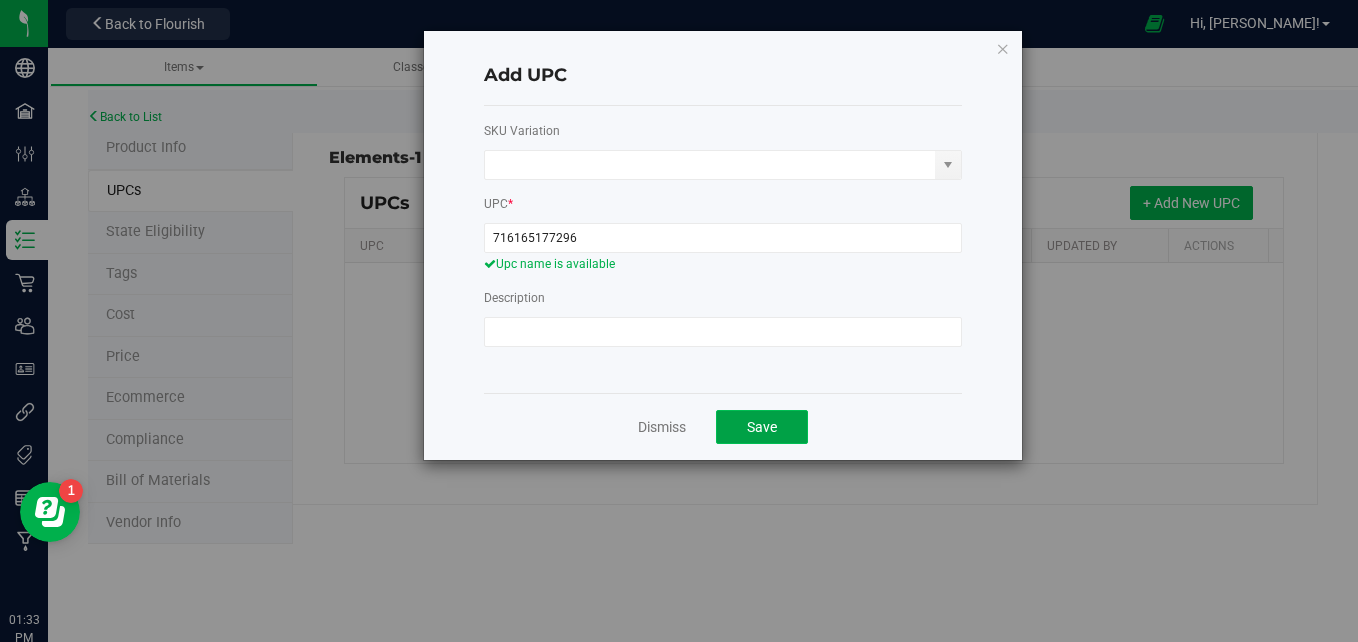 click on "Save" 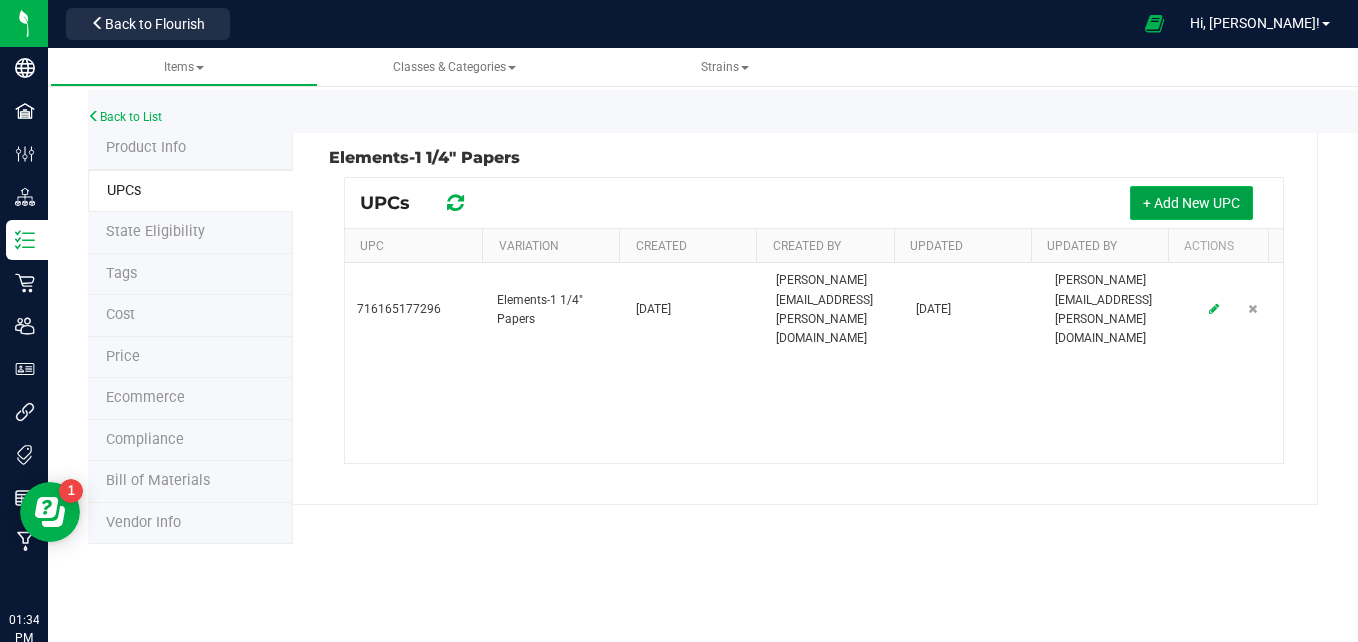 click on "+ Add New UPC" at bounding box center (1191, 203) 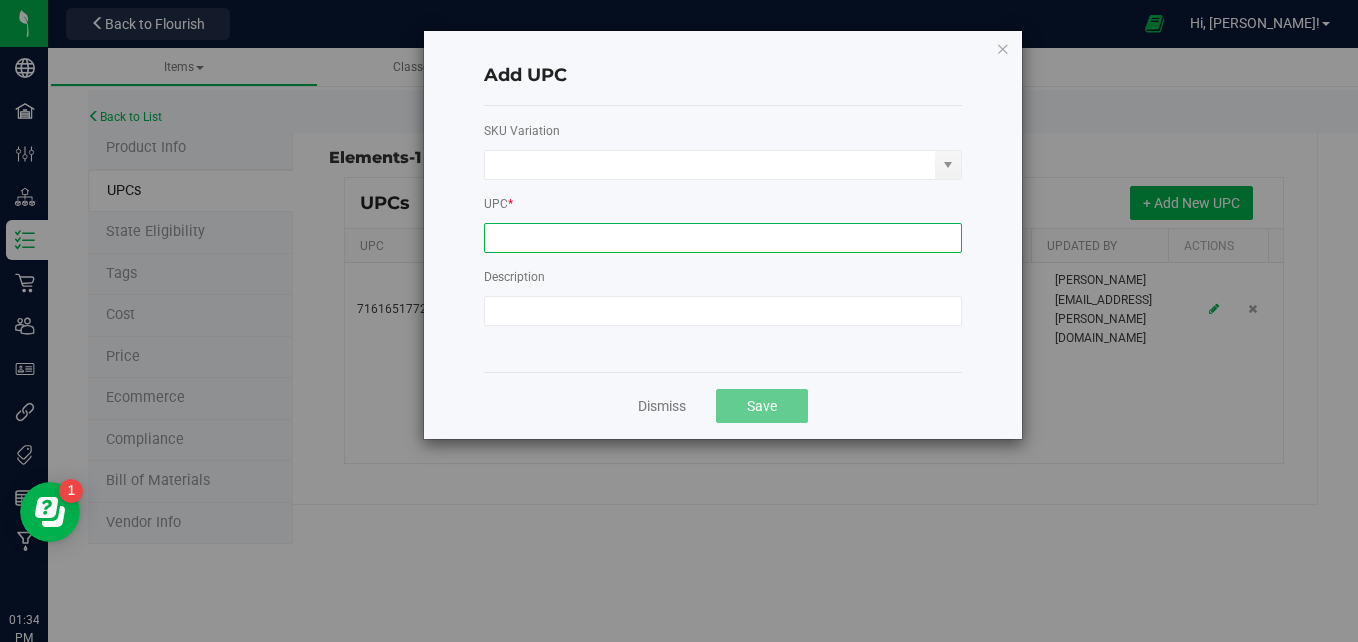 click at bounding box center [723, 238] 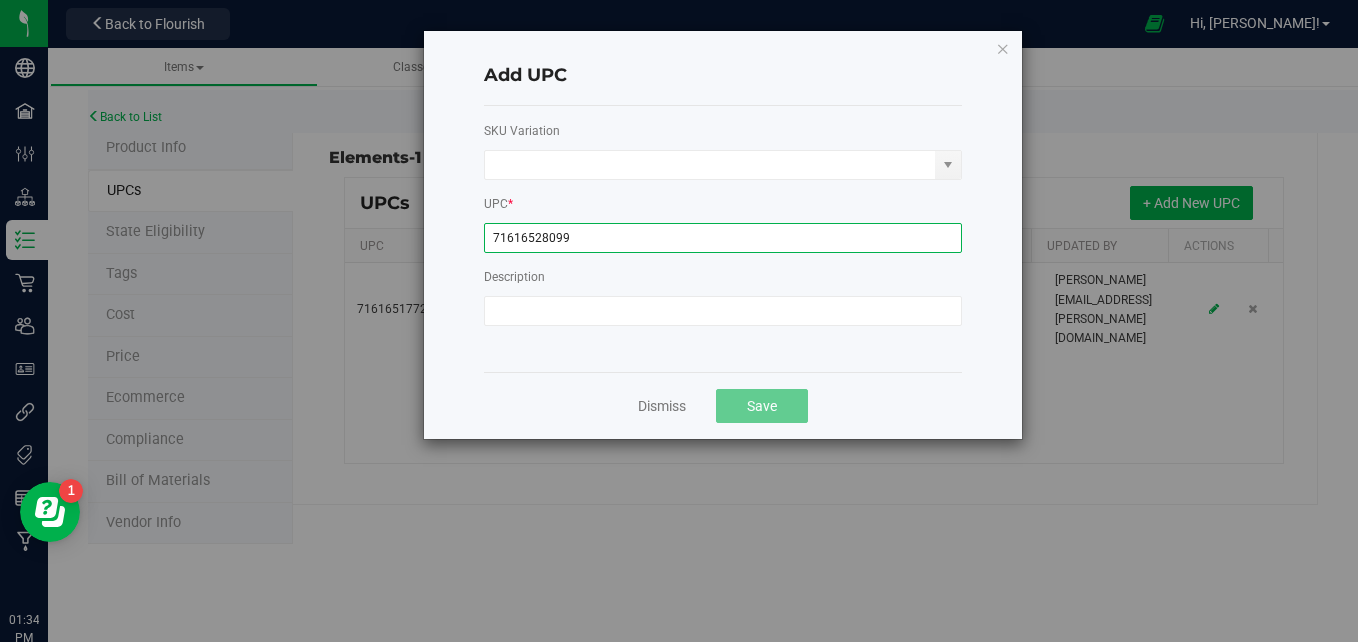 type on "716165280996" 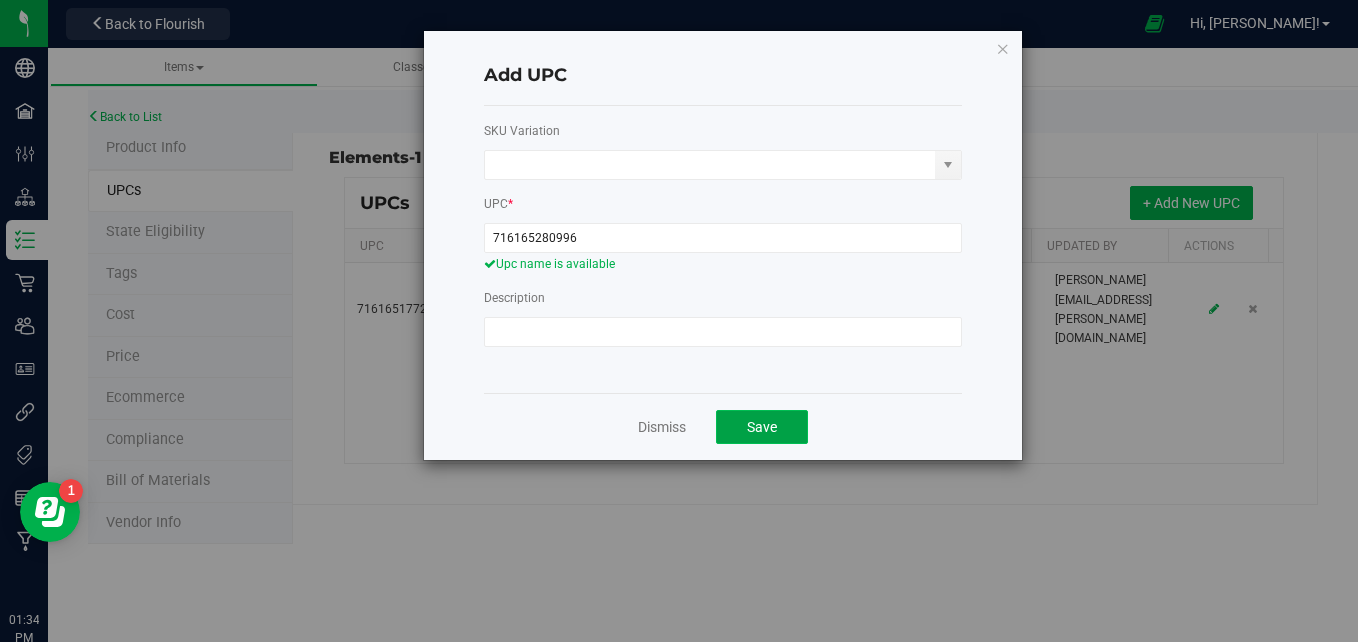 click on "Save" 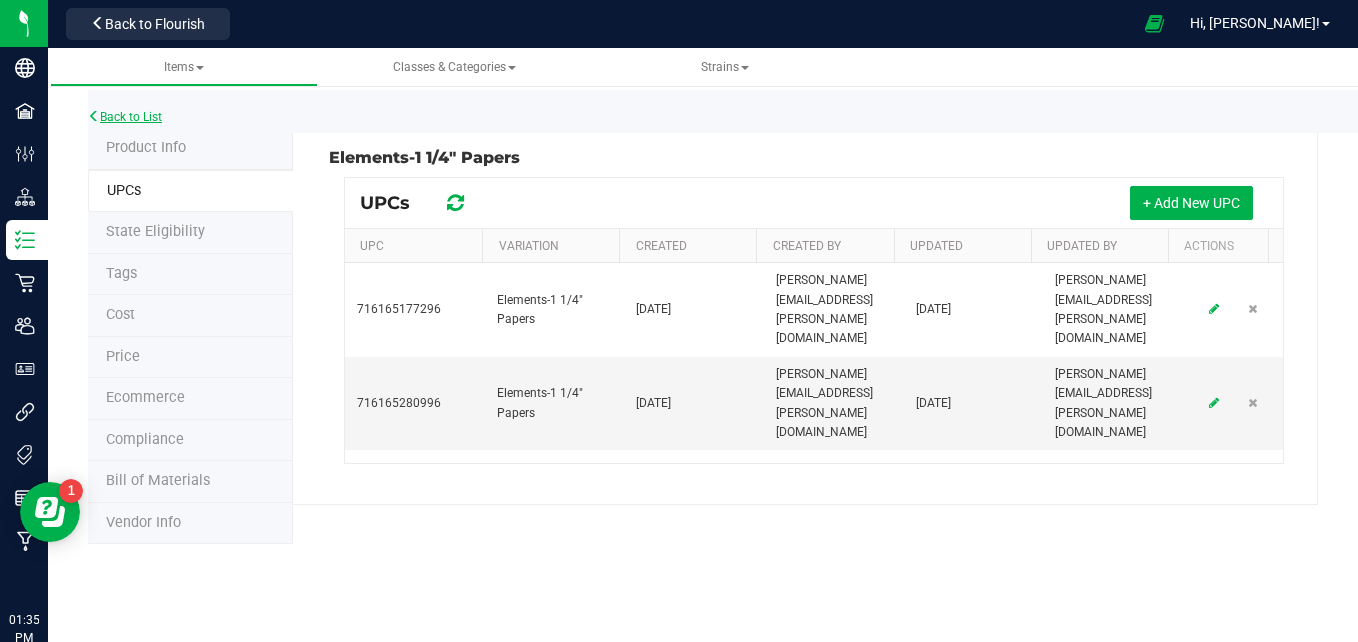 click on "Back to List" at bounding box center [125, 117] 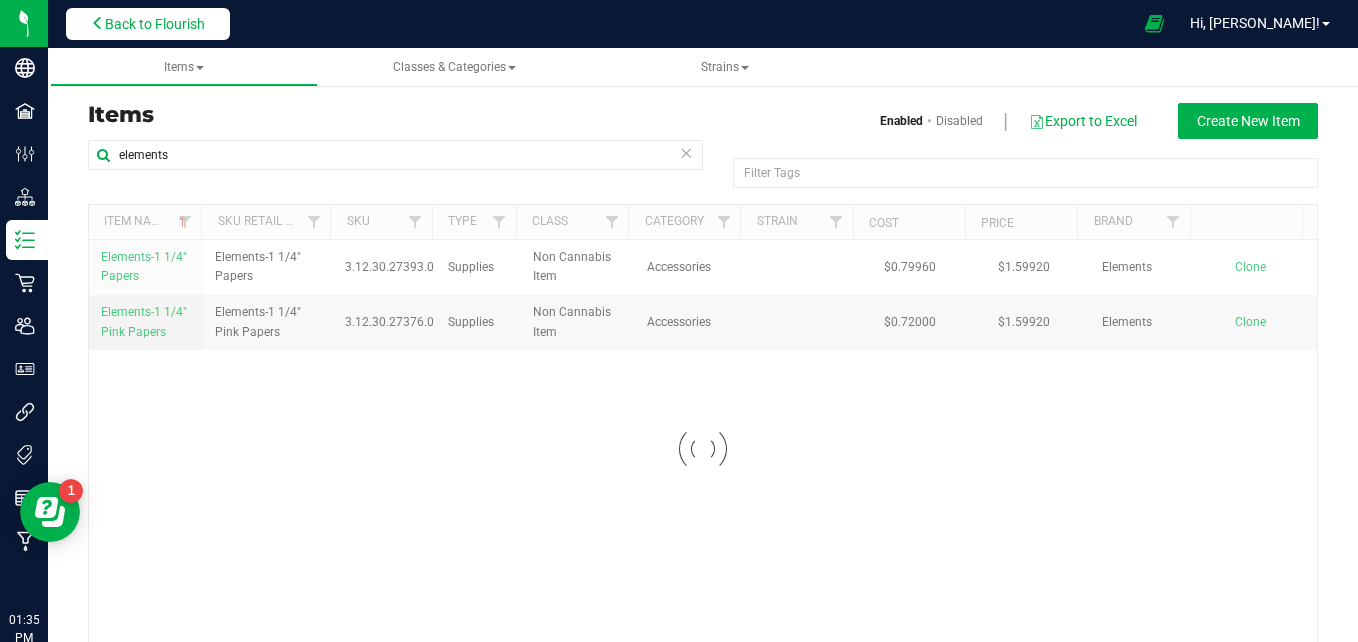 click on "Back to Flourish" at bounding box center [155, 24] 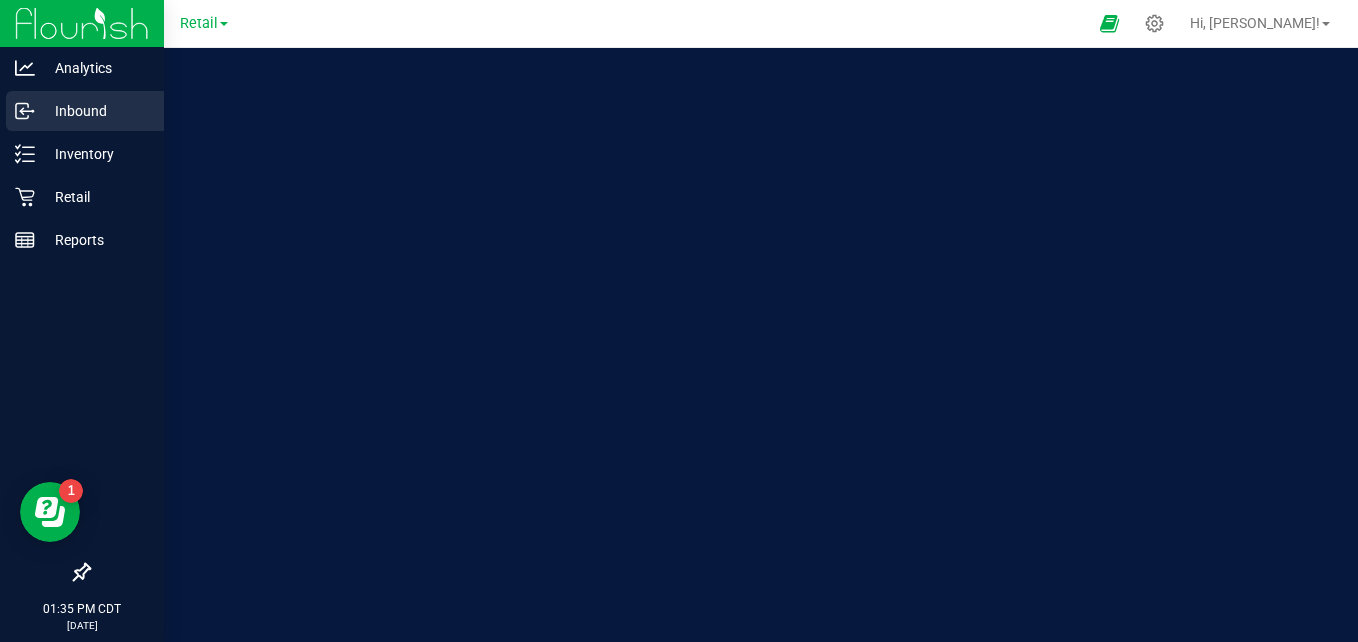 click 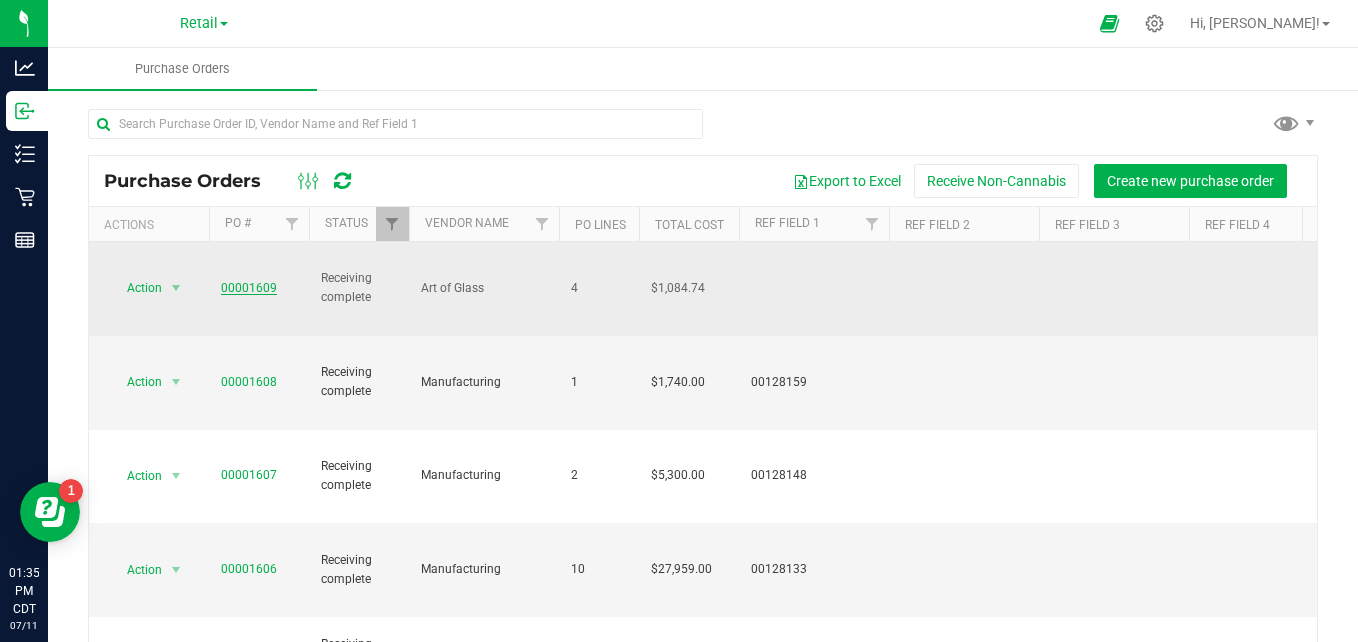 click on "00001609" at bounding box center (249, 288) 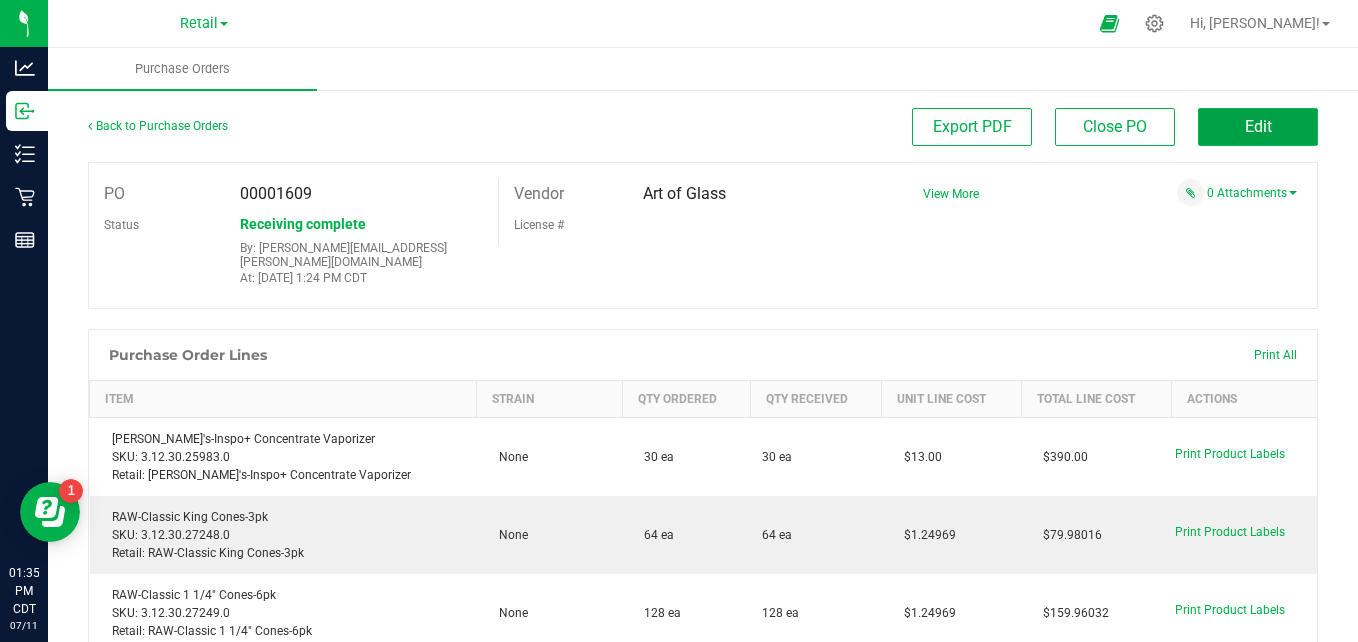 click on "Edit" at bounding box center [1258, 126] 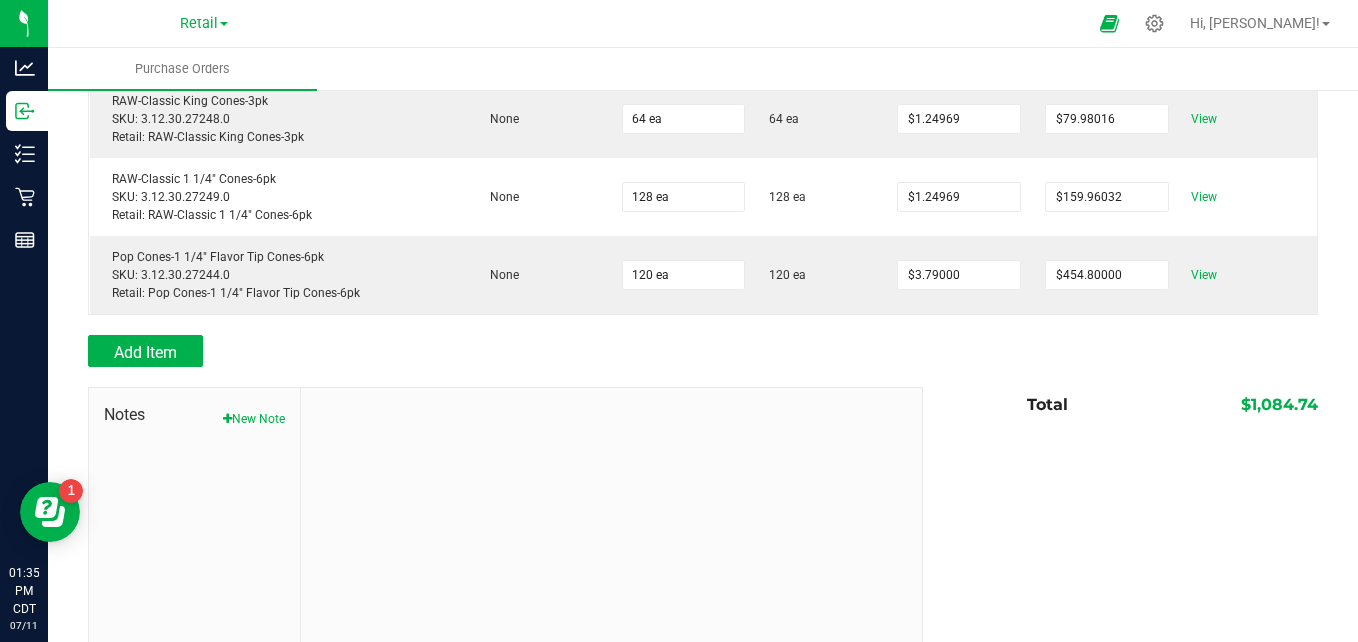 scroll, scrollTop: 431, scrollLeft: 0, axis: vertical 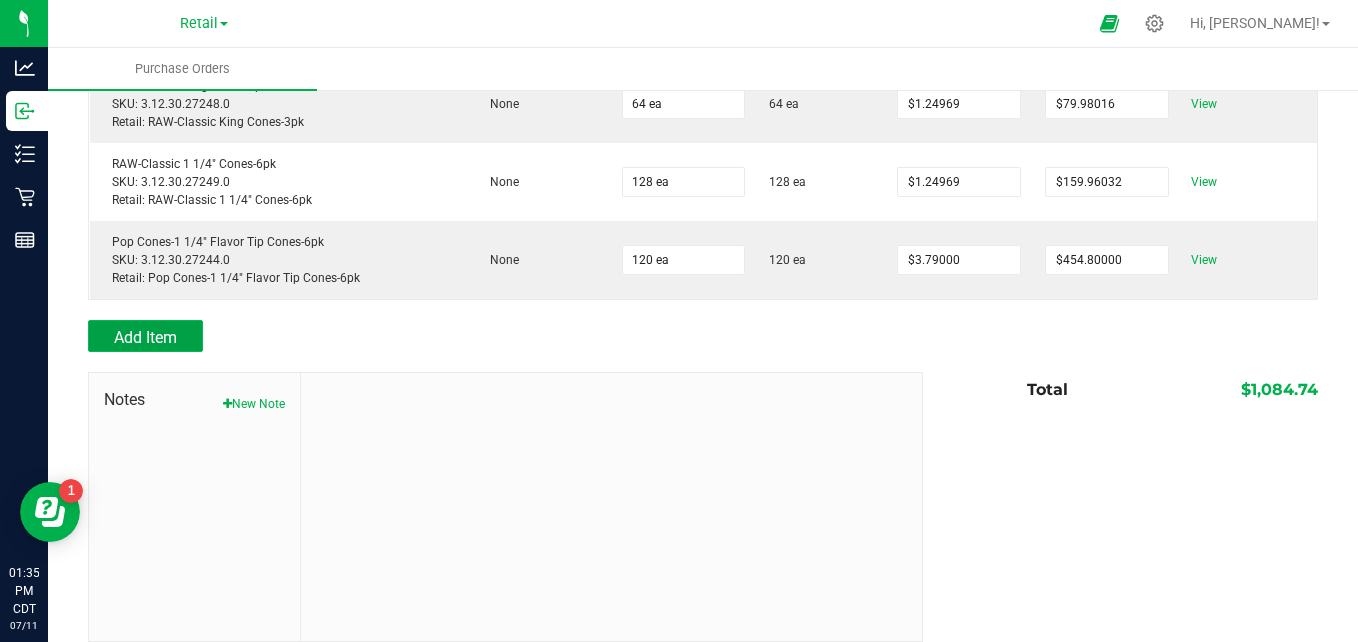 click on "Add Item" at bounding box center [145, 336] 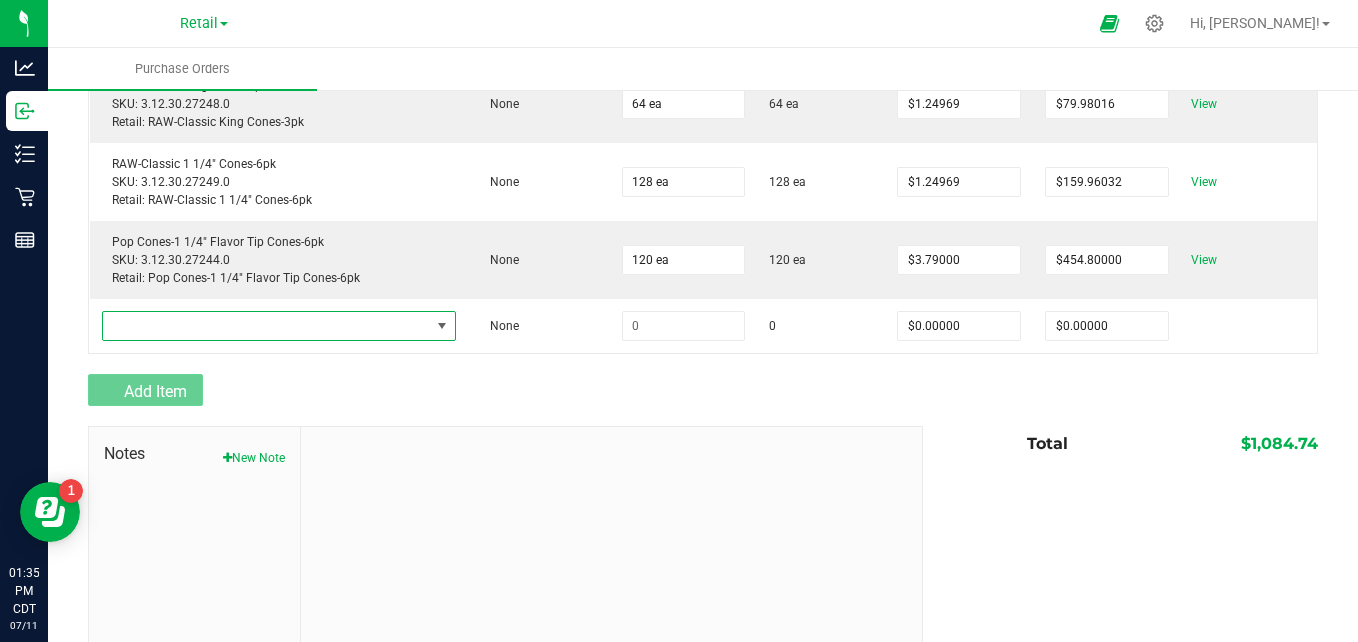 click at bounding box center (266, 326) 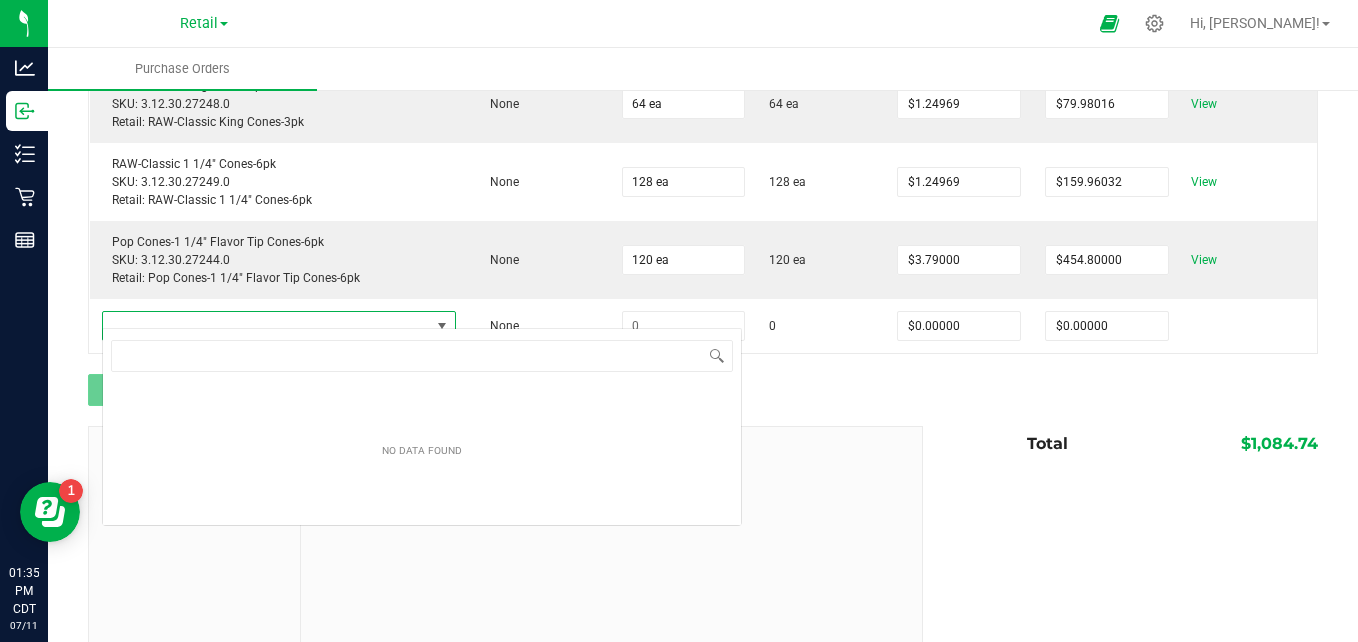 scroll, scrollTop: 99970, scrollLeft: 99695, axis: both 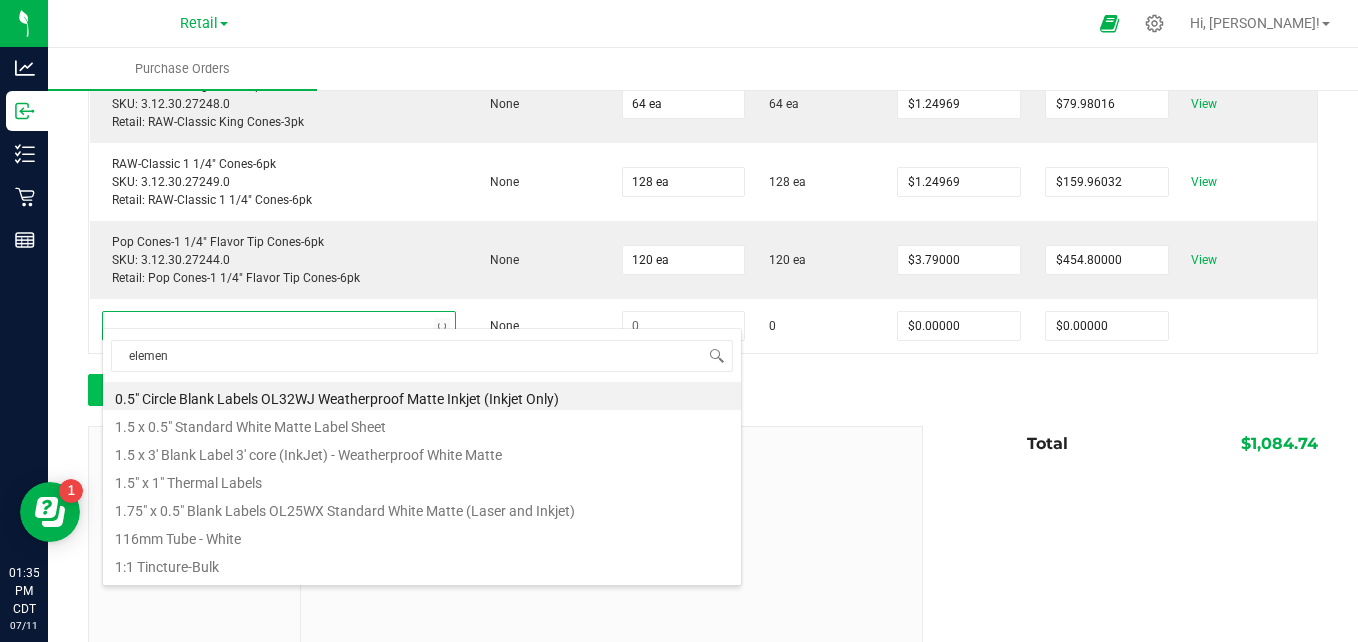 type on "element" 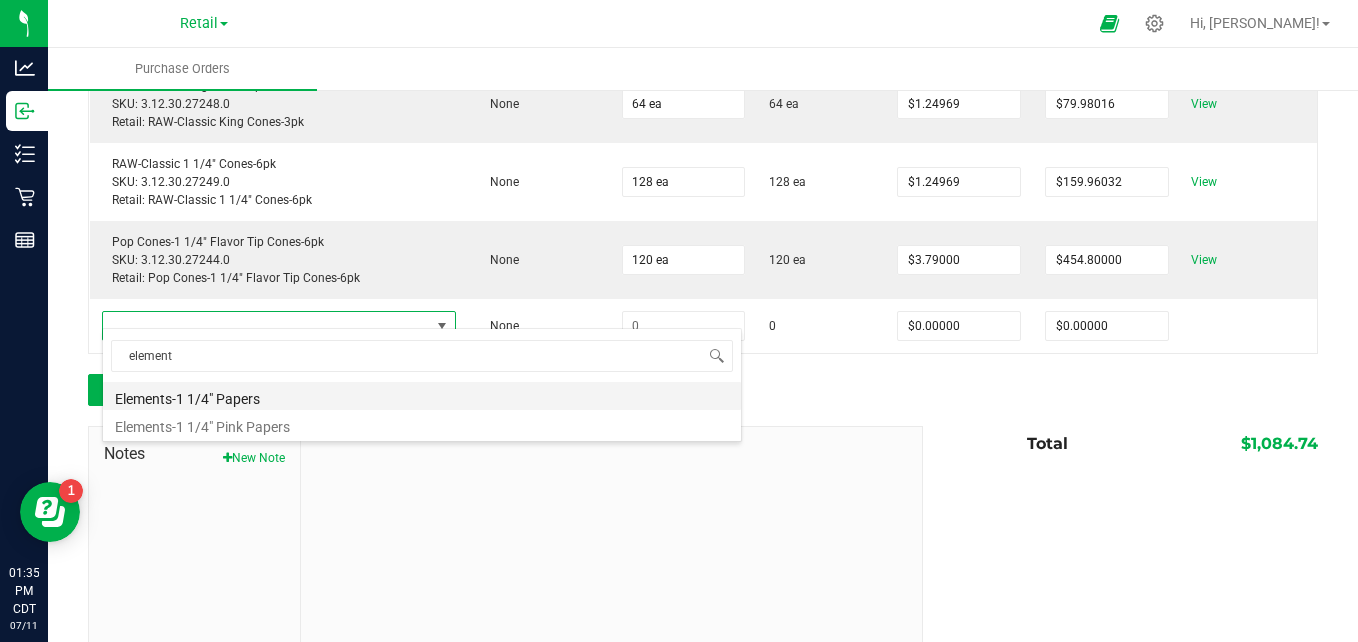 click on "Elements-1 1/4" Papers" at bounding box center (422, 396) 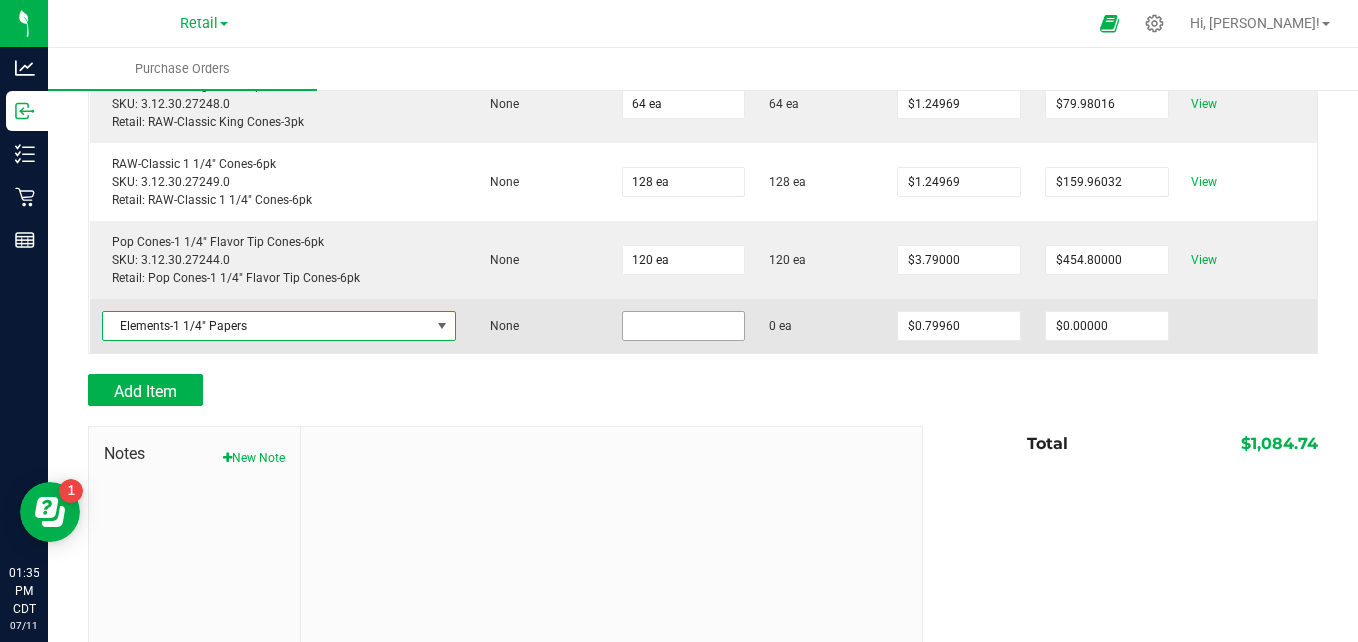 click at bounding box center (684, 326) 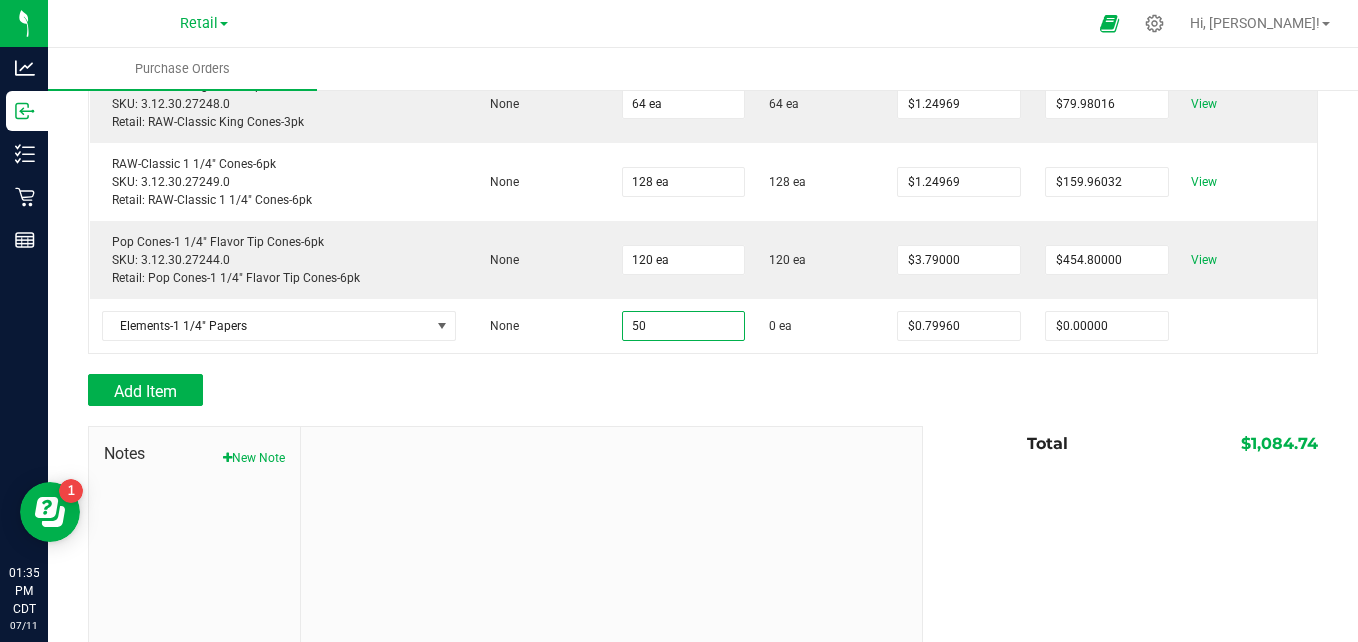 type on "50 ea" 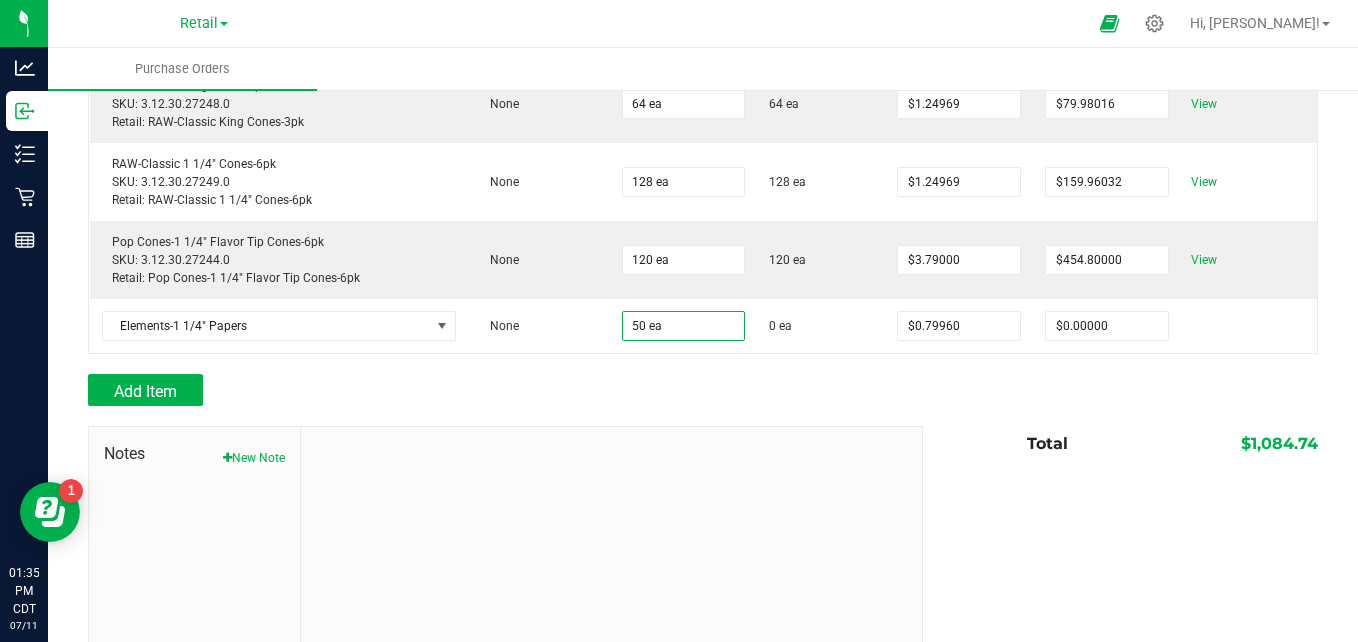 click on "Add Item" at bounding box center [498, 390] 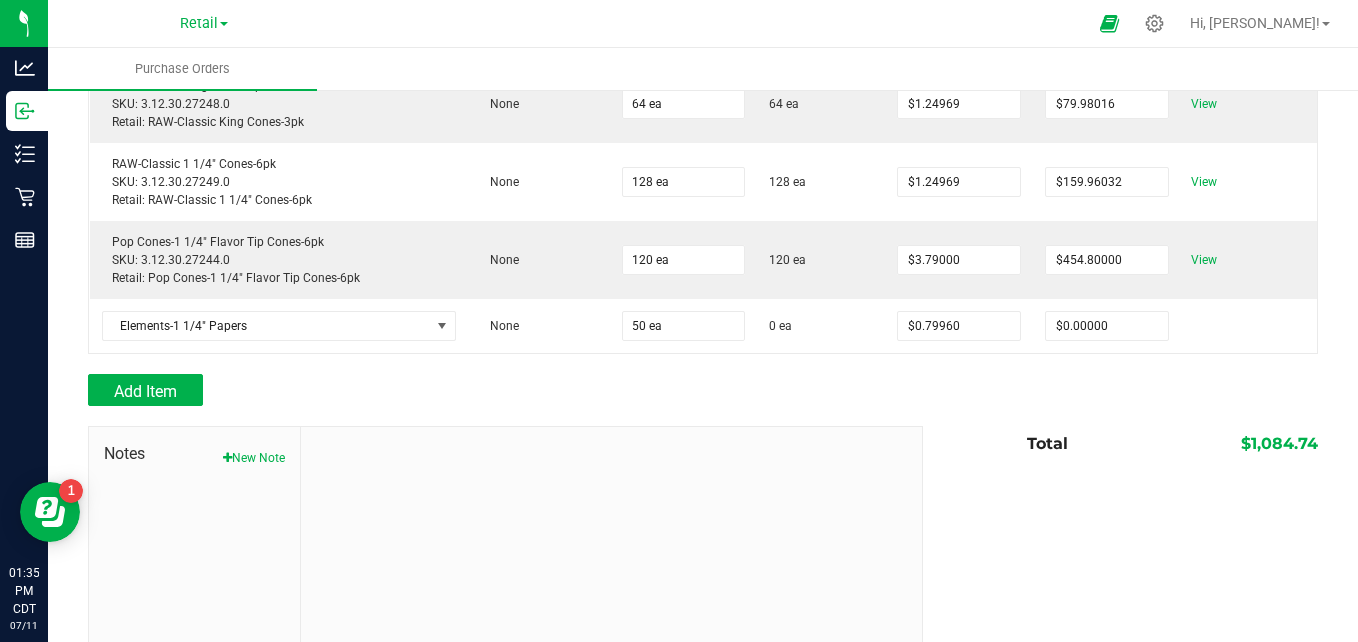 type on "$39.98000" 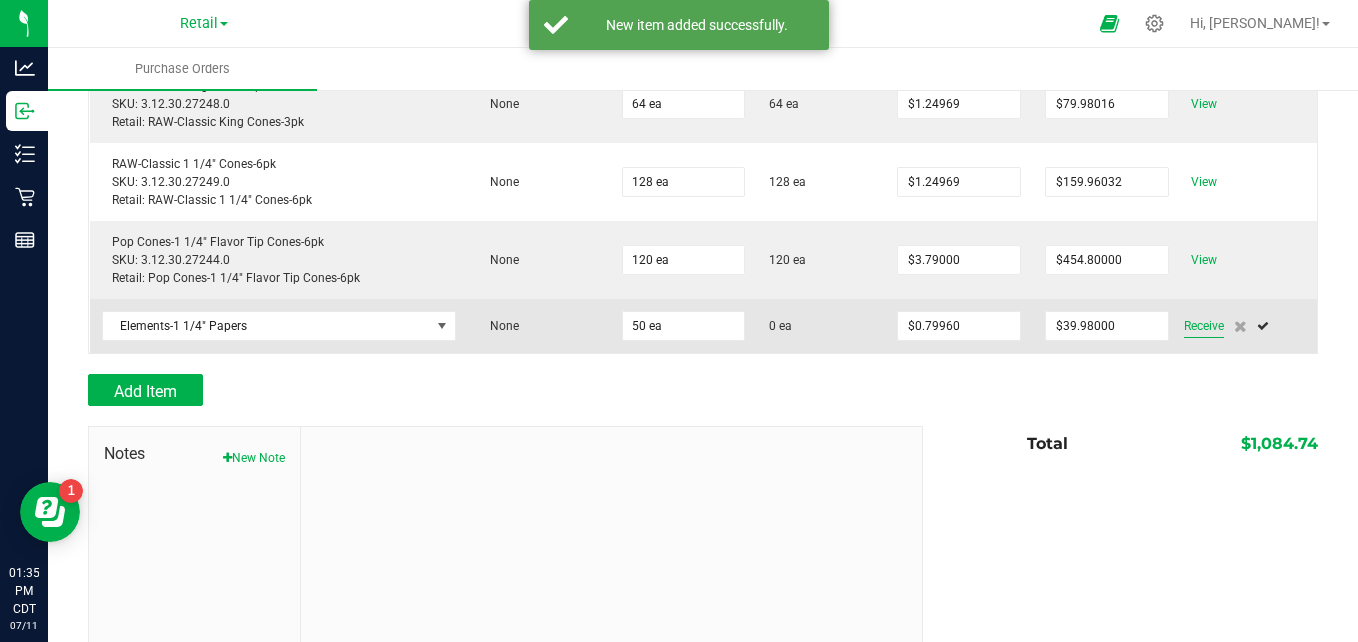 click on "Receive" at bounding box center (1204, 326) 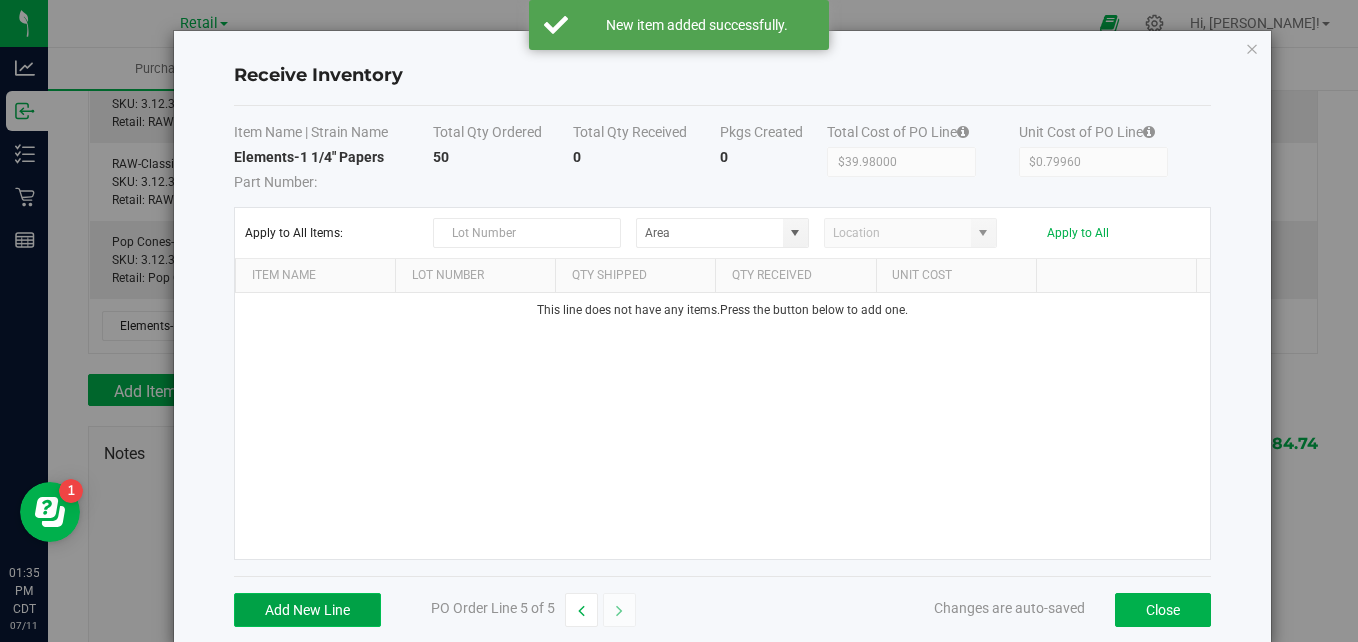 click on "Add New Line" at bounding box center [307, 610] 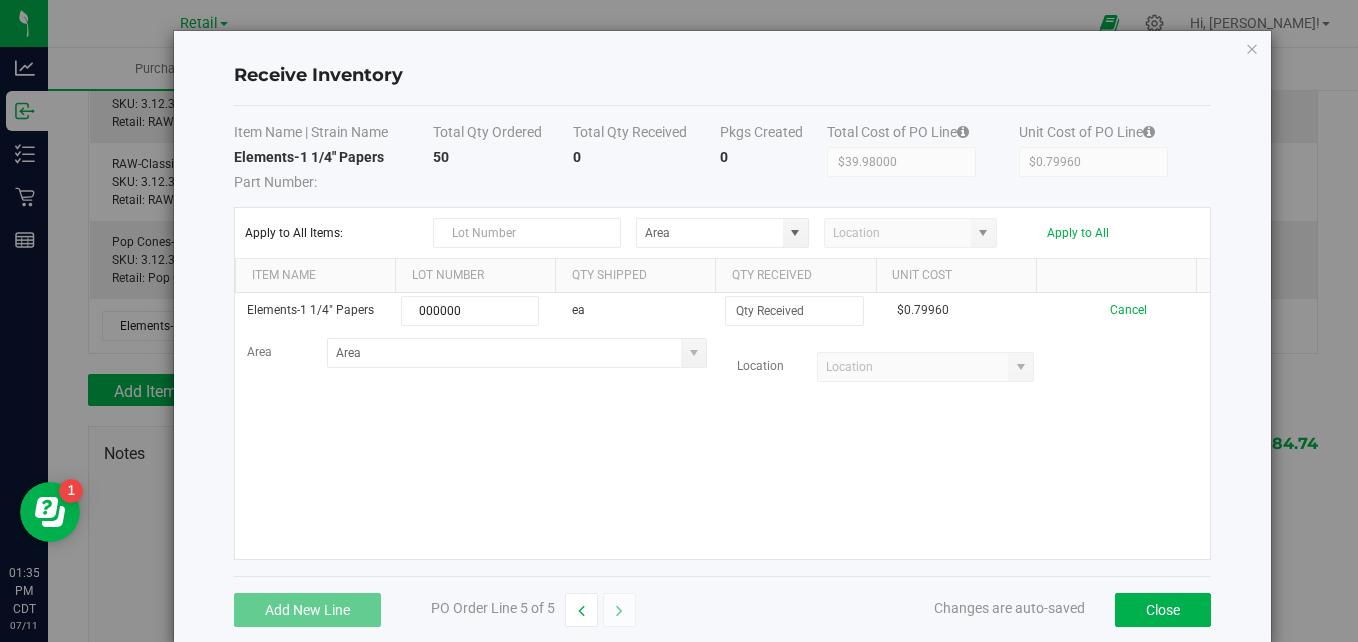 type on "000000" 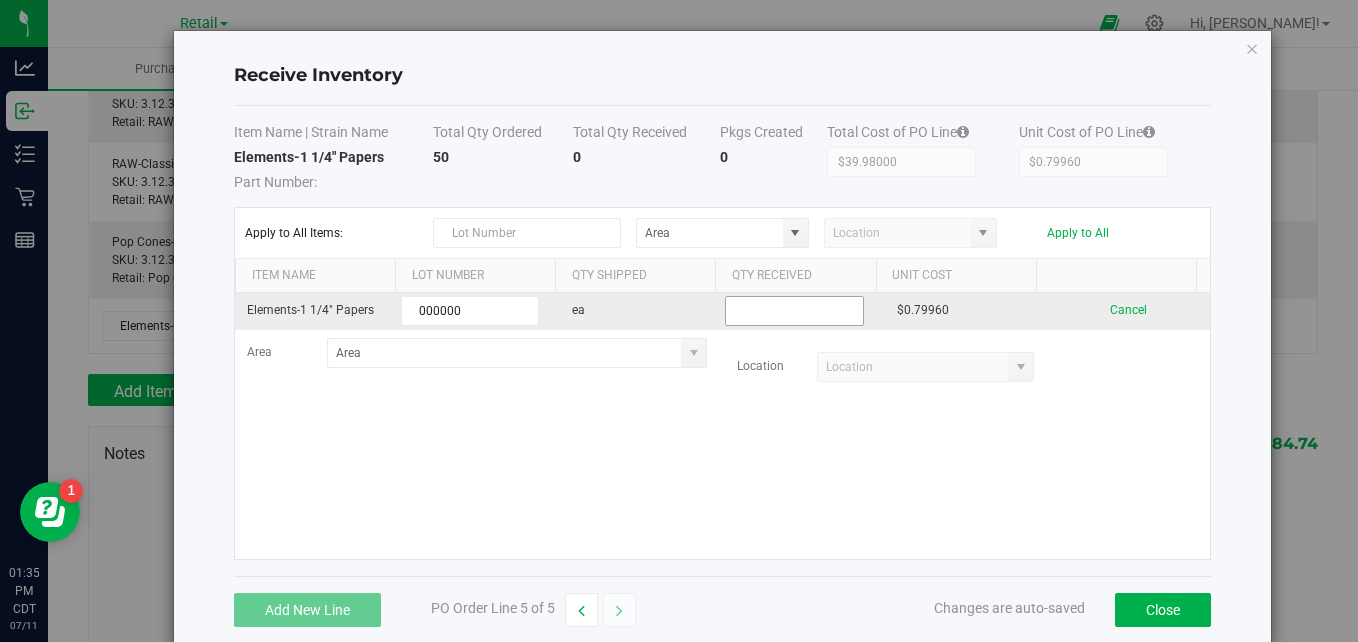 click at bounding box center (794, 311) 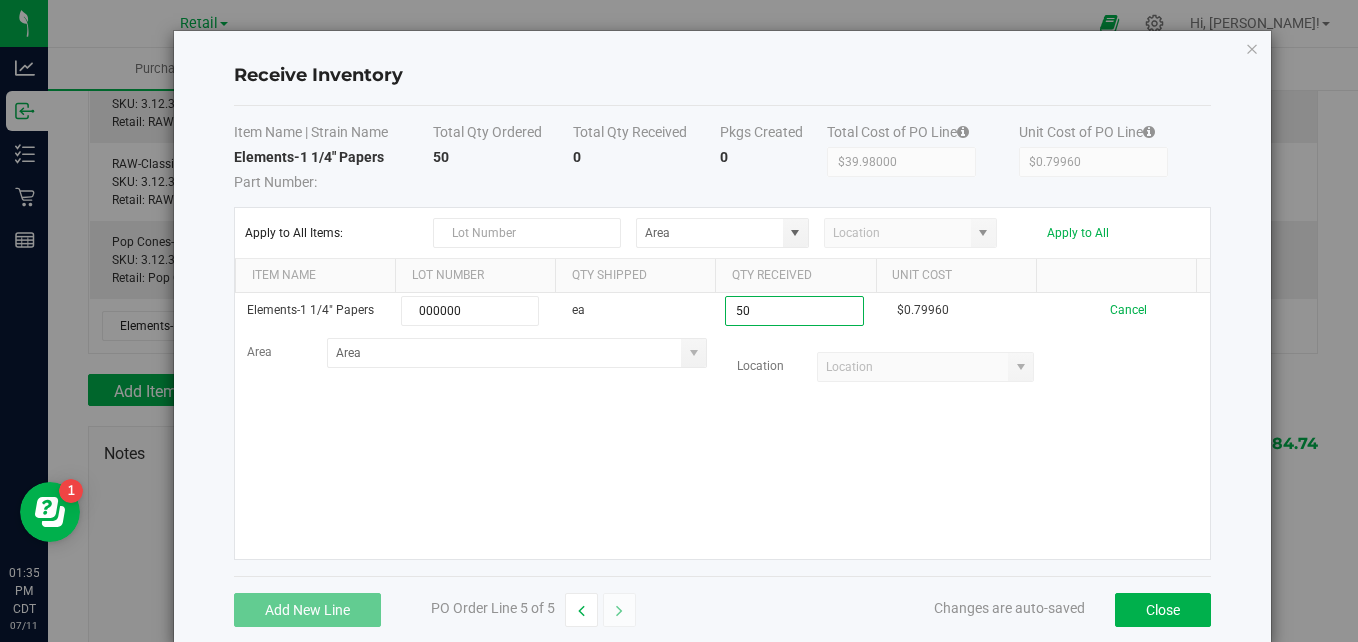 type on "50 ea" 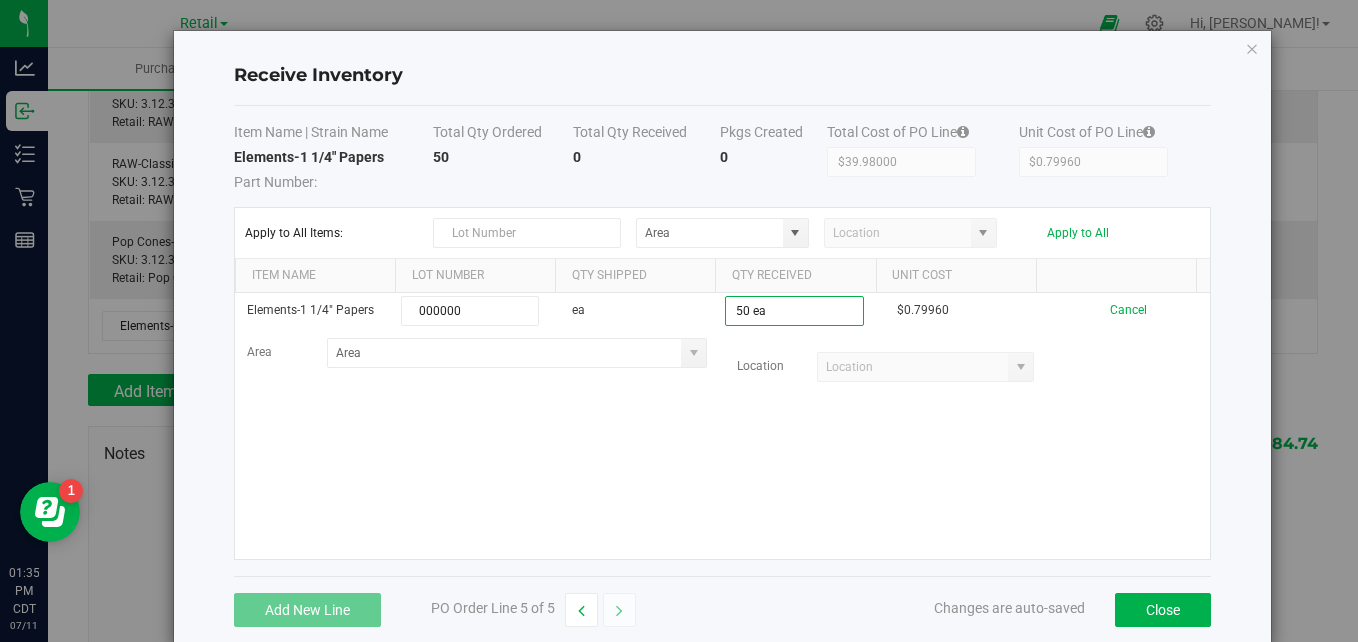 click on "Elements-1 1/4" Papers  000000   ea  50 ea  $0.79960   Cancel   Area   Location" at bounding box center (722, 426) 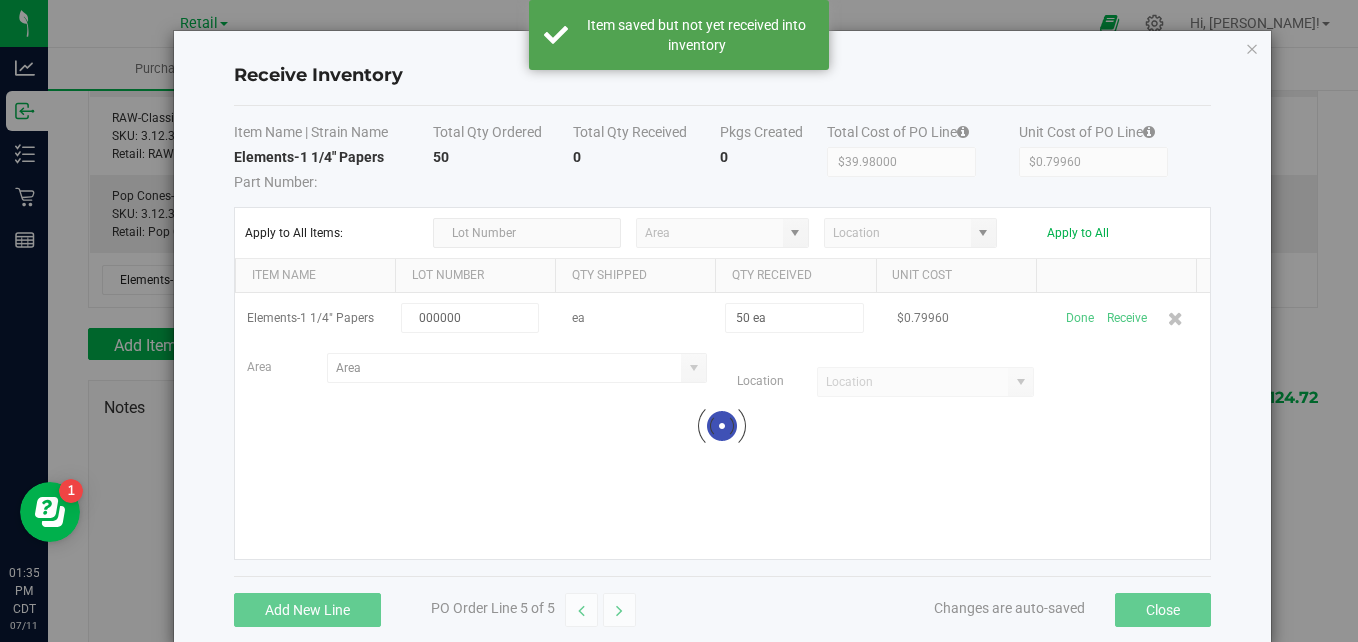 scroll, scrollTop: 397, scrollLeft: 0, axis: vertical 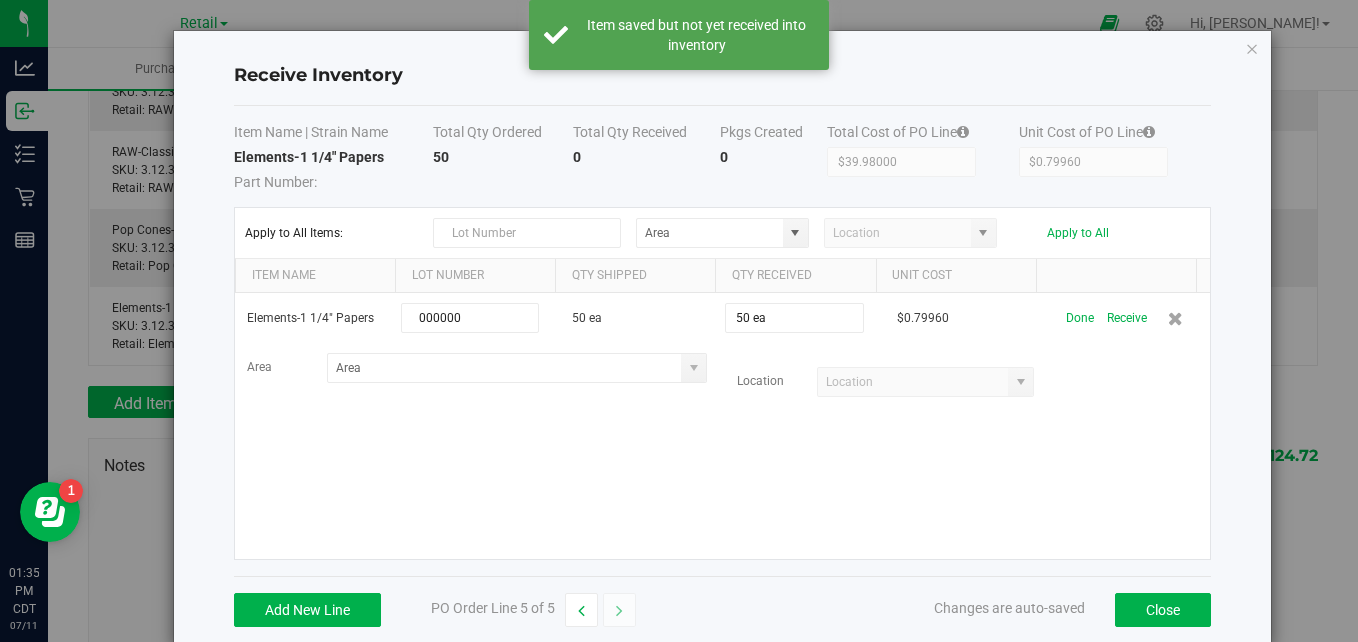 drag, startPoint x: 783, startPoint y: 447, endPoint x: 676, endPoint y: 361, distance: 137.2771 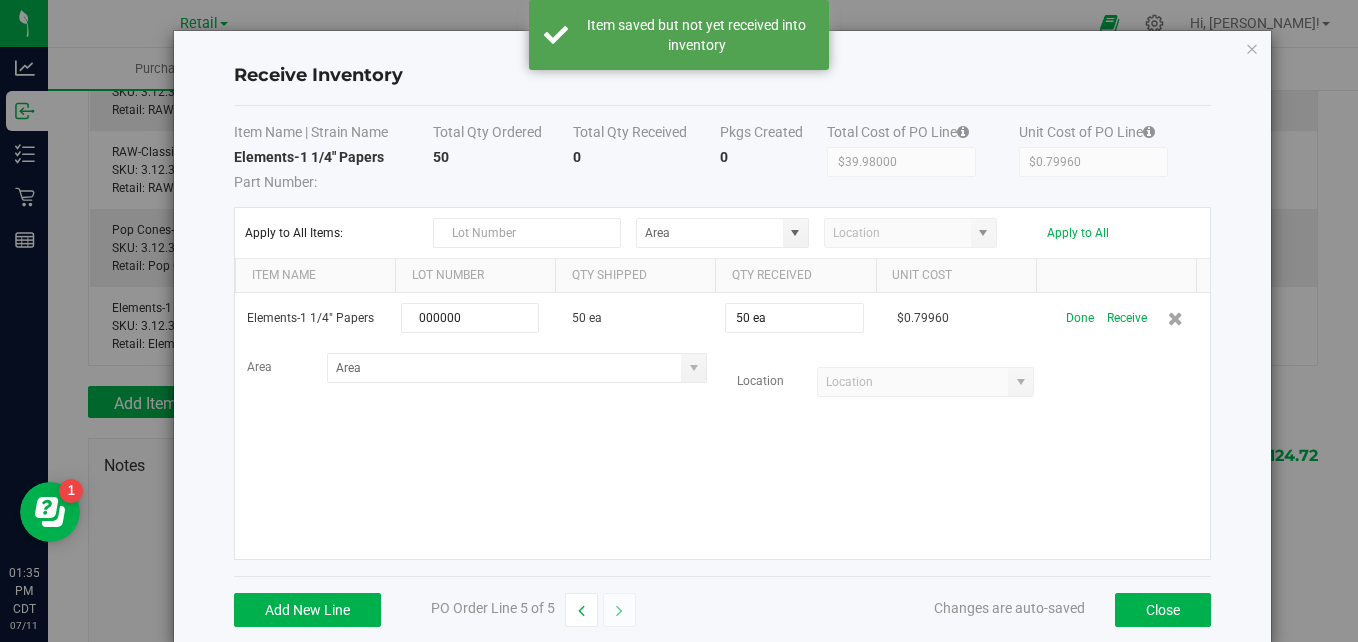 click at bounding box center (694, 368) 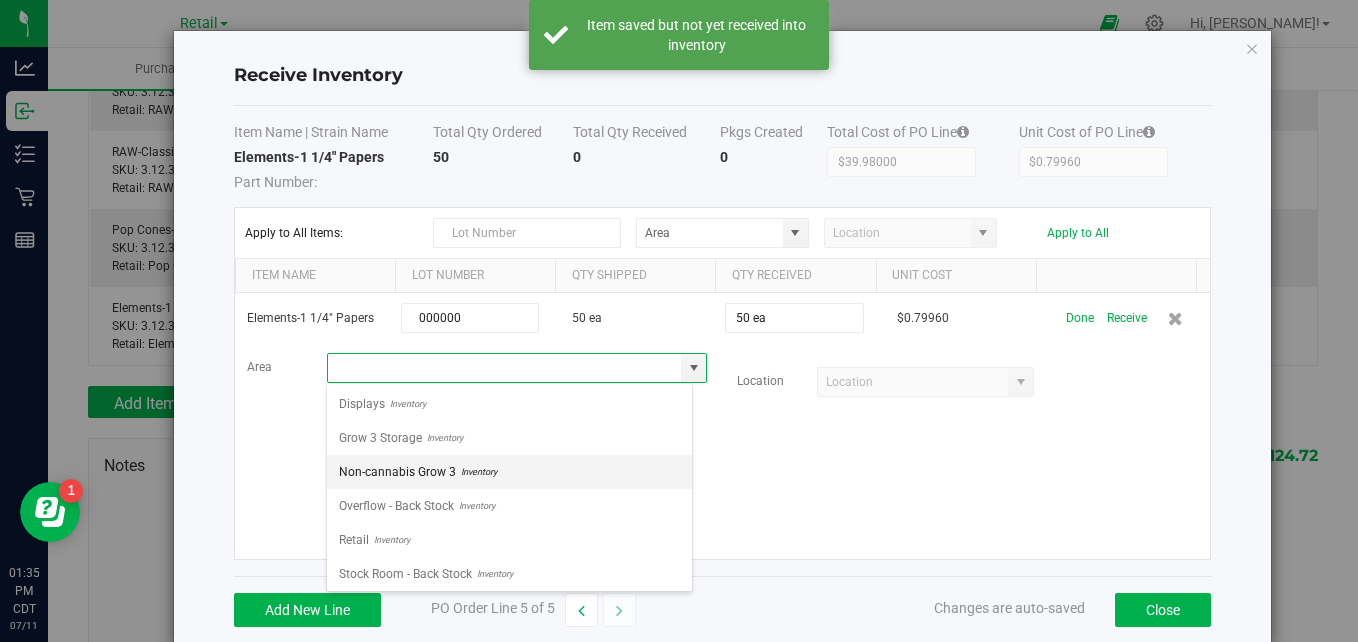 scroll, scrollTop: 99970, scrollLeft: 99633, axis: both 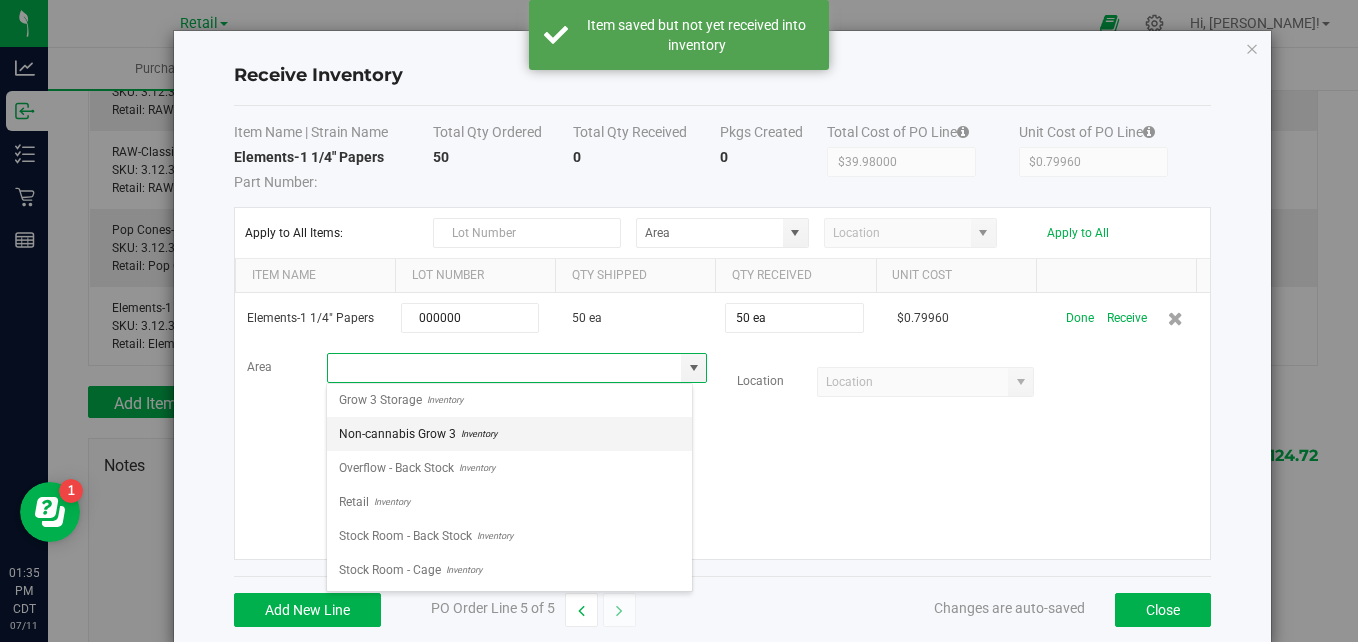 click on "Retail Inventory" at bounding box center [509, 502] 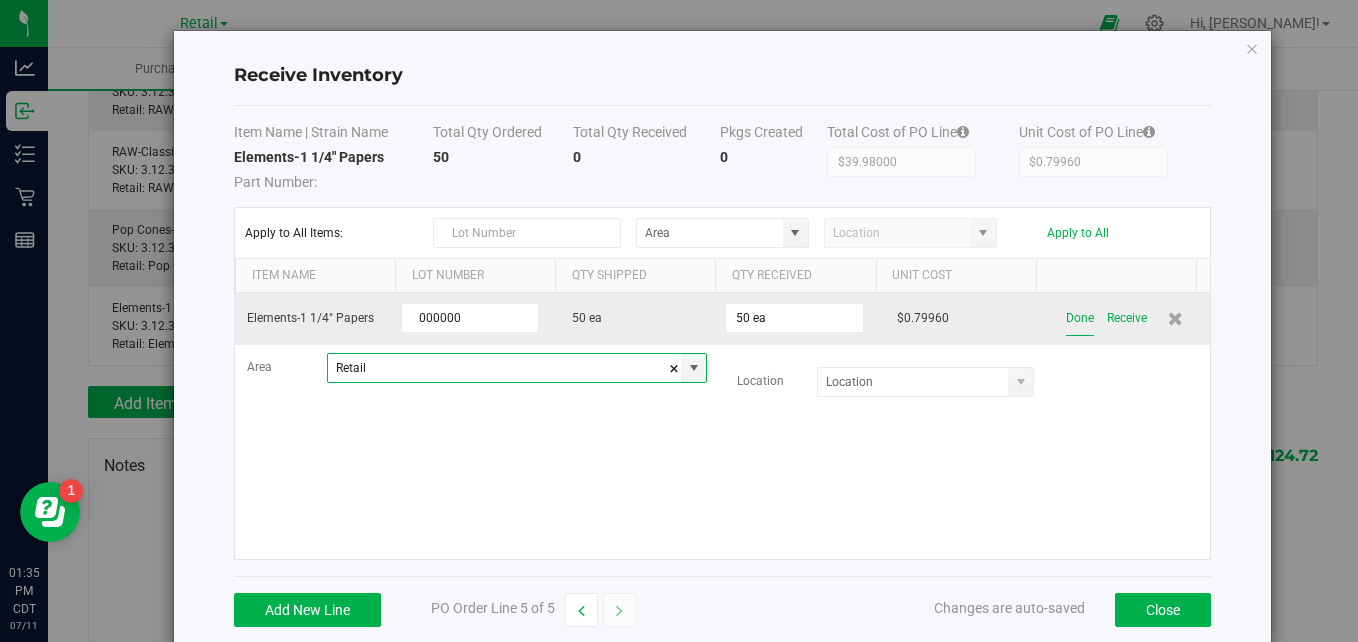 click on "Done" at bounding box center [1080, 318] 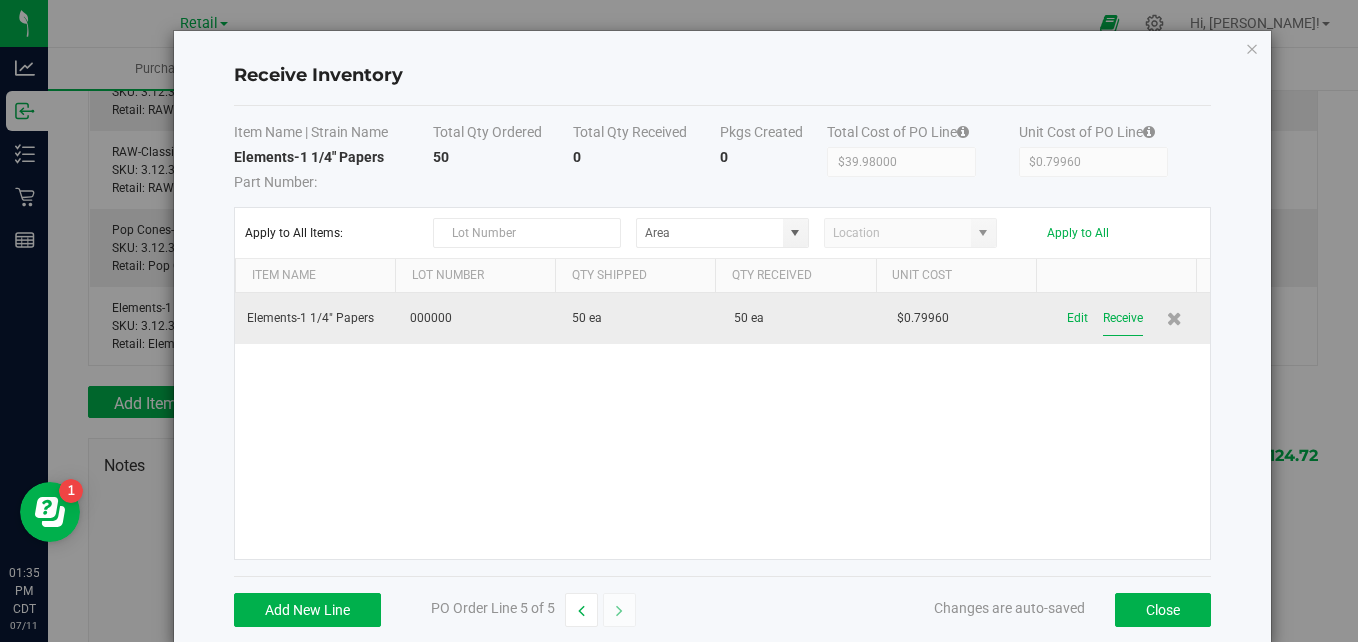 click on "Receive" at bounding box center [1123, 318] 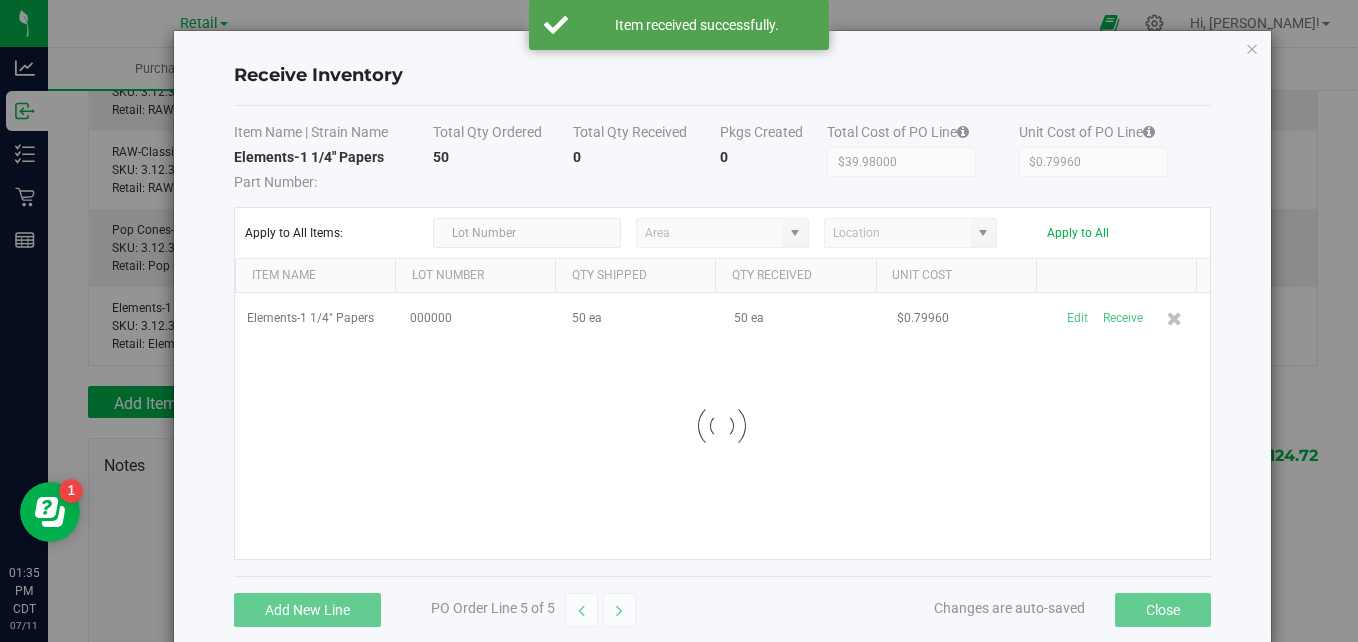 scroll, scrollTop: 431, scrollLeft: 0, axis: vertical 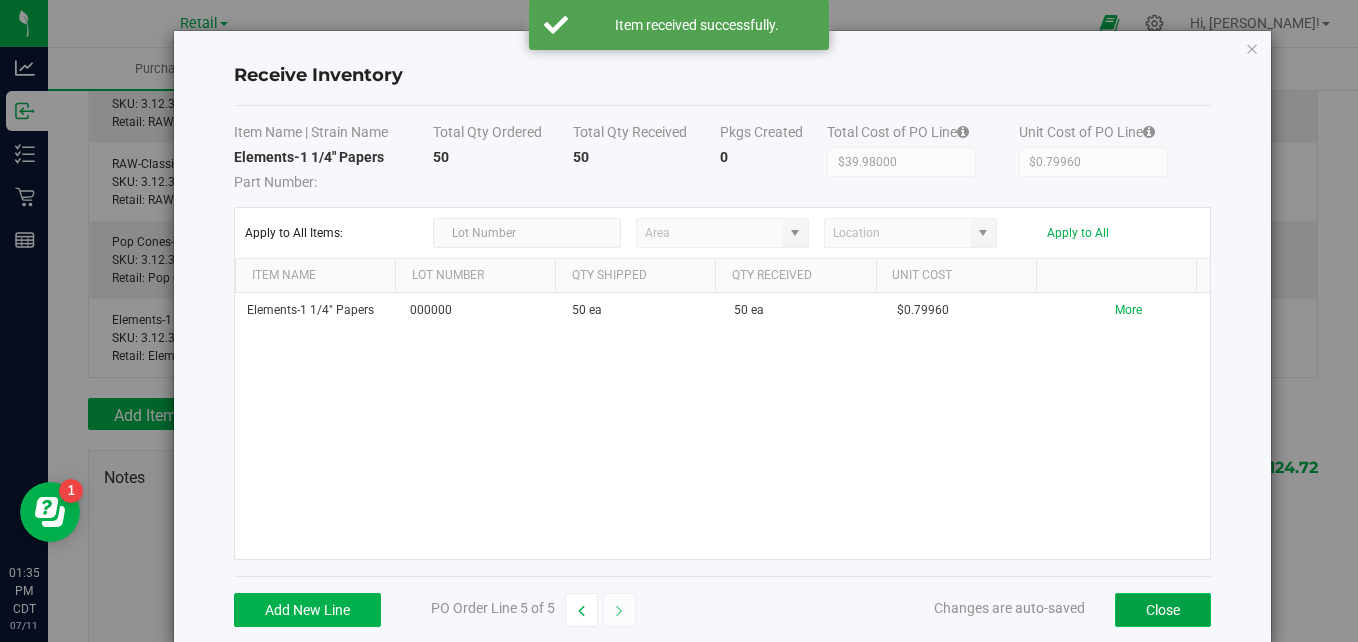 click on "Close" at bounding box center [1163, 610] 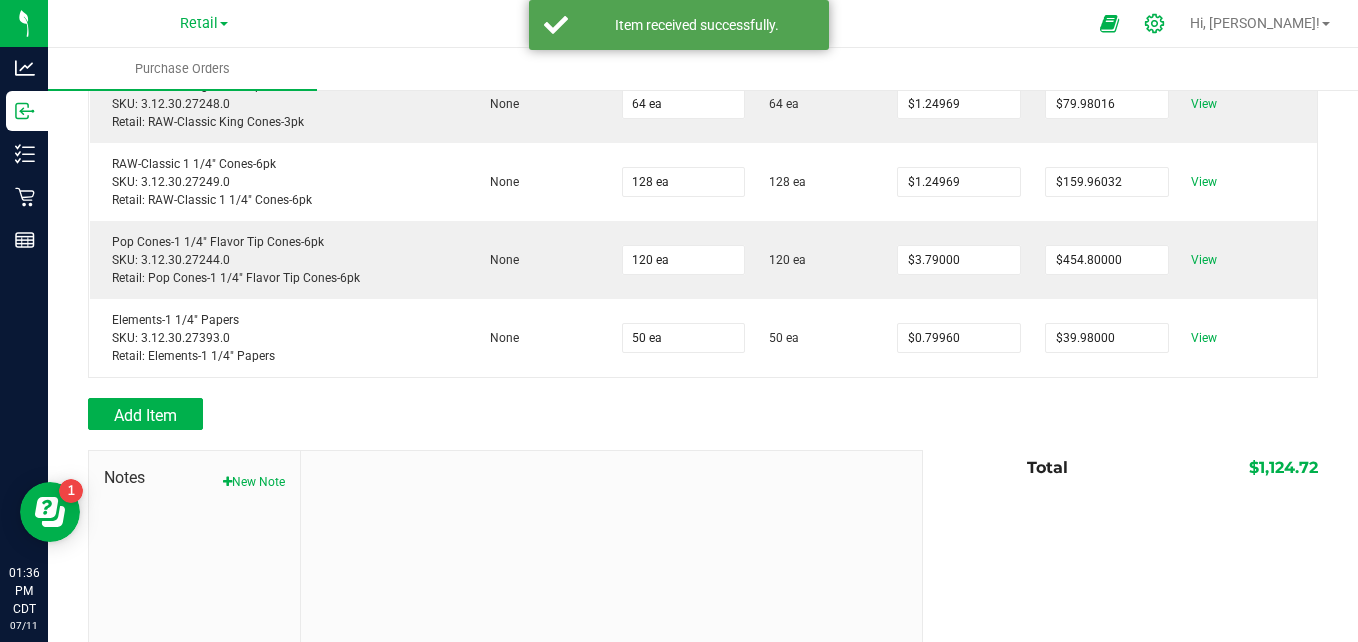 click 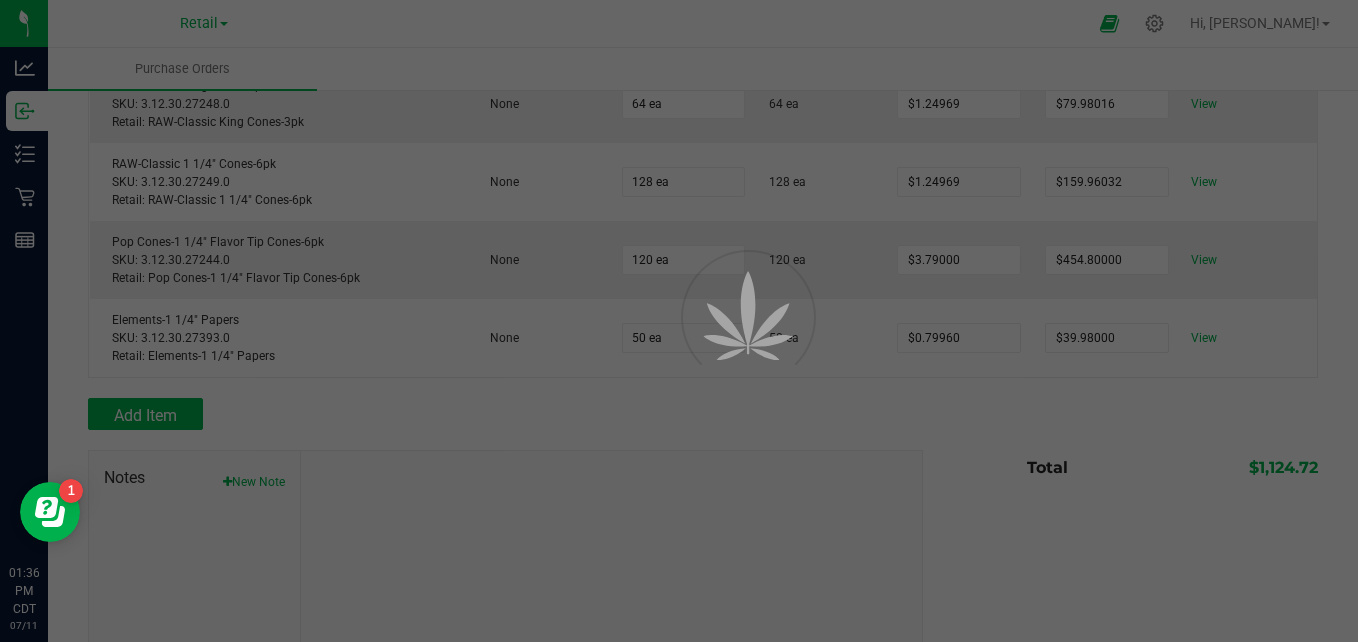 scroll, scrollTop: 0, scrollLeft: 0, axis: both 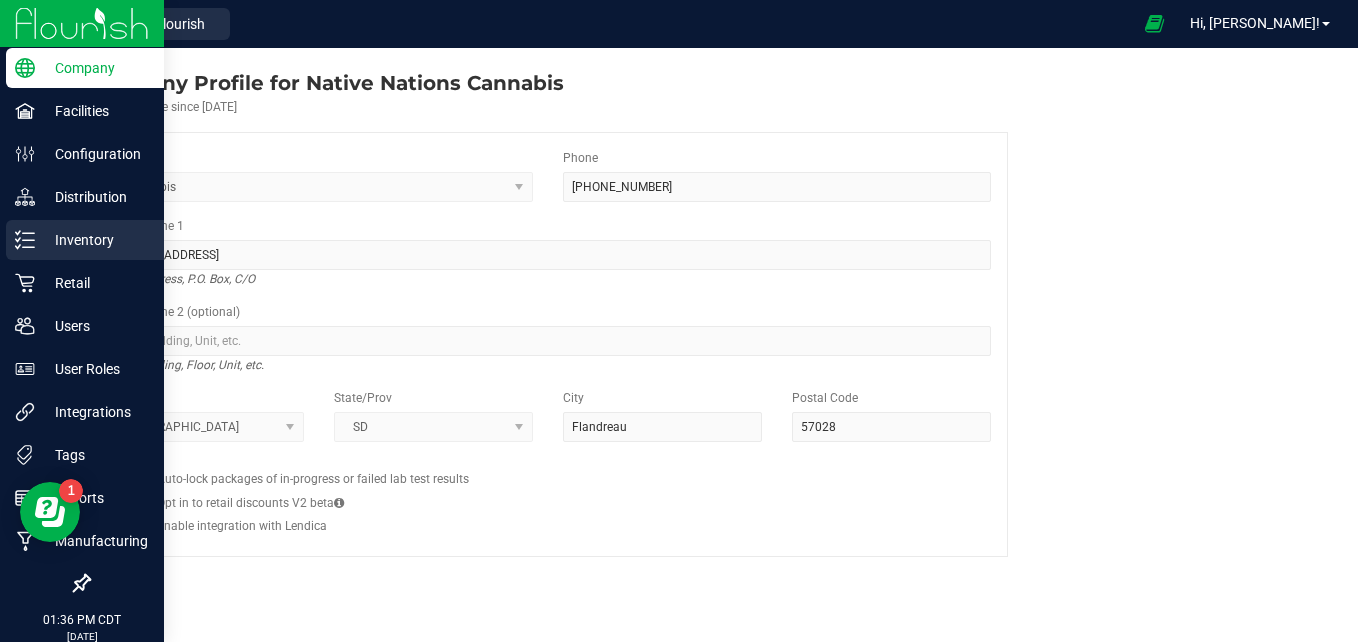 click on "Inventory" at bounding box center (95, 240) 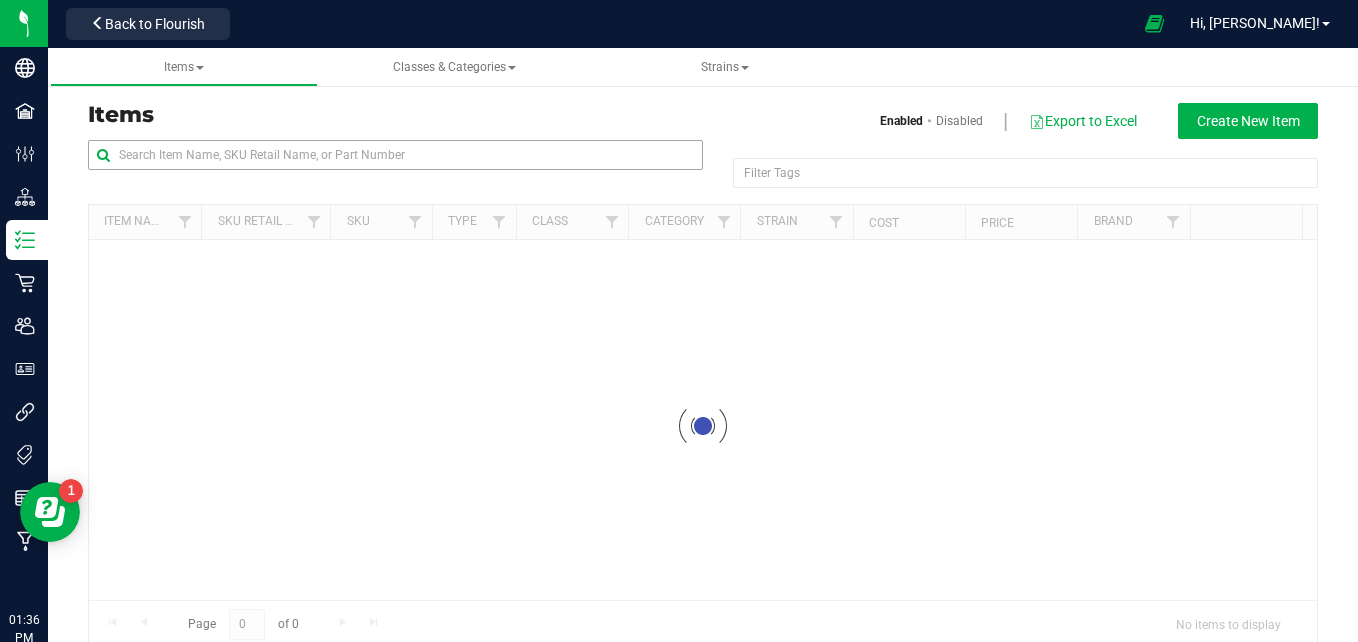 click on "Items
Enabled
Disabled
Export to Excel
Create New Item" at bounding box center [703, 121] 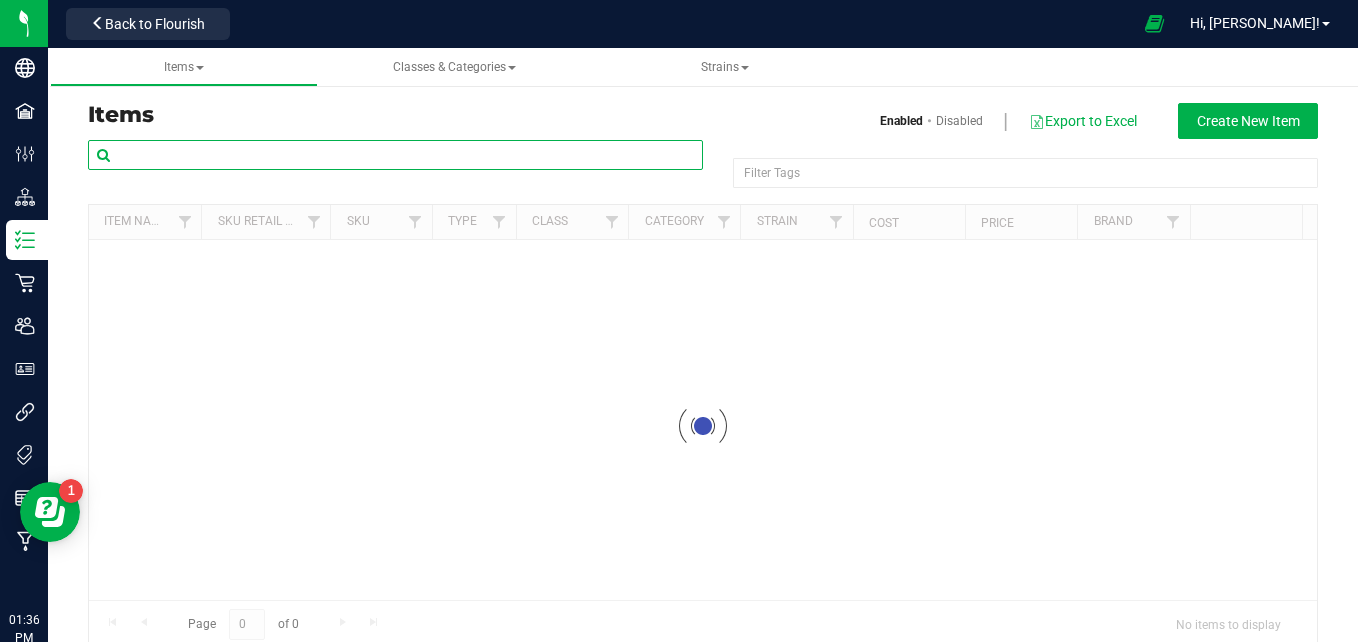 click at bounding box center [395, 155] 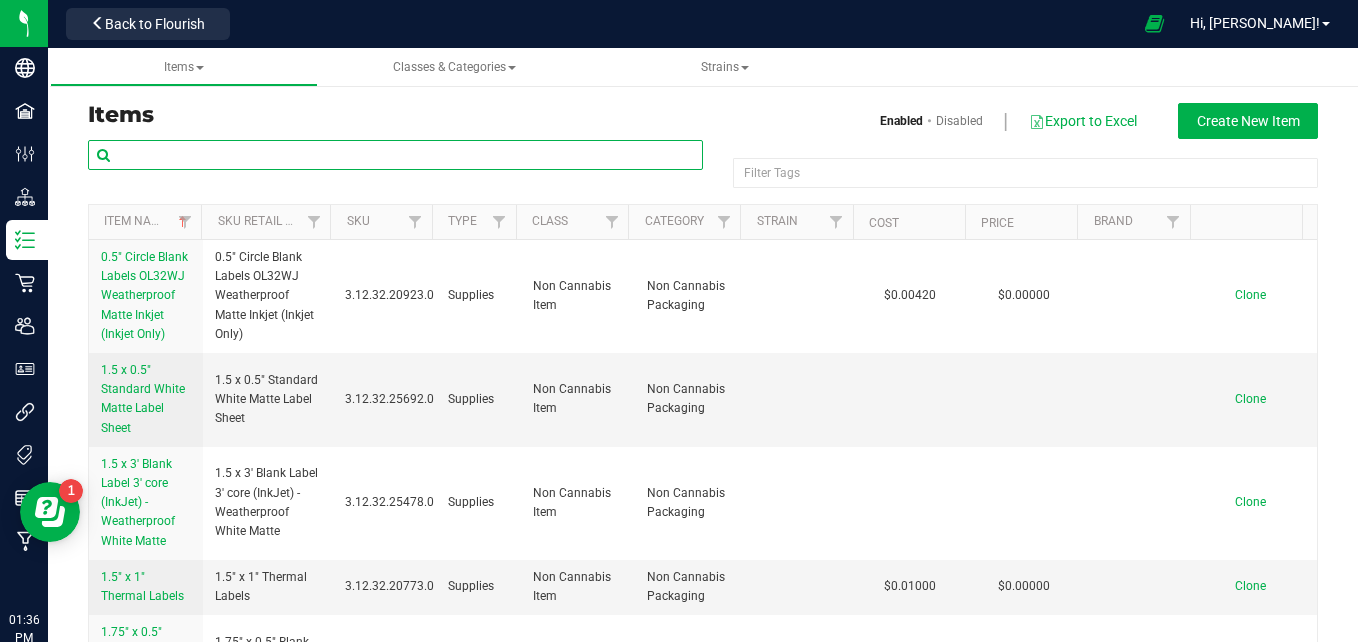 click at bounding box center [395, 155] 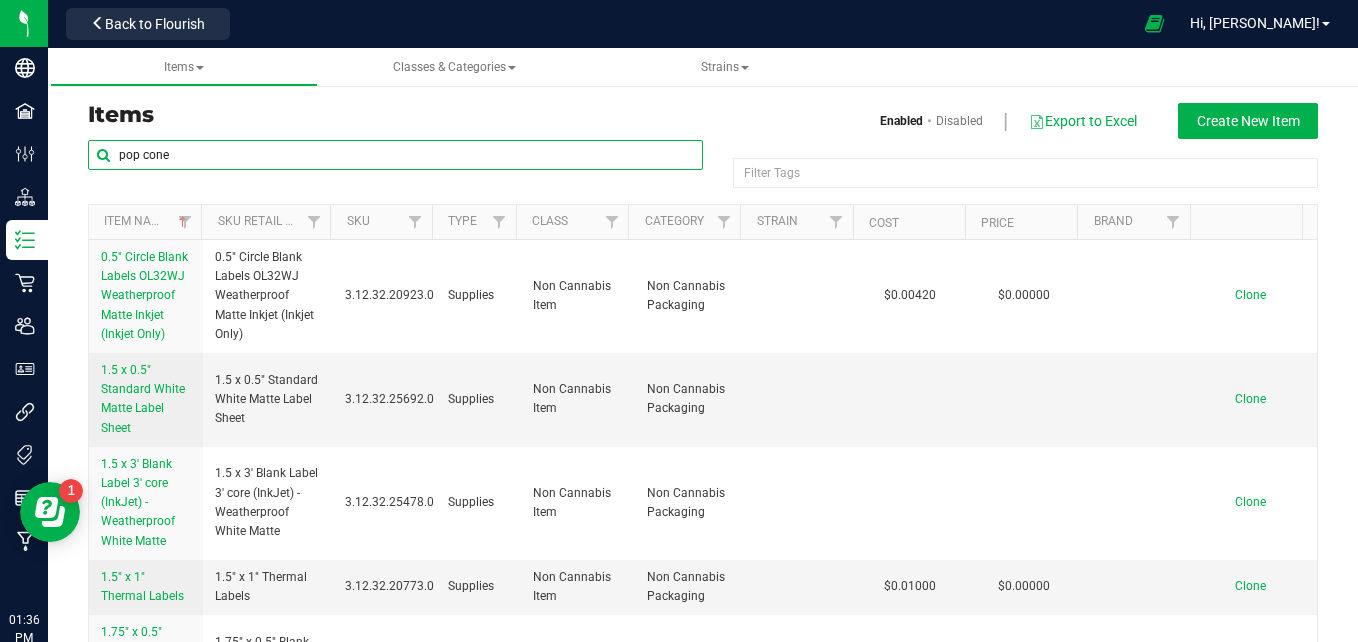 type on "pop cone" 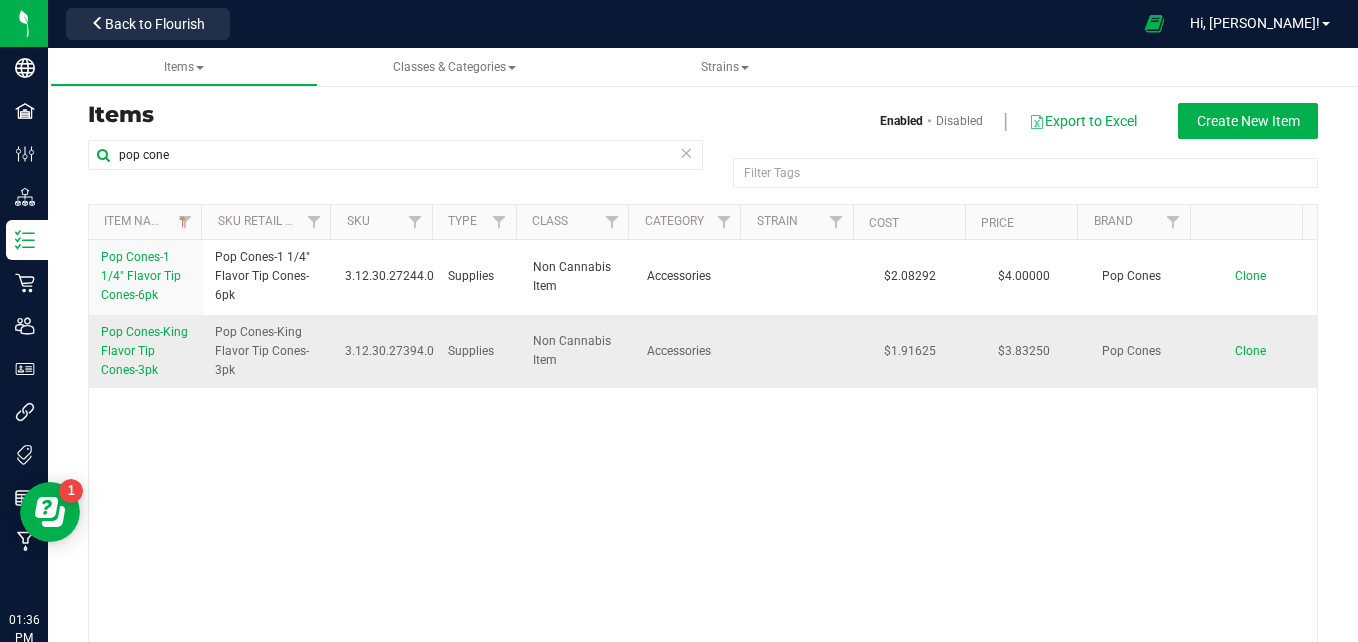 click on "Pop Cones-King Flavor Tip Cones-3pk" at bounding box center [144, 351] 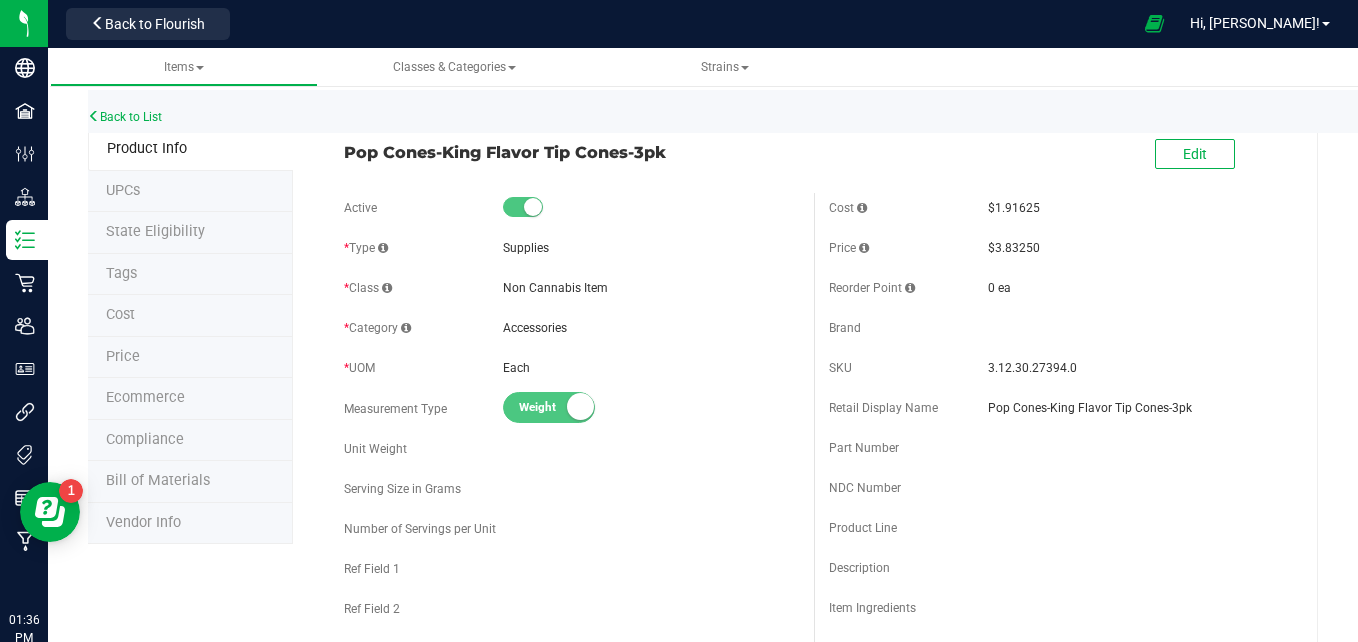 click on "UPCs" at bounding box center (190, 192) 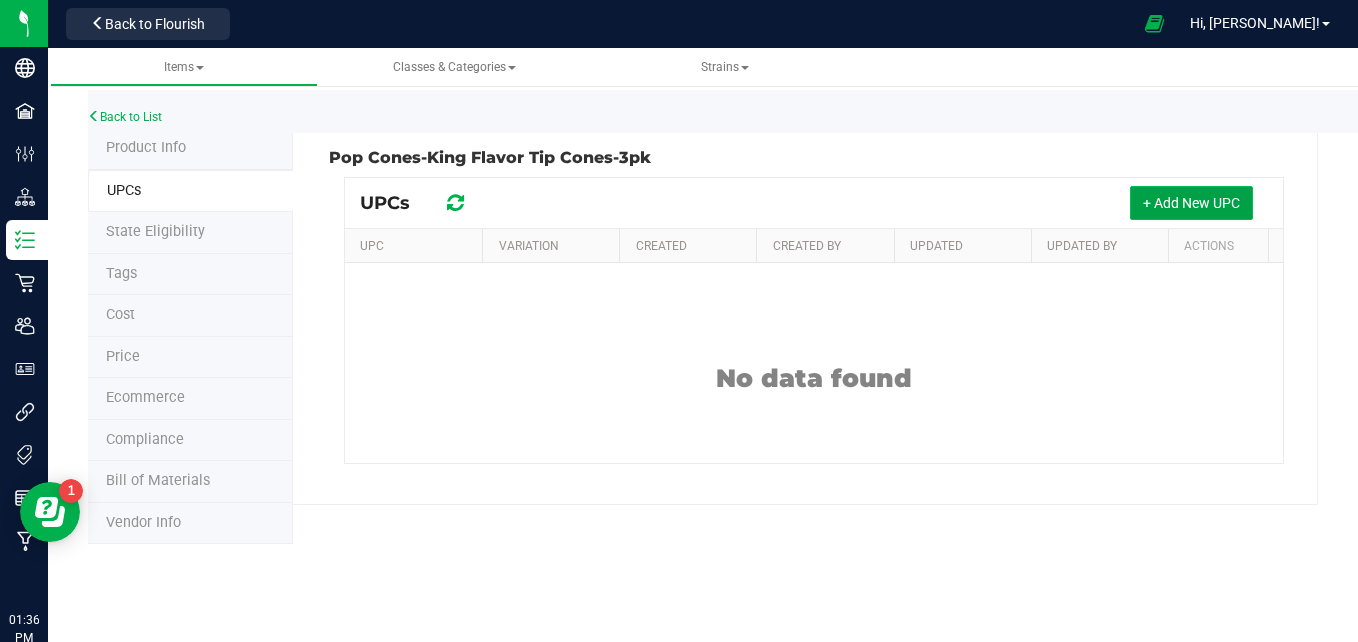 click on "+ Add New UPC" at bounding box center [1191, 203] 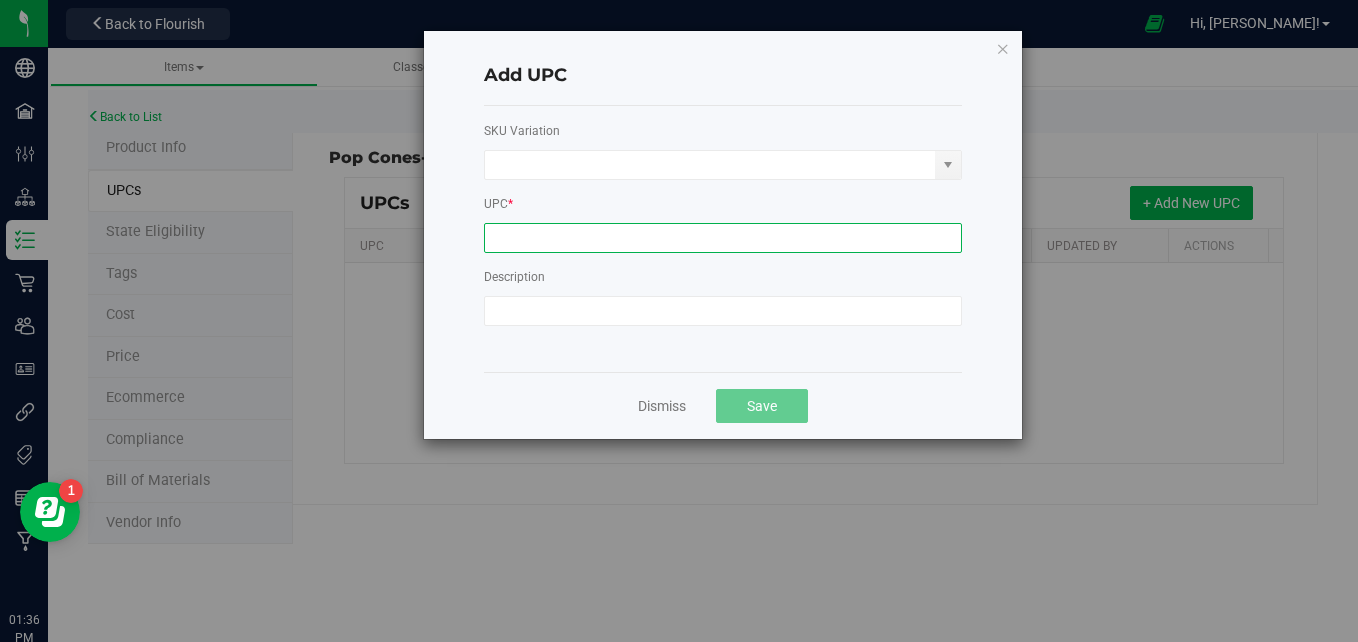 click at bounding box center [723, 238] 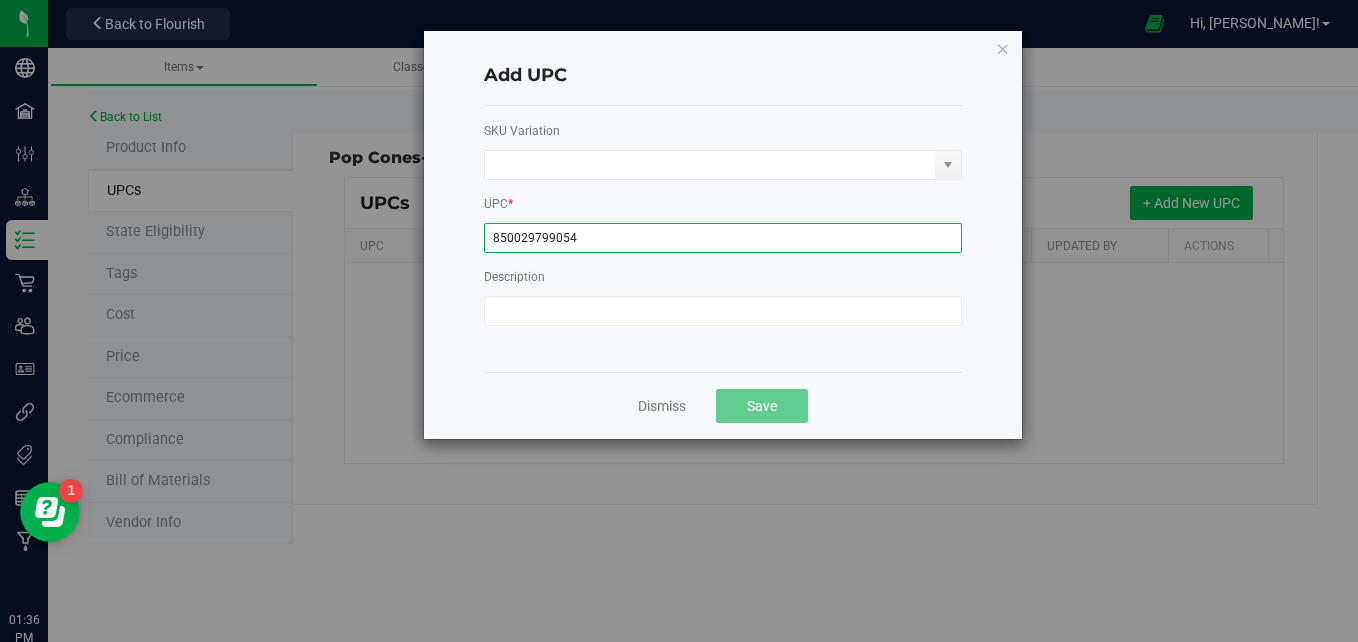 type on "850029799054" 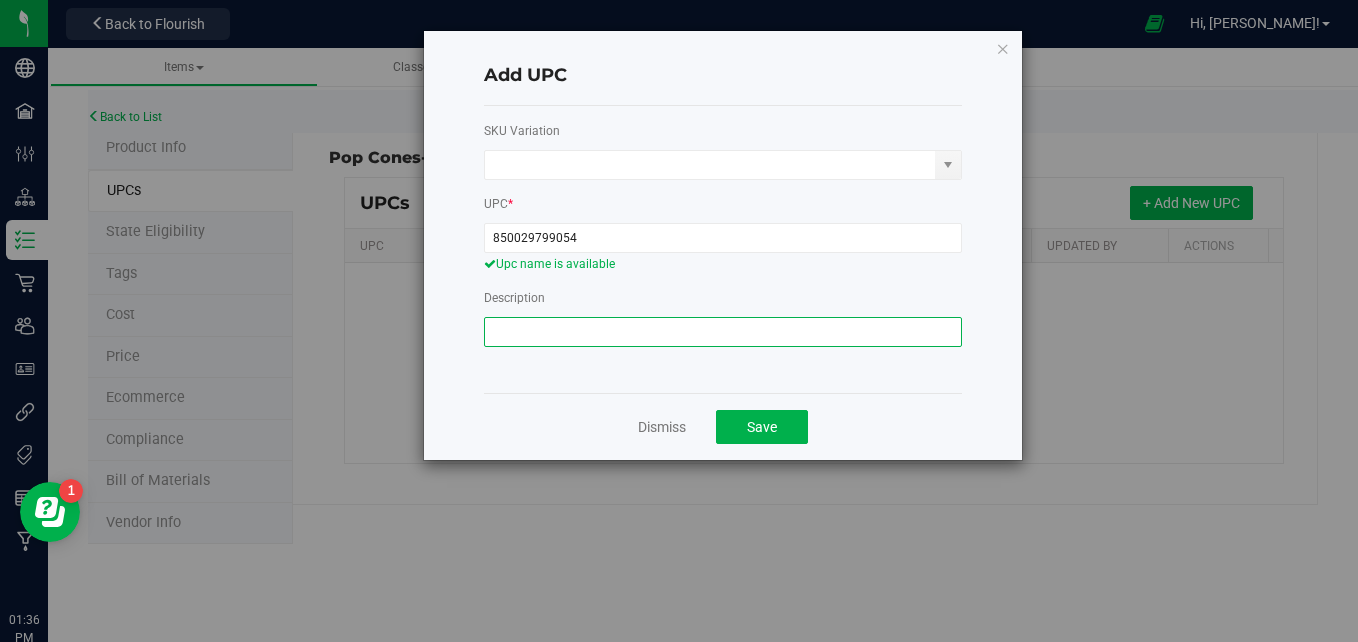 click at bounding box center [723, 332] 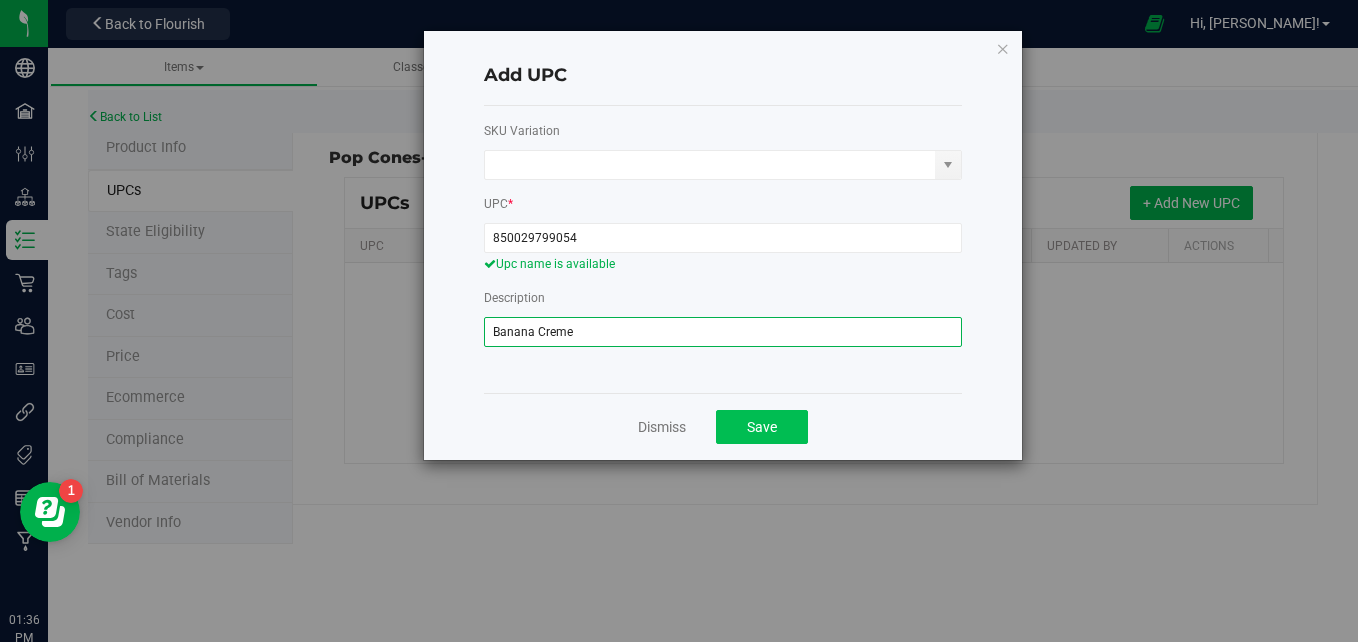 type on "Banana Creme" 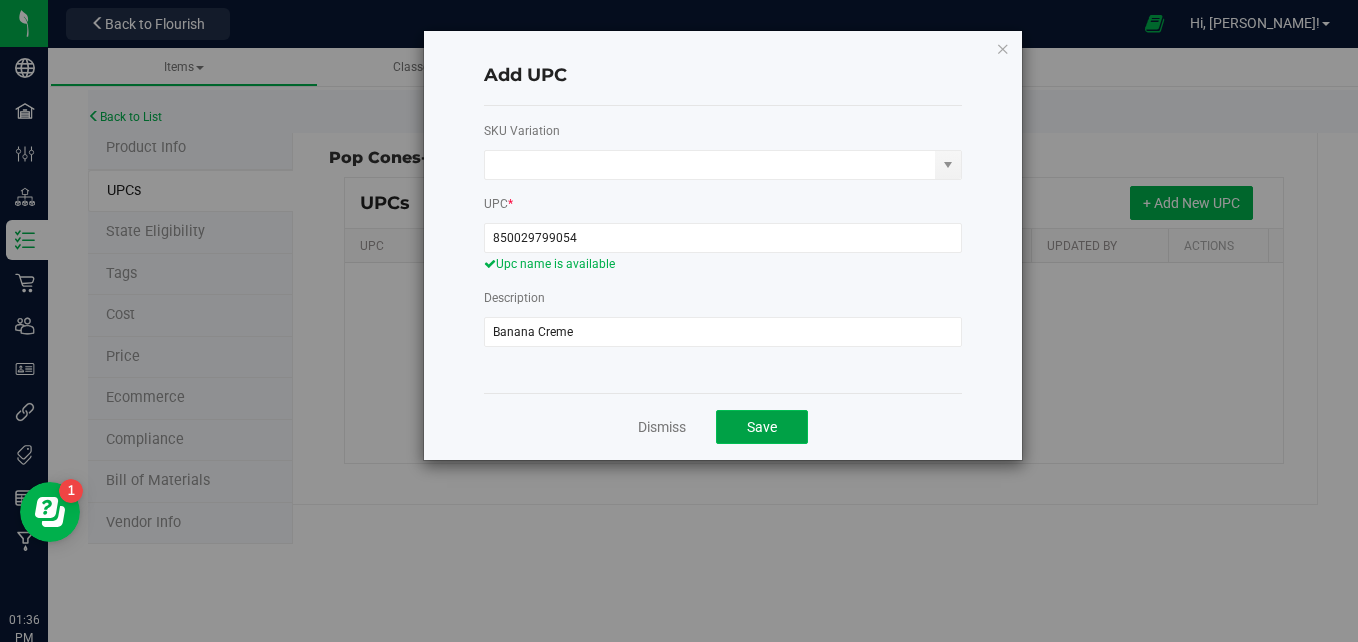 click on "Save" 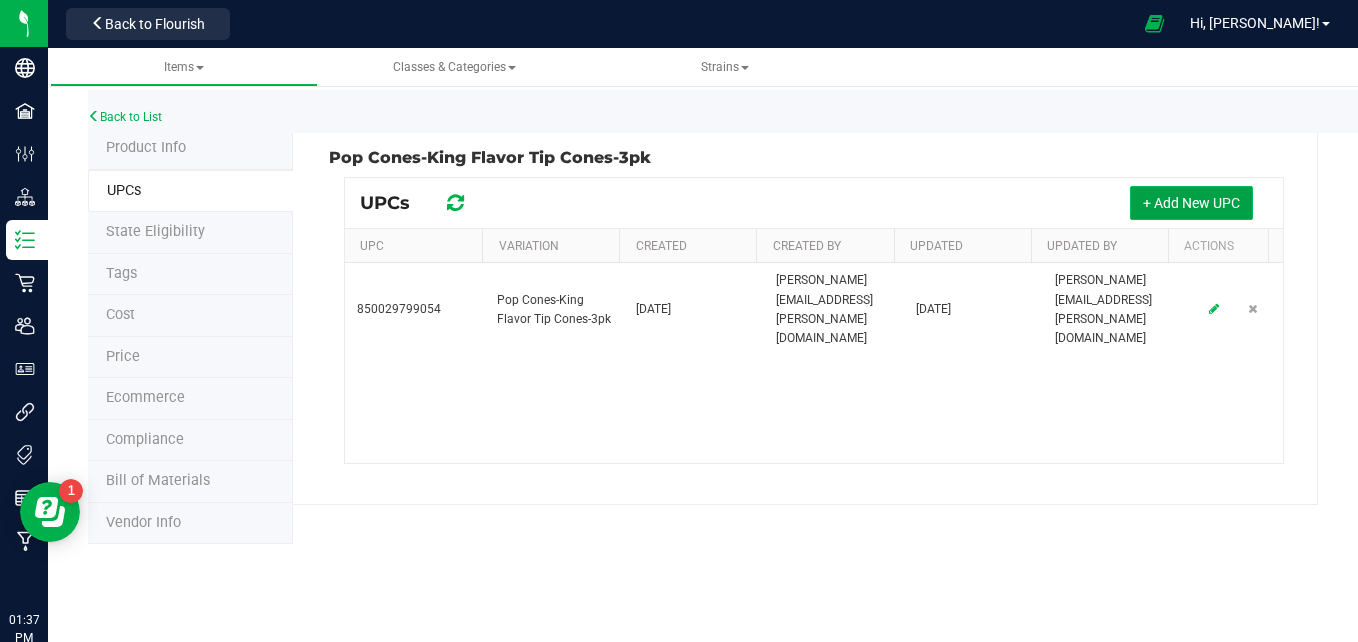 click on "+ Add New UPC" at bounding box center [1191, 203] 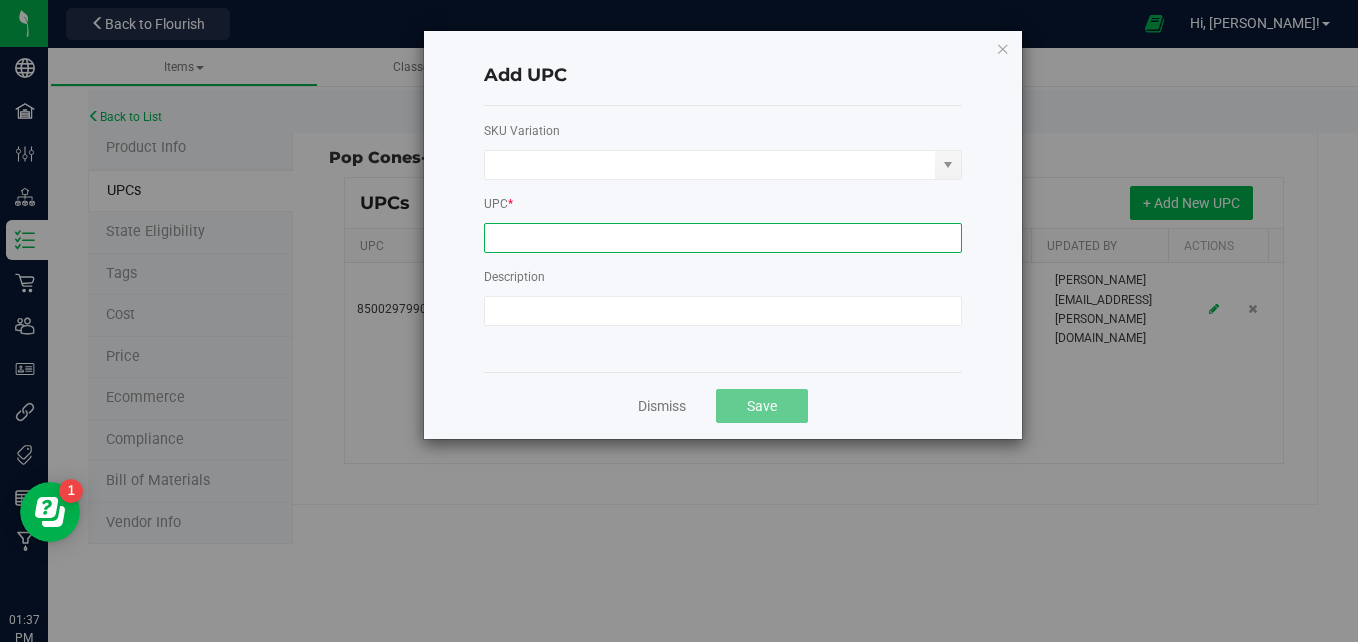 click at bounding box center (723, 238) 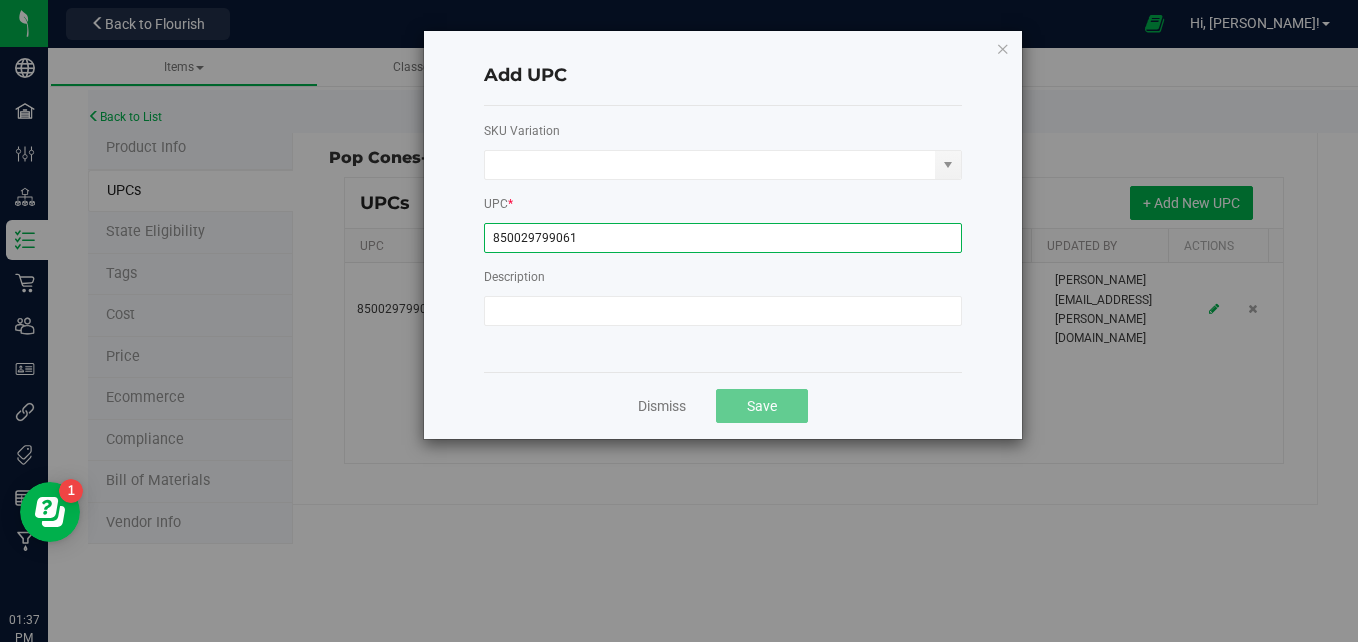 type on "850029799061" 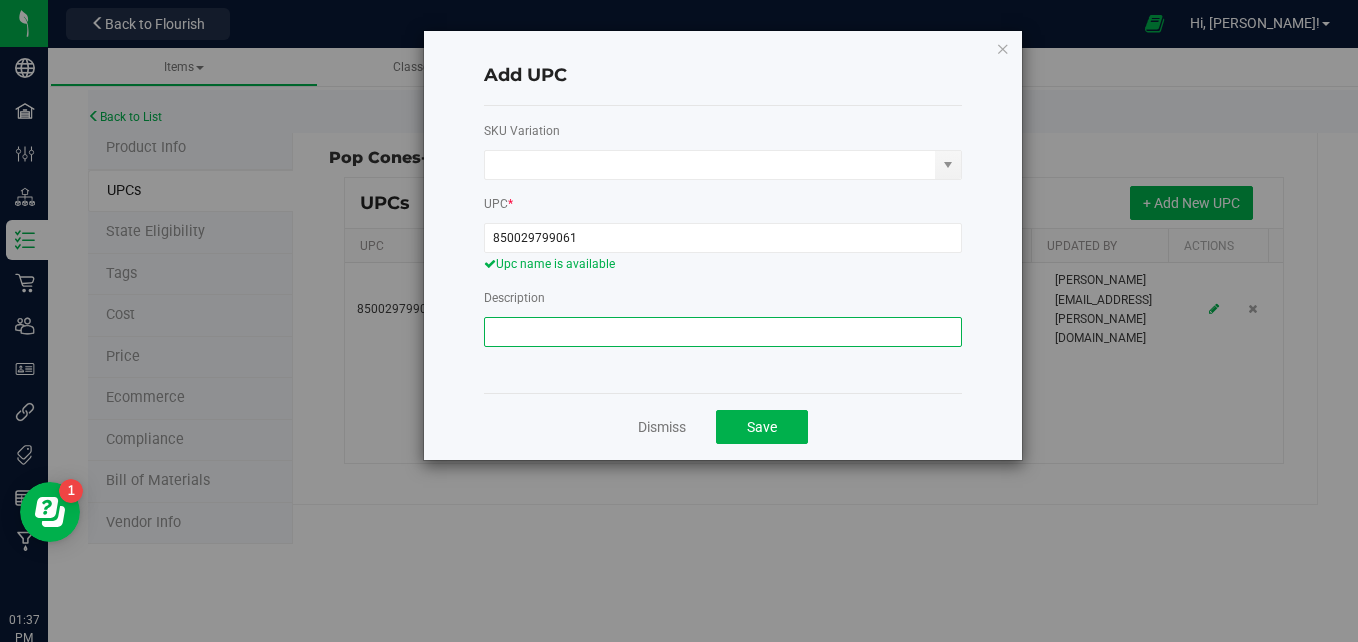 click at bounding box center (723, 332) 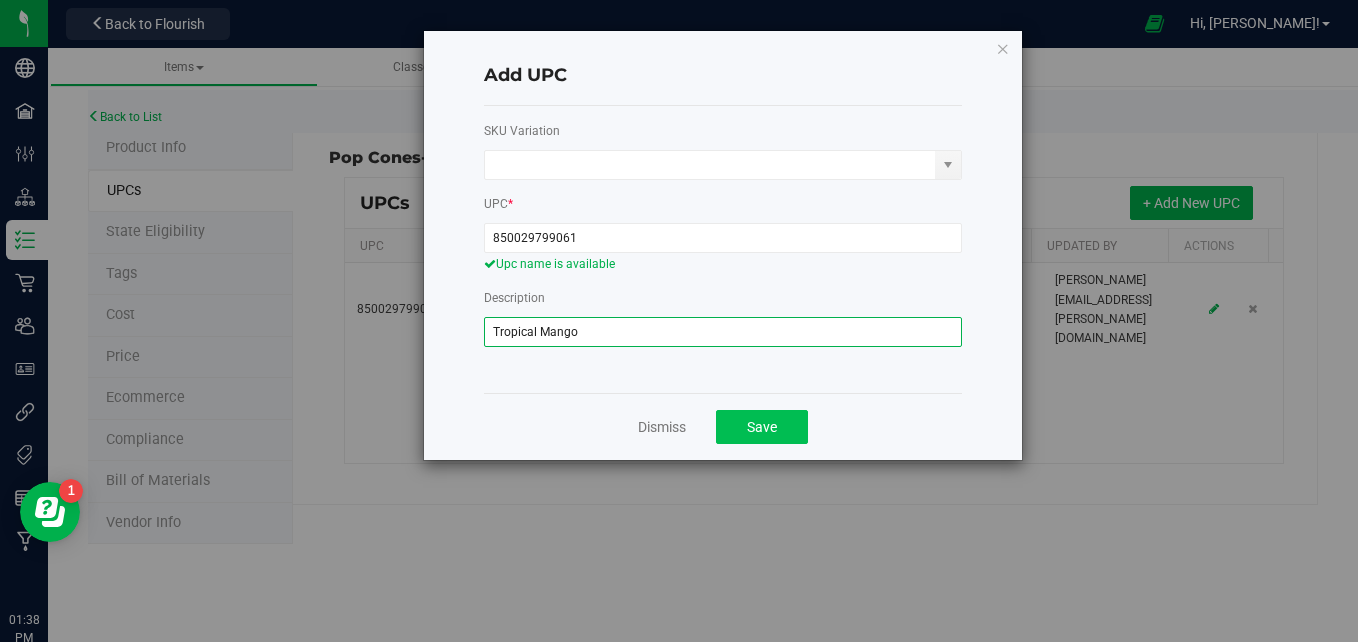type on "Tropical Mango" 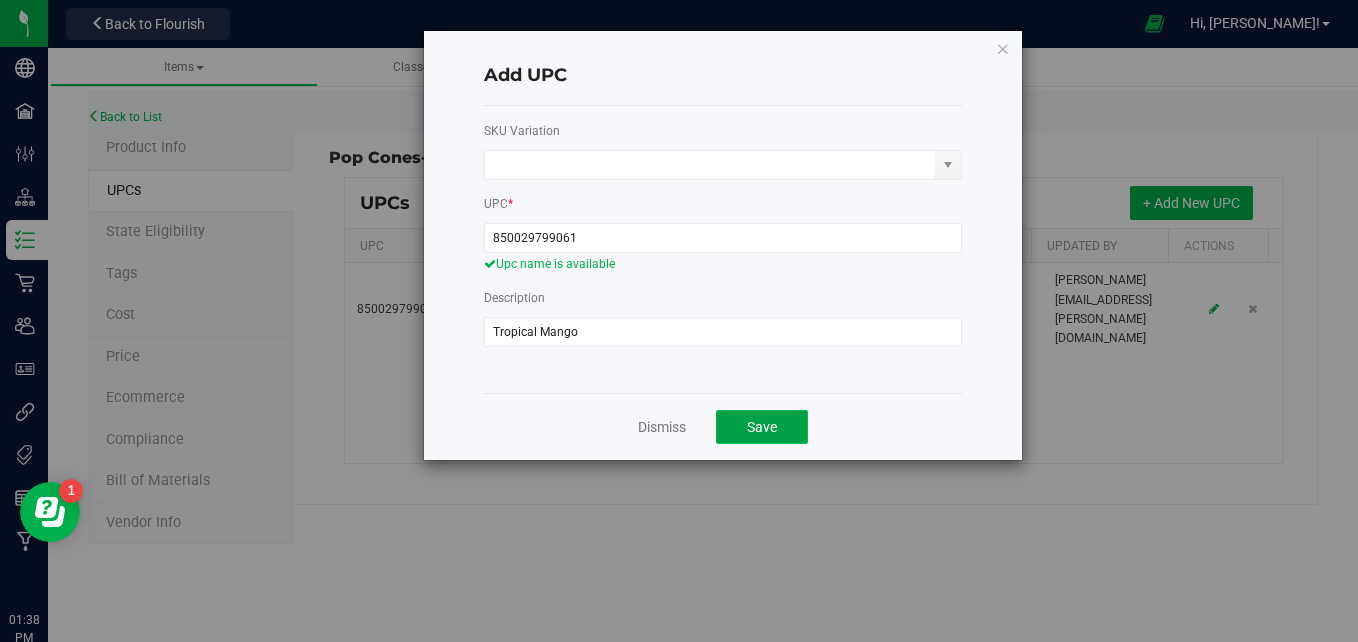 click on "Save" 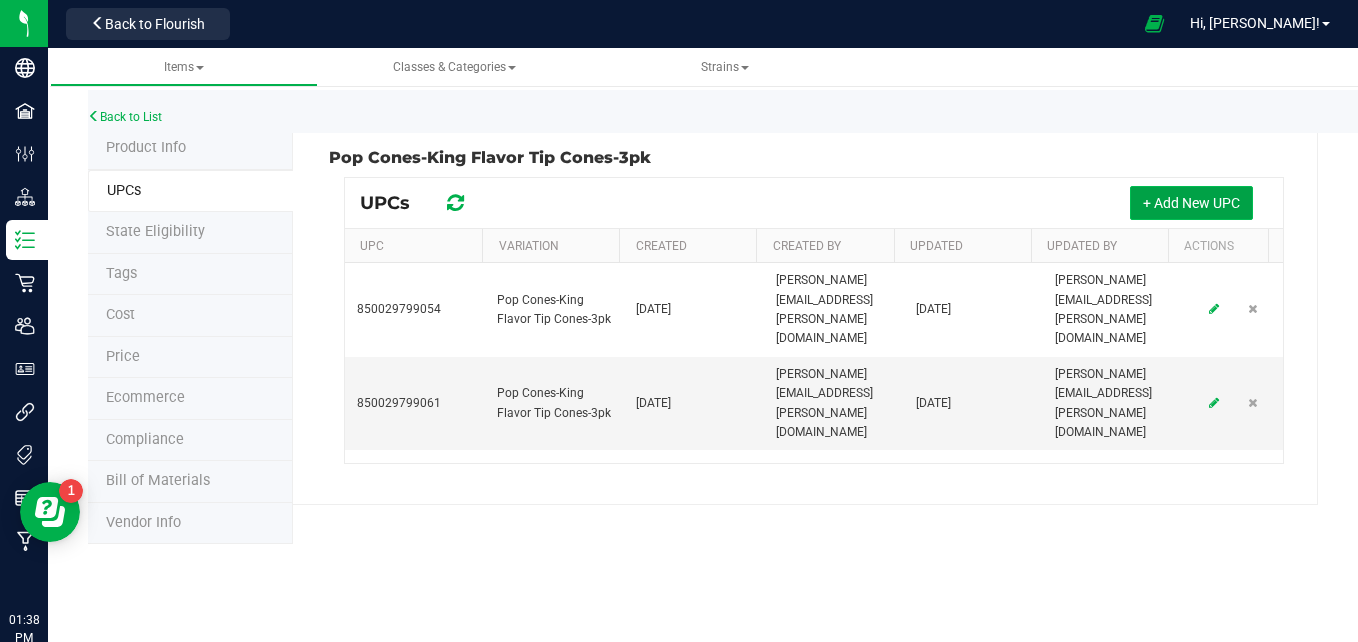 click on "+ Add New UPC" at bounding box center [1191, 203] 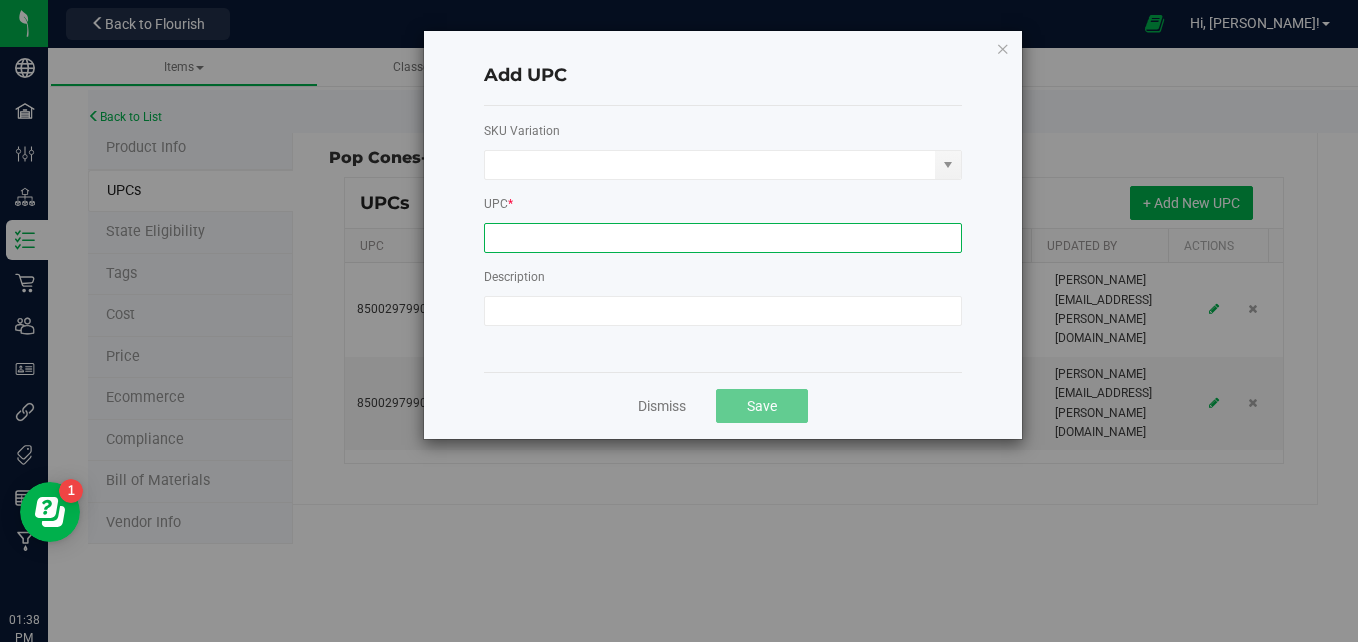 click at bounding box center (723, 238) 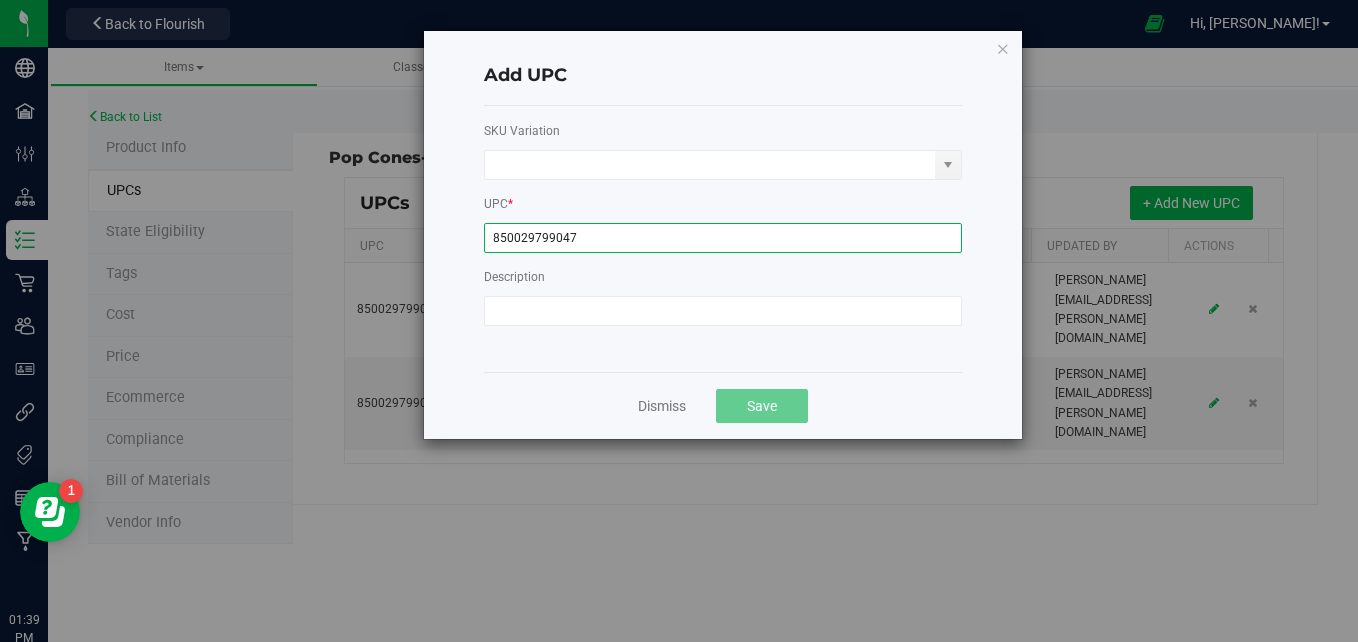type on "850029799047" 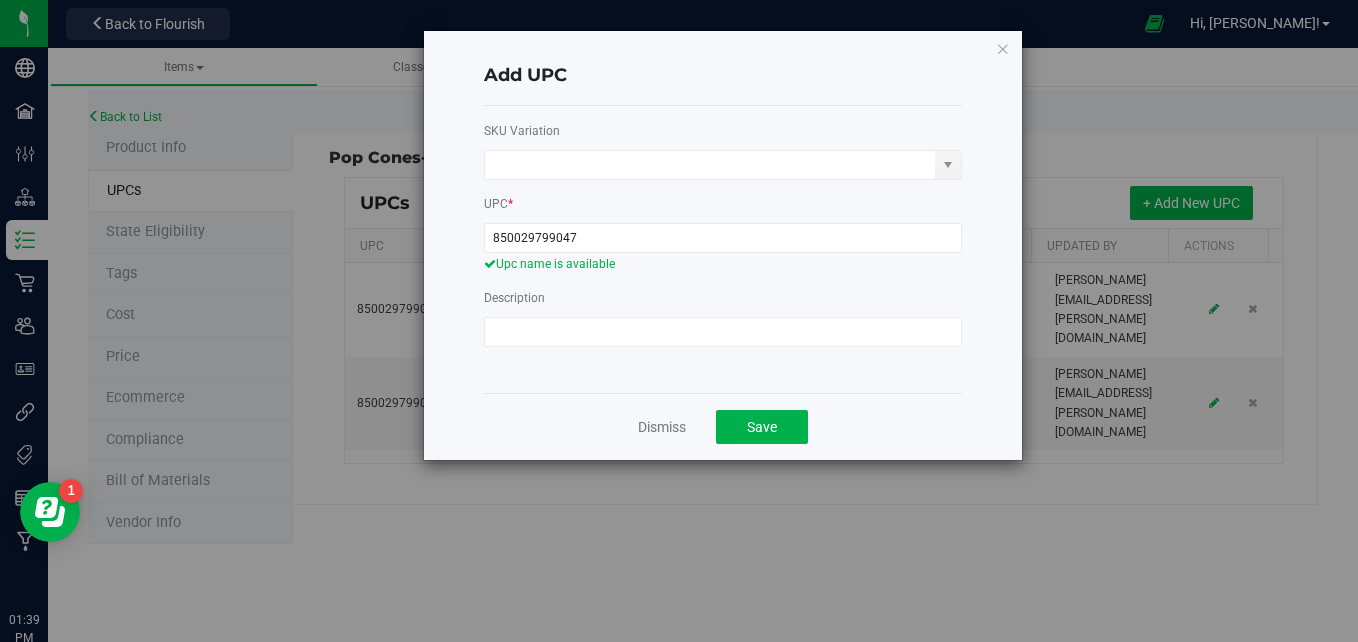 click on "Description" at bounding box center [723, 318] 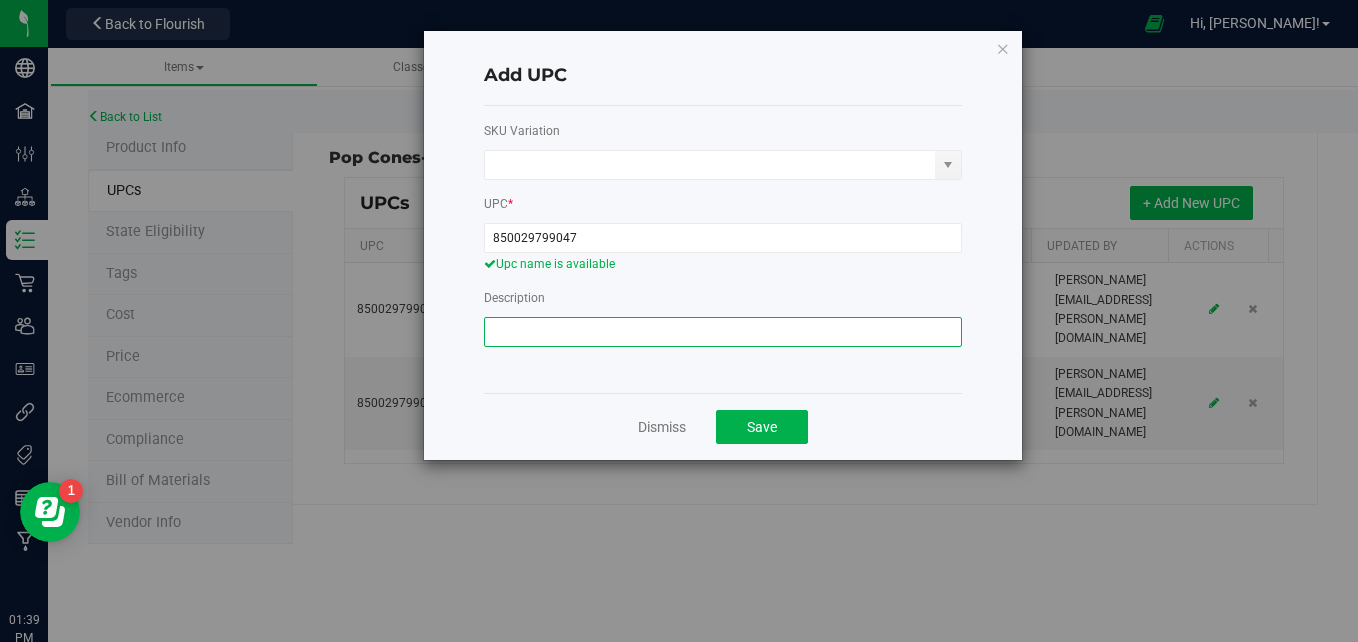 click at bounding box center [723, 332] 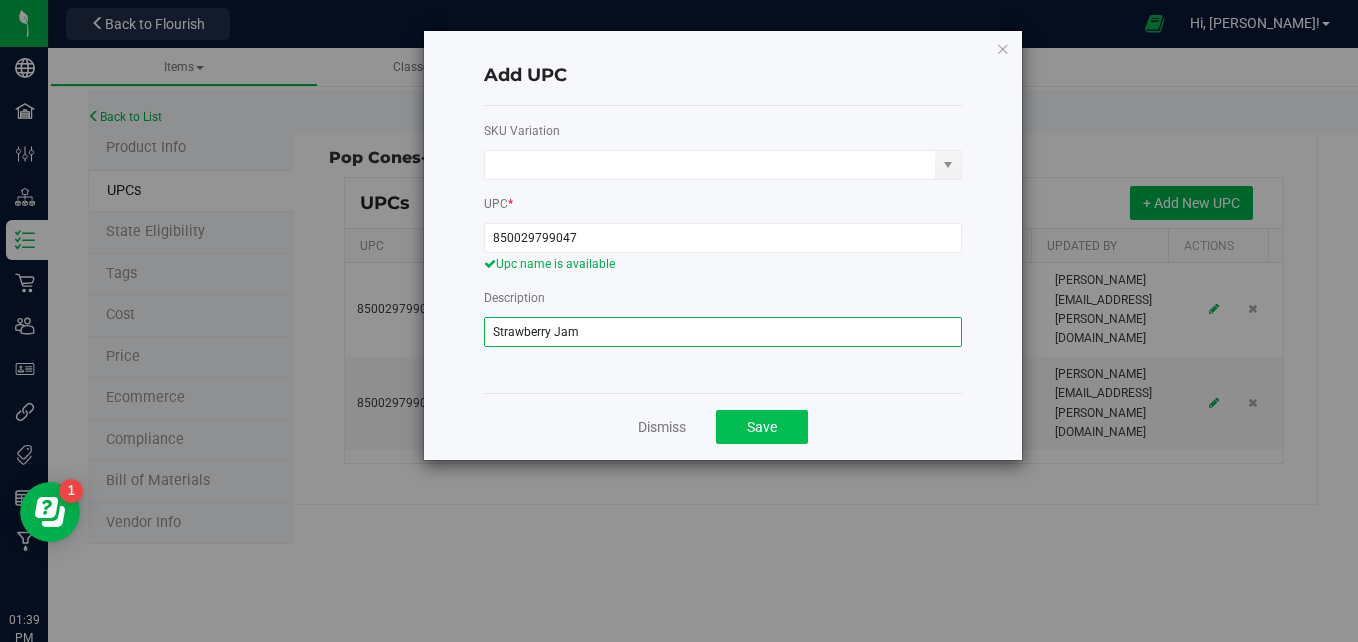 type on "Strawberry Jam" 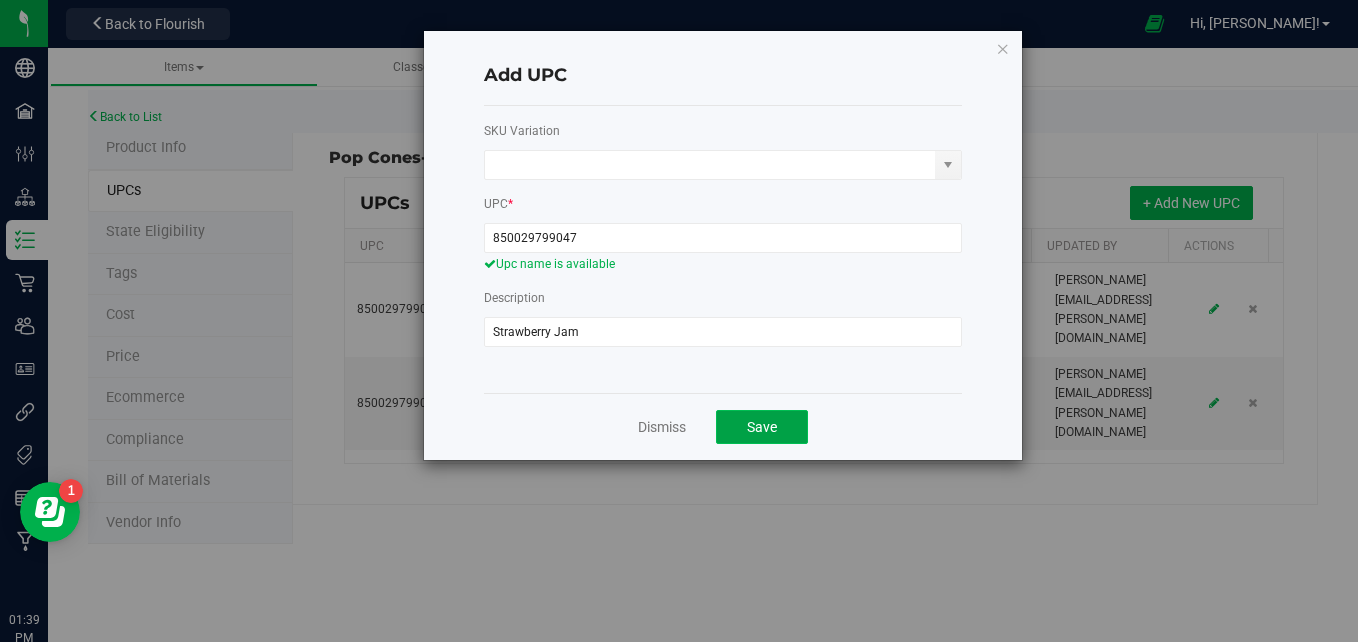 click on "Save" 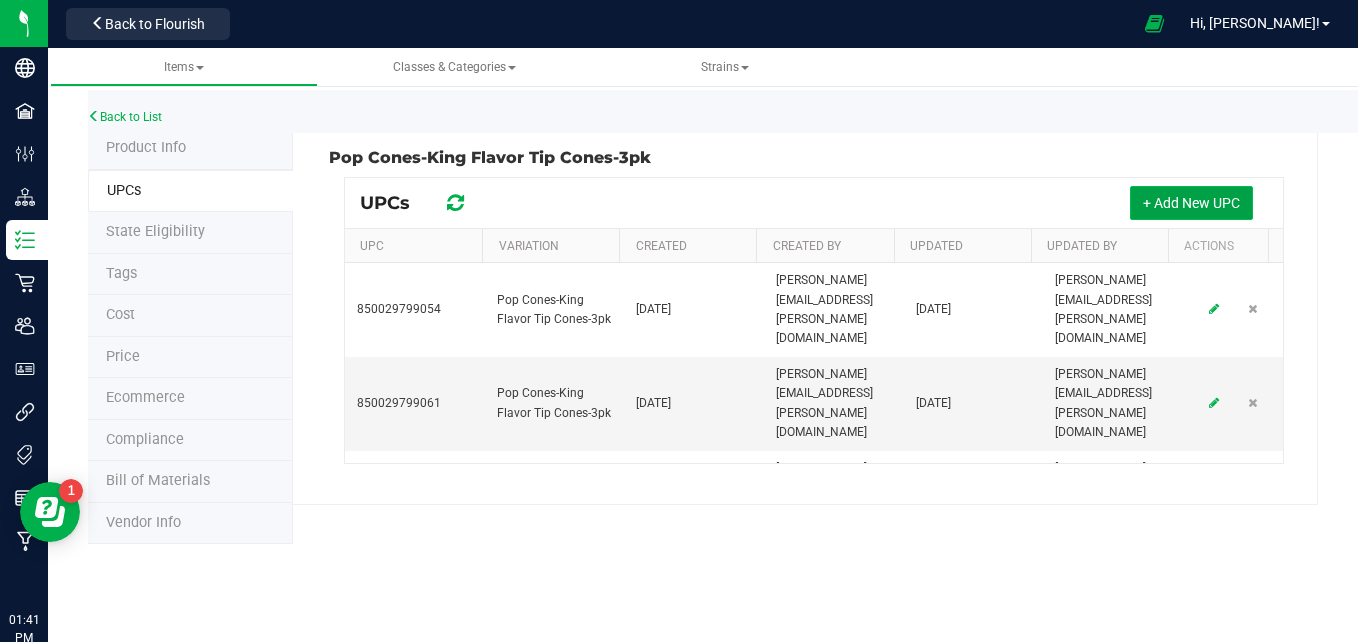 click on "+ Add New UPC" at bounding box center [1191, 203] 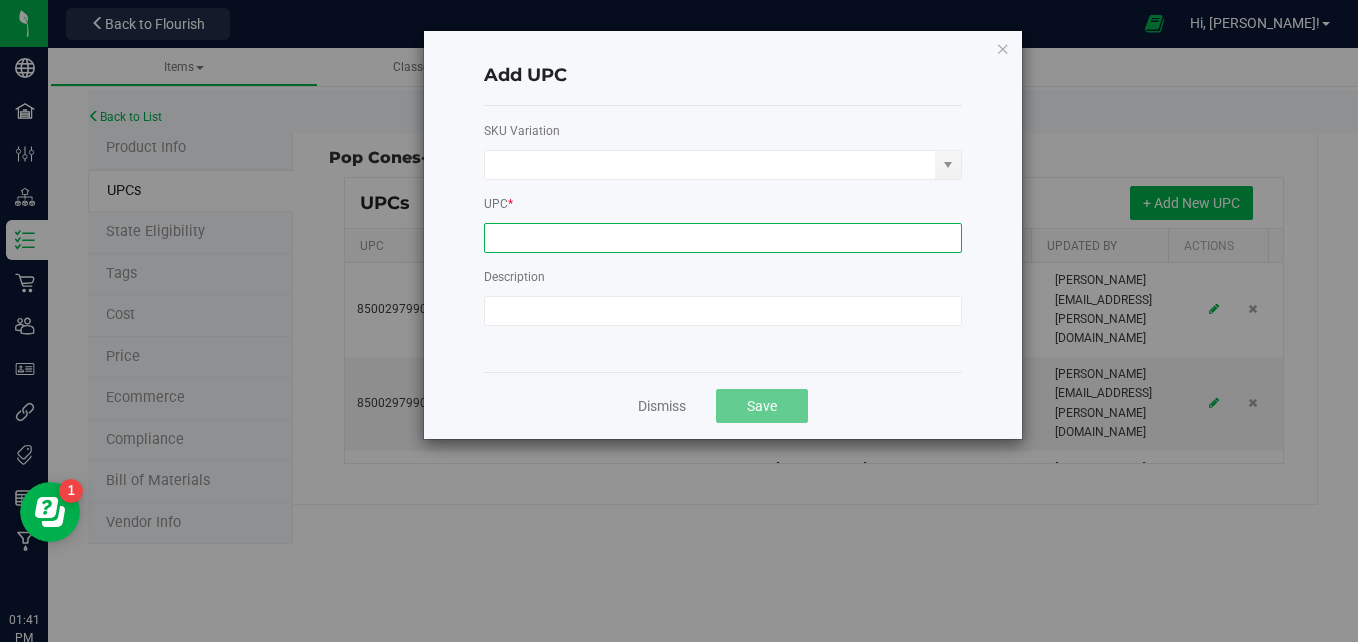 click at bounding box center [723, 238] 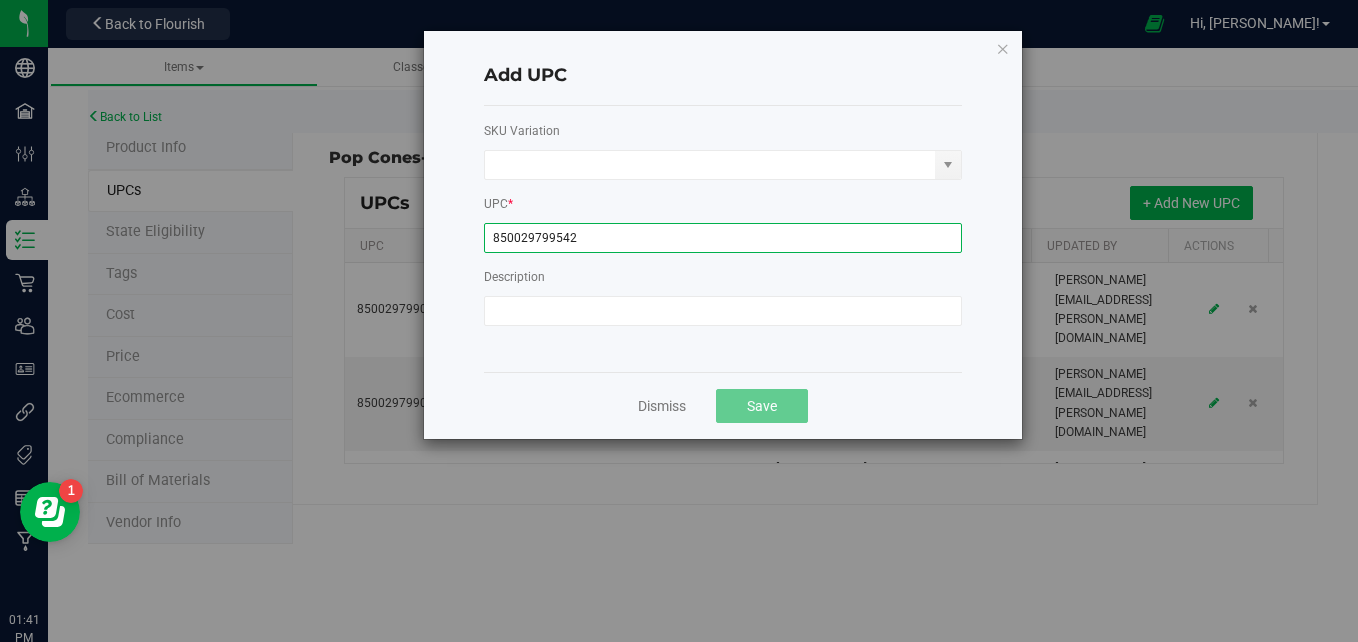 type on "850029799542" 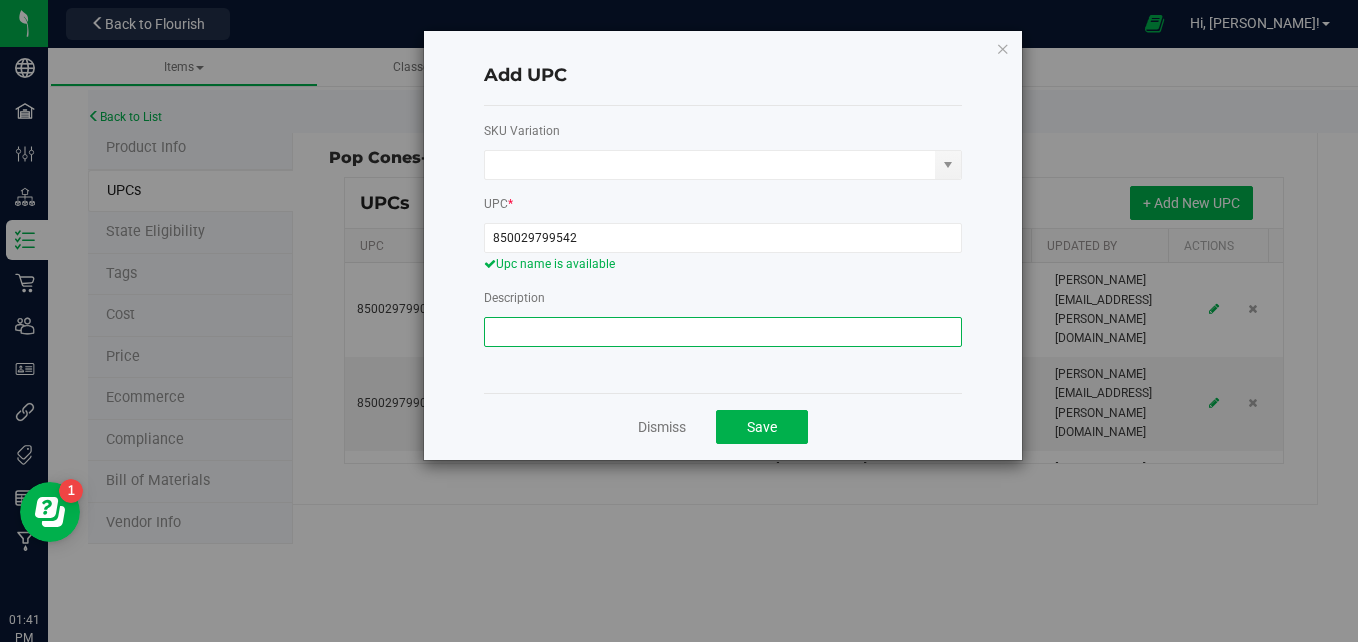 click at bounding box center (723, 332) 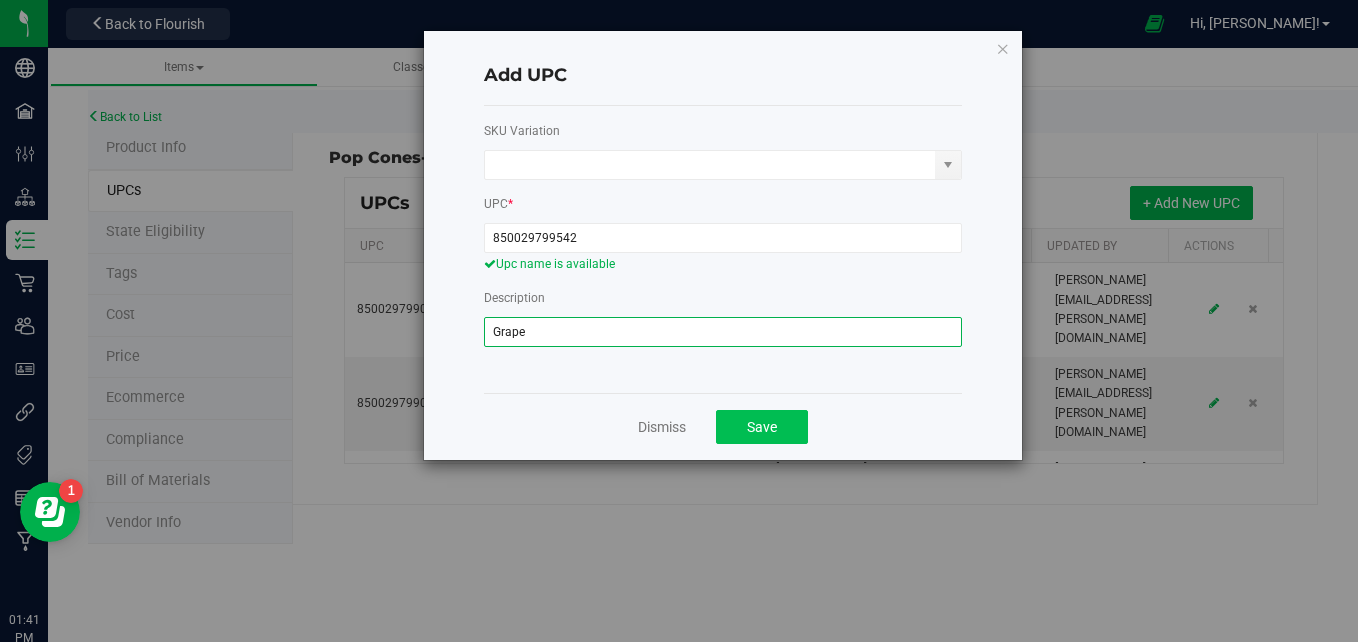 type on "Grape" 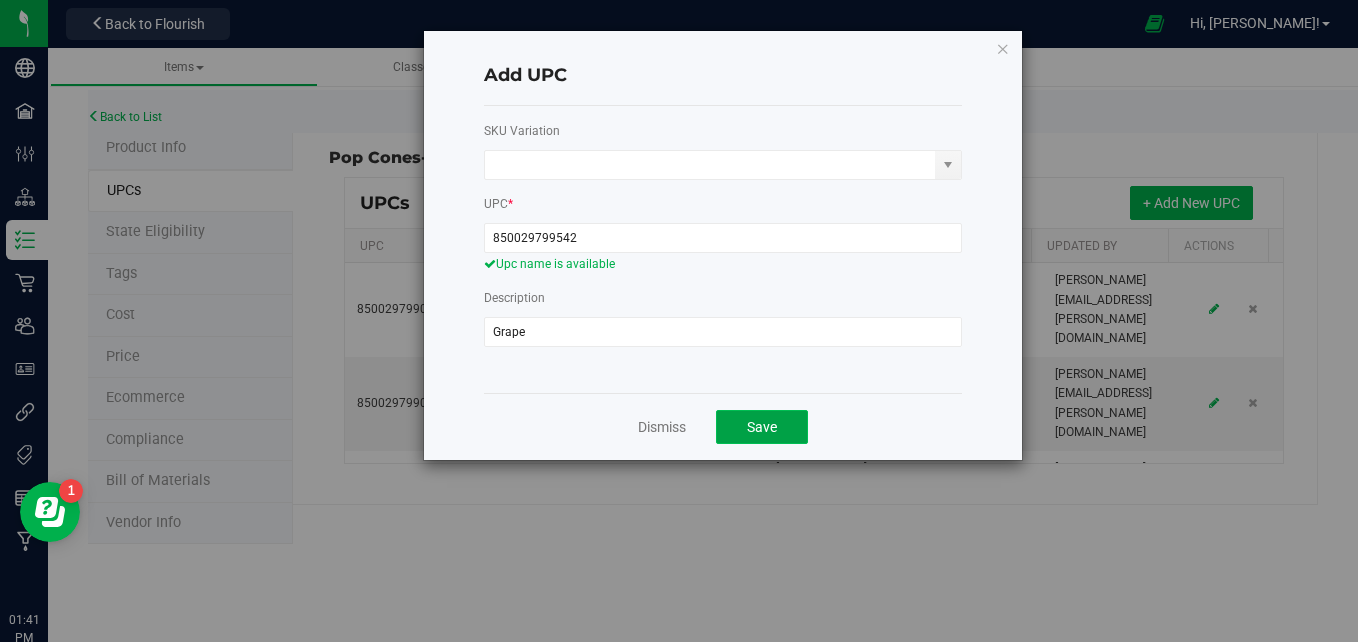 click on "Save" 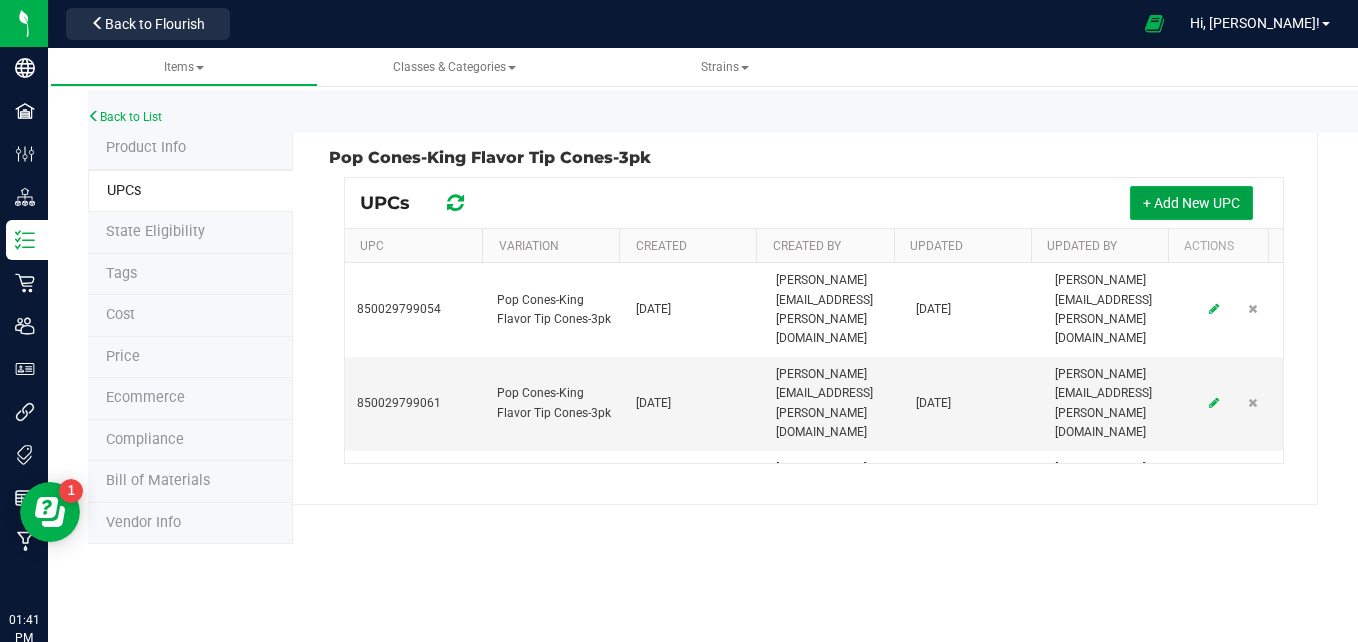 click on "+ Add New UPC" at bounding box center (1191, 203) 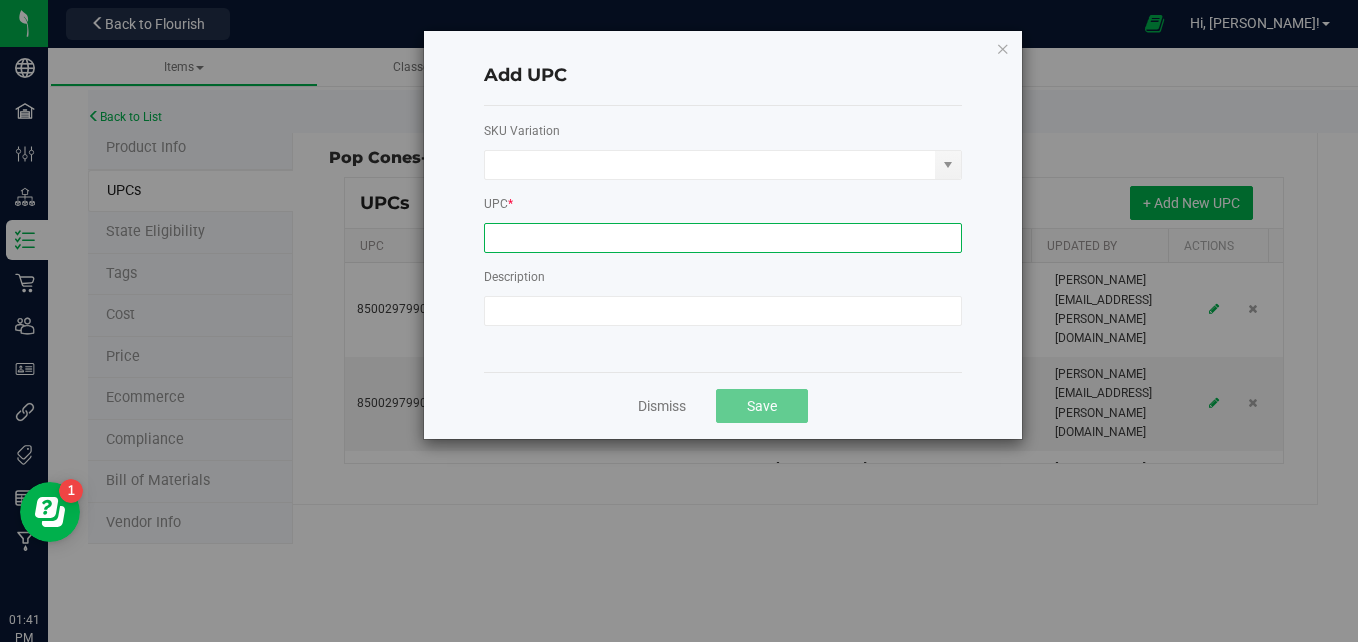 click at bounding box center [723, 238] 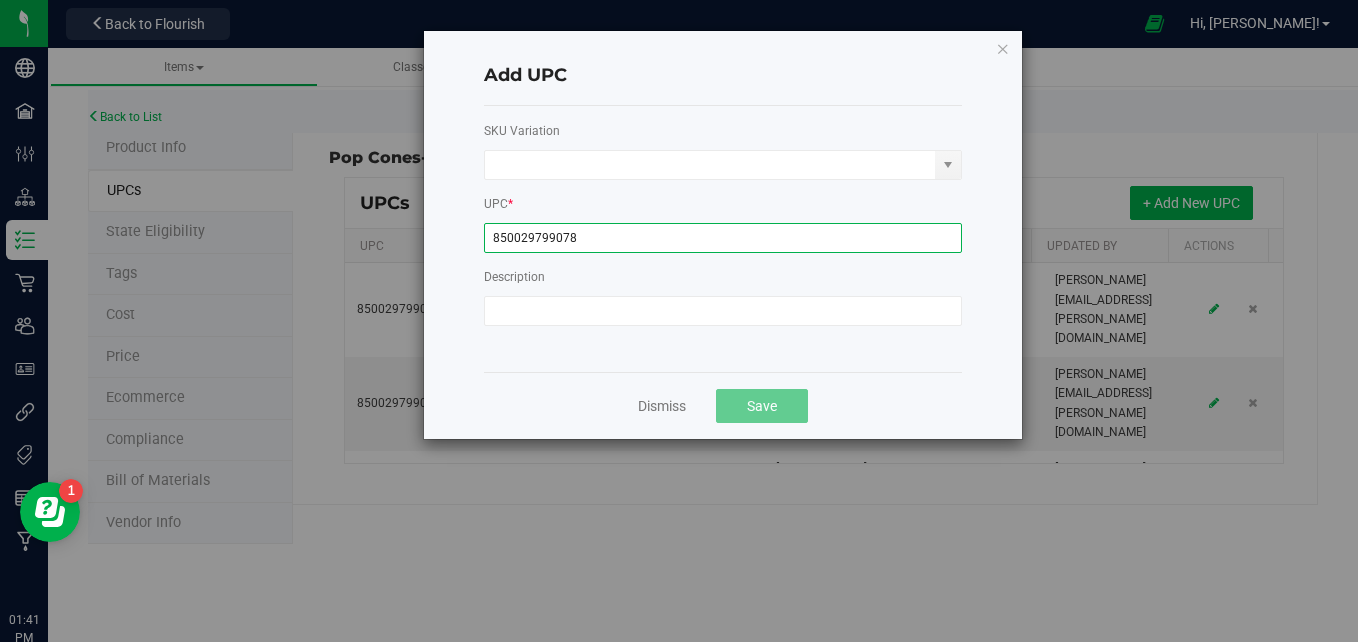 type on "850029799078" 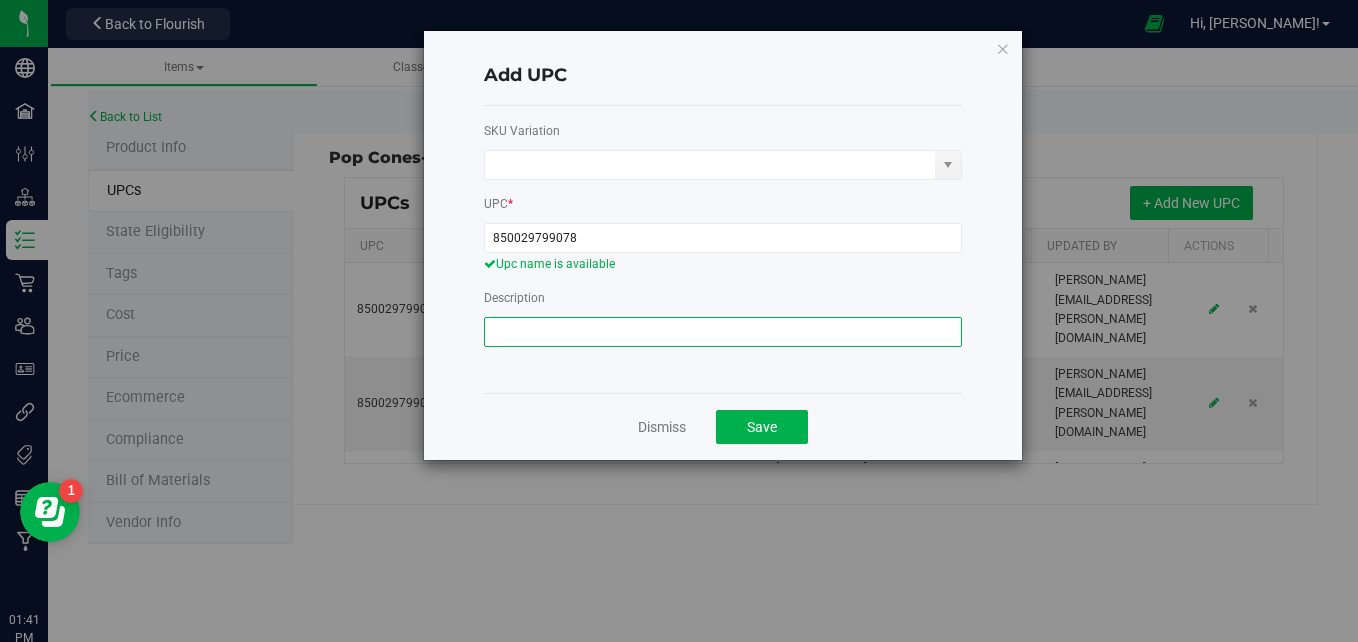 click at bounding box center (723, 332) 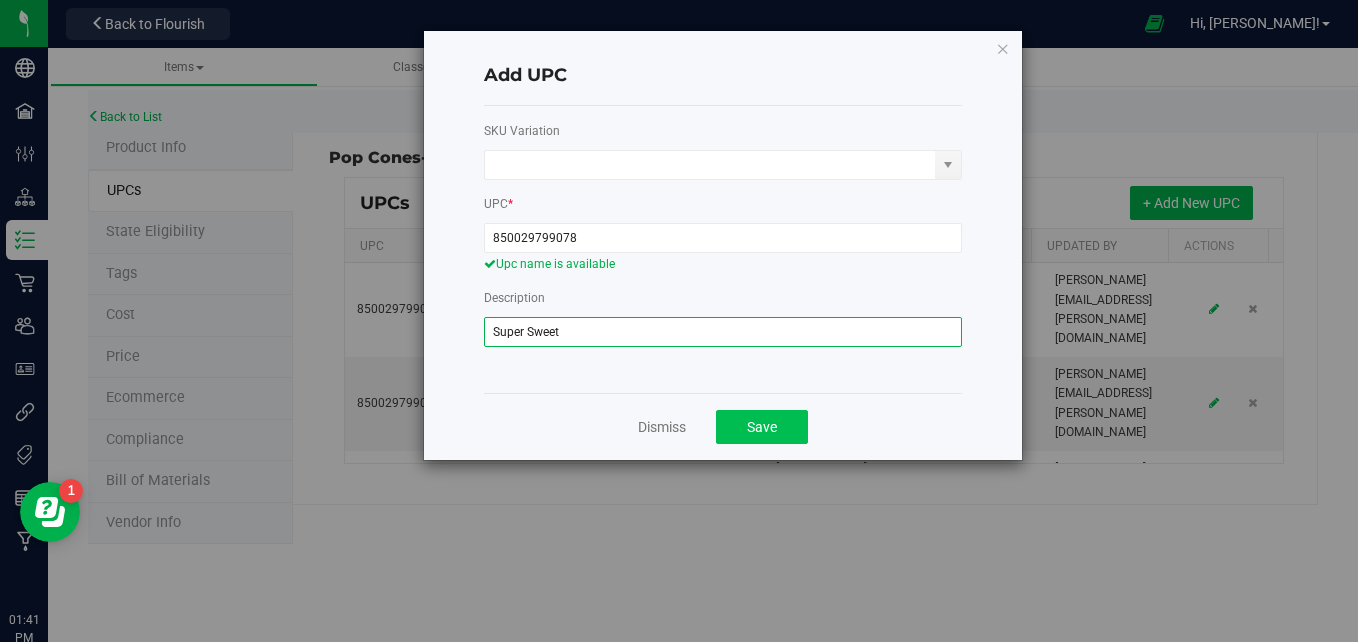type on "Super Sweet" 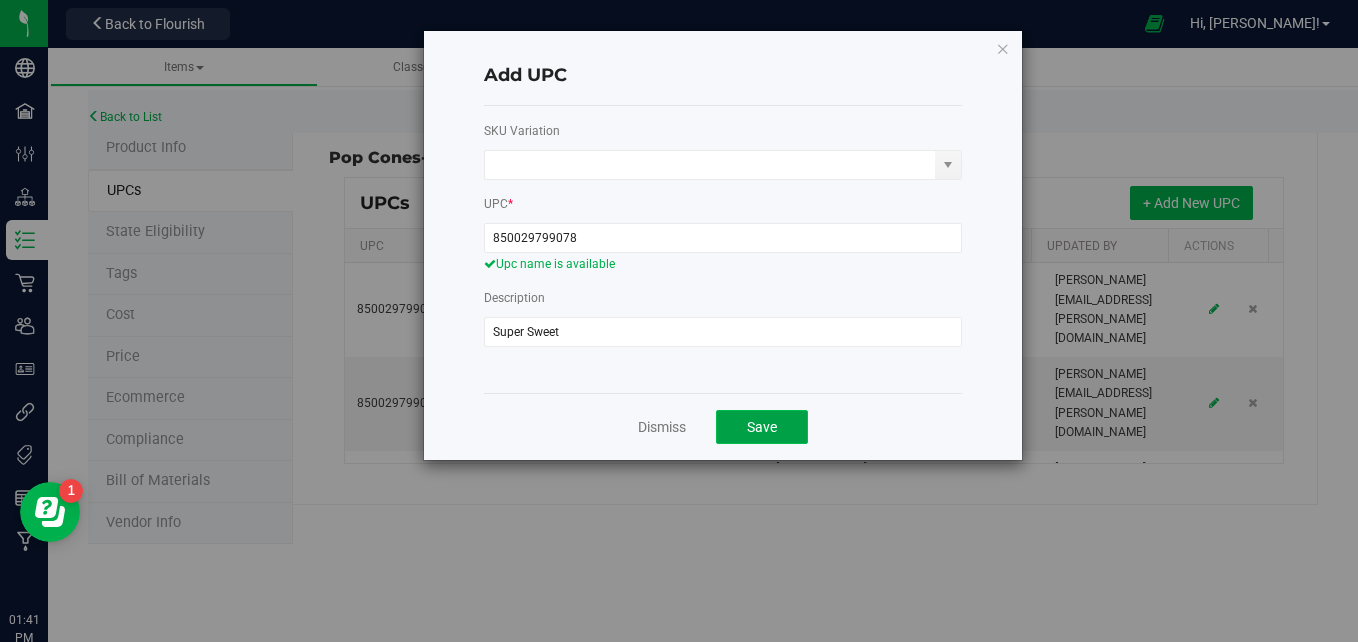click on "Save" 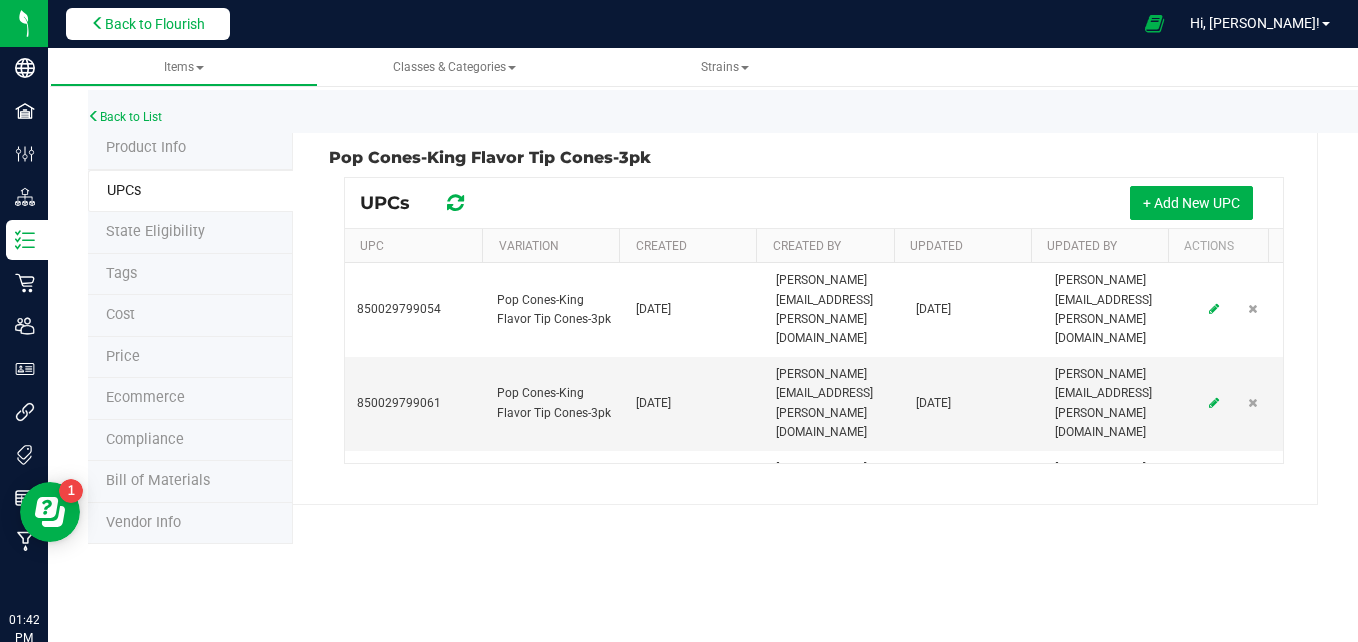 click on "Back to Flourish" at bounding box center [155, 24] 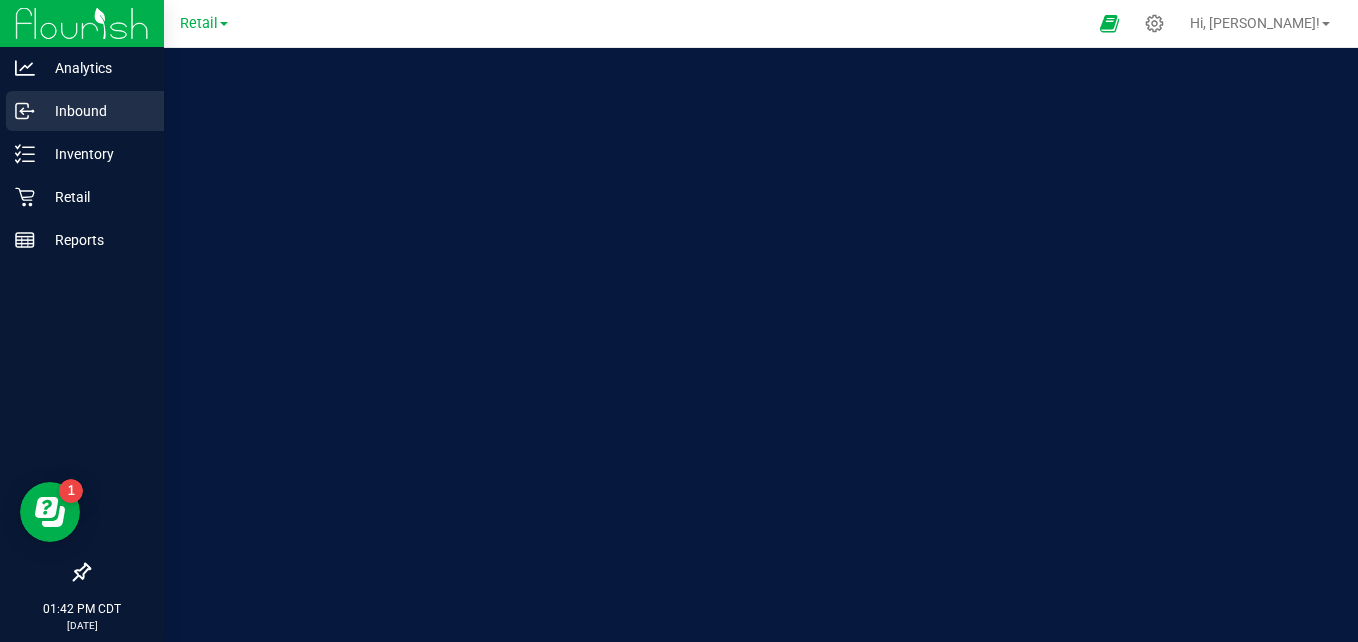 click 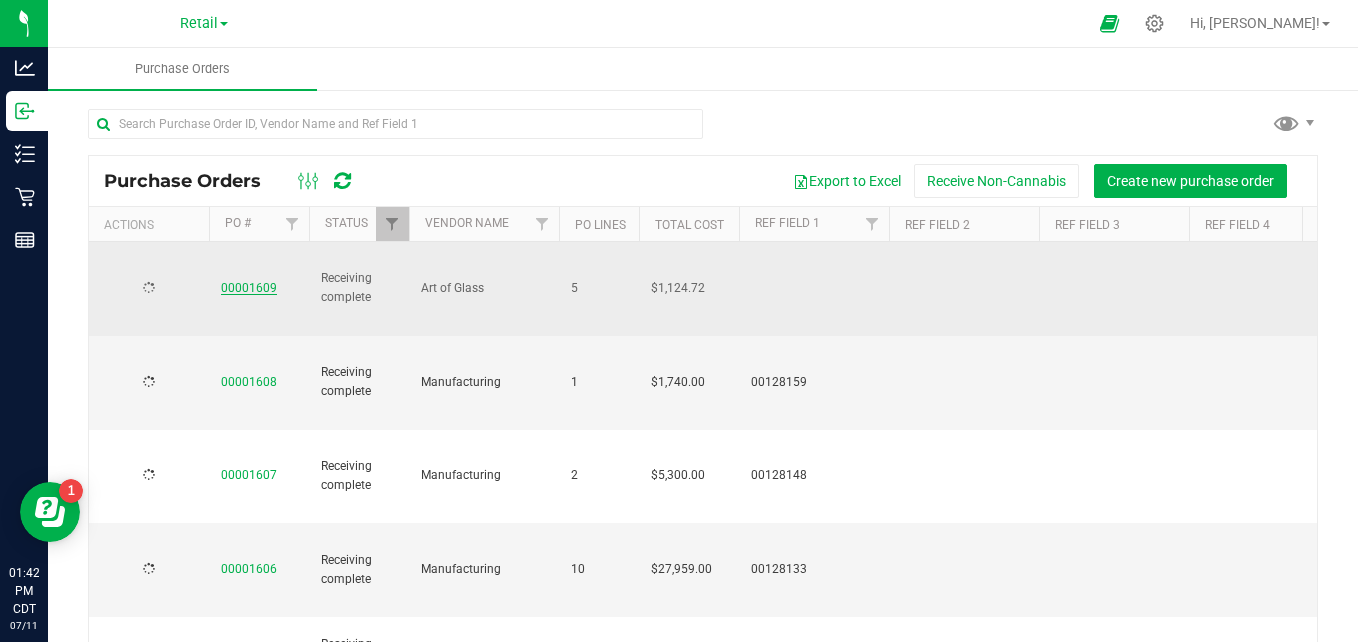 click on "00001609" at bounding box center (249, 288) 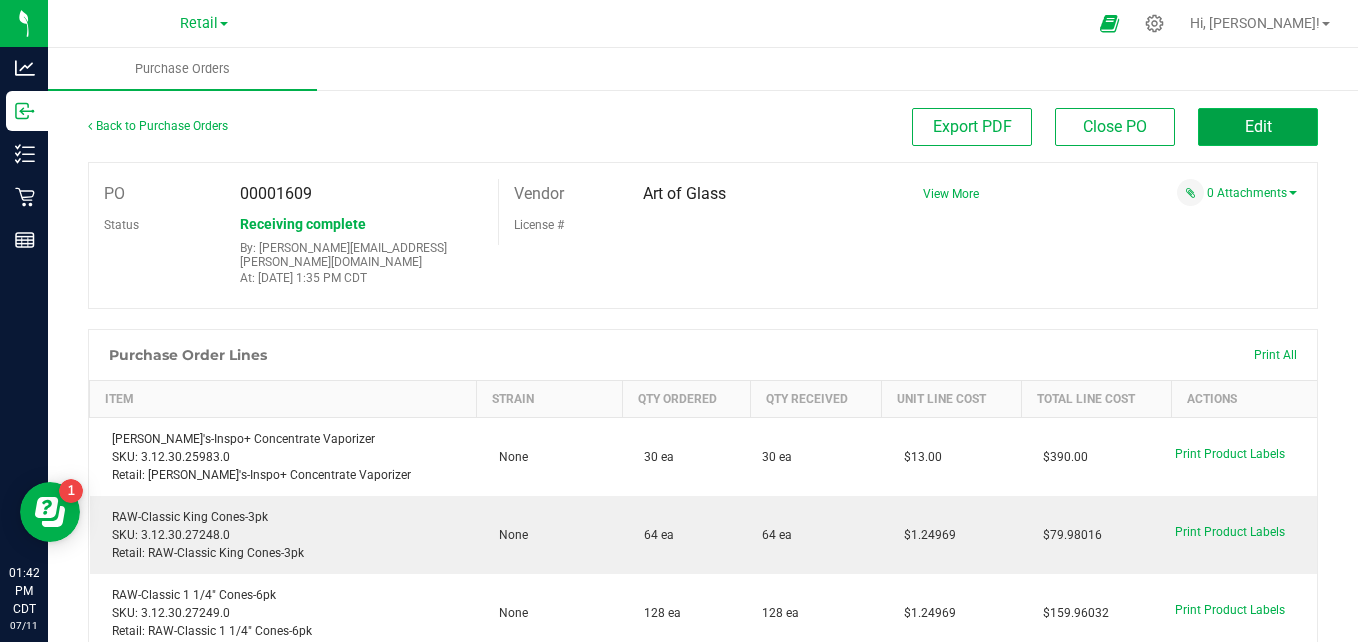 click on "Edit" at bounding box center [1258, 127] 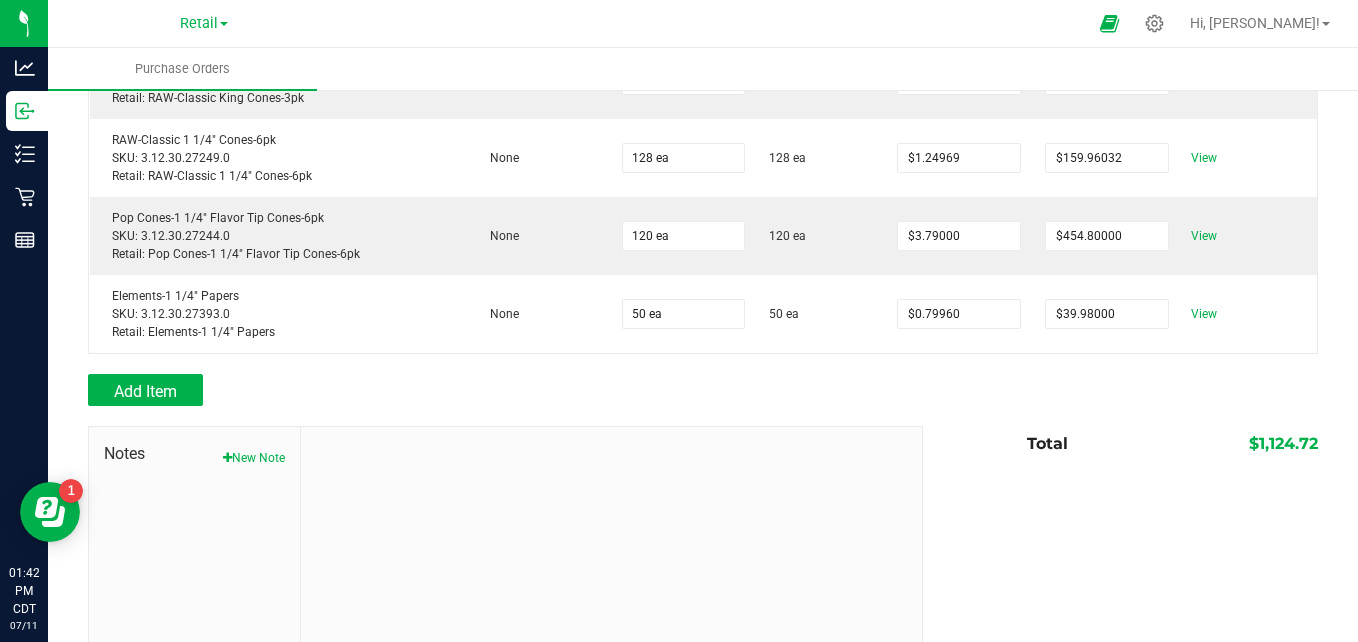 scroll, scrollTop: 456, scrollLeft: 0, axis: vertical 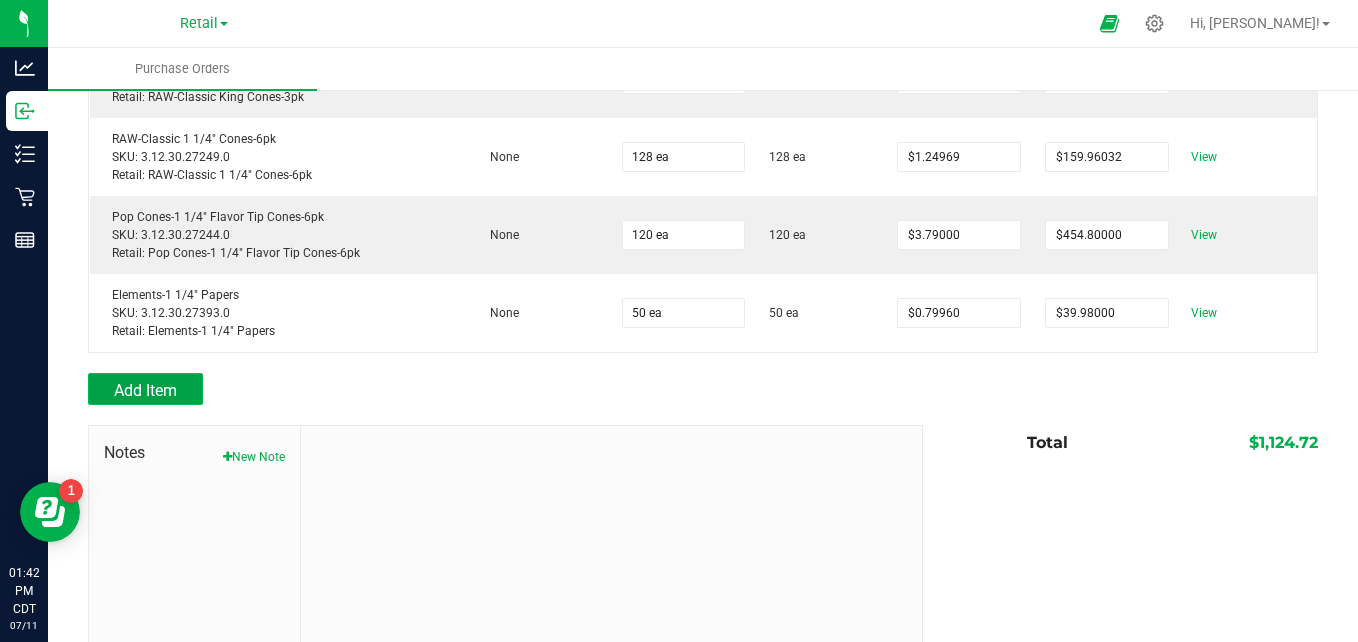 click on "Add Item" at bounding box center [145, 390] 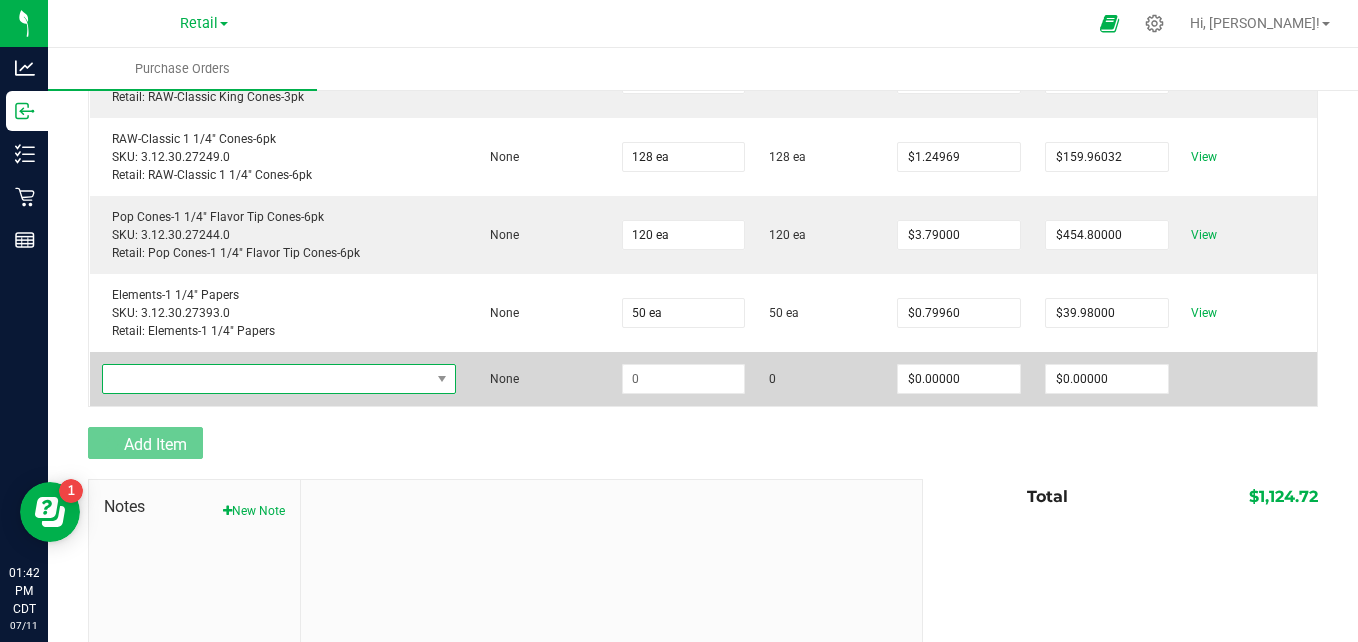 click at bounding box center (266, 379) 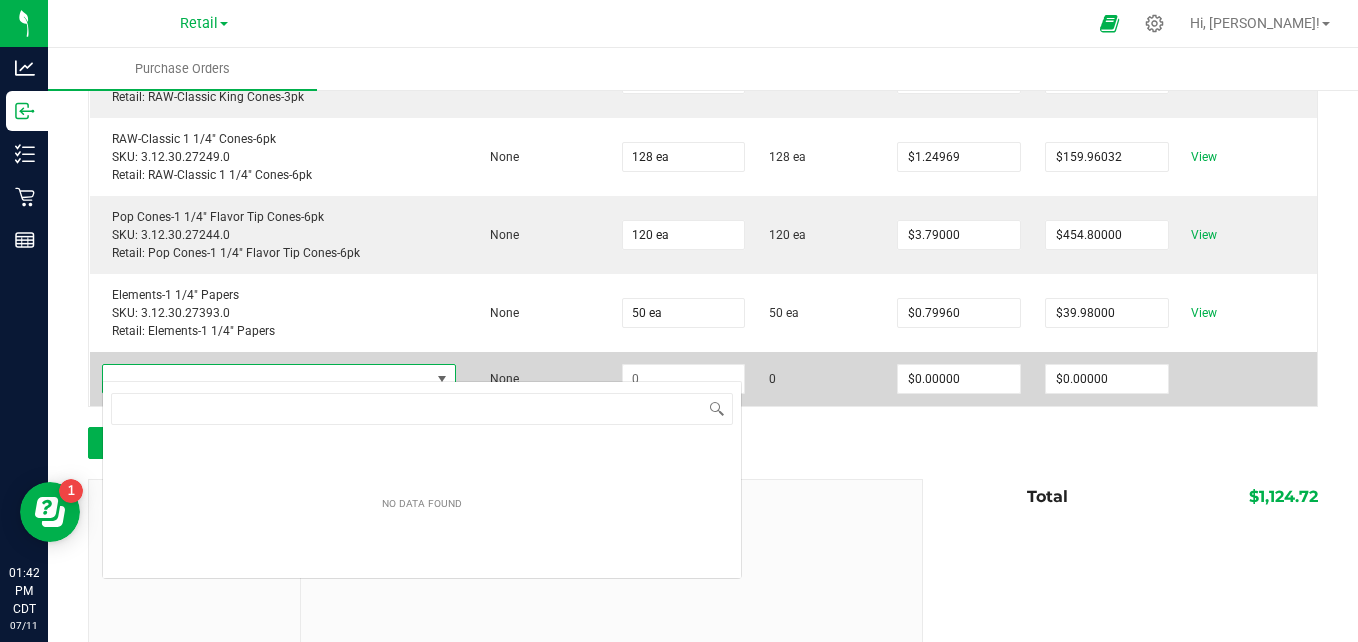scroll, scrollTop: 99970, scrollLeft: 99695, axis: both 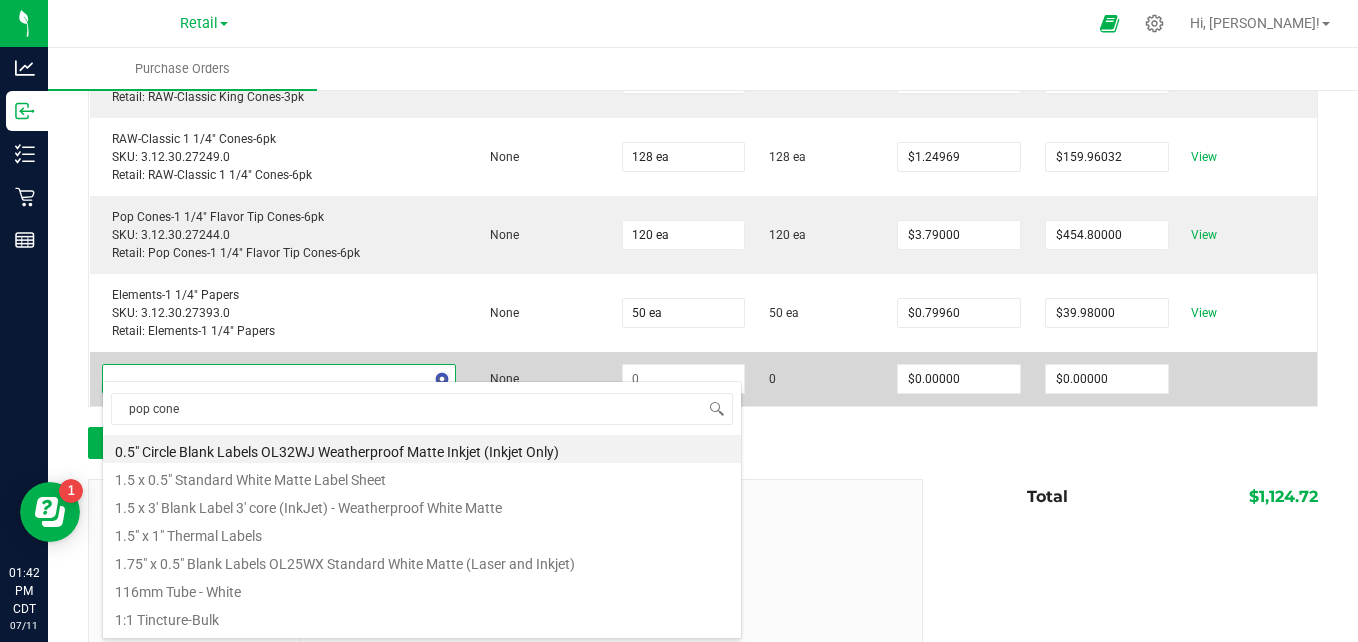 type on "pop cones" 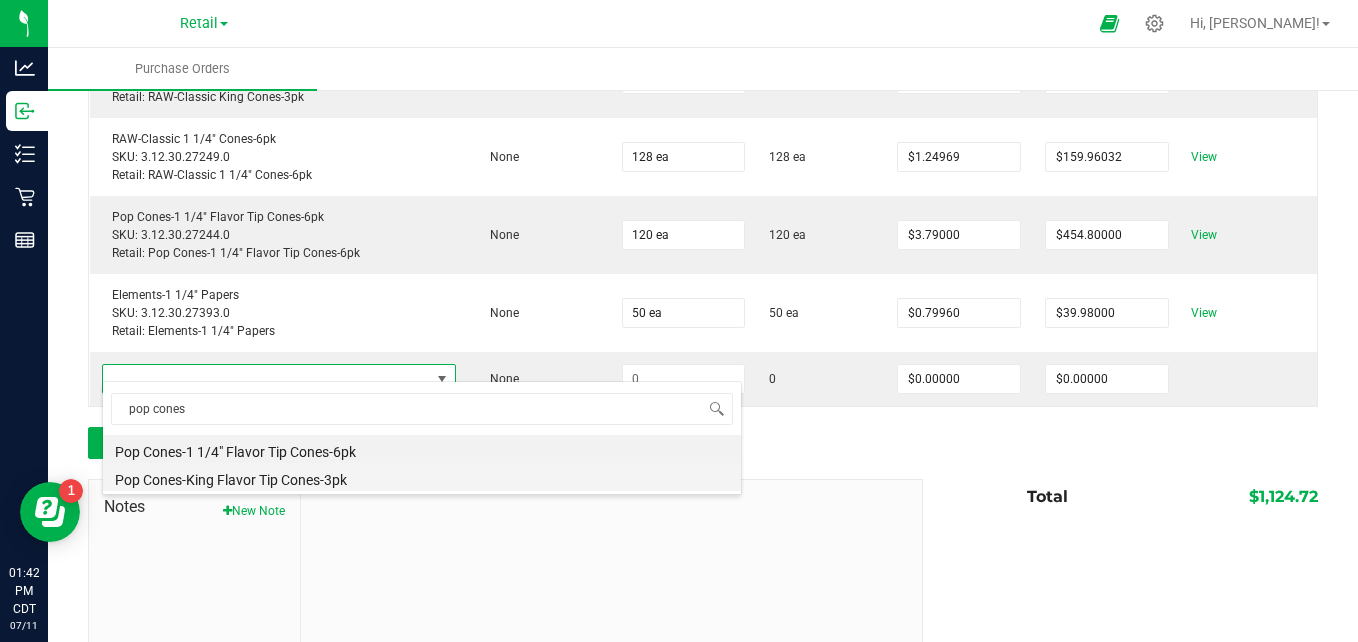 click on "Pop Cones-King Flavor Tip Cones-3pk" at bounding box center (422, 477) 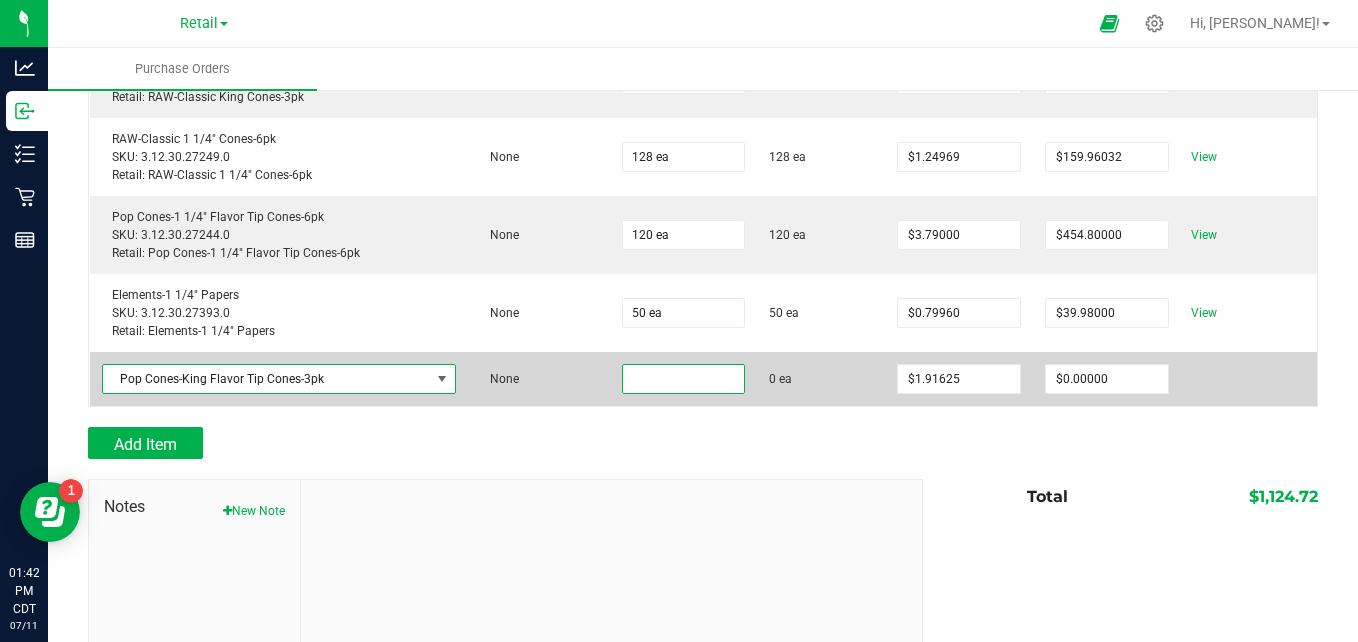 click at bounding box center [684, 379] 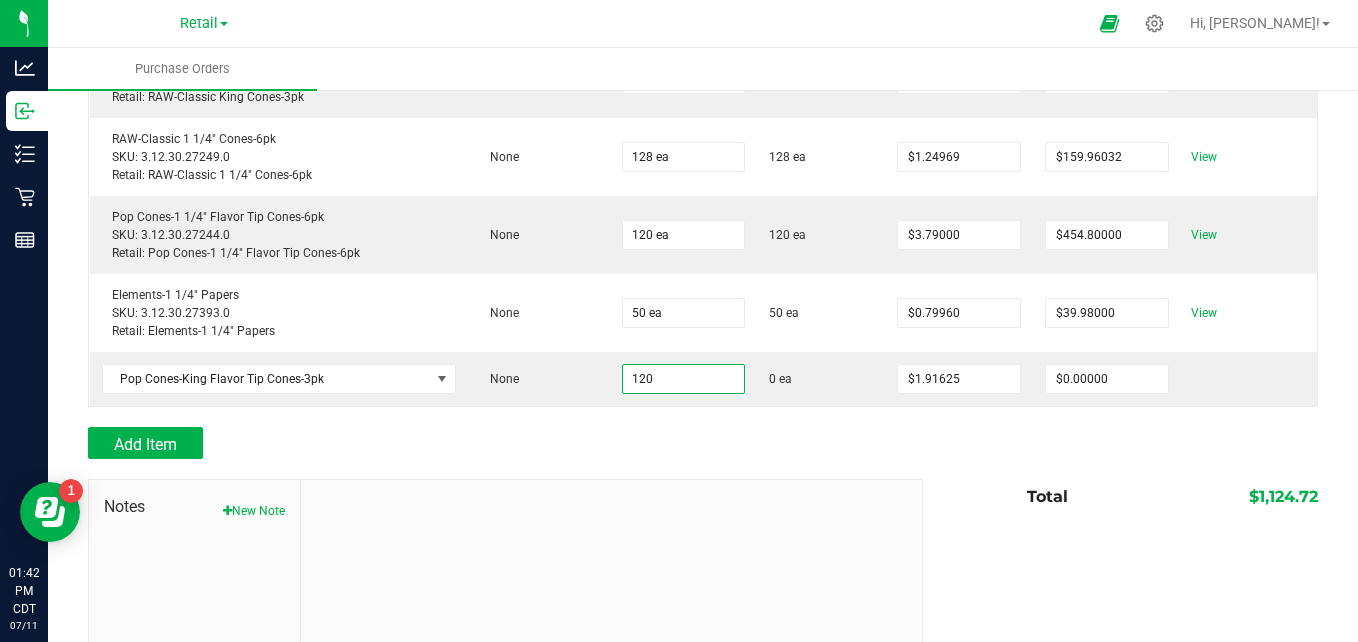 type on "120 ea" 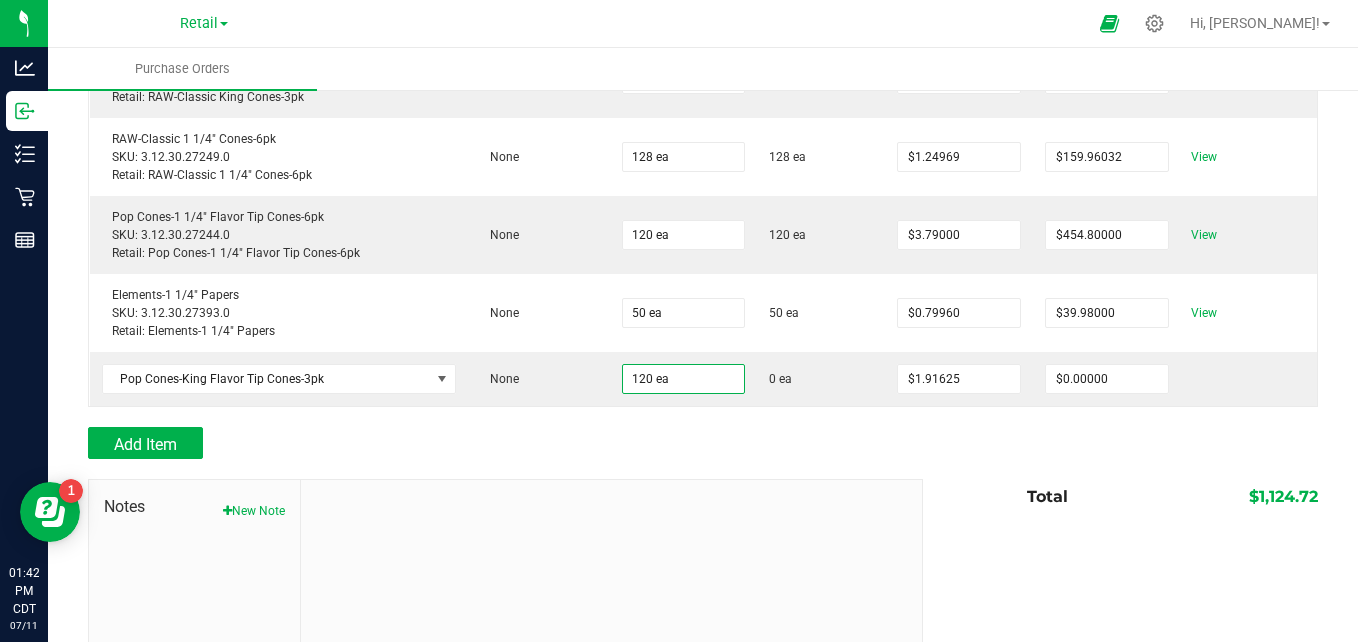 click on "Add Item" at bounding box center (498, 443) 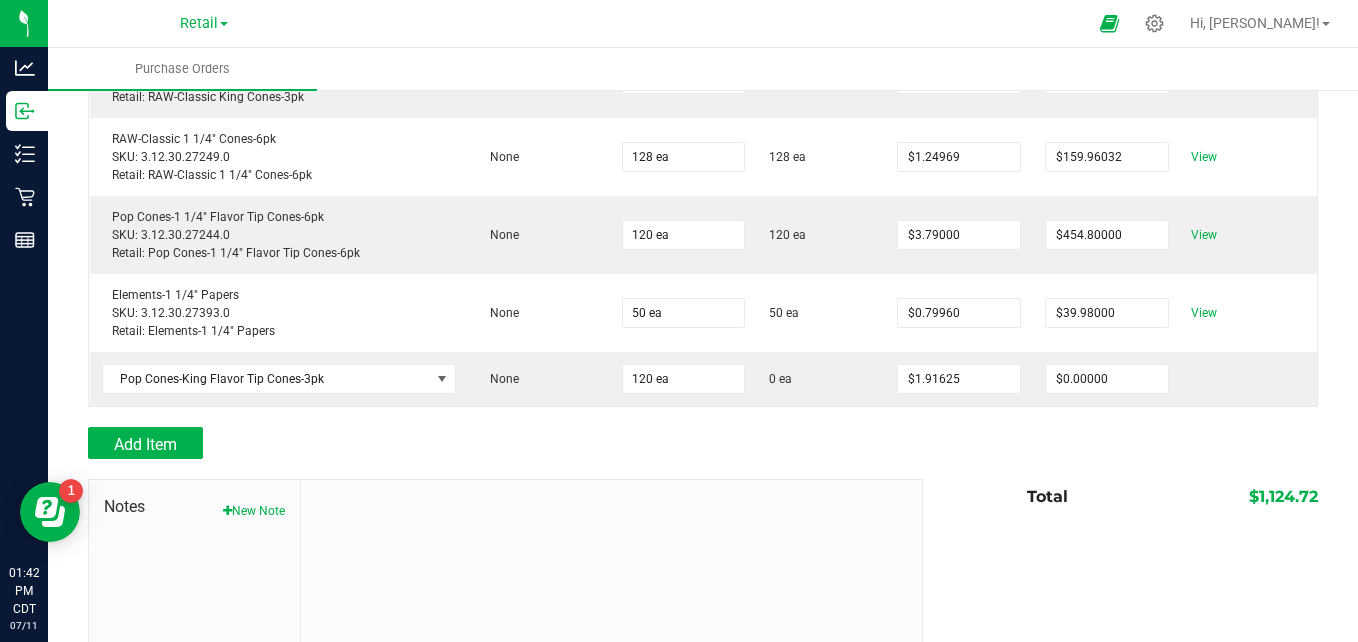 type on "$229.95000" 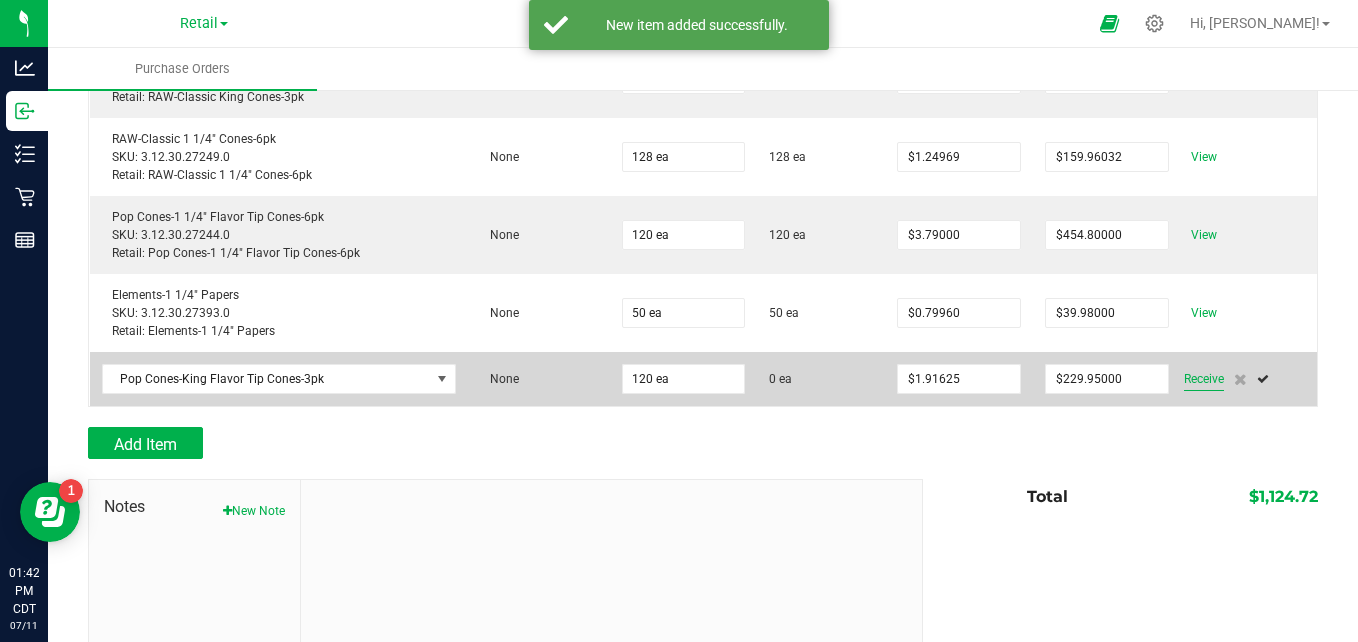 click on "Receive" at bounding box center [1204, 379] 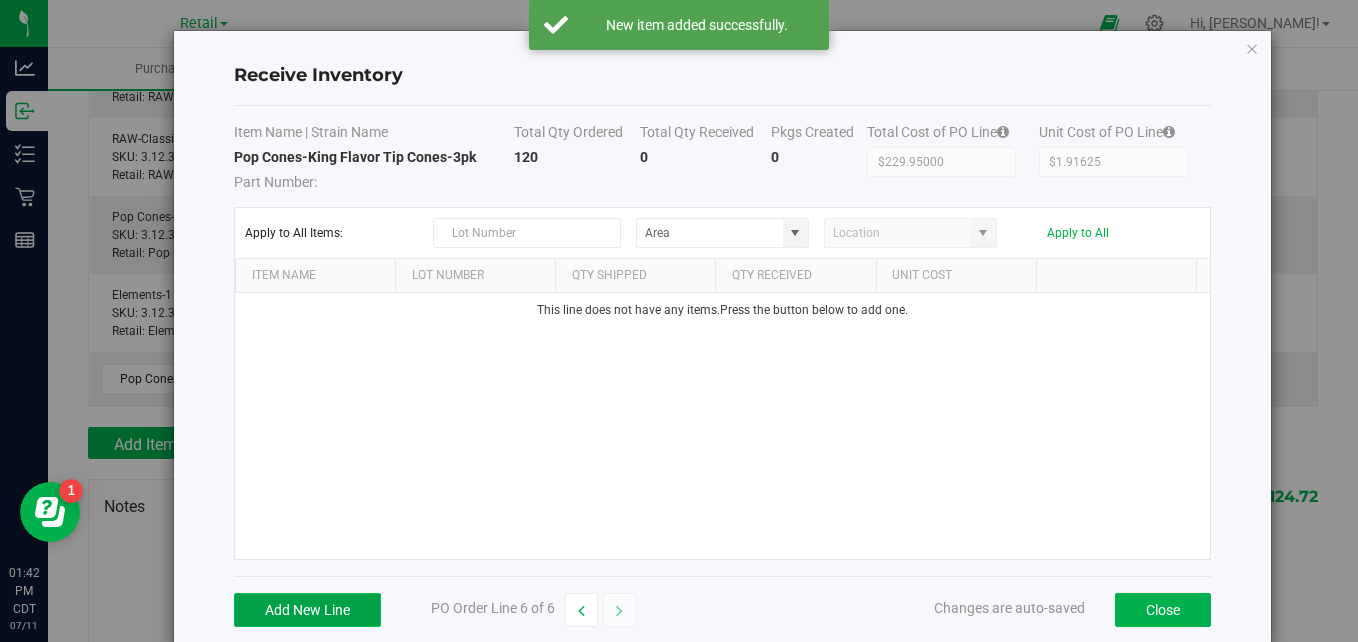 click on "Add New Line" at bounding box center [307, 610] 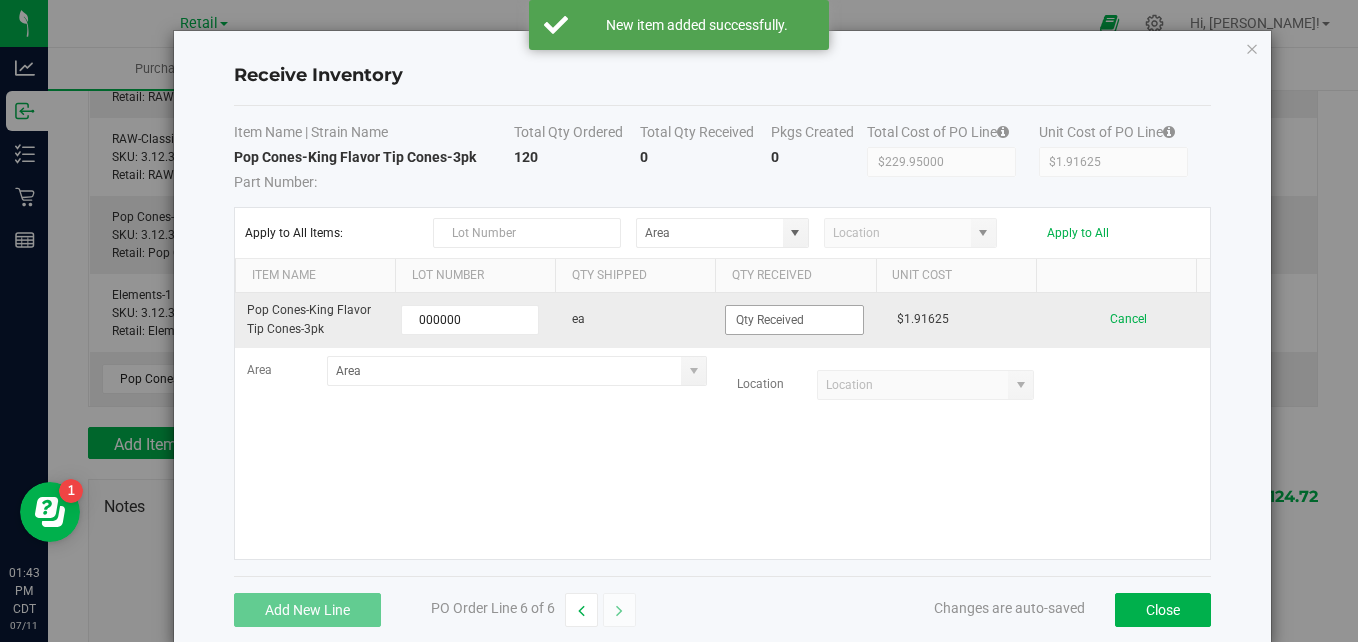 type on "000000" 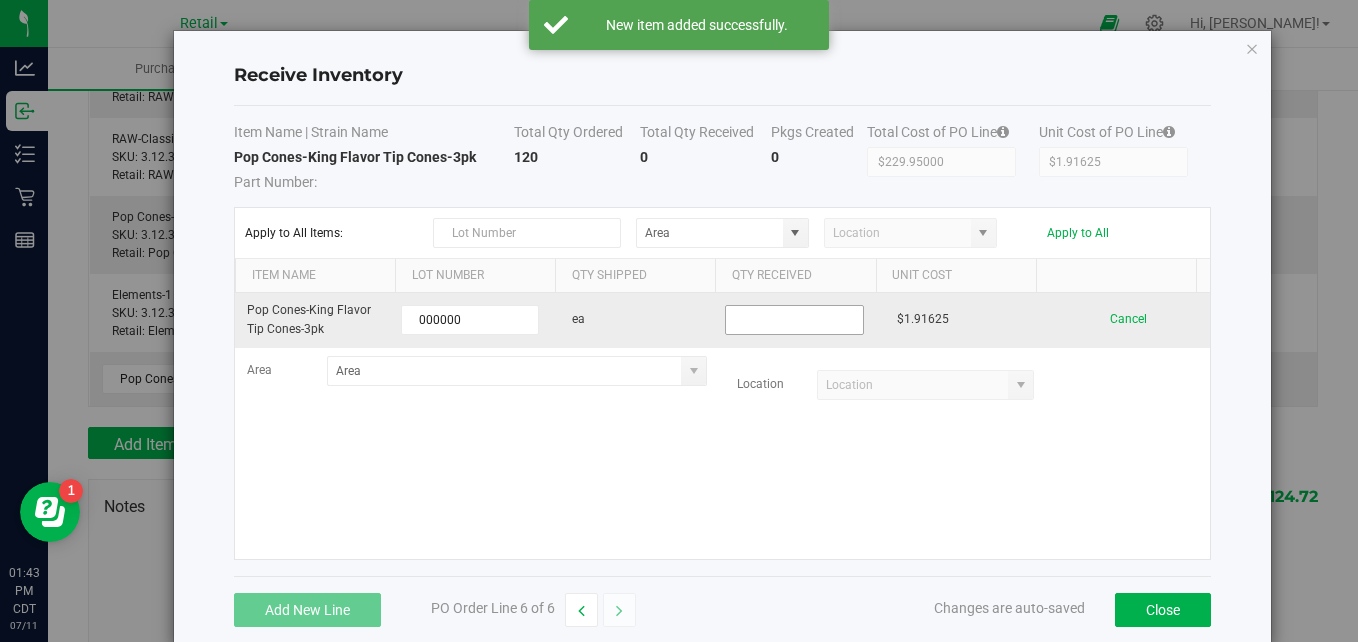 click at bounding box center [794, 320] 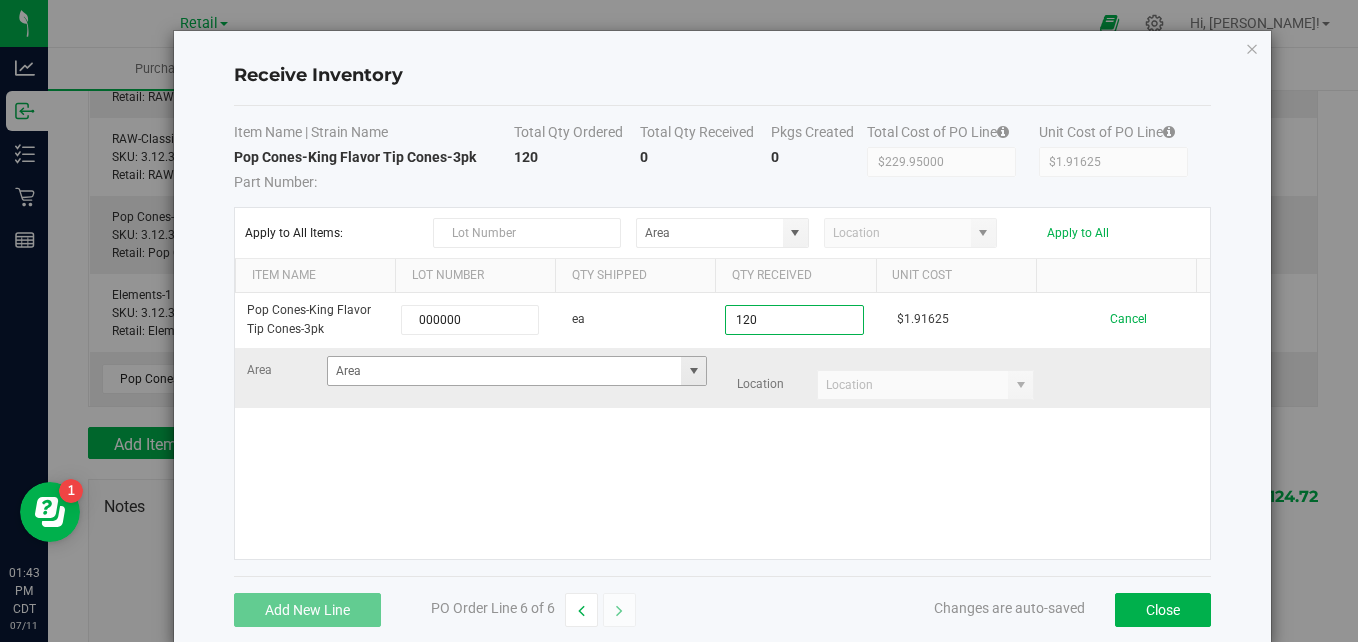 click at bounding box center (694, 371) 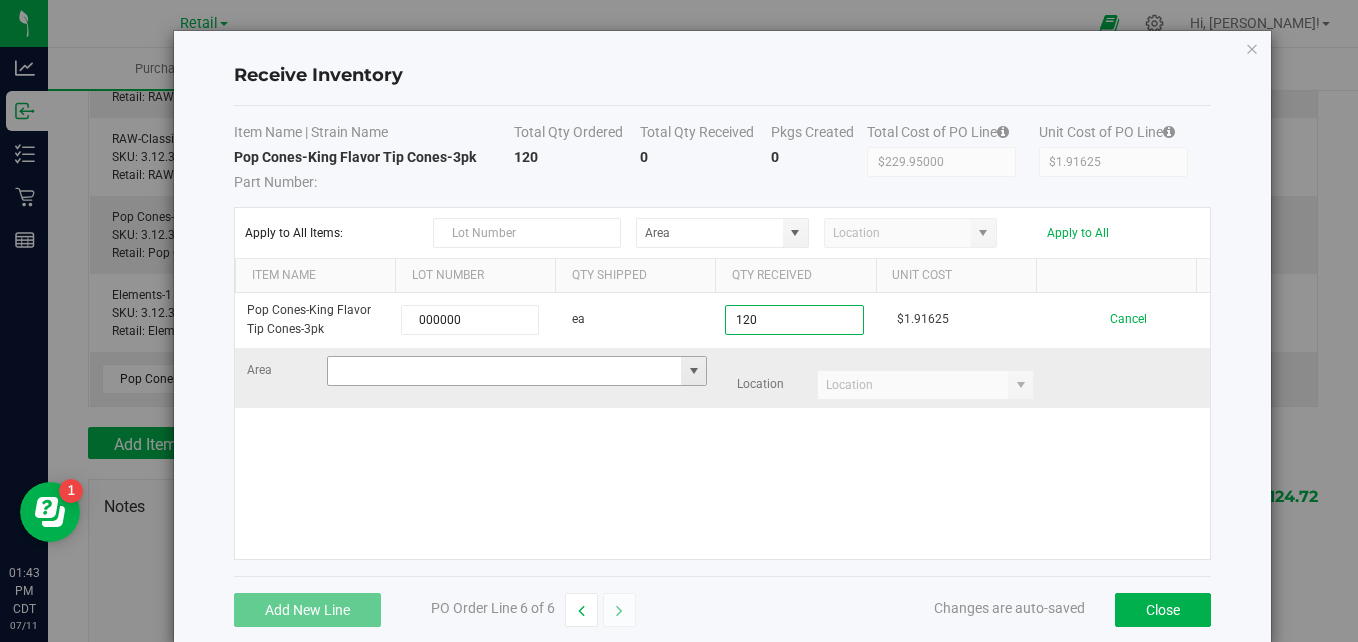 type on "120 ea" 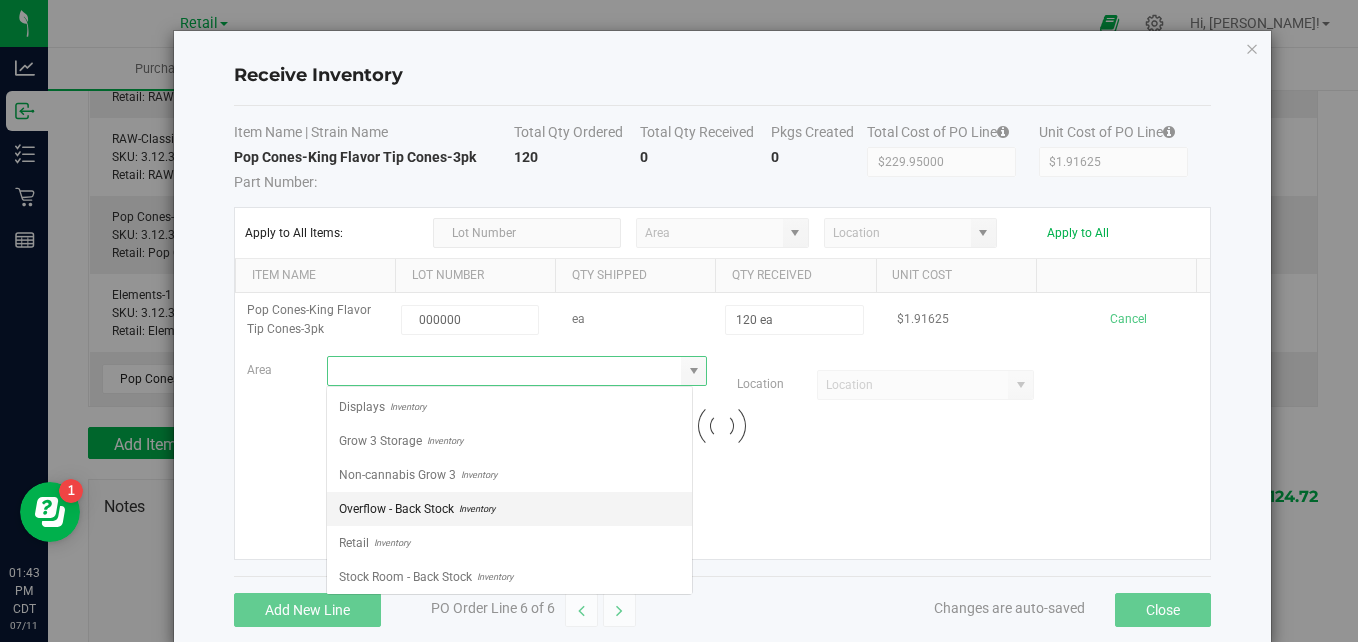 scroll, scrollTop: 99970, scrollLeft: 99633, axis: both 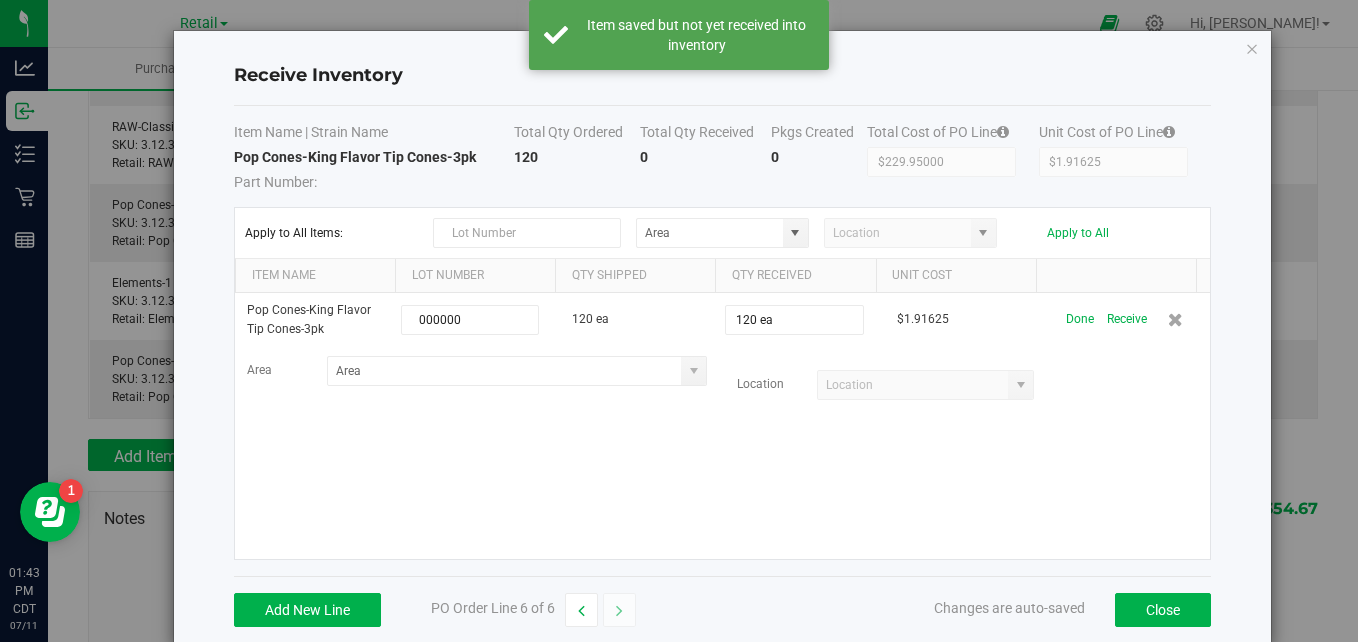 click on "Pop Cones-King Flavor Tip Cones-3pk  000000  120 ea  120 ea  $1.91625   Done   Receive   Area   Location" at bounding box center [722, 426] 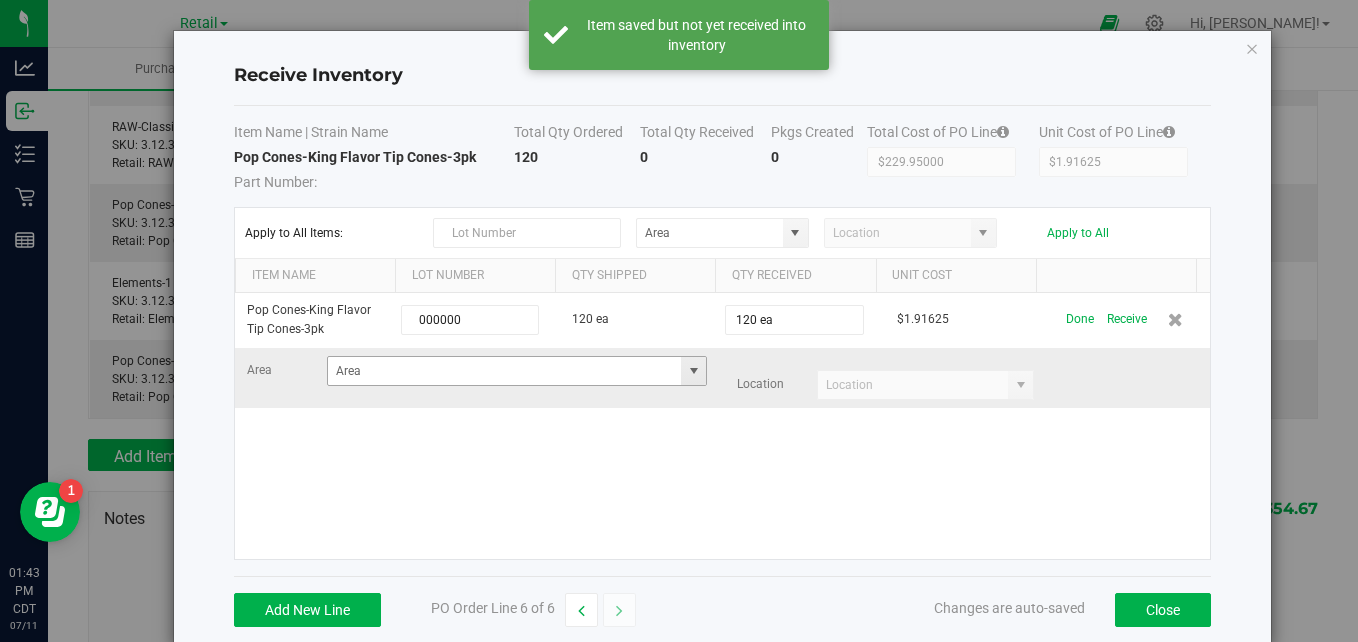click at bounding box center (694, 371) 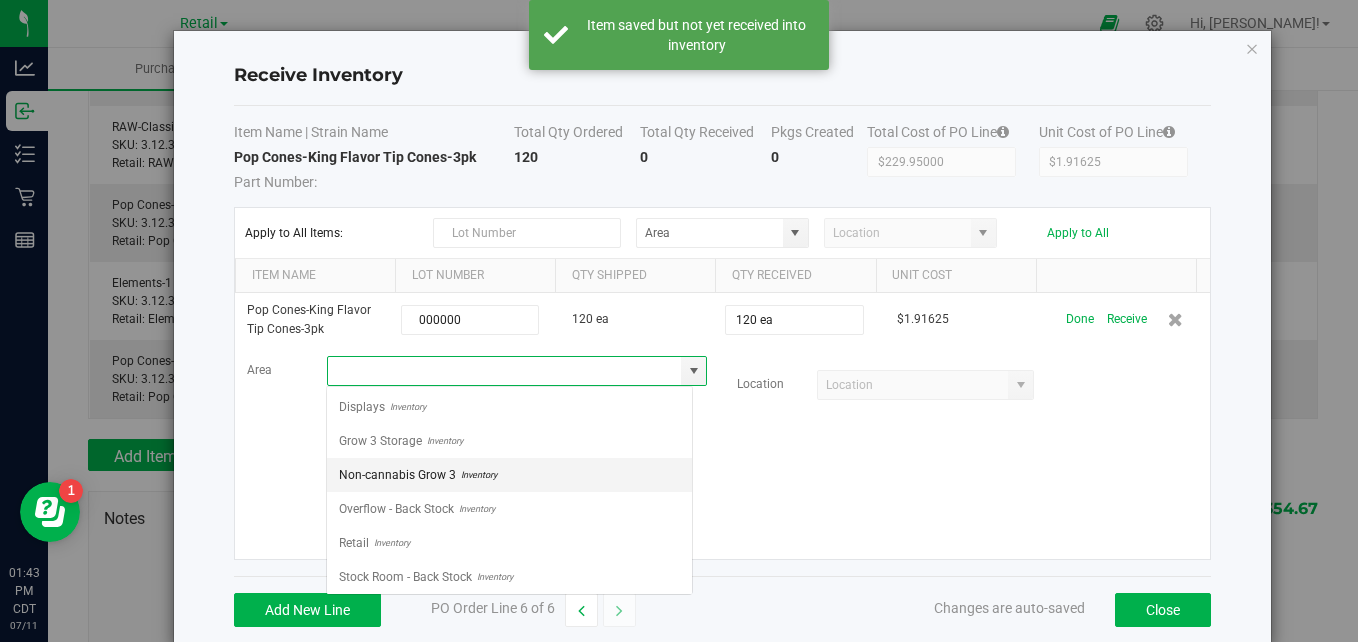 scroll, scrollTop: 99970, scrollLeft: 99633, axis: both 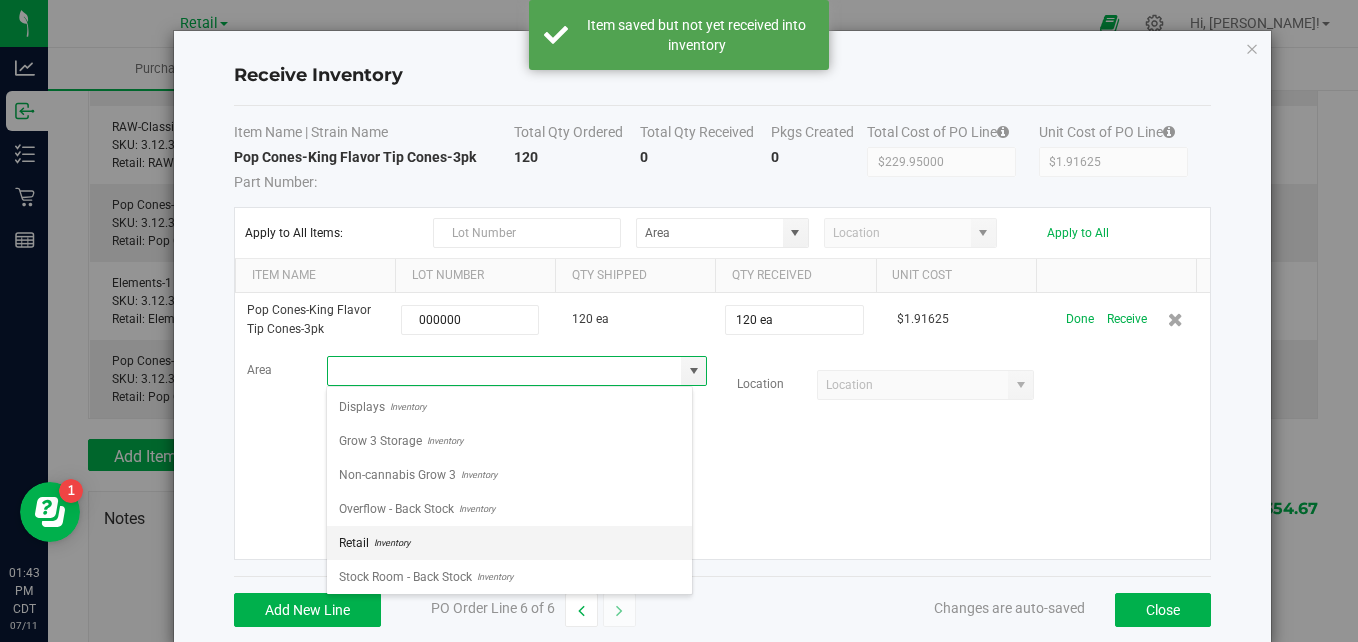 click on "Retail Inventory" at bounding box center (509, 543) 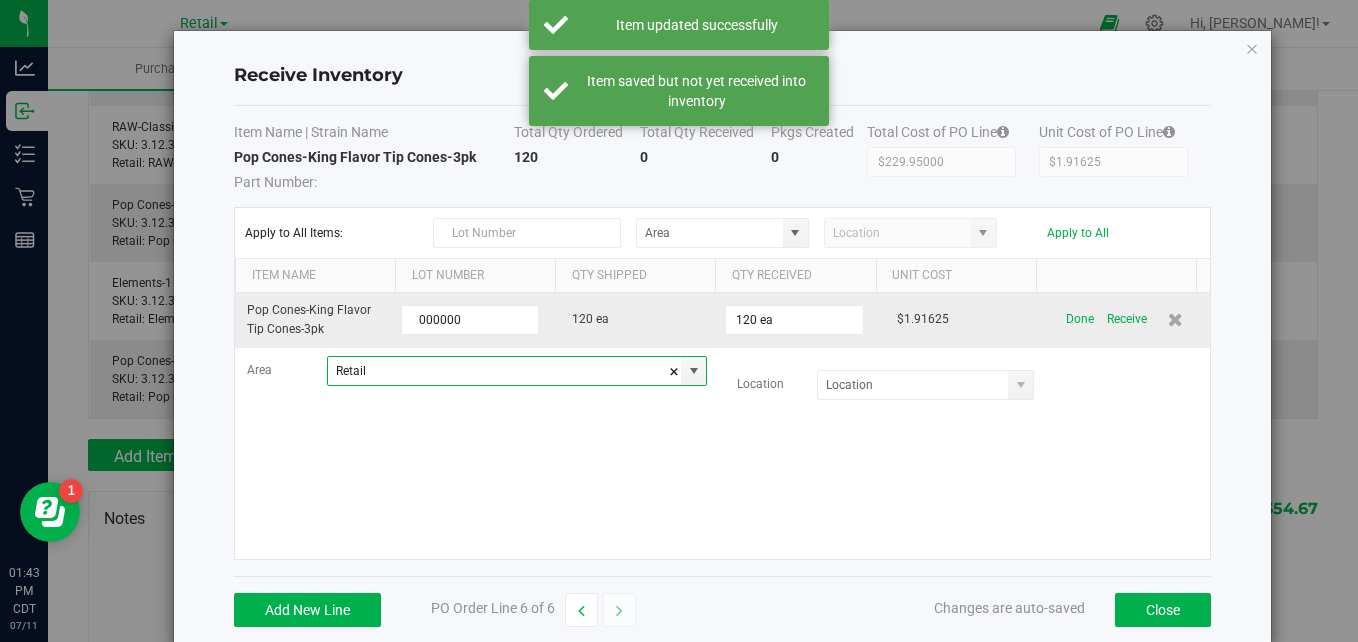 click on "Done   Receive" at bounding box center (1128, 319) 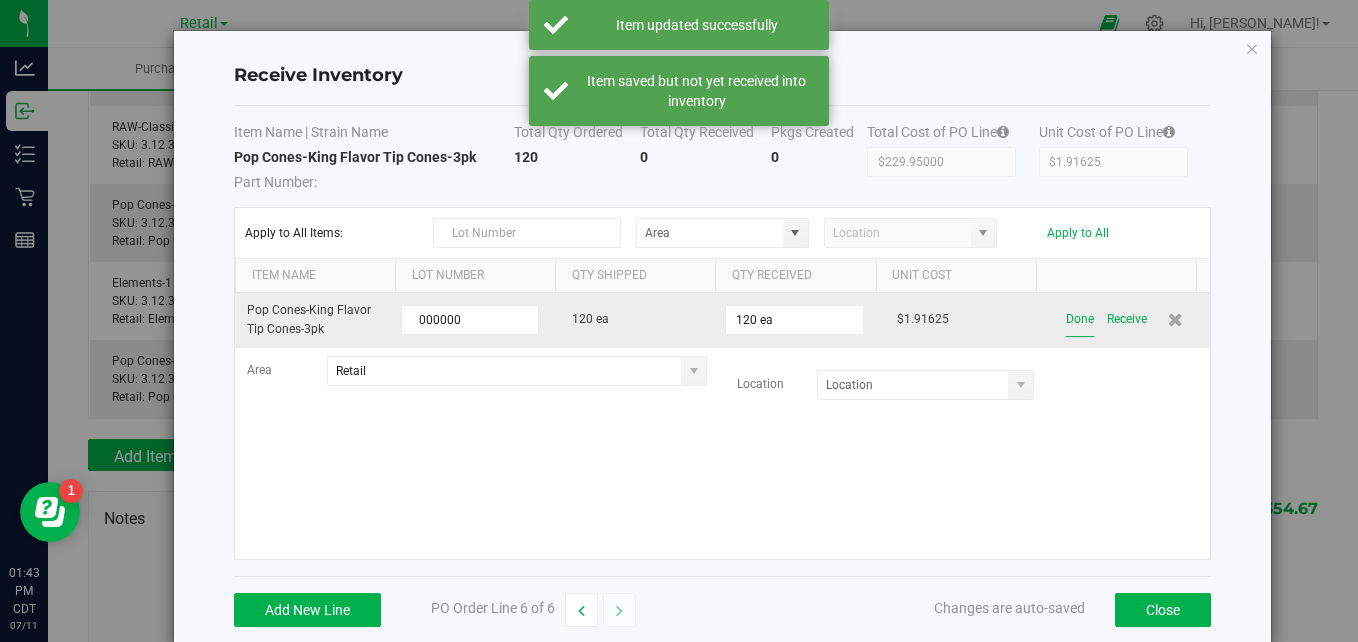 click on "Done" at bounding box center [1080, 319] 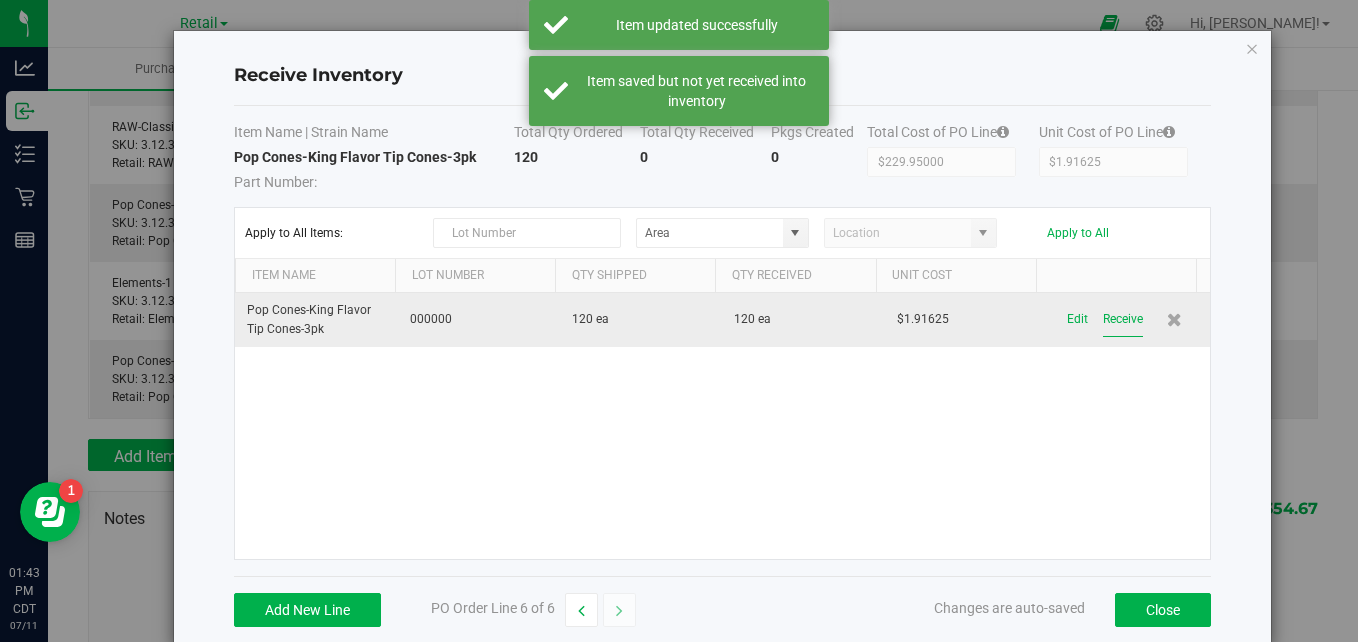 click on "Receive" at bounding box center [1123, 319] 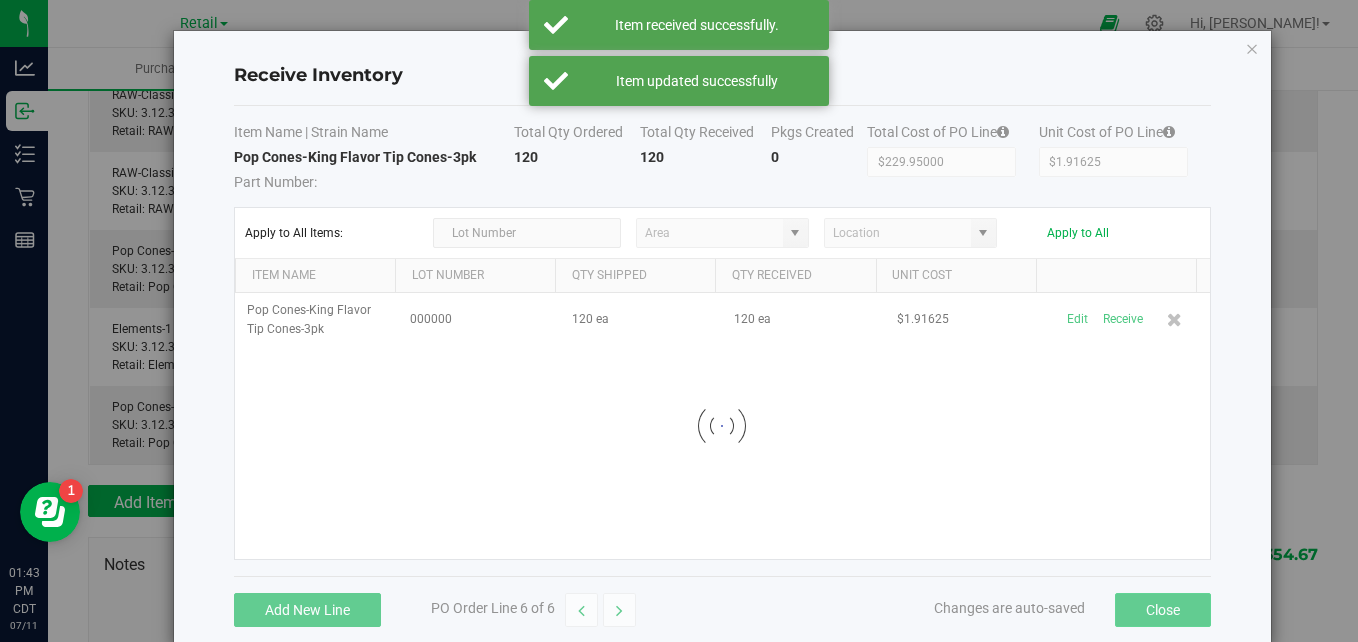 scroll, scrollTop: 456, scrollLeft: 0, axis: vertical 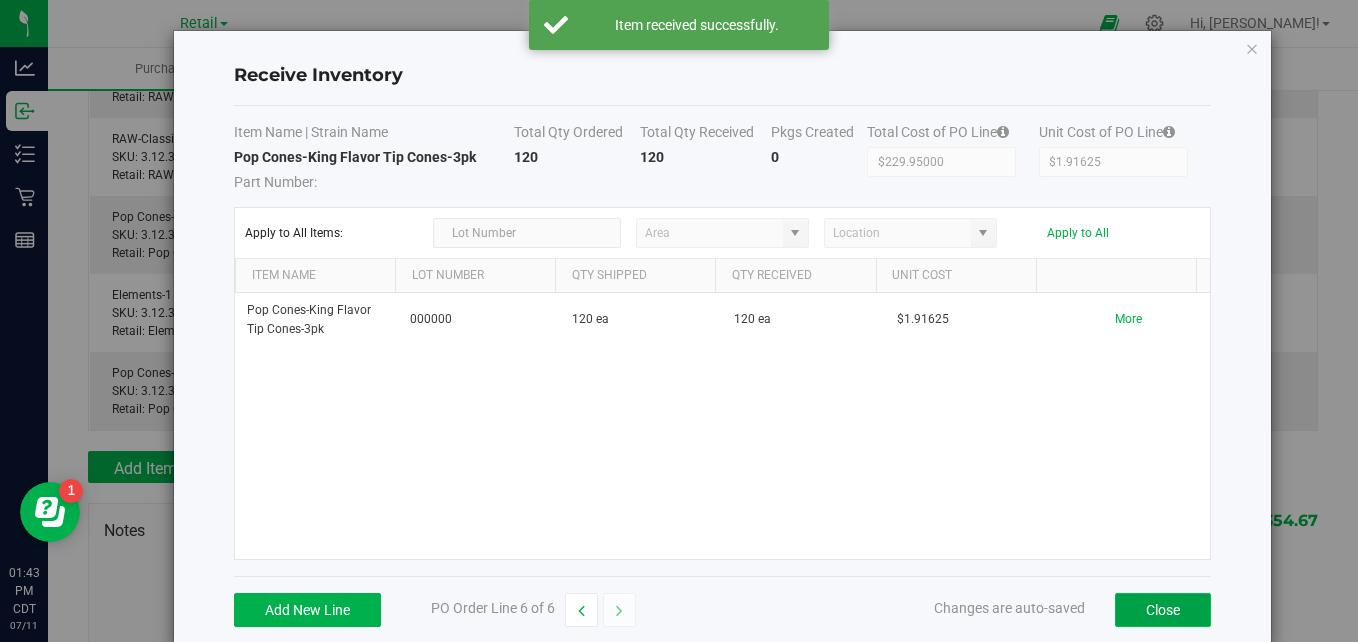 click on "Close" at bounding box center (1163, 610) 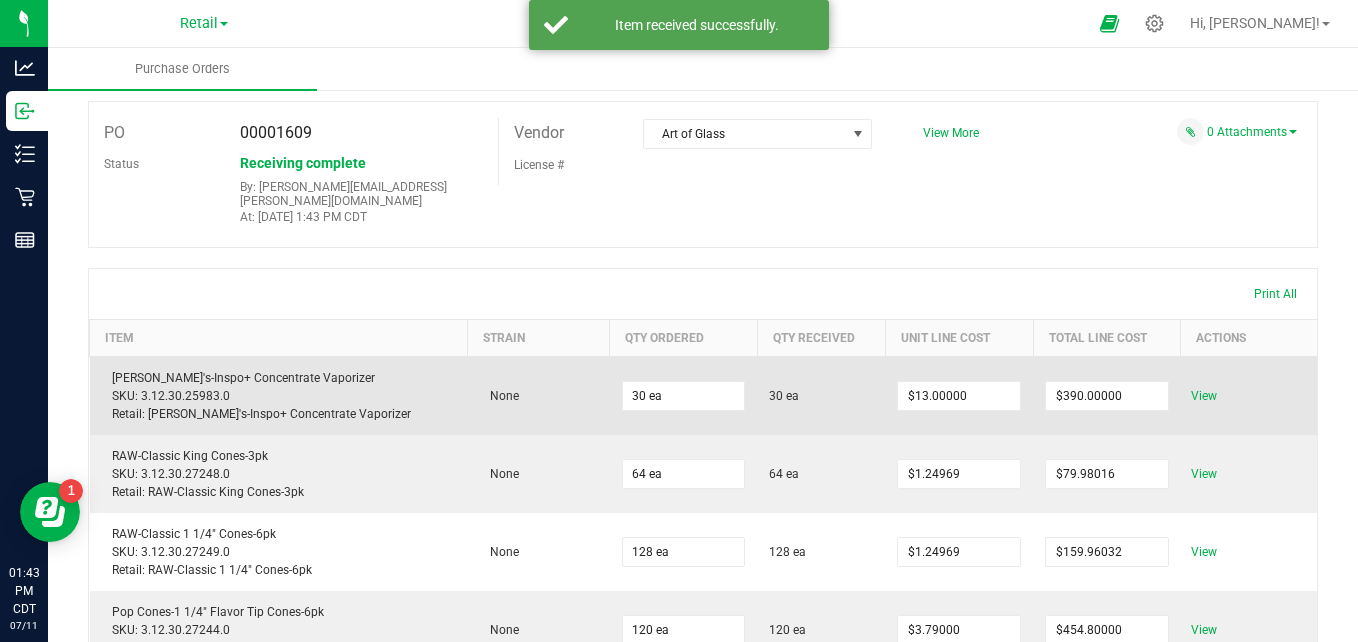 scroll, scrollTop: 0, scrollLeft: 0, axis: both 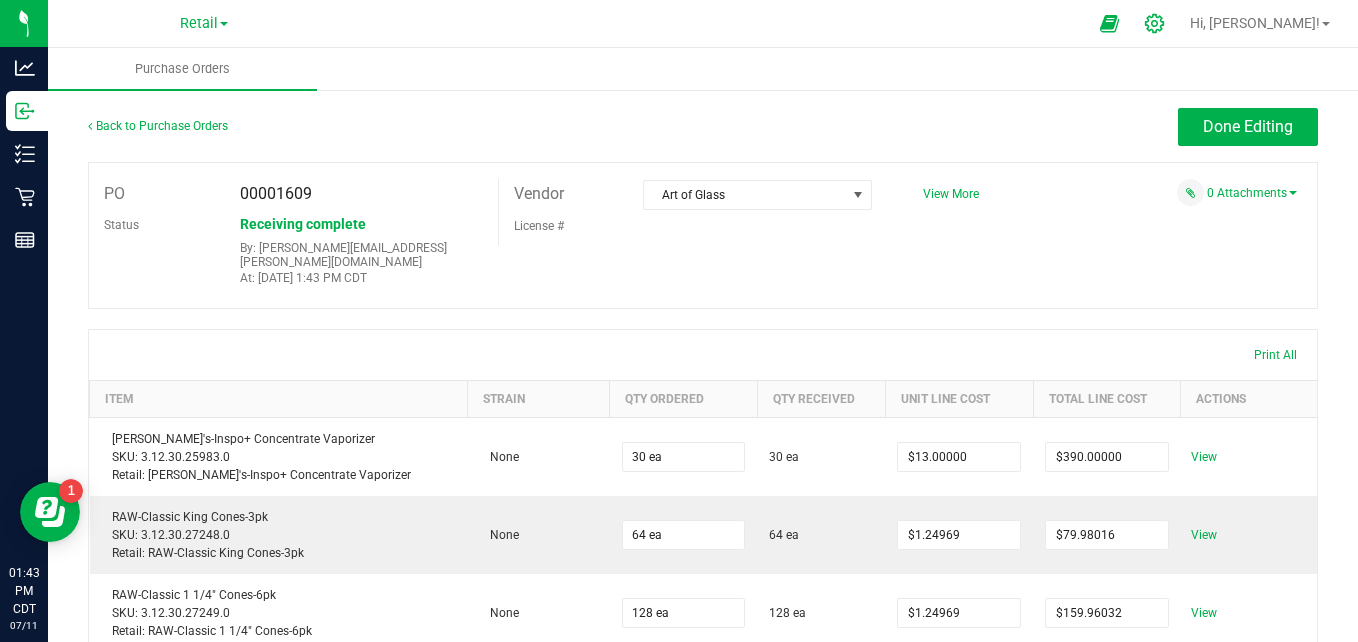 click 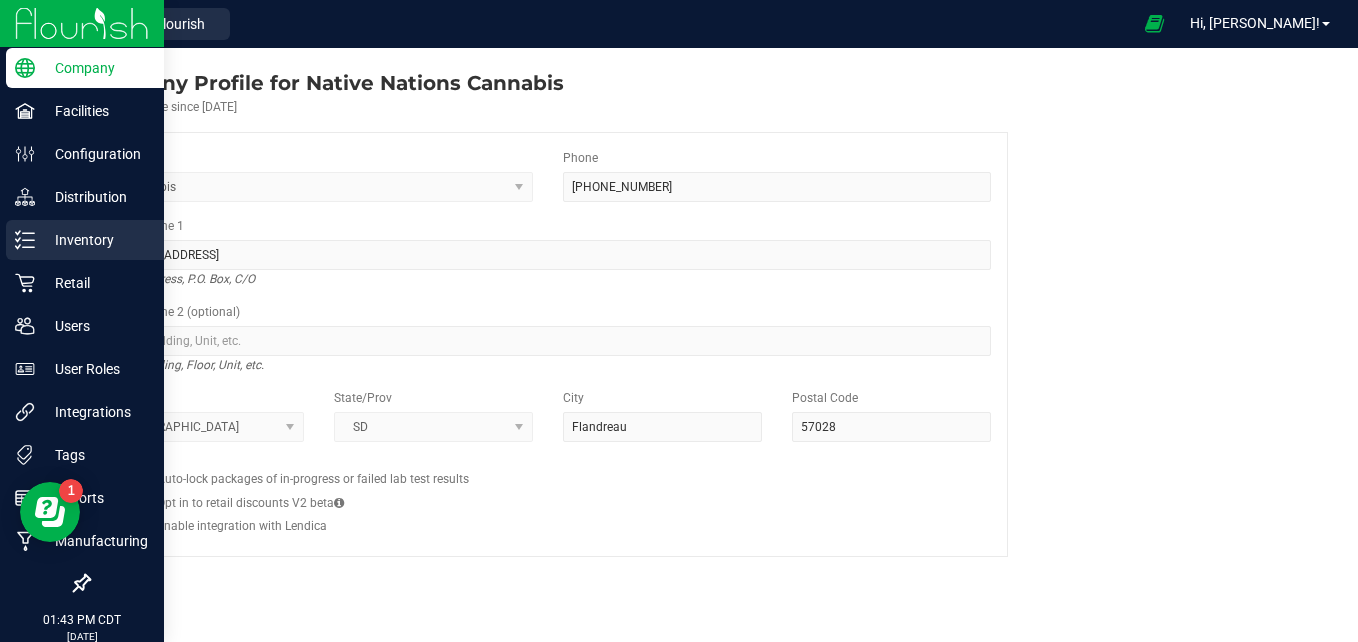 click 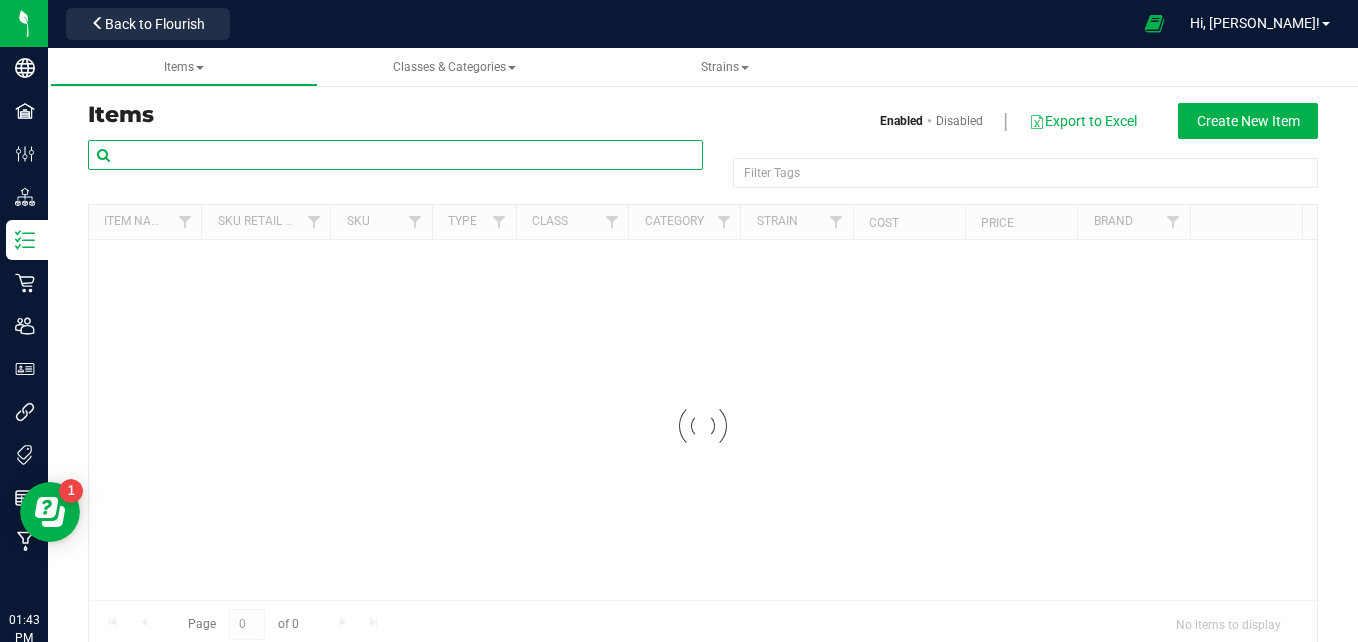 click at bounding box center [395, 155] 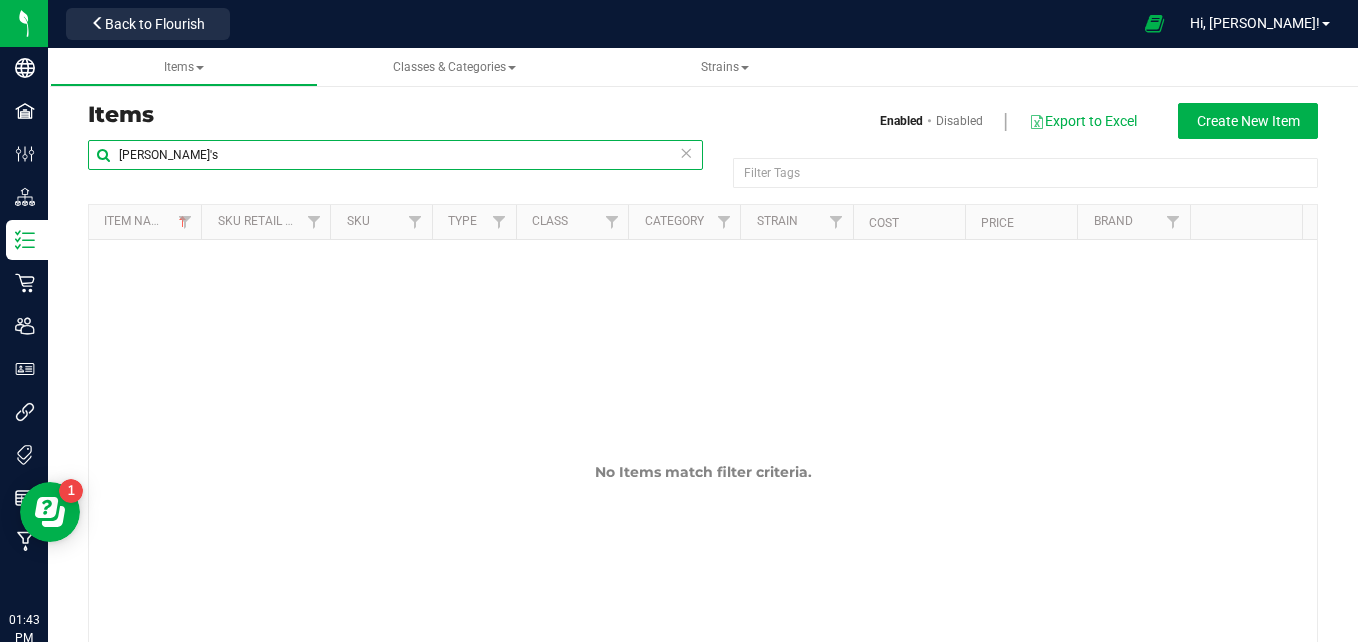 type on "[PERSON_NAME]'s" 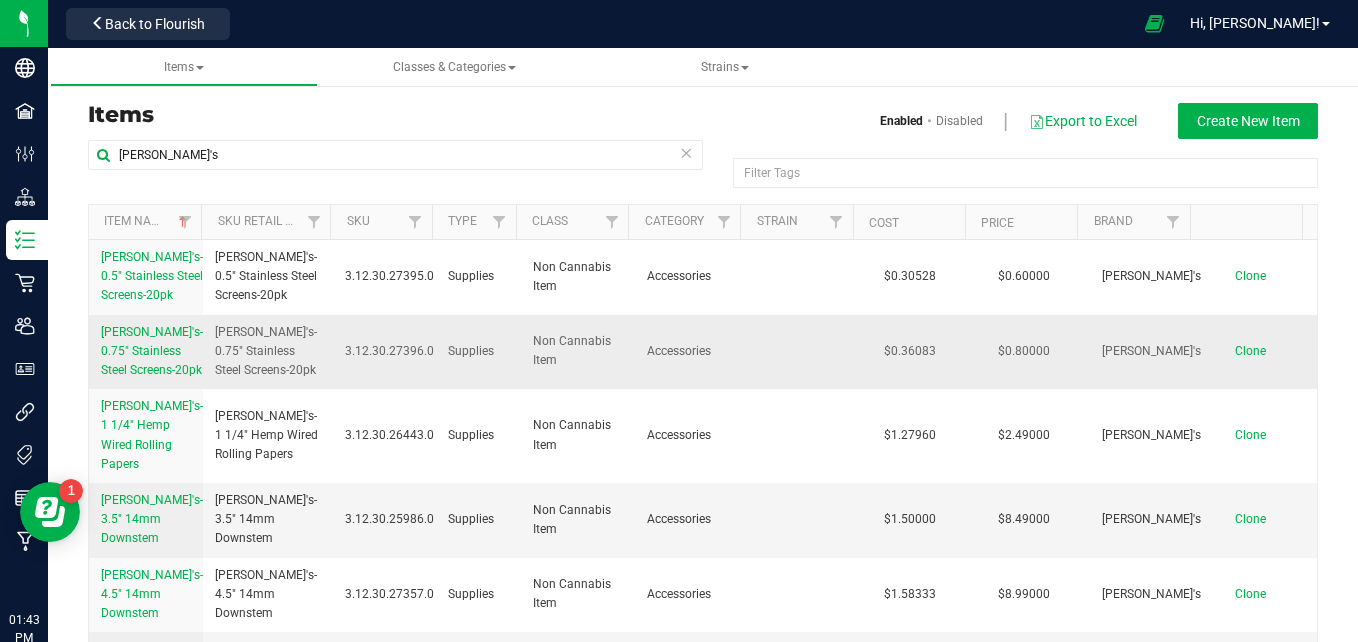 click on "[PERSON_NAME]'s-0.75" Stainless Steel Screens-20pk" at bounding box center [152, 351] 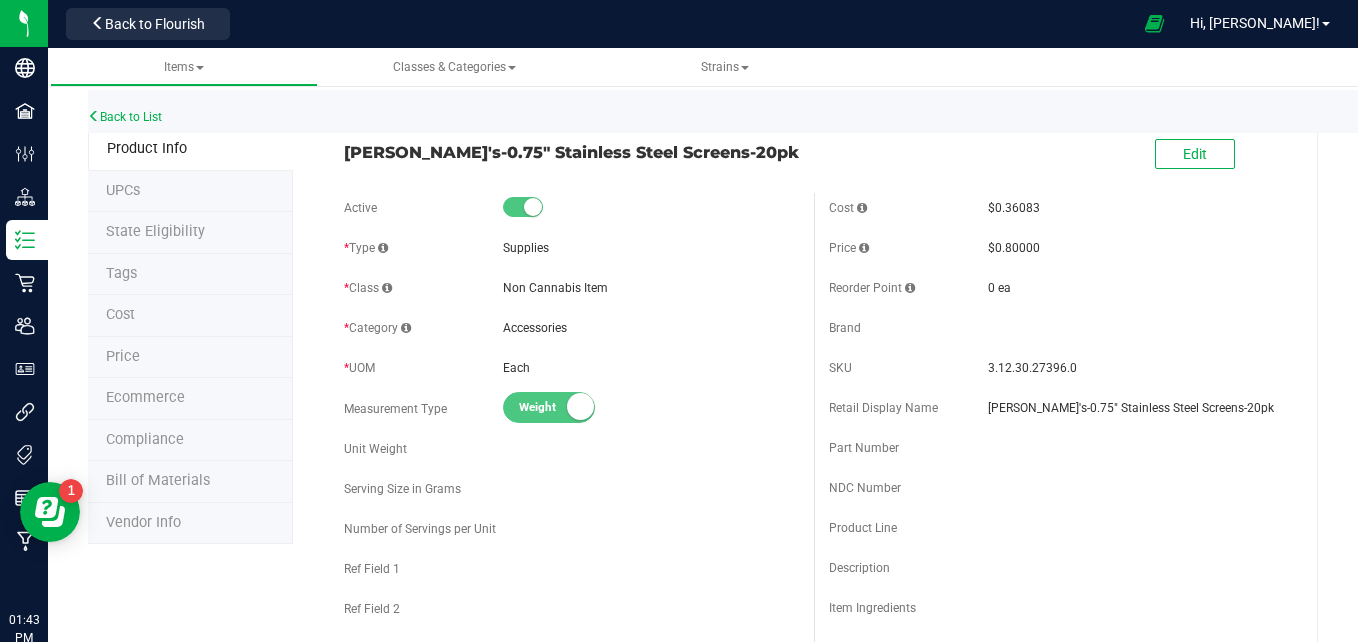 click on "UPCs" at bounding box center [190, 192] 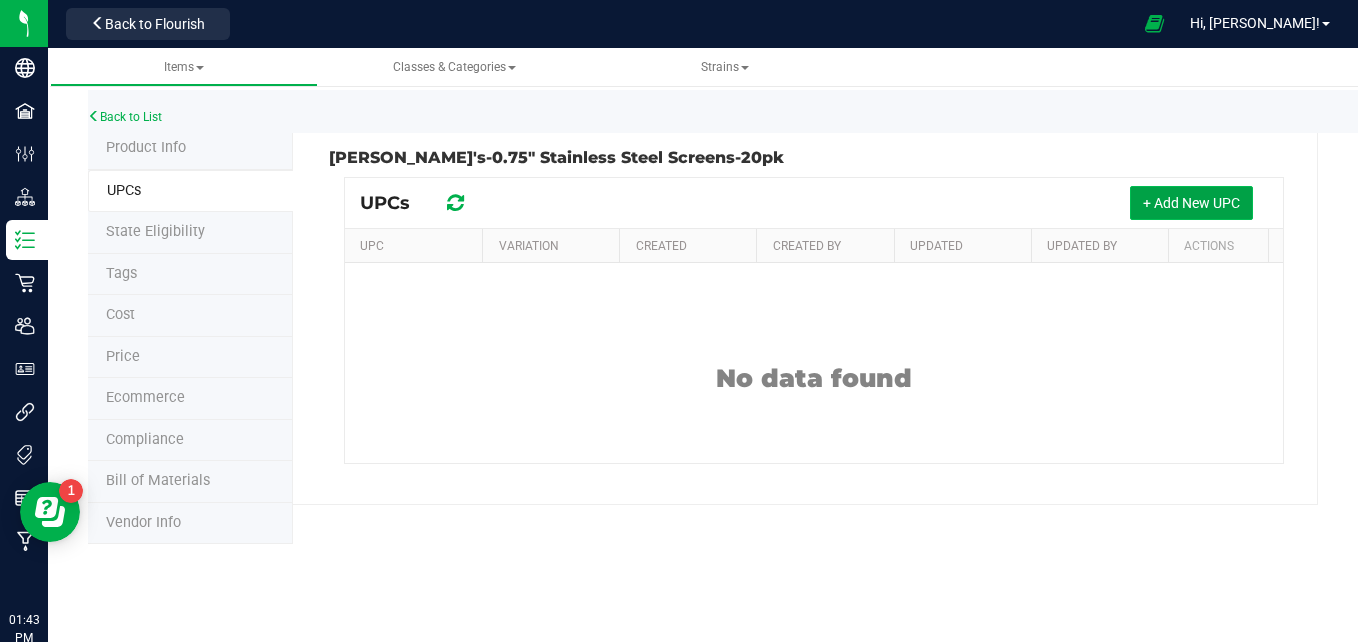 click on "+ Add New UPC" at bounding box center (1191, 203) 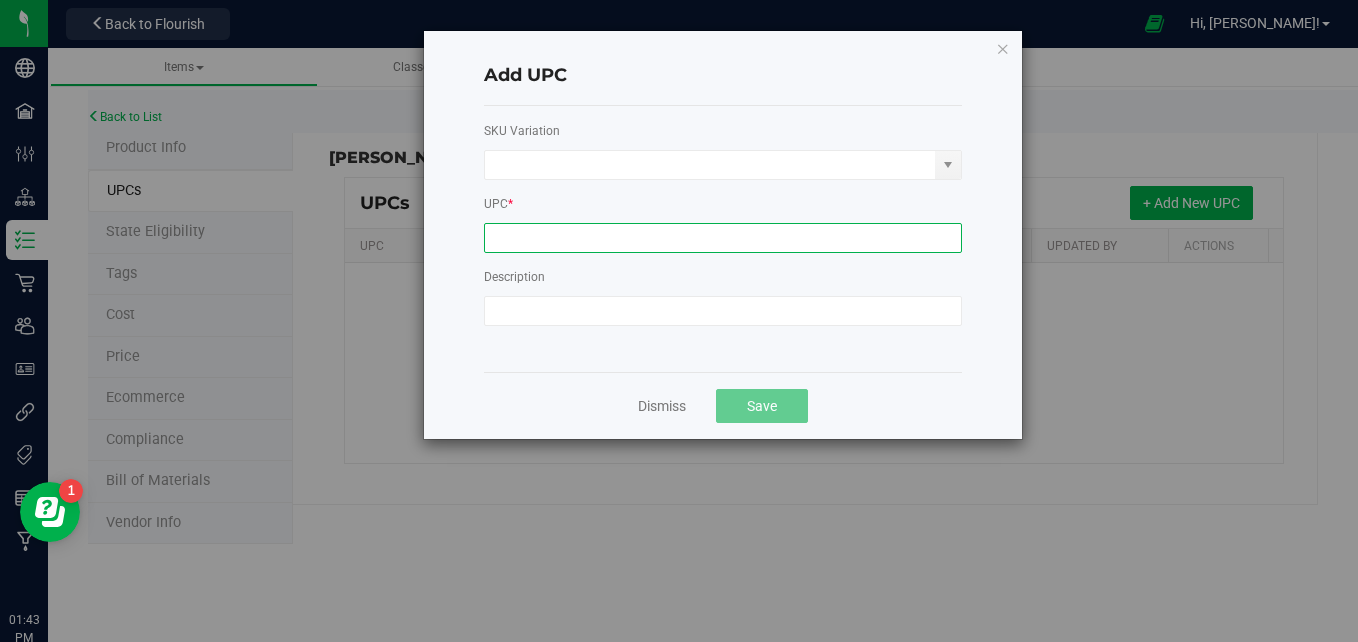 click at bounding box center (723, 238) 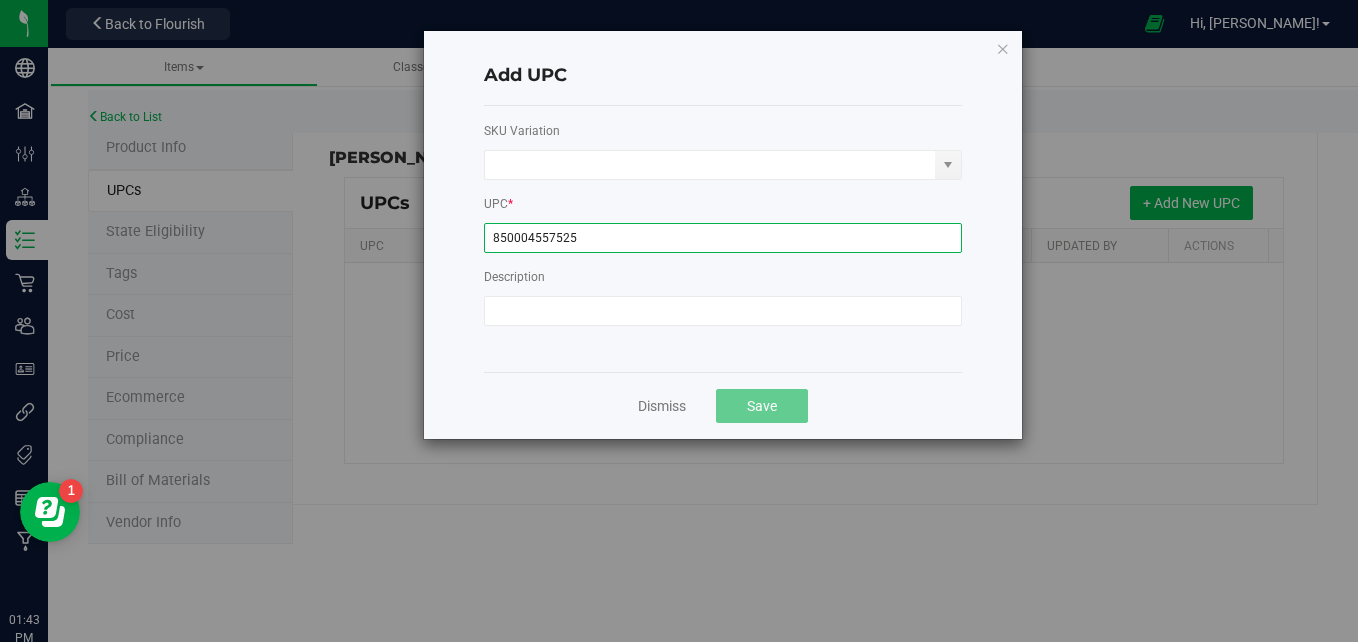 type on "850004557525" 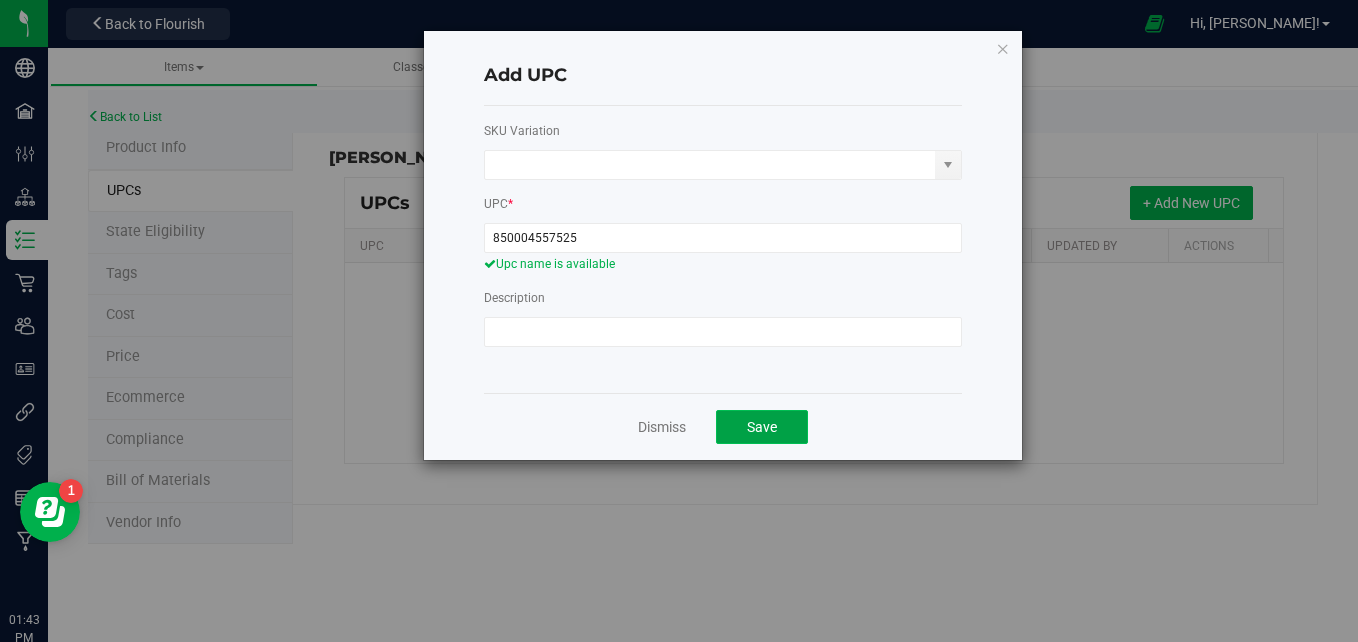 click on "Save" 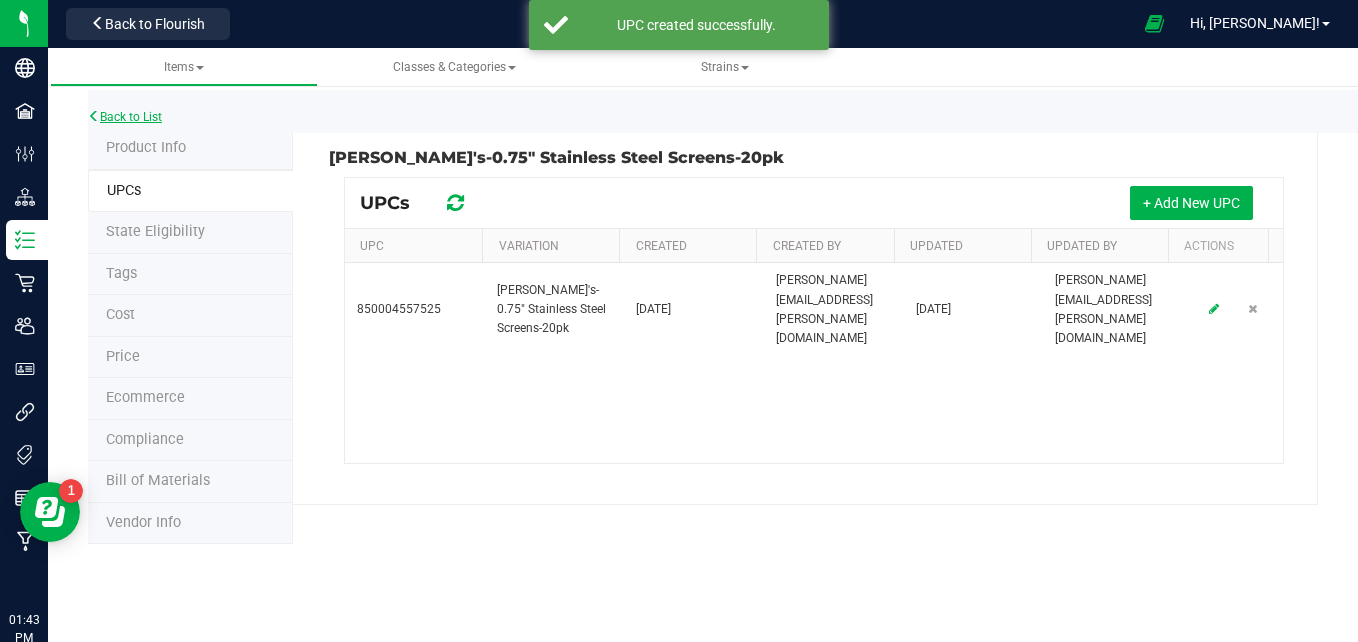 click on "Back to List" at bounding box center (125, 117) 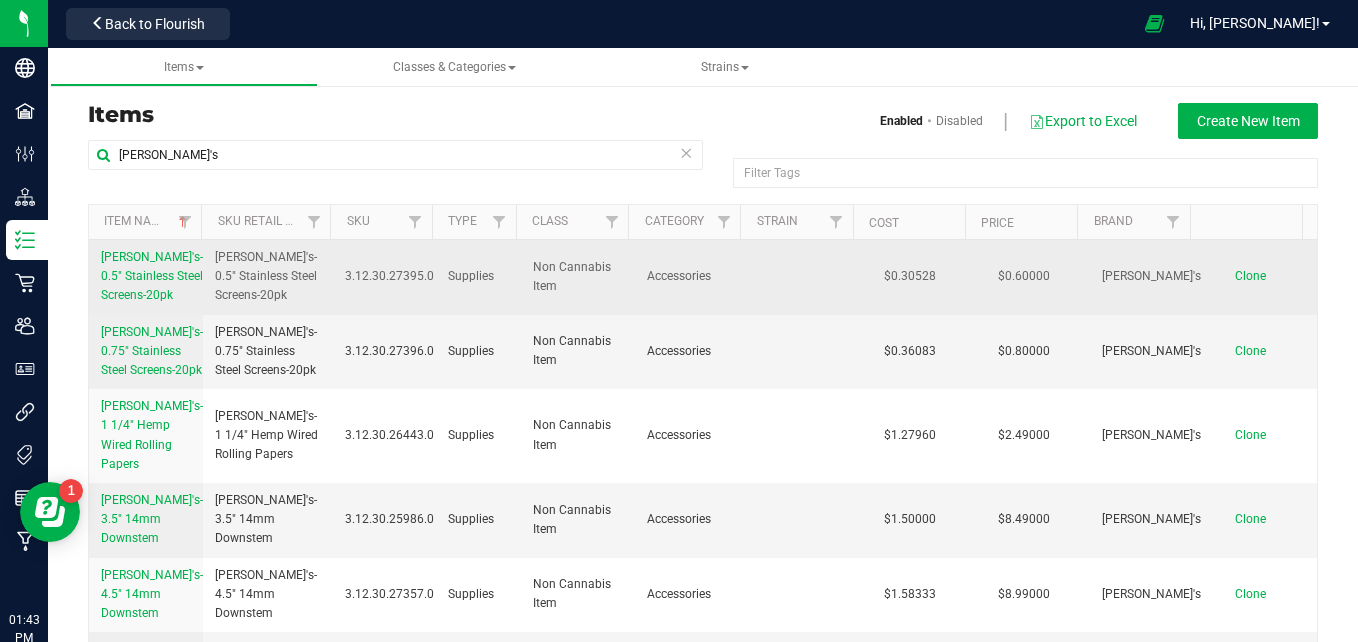 click on "[PERSON_NAME]'s-0.5" Stainless Steel Screens-20pk" at bounding box center (152, 277) 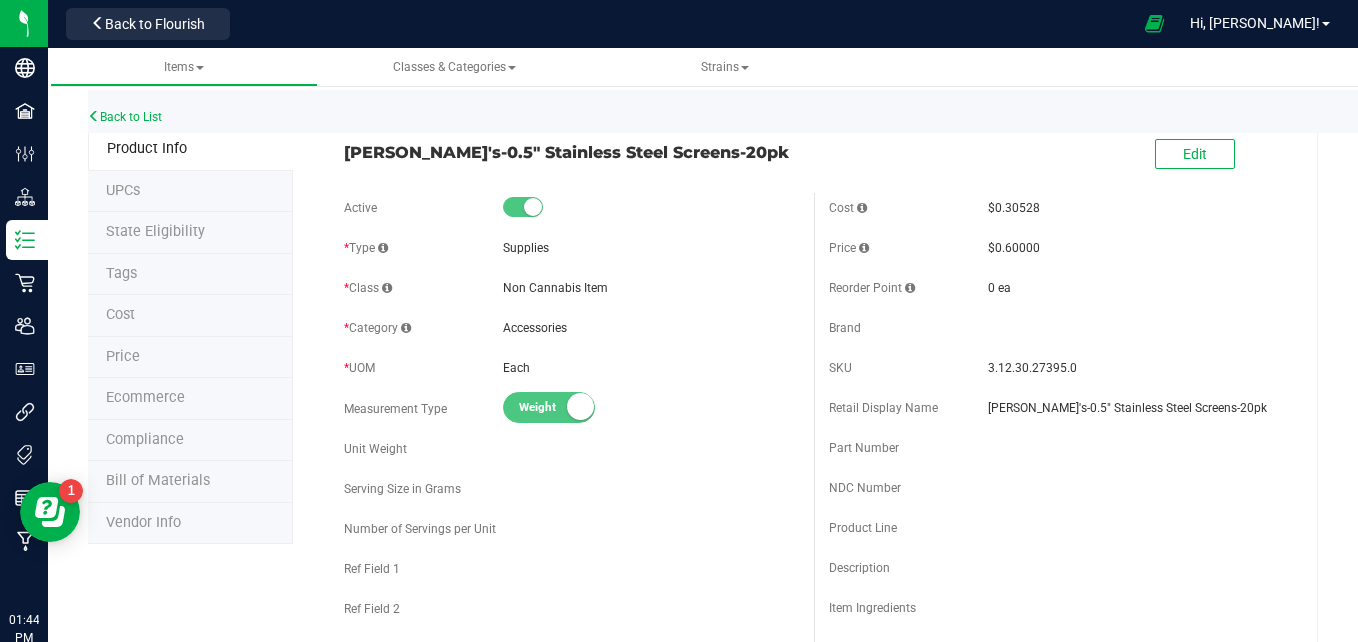 click on "UPCs" at bounding box center (190, 192) 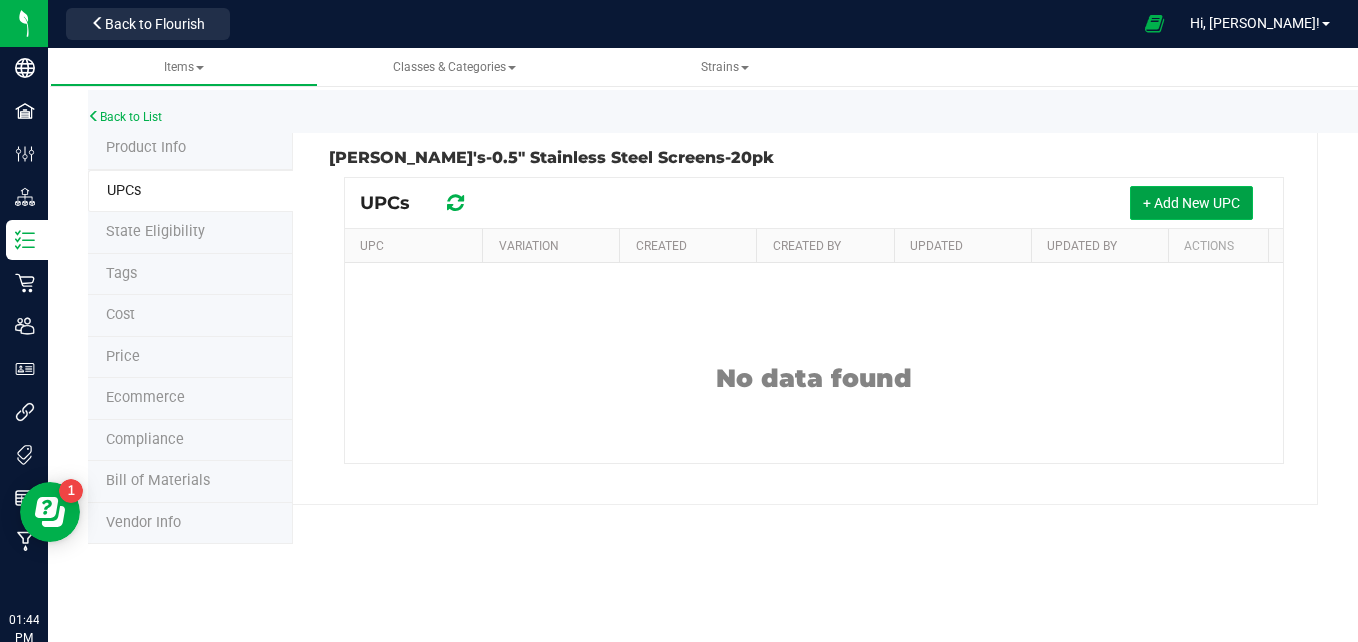 click on "+ Add New UPC" at bounding box center (1191, 203) 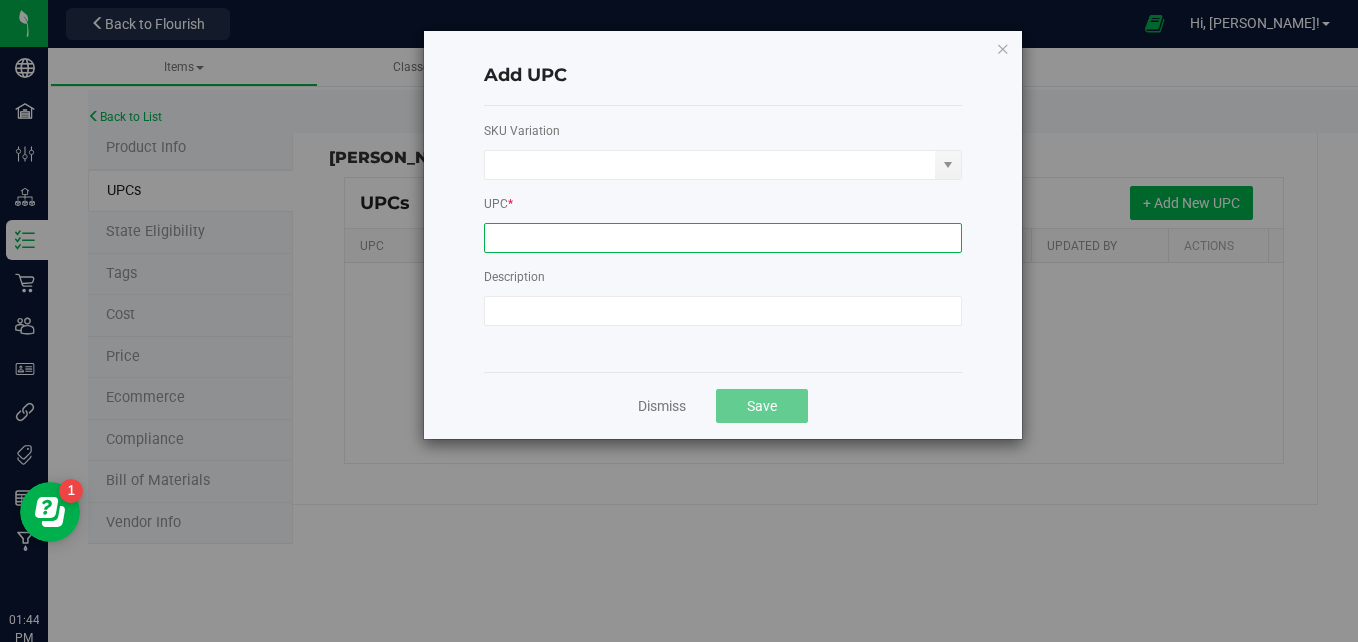 click at bounding box center [723, 238] 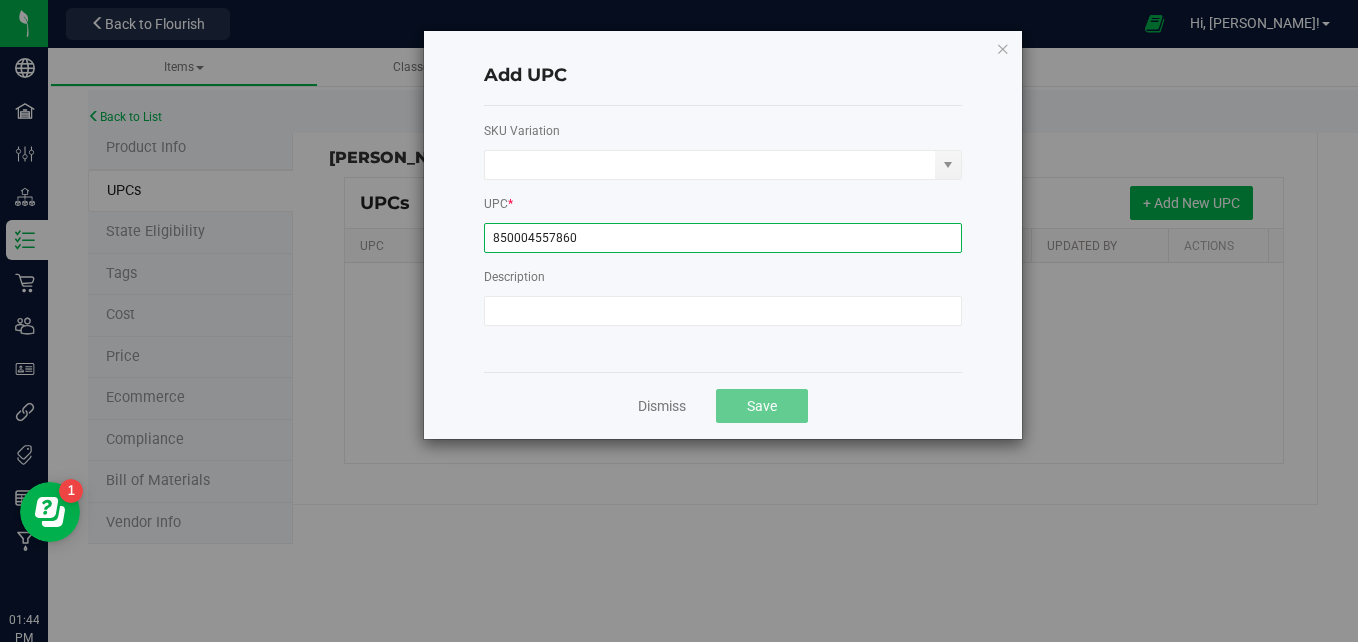 type on "850004557860" 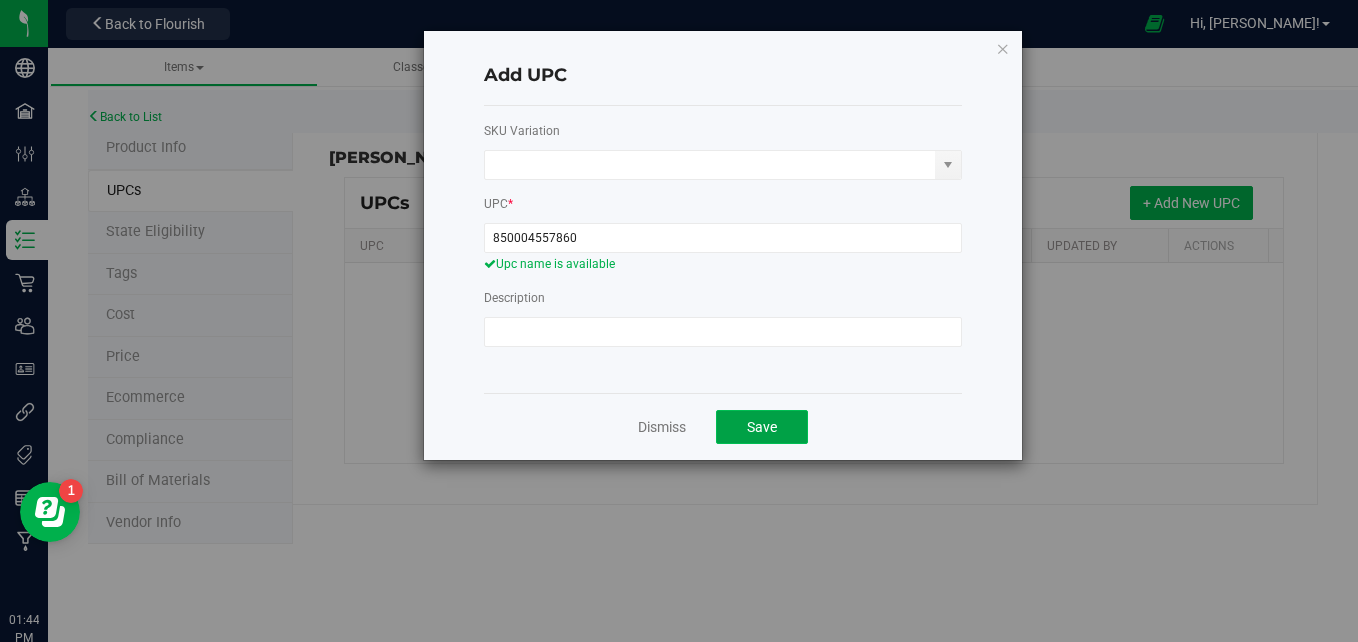 click on "Save" 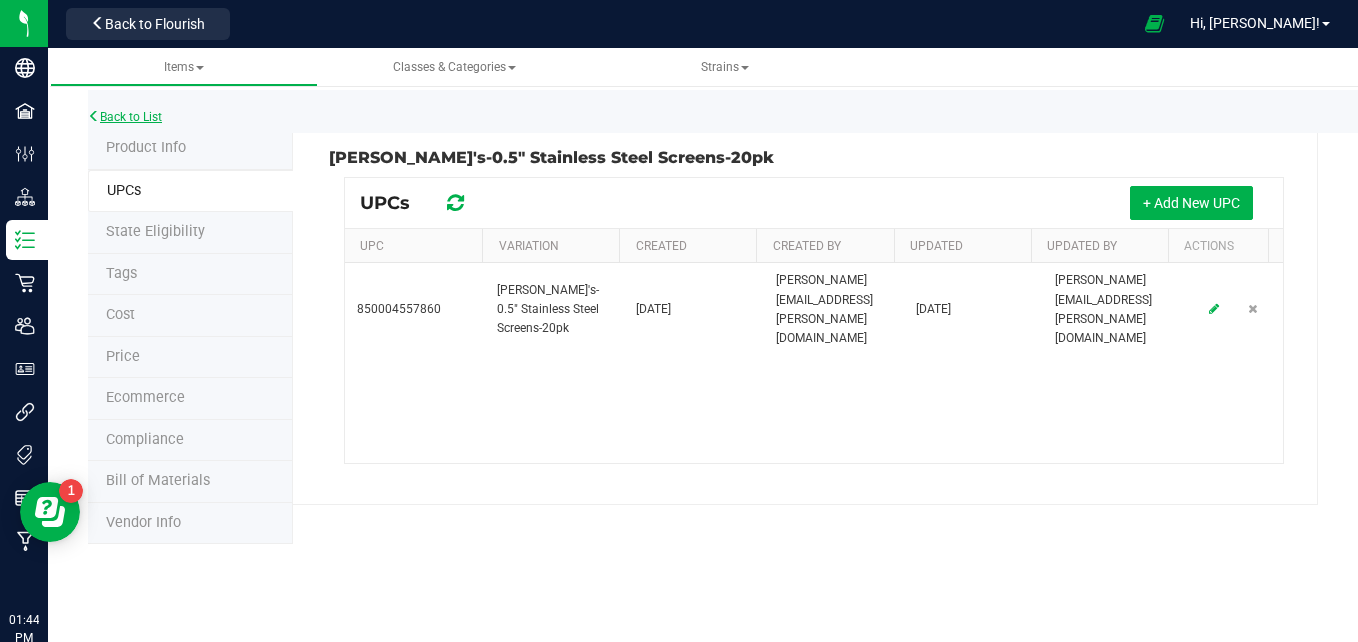 click on "Back to List" at bounding box center (125, 117) 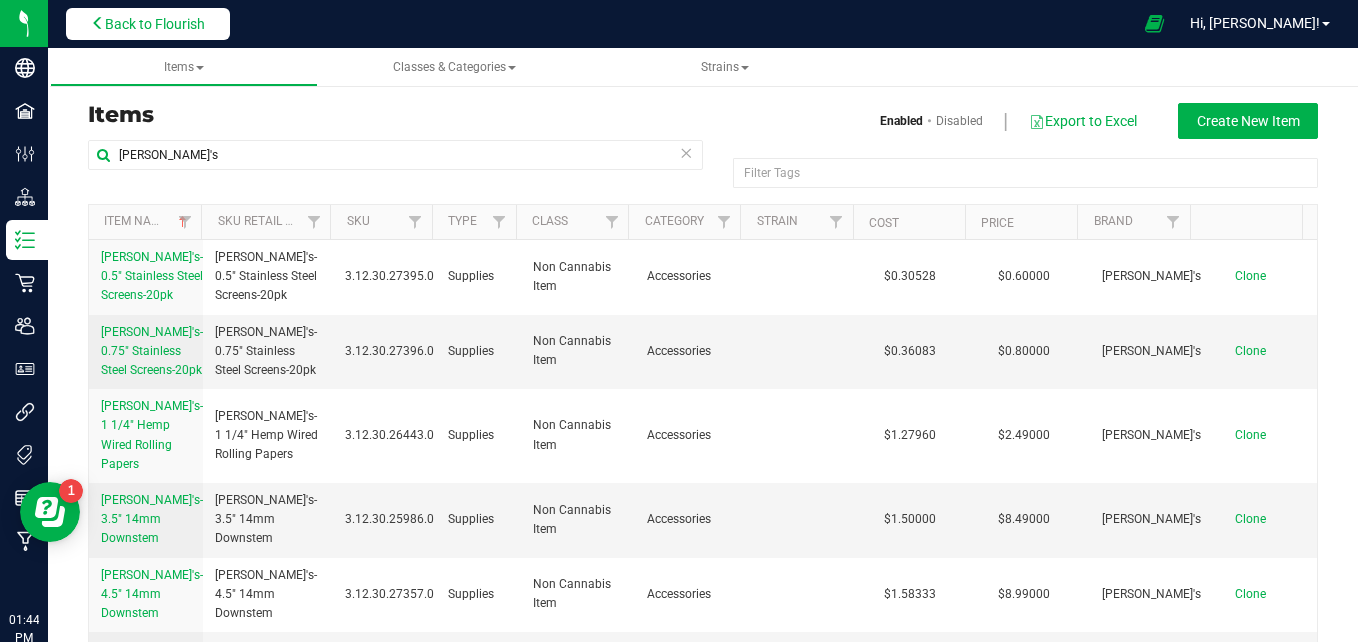 click on "Back to Flourish" at bounding box center [155, 24] 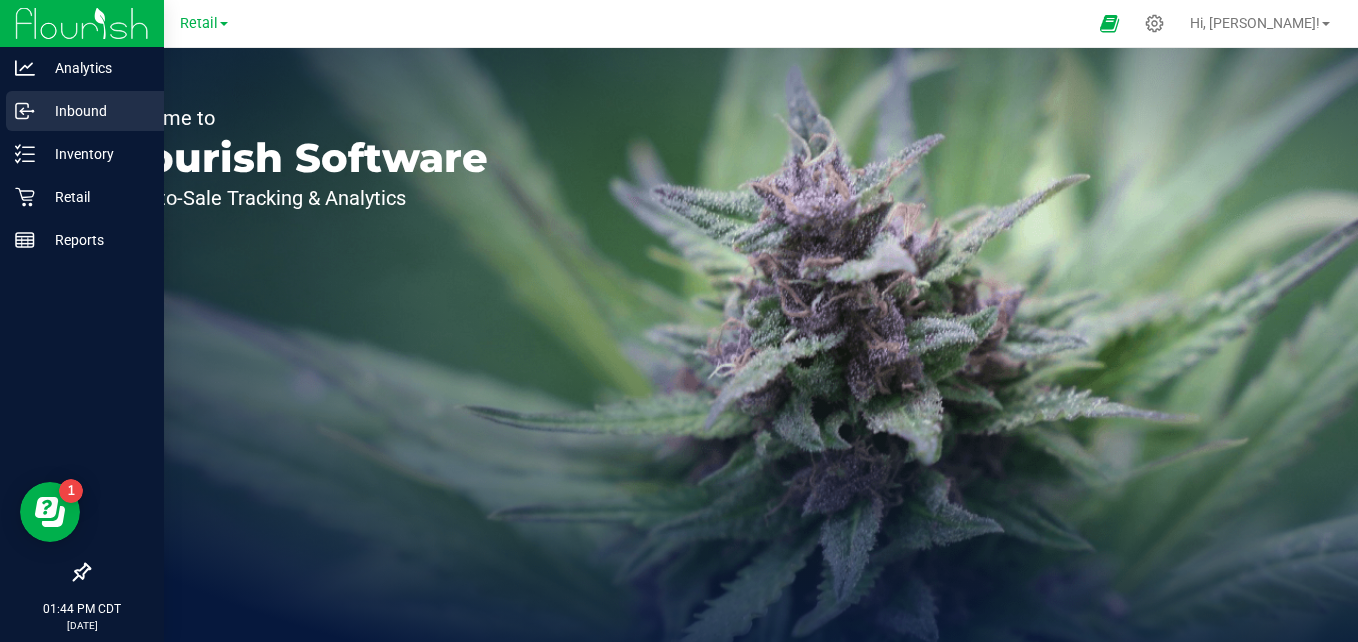 click 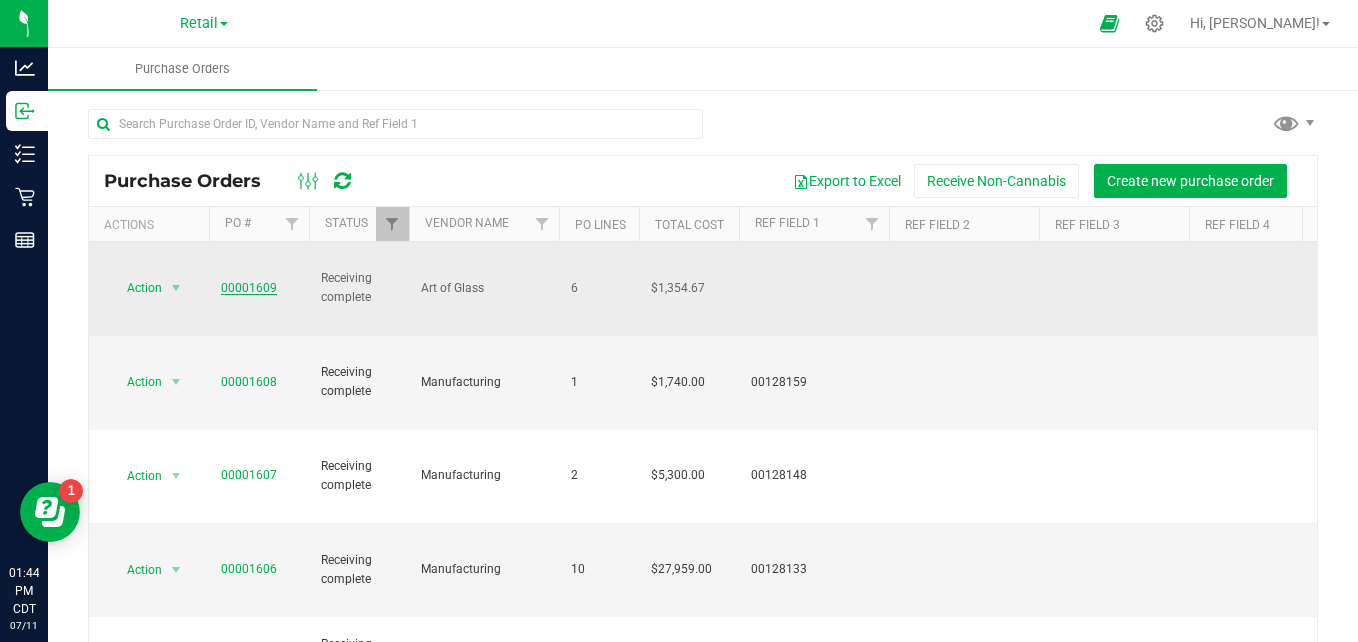 click on "00001609" at bounding box center [249, 288] 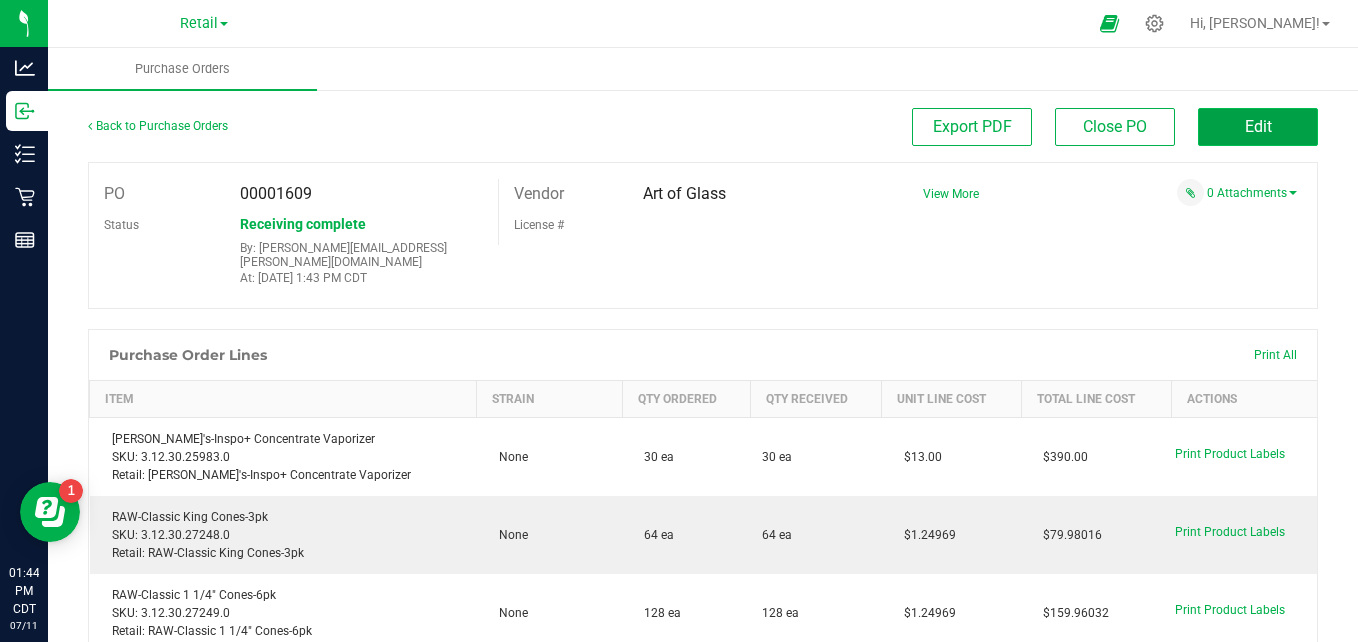 click on "Edit" at bounding box center [1258, 127] 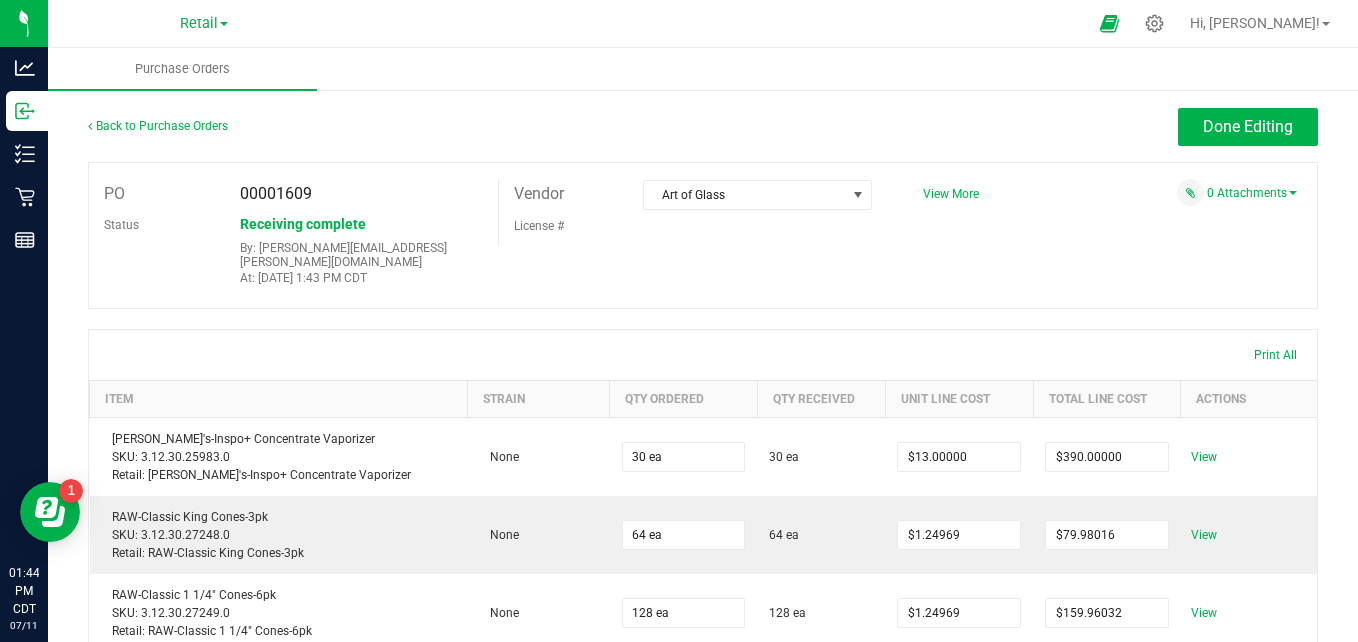 scroll, scrollTop: 594, scrollLeft: 0, axis: vertical 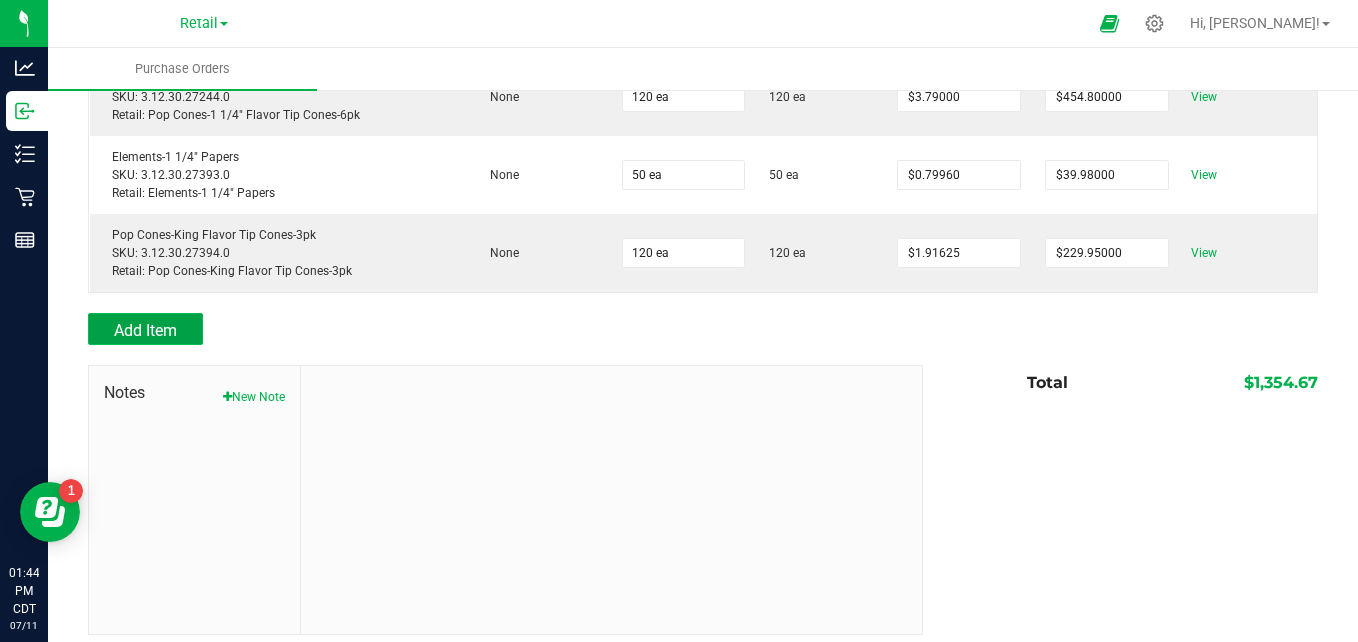 click on "Add Item" at bounding box center (145, 329) 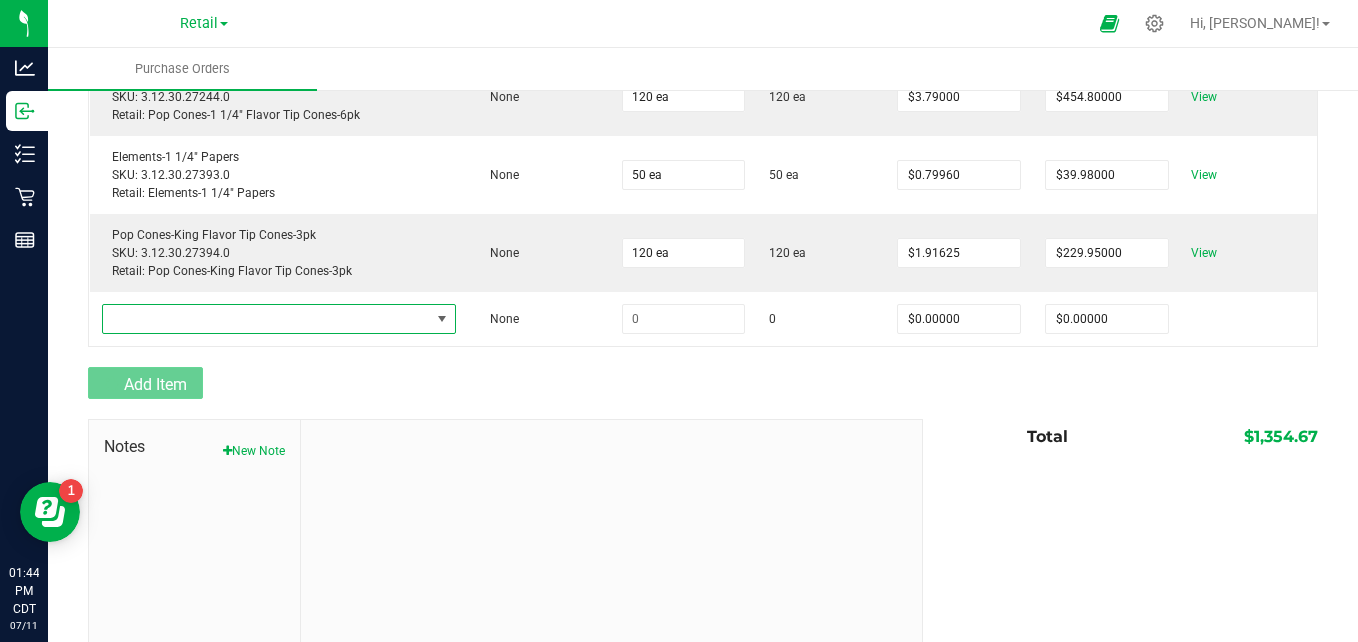 click at bounding box center [266, 319] 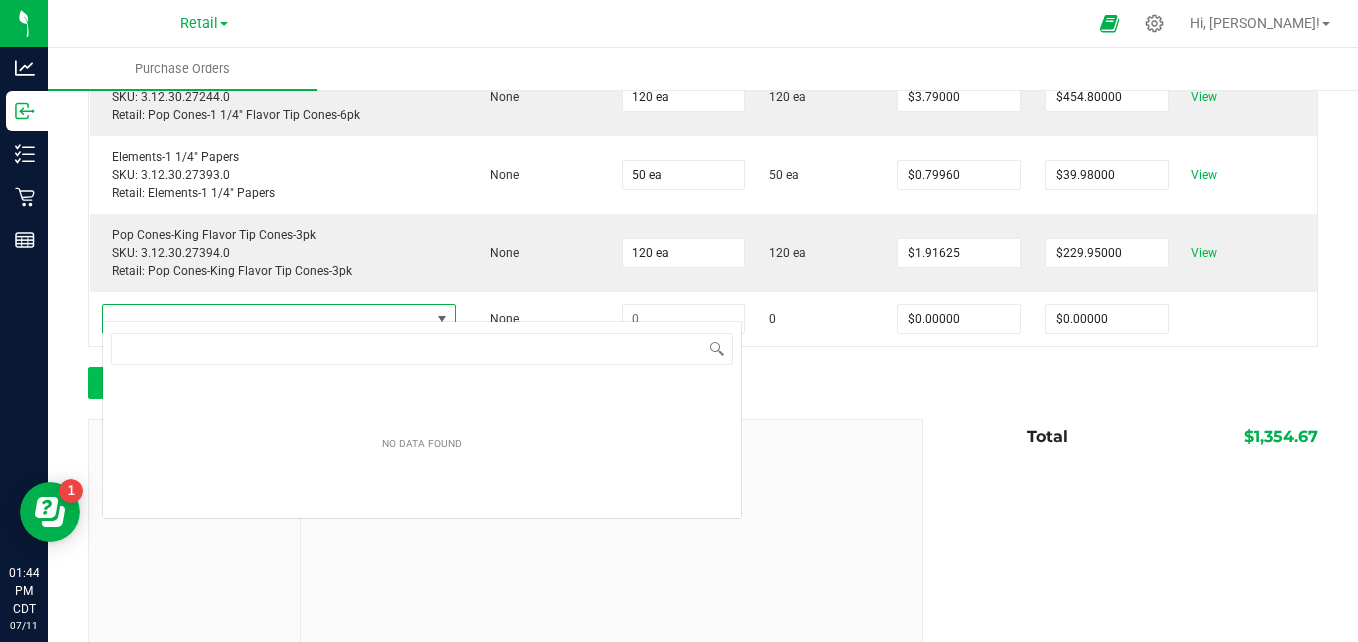 scroll, scrollTop: 99970, scrollLeft: 99695, axis: both 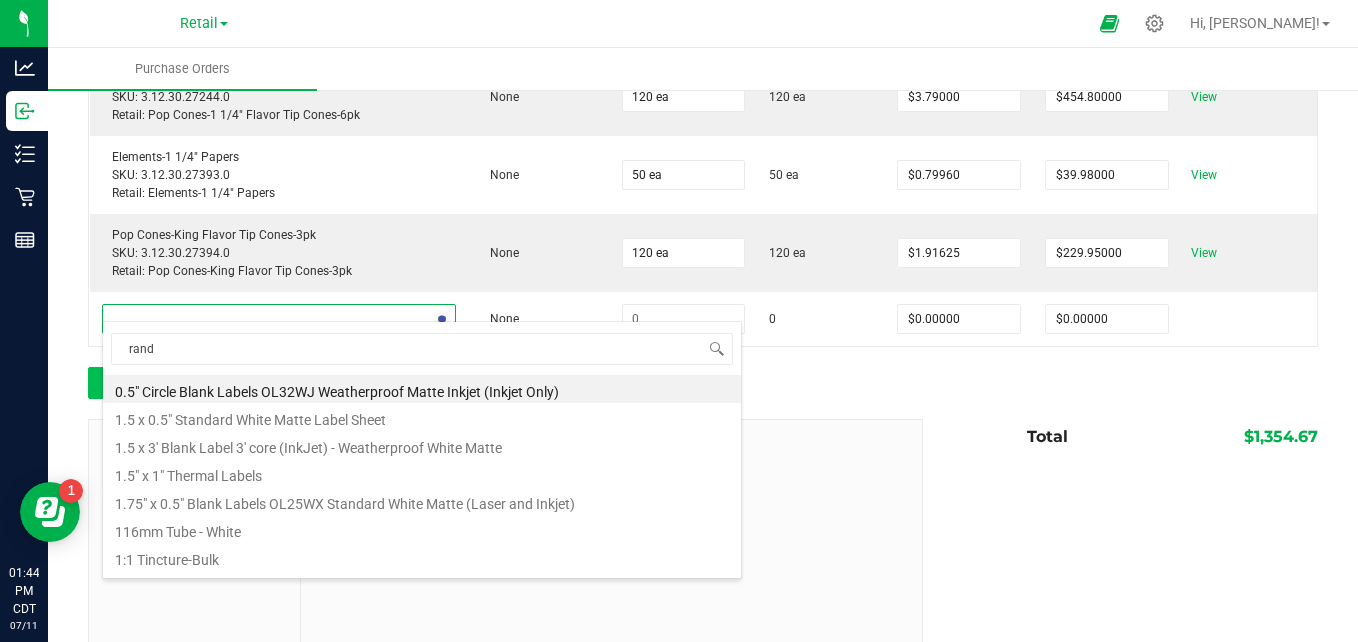 type on "[PERSON_NAME]" 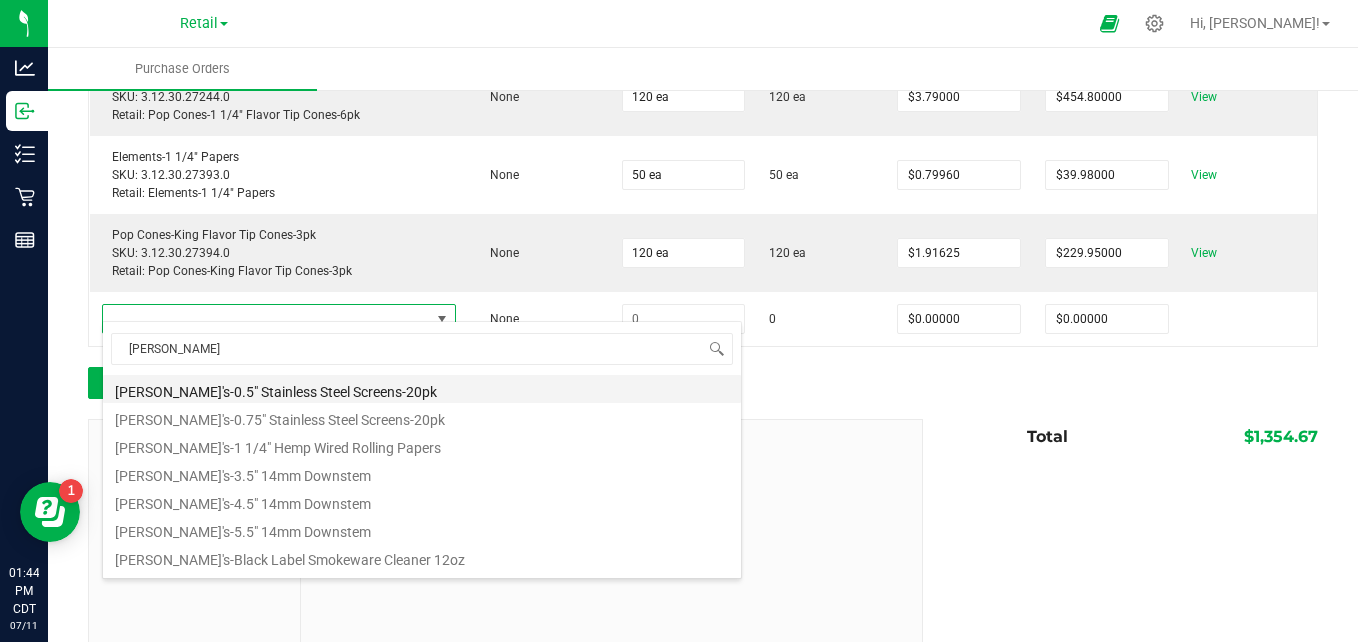click on "[PERSON_NAME]'s-0.5" Stainless Steel Screens-20pk" at bounding box center (422, 389) 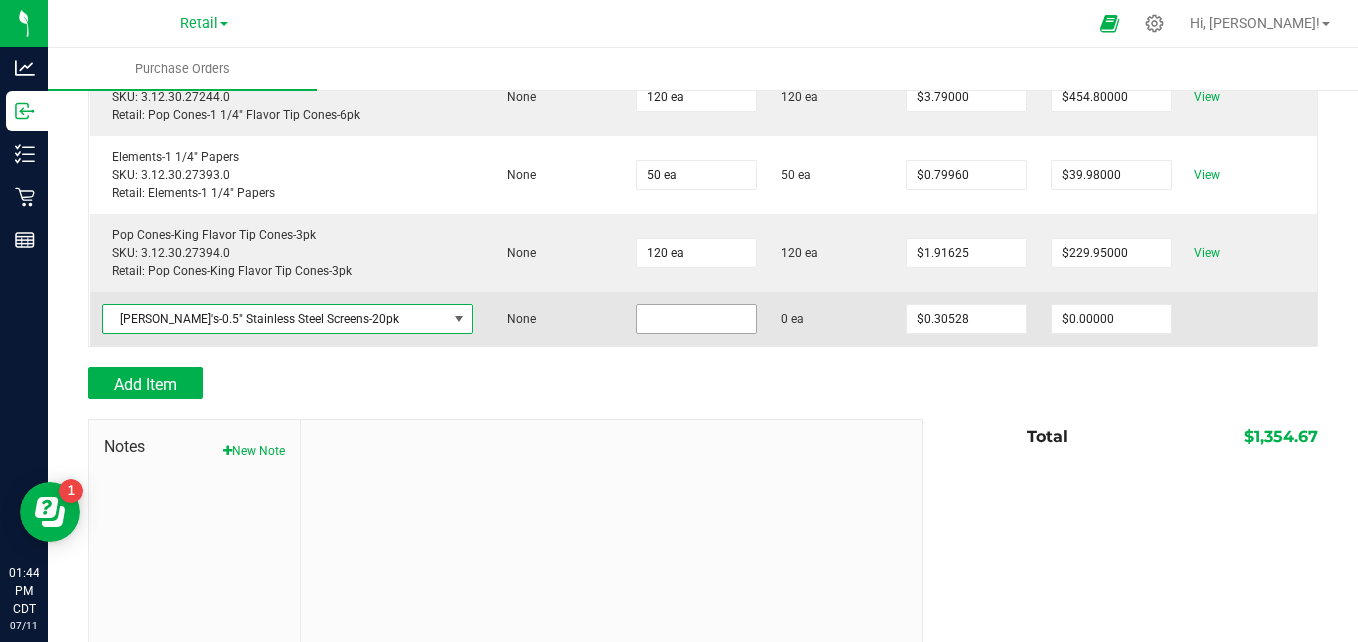click at bounding box center [696, 319] 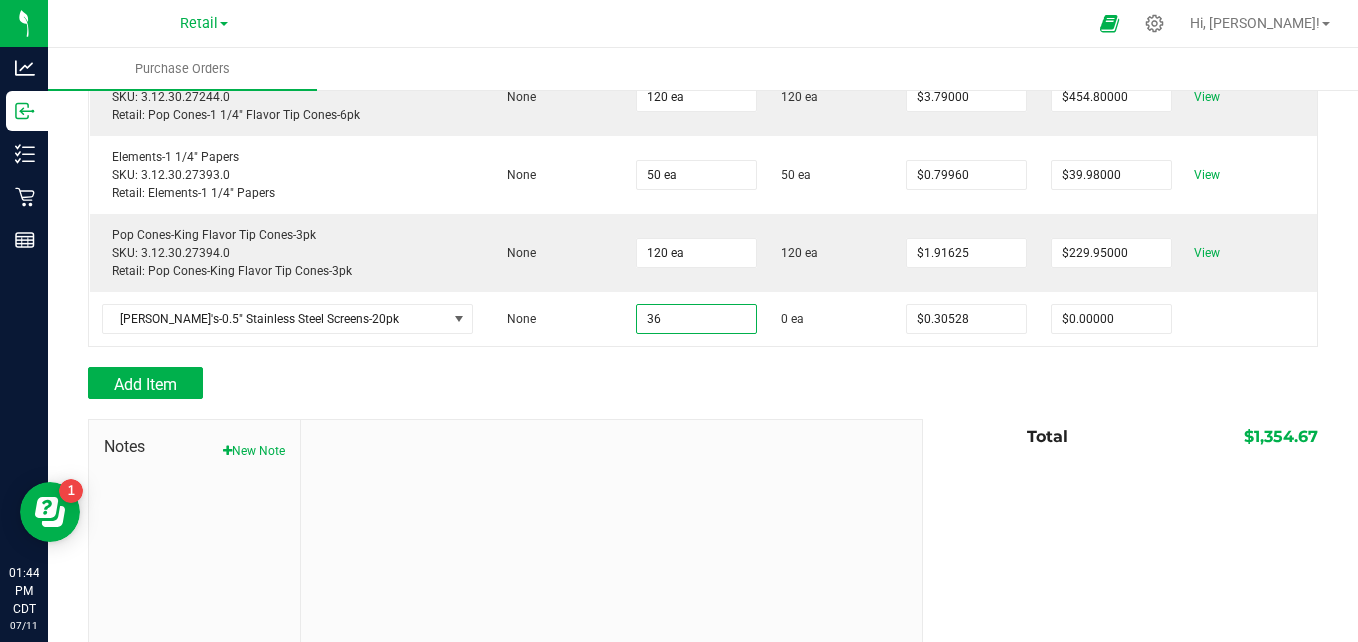 drag, startPoint x: 630, startPoint y: 314, endPoint x: 648, endPoint y: 356, distance: 45.694637 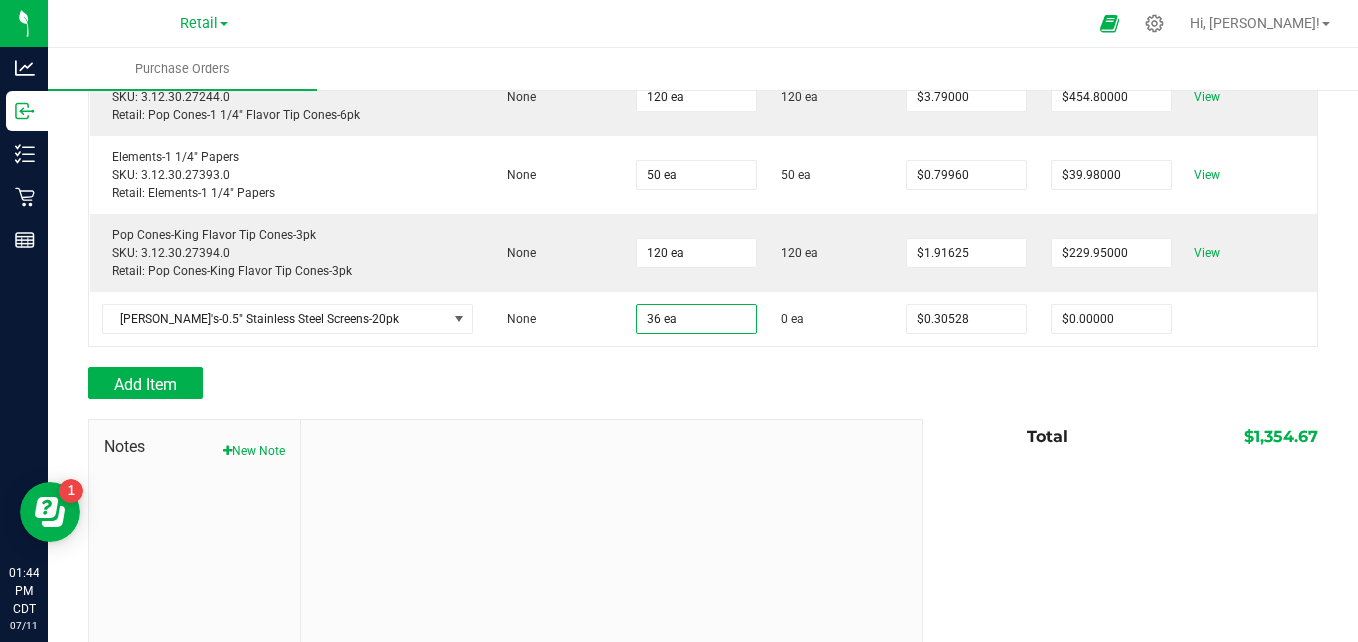 click at bounding box center [703, 357] 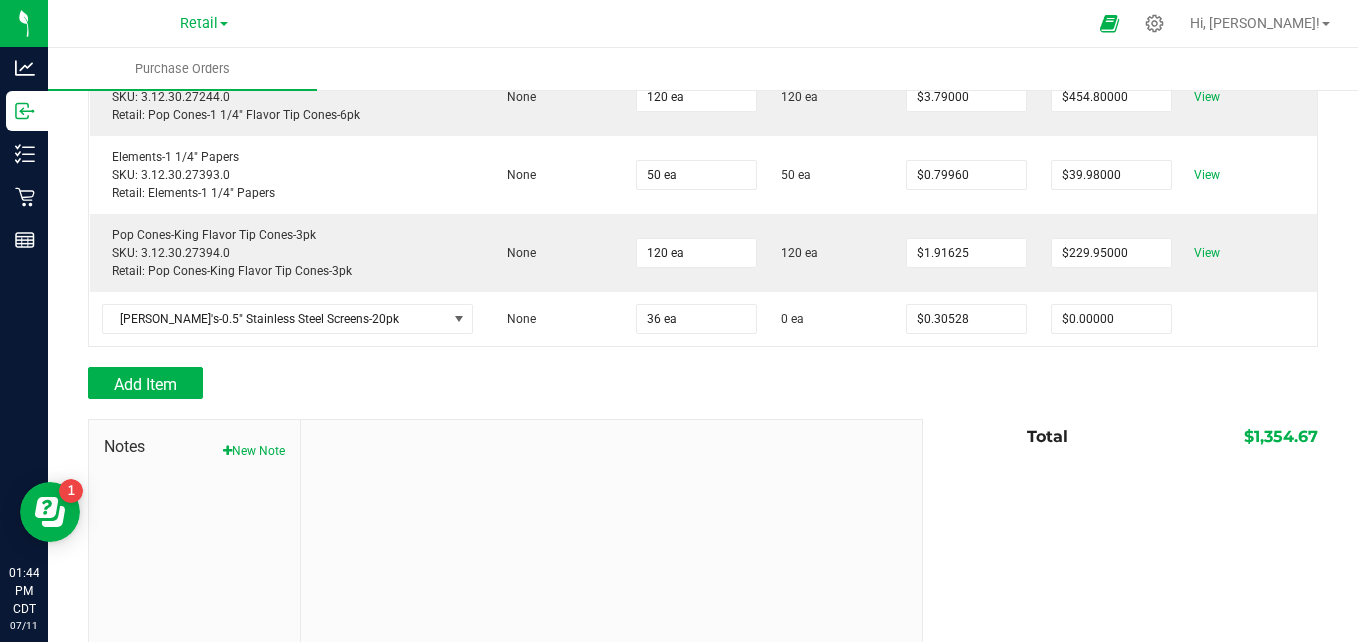 type on "$10.99008" 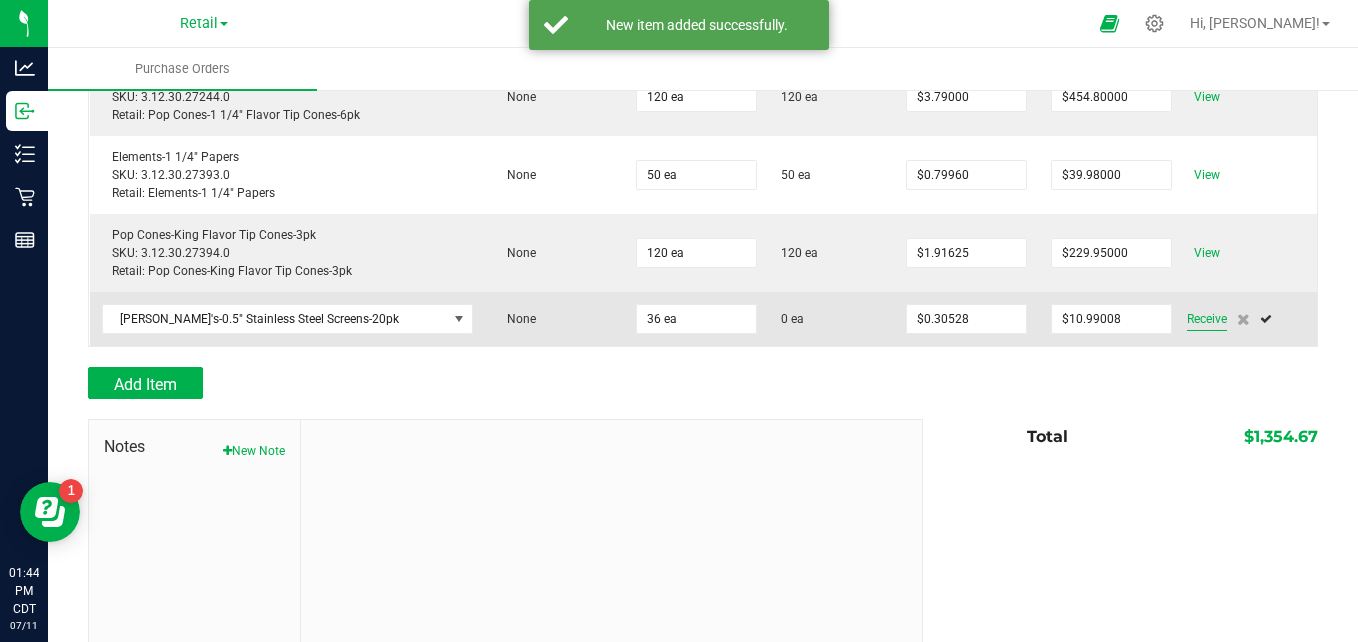click on "Receive" at bounding box center (1207, 319) 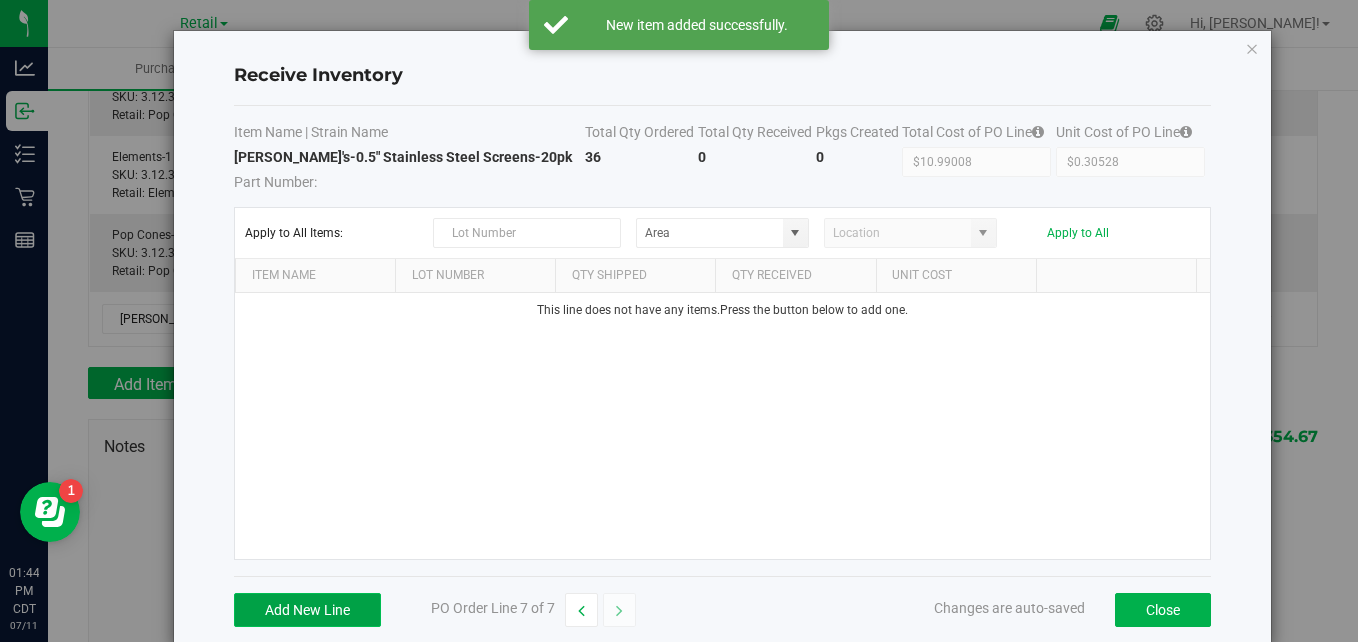 click on "Add New Line" at bounding box center (307, 610) 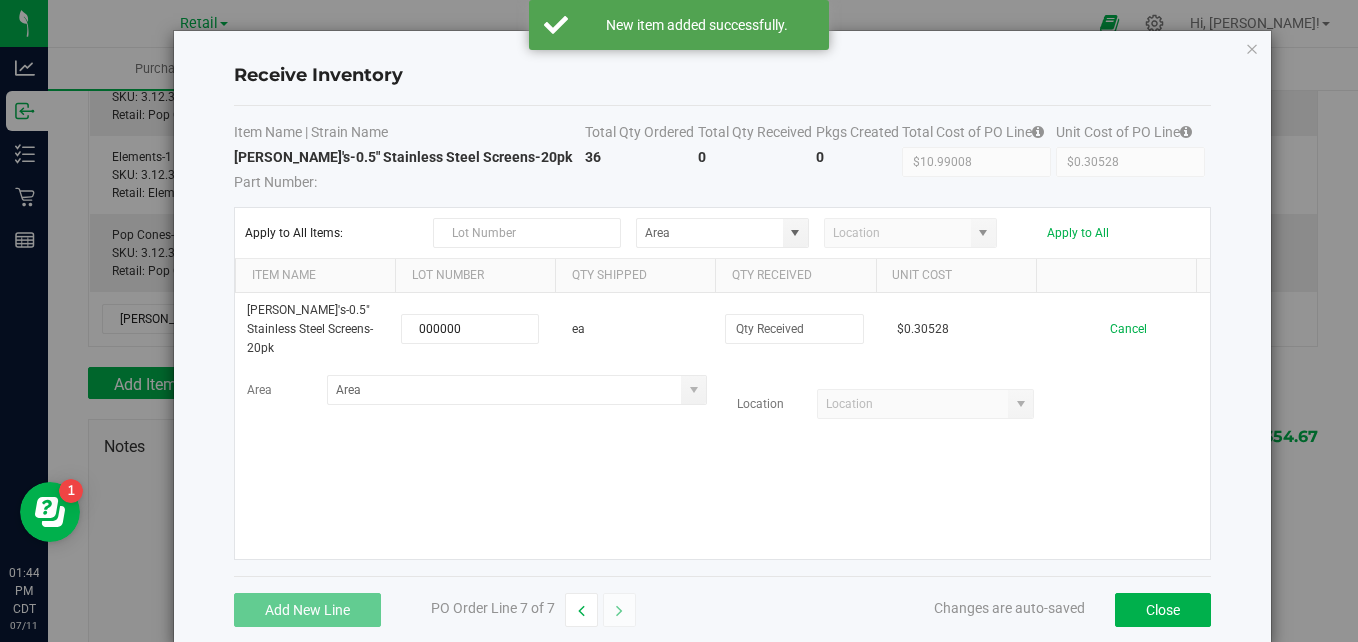 type on "000000" 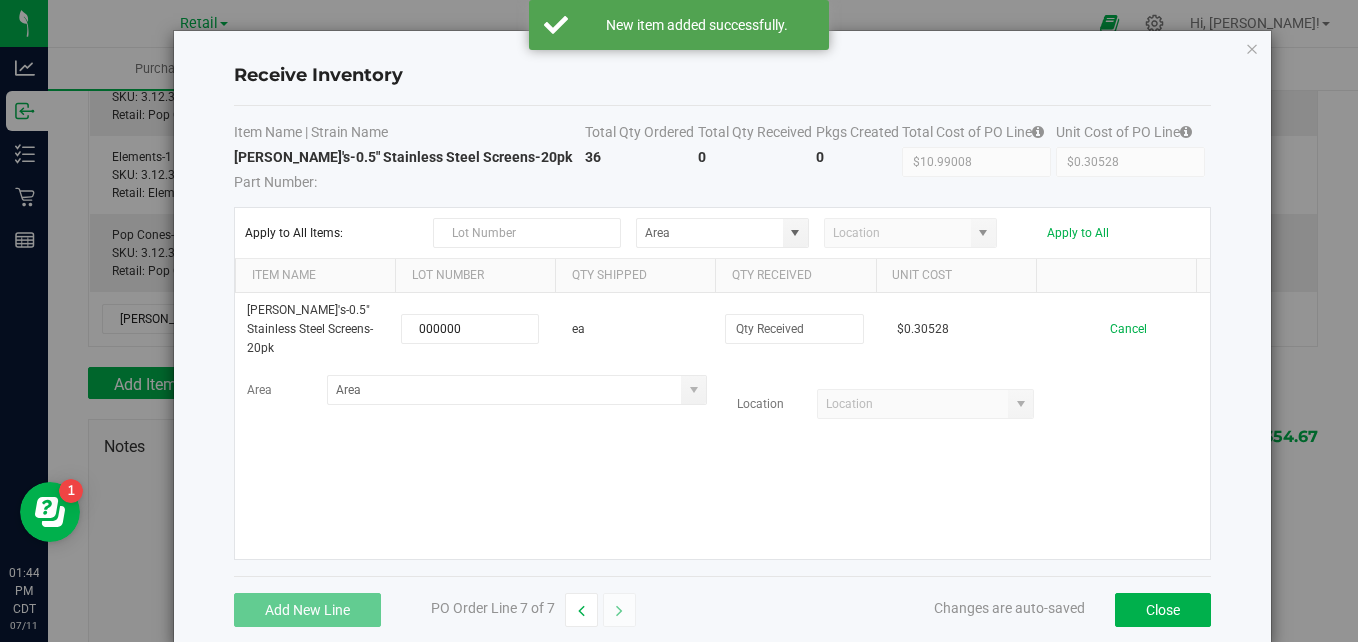 click on "[PERSON_NAME]'s-0.5" Stainless Steel Screens-20pk  000000   ea   $0.30528   Cancel   Area   Location" at bounding box center [722, 426] 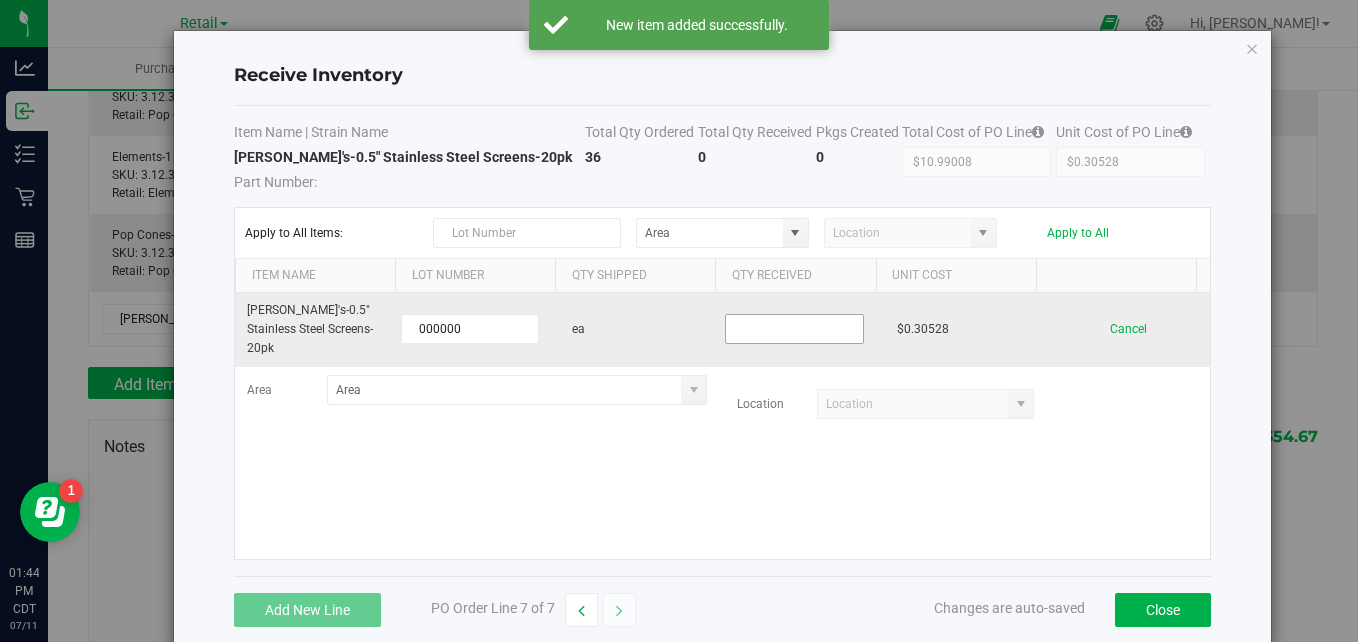 click at bounding box center [794, 329] 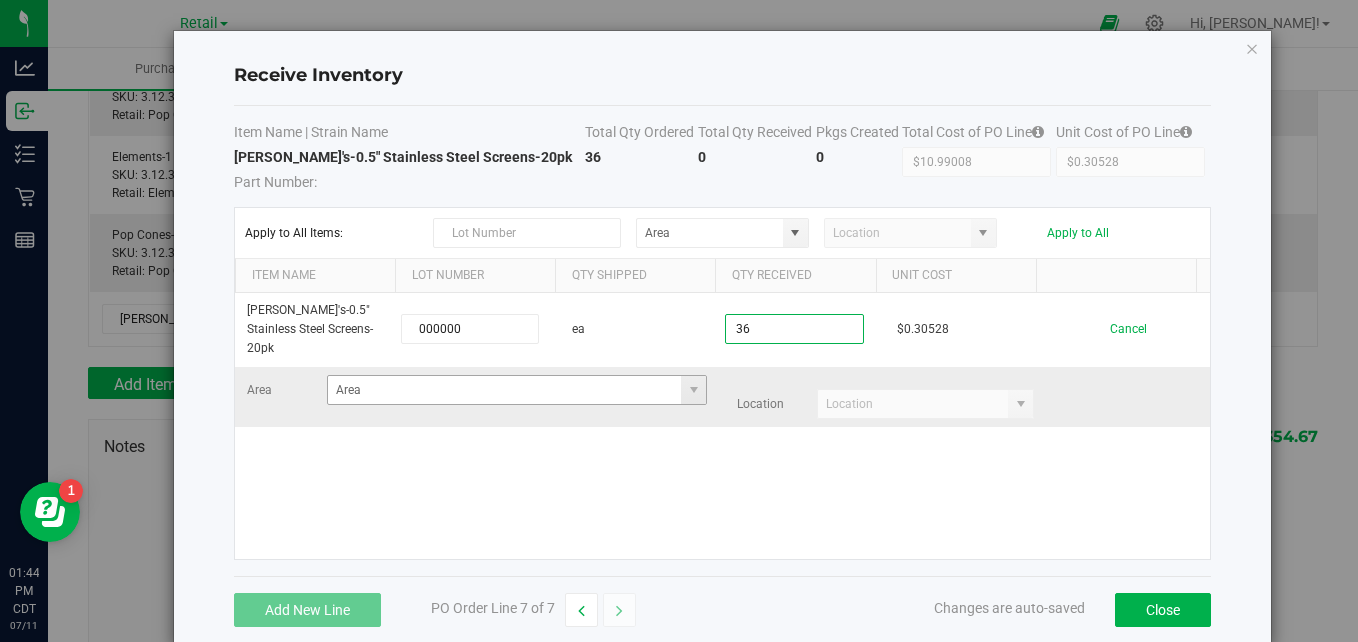click at bounding box center (693, 390) 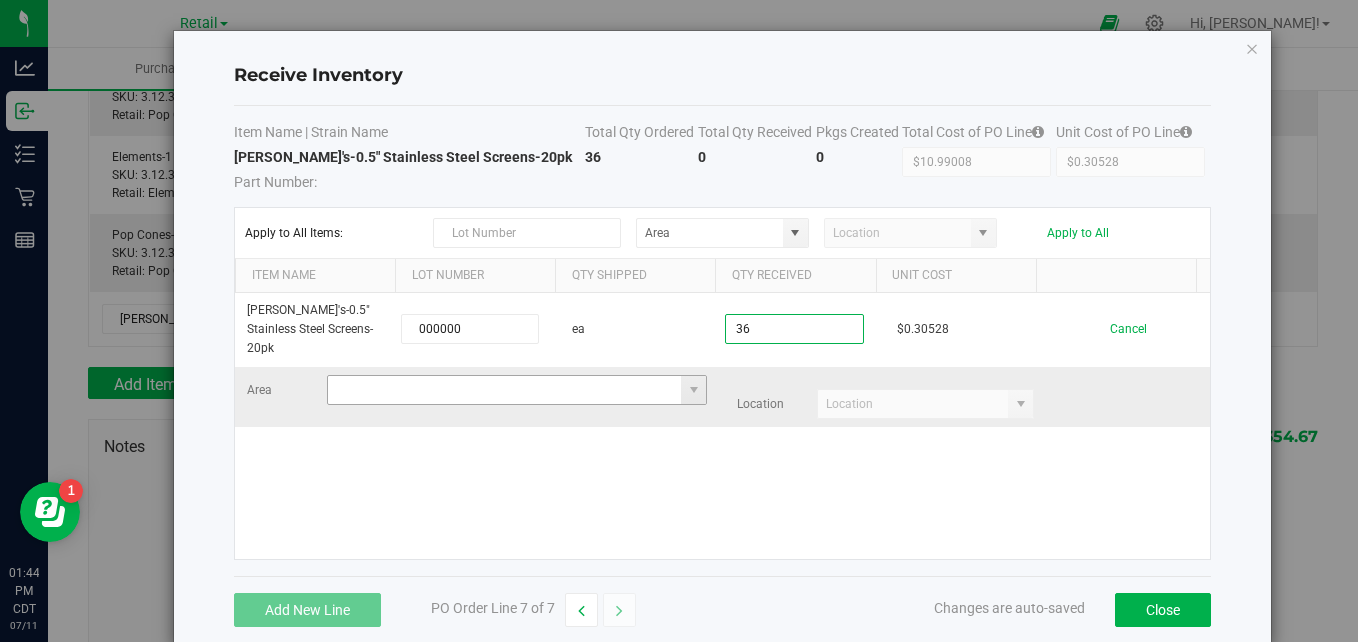 type on "36 ea" 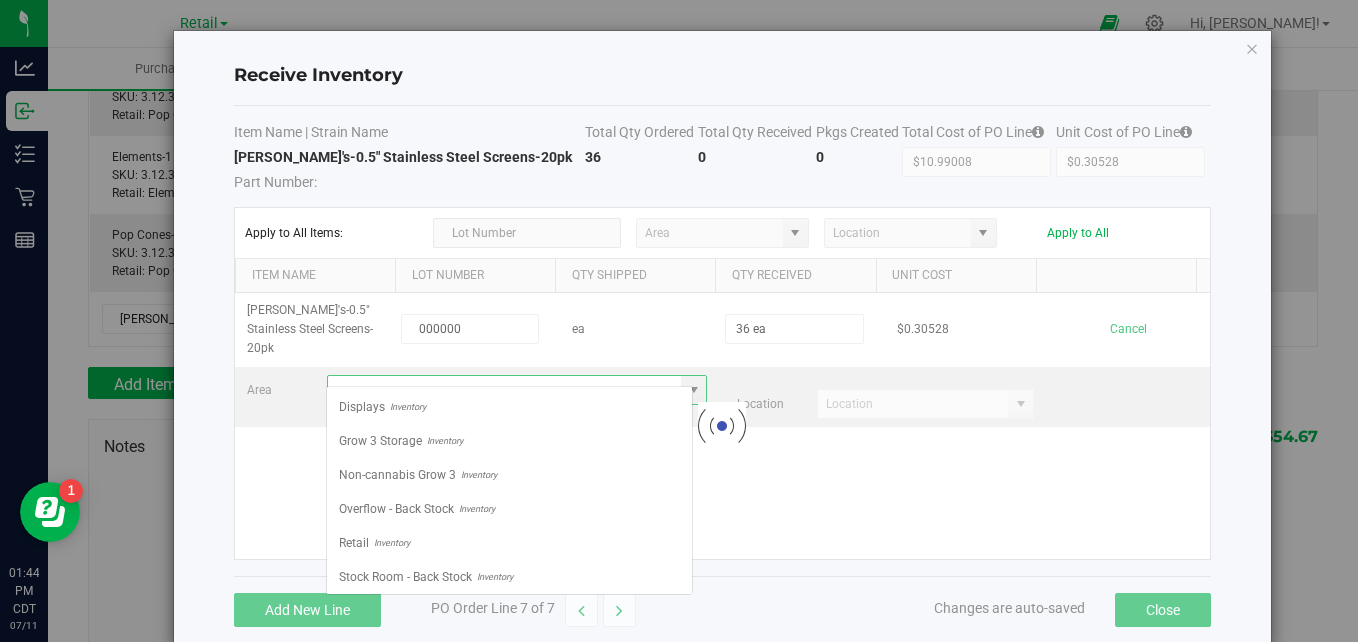 scroll, scrollTop: 99970, scrollLeft: 99633, axis: both 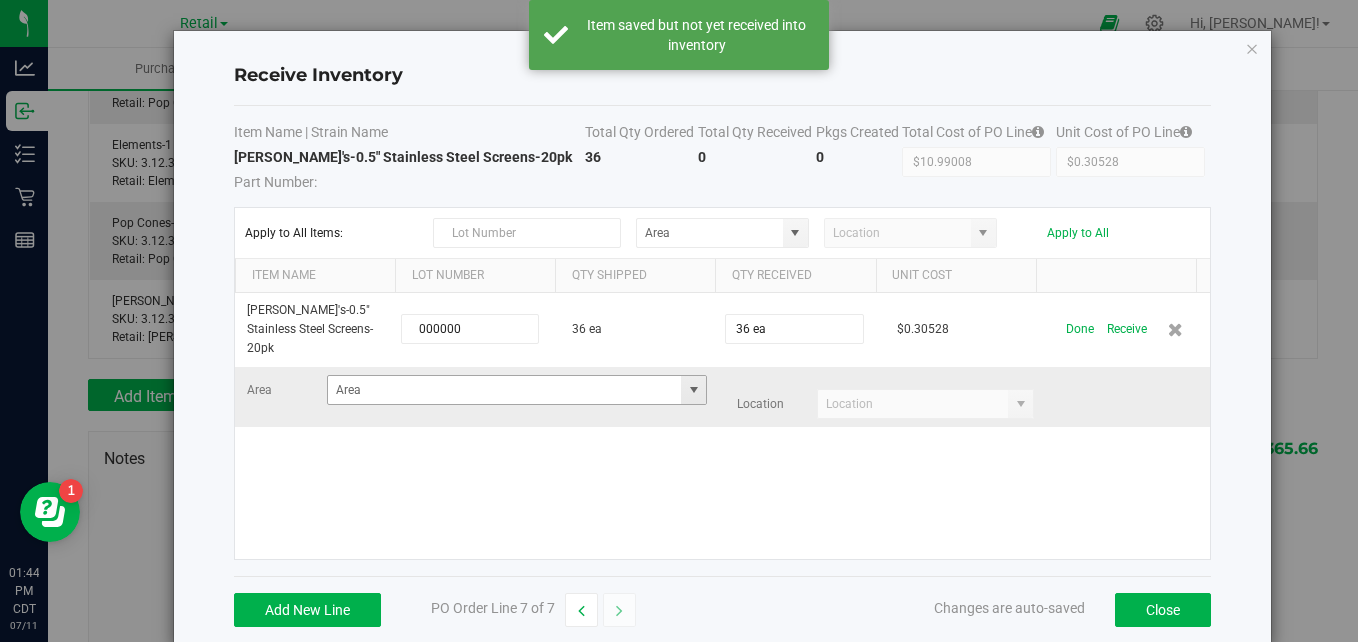 click at bounding box center [694, 390] 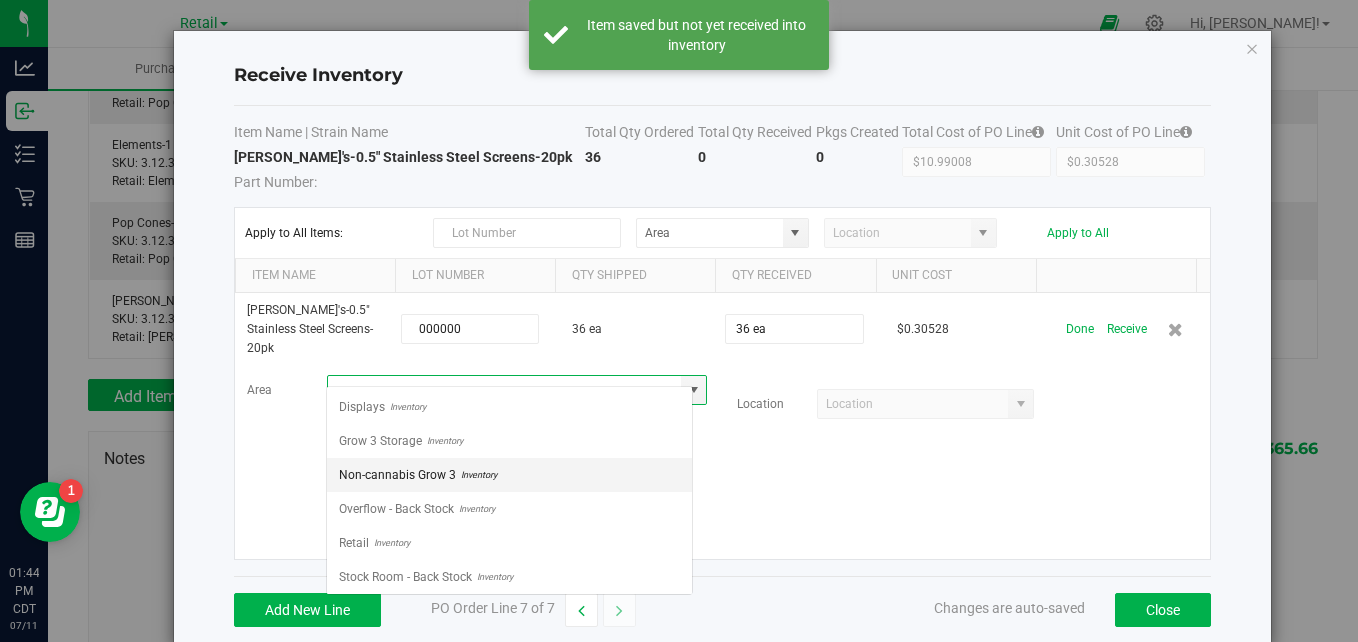 scroll, scrollTop: 99970, scrollLeft: 99633, axis: both 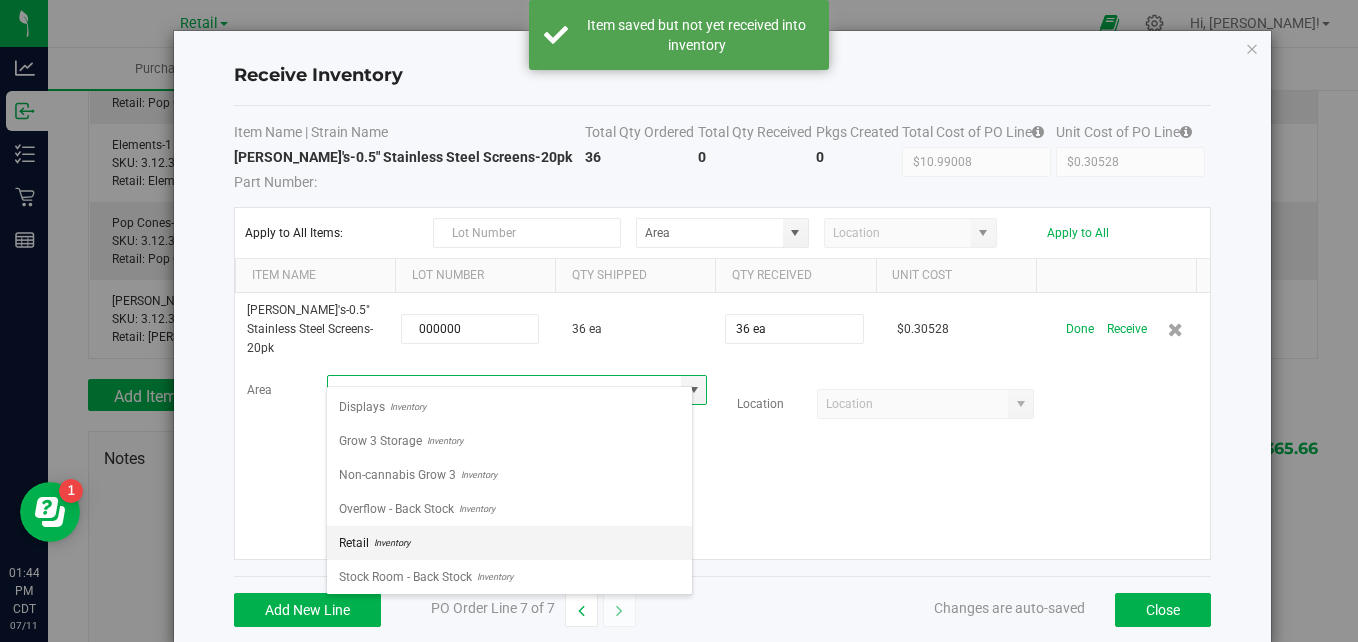 click on "Retail Inventory" at bounding box center [509, 543] 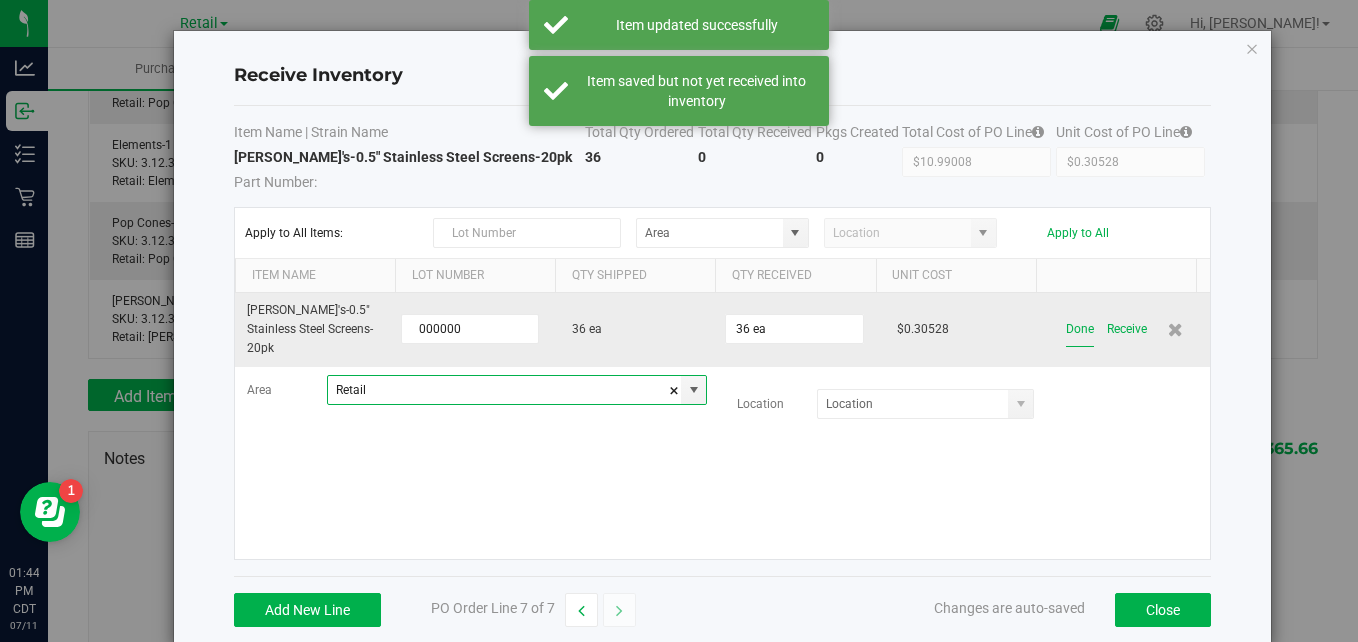 click on "Done" at bounding box center [1080, 329] 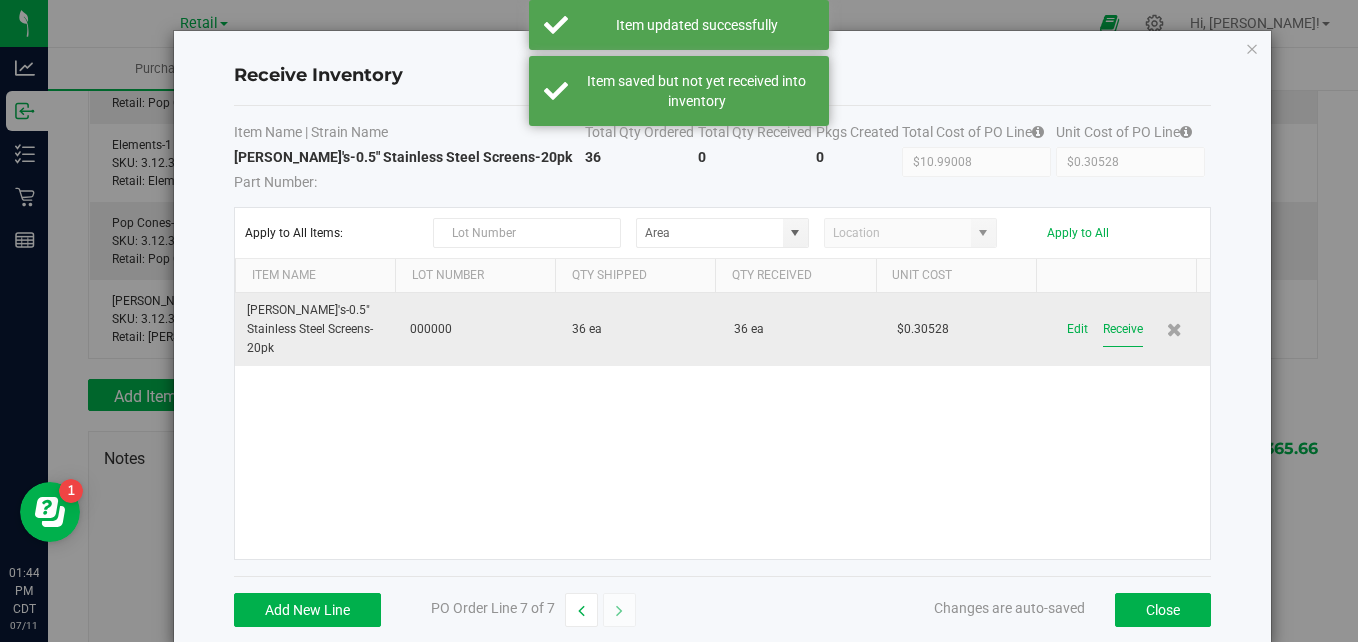 click on "Receive" at bounding box center (1123, 329) 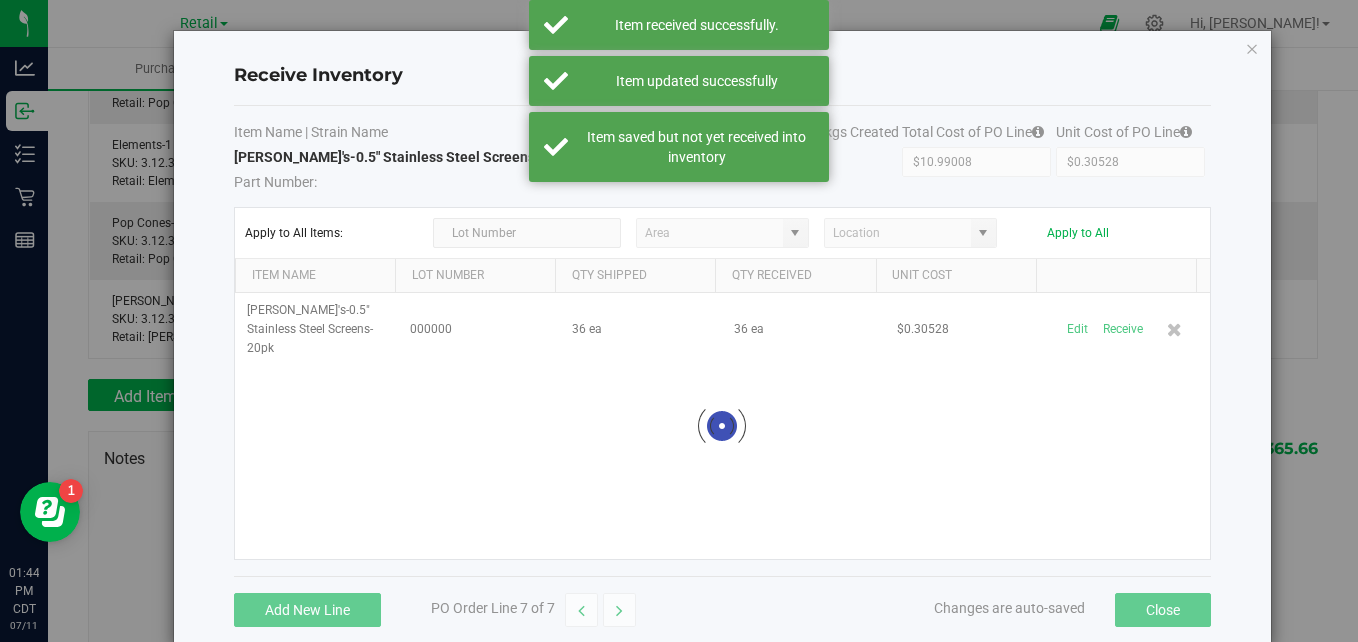 scroll, scrollTop: 594, scrollLeft: 0, axis: vertical 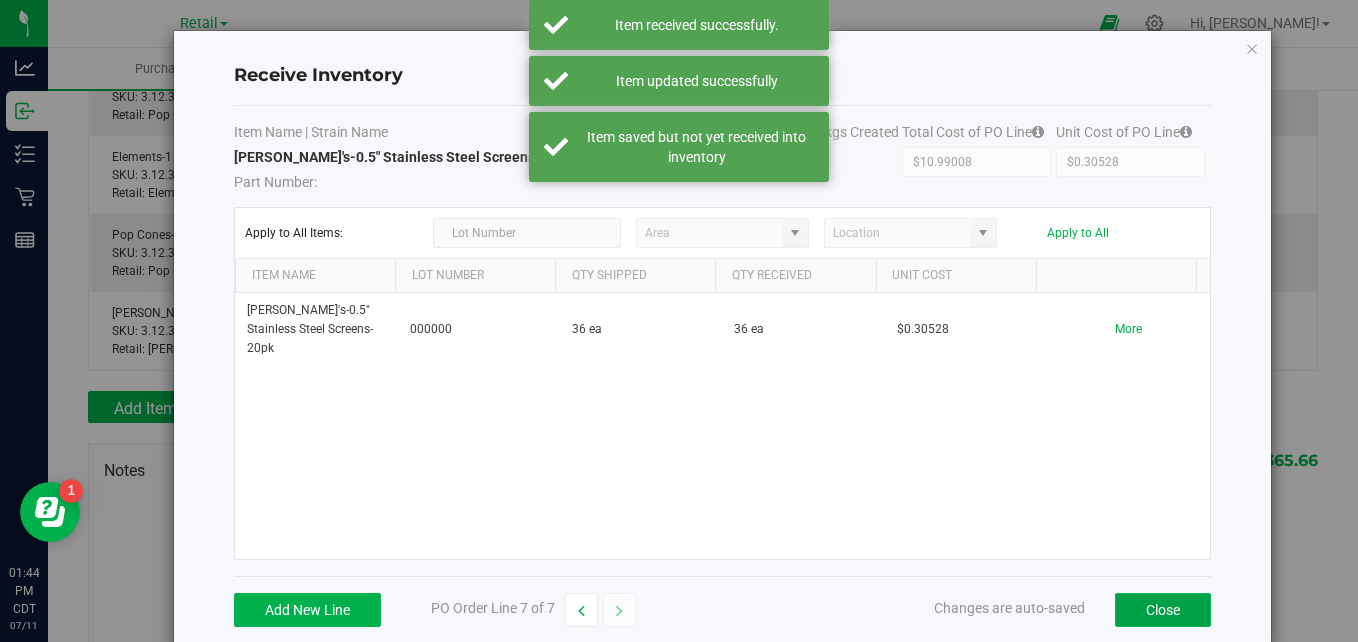 click on "Close" at bounding box center (1163, 610) 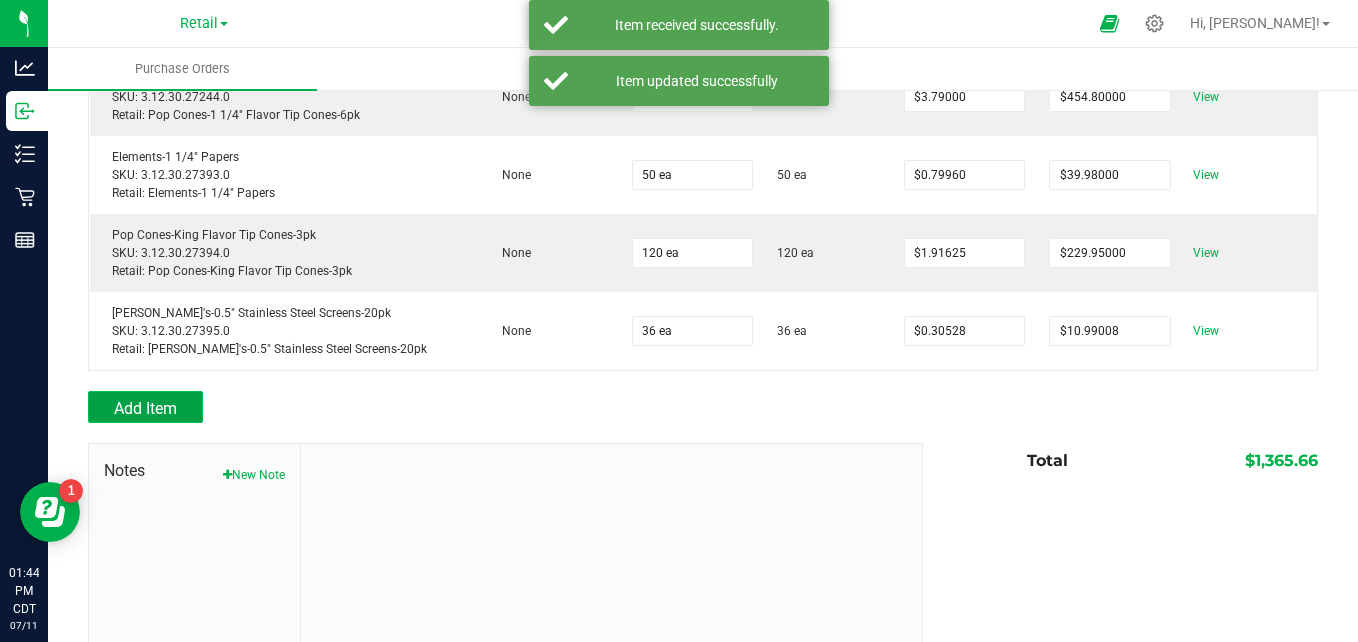 click on "Add Item" at bounding box center (145, 407) 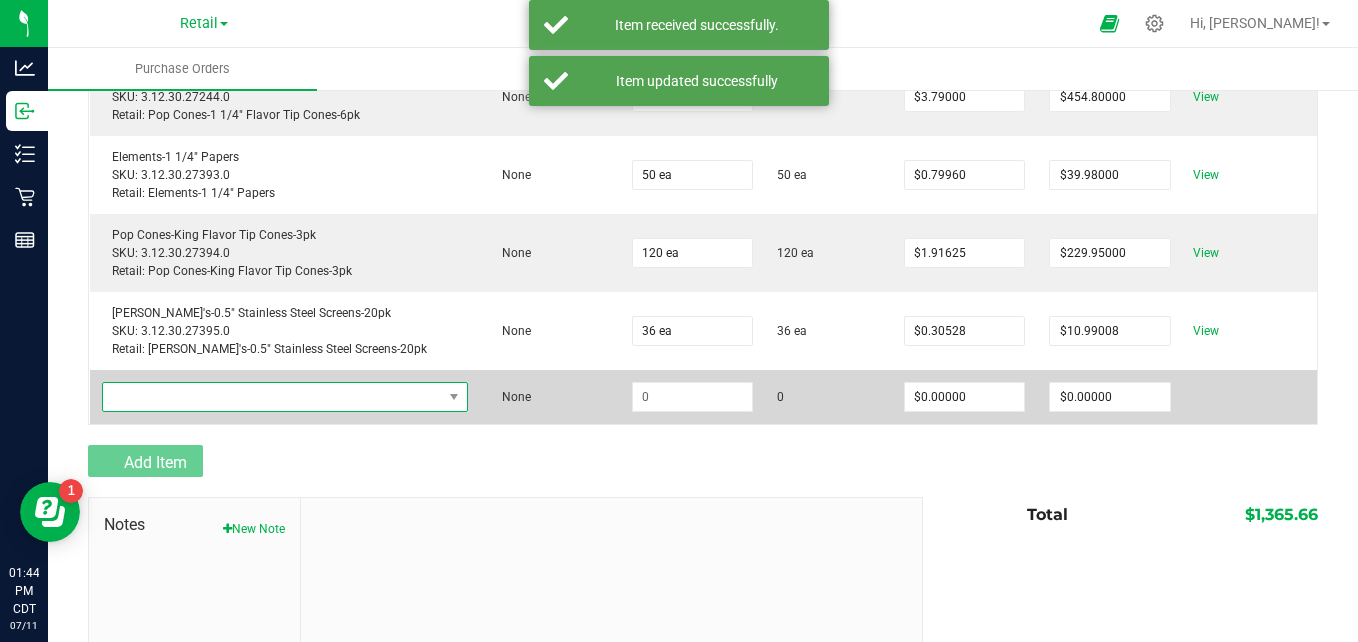 click at bounding box center (273, 397) 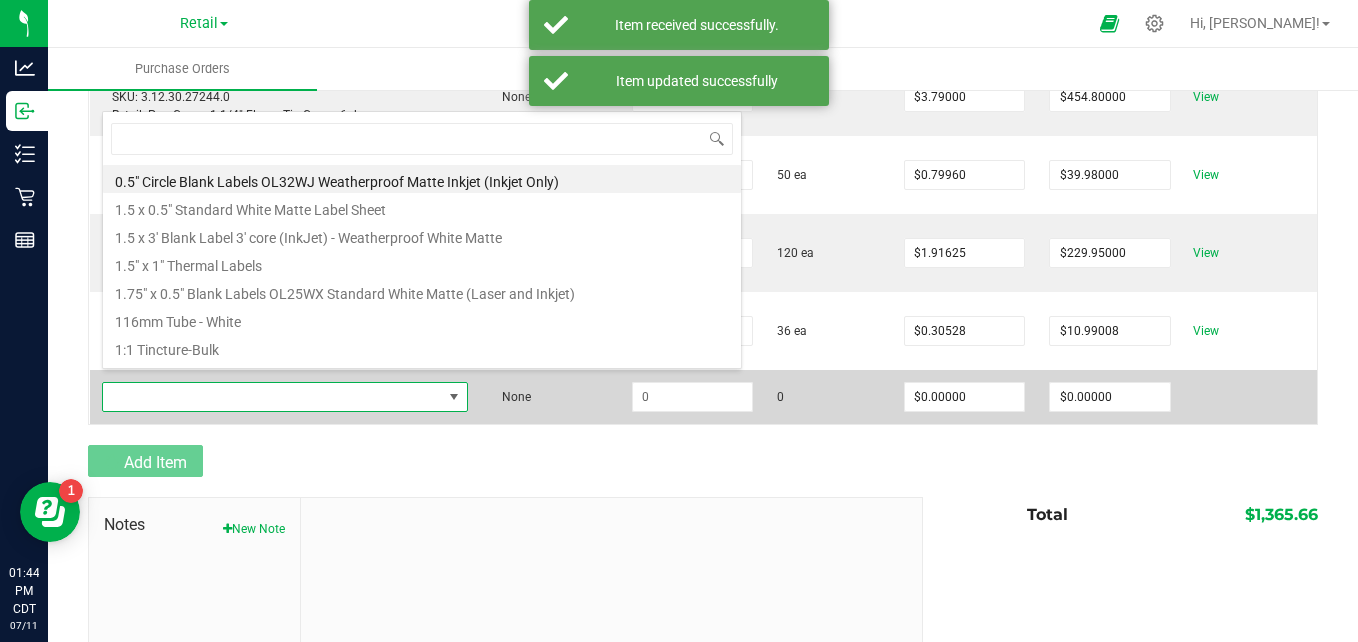scroll, scrollTop: 99970, scrollLeft: 99684, axis: both 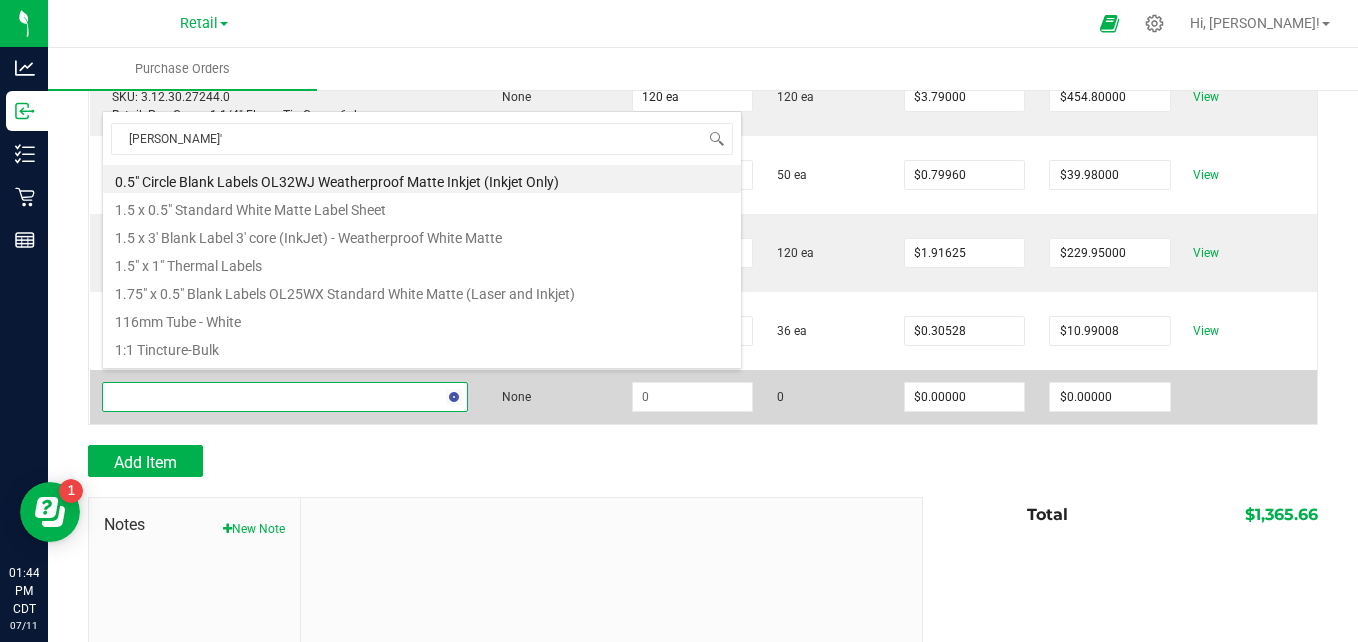 type on "[PERSON_NAME]'s" 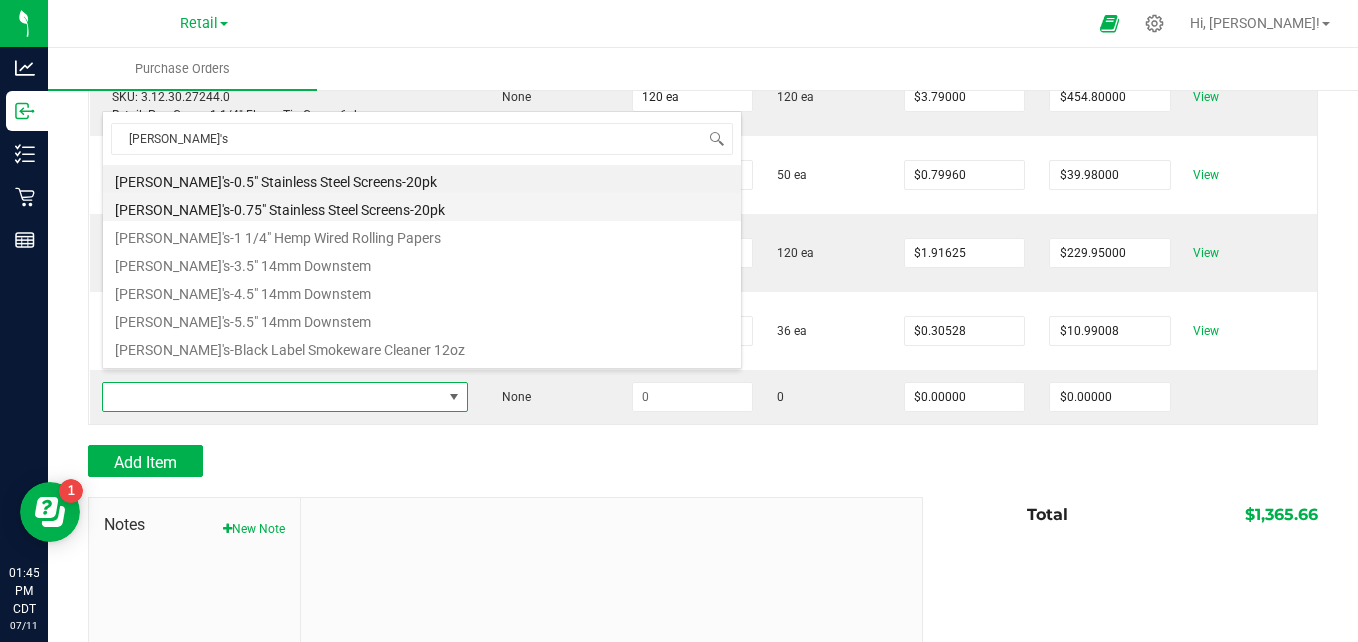 click on "[PERSON_NAME]'s-0.75" Stainless Steel Screens-20pk" at bounding box center (422, 207) 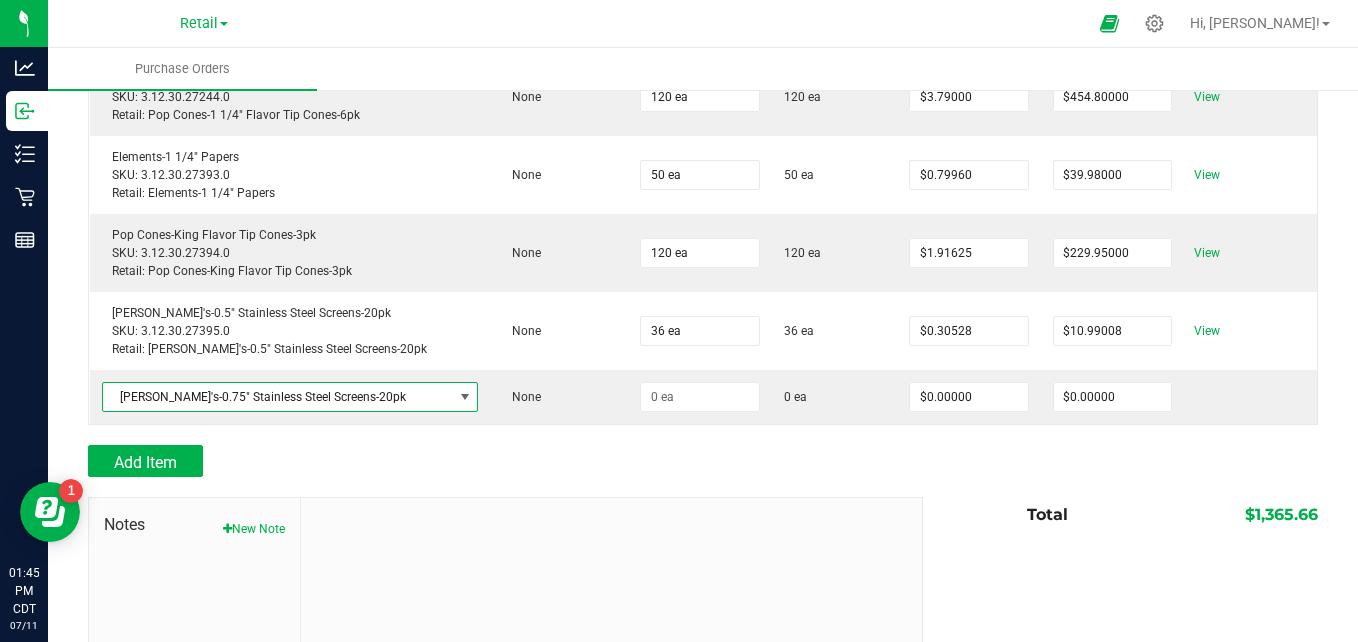 type on "$0.36083" 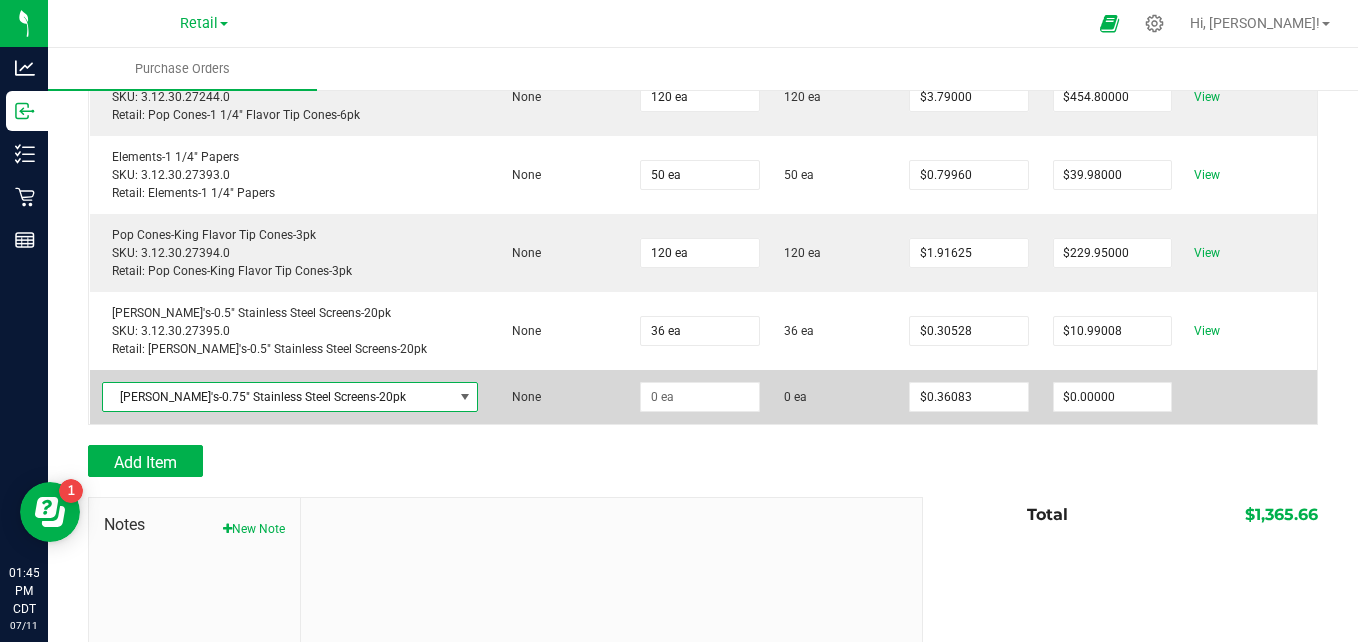 click at bounding box center (700, 397) 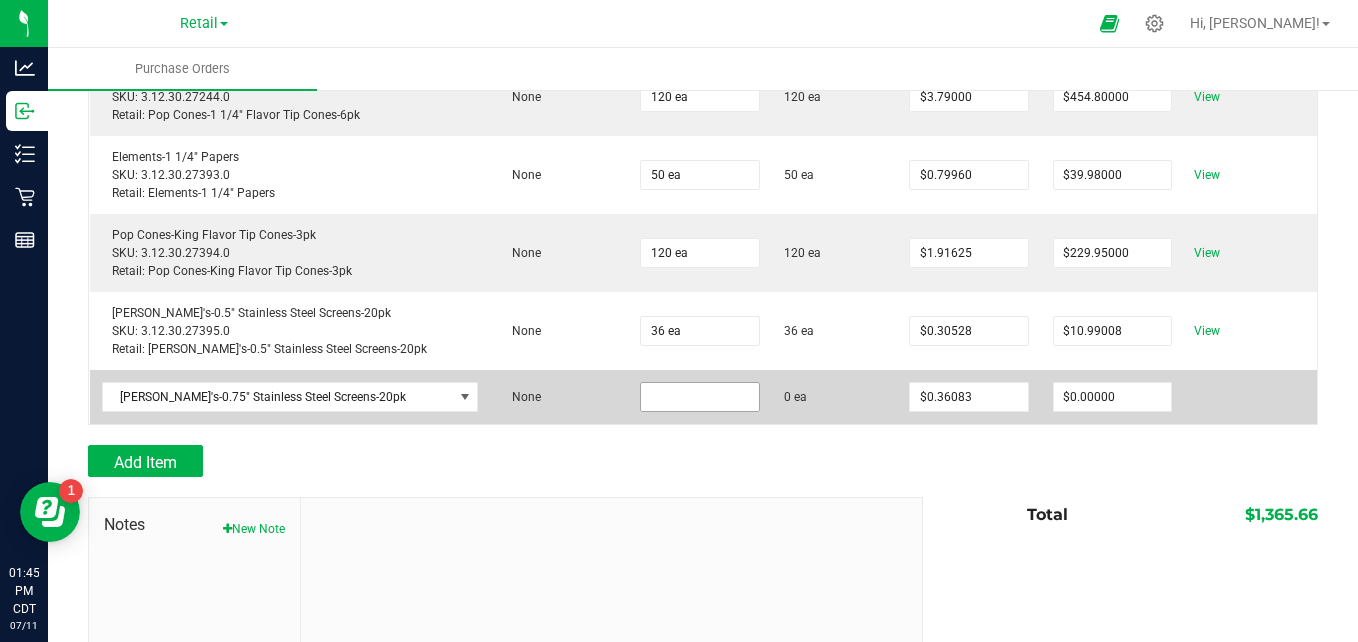 click at bounding box center [700, 397] 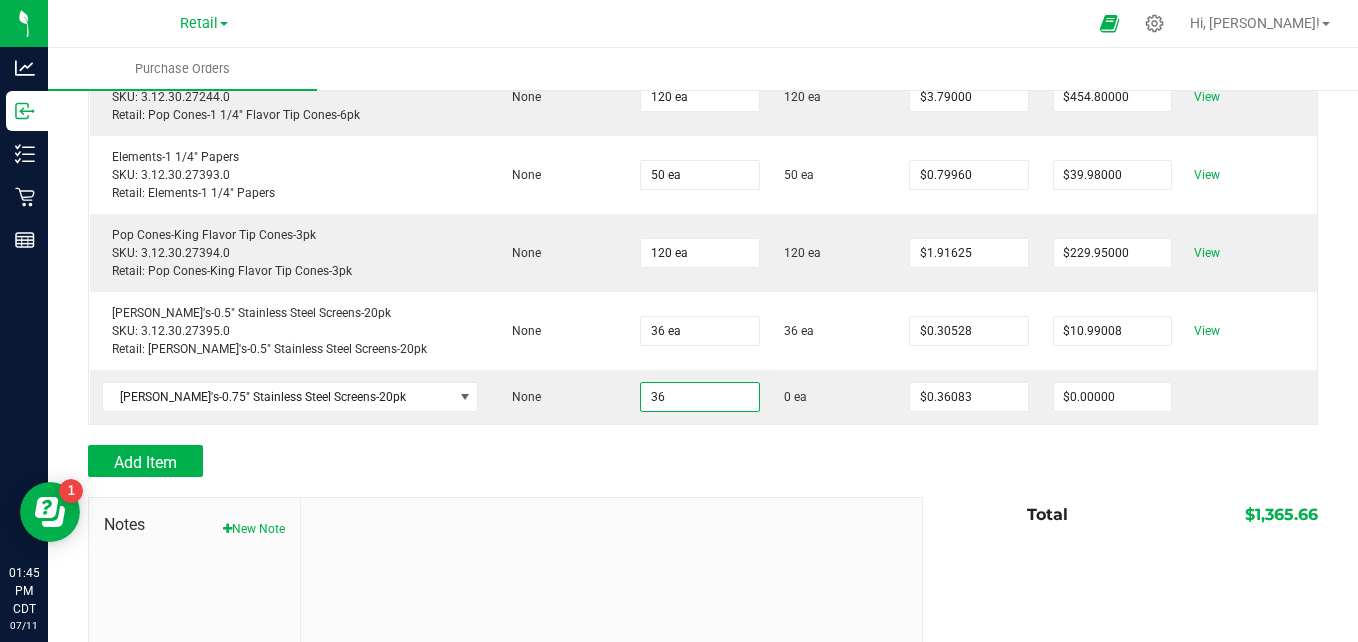 type on "36 ea" 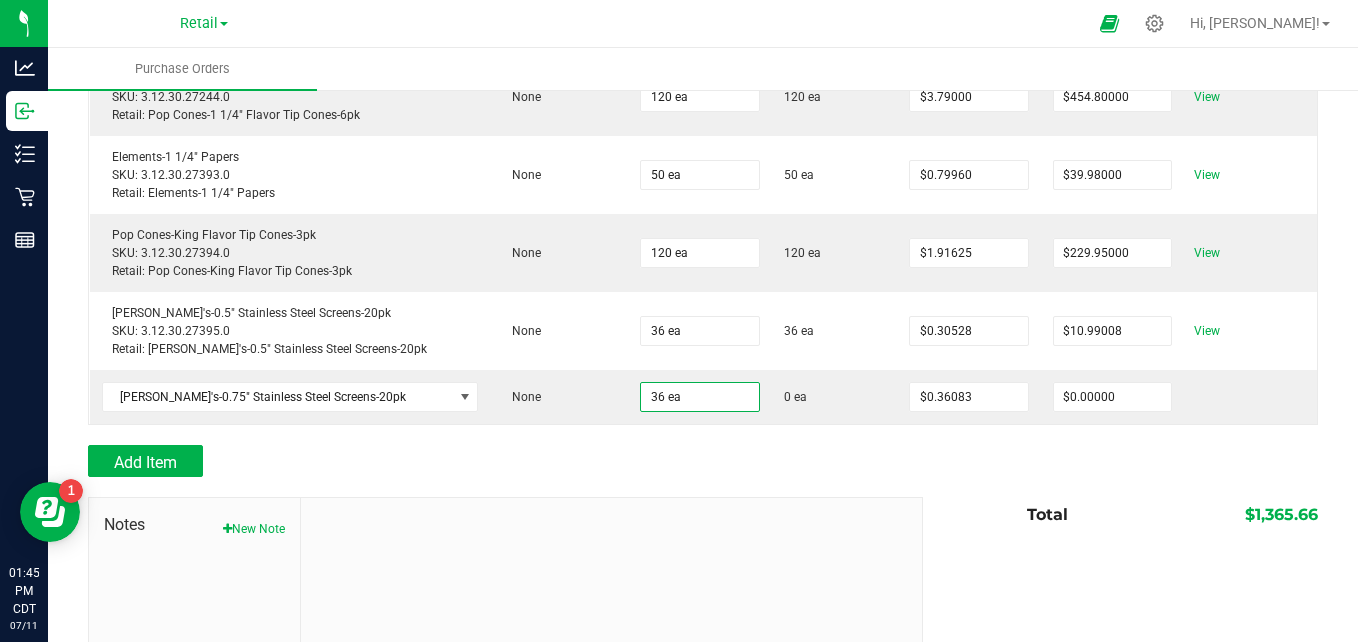 click on "Add Item" at bounding box center [498, 461] 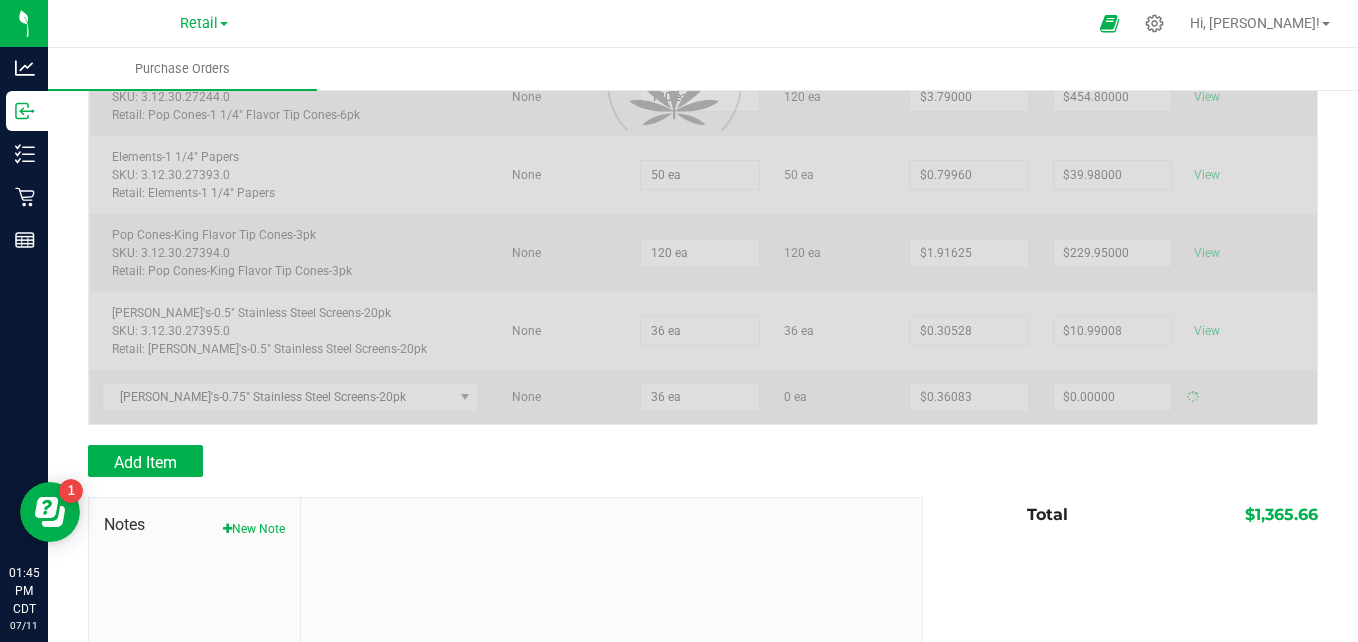 type on "$12.98988" 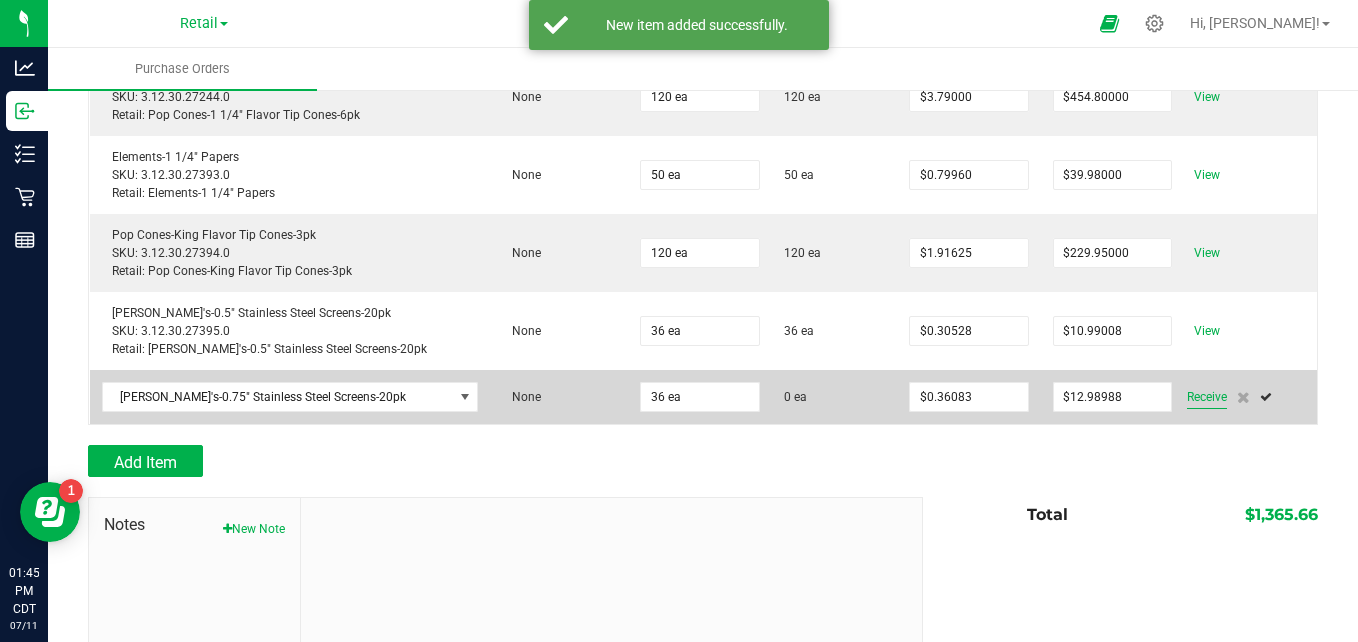 click on "Receive" at bounding box center [1207, 397] 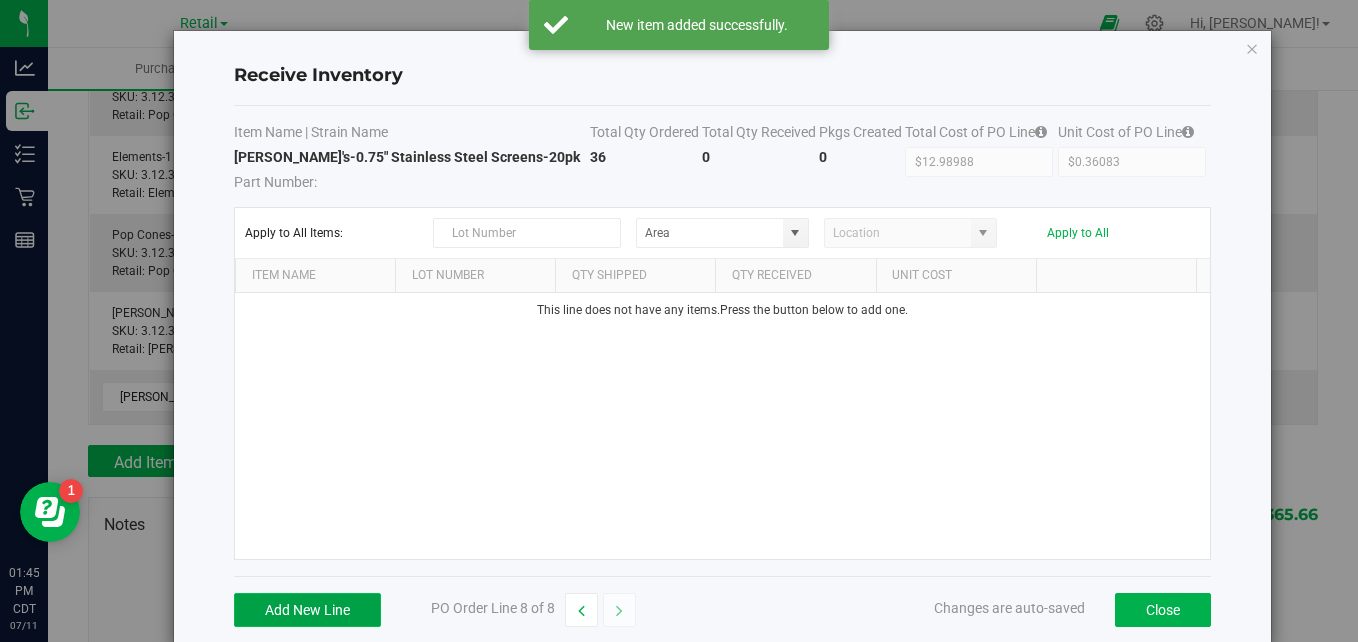 click on "Add New Line" at bounding box center (307, 610) 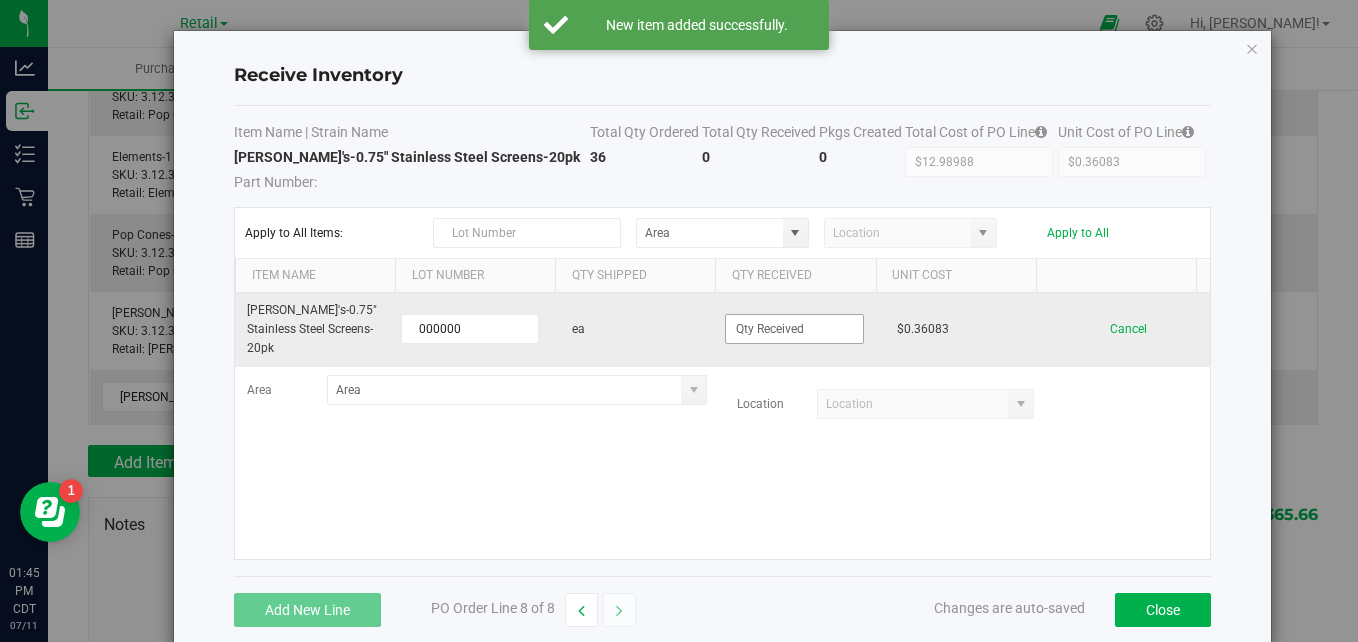 type on "000000" 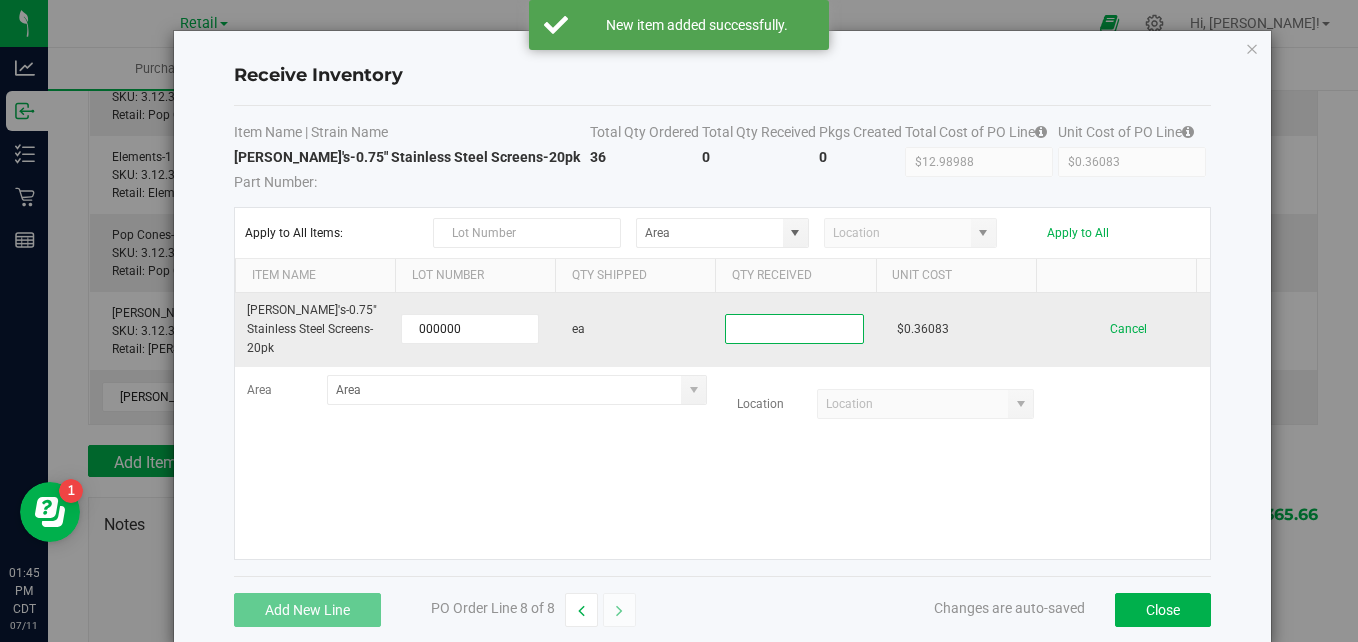 click at bounding box center [794, 329] 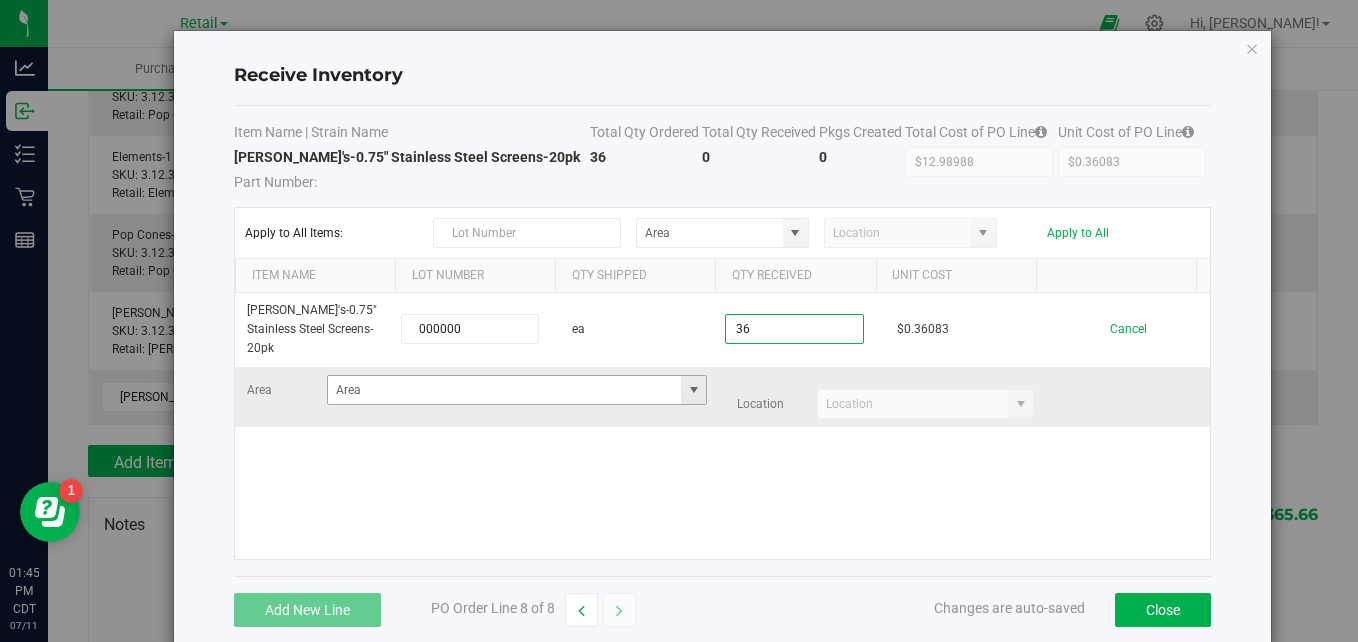 click at bounding box center (694, 390) 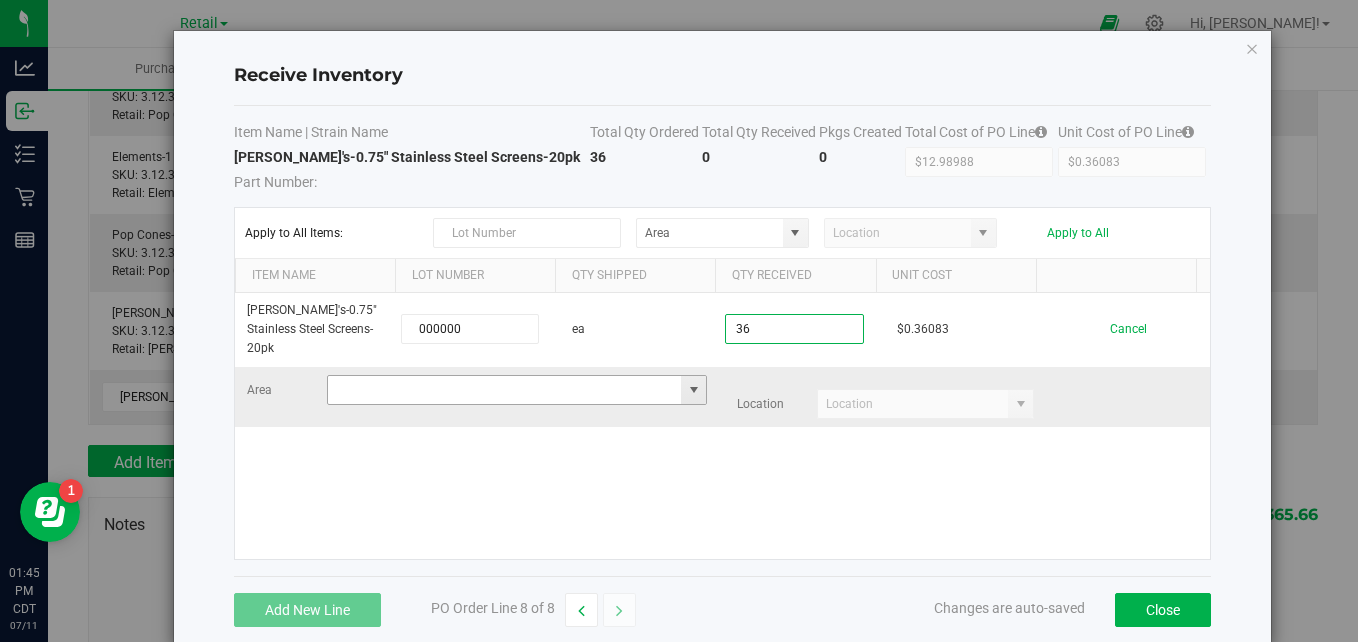 type on "36 ea" 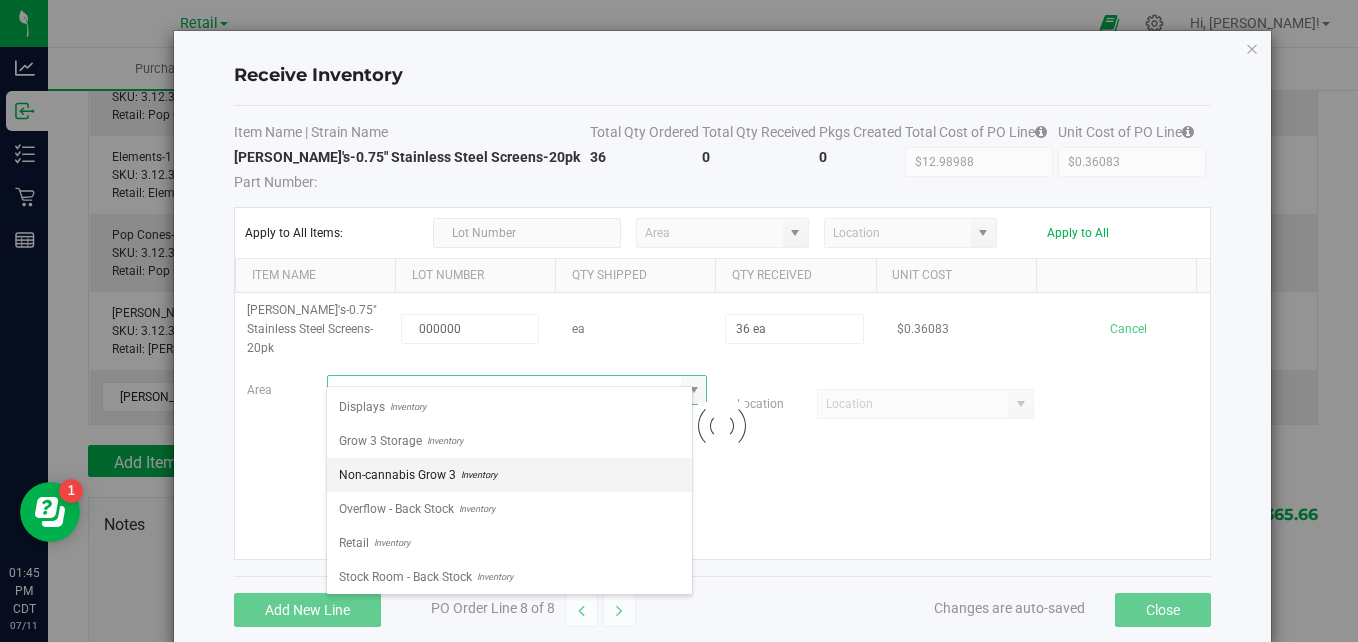 scroll, scrollTop: 99970, scrollLeft: 99633, axis: both 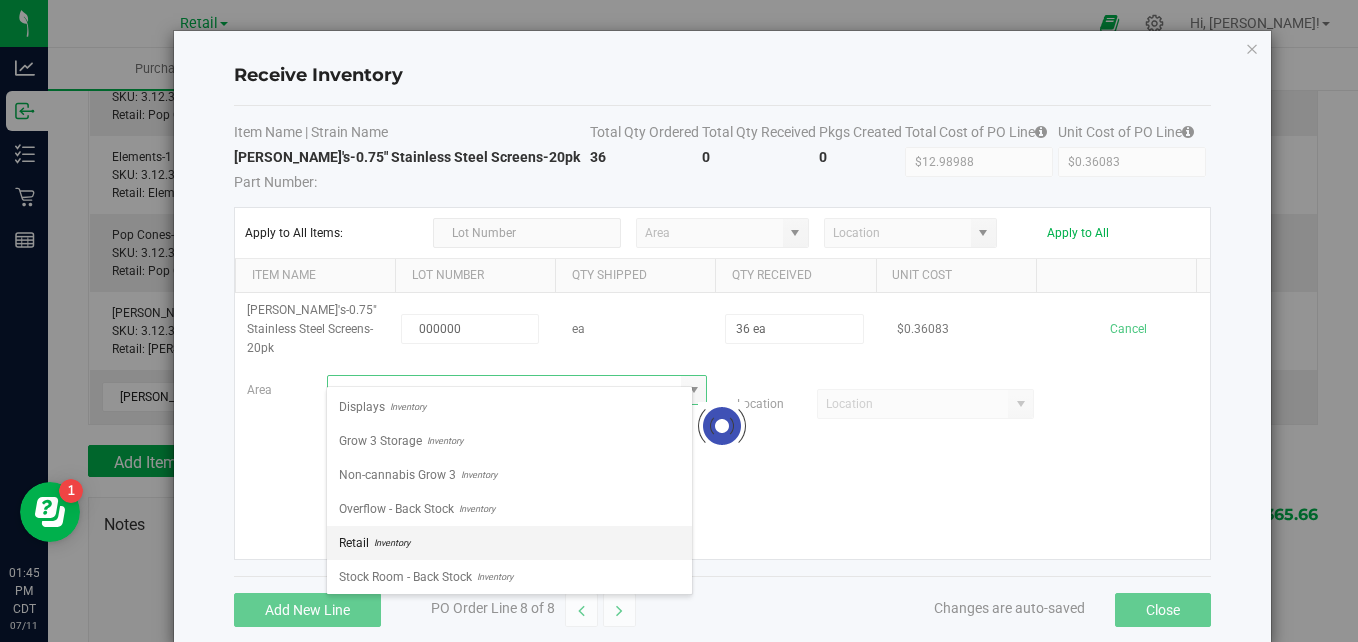 click on "Retail Inventory" at bounding box center (509, 543) 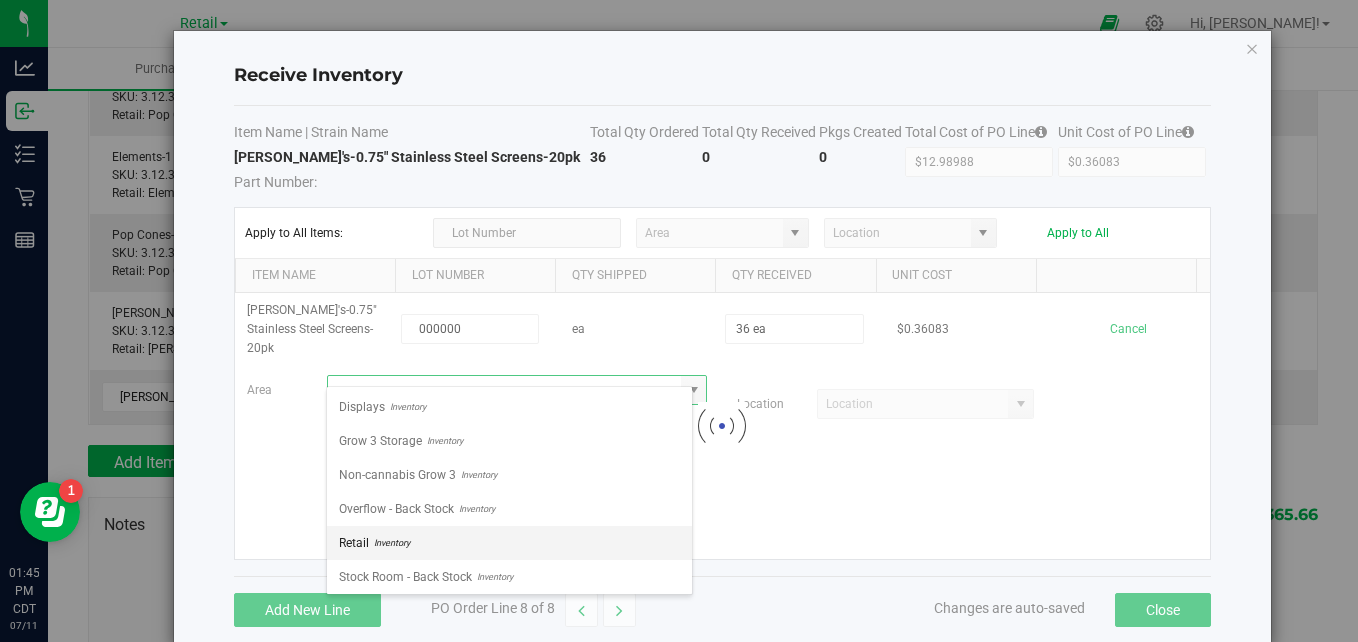 type on "Retail" 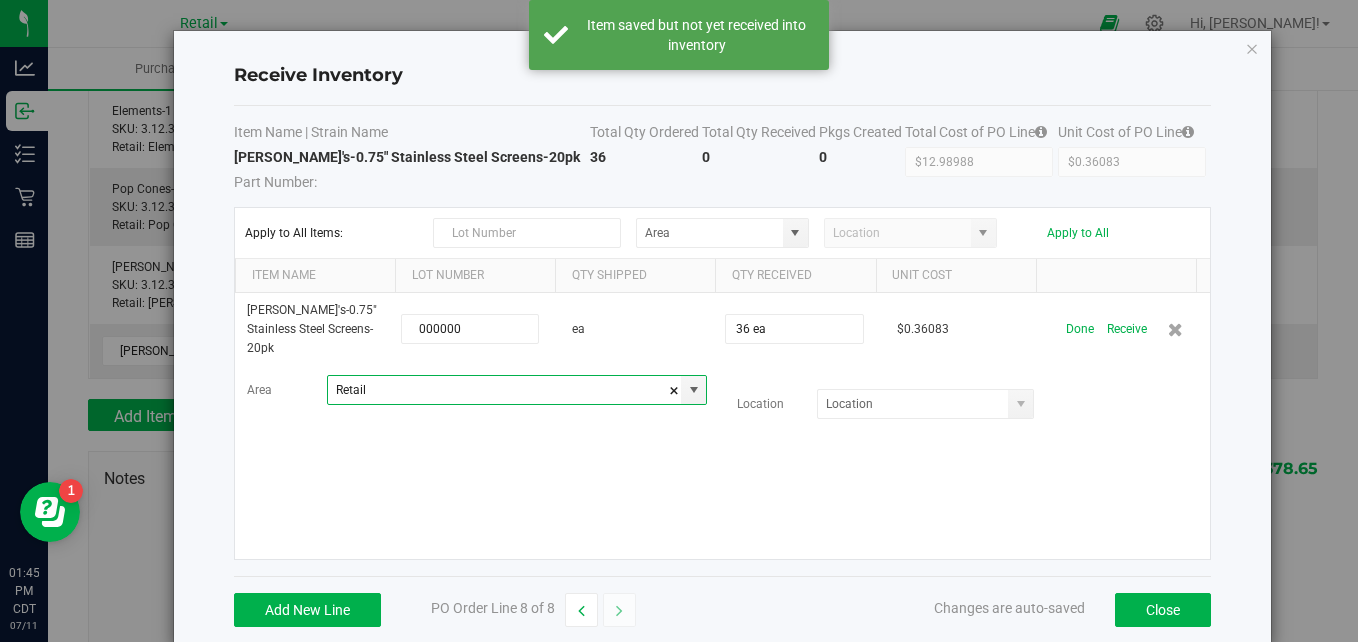 scroll, scrollTop: 560, scrollLeft: 0, axis: vertical 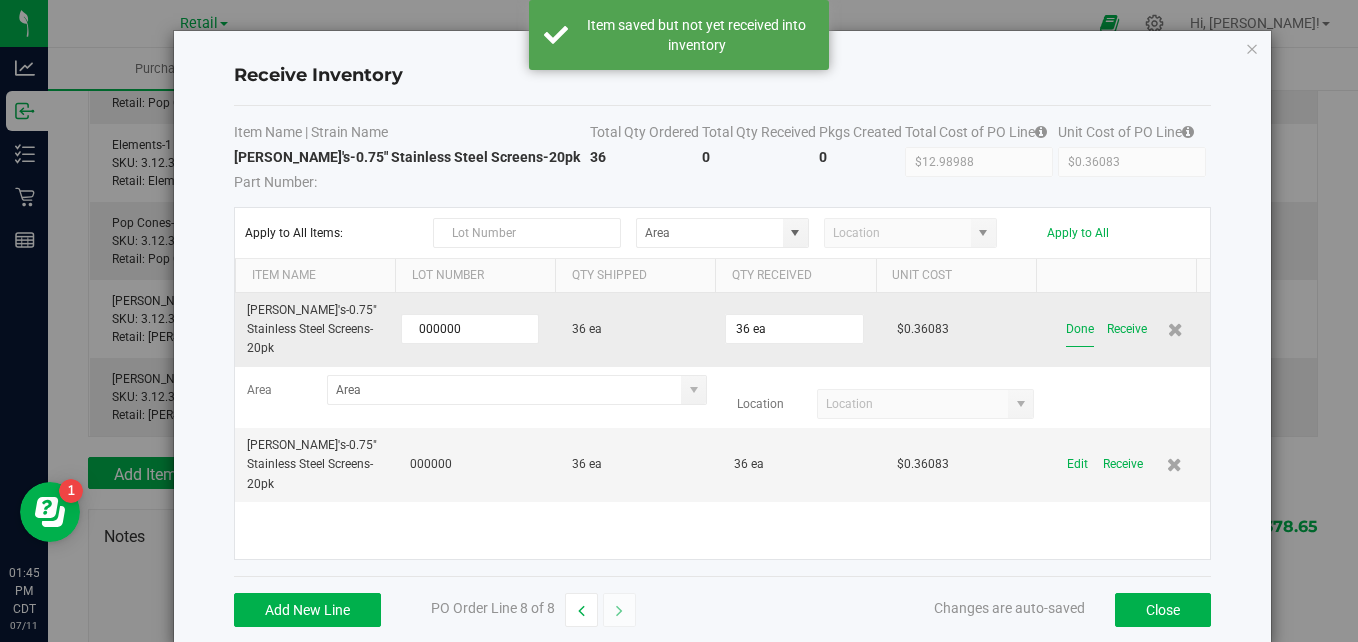click on "Done" at bounding box center [1080, 329] 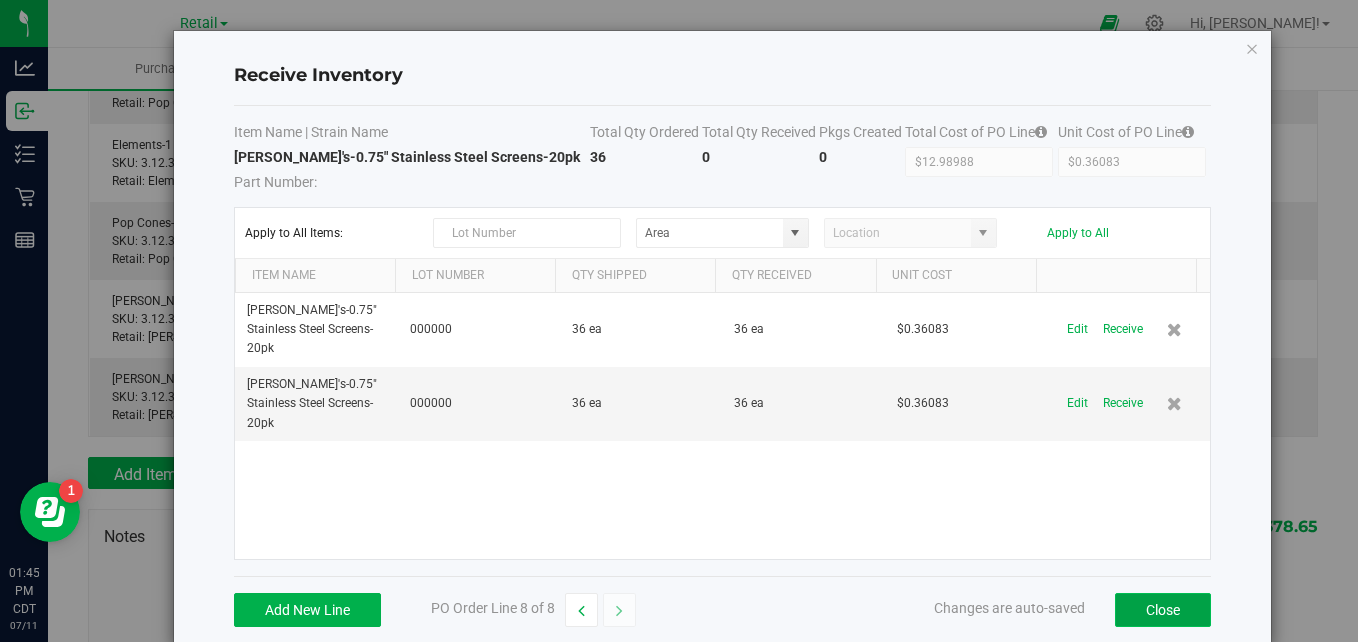 click on "Close" at bounding box center (1163, 610) 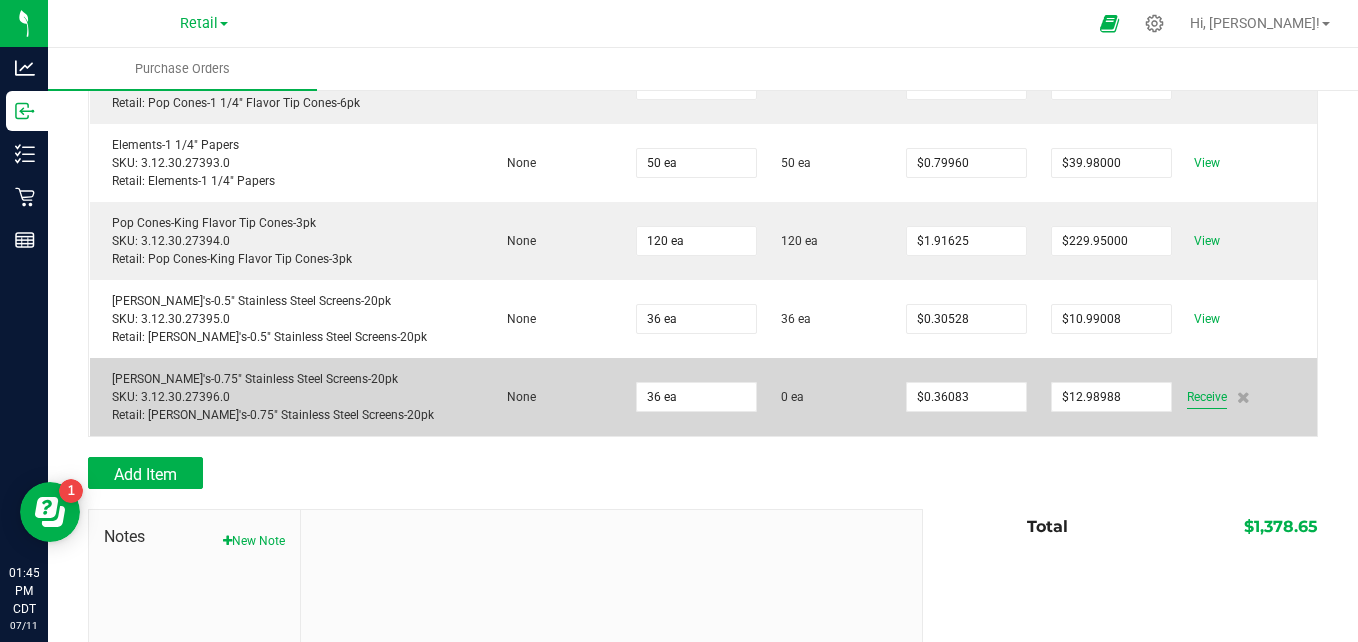 click on "Receive" at bounding box center [1207, 397] 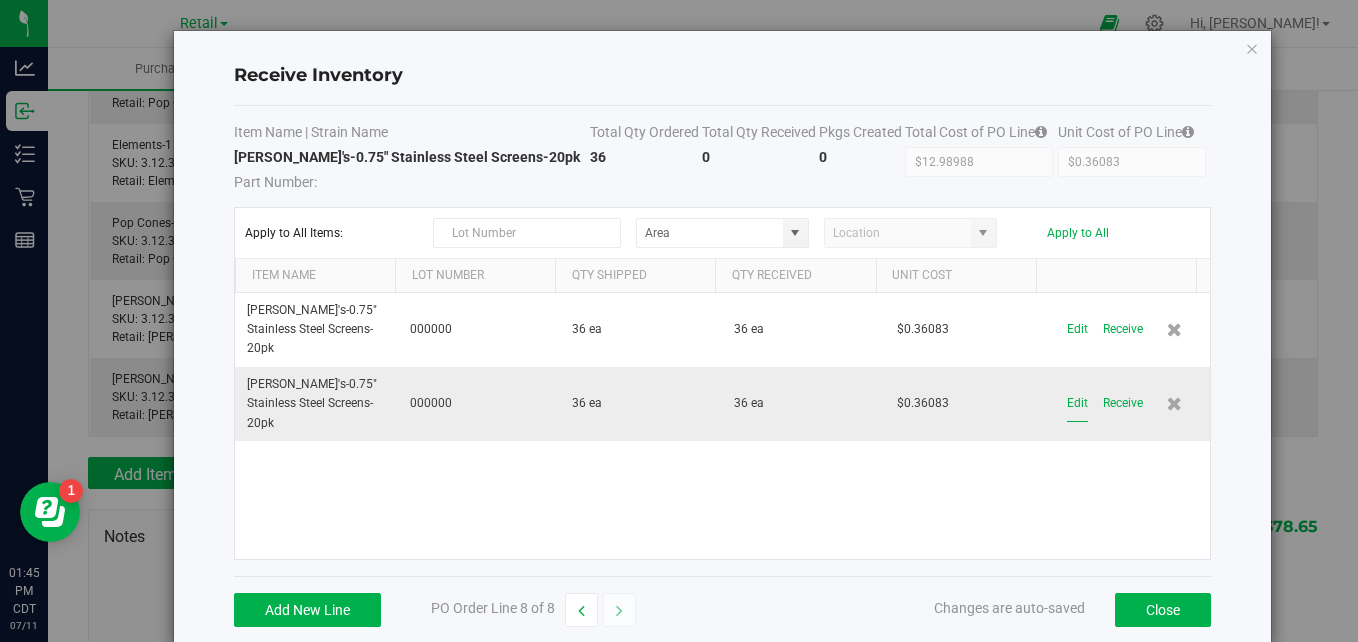 click on "Edit" at bounding box center [1077, 403] 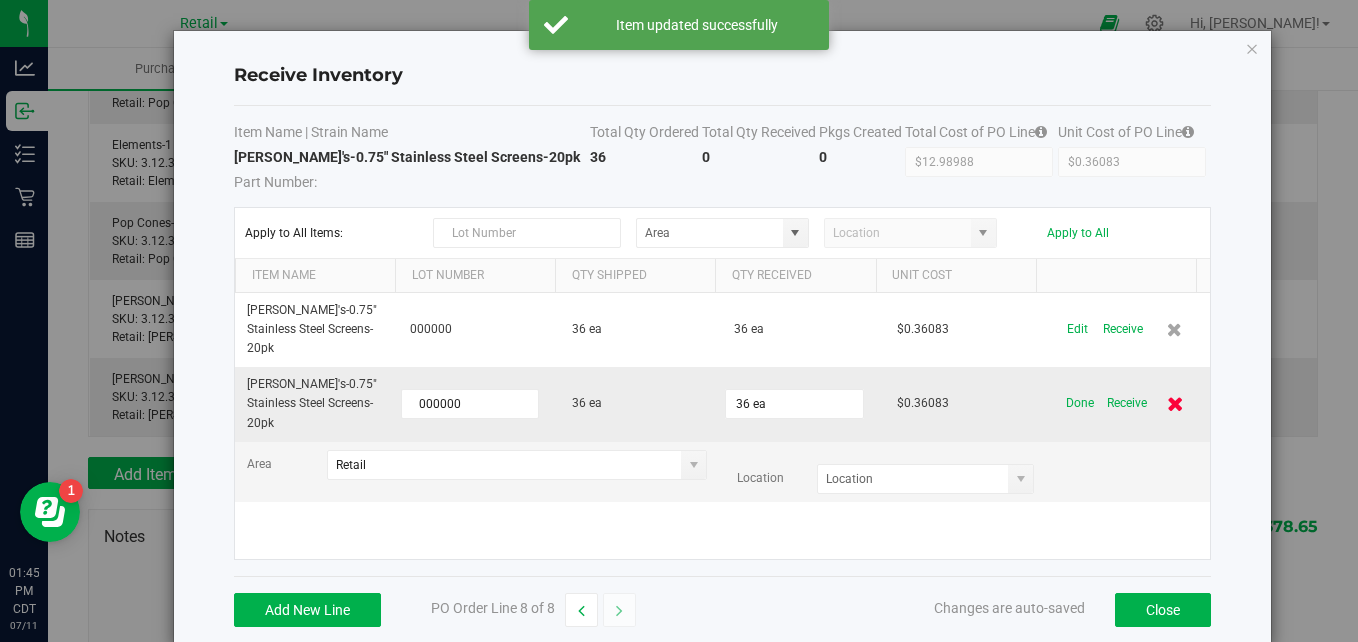 click at bounding box center [1175, 404] 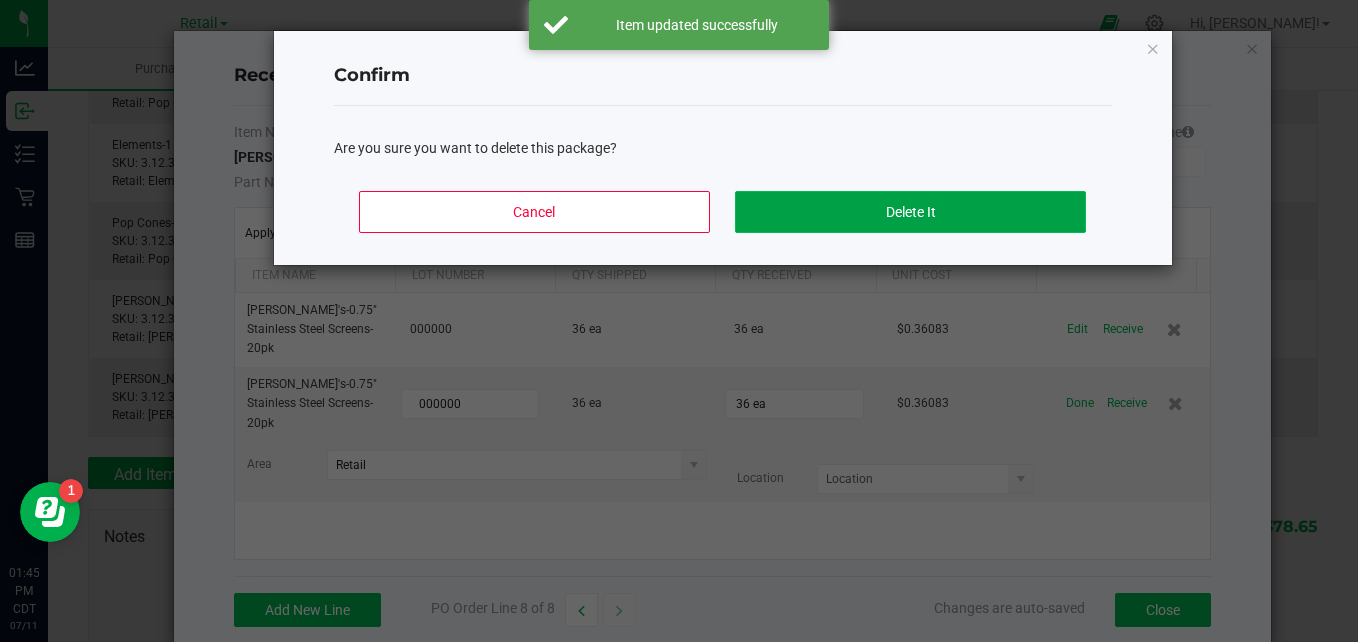 click on "Delete It" 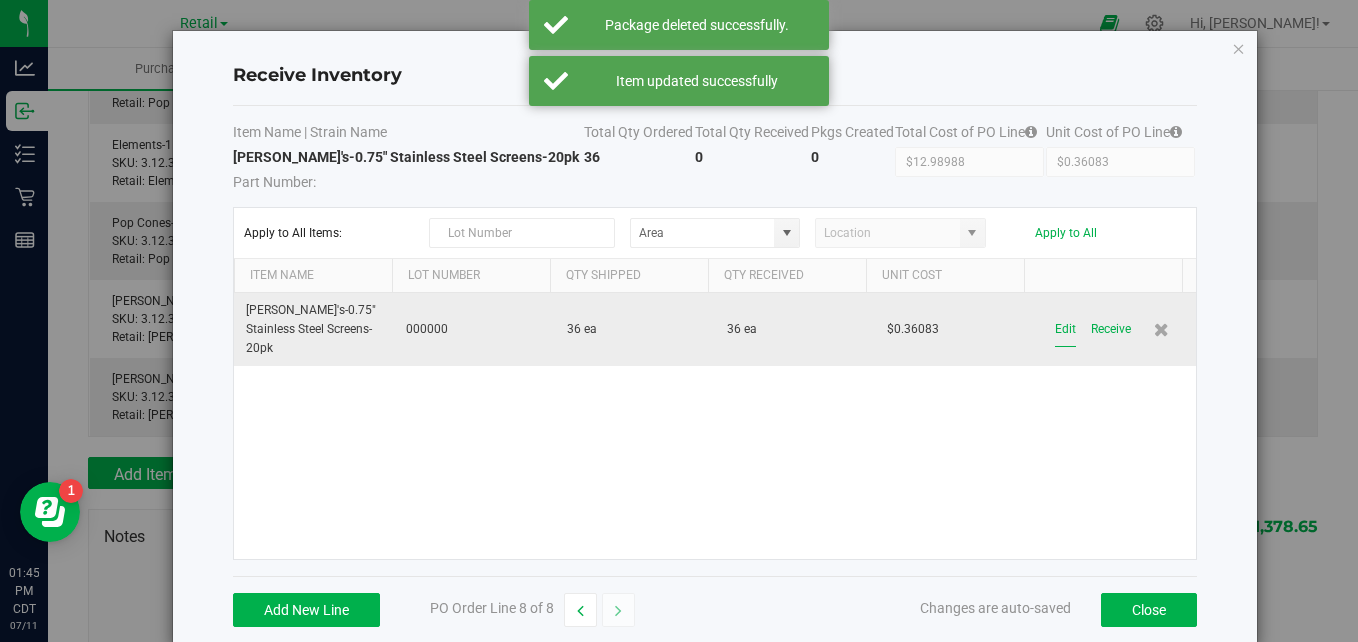 click on "Edit" at bounding box center [1065, 329] 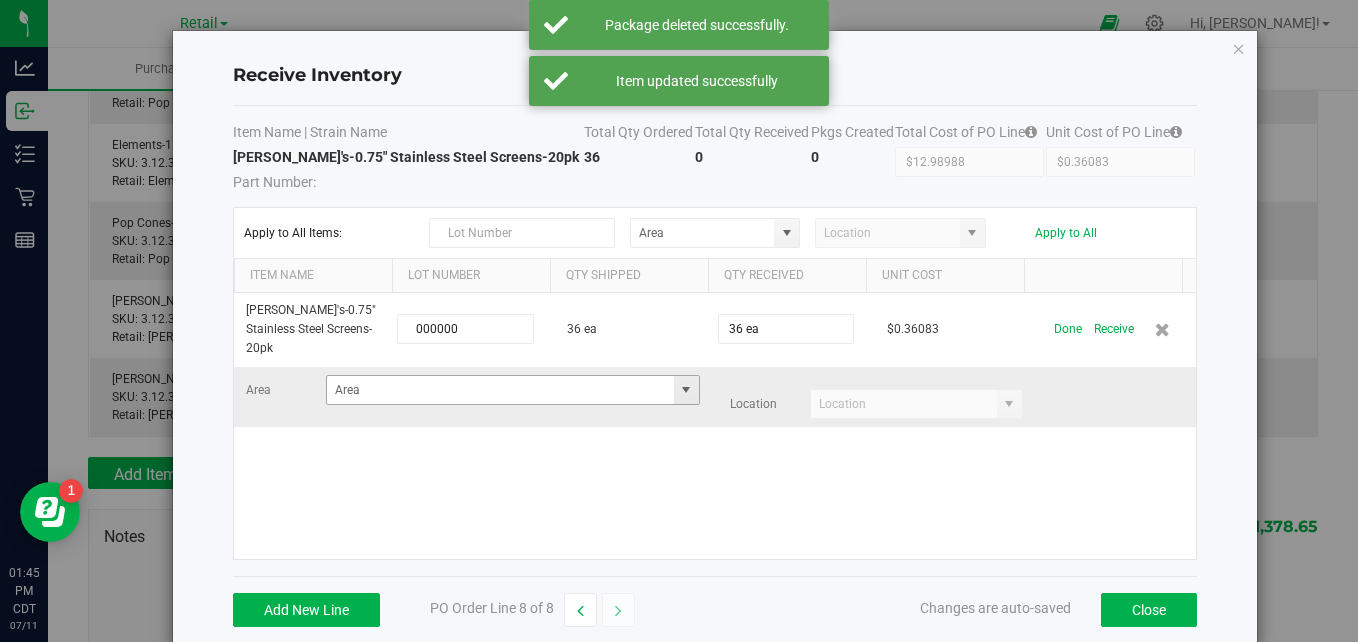 click at bounding box center (686, 390) 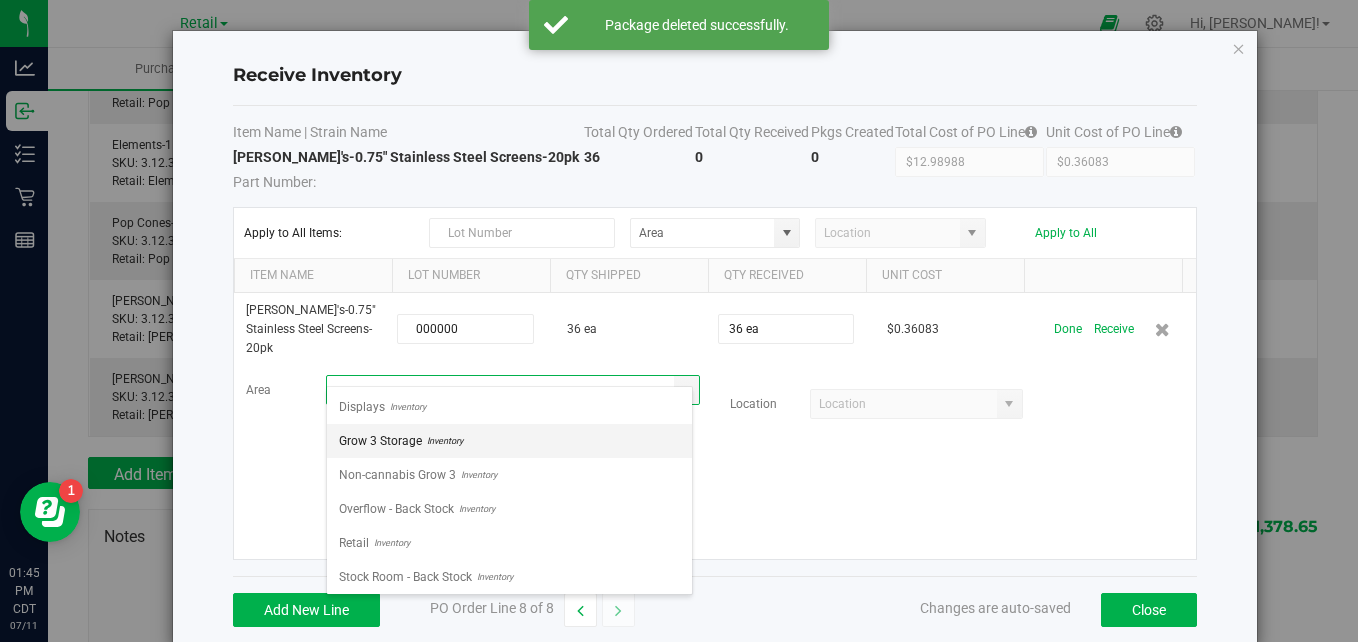 scroll, scrollTop: 99970, scrollLeft: 99633, axis: both 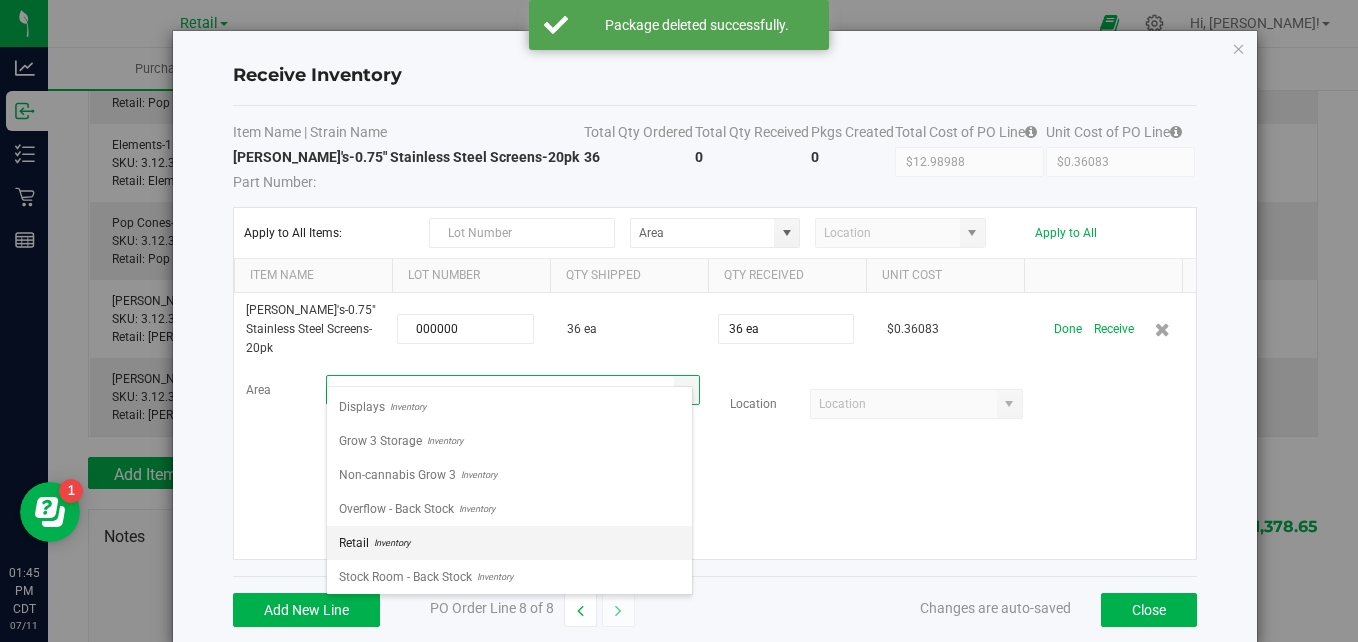 click on "Retail Inventory" at bounding box center (509, 543) 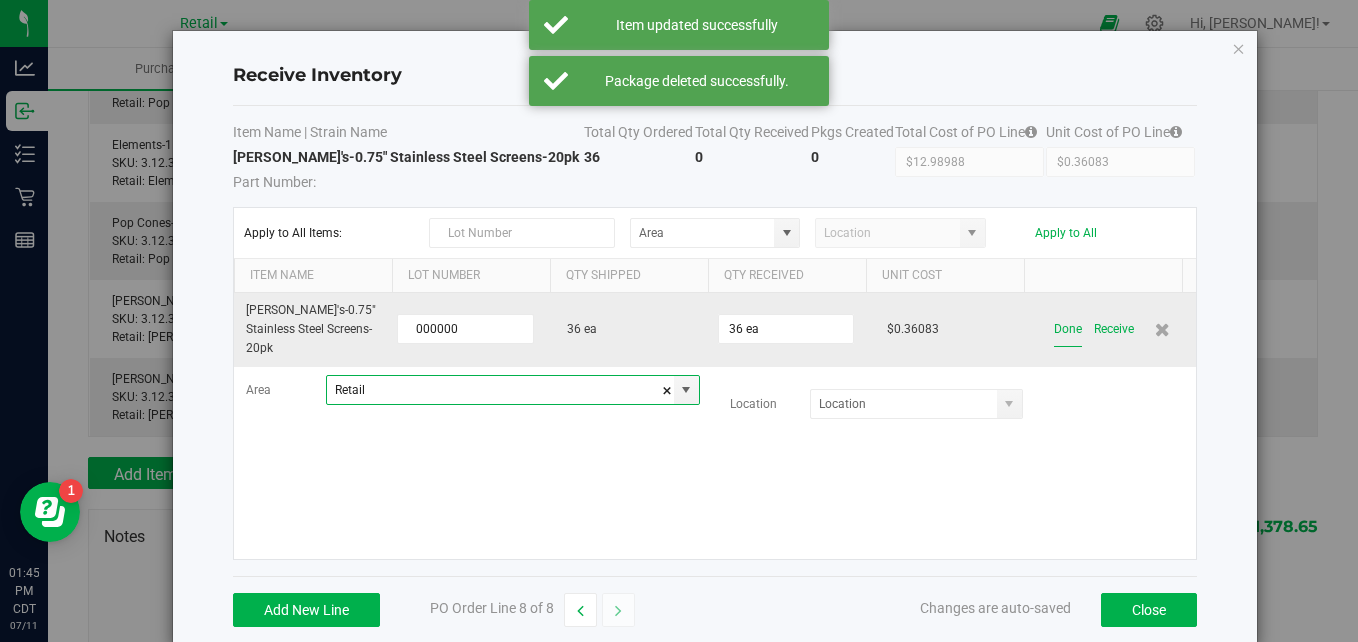 click on "Done" at bounding box center (1068, 329) 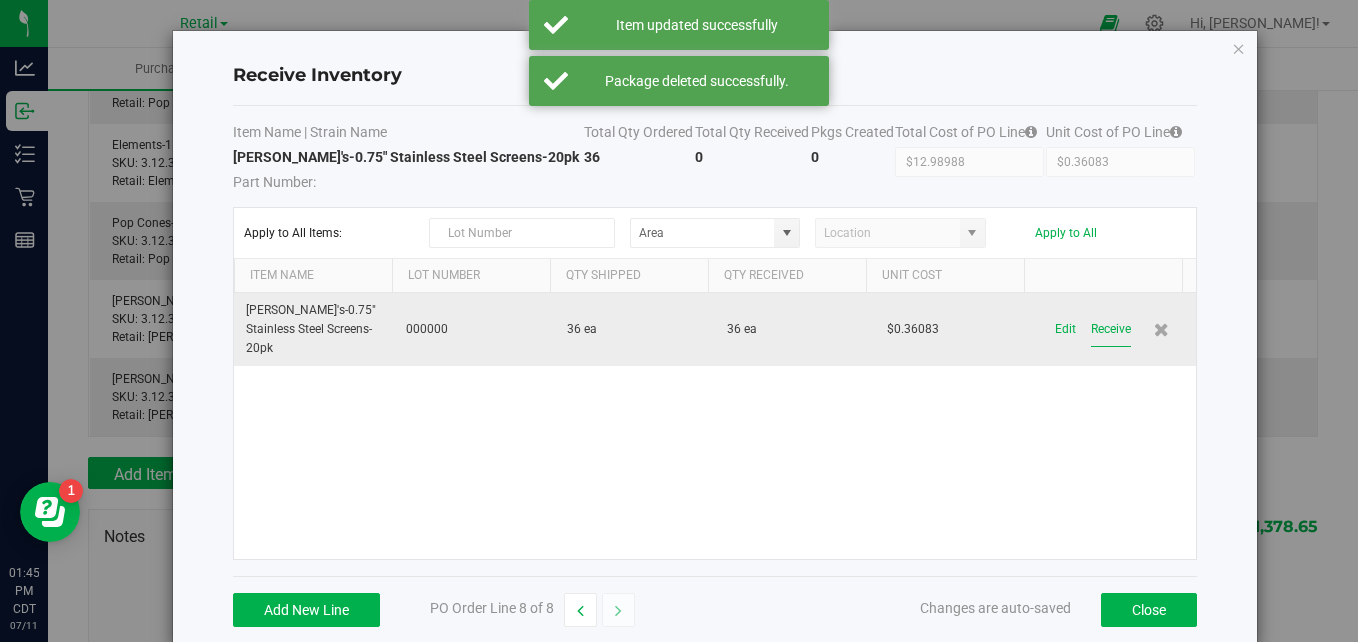 click on "Receive" at bounding box center [1111, 329] 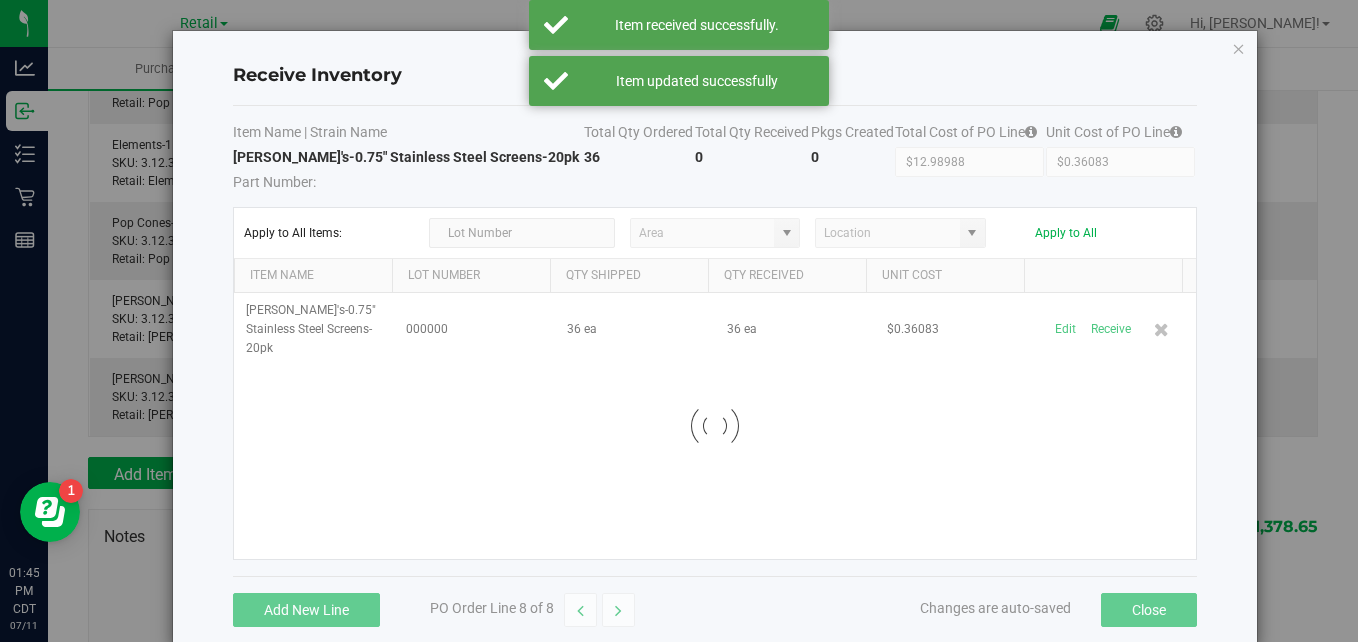 scroll, scrollTop: 594, scrollLeft: 0, axis: vertical 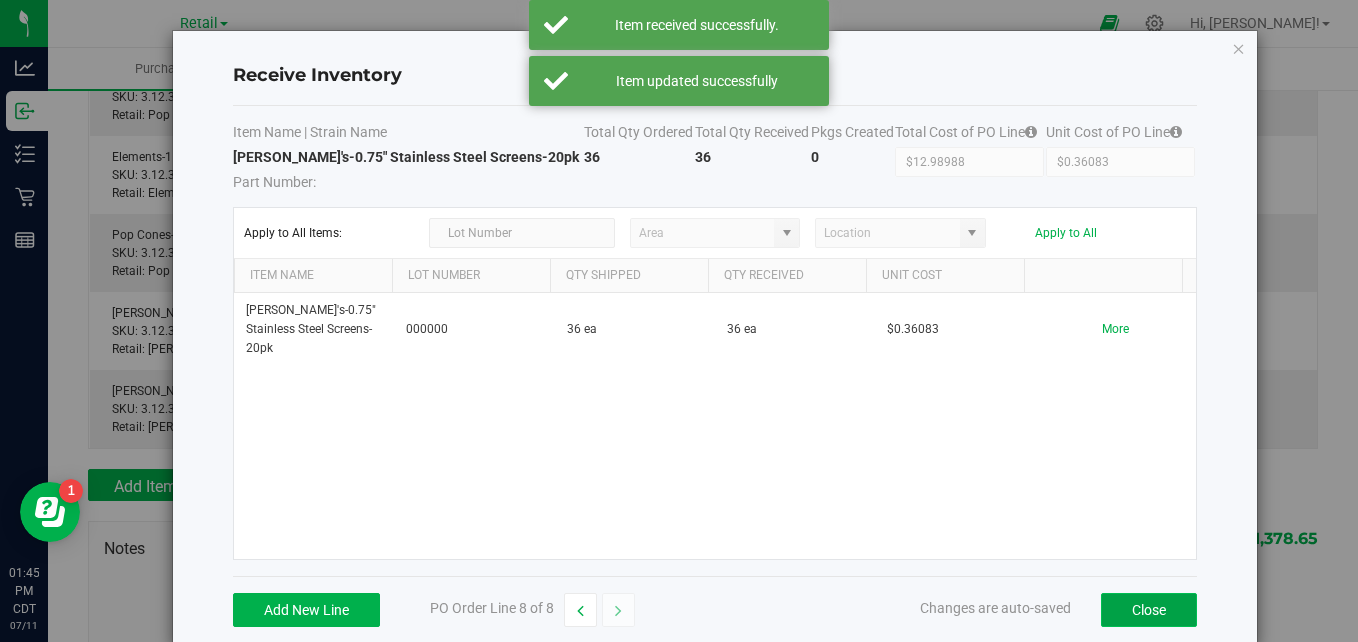 click on "Close" at bounding box center (1149, 610) 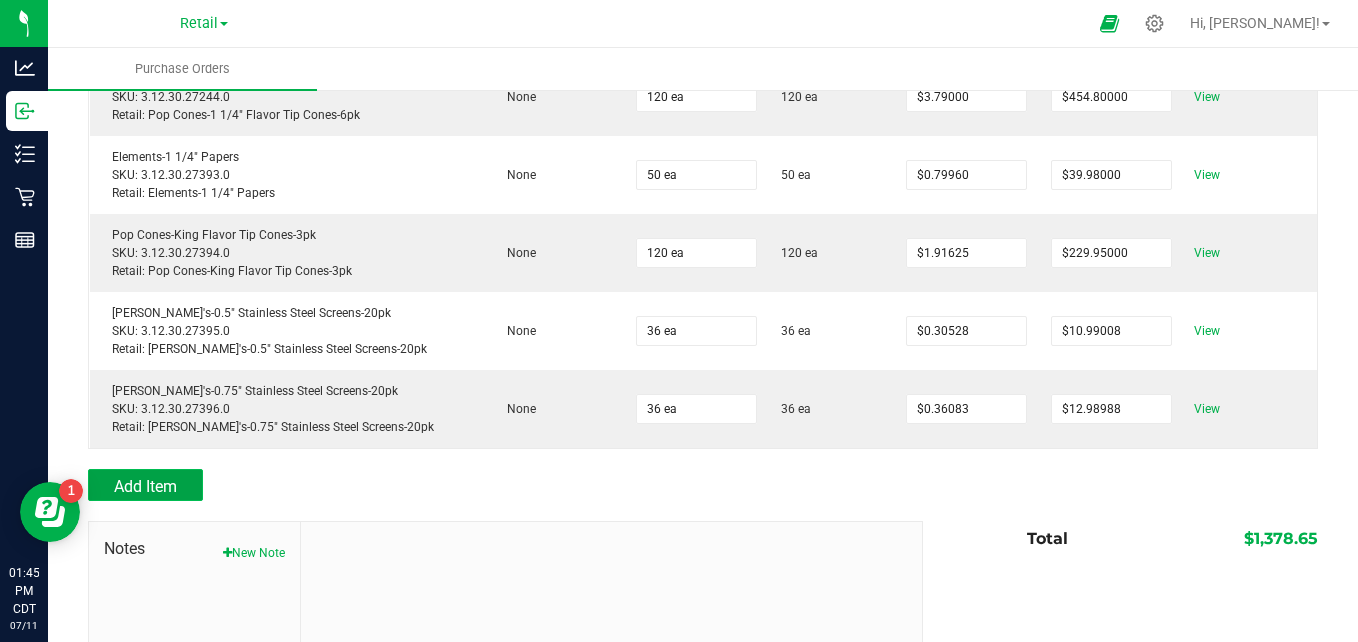 click on "Add Item" at bounding box center (145, 485) 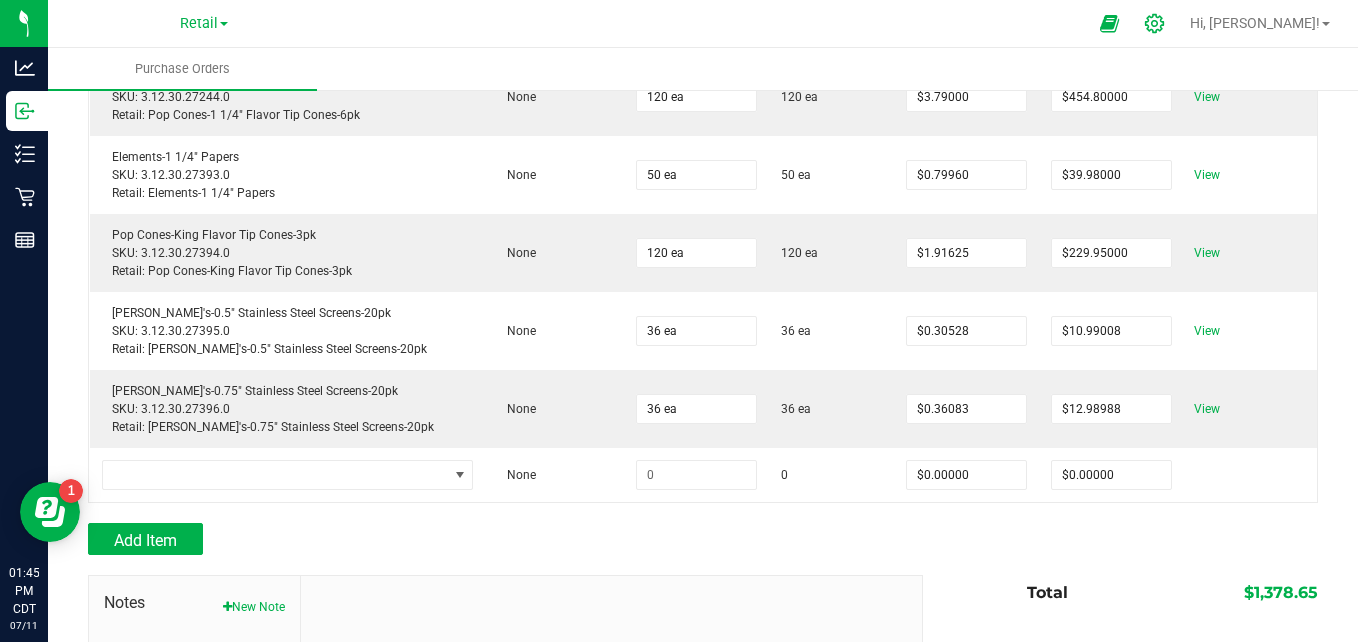 click 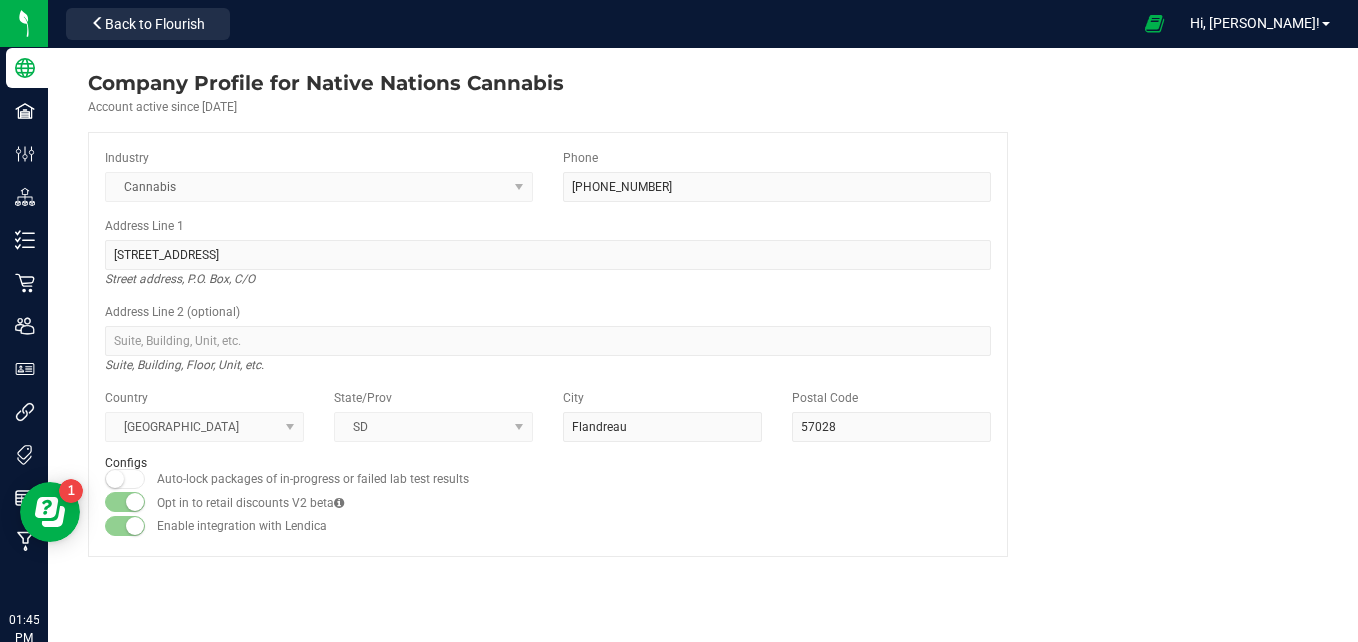 scroll, scrollTop: 0, scrollLeft: 0, axis: both 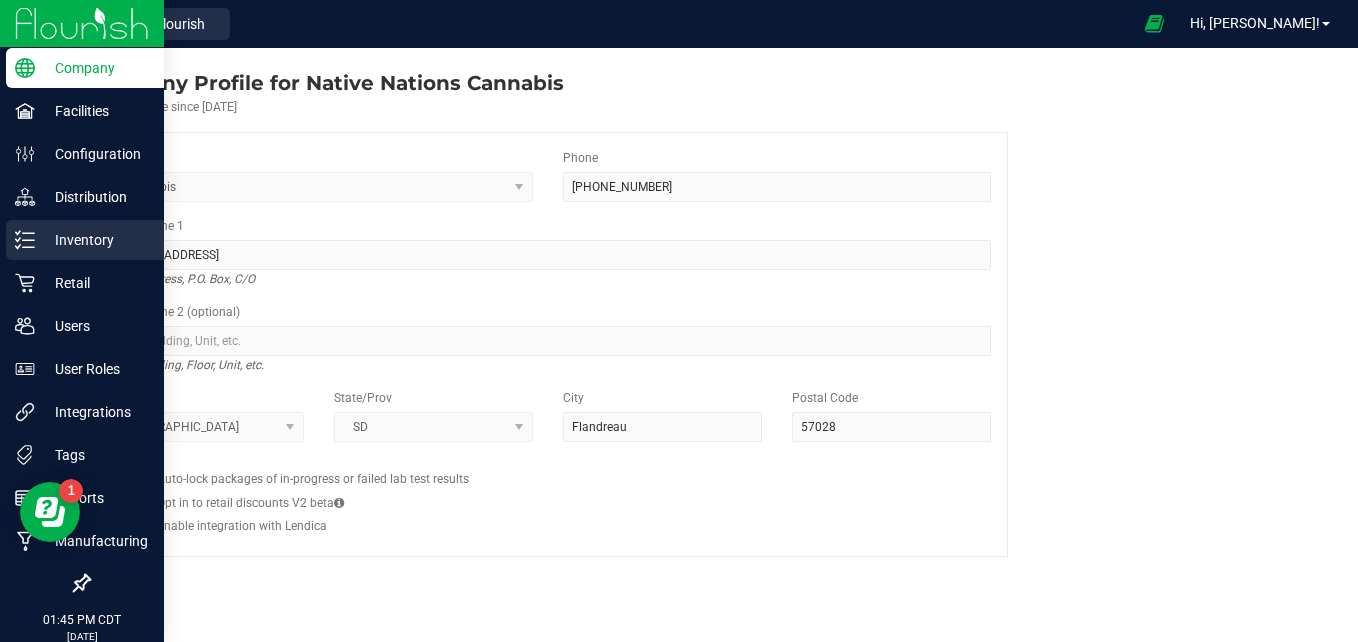 click 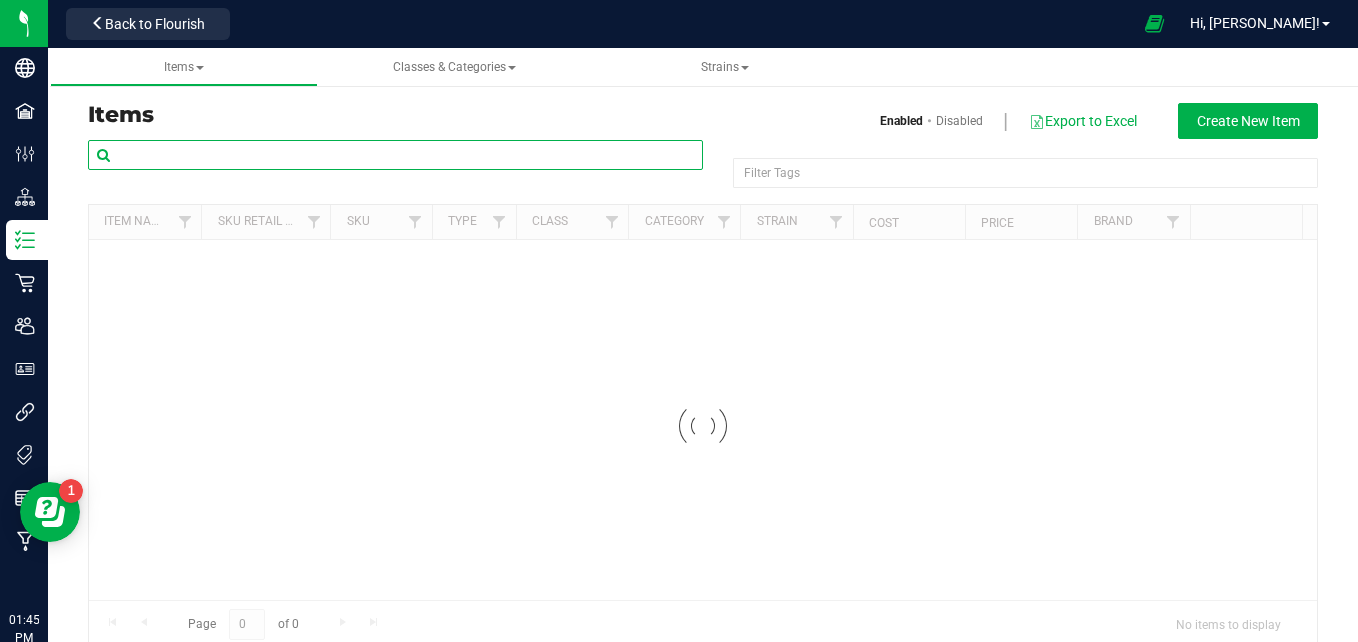 click at bounding box center [395, 155] 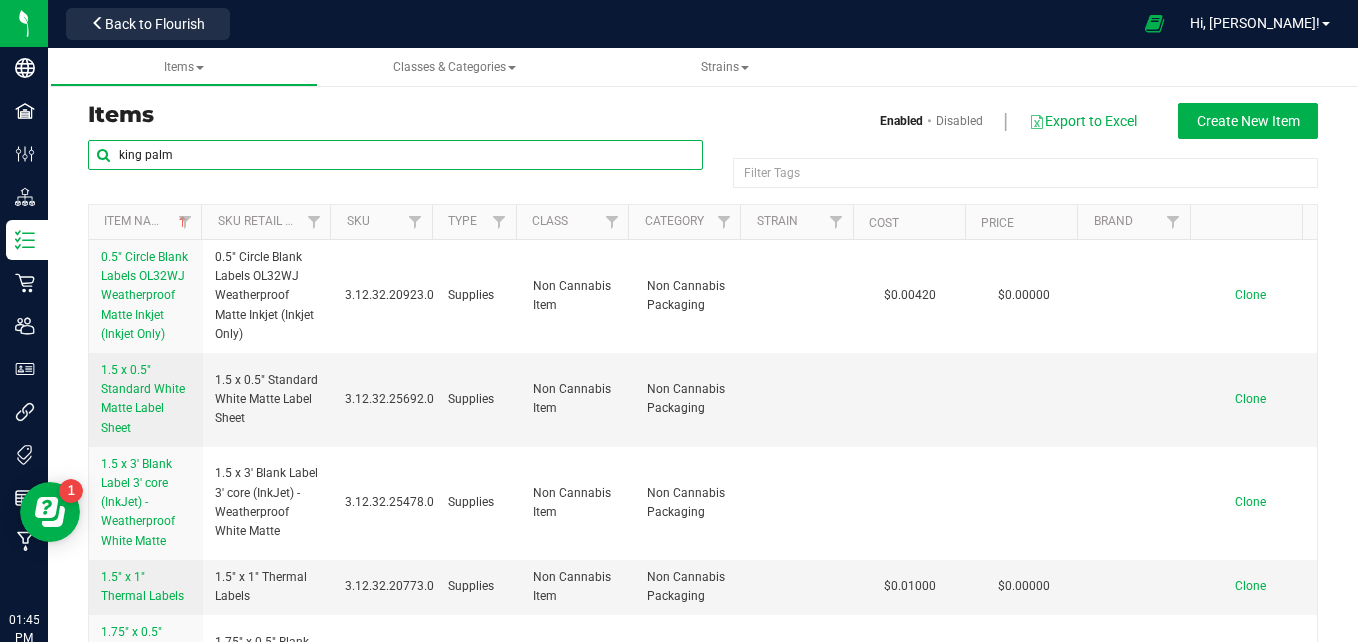 type on "king palm" 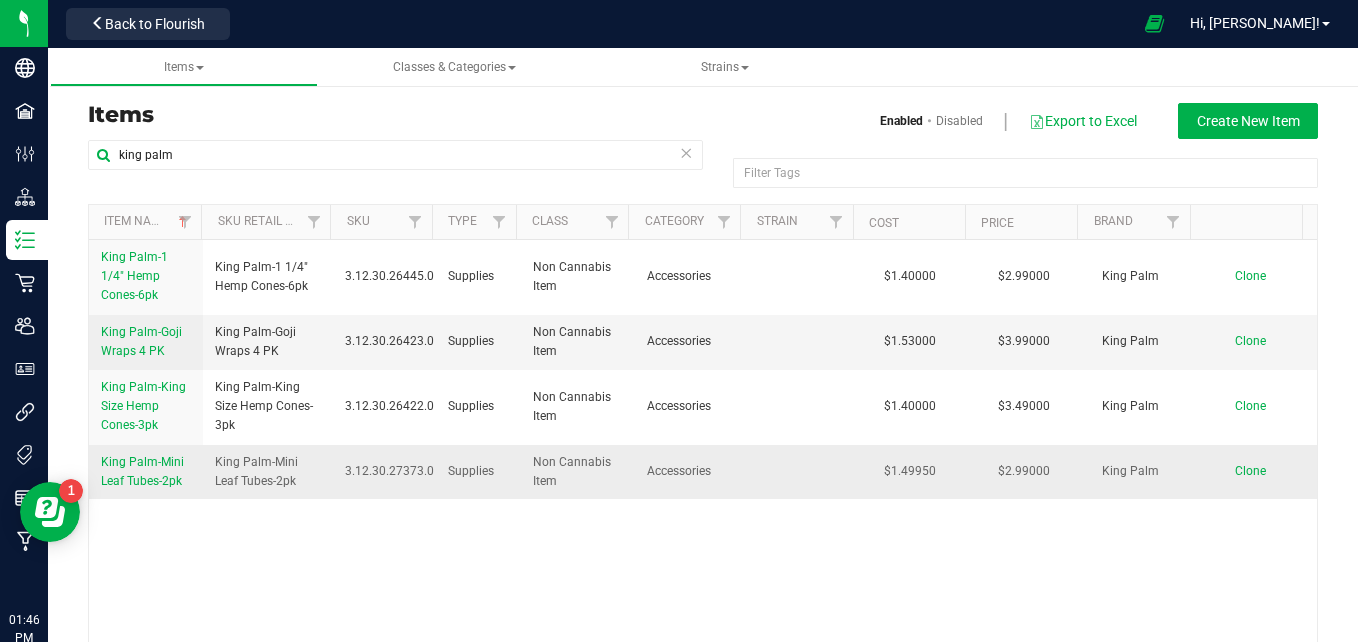 click on "King Palm-Mini Leaf Tubes-2pk" at bounding box center [142, 471] 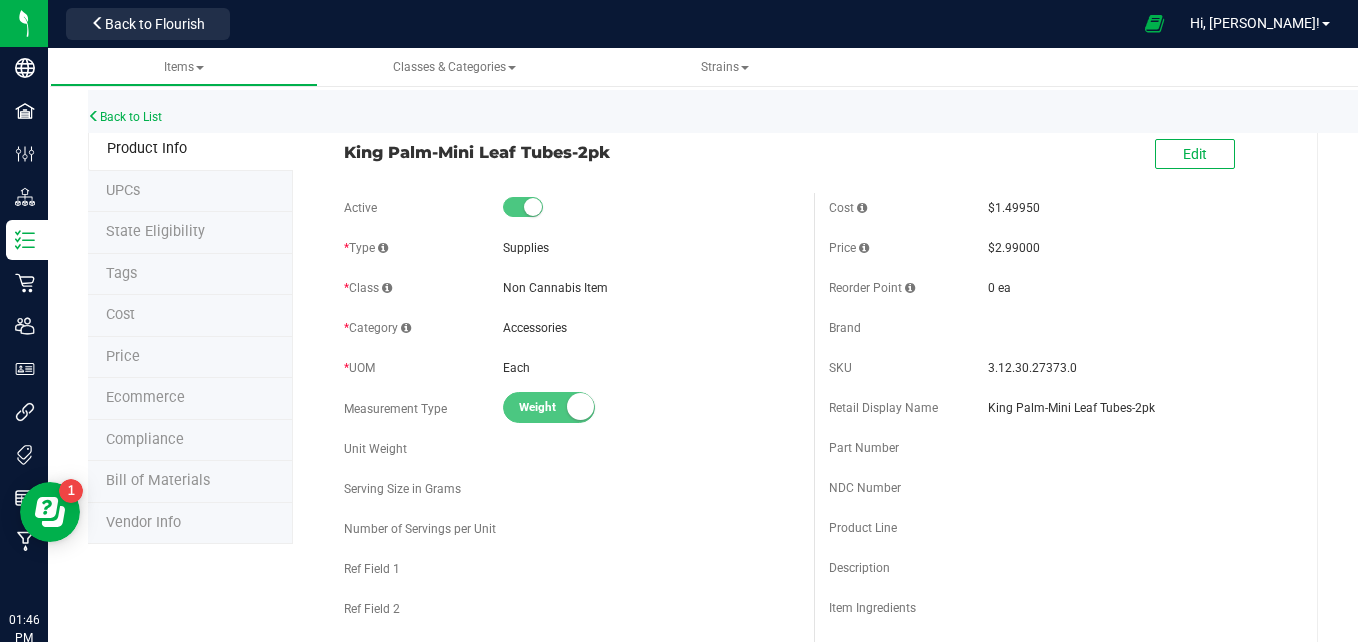 click on "UPCs" at bounding box center [190, 192] 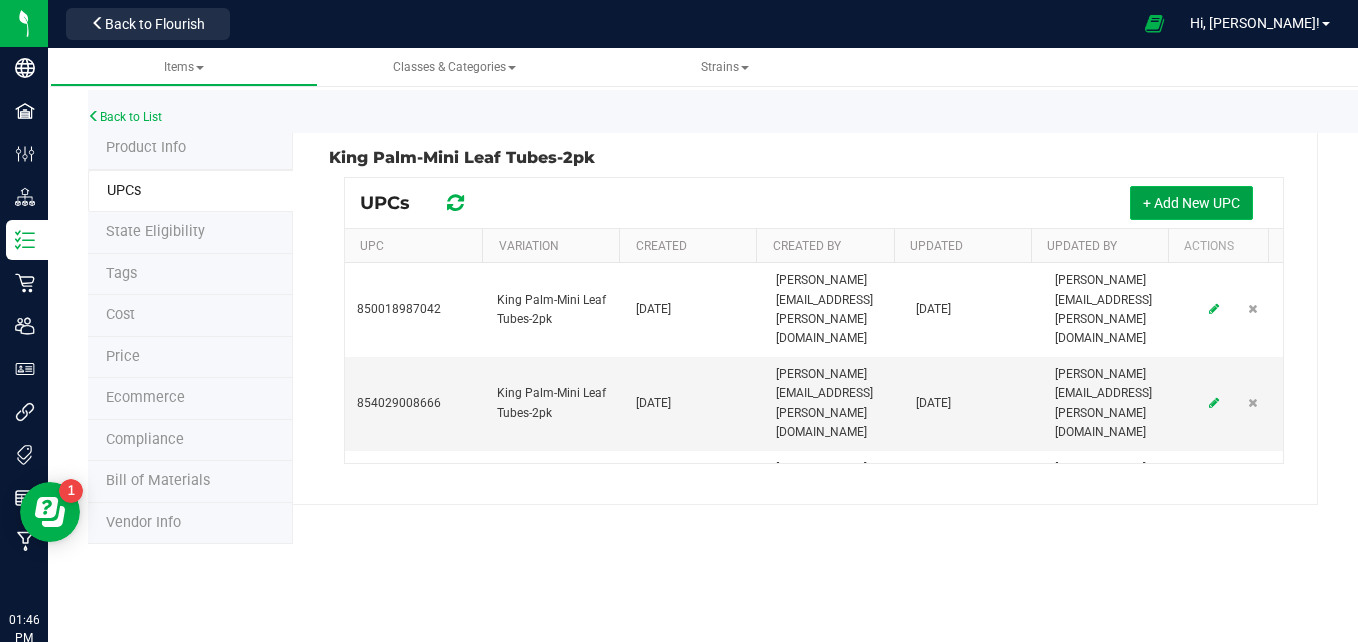 click on "+ Add New UPC" at bounding box center [1191, 203] 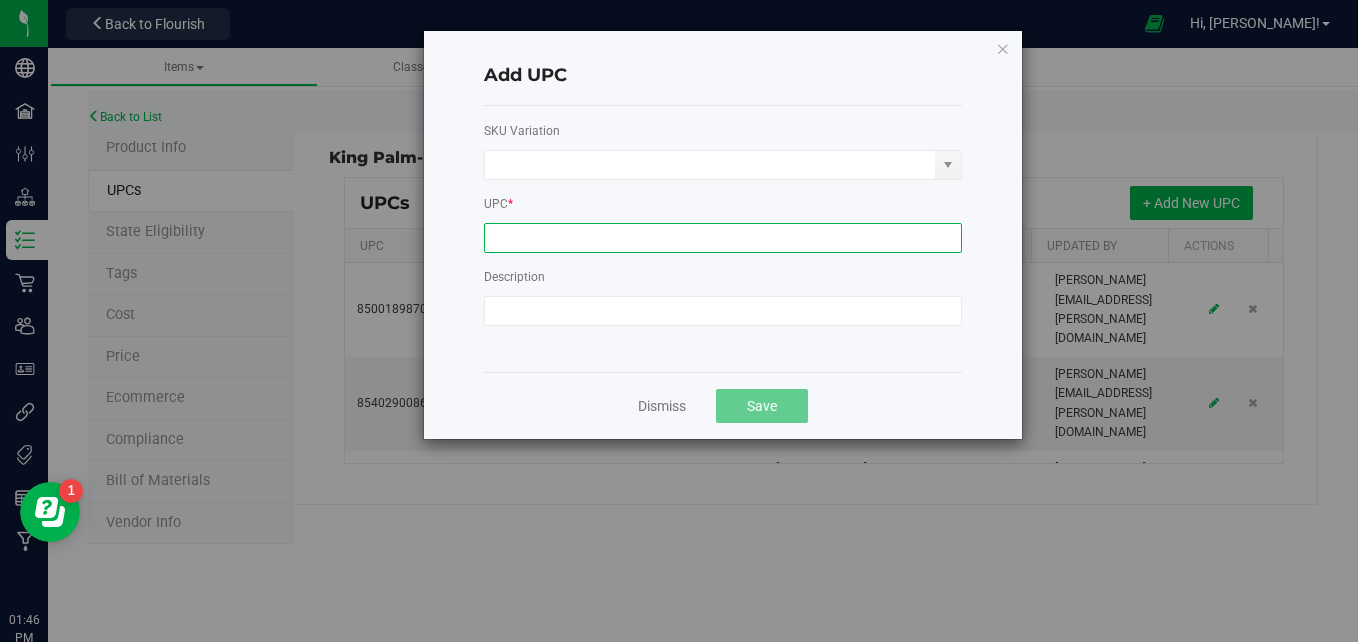 click at bounding box center (723, 238) 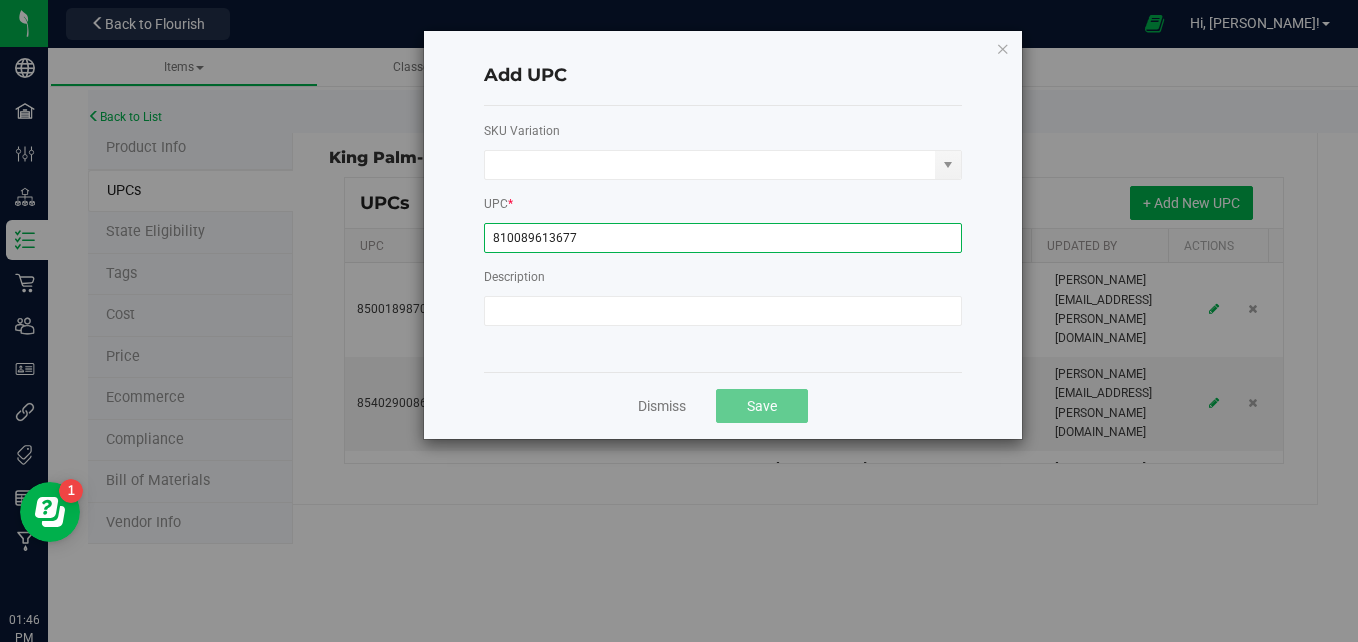 type on "810089613677" 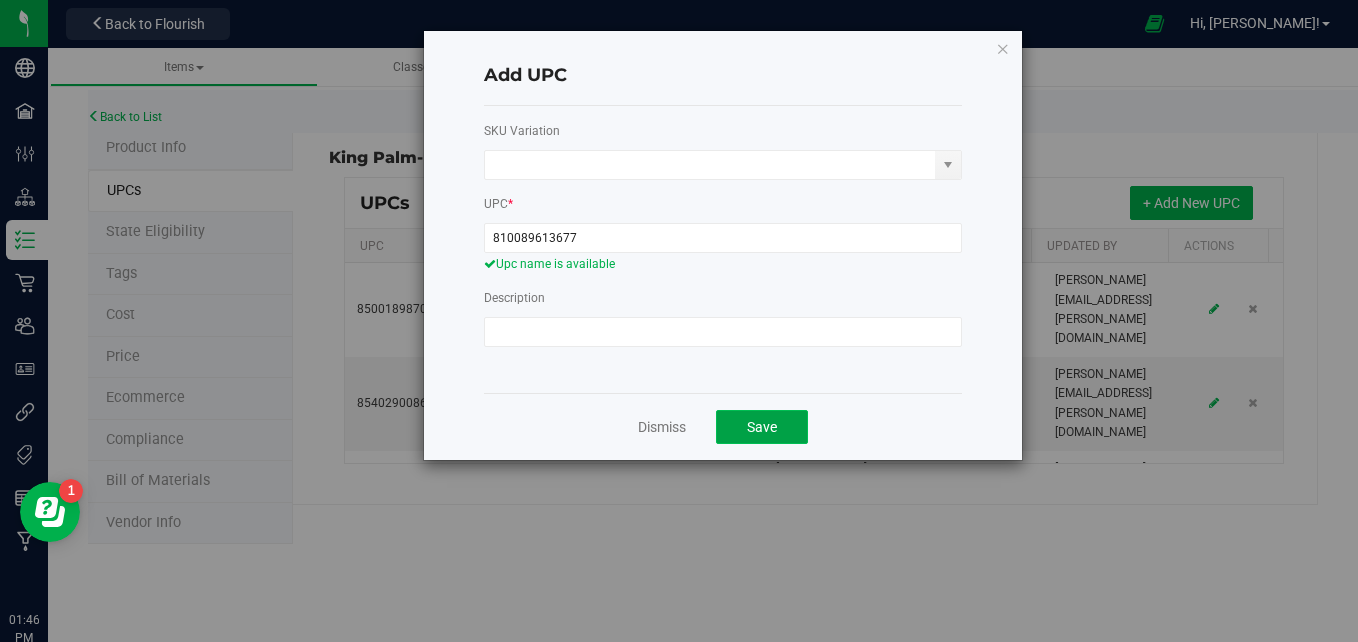 click on "Save" 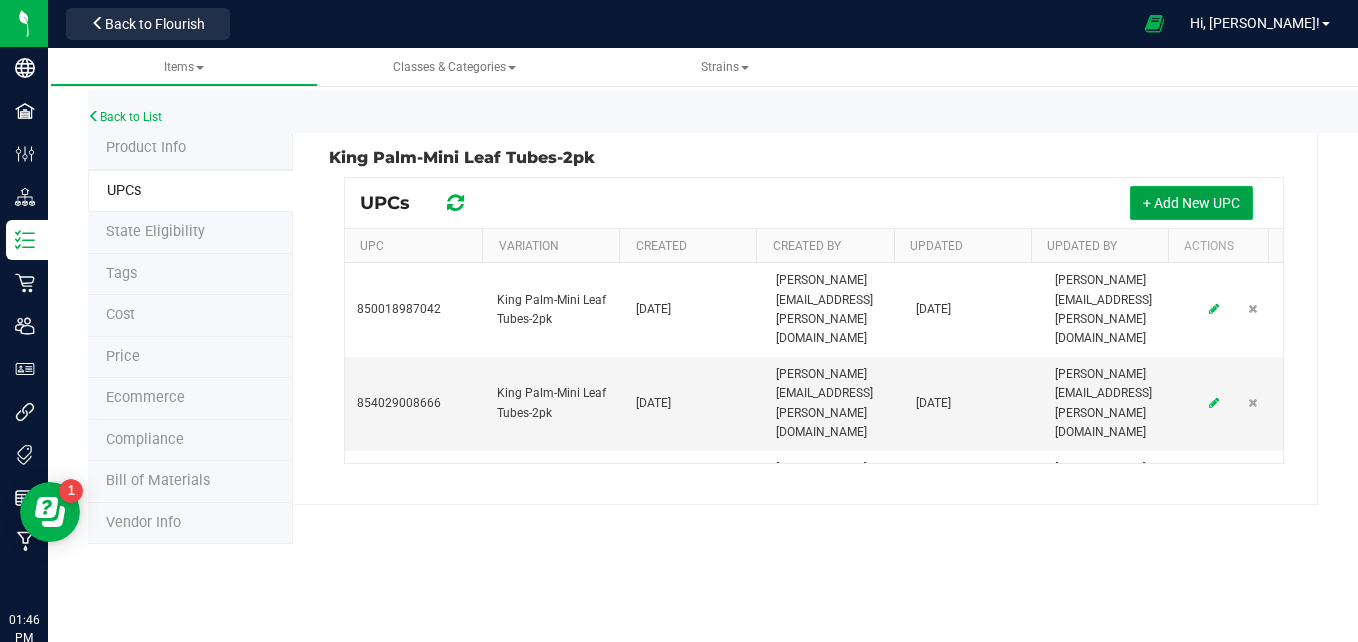 click on "+ Add New UPC" at bounding box center [1191, 203] 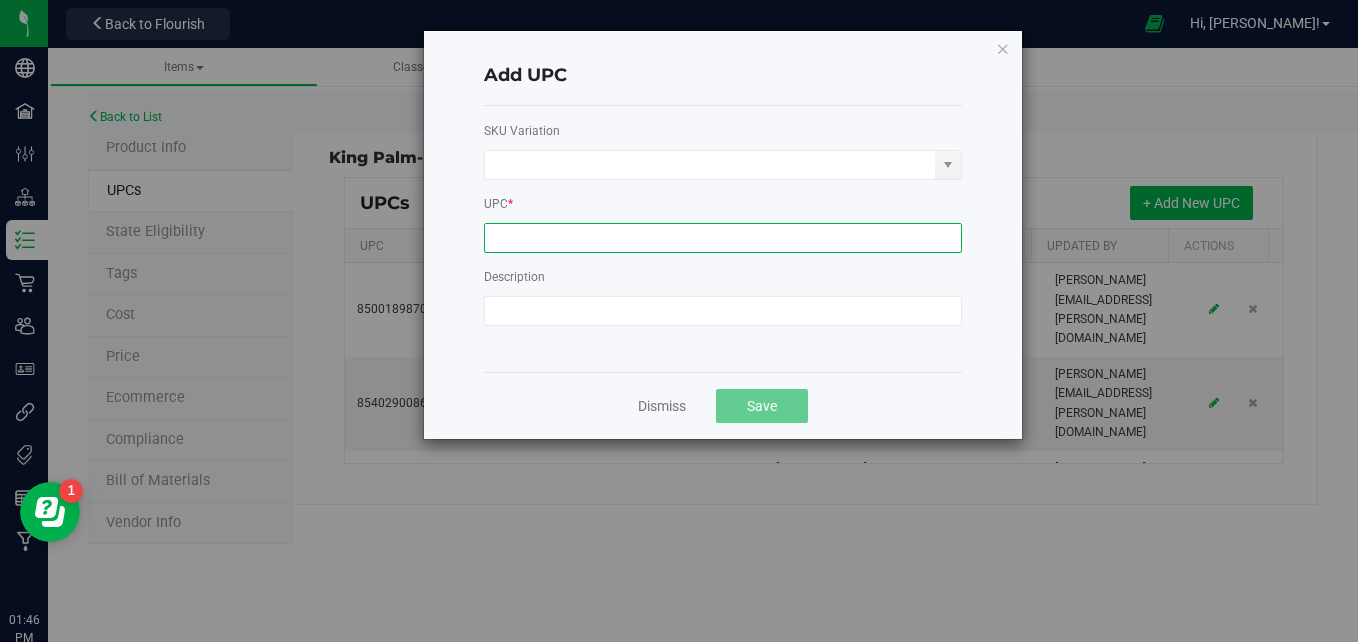 click at bounding box center [723, 238] 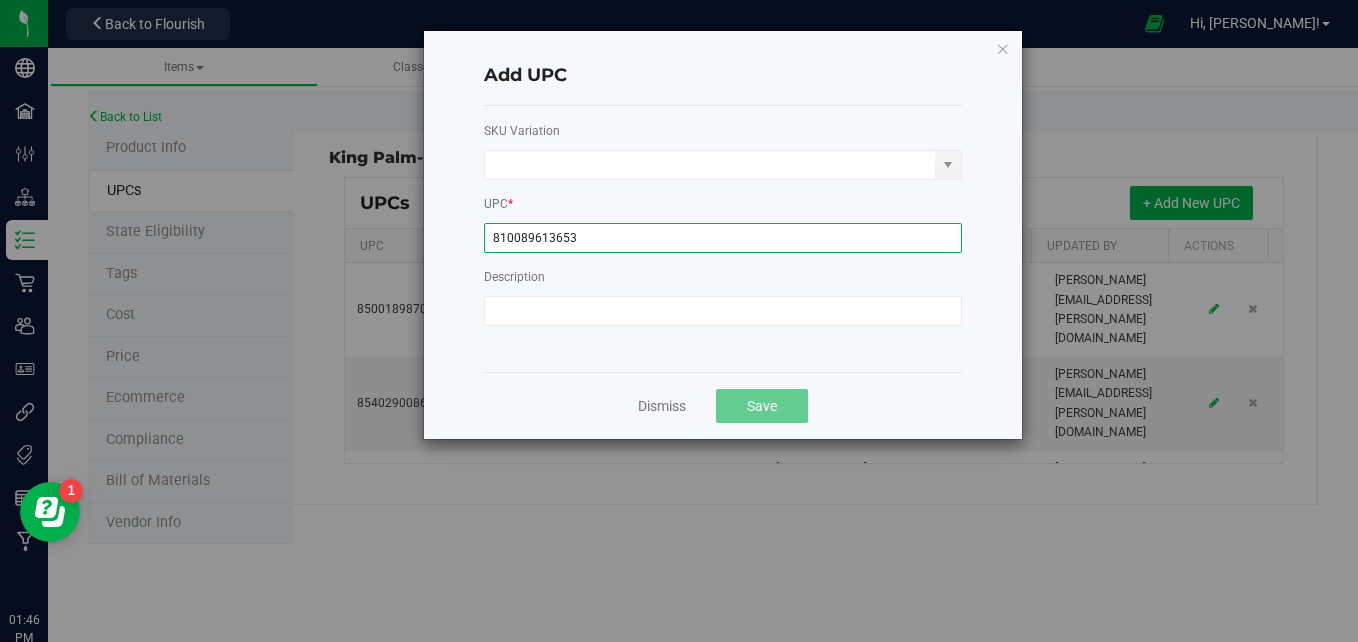 type on "810089613653" 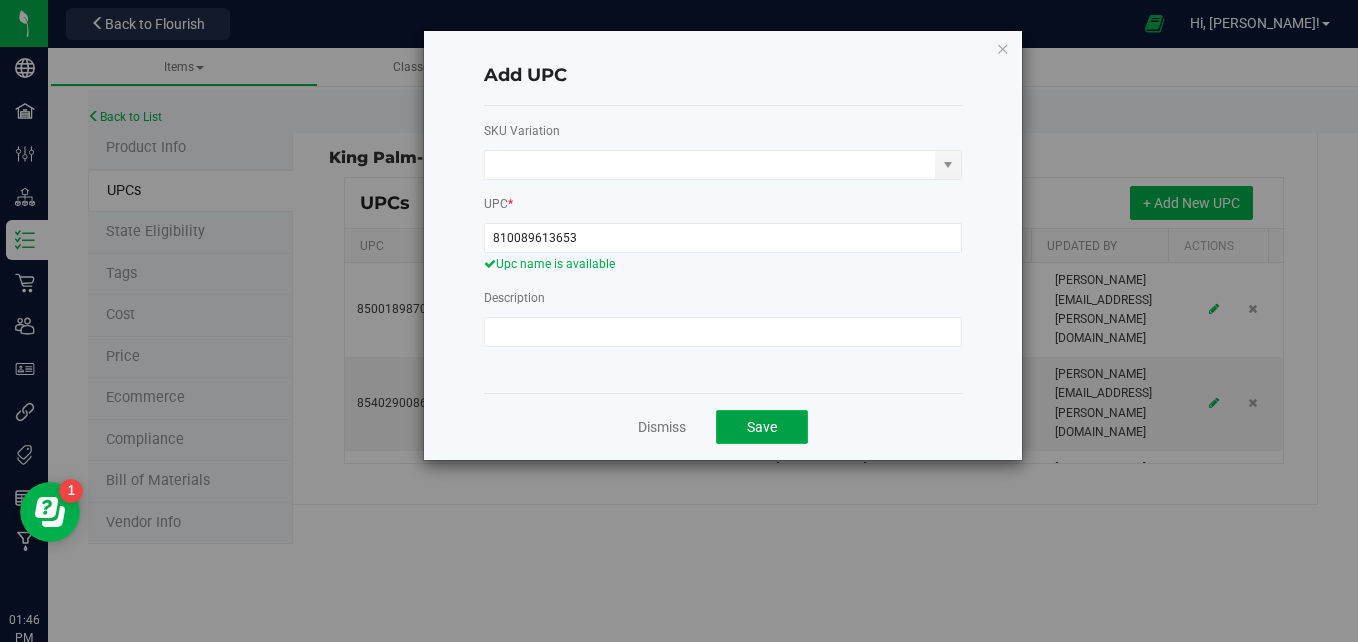 click on "Save" 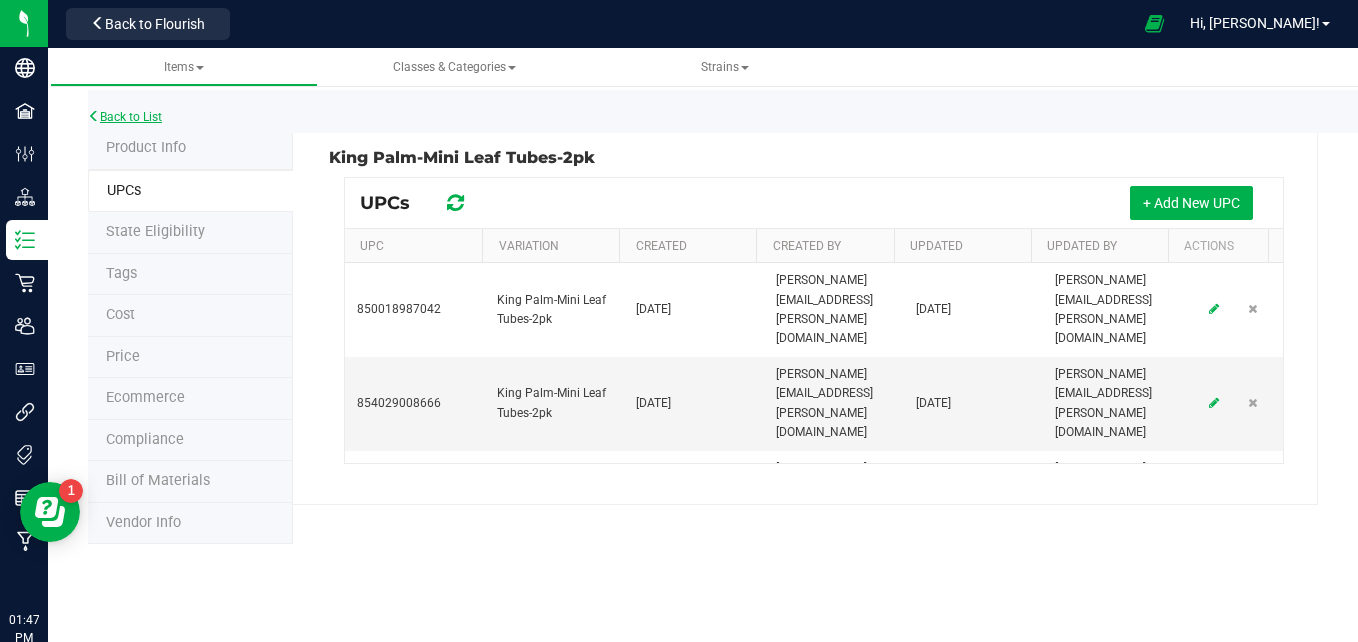click on "Back to List" at bounding box center (125, 117) 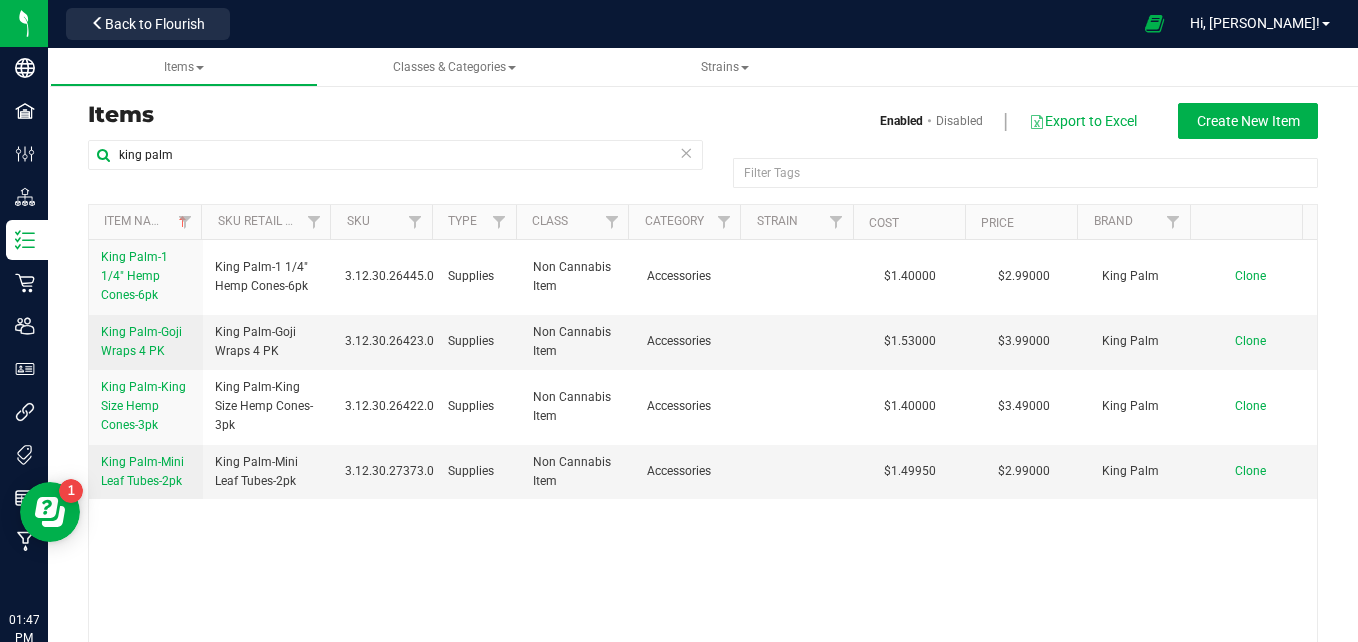 click on "Items
Enabled
Disabled
Export to Excel
Create New Item" at bounding box center (703, 121) 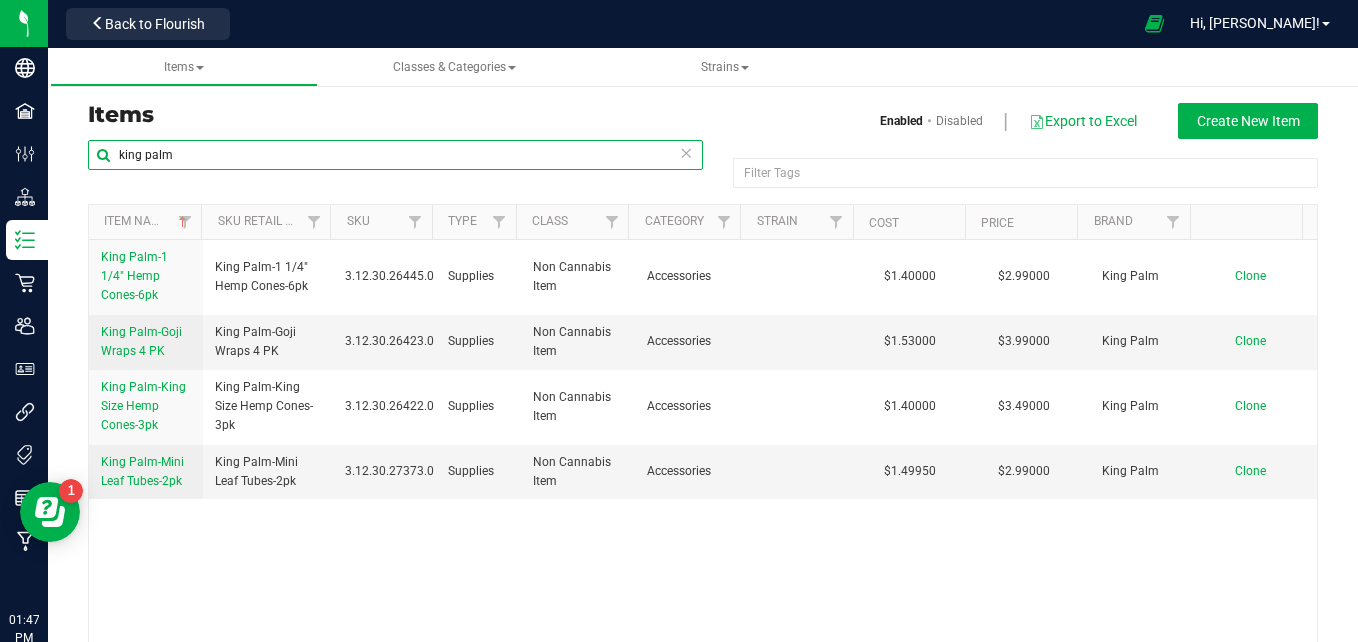 click on "king palm" at bounding box center [395, 155] 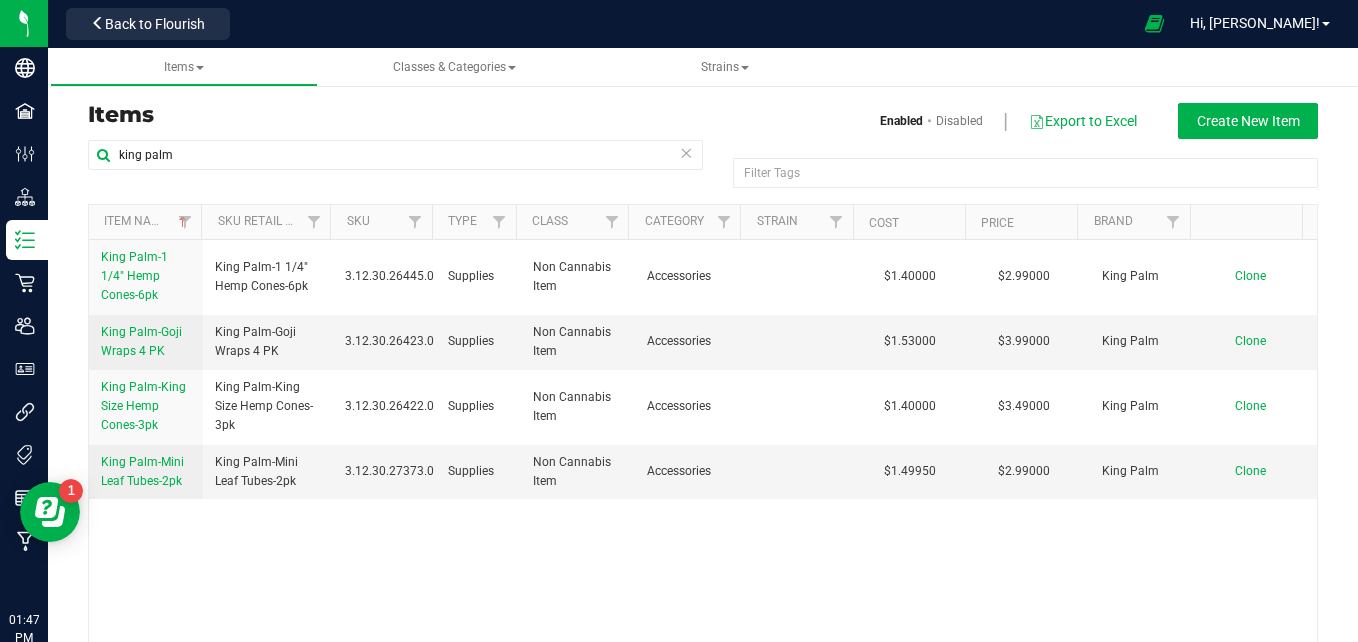 click at bounding box center [686, 152] 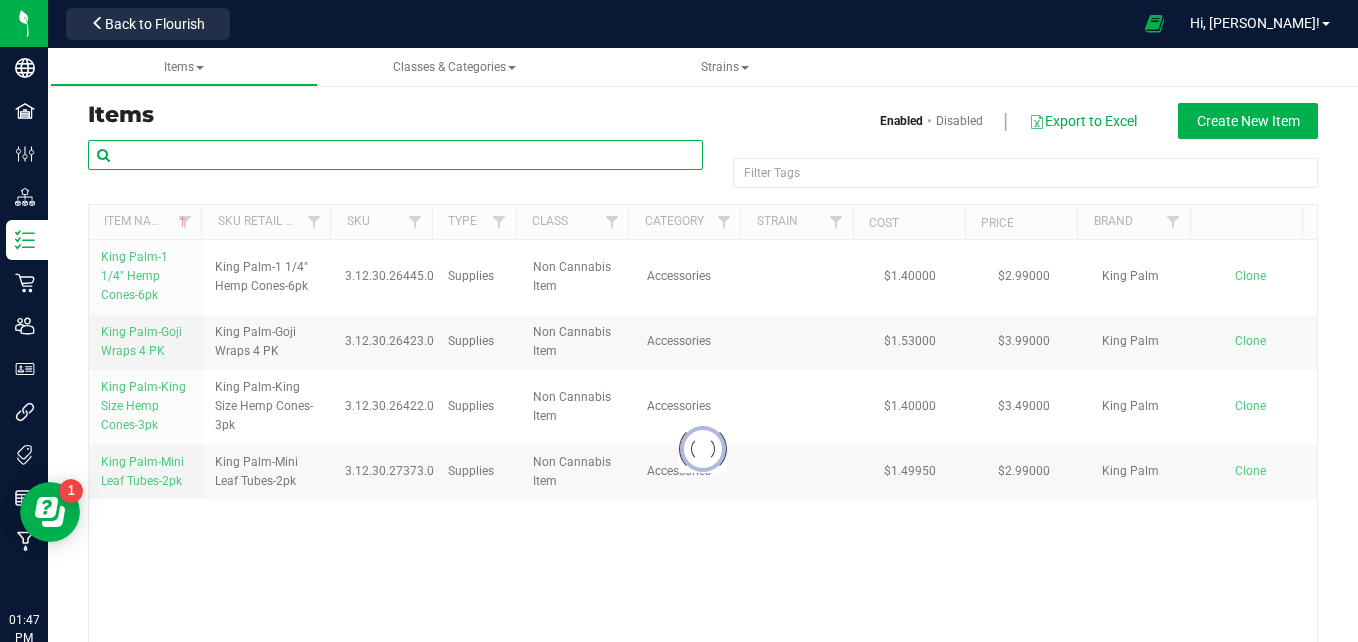 click at bounding box center [395, 155] 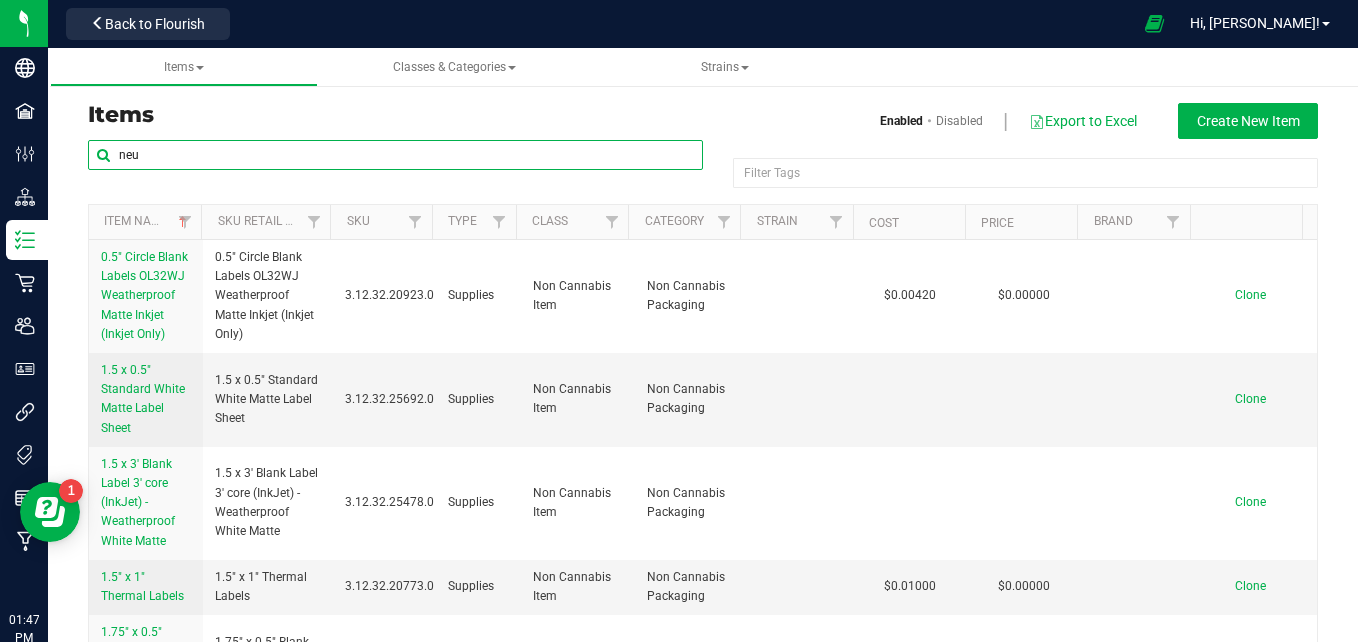 type on "neu" 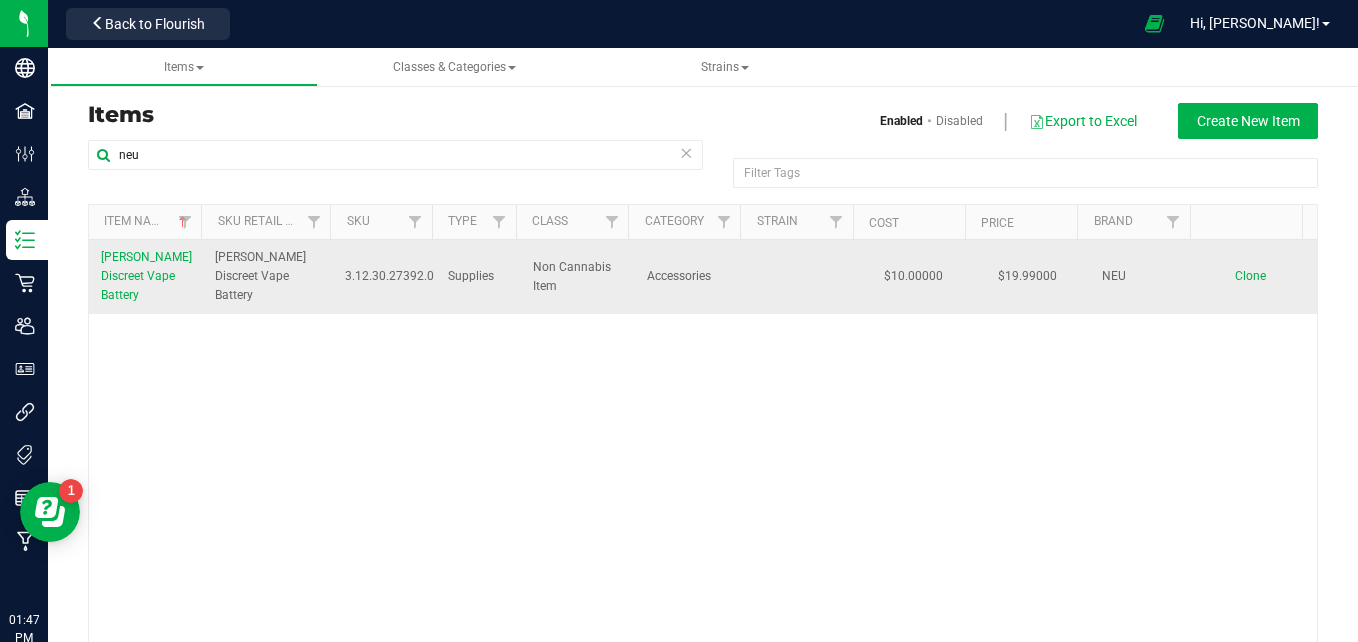 click on "[PERSON_NAME] Discreet Vape Battery" at bounding box center [146, 276] 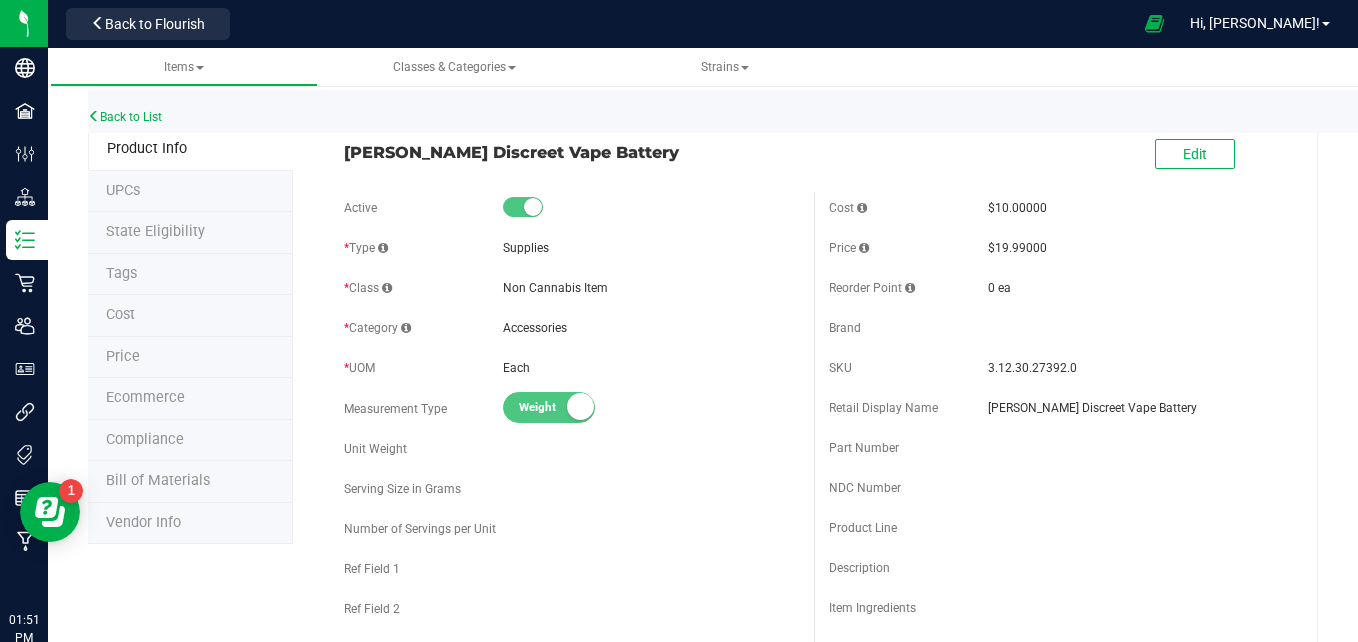 click on "UPCs" at bounding box center (190, 192) 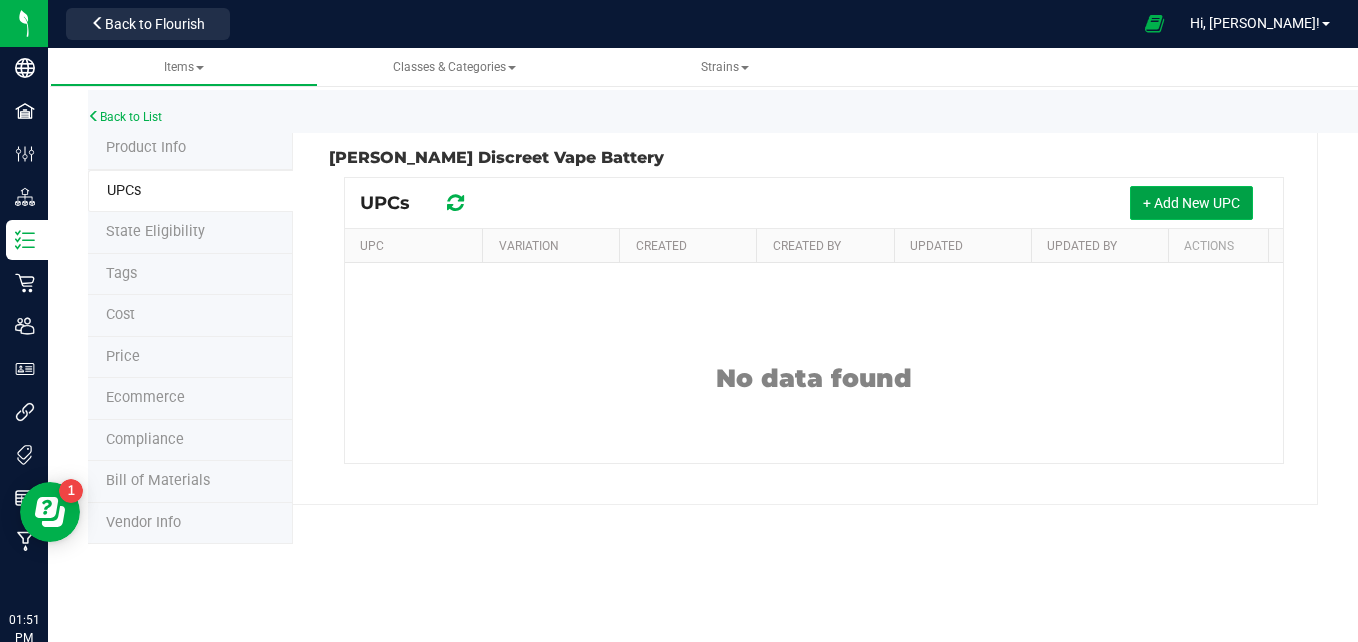 click on "+ Add New UPC" at bounding box center [1191, 203] 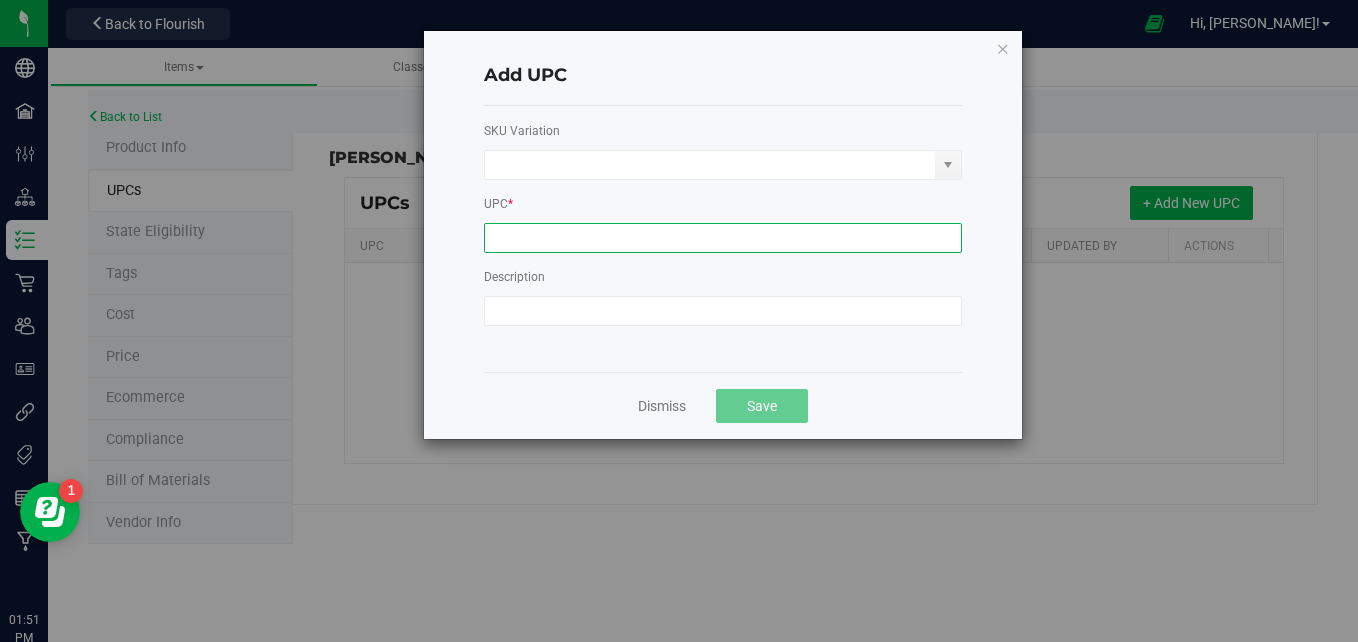click at bounding box center [723, 238] 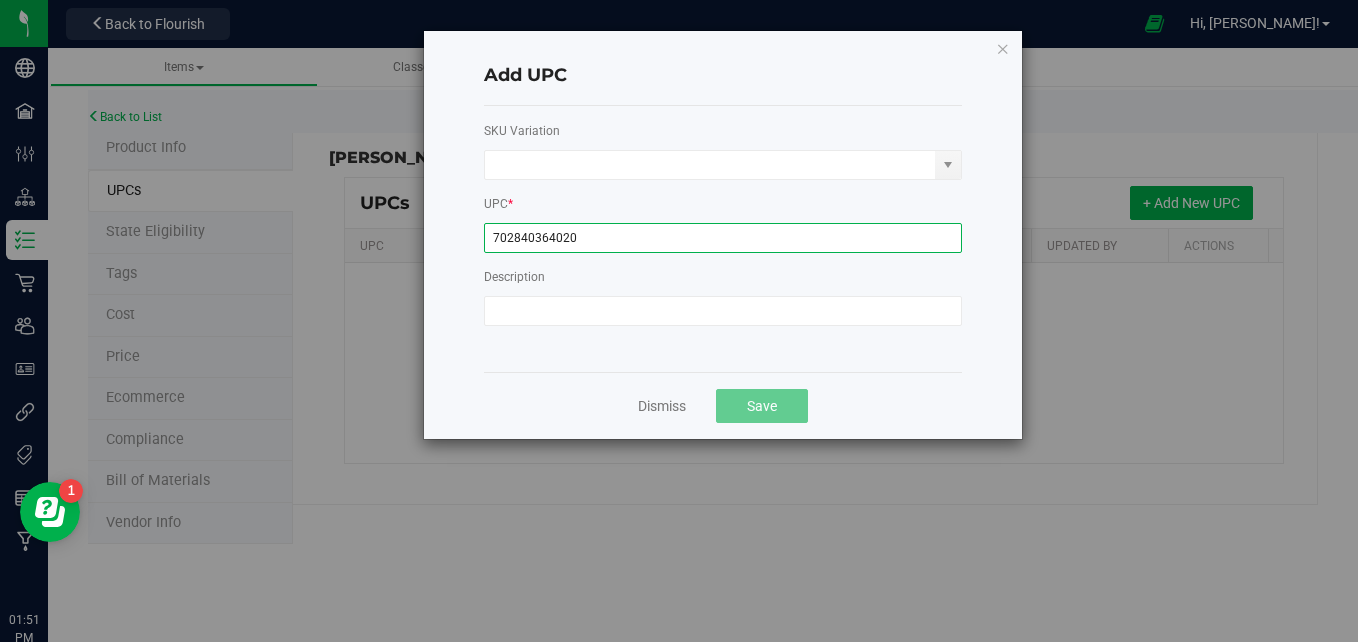 type on "702840364020" 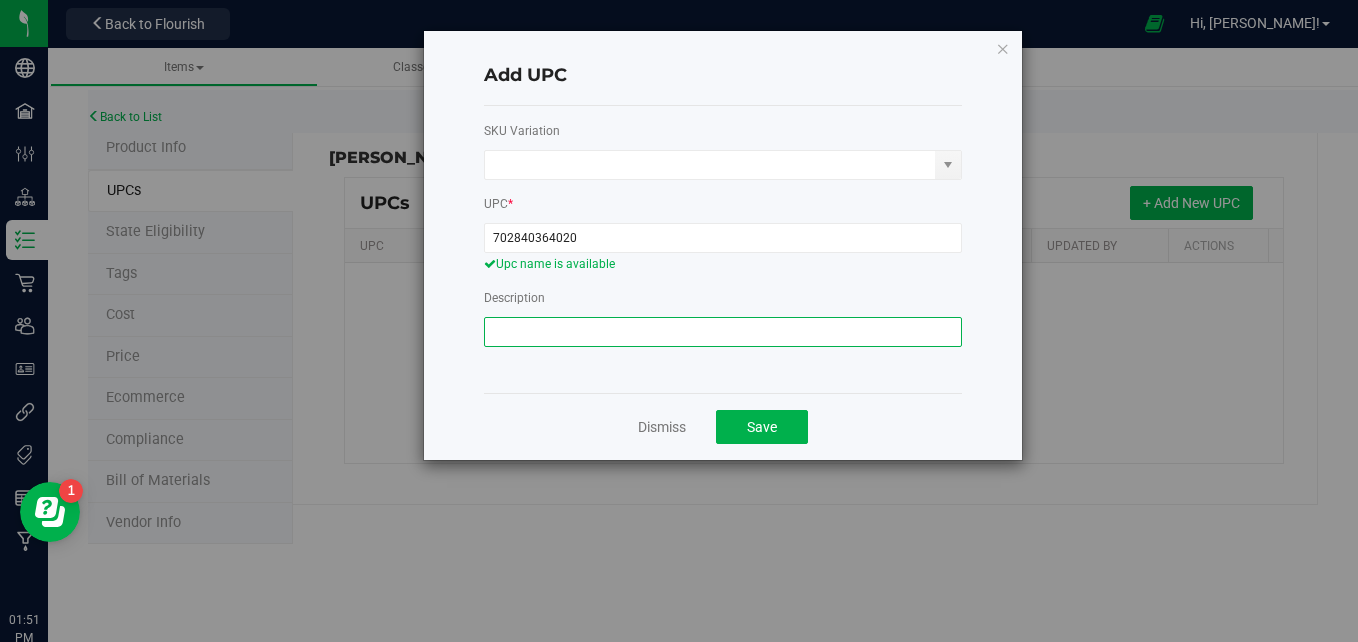 click at bounding box center (723, 332) 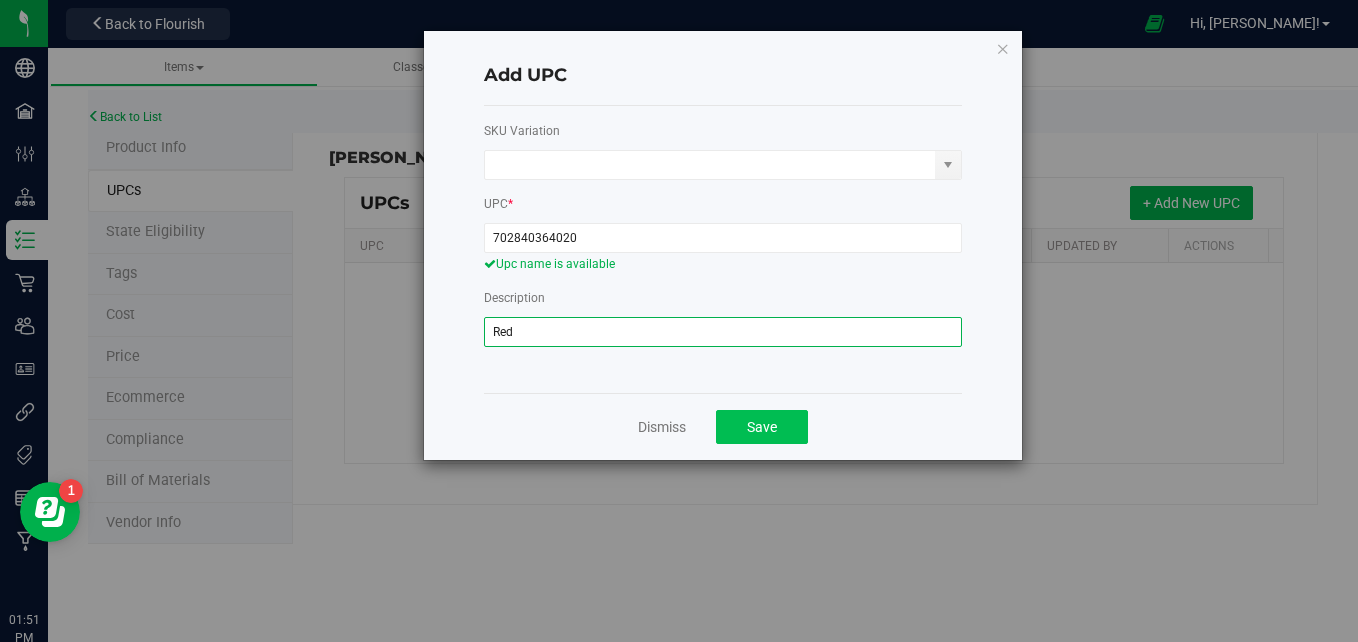 type on "Red" 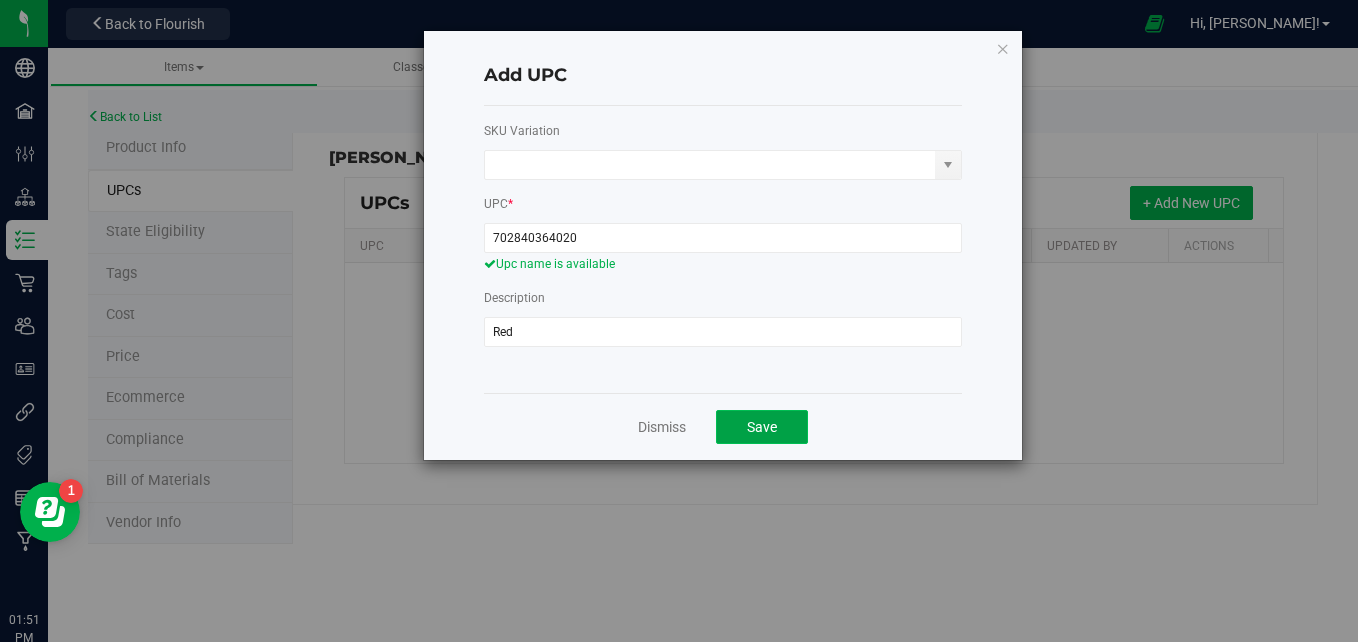 click on "Save" 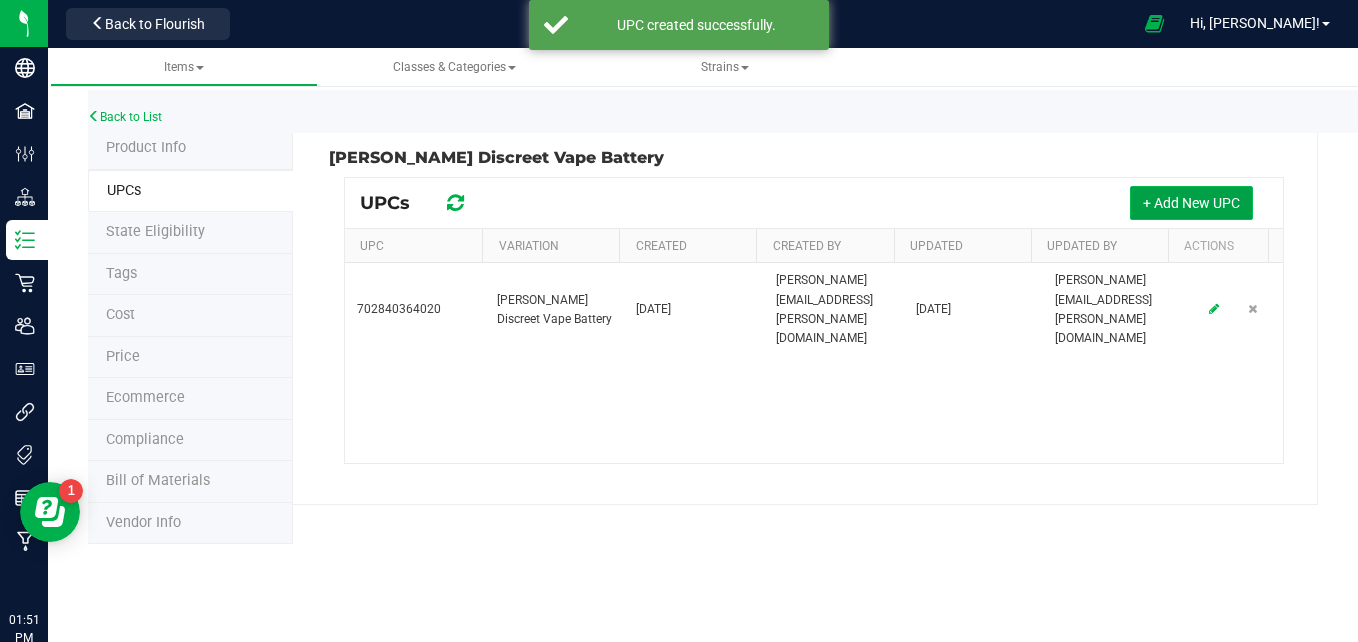 click on "+ Add New UPC" at bounding box center (1191, 203) 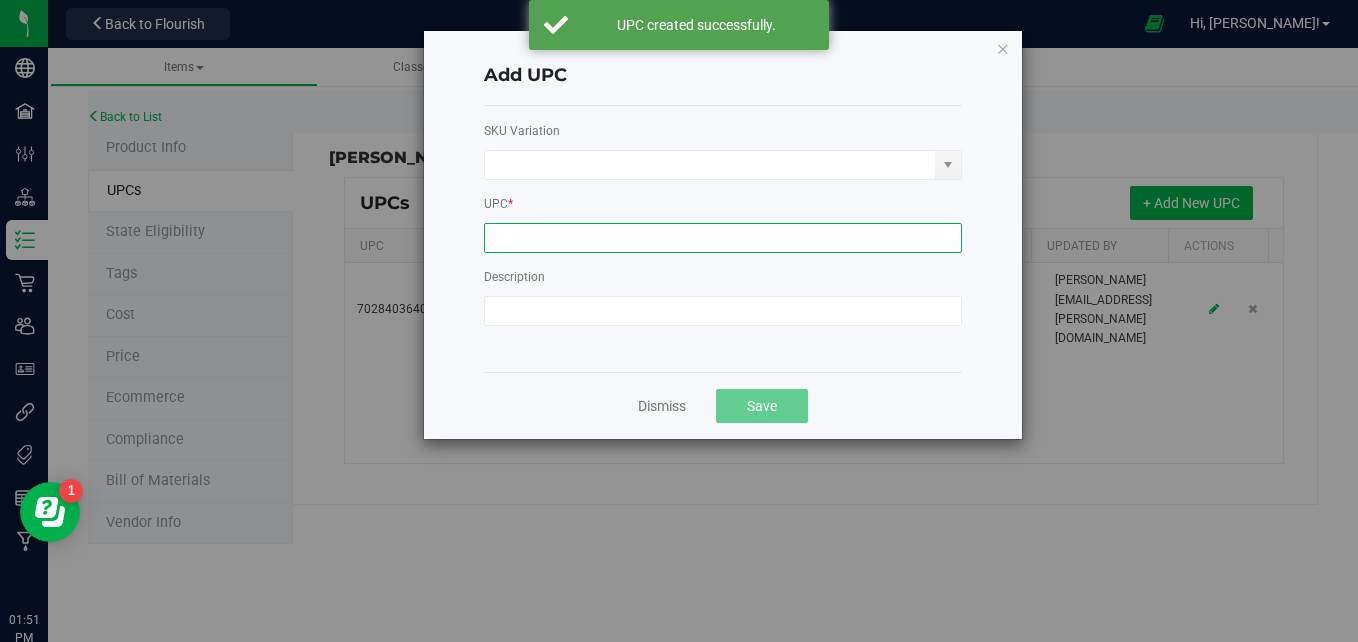click at bounding box center (723, 238) 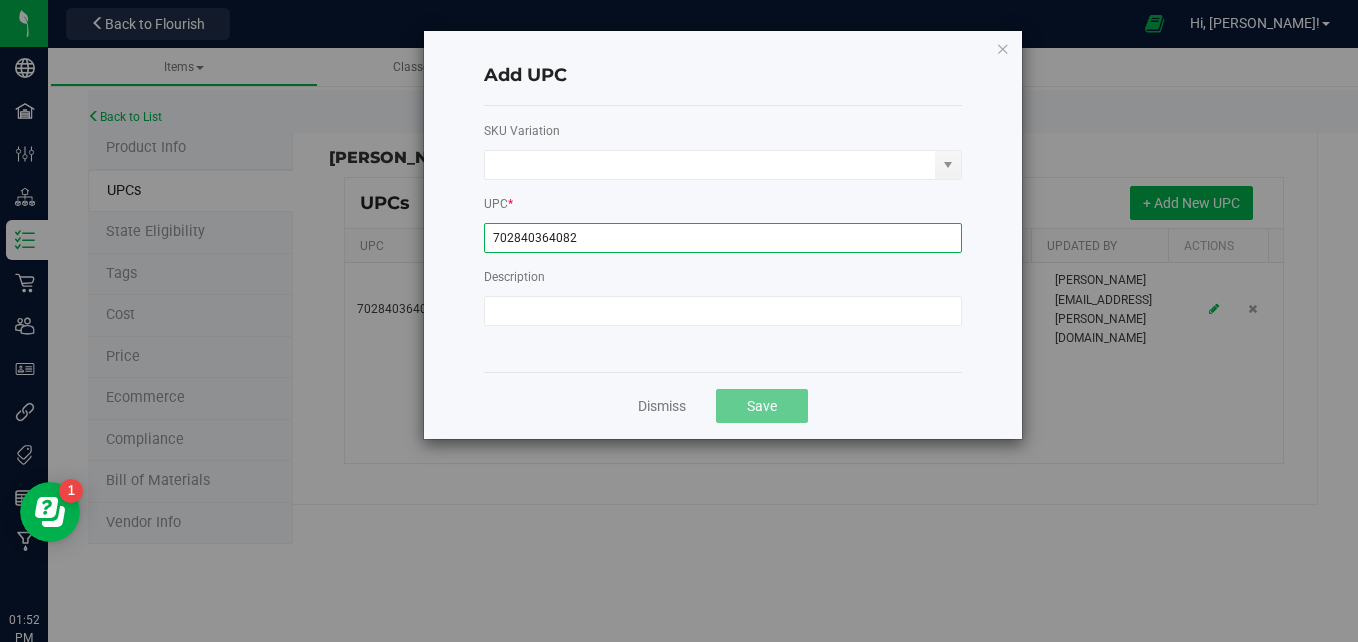type on "702840364082" 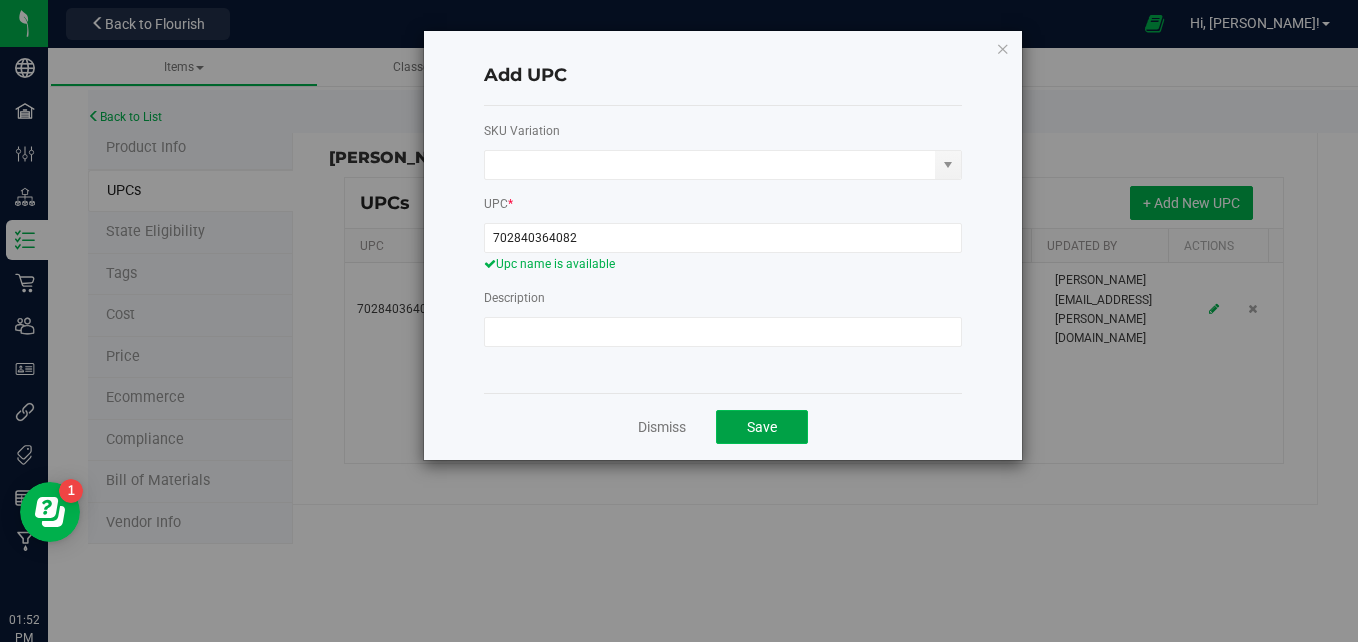 click on "Save" 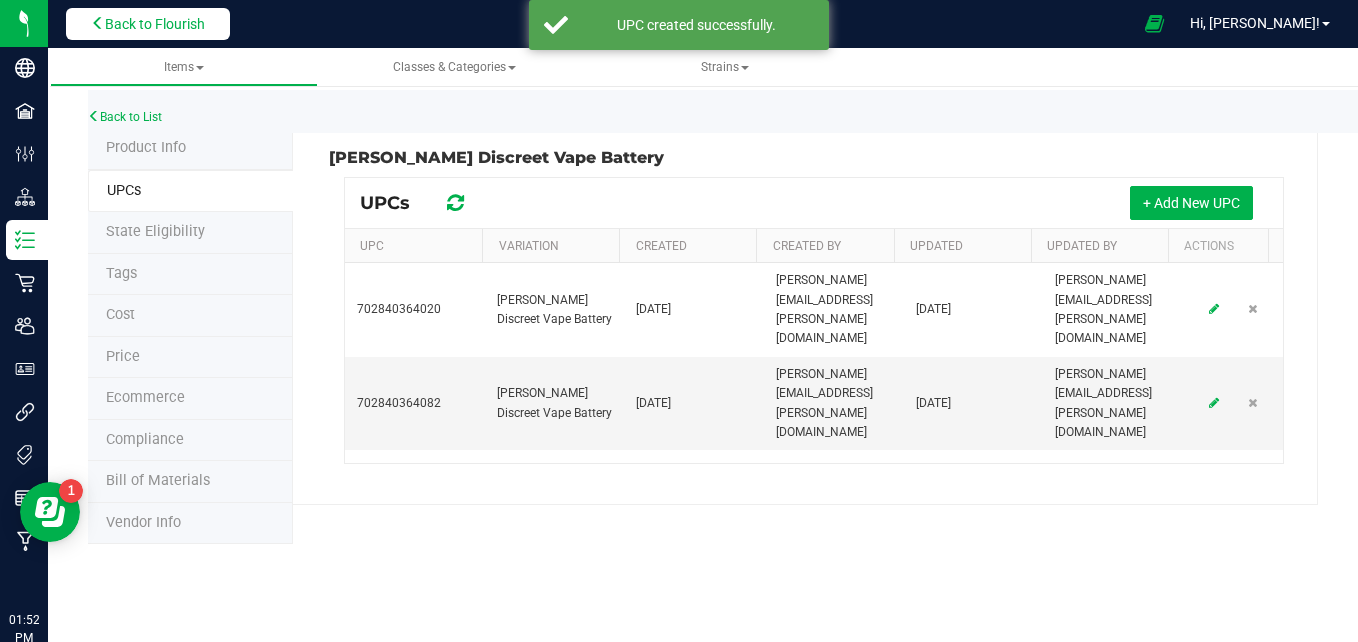 click on "Back to Flourish" at bounding box center [155, 24] 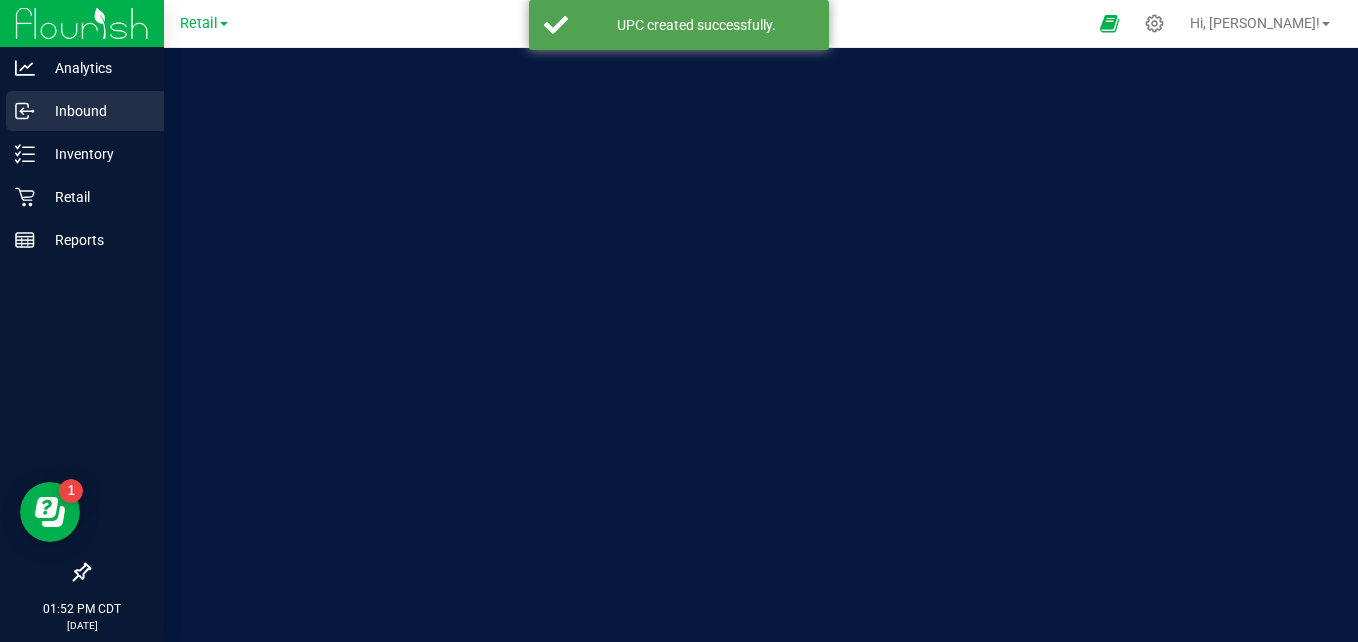 click 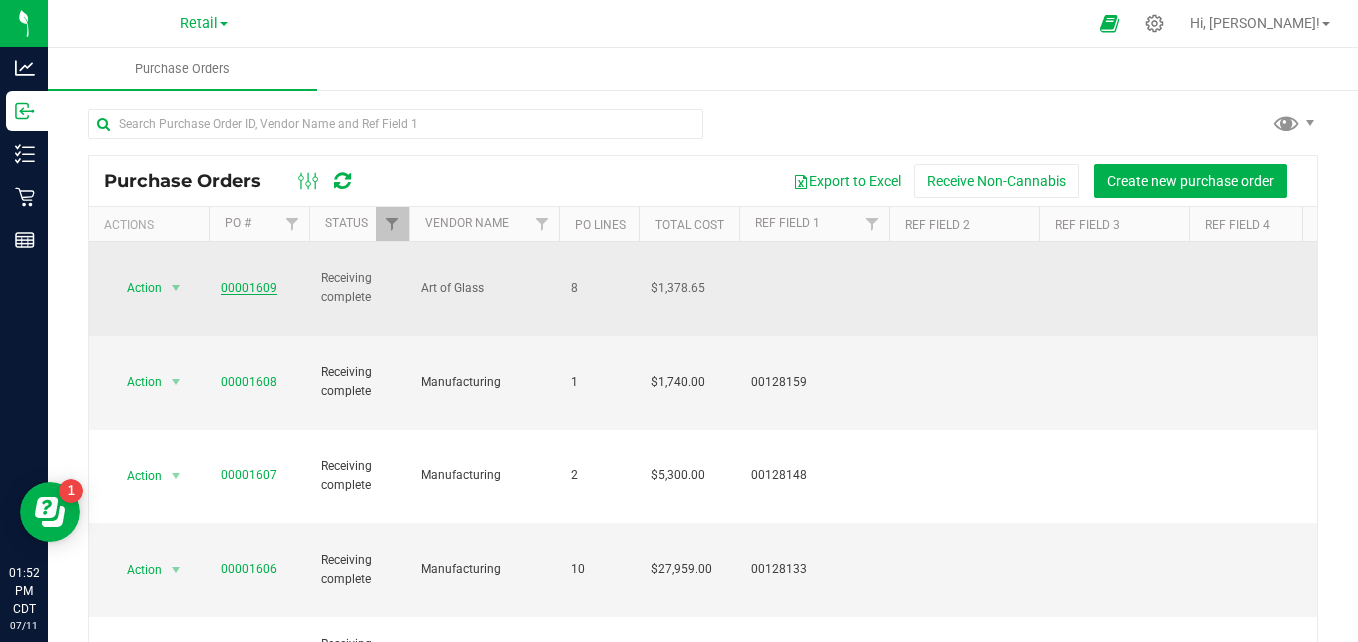 click on "00001609" at bounding box center [249, 288] 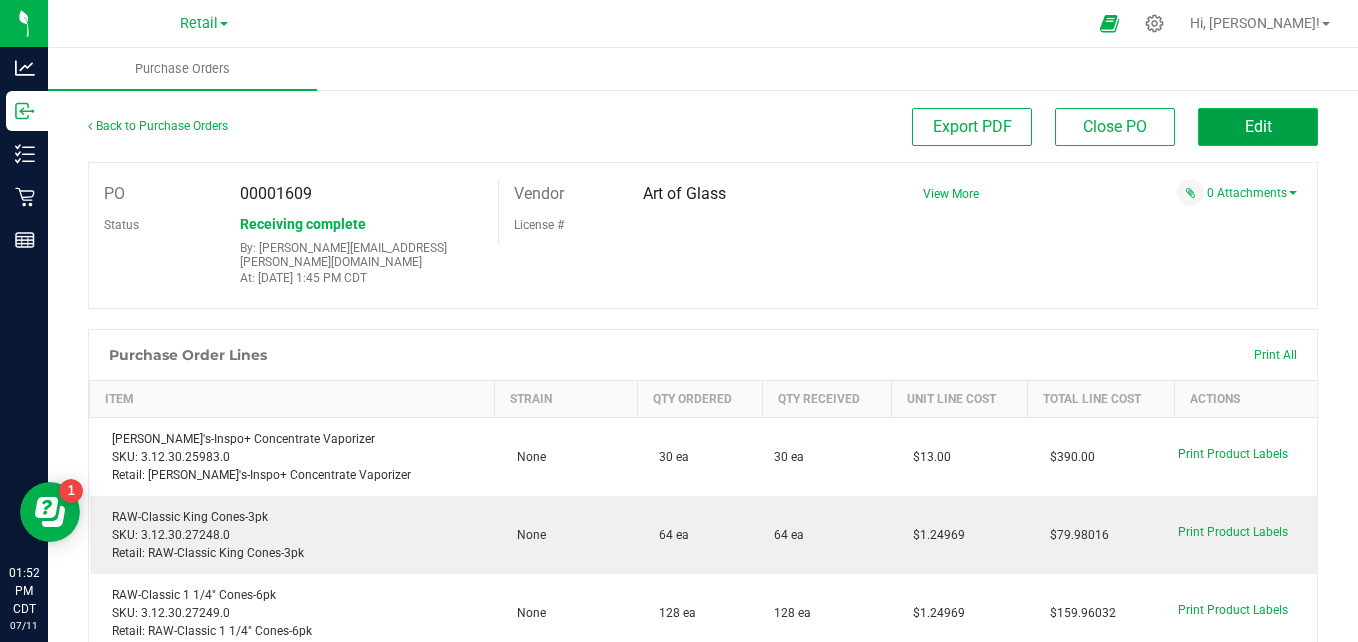 click on "Edit" at bounding box center (1258, 126) 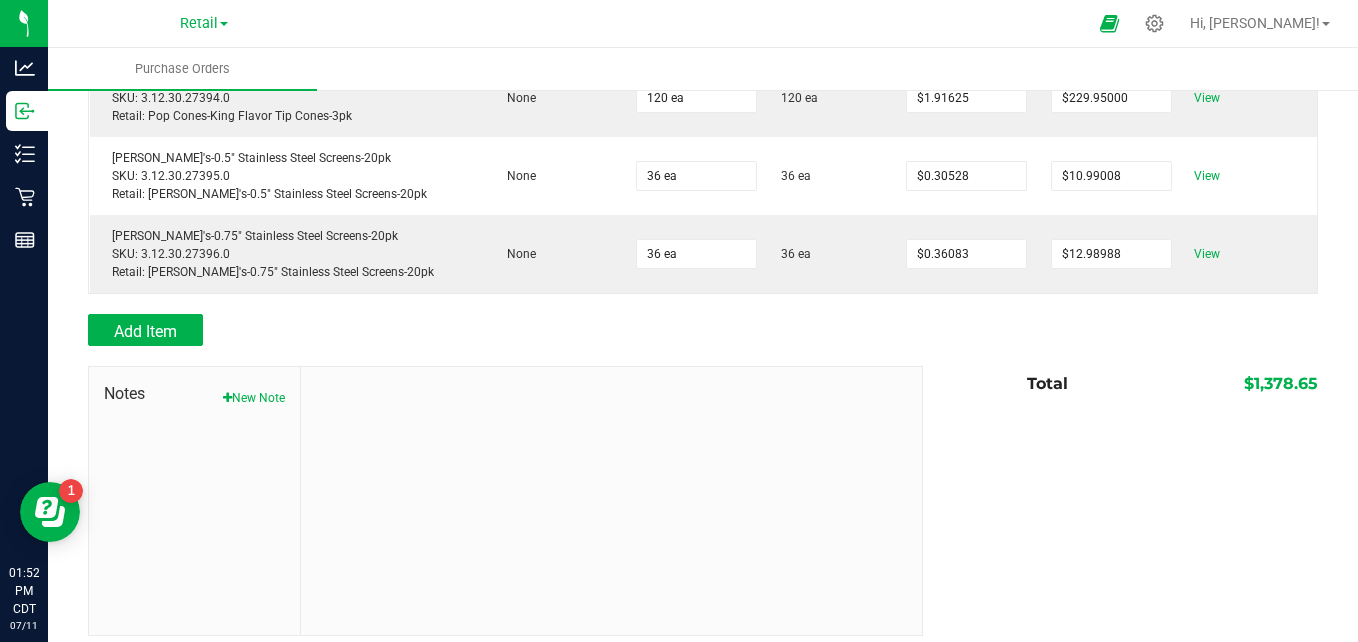 scroll, scrollTop: 573, scrollLeft: 0, axis: vertical 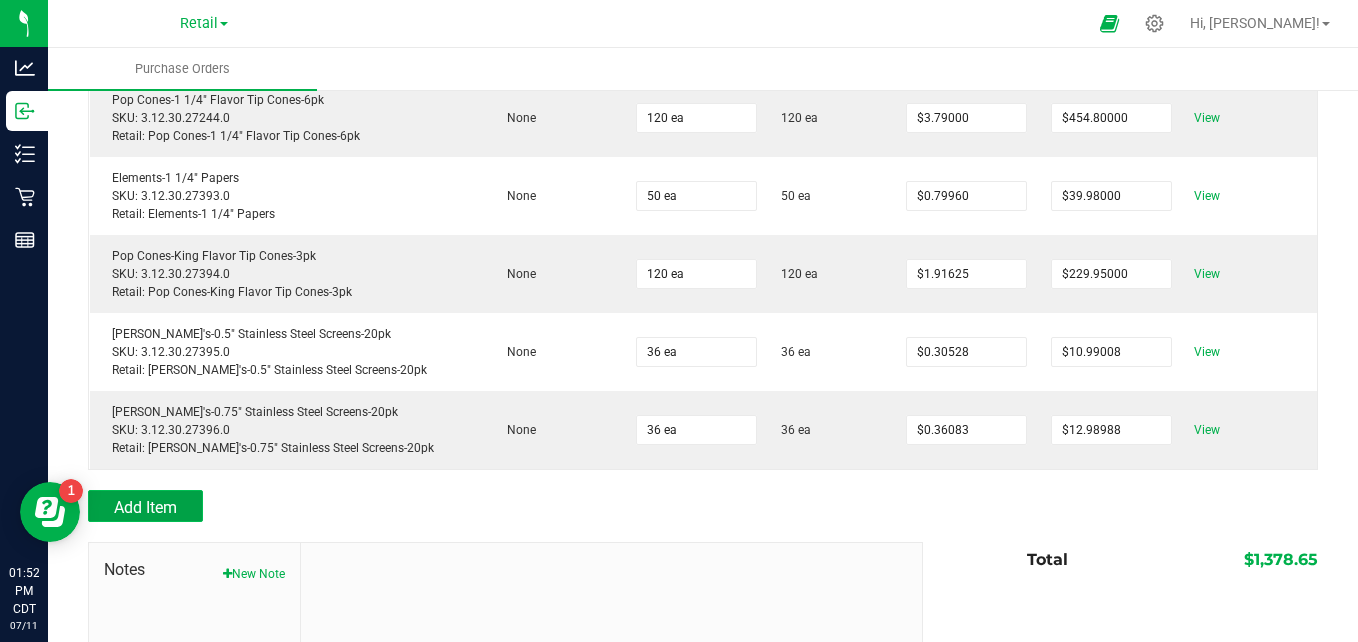 click on "Add Item" at bounding box center [145, 506] 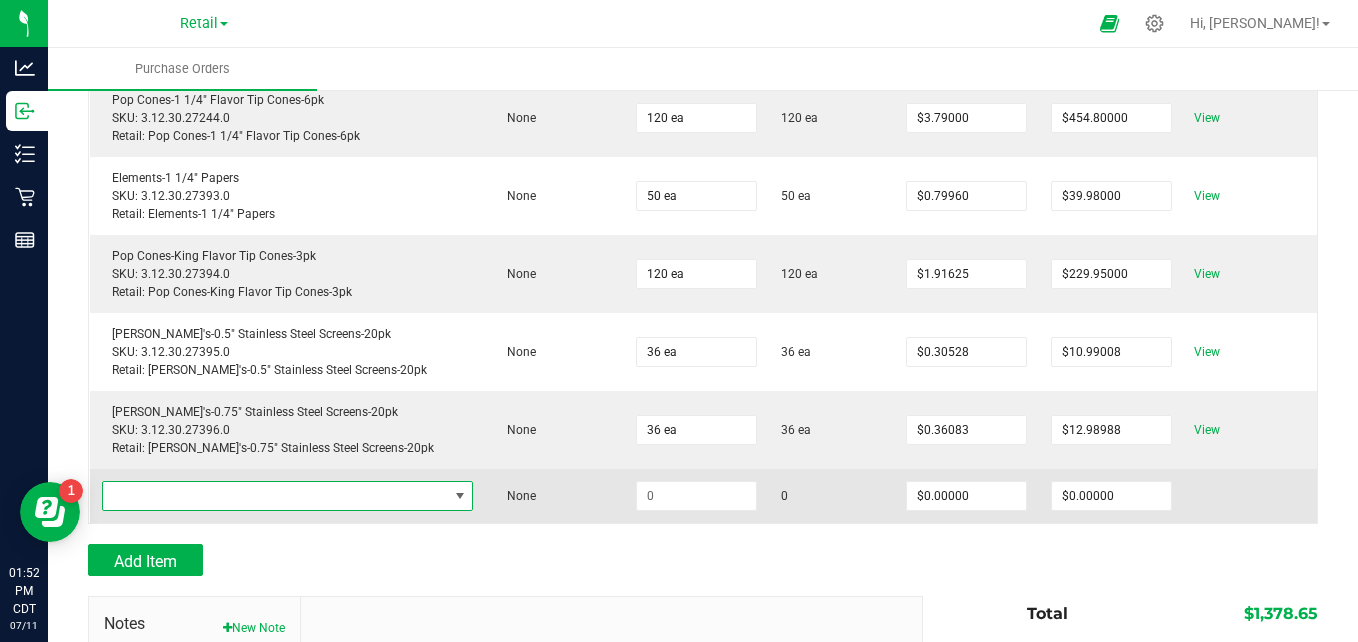 click at bounding box center (275, 496) 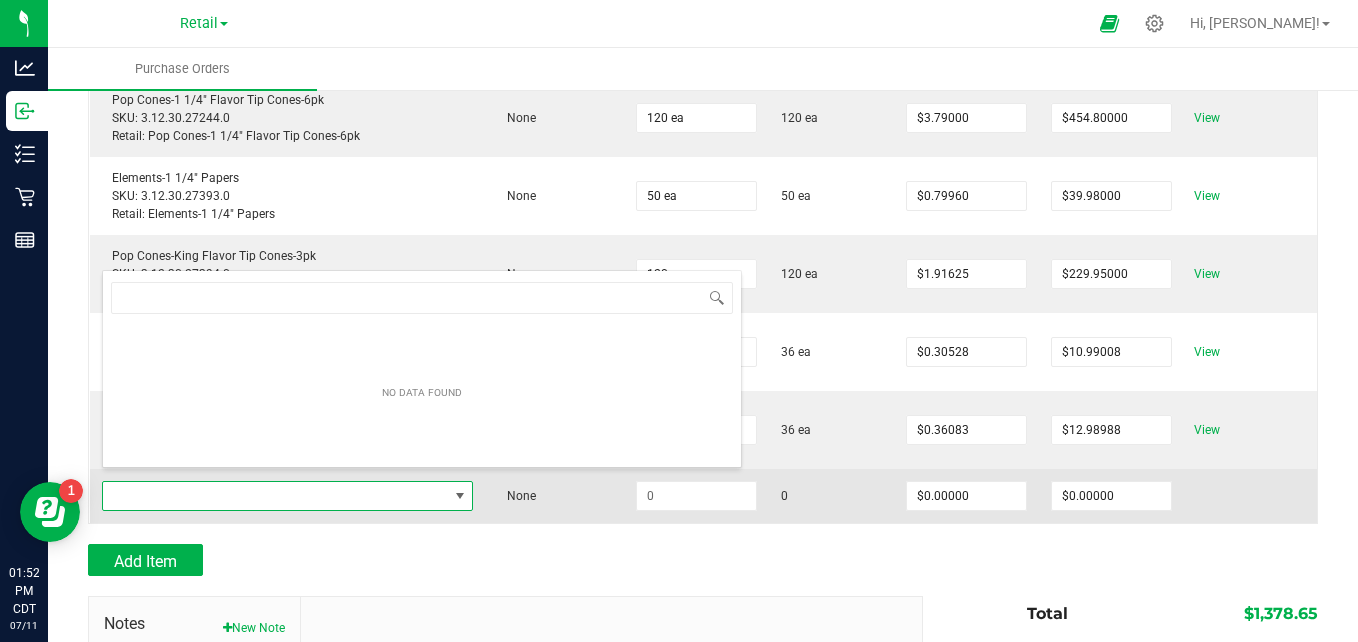 scroll, scrollTop: 99970, scrollLeft: 99678, axis: both 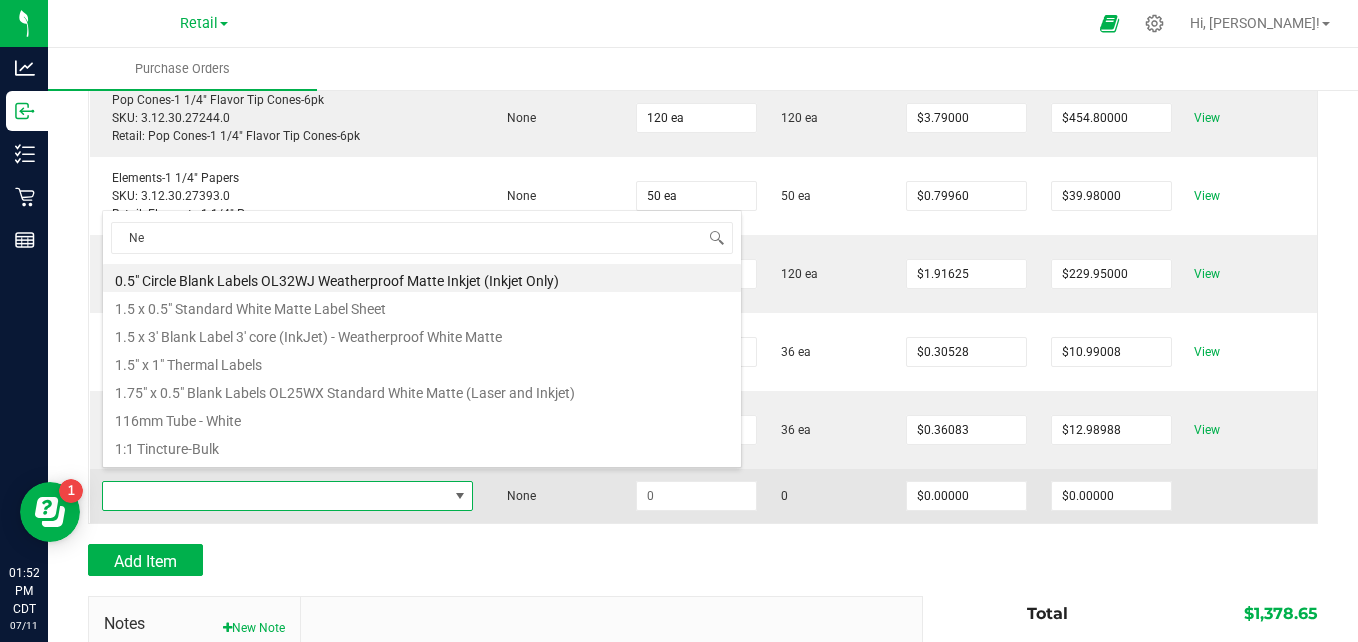 type on "Neu" 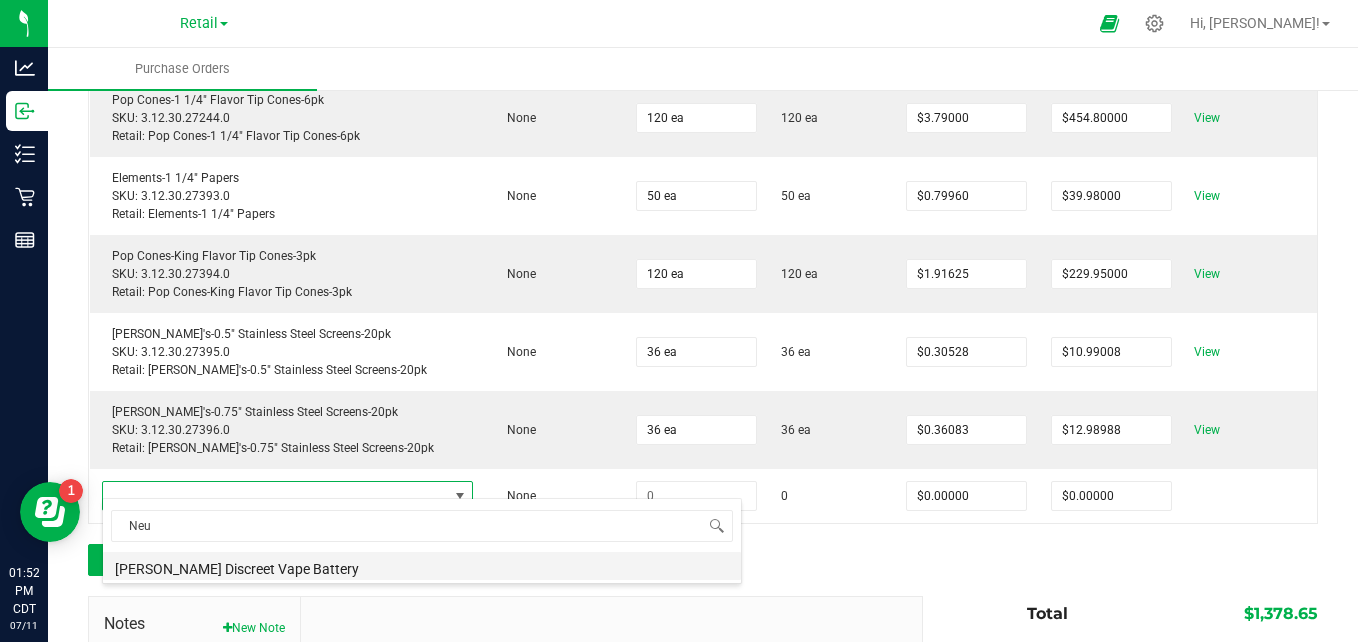 click on "[PERSON_NAME] Discreet Vape Battery" at bounding box center [422, 566] 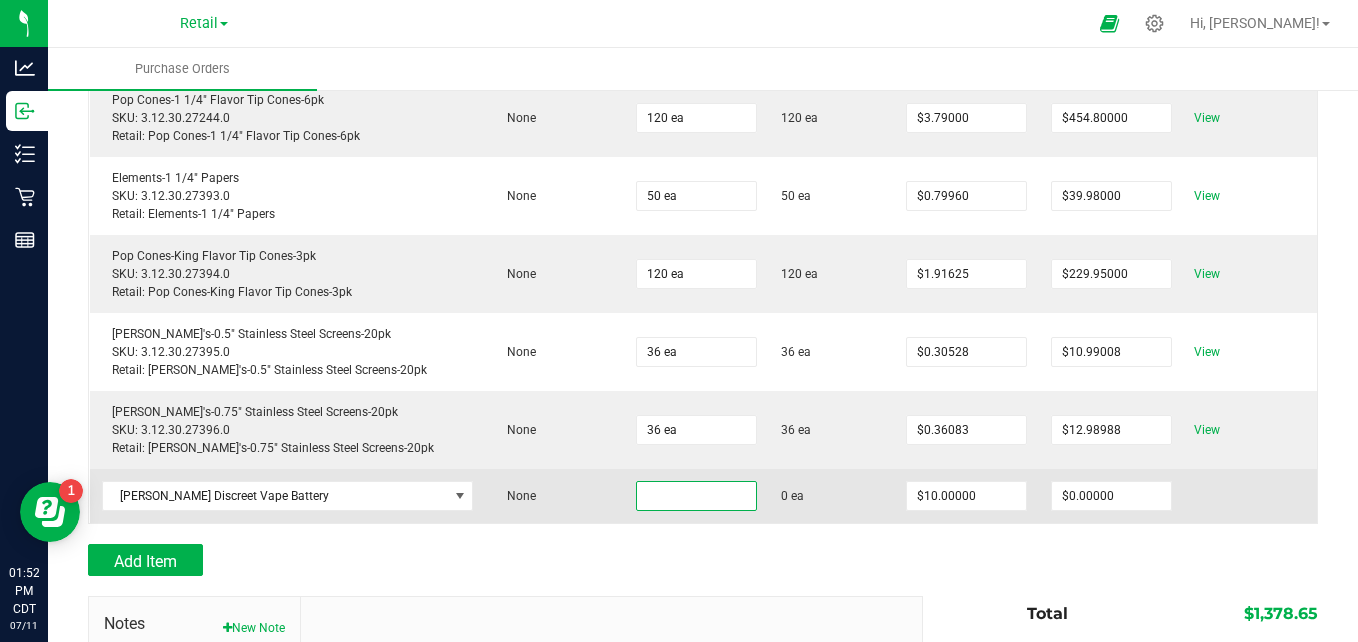 click at bounding box center (696, 496) 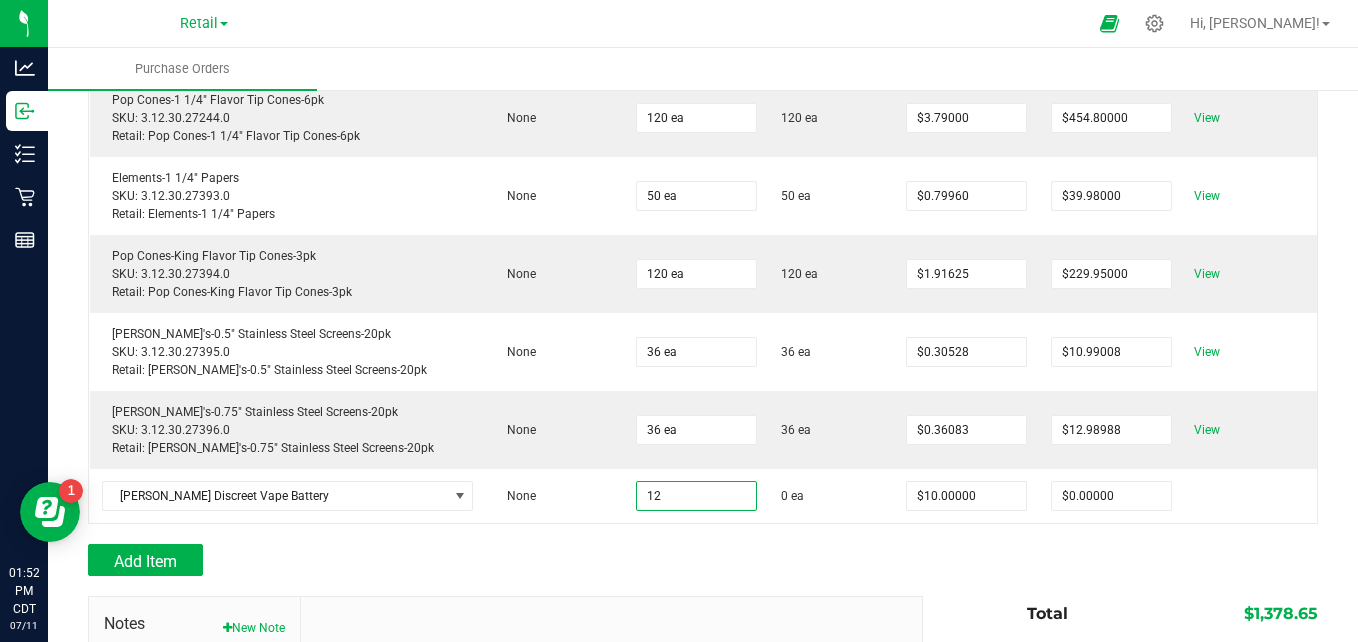 type on "12 ea" 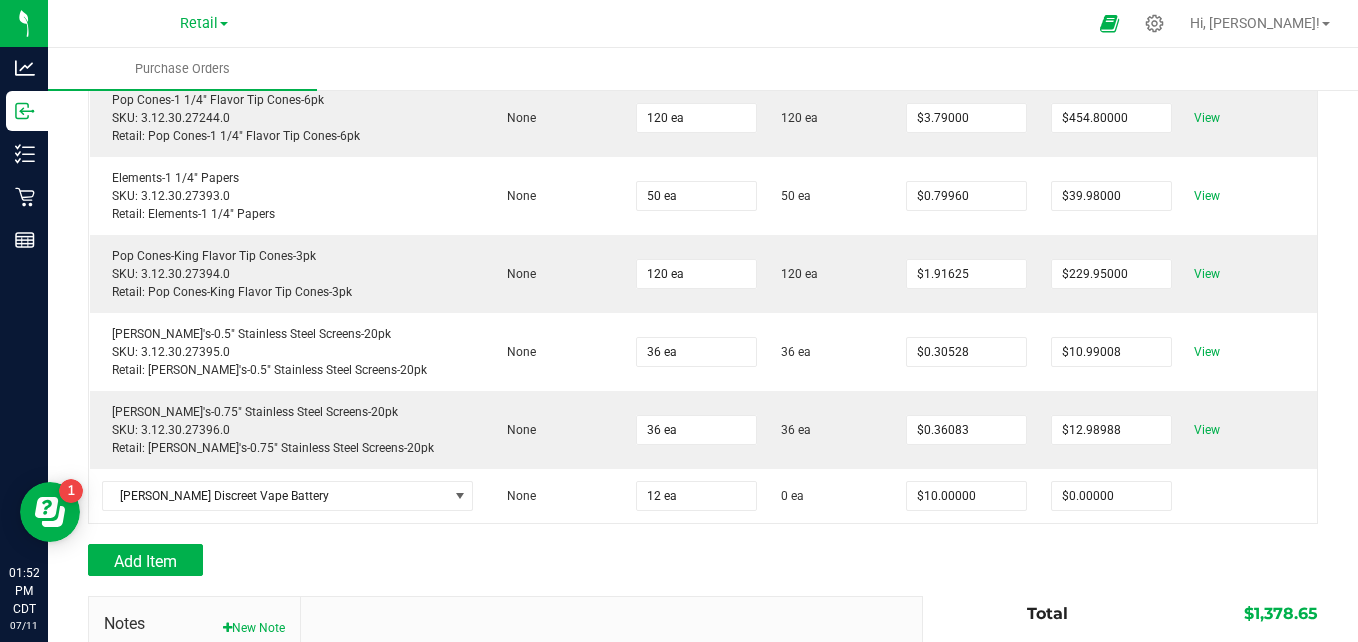 click on "Add Item" at bounding box center [498, 560] 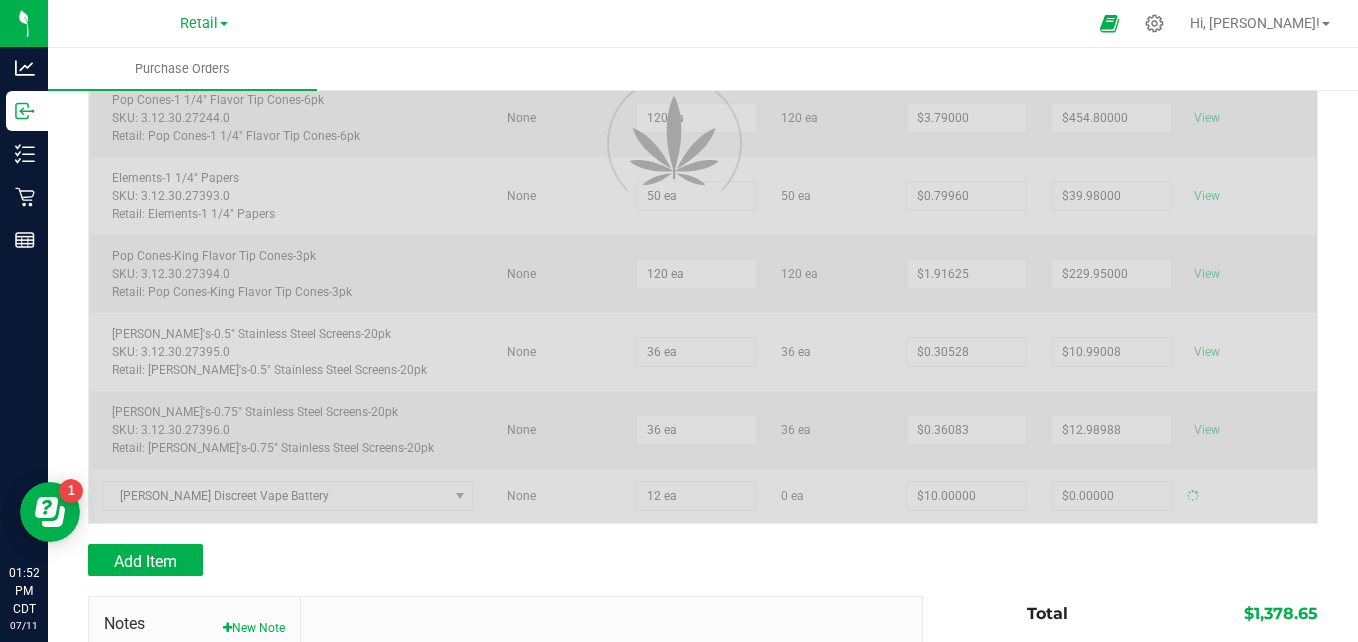 type on "$120.00000" 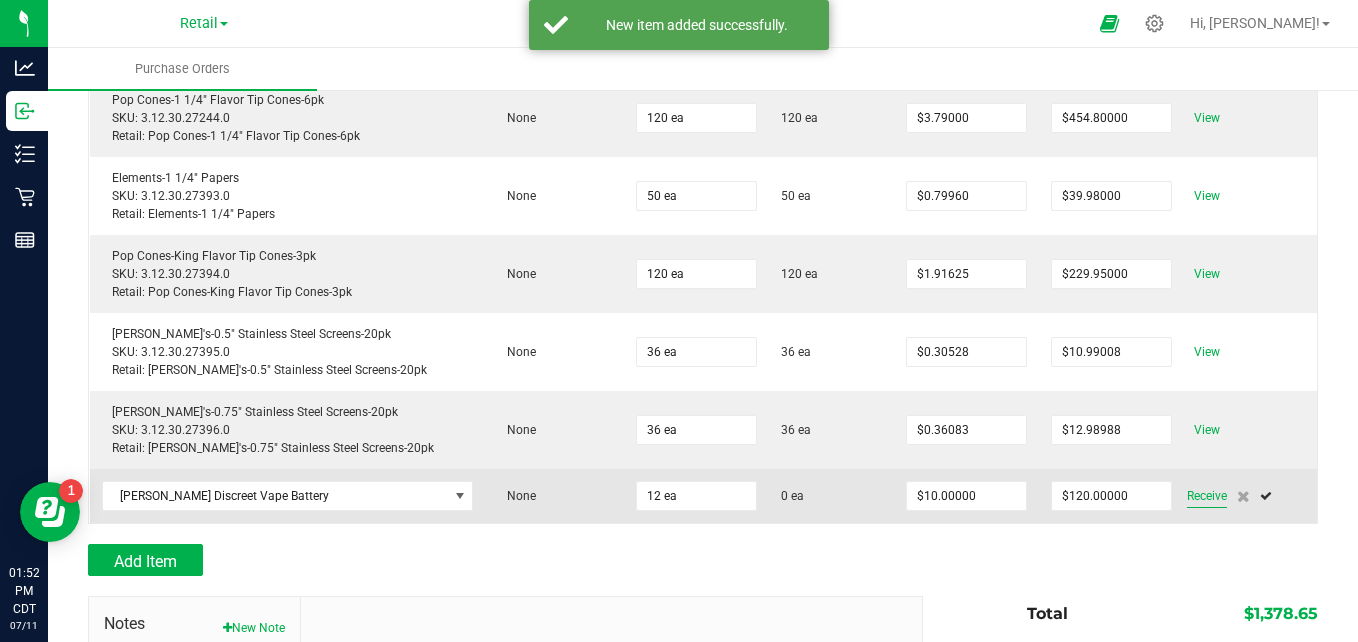 click on "Receive" at bounding box center [1207, 496] 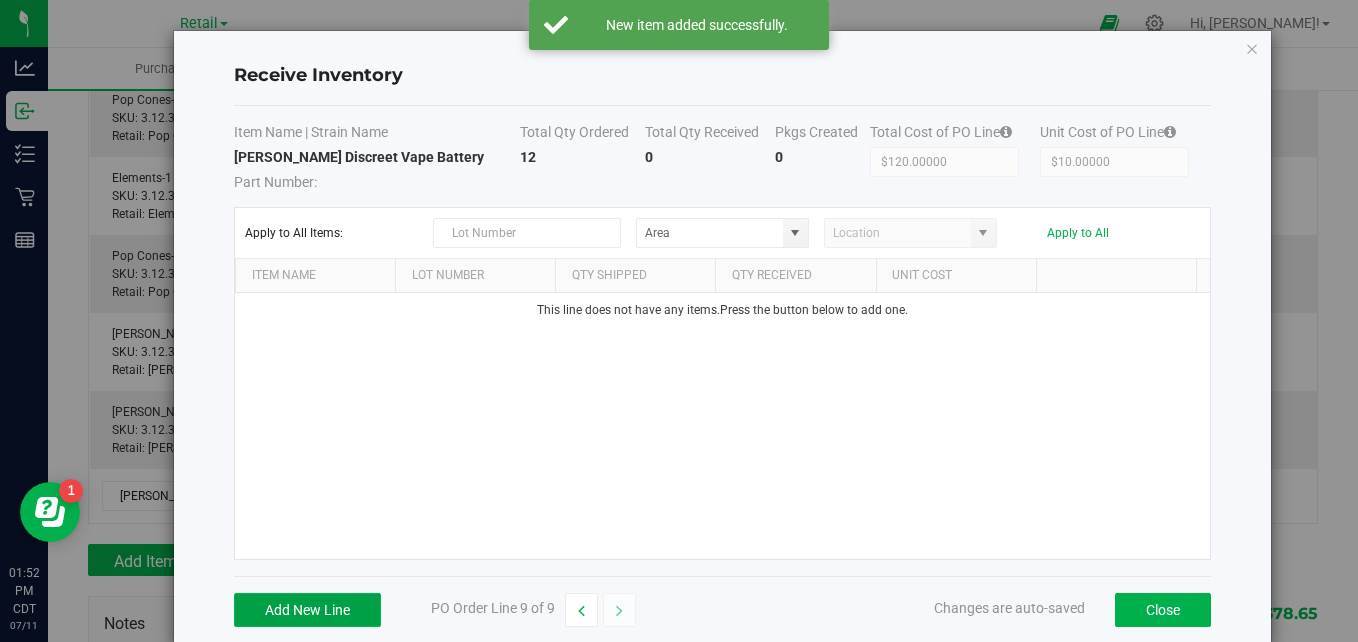 click on "Add New Line" at bounding box center [307, 610] 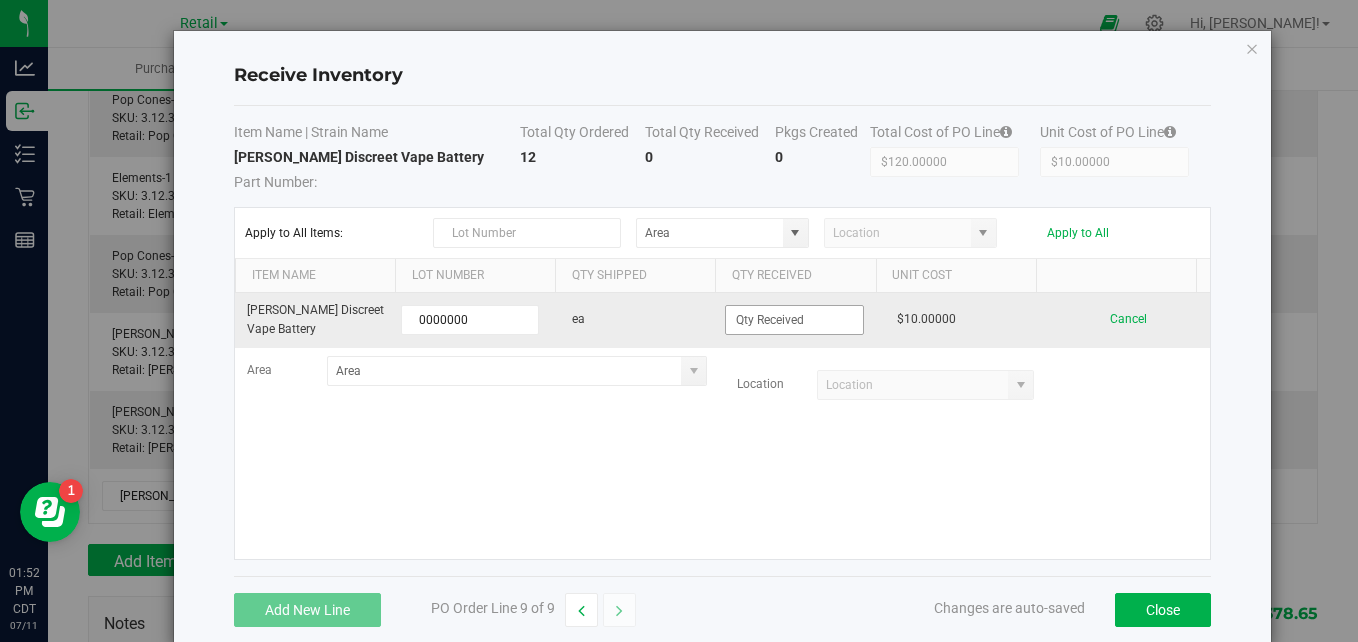 type on "0000000" 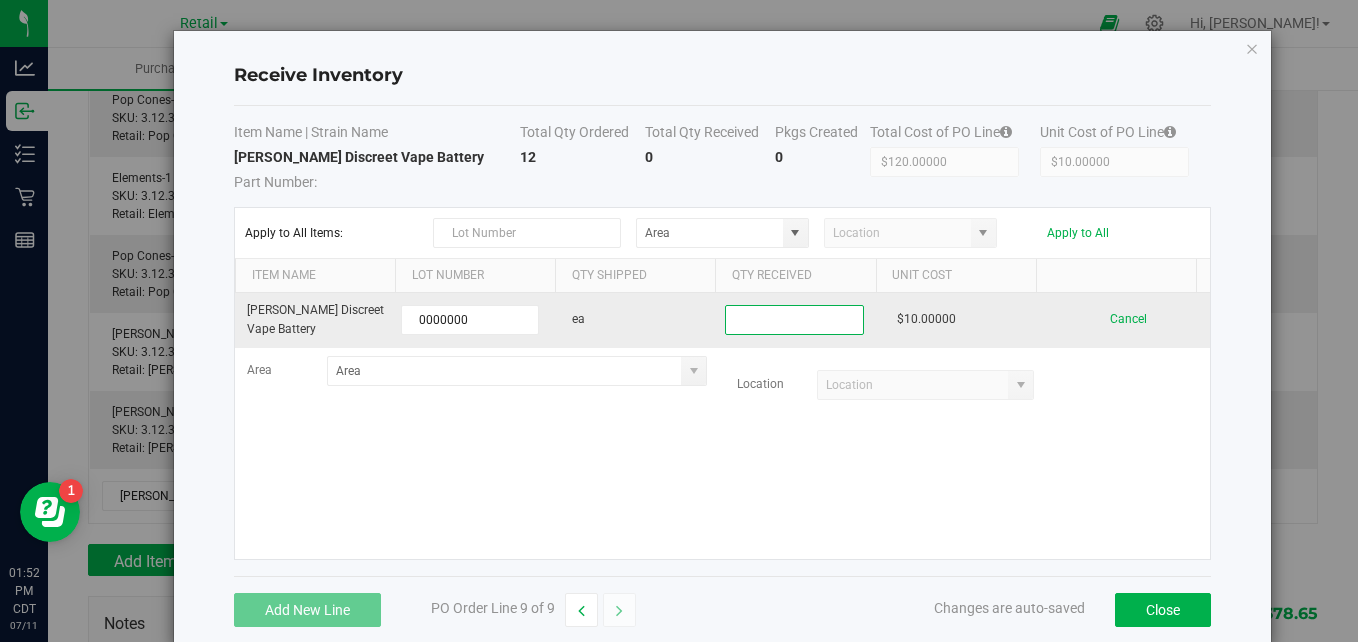 click at bounding box center [794, 320] 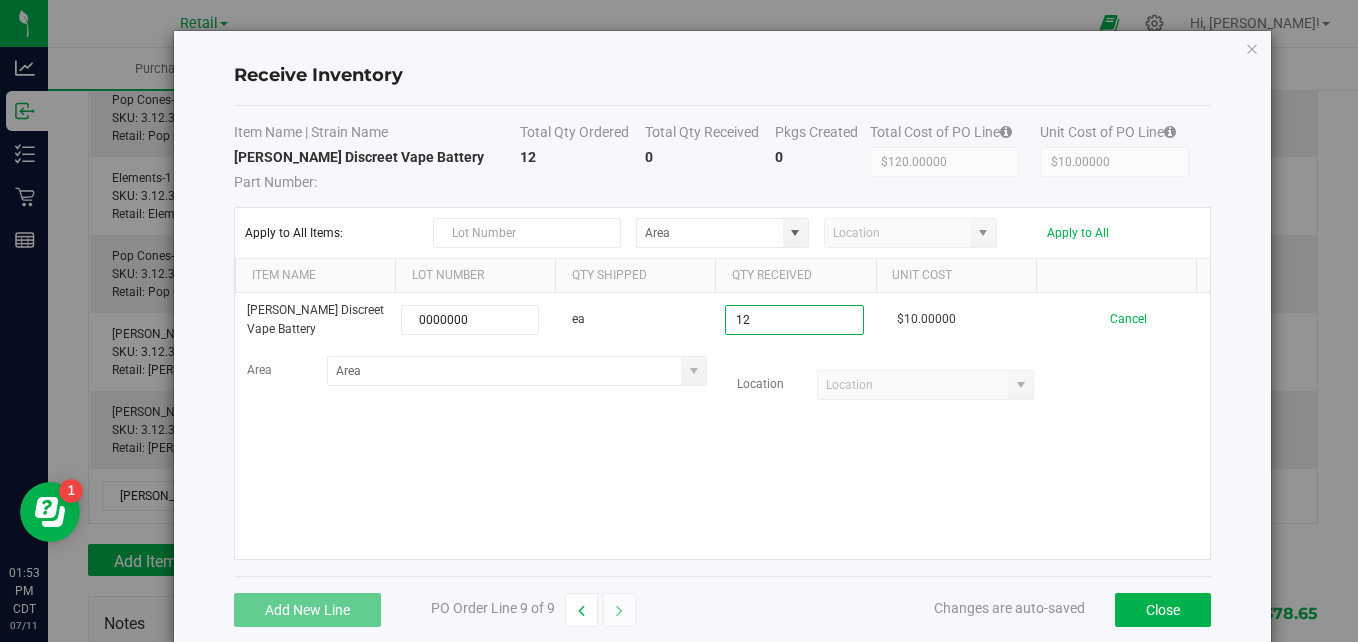 type on "12 ea" 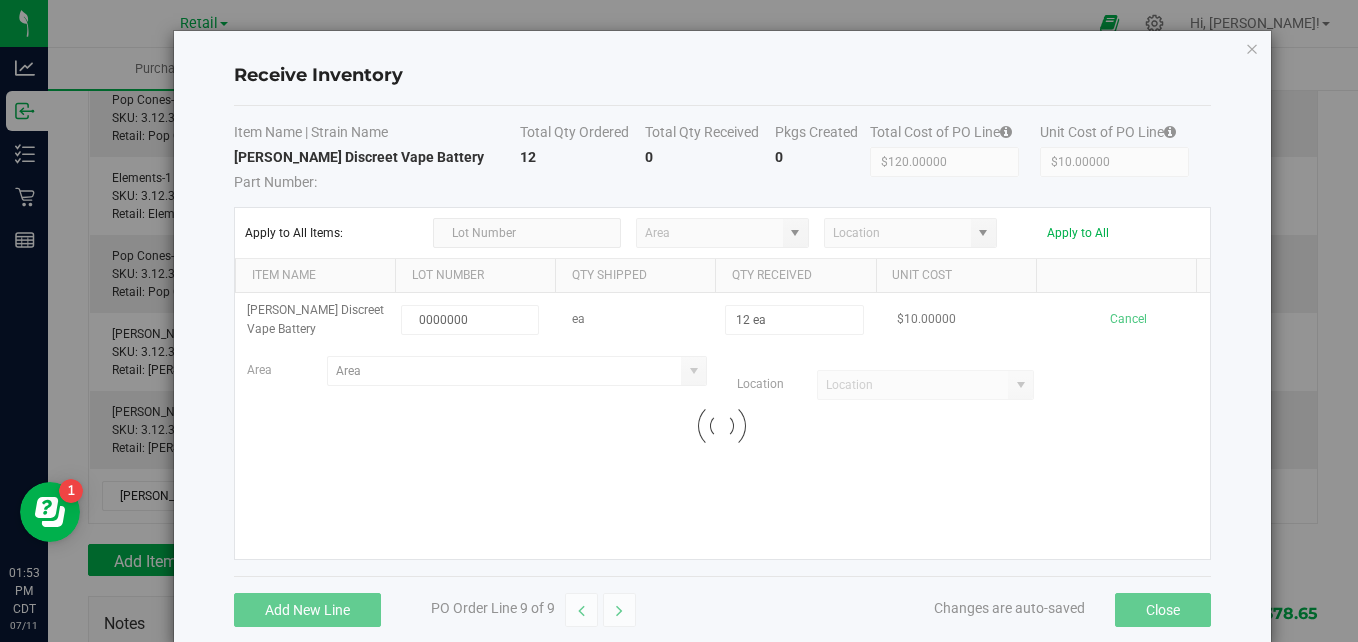 click on "[PERSON_NAME] Discreet Vape Battery  0000000   ea  12 ea  $10.00000   Cancel   Area   Location  Loading" at bounding box center [722, 426] 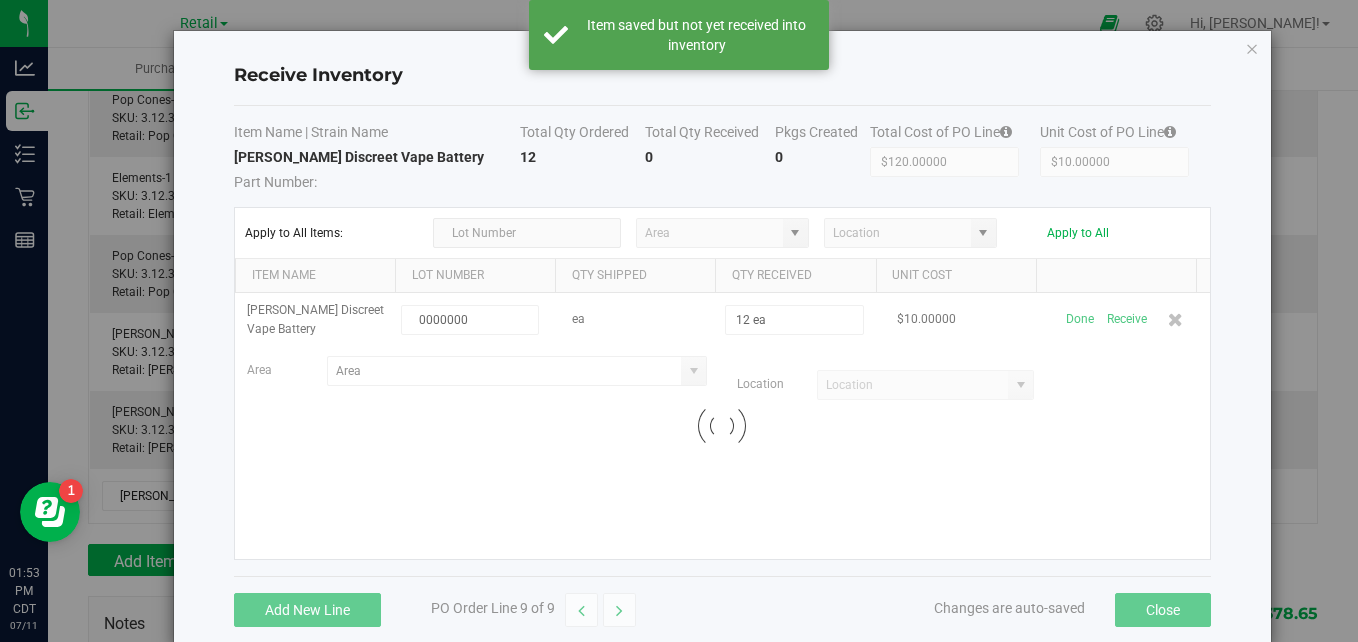 scroll, scrollTop: 539, scrollLeft: 0, axis: vertical 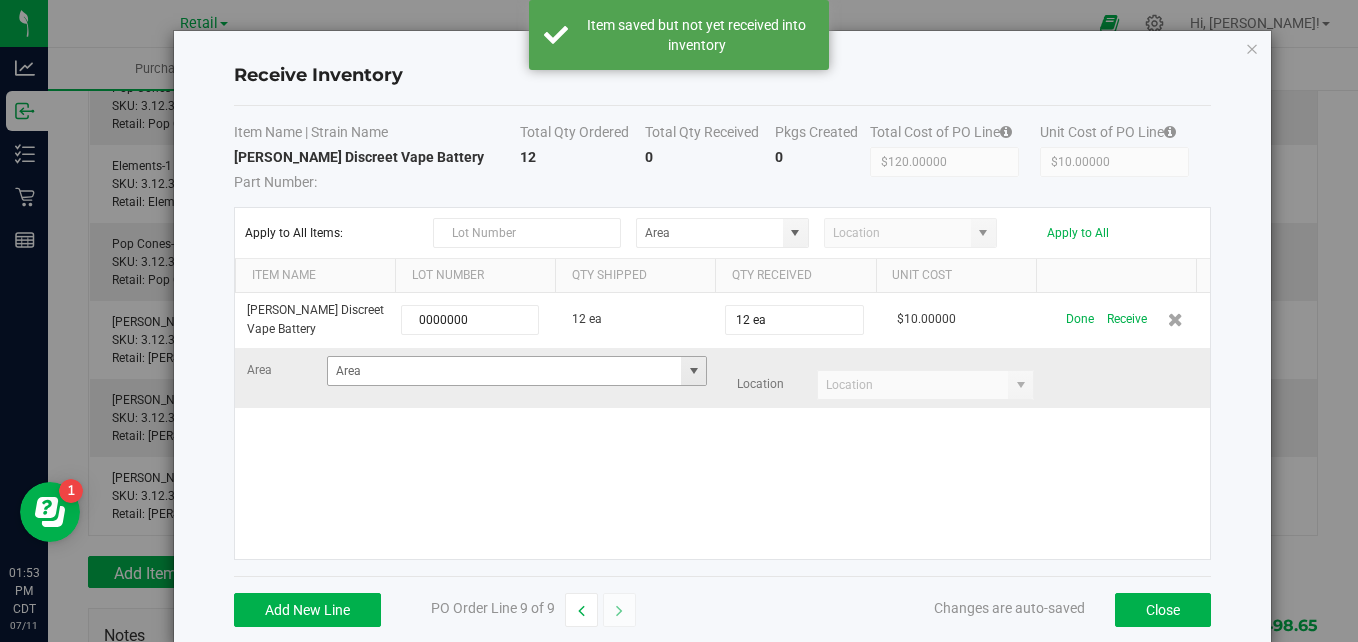click at bounding box center [694, 371] 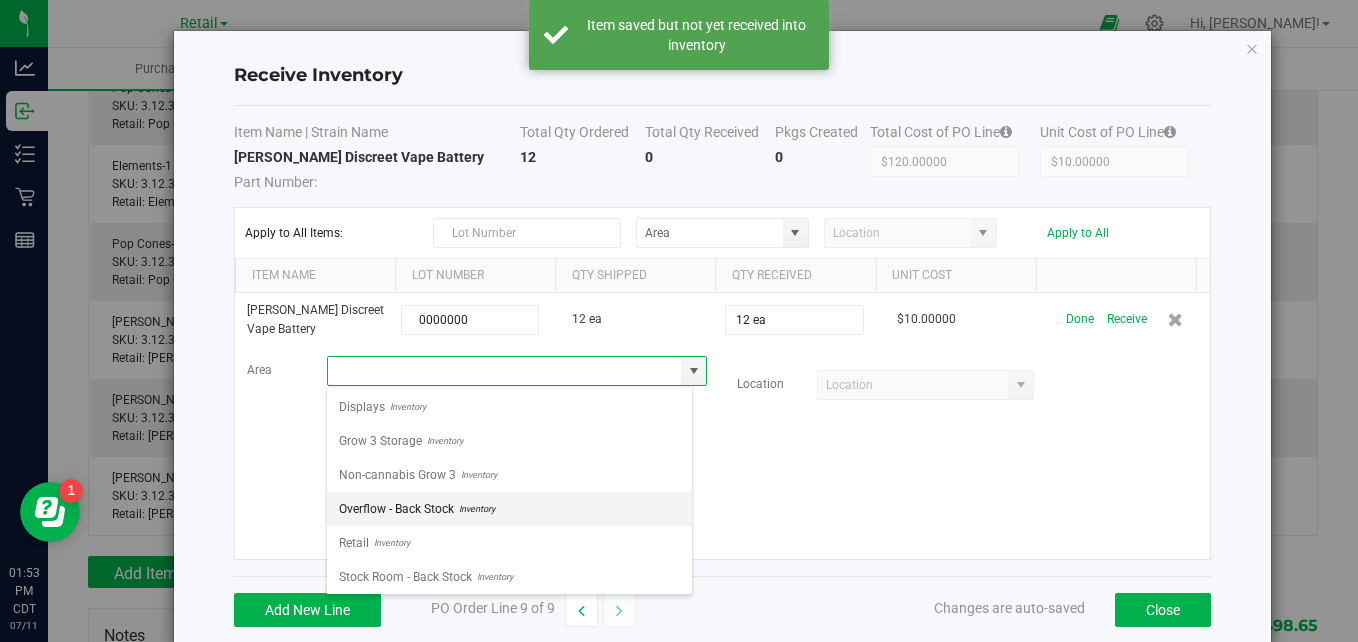 scroll, scrollTop: 99970, scrollLeft: 99633, axis: both 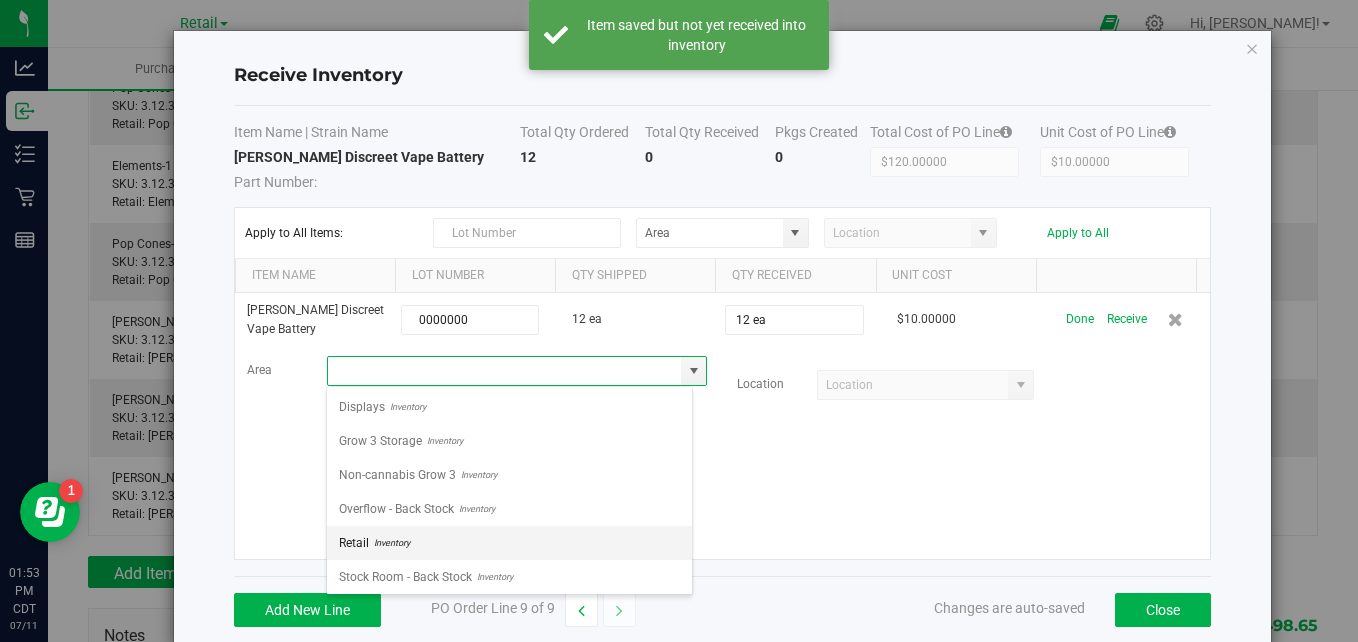 click on "Retail Inventory" at bounding box center [509, 543] 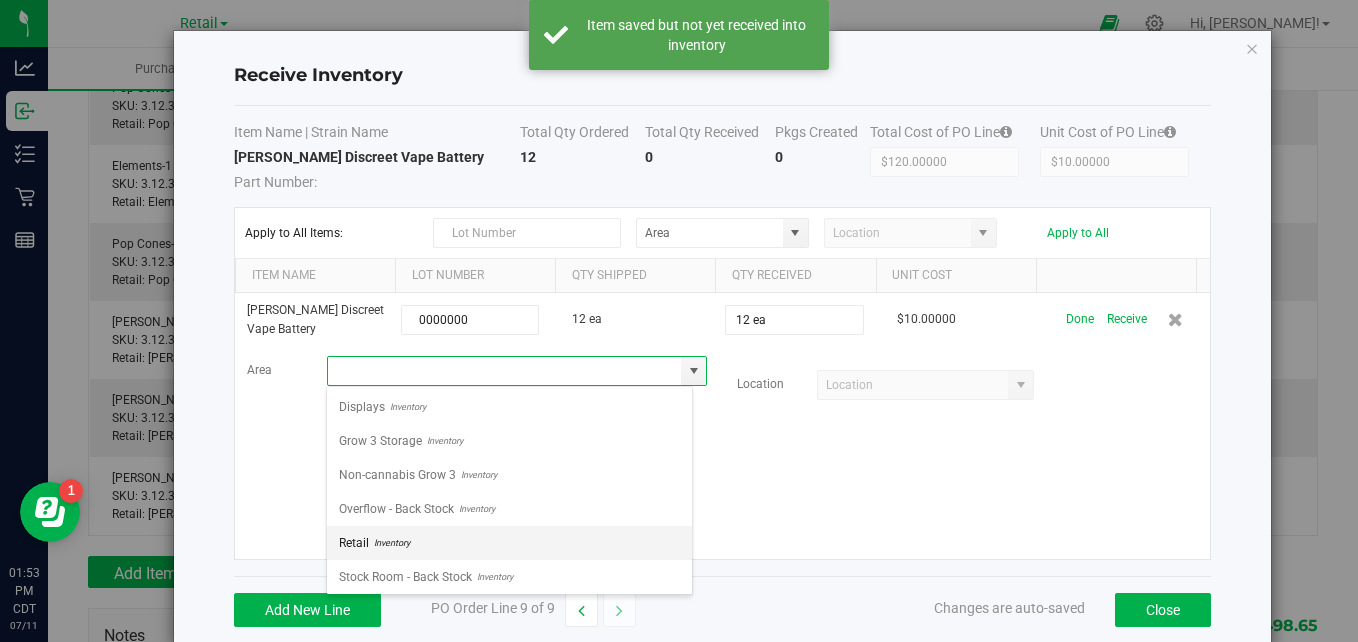 type on "Retail" 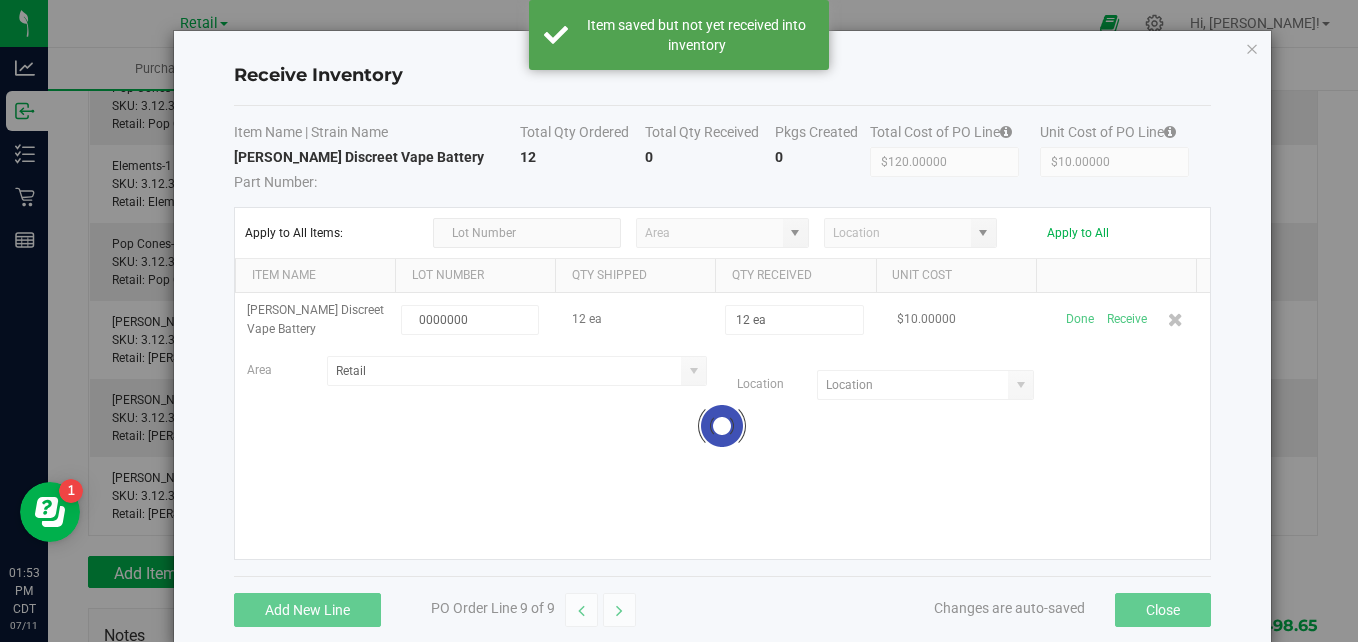 click at bounding box center (722, 426) 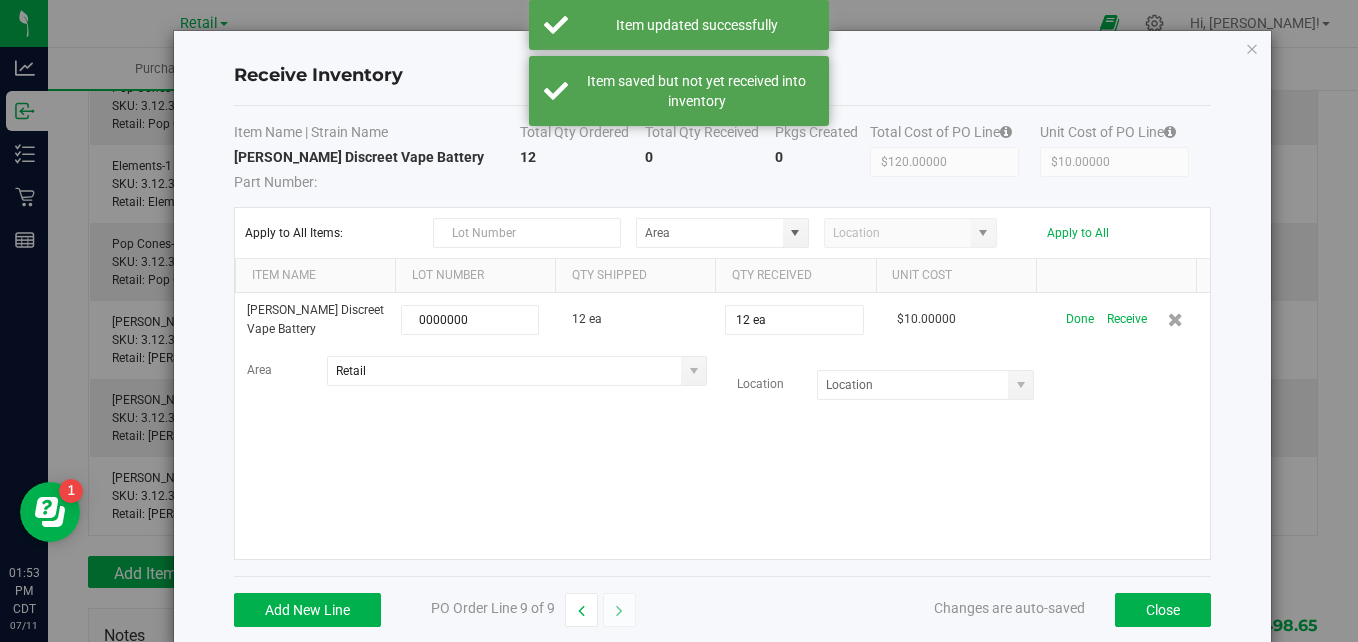 click on "Done" at bounding box center [1080, 319] 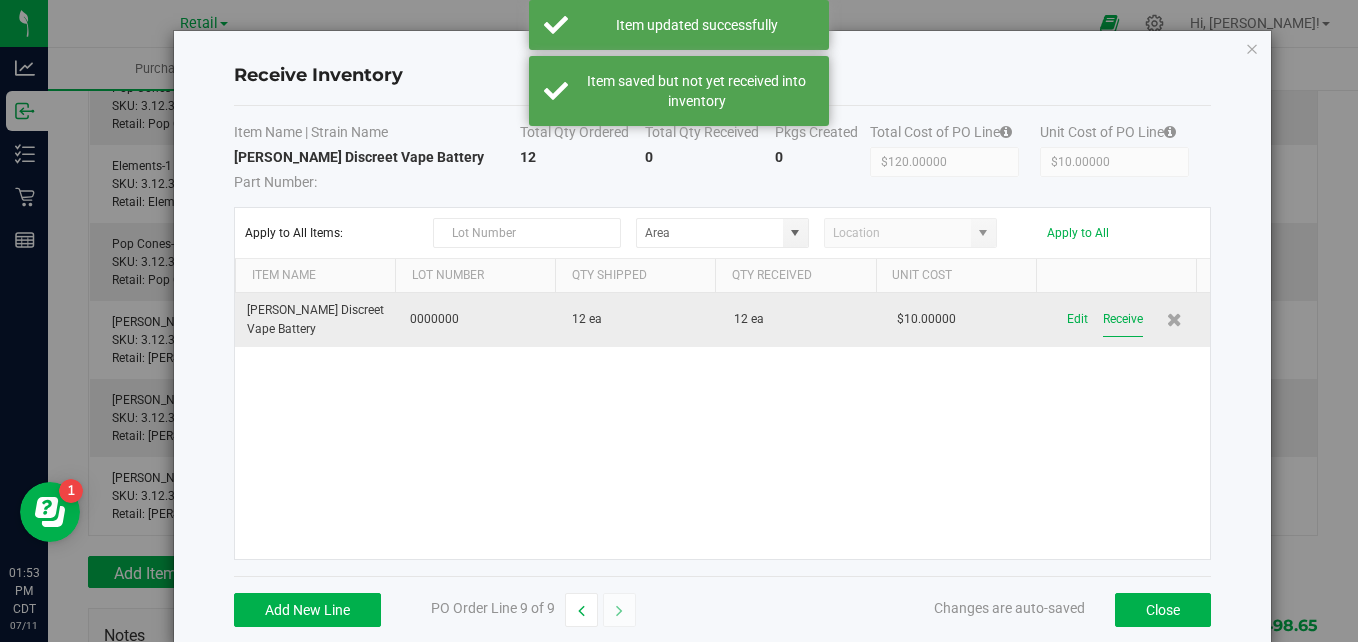 click on "Receive" at bounding box center [1123, 319] 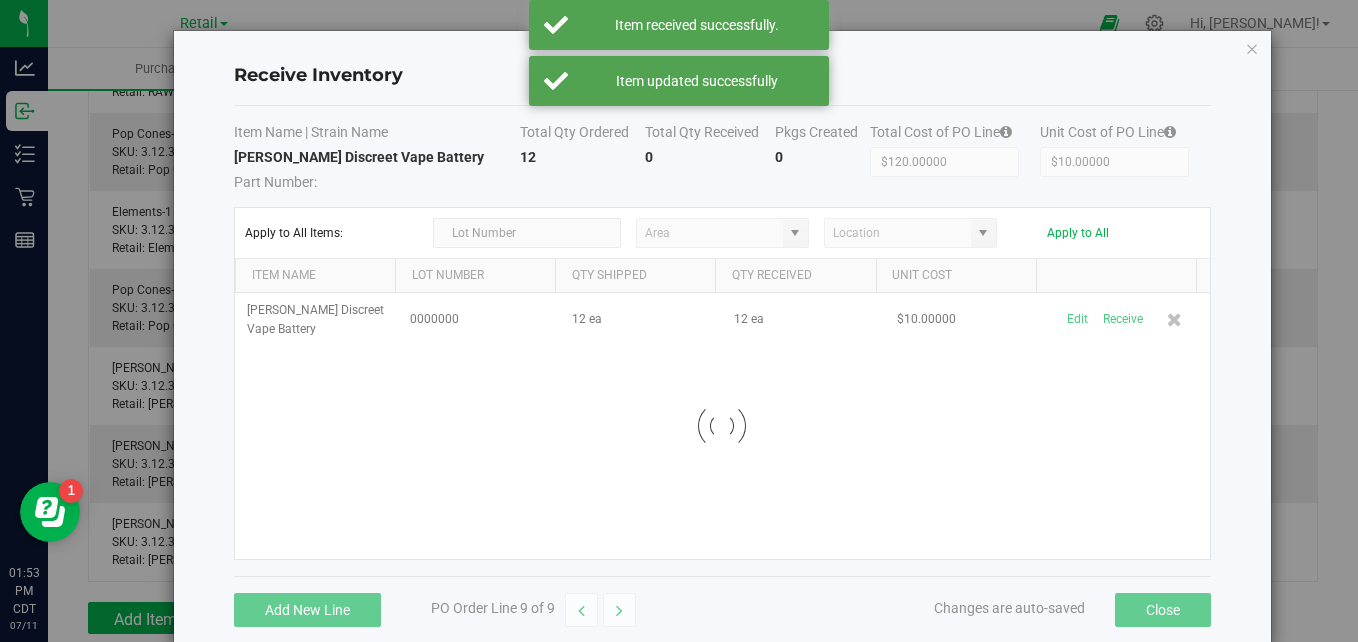 scroll, scrollTop: 573, scrollLeft: 0, axis: vertical 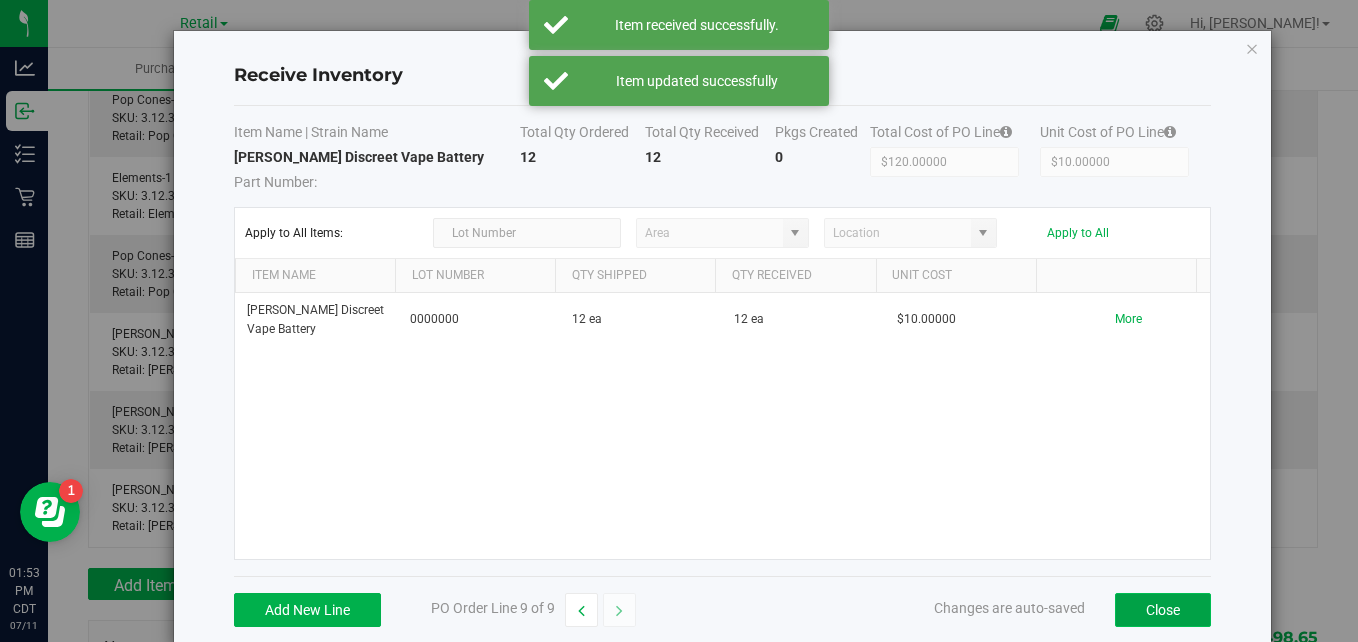 click on "Close" at bounding box center [1163, 610] 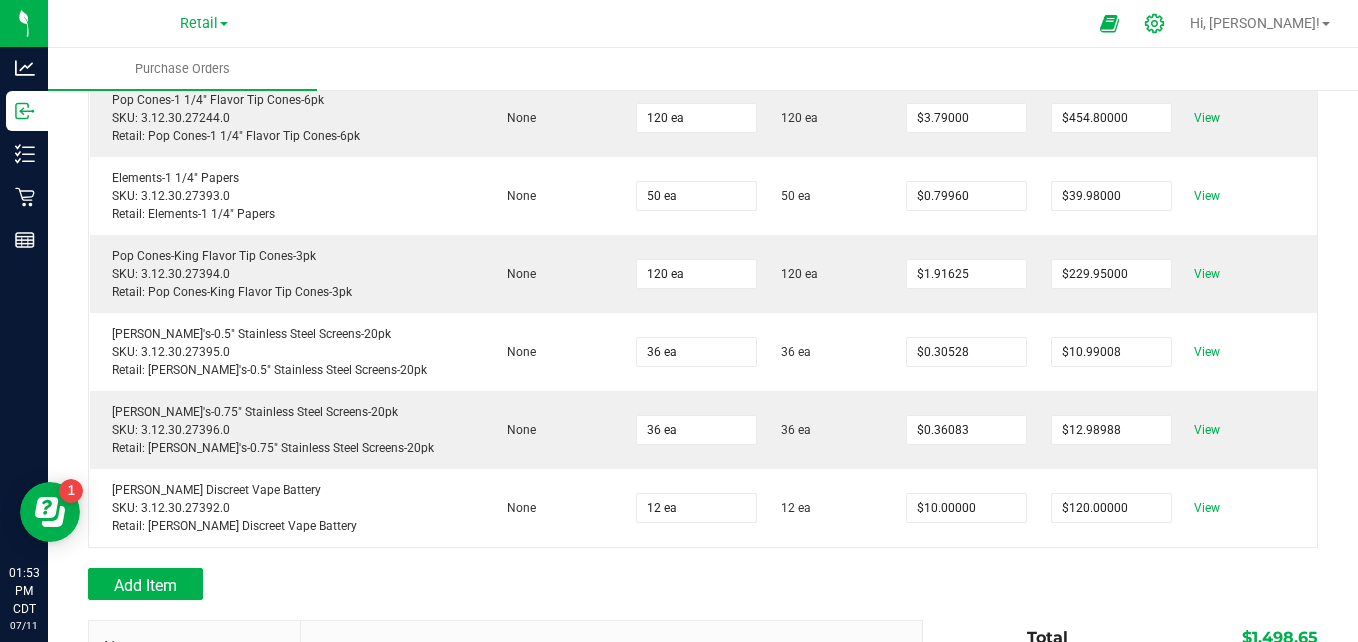 click 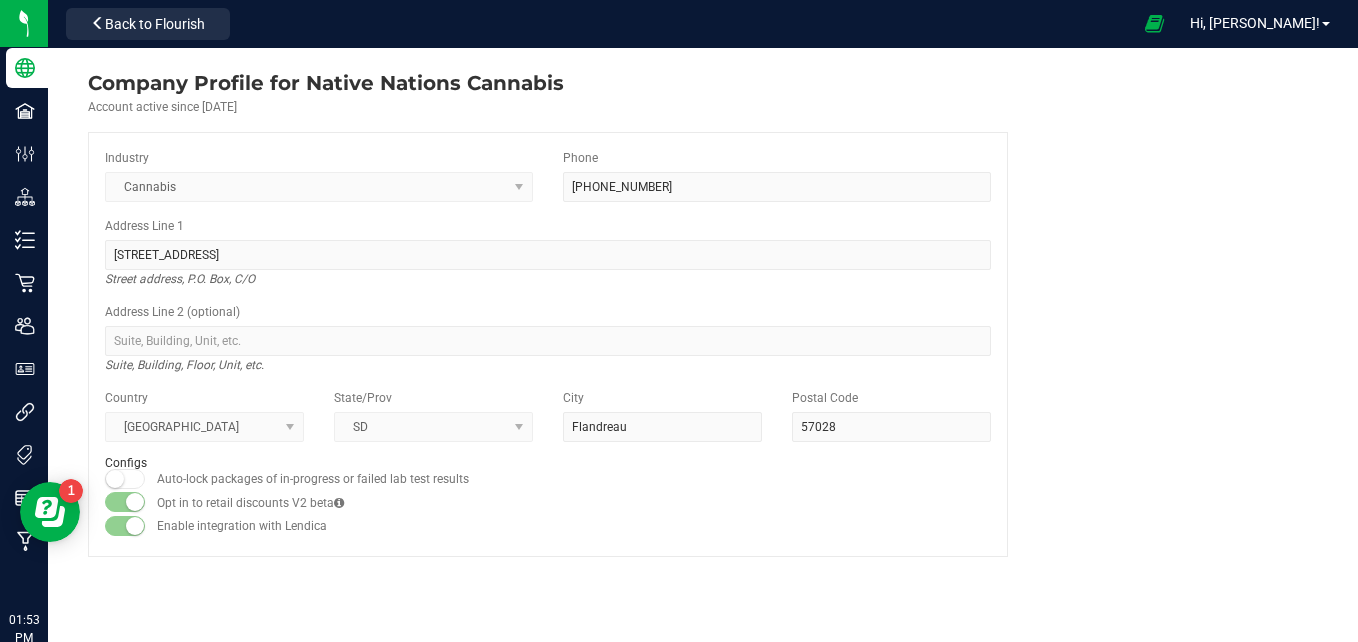scroll, scrollTop: 0, scrollLeft: 0, axis: both 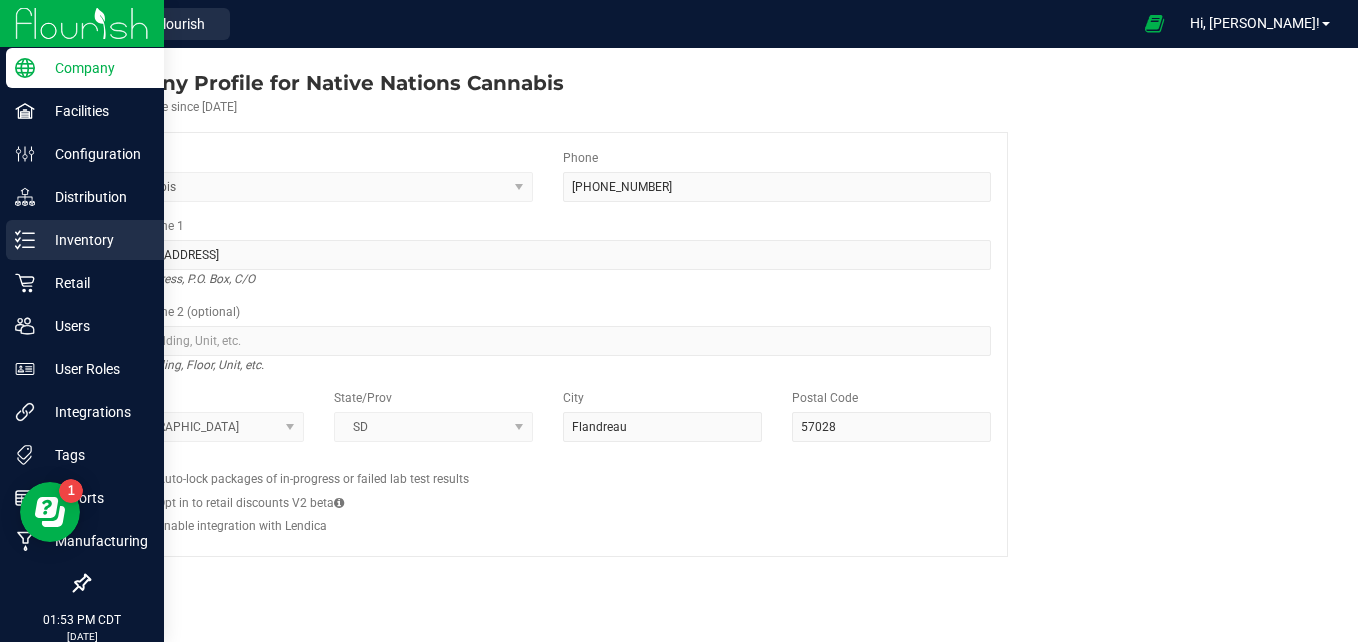 click 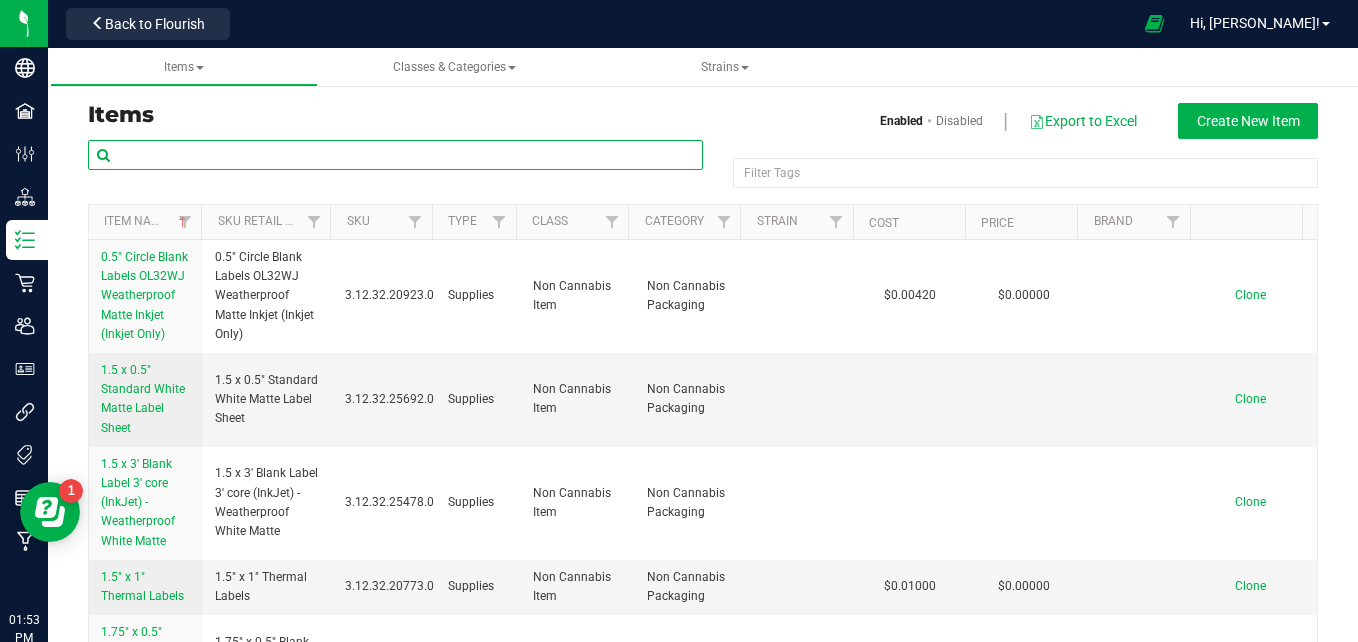 click at bounding box center (395, 155) 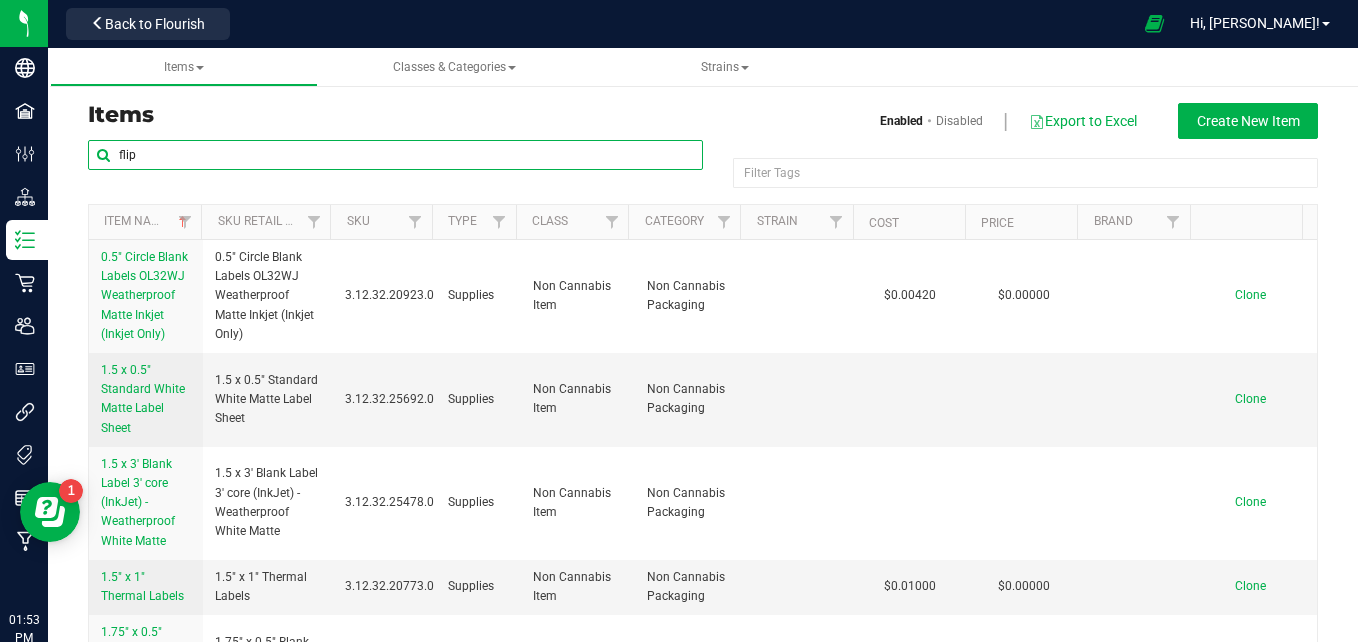 type on "flip" 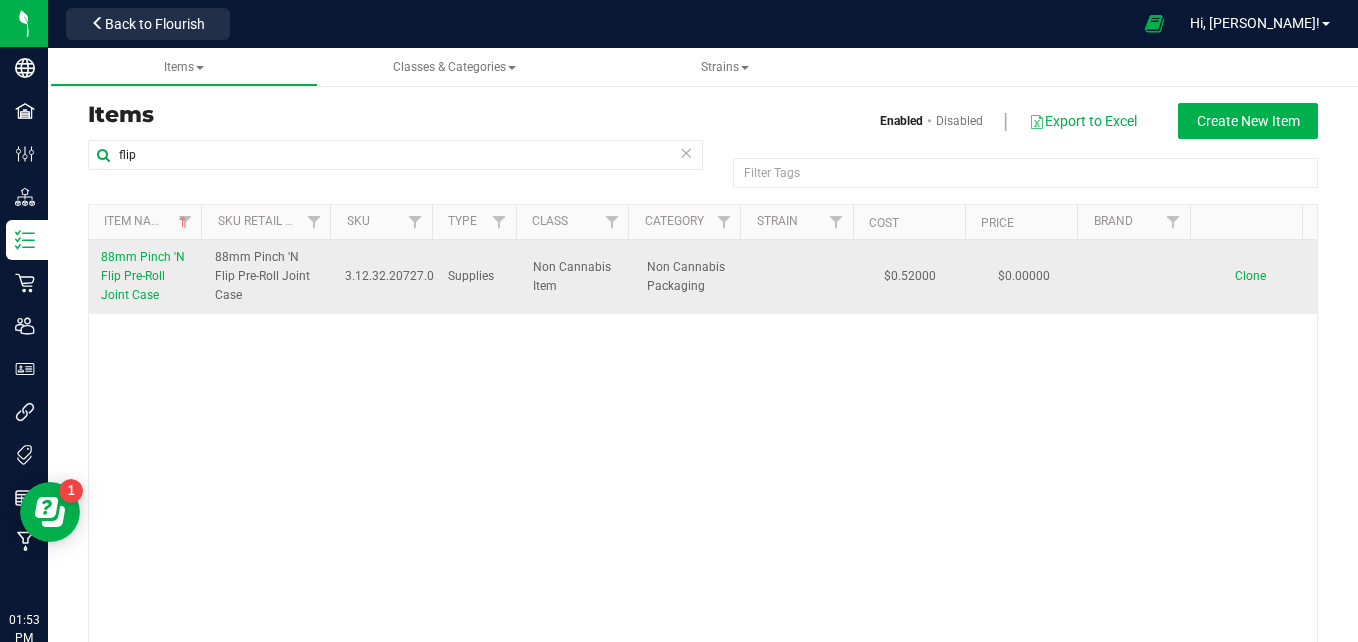 click on "88mm Pinch 'N Flip Pre-Roll Joint Case" at bounding box center [143, 276] 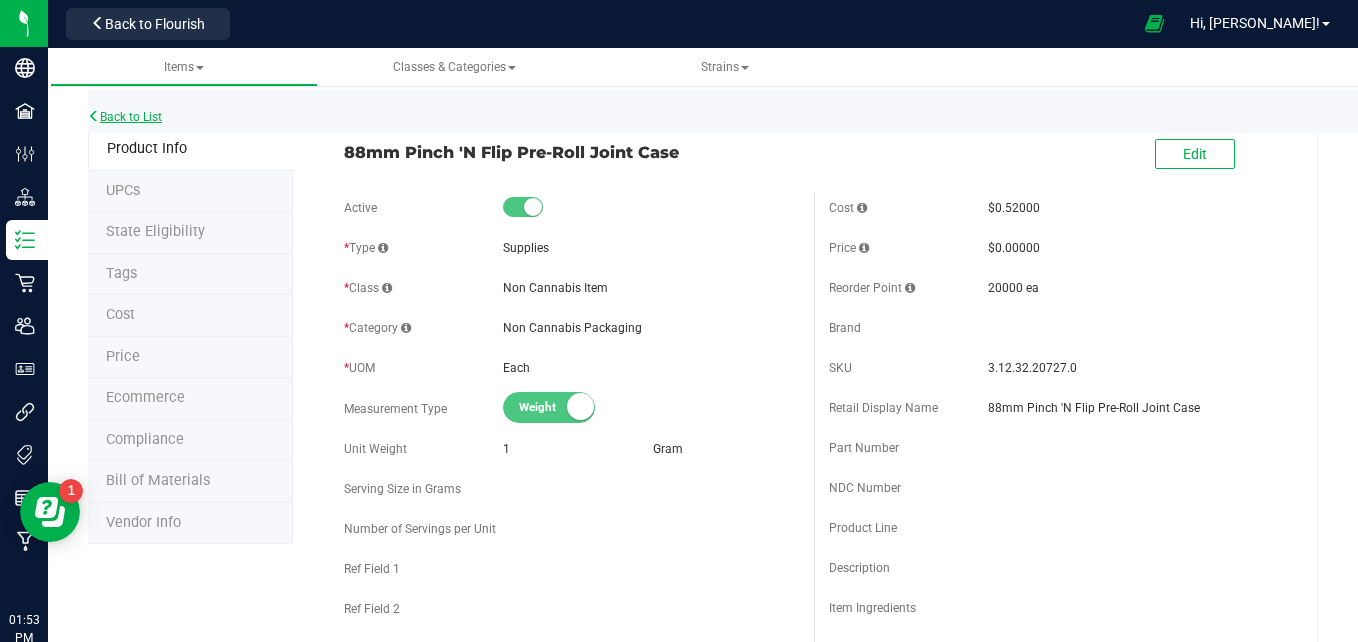 click on "Back to List" at bounding box center [125, 117] 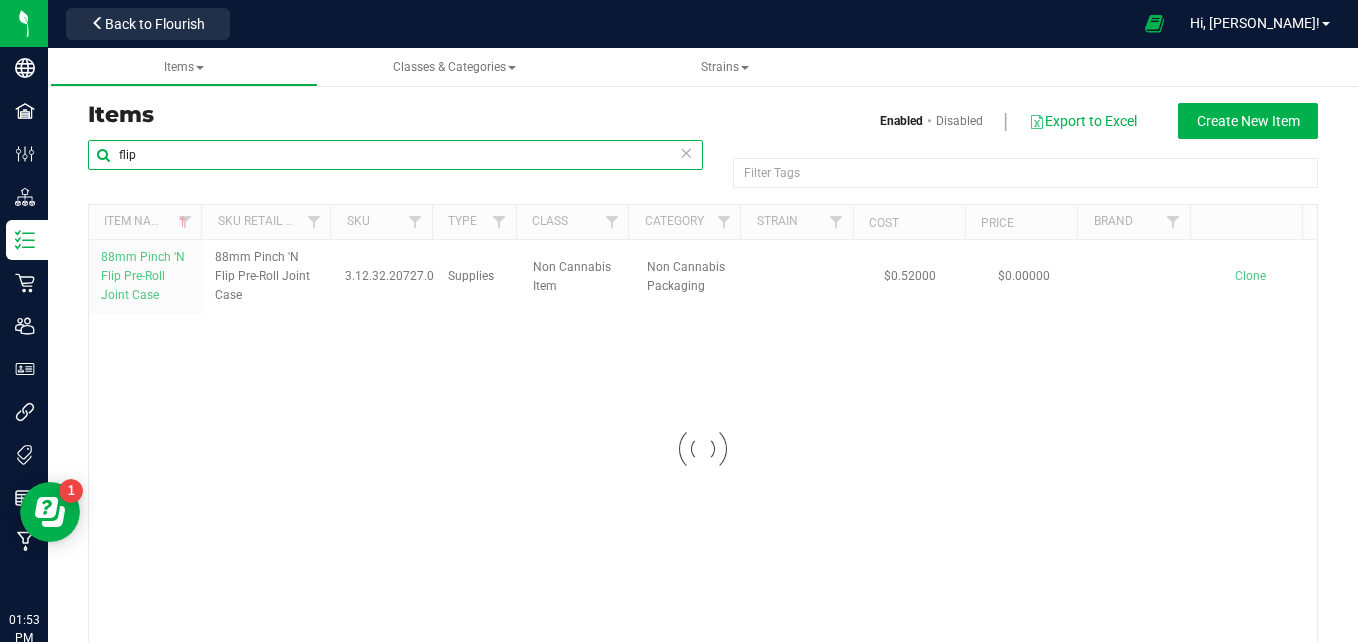 drag, startPoint x: 262, startPoint y: 148, endPoint x: 63, endPoint y: 152, distance: 199.04019 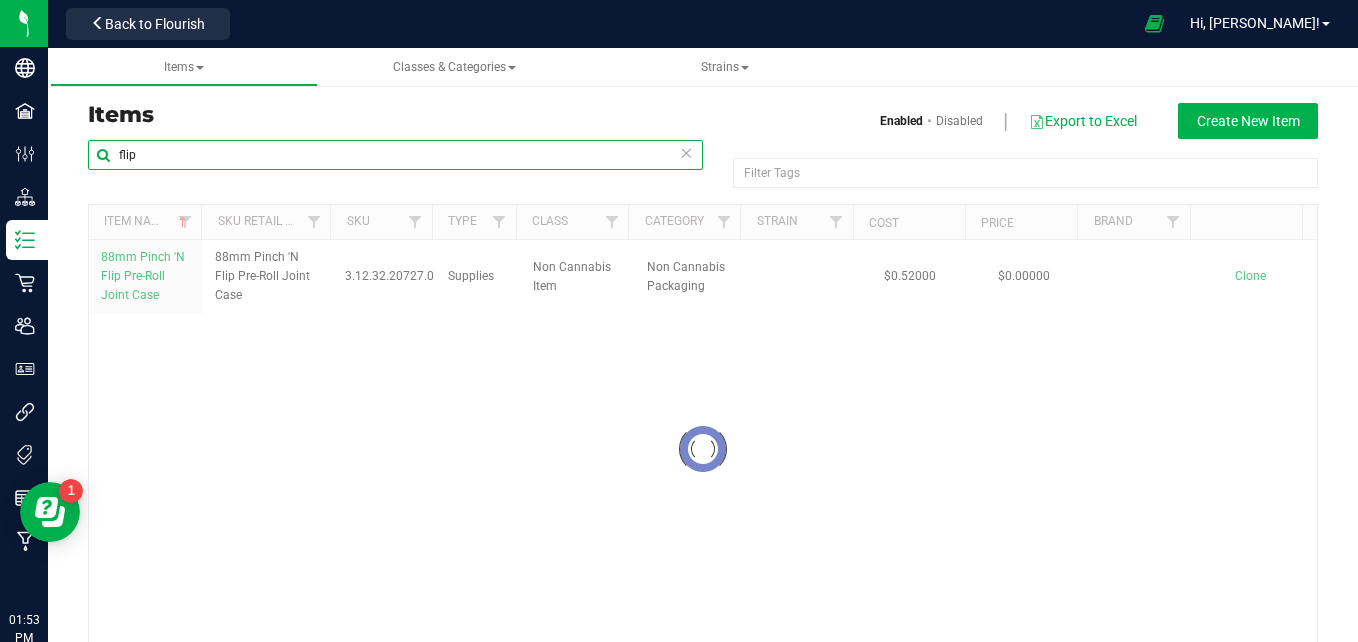 click on "Items
Enabled
Disabled
Export to Excel
Create New Item
flip
Filter Tags
Filter Tags
Loading...
Item Name Sku Retail Display Name SKU Type Class Category Strain Cost Price" at bounding box center (703, 385) 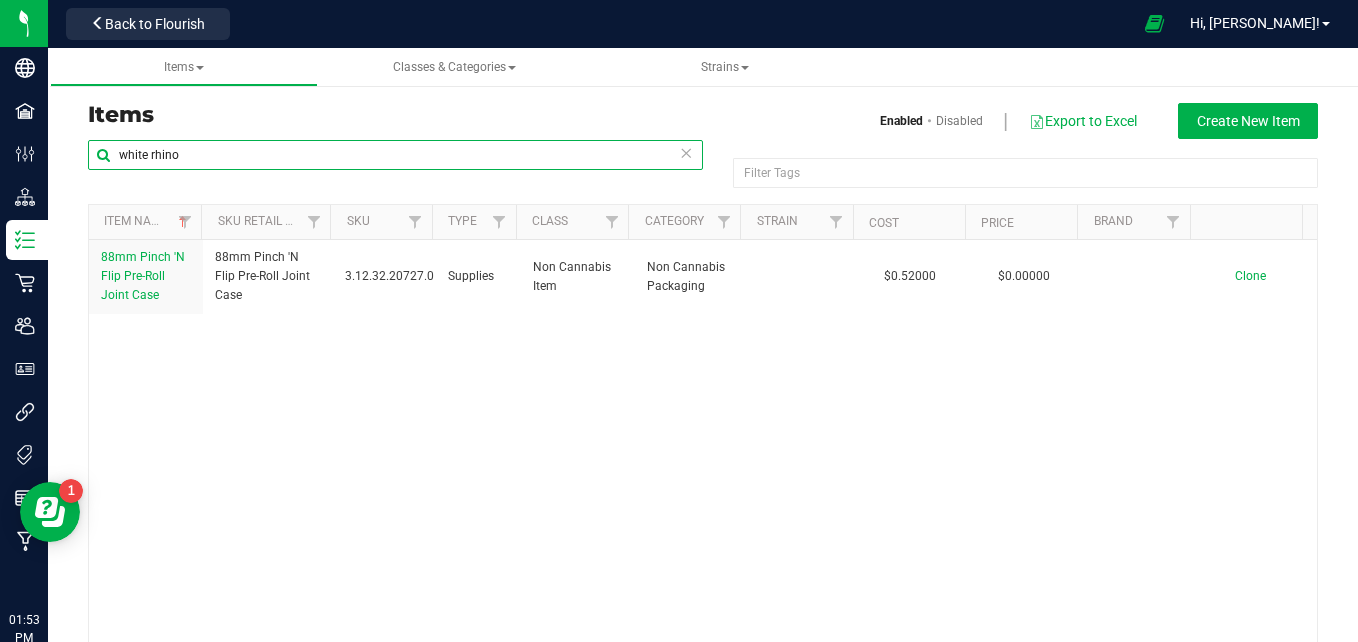 type on "white rhino" 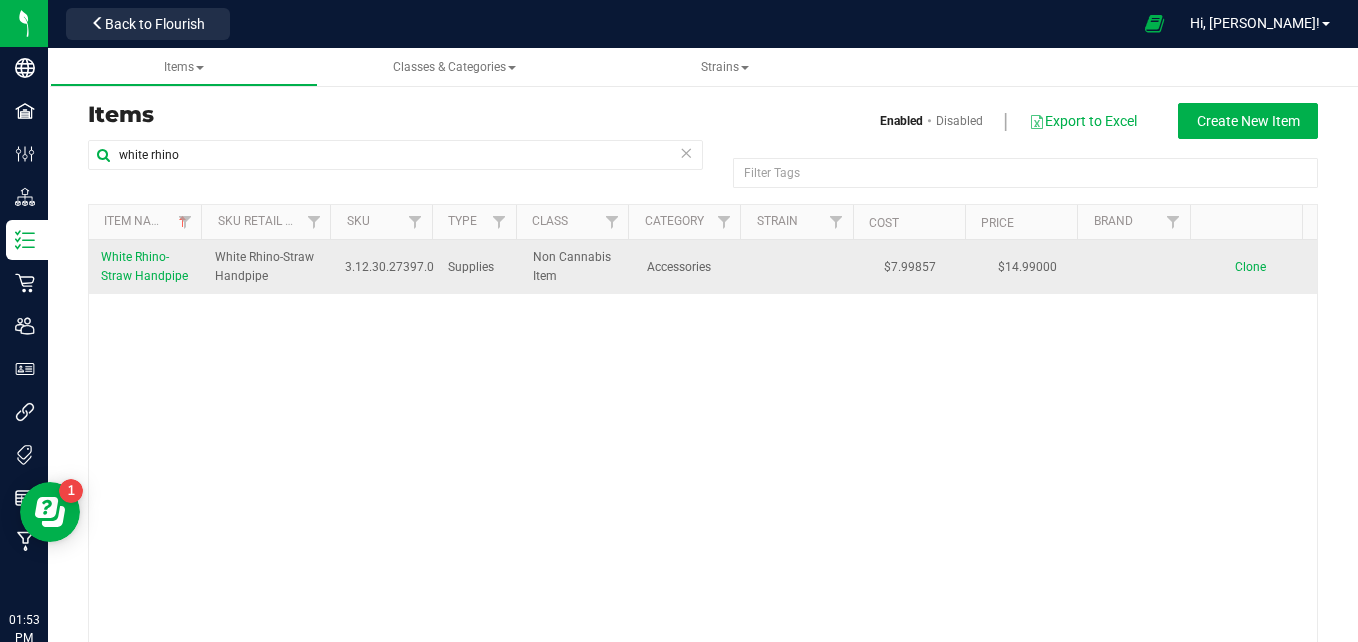 click on "White Rhino-Straw Handpipe" at bounding box center [144, 266] 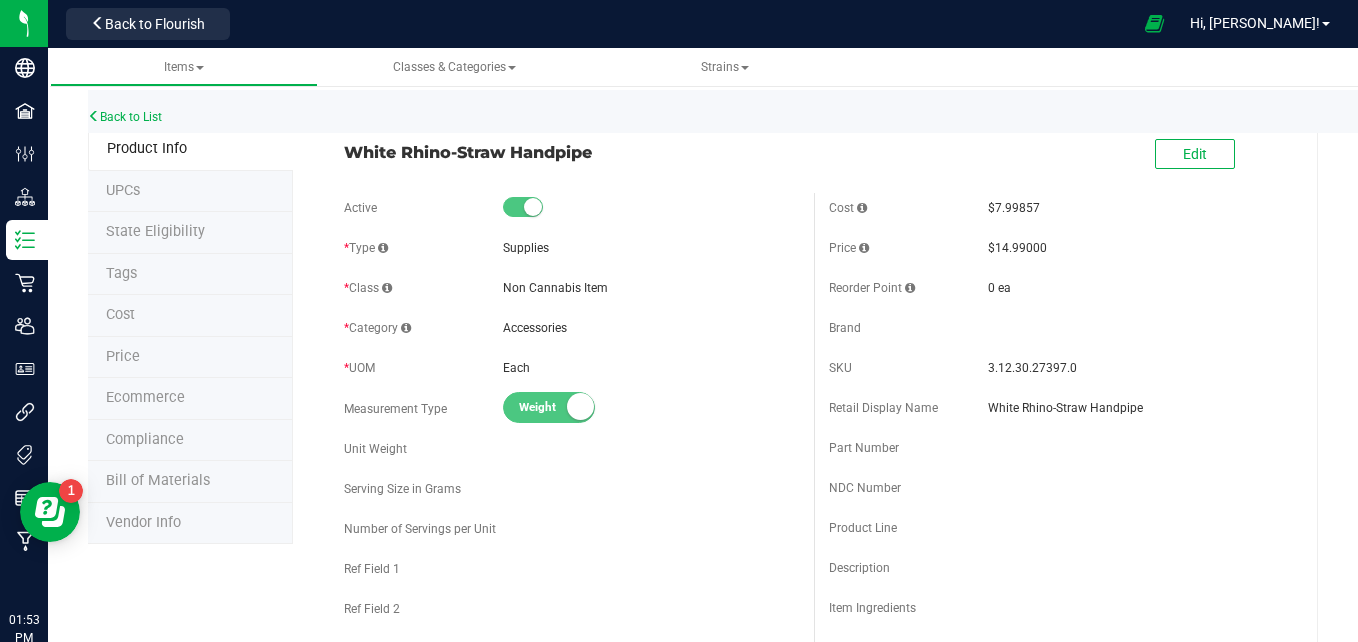 click on "UPCs" at bounding box center [190, 192] 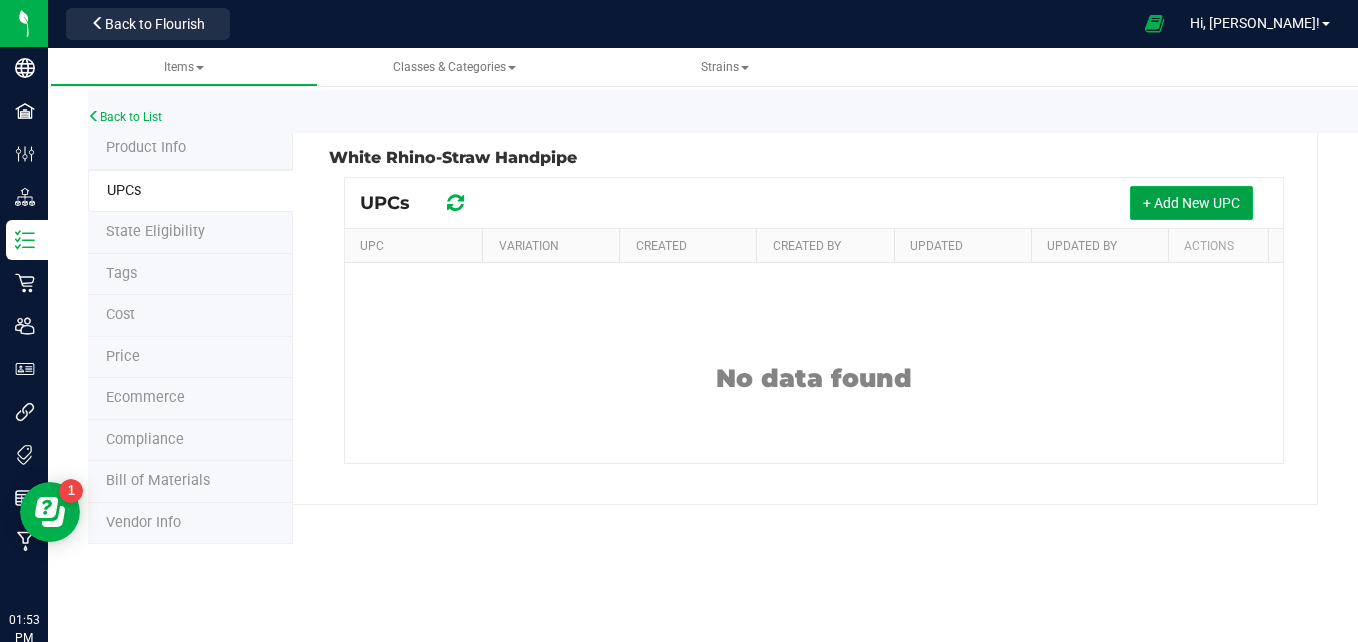 click on "+ Add New UPC" at bounding box center [1191, 203] 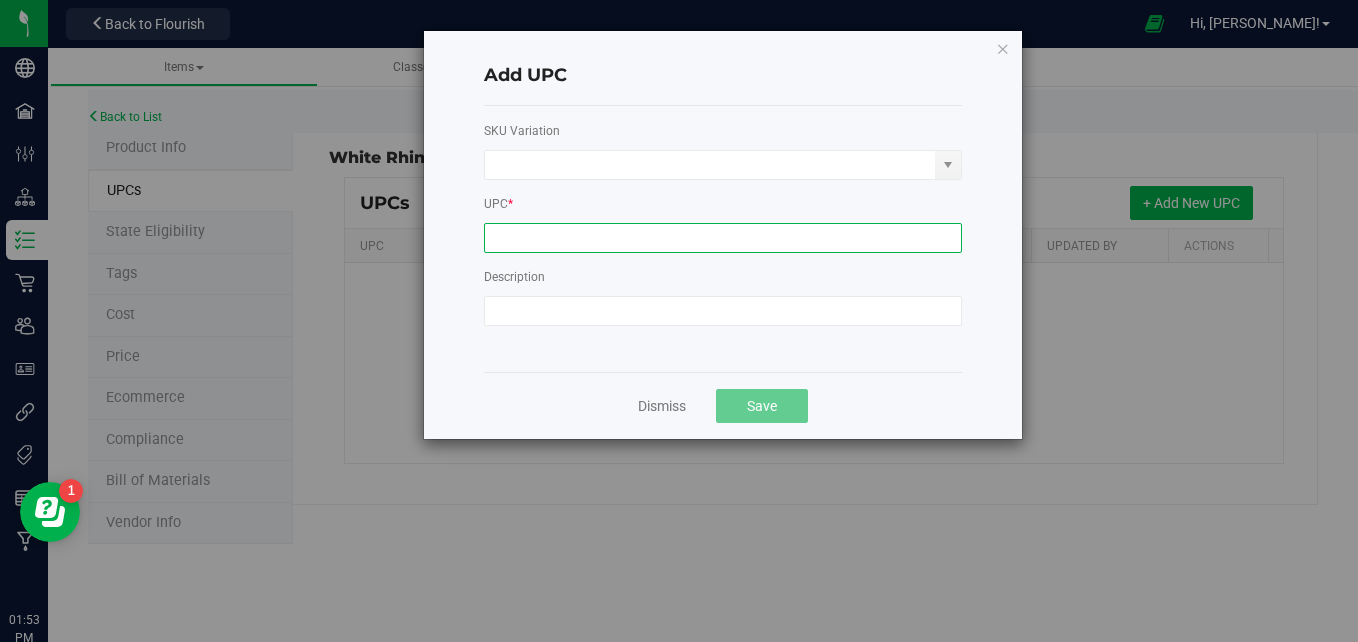 click at bounding box center (723, 238) 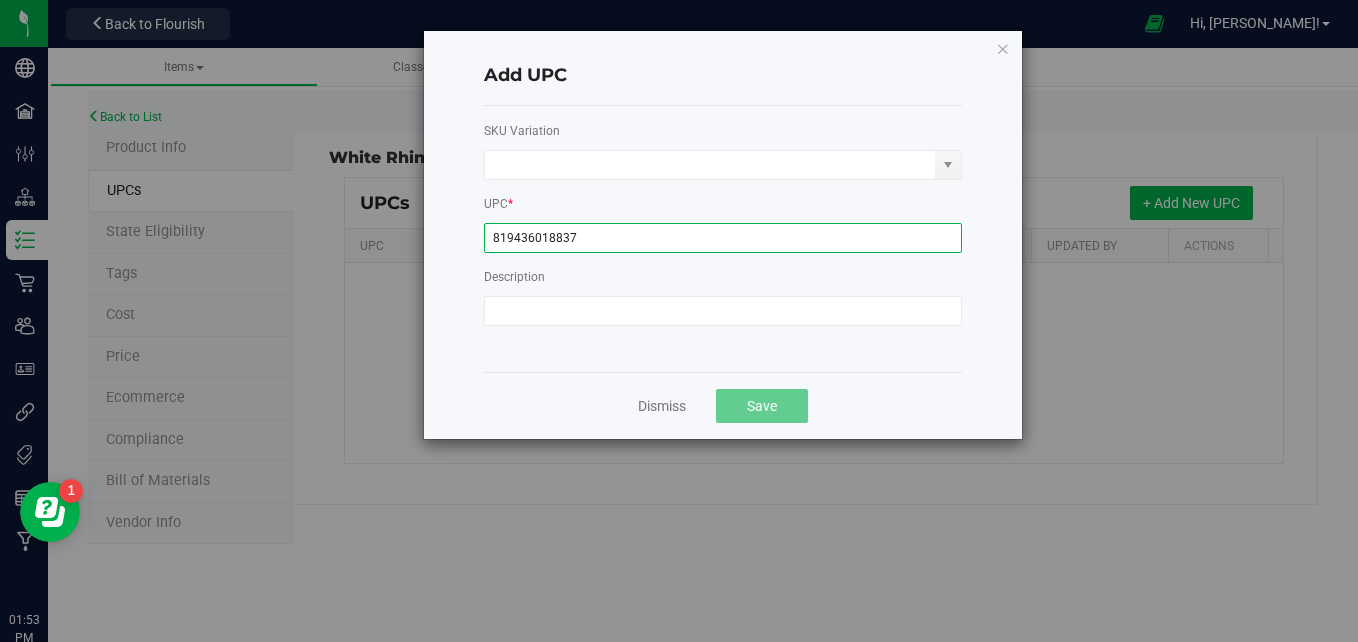 type on "819436018837" 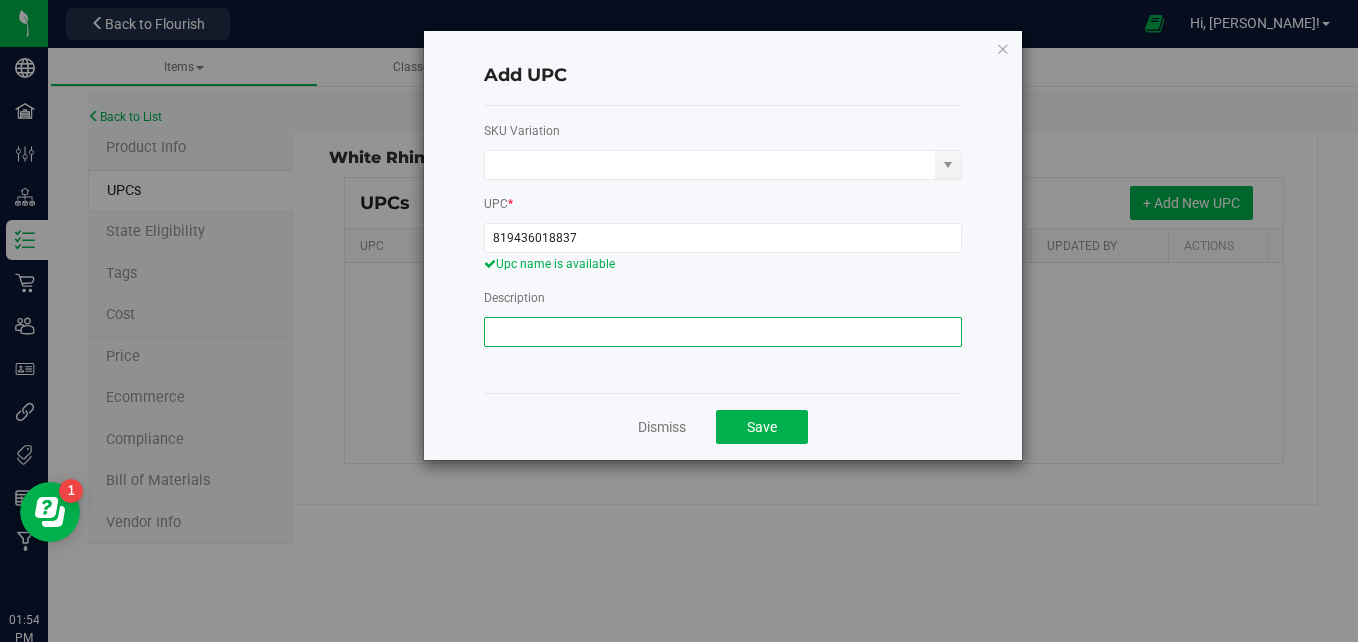 click at bounding box center [723, 332] 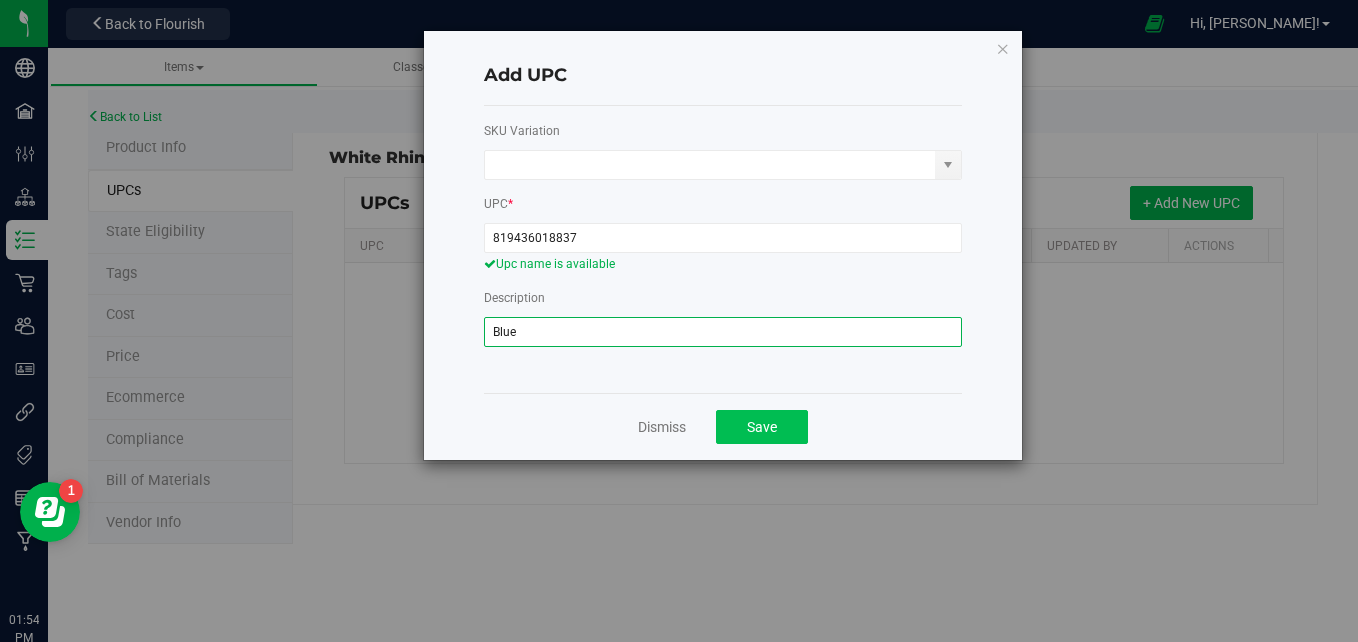 type on "Blue" 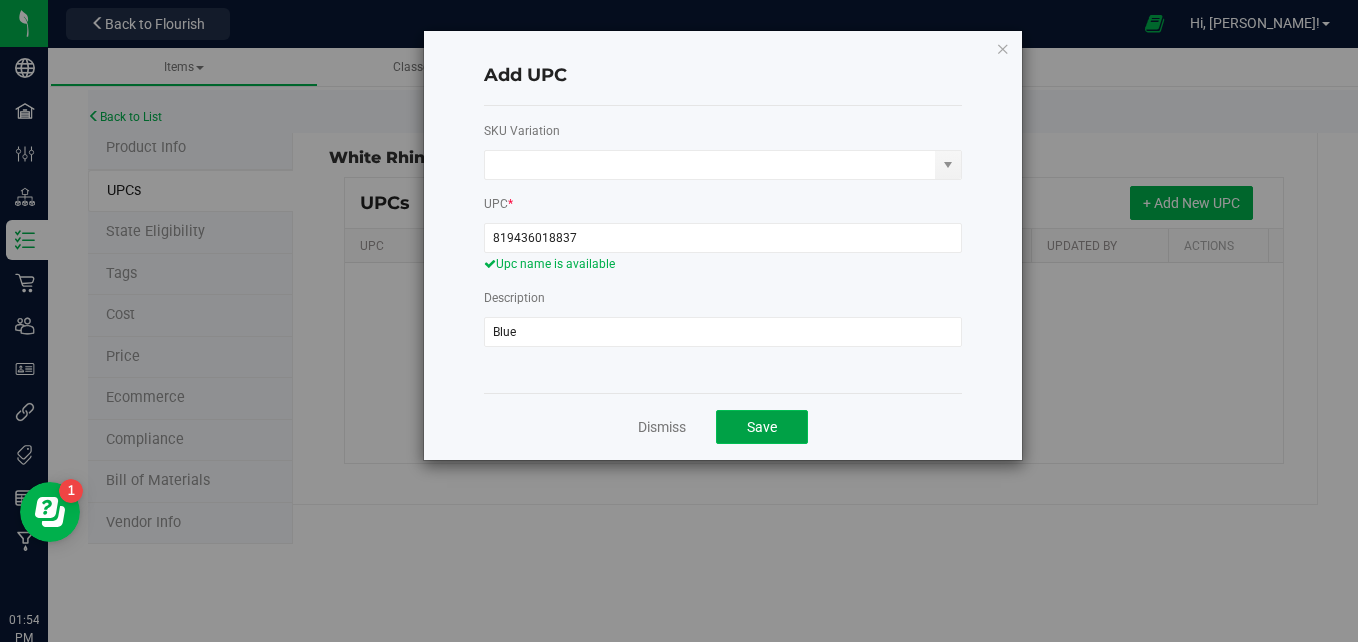 click on "Save" 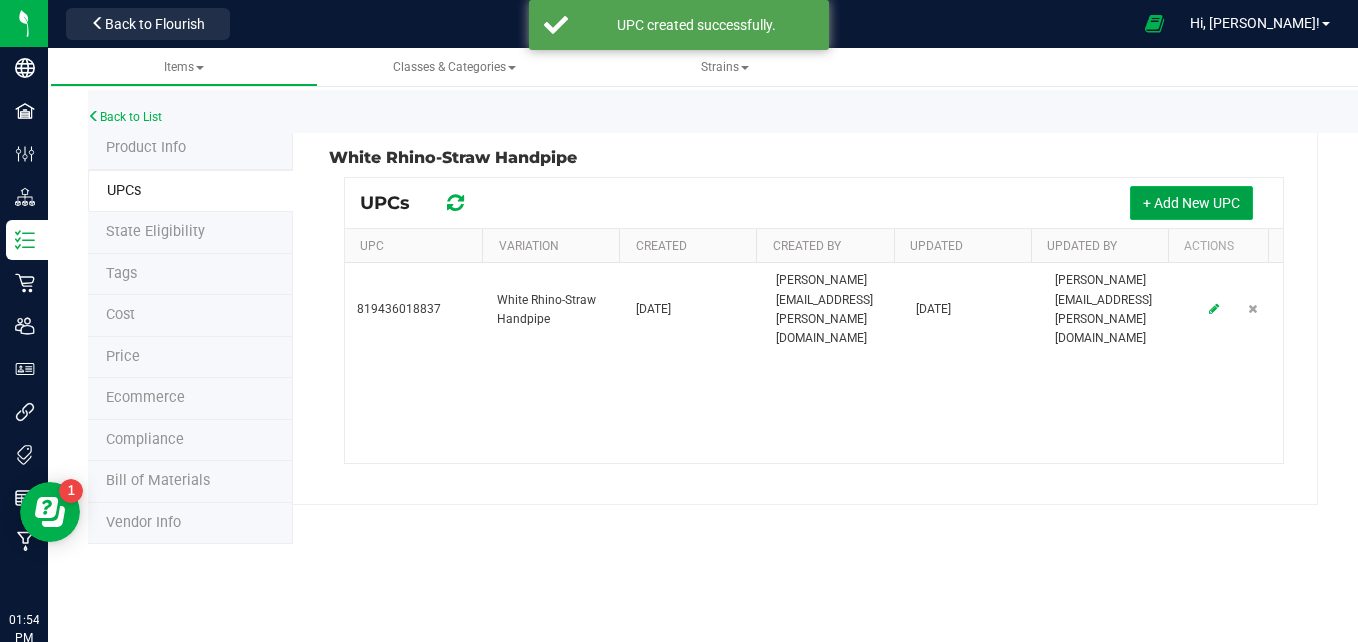 click on "+ Add New UPC" at bounding box center [1191, 203] 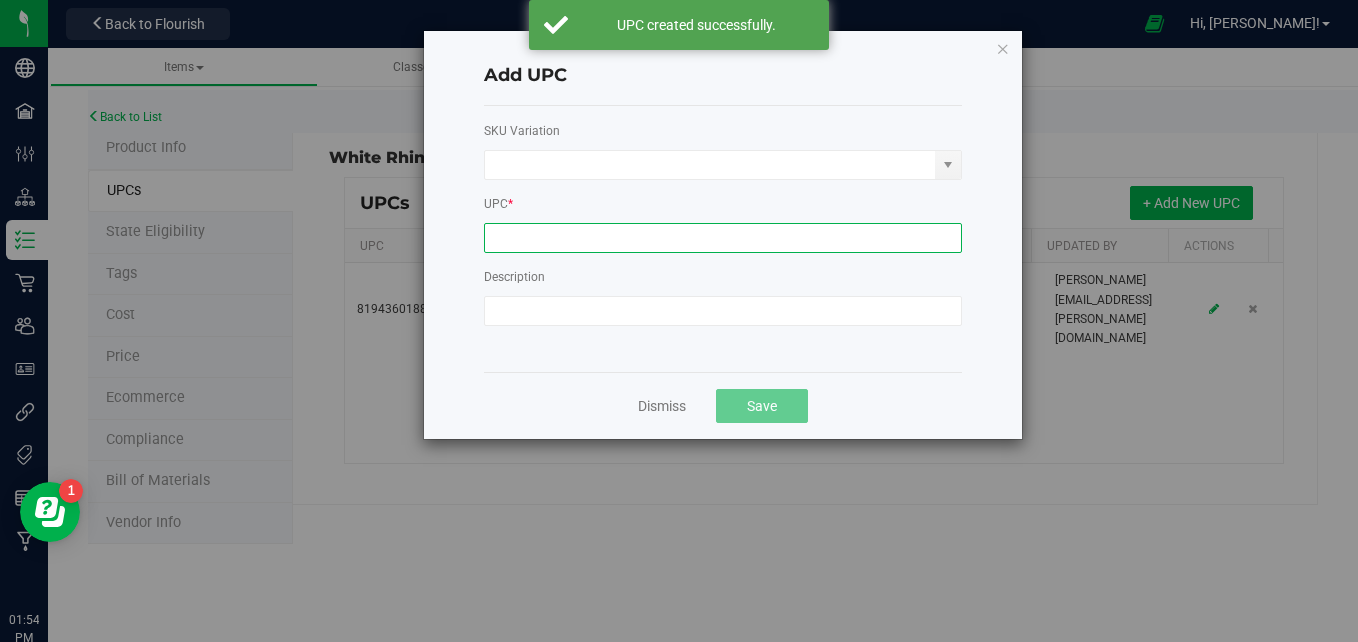 click at bounding box center (723, 238) 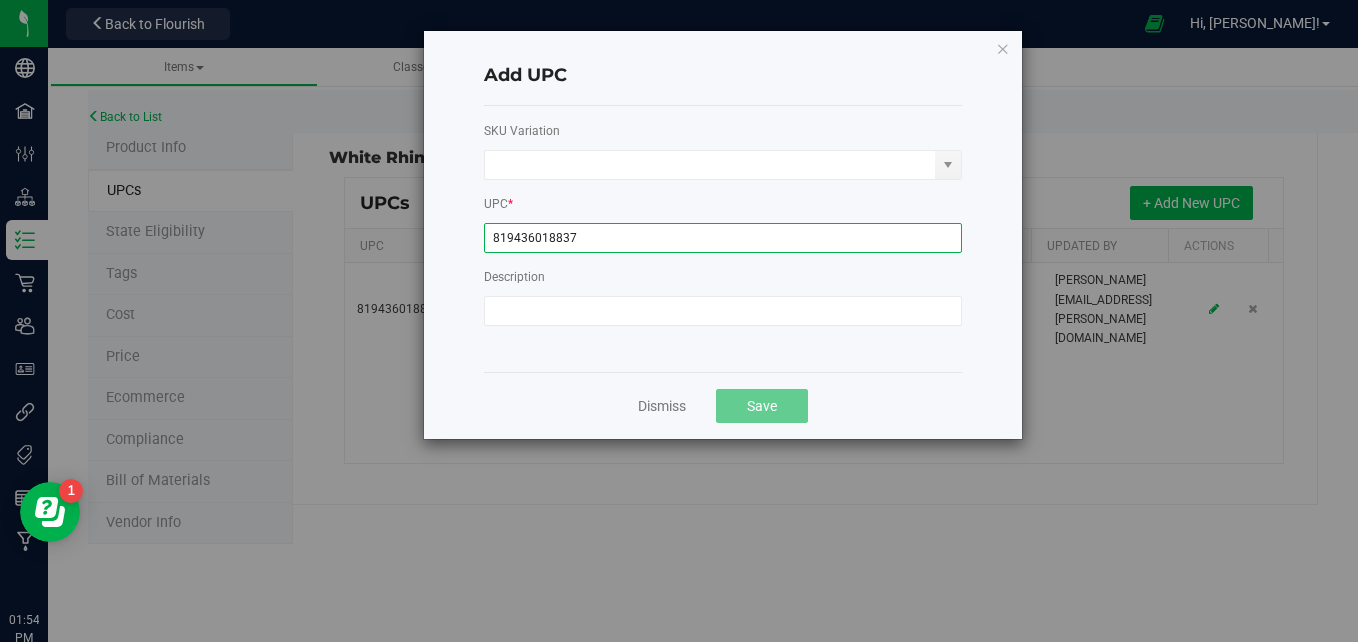 type on "819436018837" 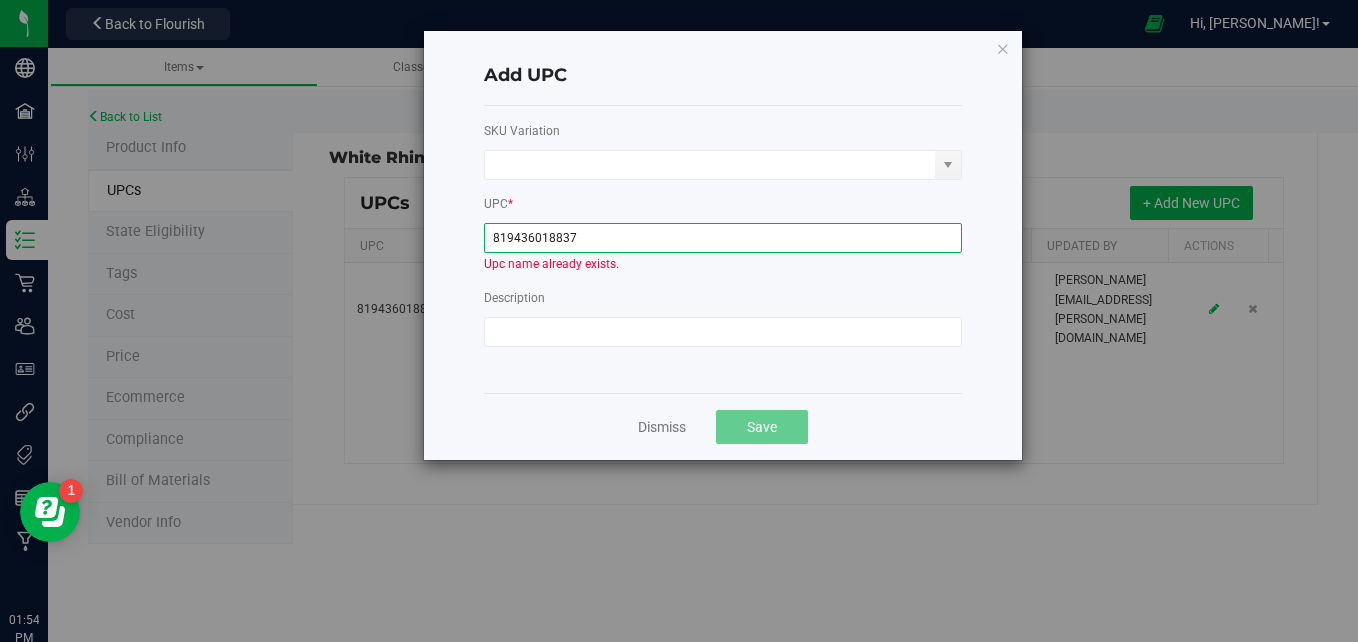 drag, startPoint x: 666, startPoint y: 225, endPoint x: 470, endPoint y: 247, distance: 197.23083 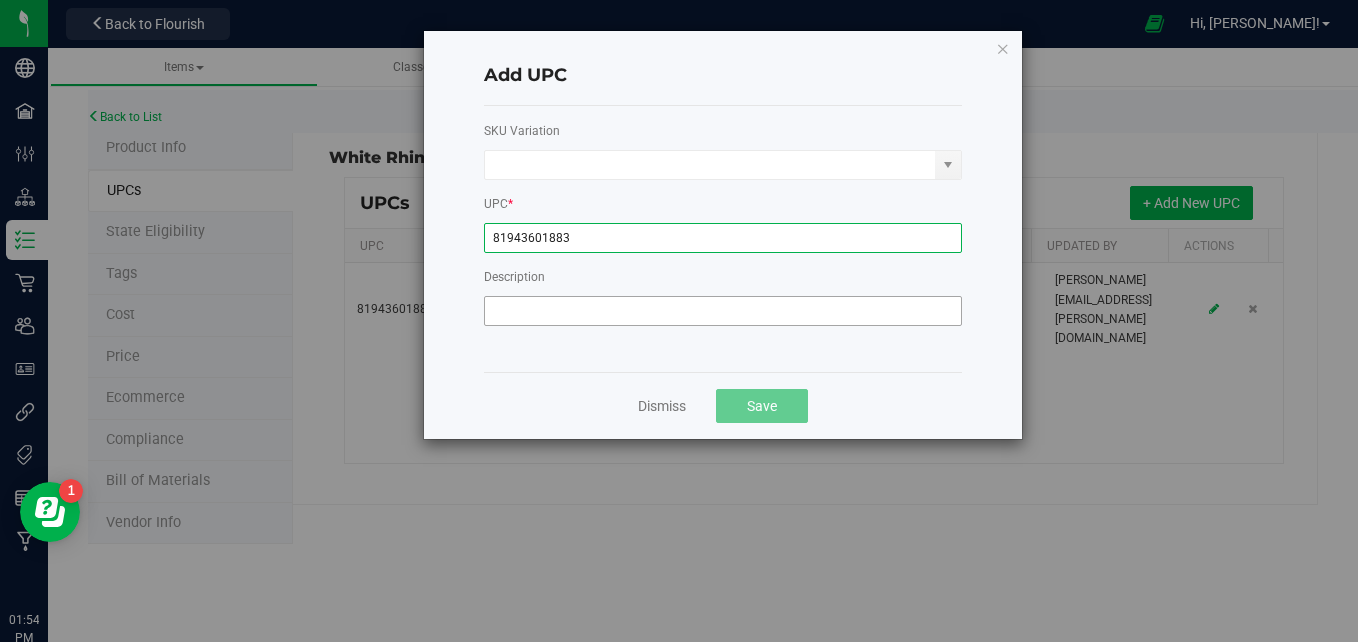 type on "819436018837" 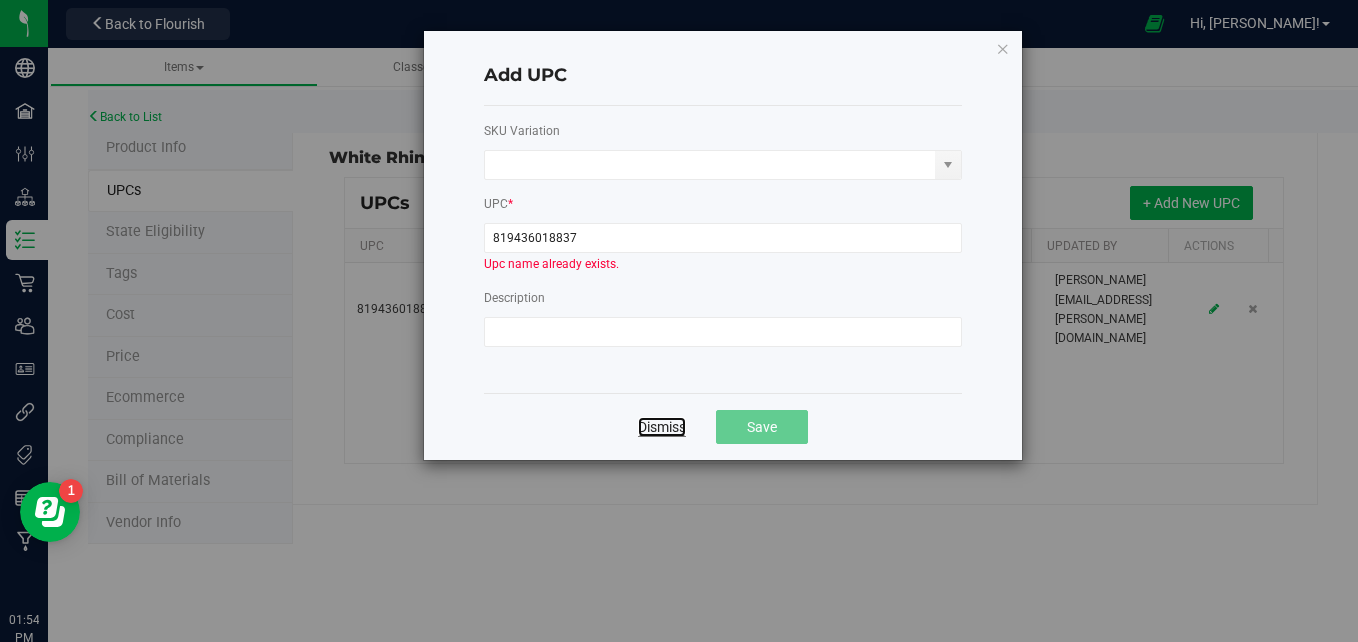 click on "Dismiss" at bounding box center (662, 427) 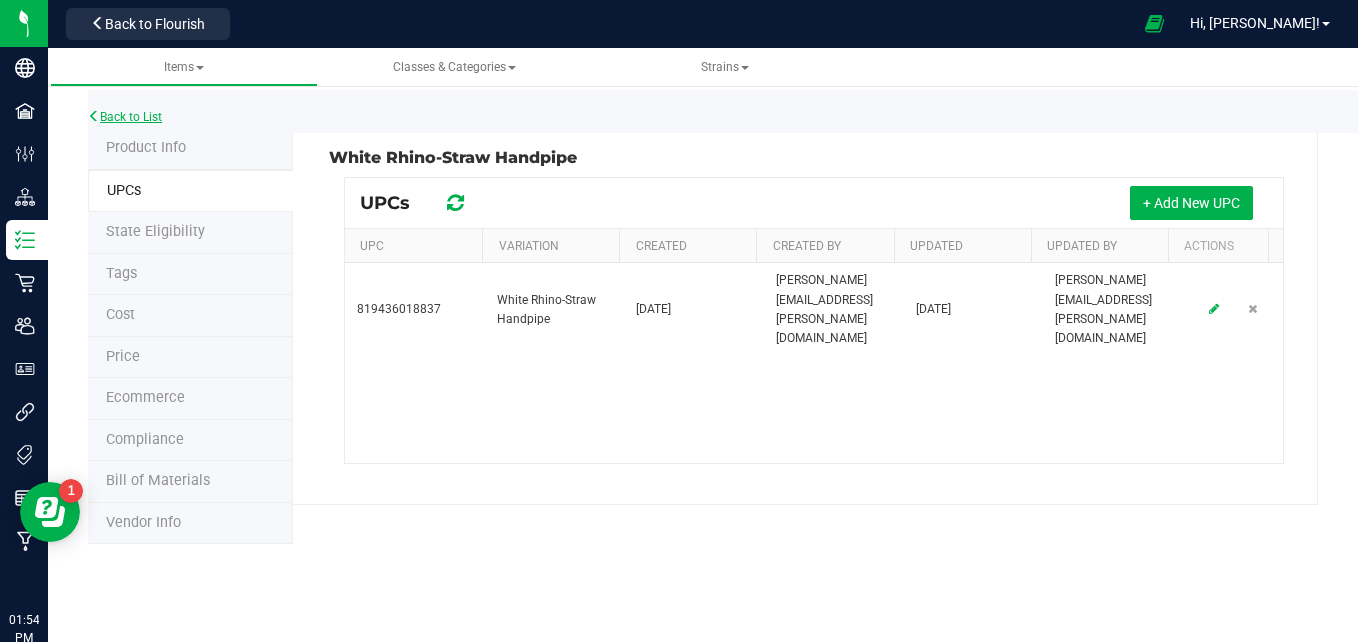 click on "Back to List" at bounding box center [125, 117] 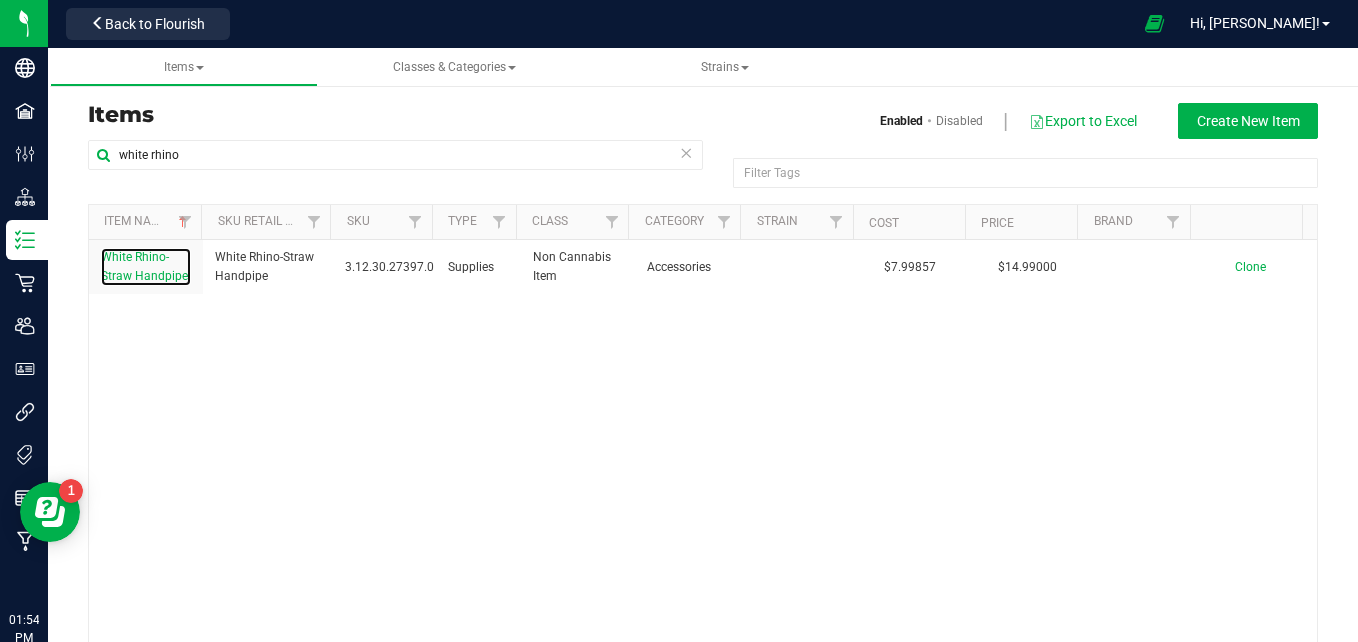 click on "White Rhino-Straw Handpipe" at bounding box center (144, 266) 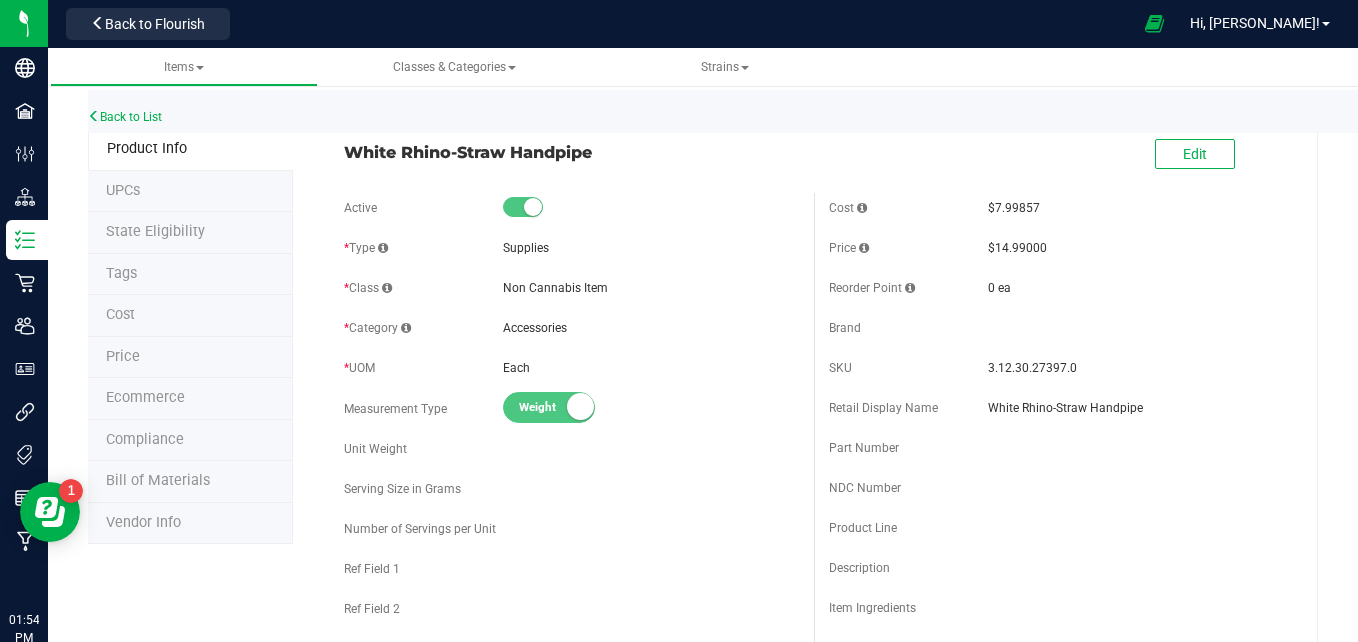 click on "UPCs" at bounding box center [190, 192] 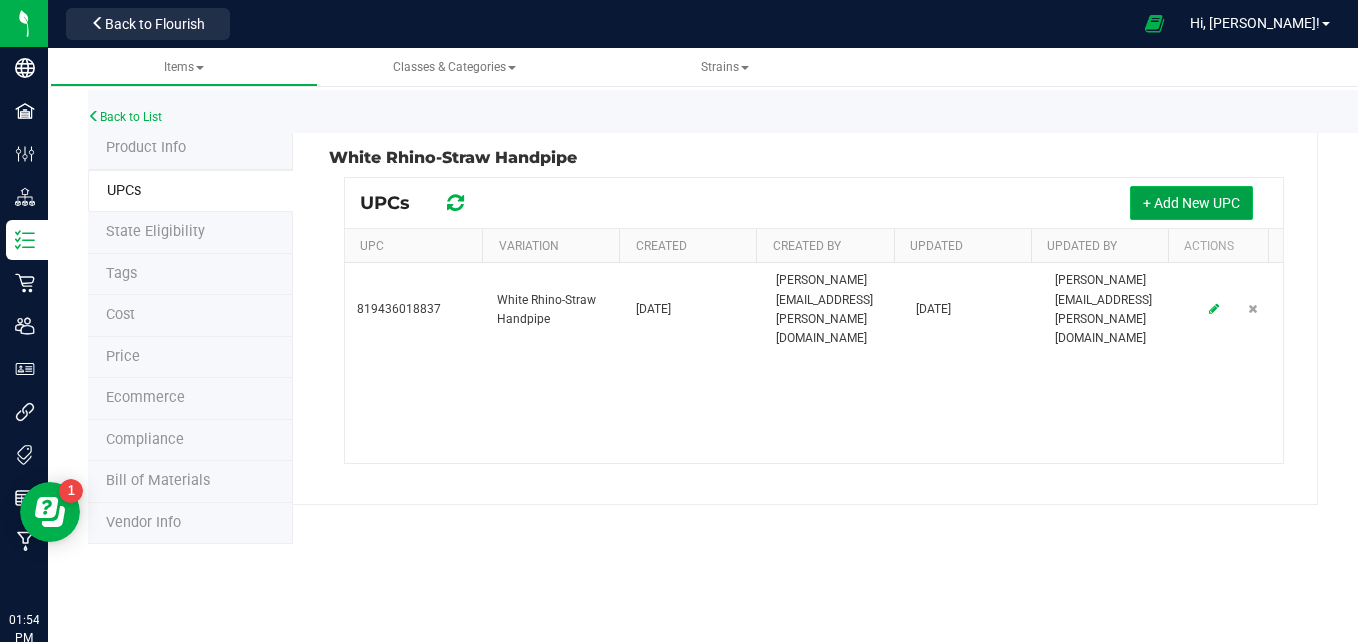 click on "+ Add New UPC" at bounding box center (1191, 203) 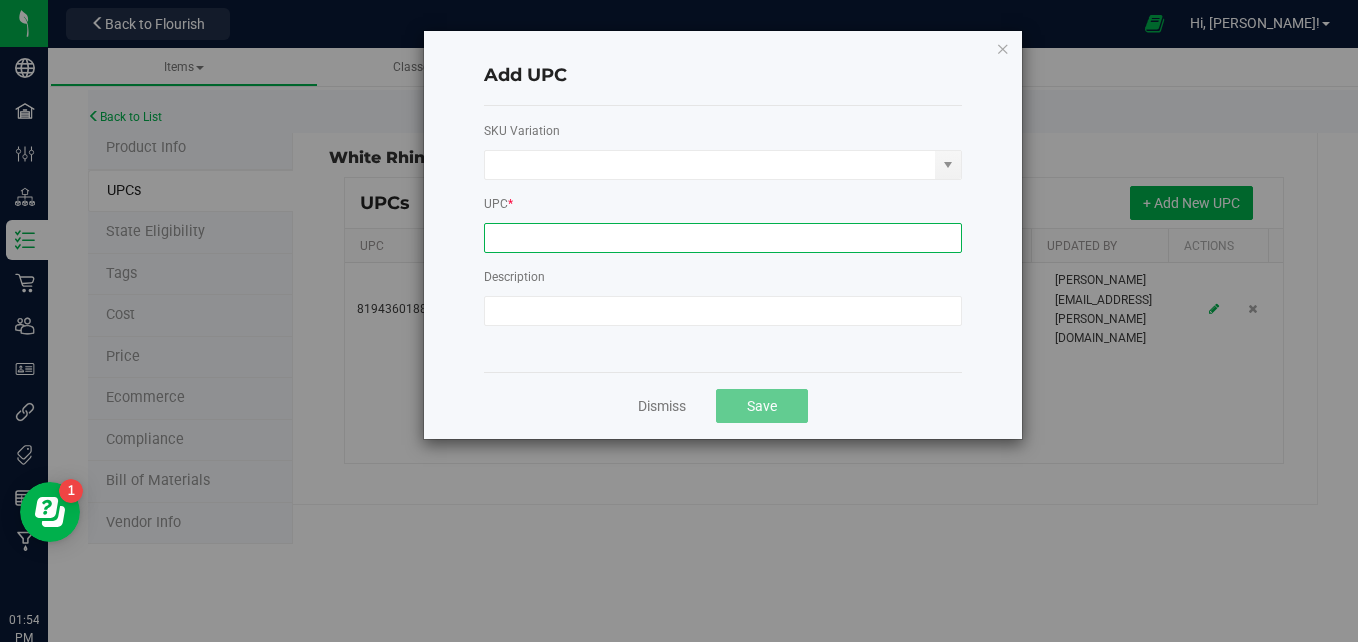 click at bounding box center [723, 238] 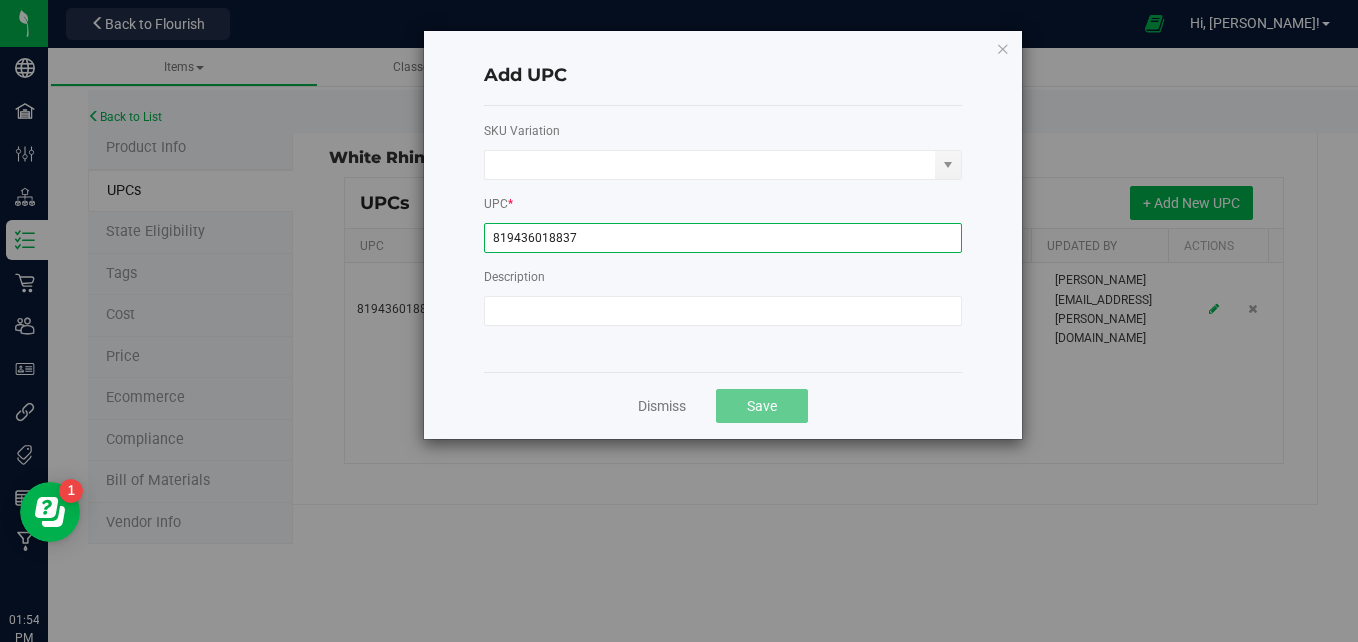 type on "819436018837" 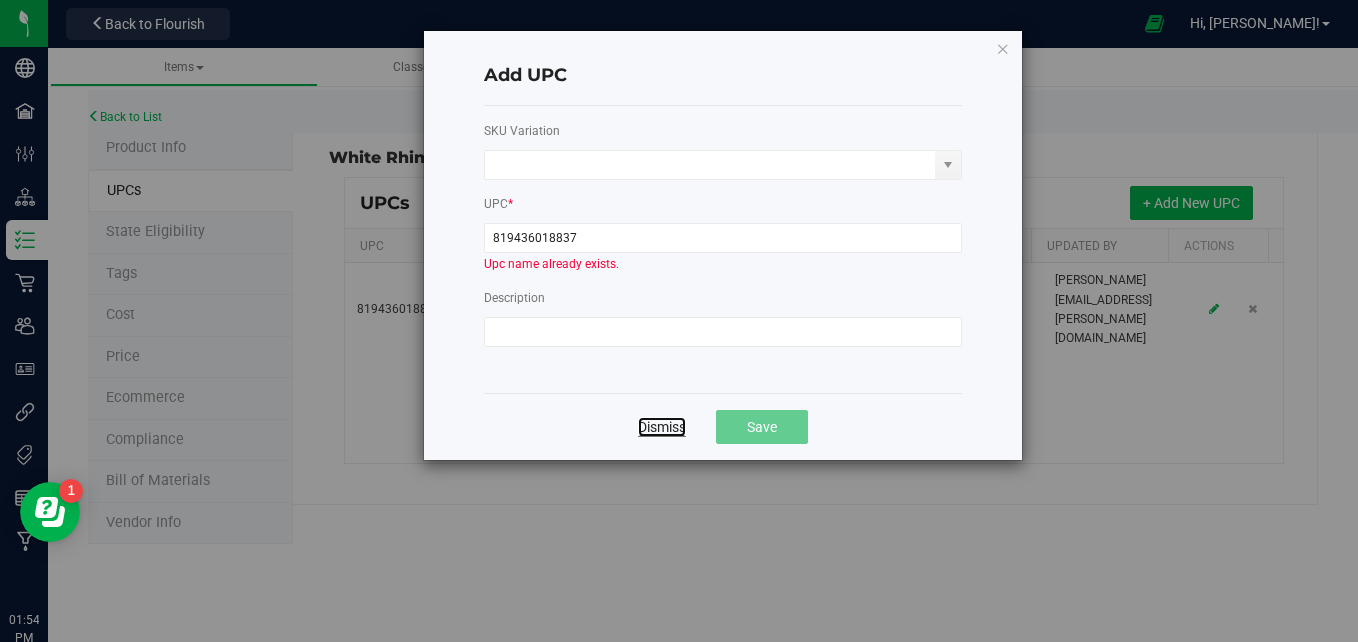 click on "Dismiss" at bounding box center (662, 427) 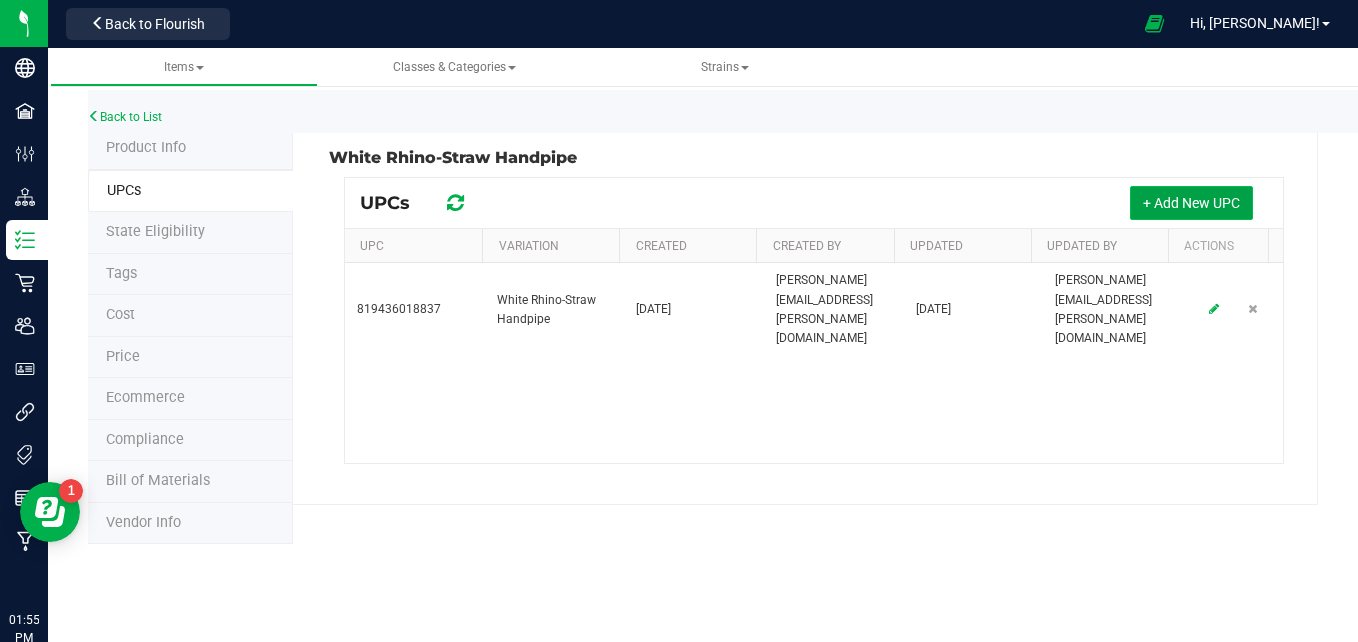 click on "+ Add New UPC" at bounding box center [1191, 203] 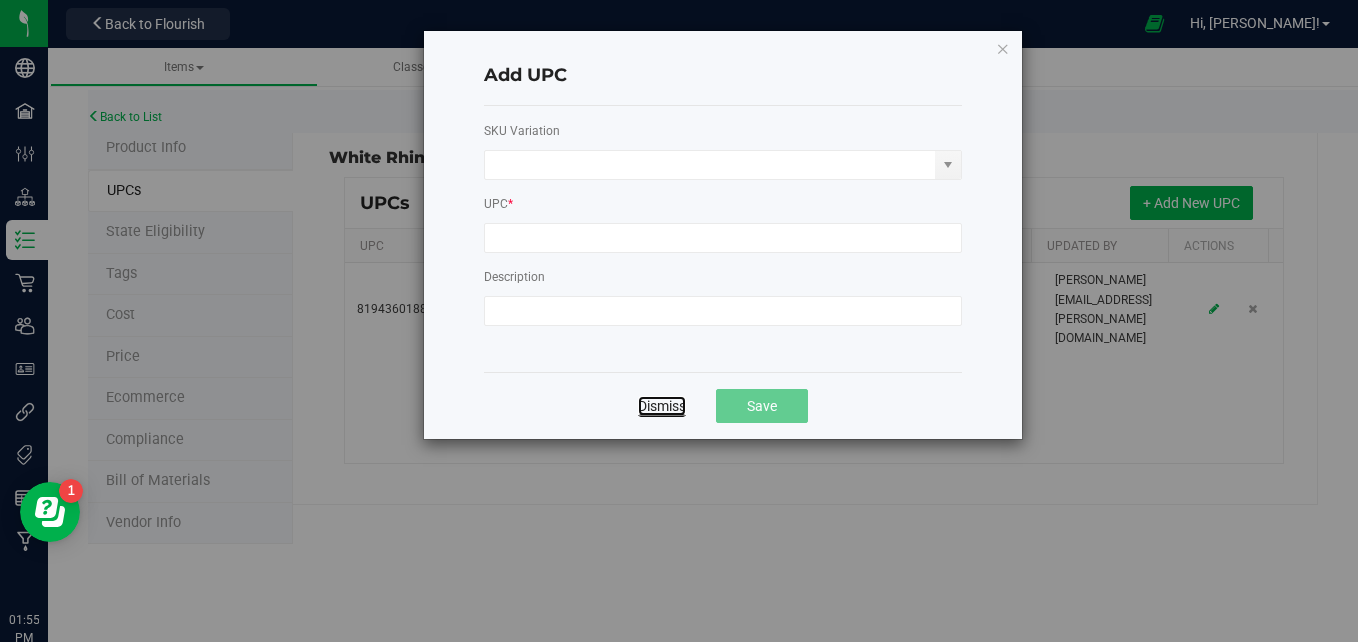 click on "Dismiss" at bounding box center [662, 406] 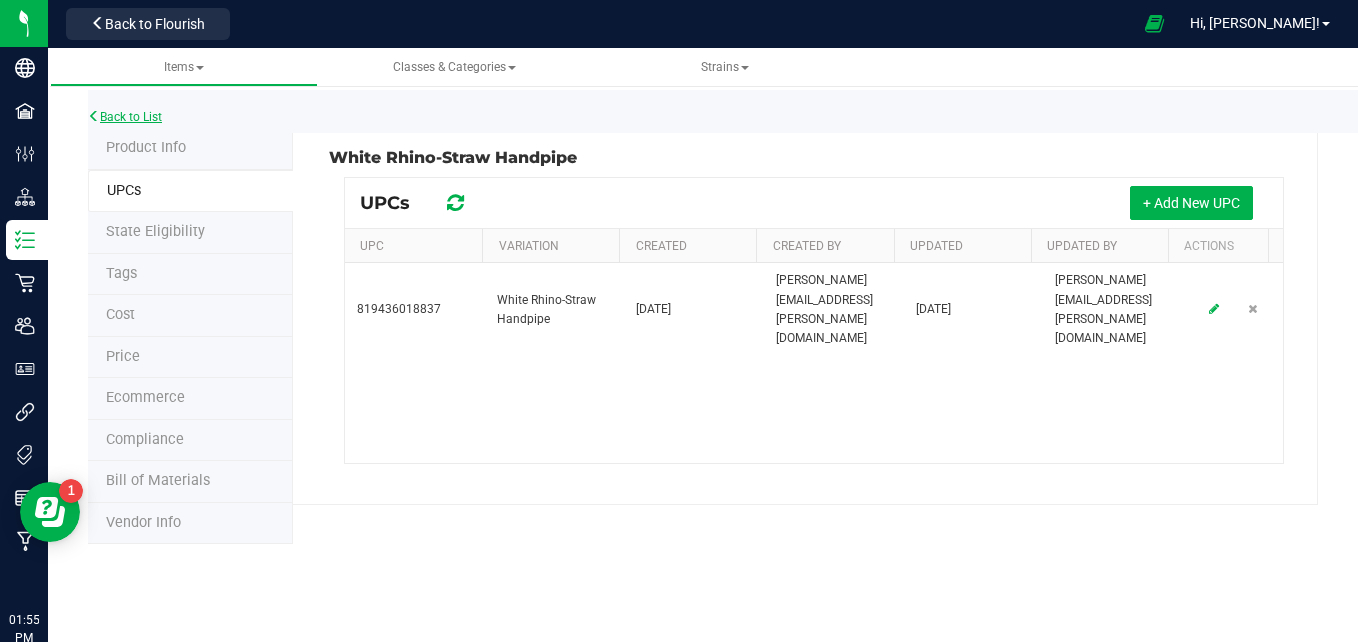 click on "Back to List" at bounding box center [125, 117] 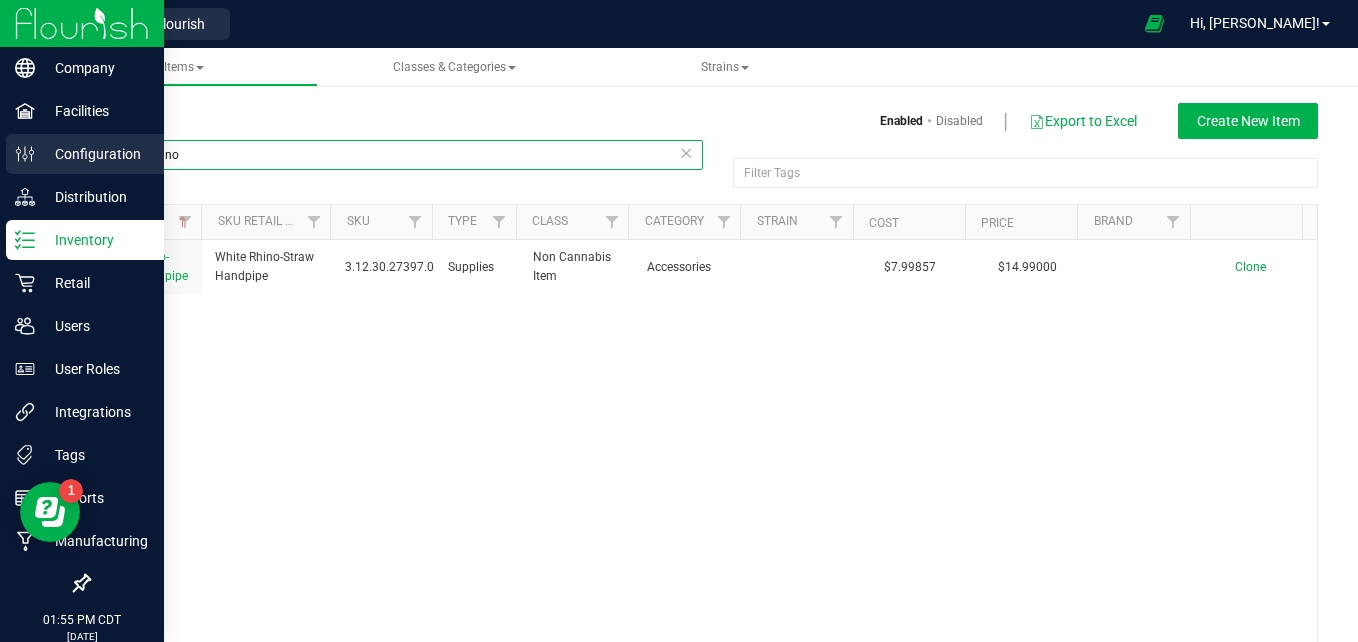 drag, startPoint x: 206, startPoint y: 156, endPoint x: 44, endPoint y: 151, distance: 162.07715 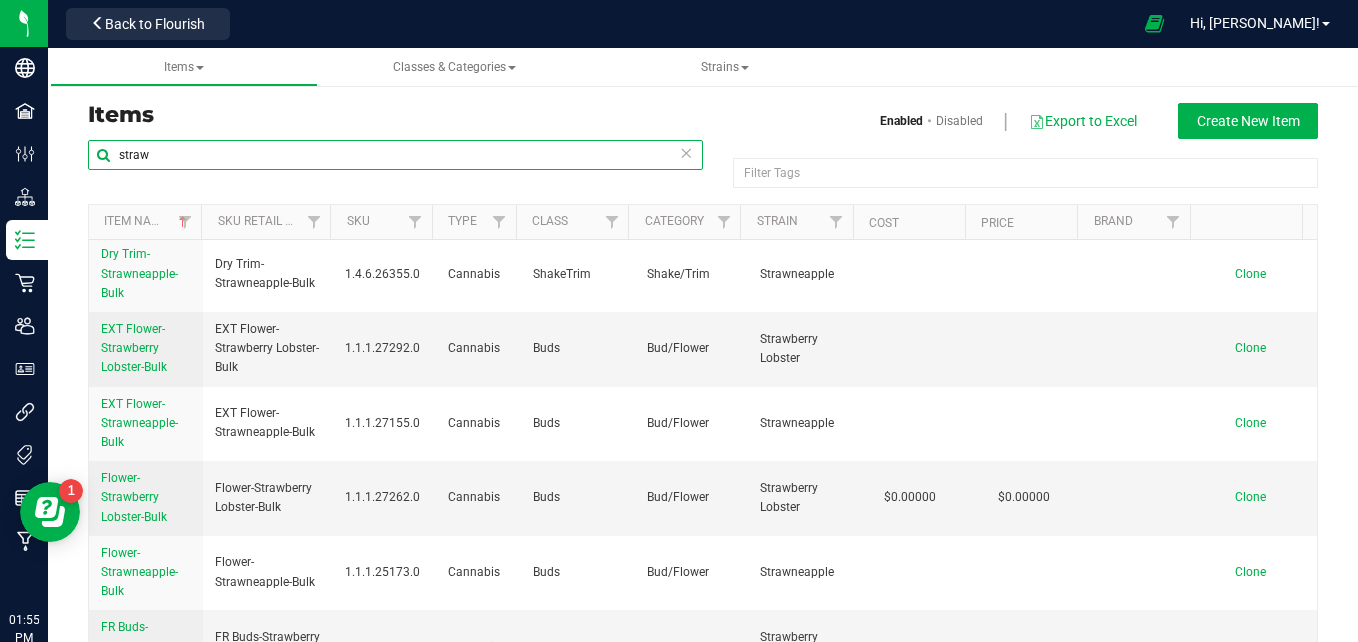 scroll, scrollTop: 1386, scrollLeft: 0, axis: vertical 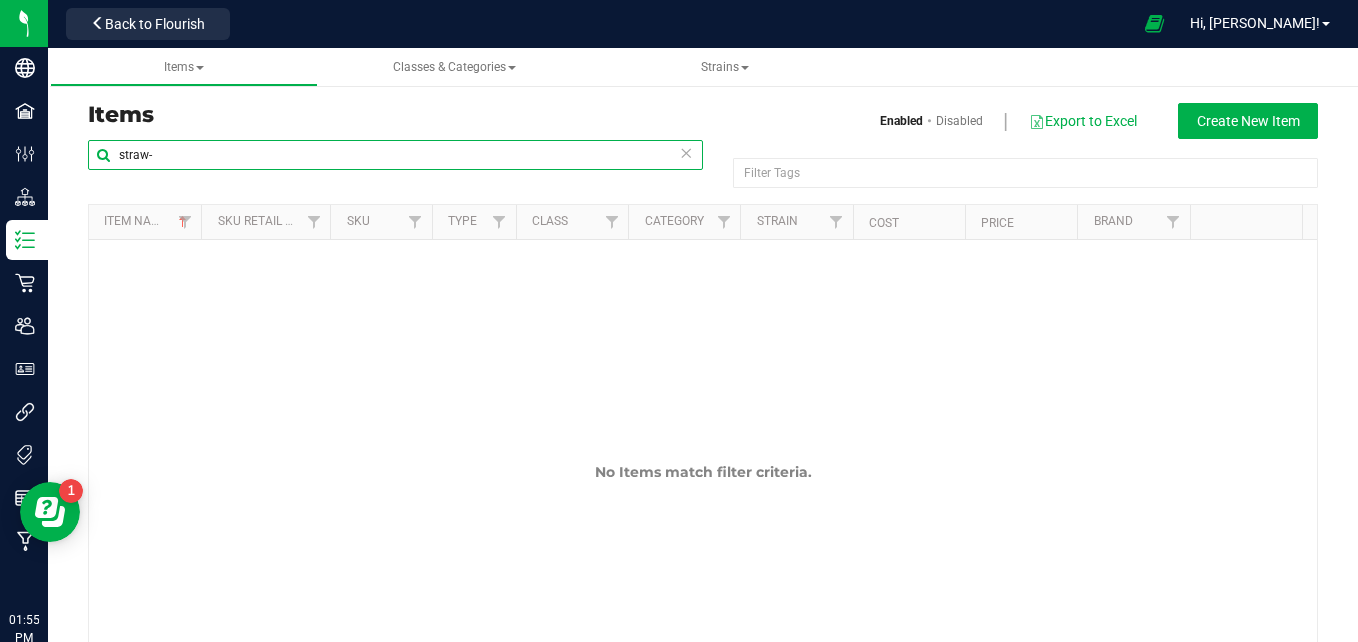 type on "straw" 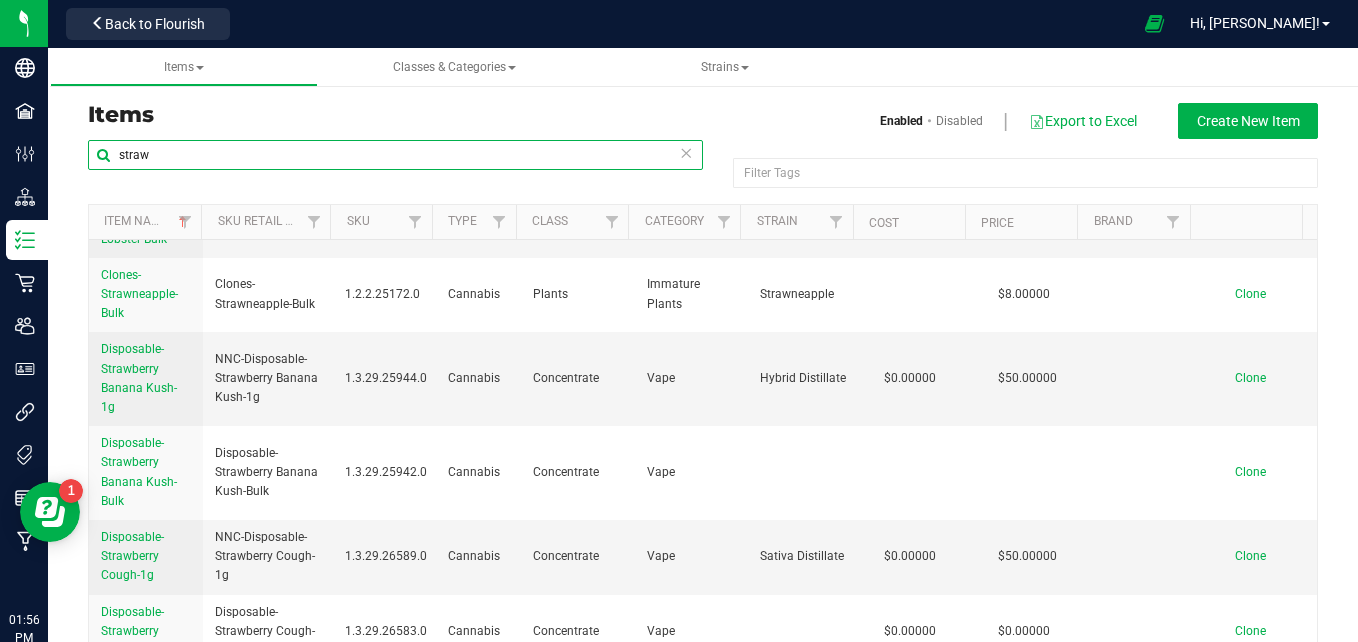 scroll, scrollTop: 691, scrollLeft: 0, axis: vertical 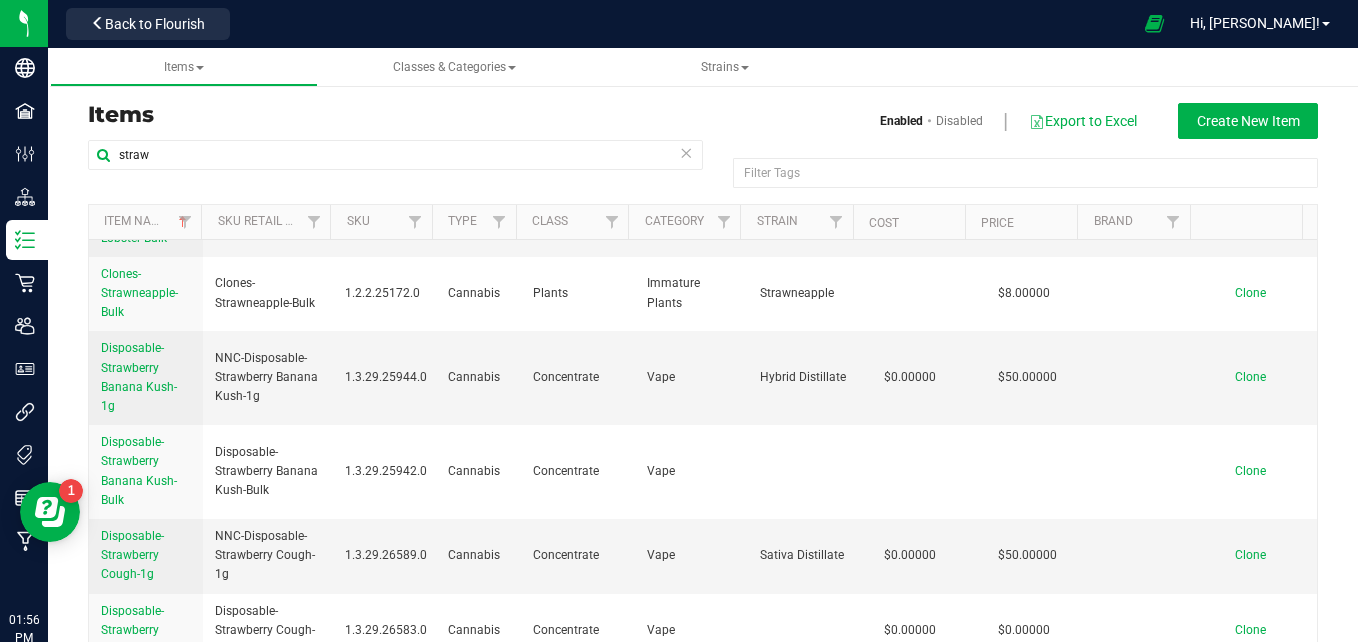 click at bounding box center (686, 152) 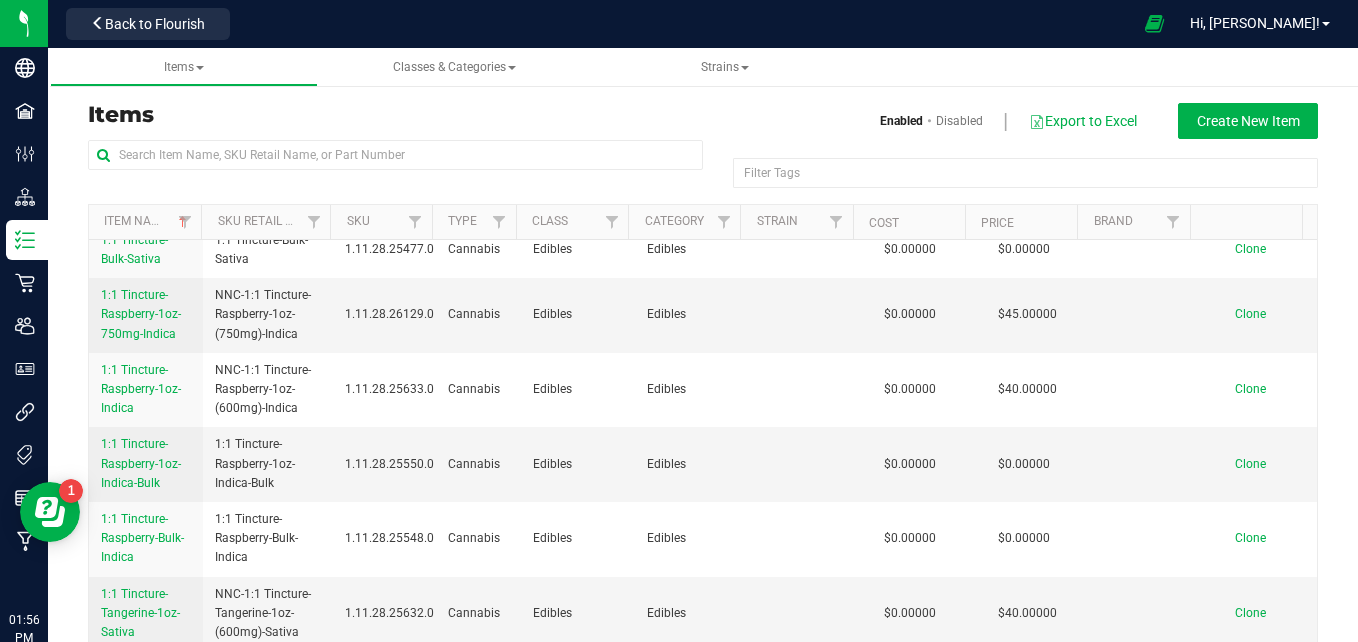 scroll, scrollTop: 0, scrollLeft: 0, axis: both 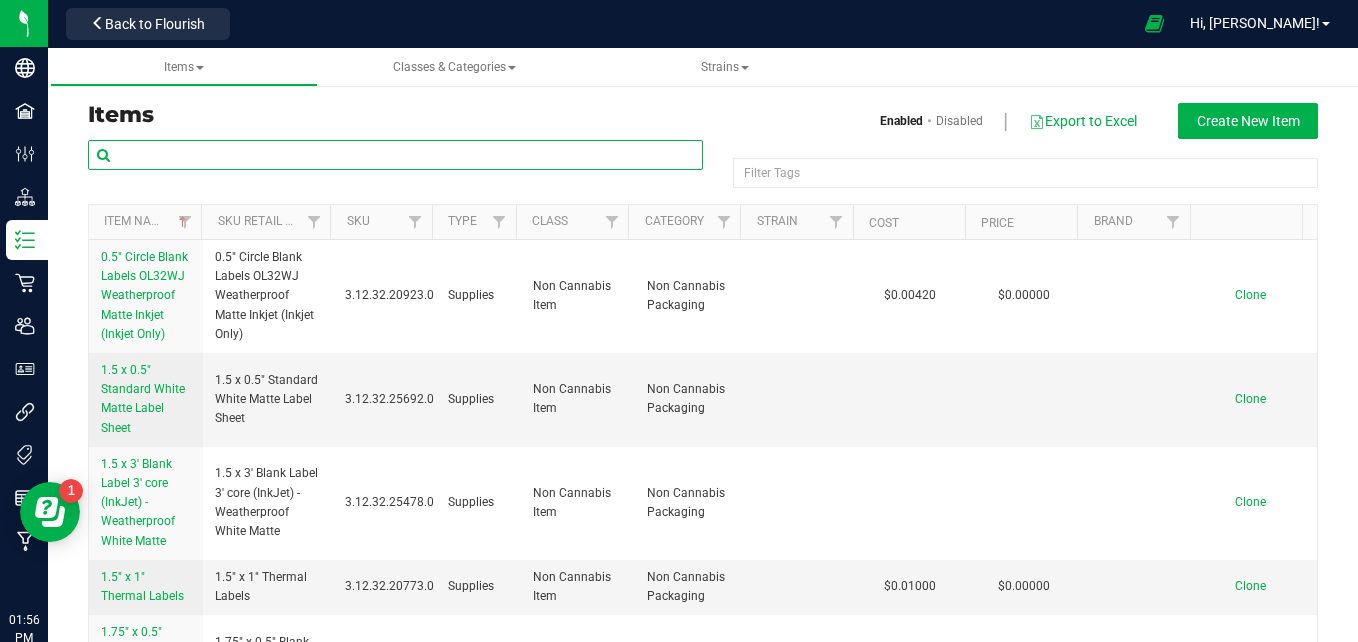 click at bounding box center [395, 155] 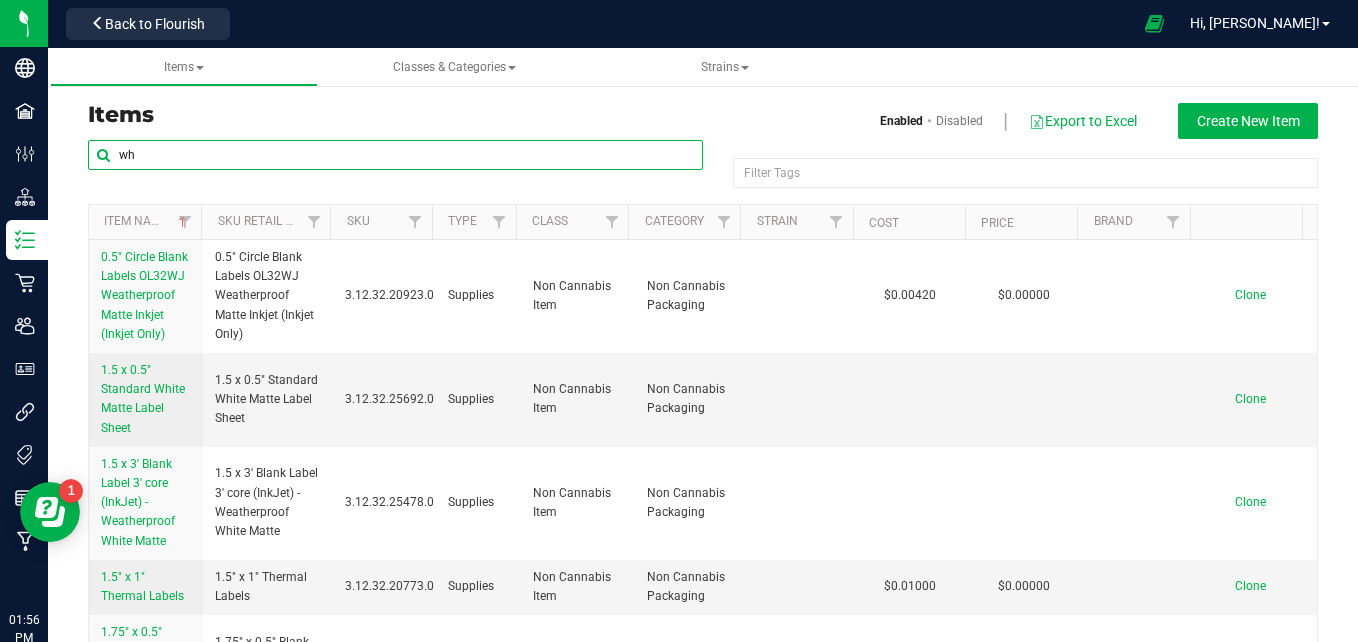 type on "w" 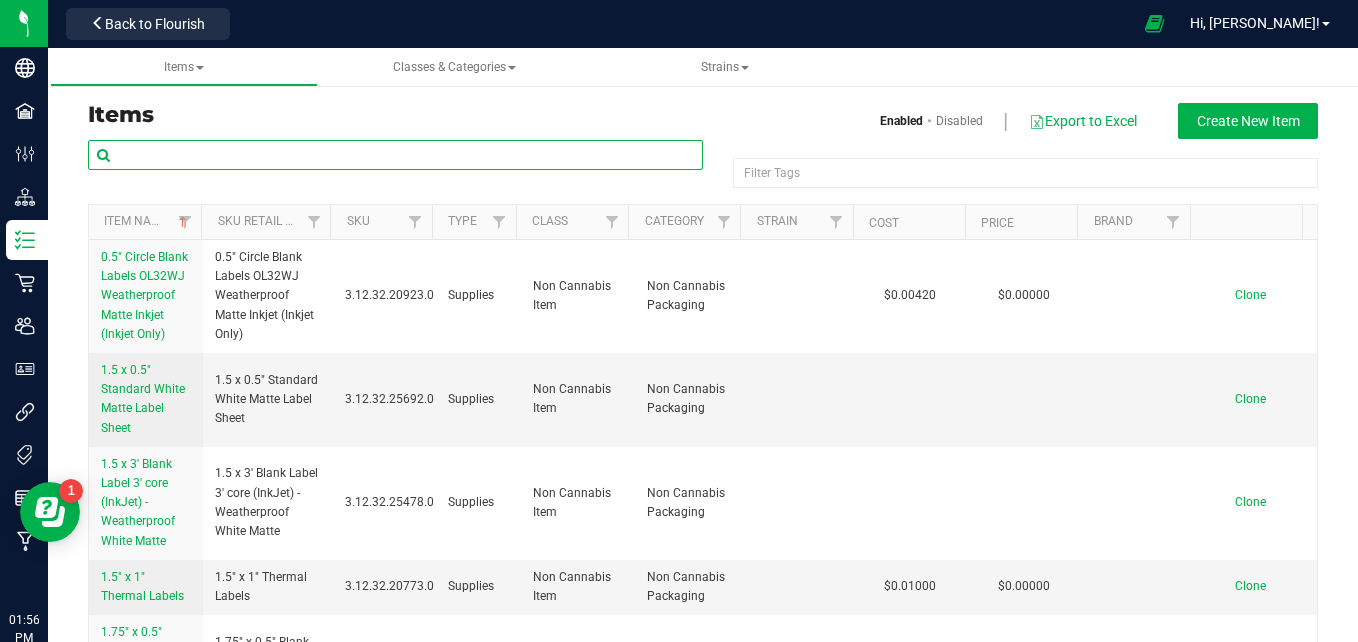 type on "e" 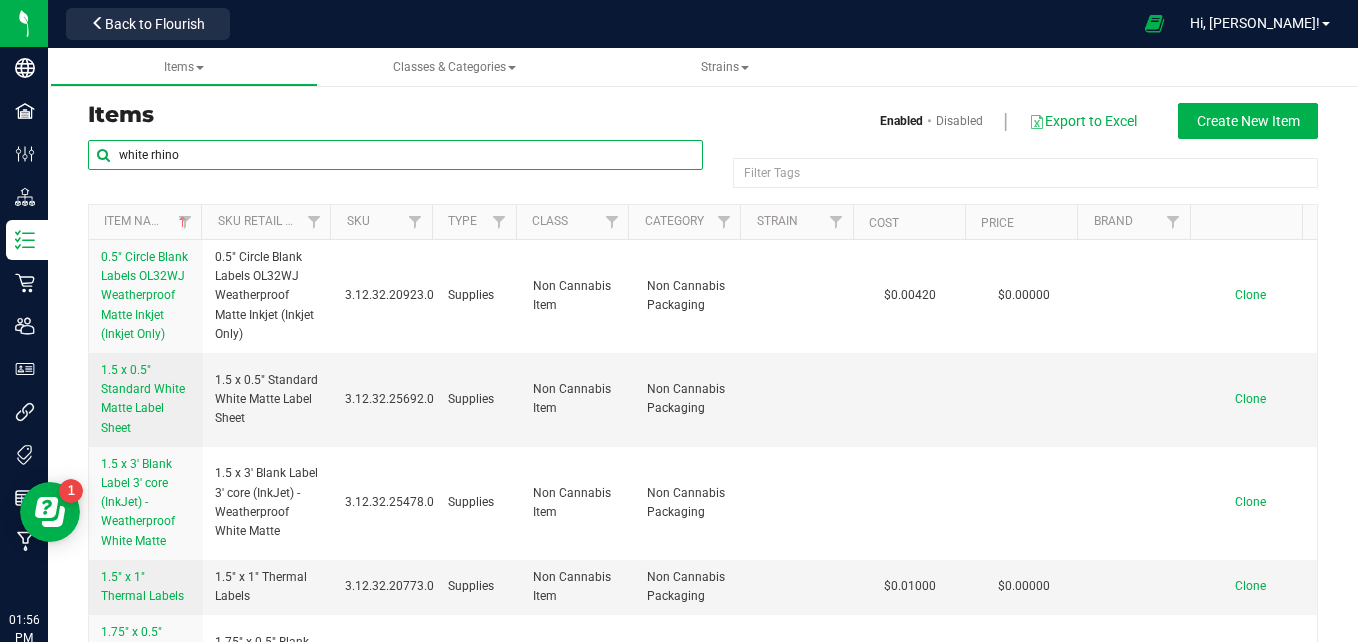 type on "white rhino" 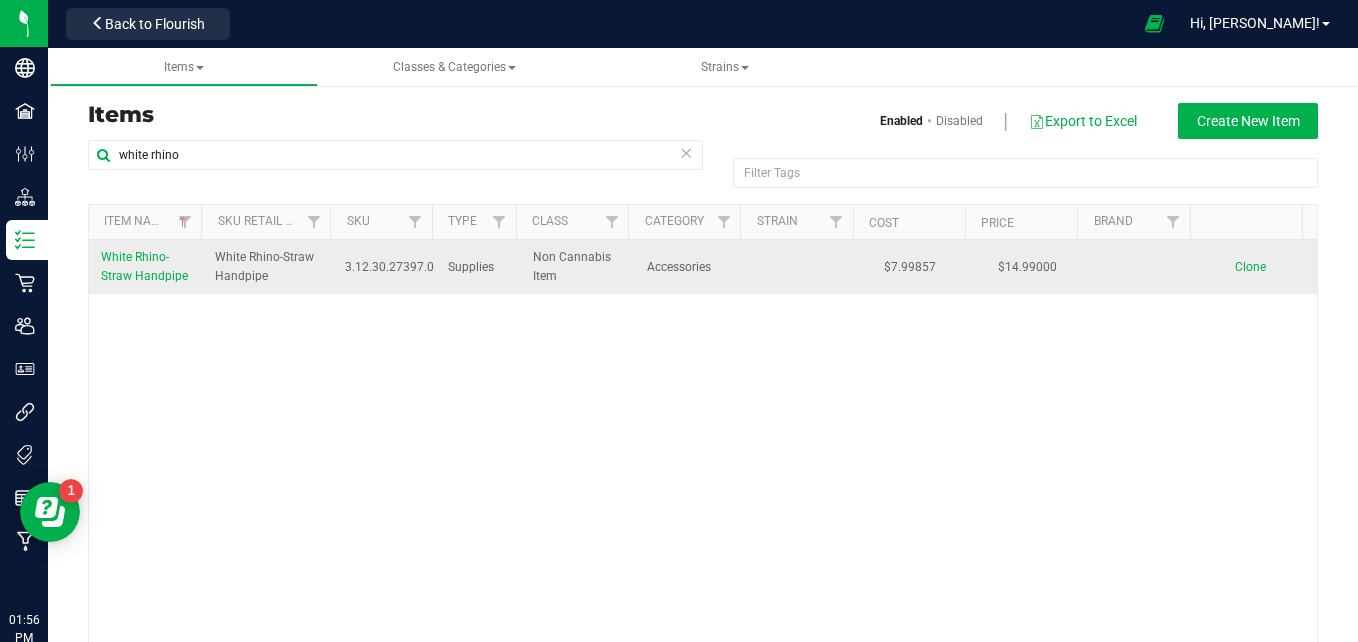 click on "White Rhino-Straw Handpipe" at bounding box center (146, 267) 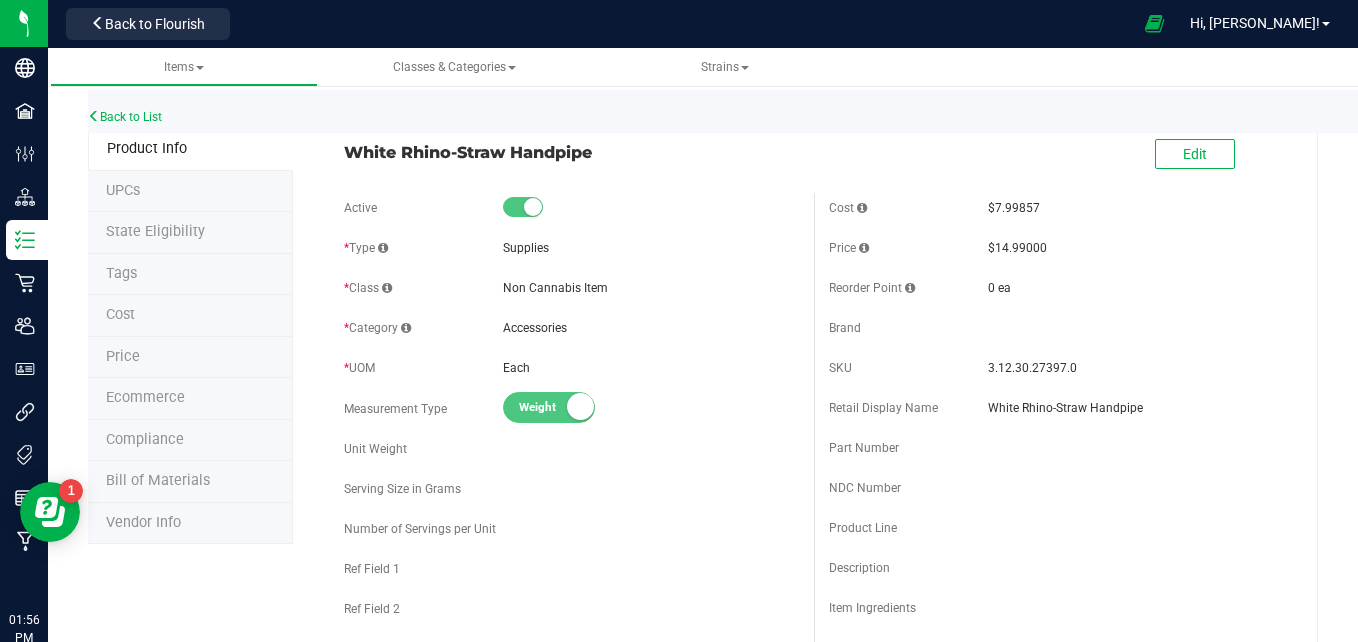 click on "UPCs" at bounding box center (190, 192) 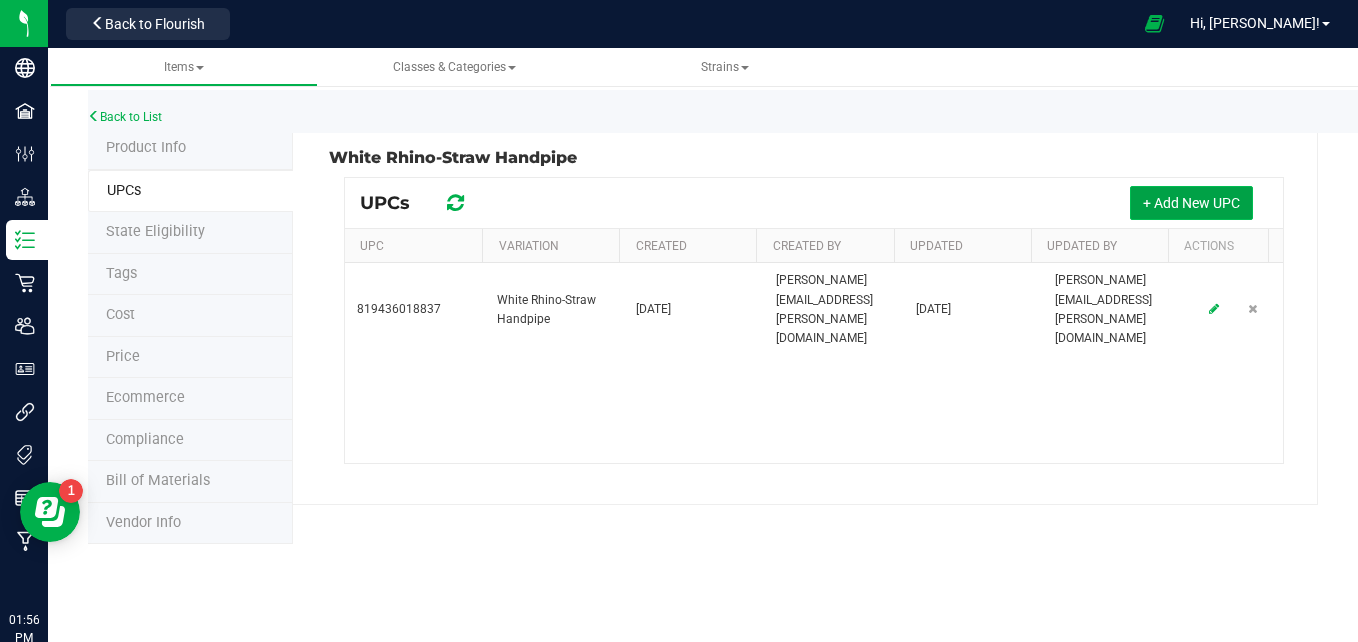 click on "+ Add New UPC" at bounding box center (1191, 203) 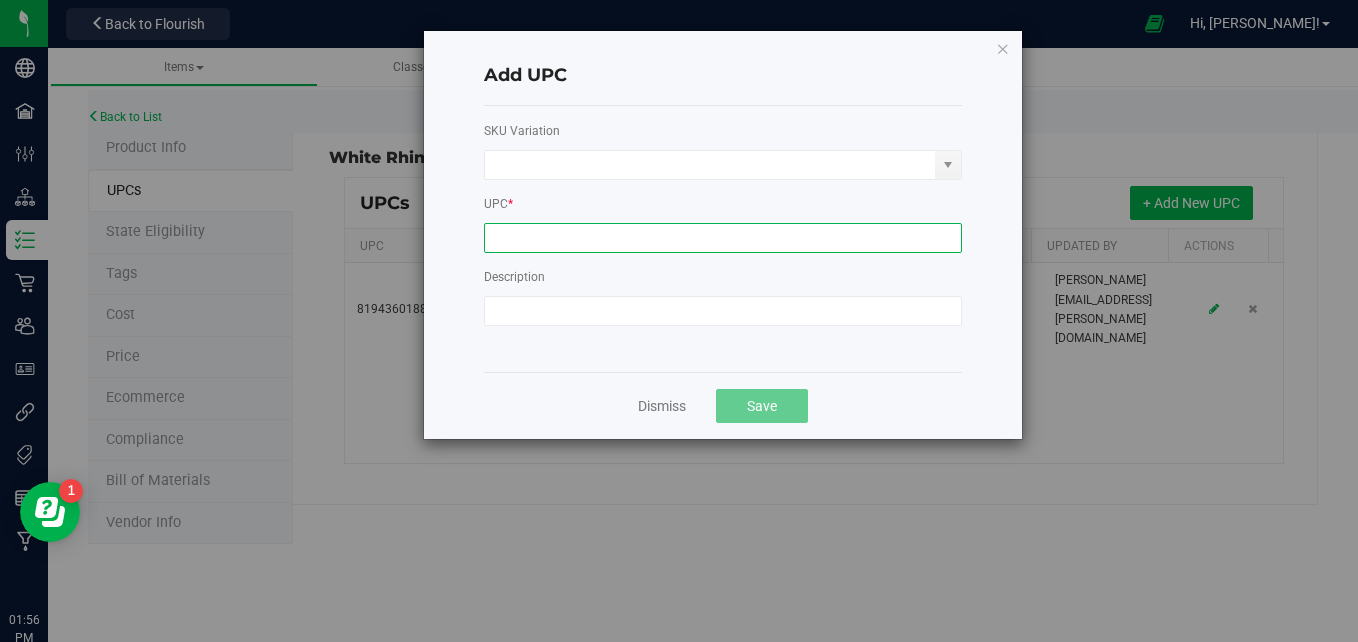 click at bounding box center [723, 238] 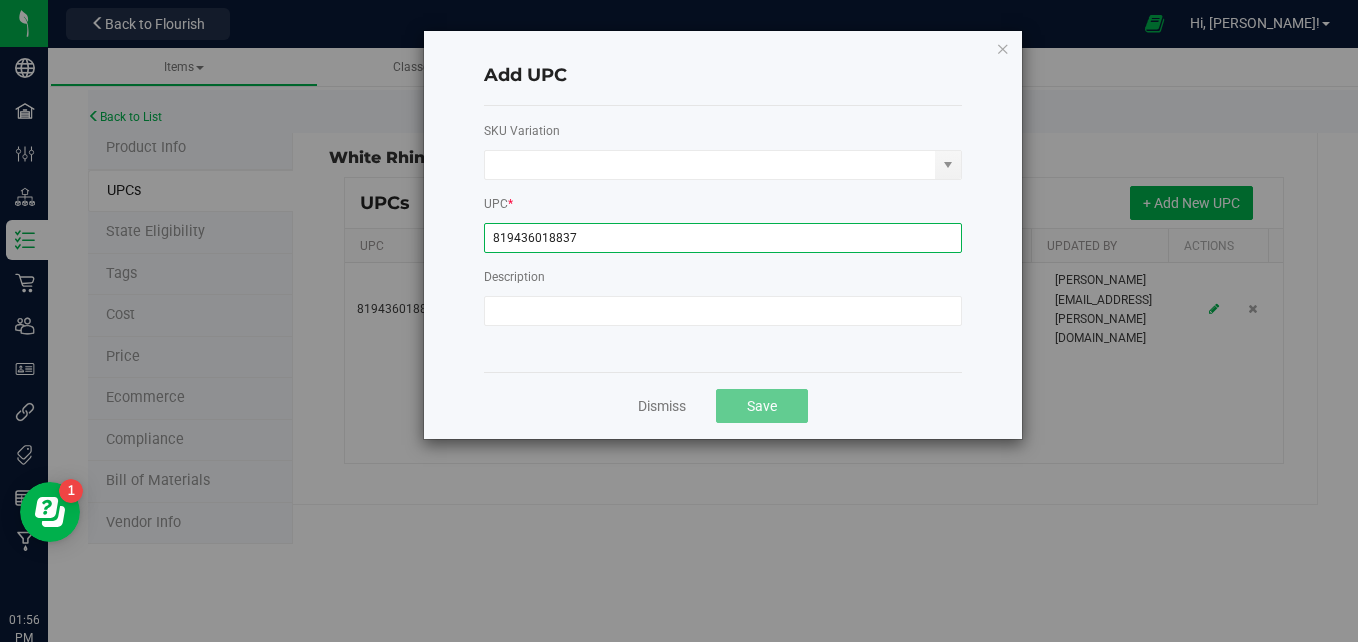 type on "819436018837" 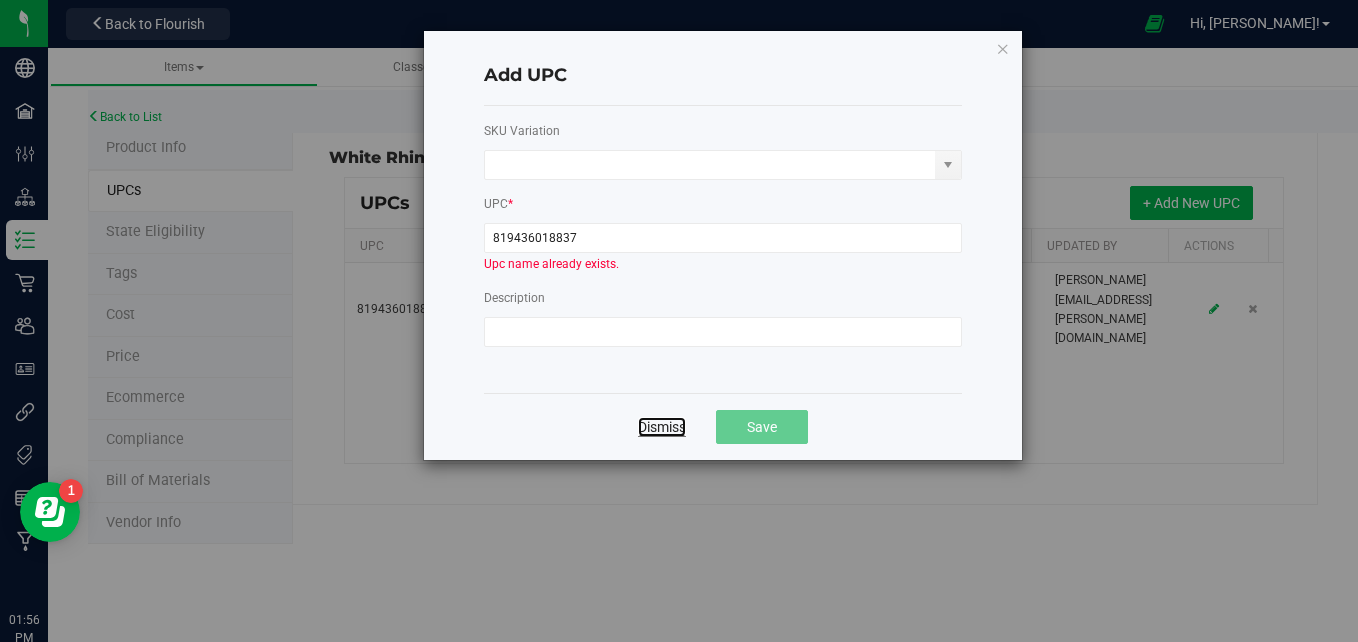 click on "Dismiss" at bounding box center (662, 427) 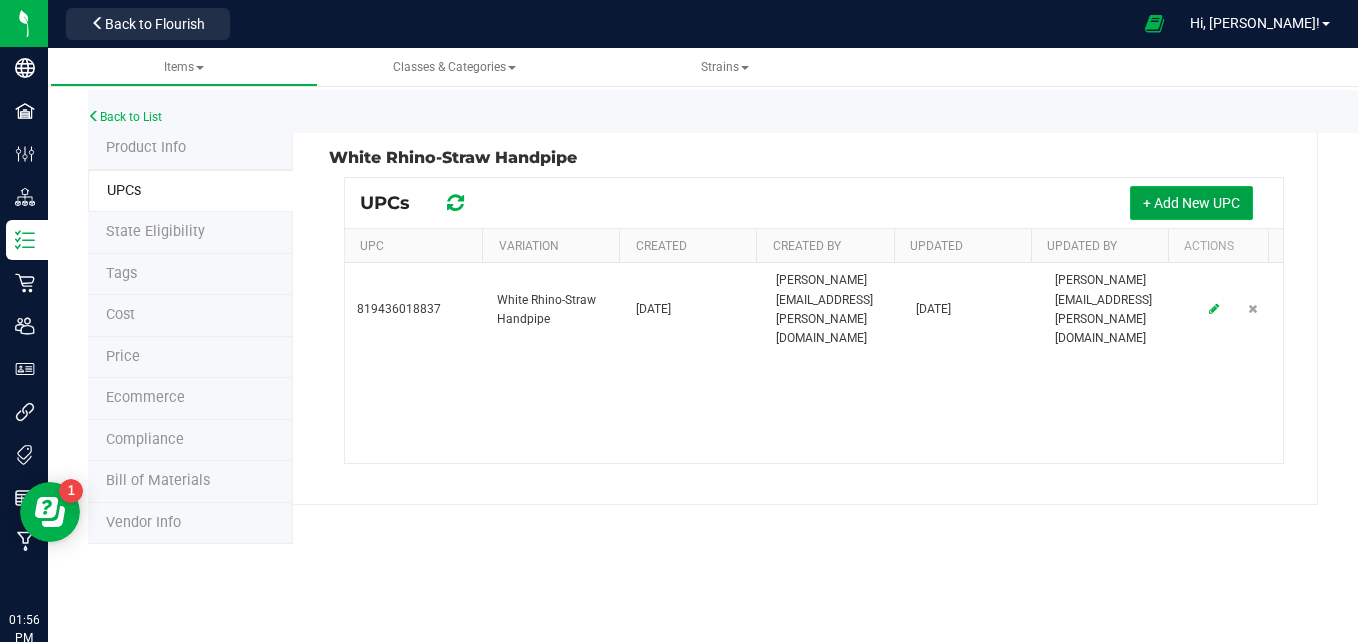 click on "+ Add New UPC" at bounding box center (1191, 203) 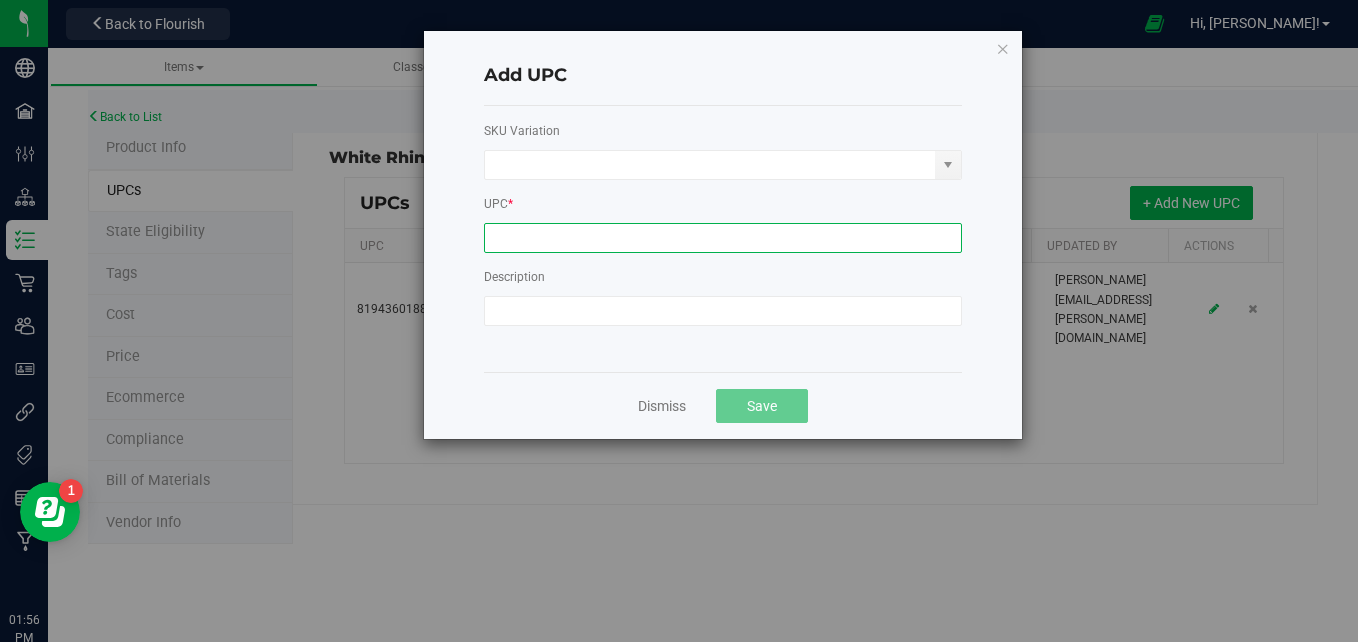 click at bounding box center [723, 238] 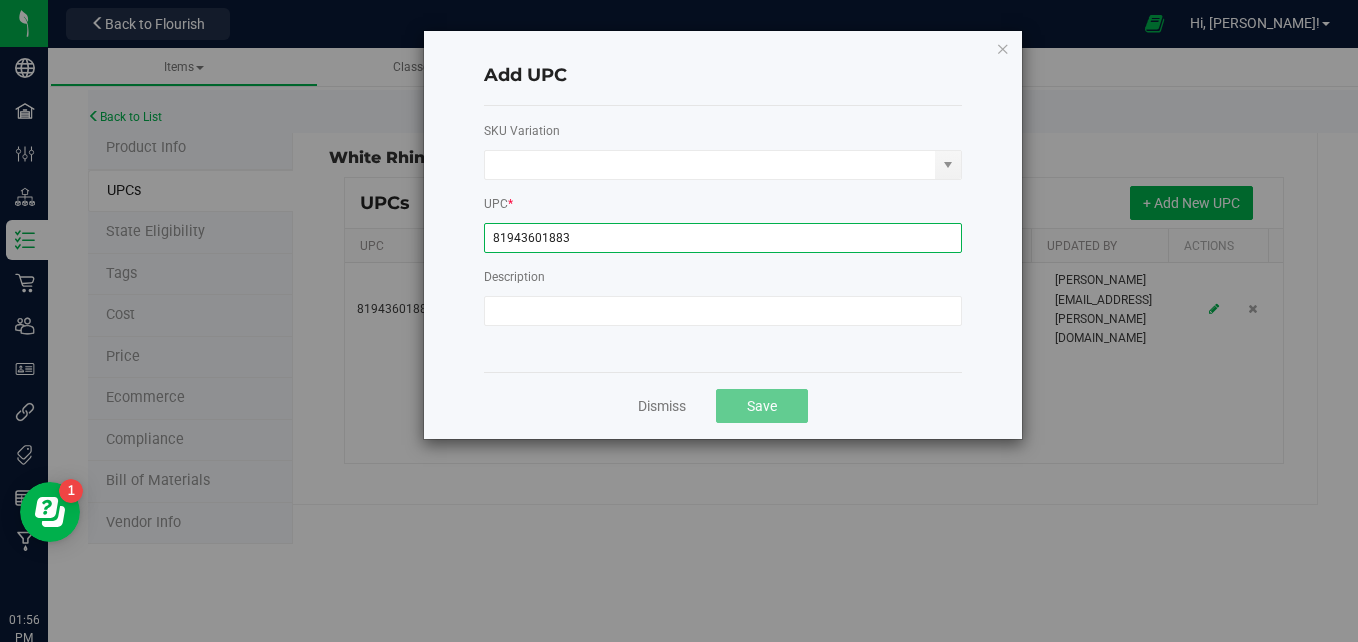 type on "819436018837" 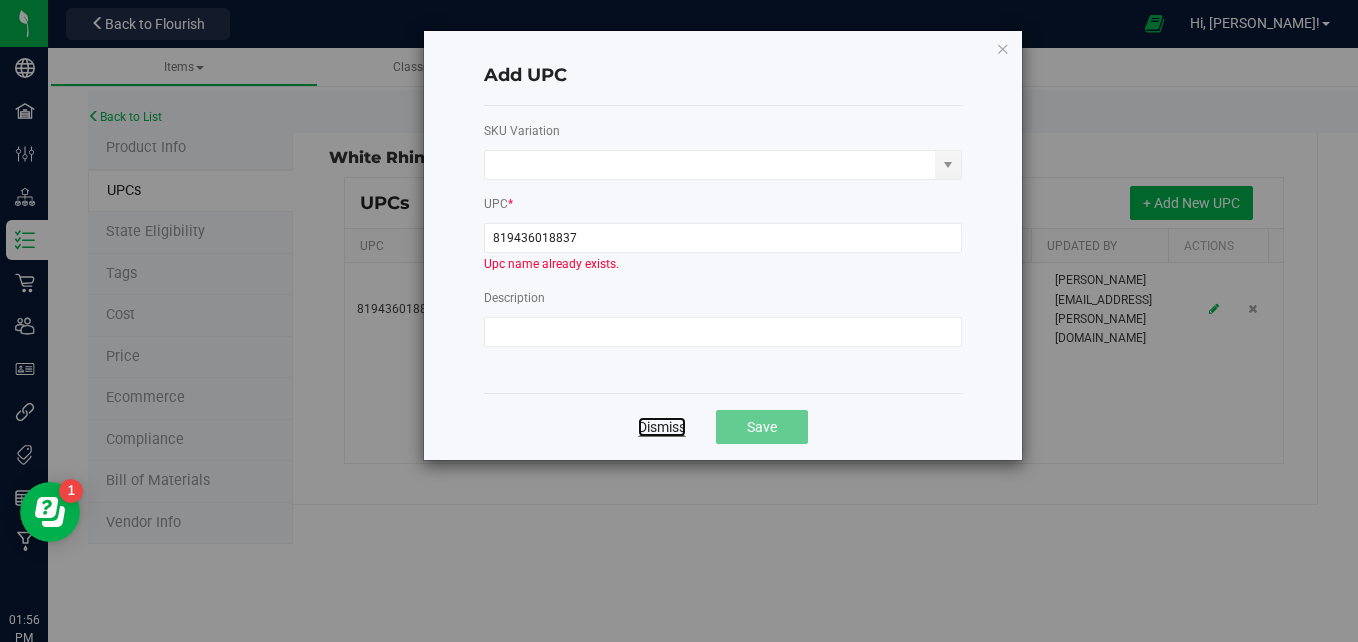 click on "Dismiss" at bounding box center (662, 427) 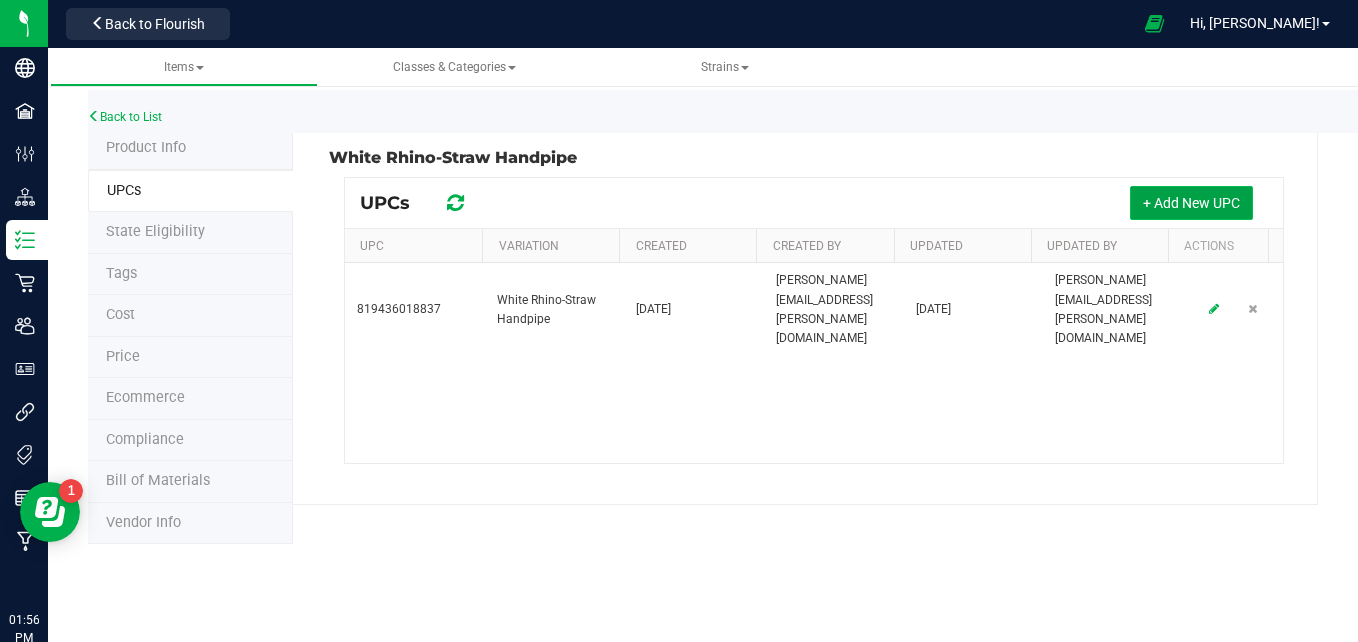 click on "+ Add New UPC" at bounding box center [1191, 203] 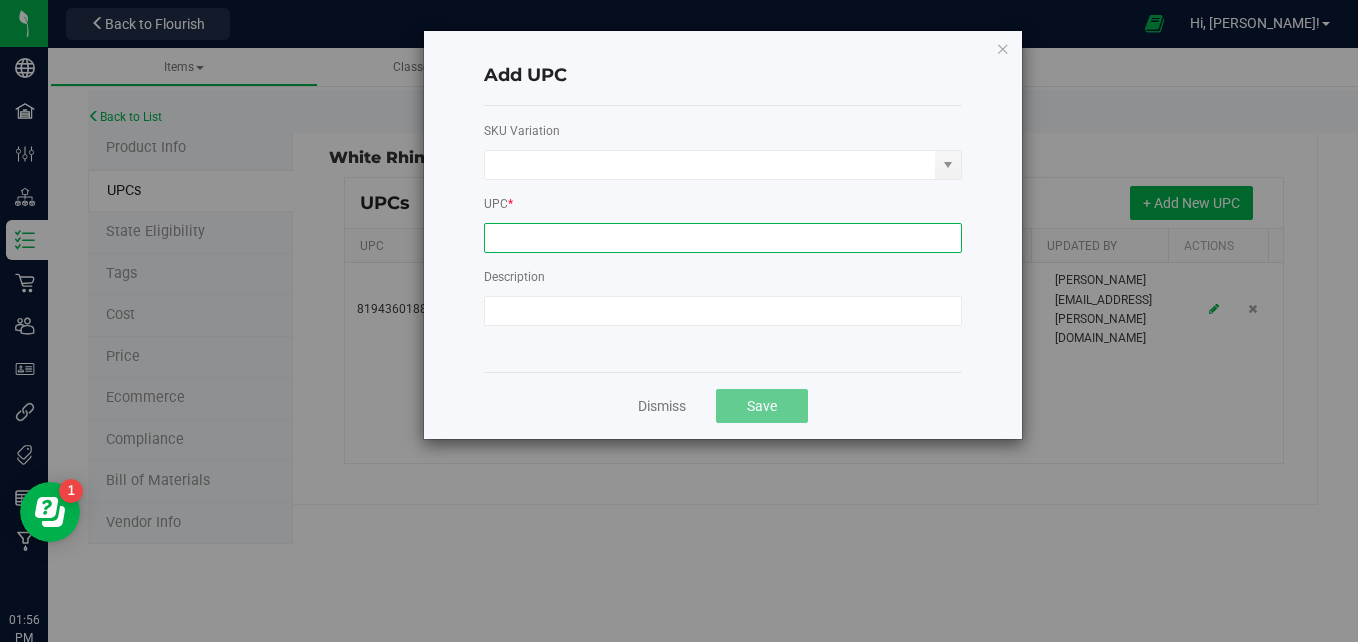 click at bounding box center (723, 238) 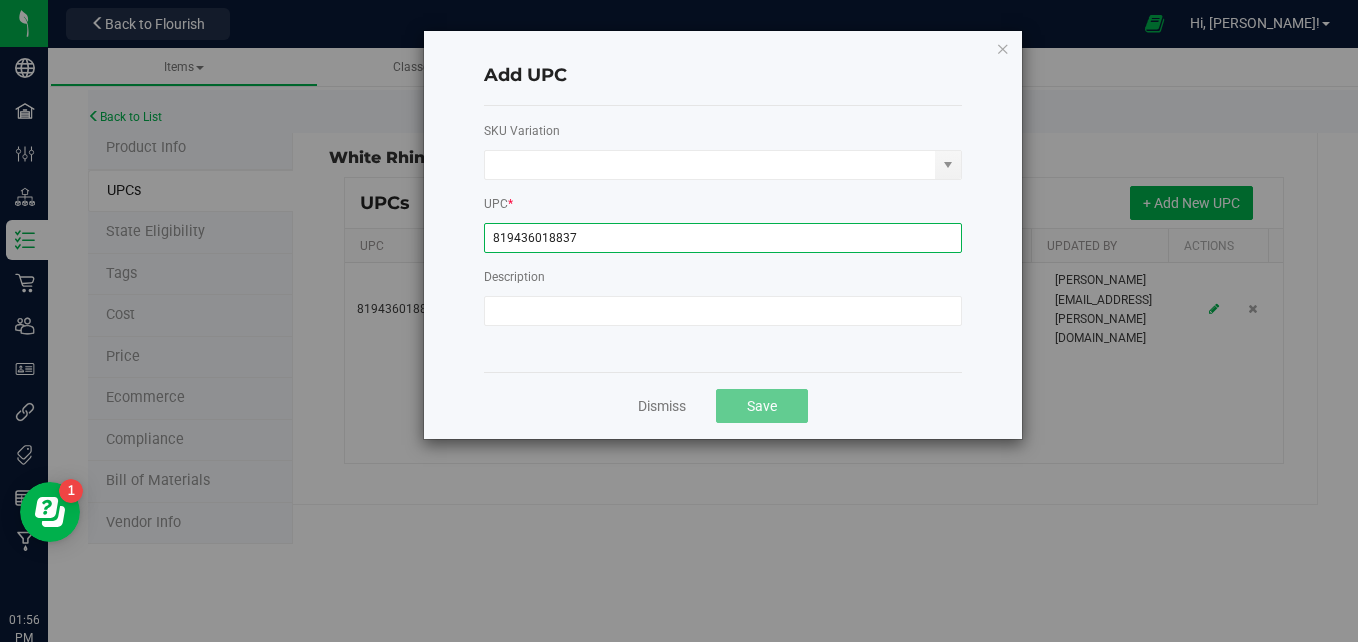type on "819436018837" 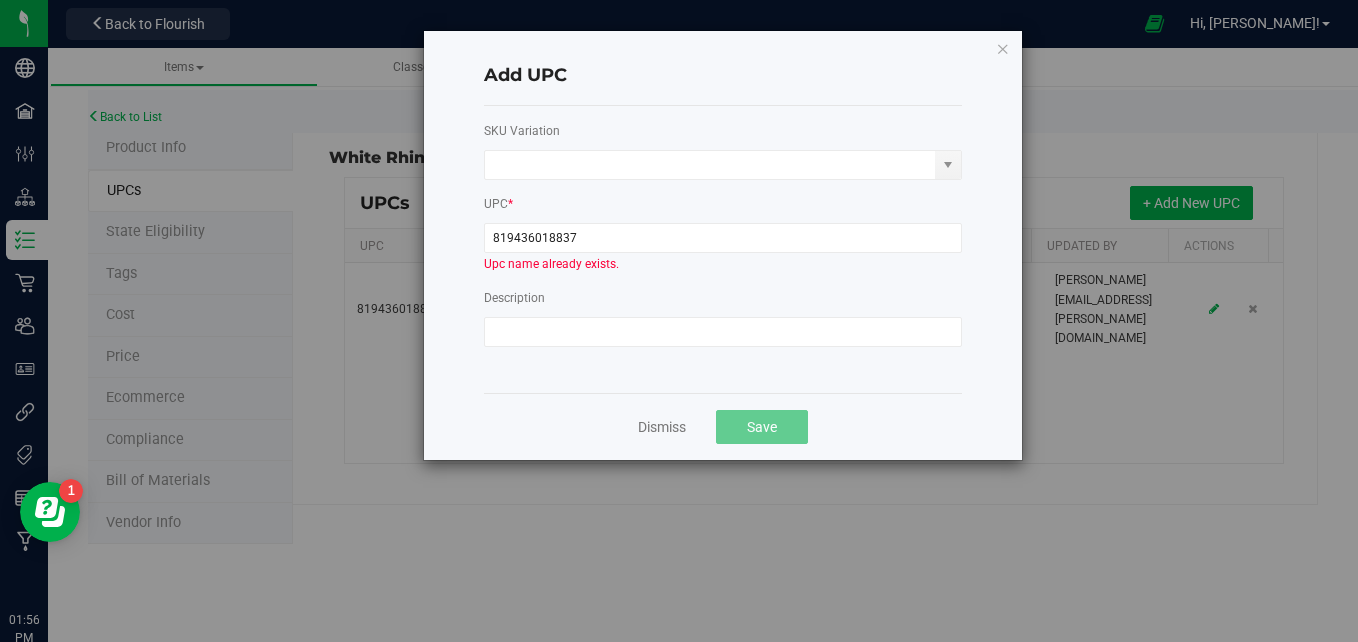 click on "Dismiss
Save" at bounding box center (723, 426) 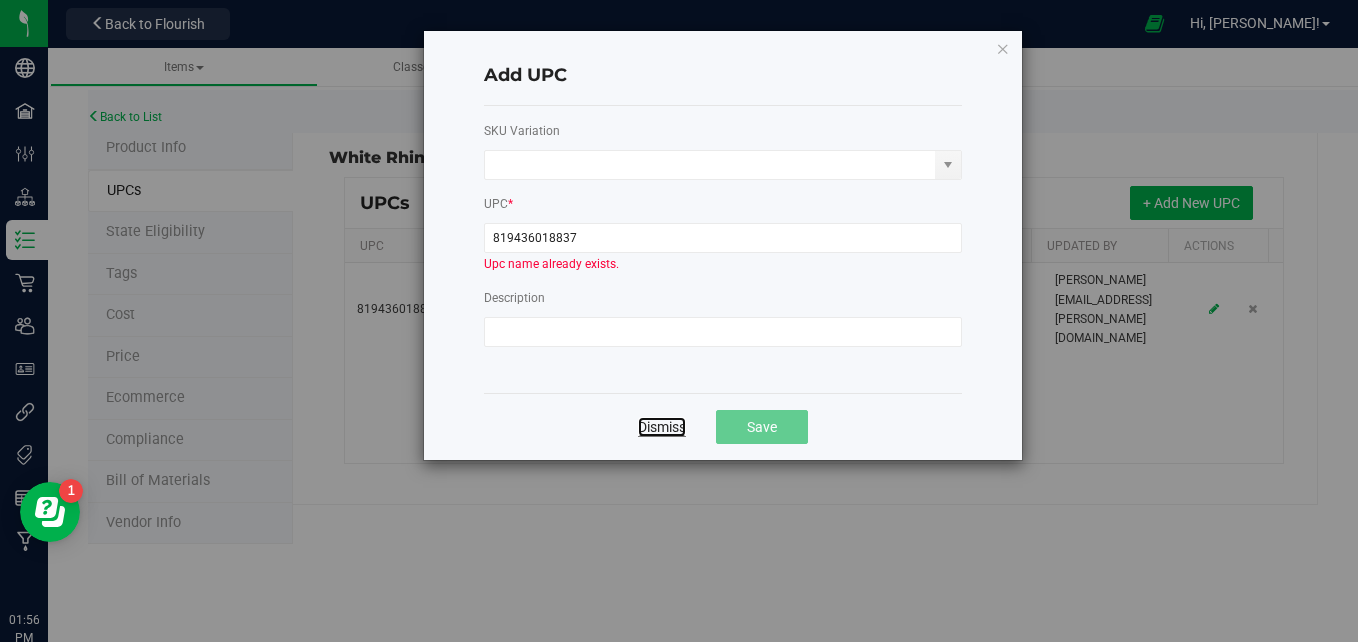 click on "Dismiss" at bounding box center [662, 427] 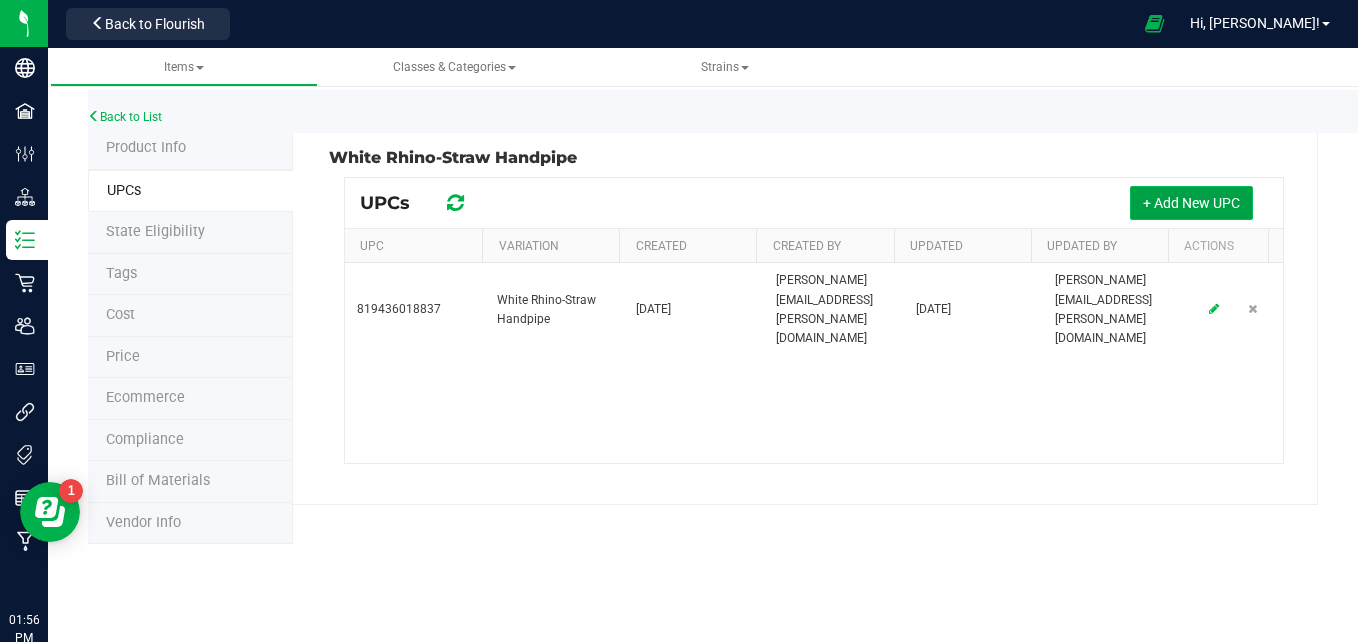 click on "+ Add New UPC" at bounding box center (1191, 203) 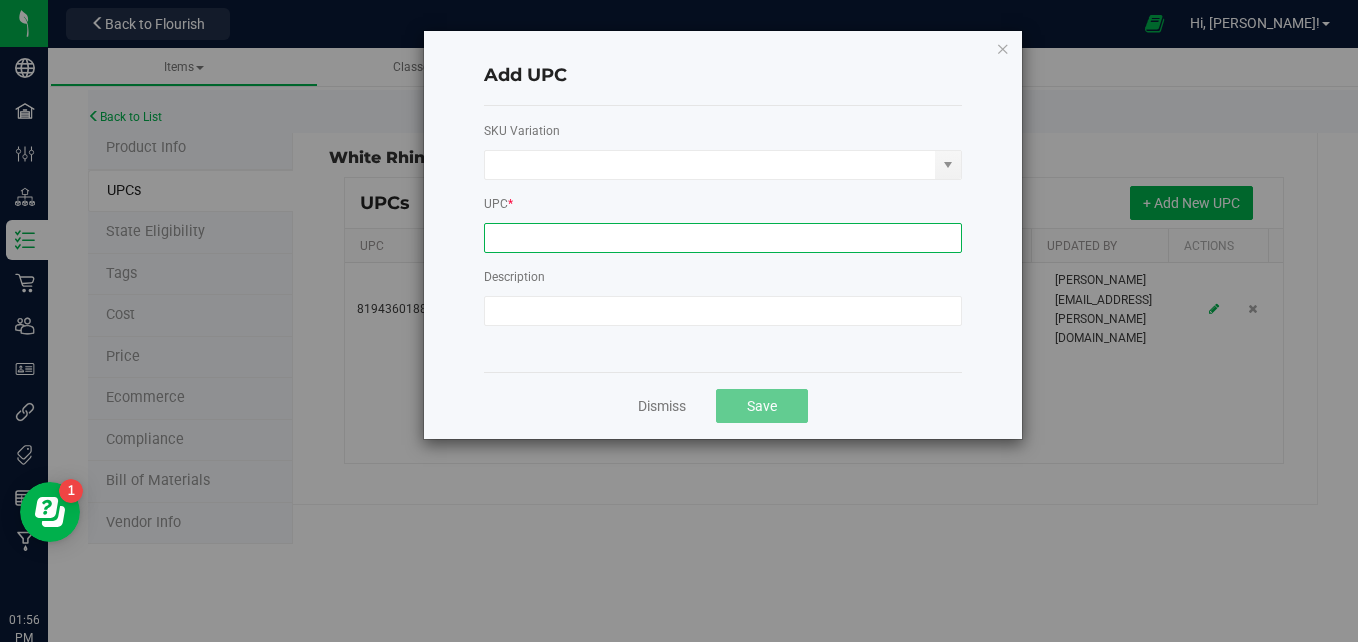 click at bounding box center (723, 238) 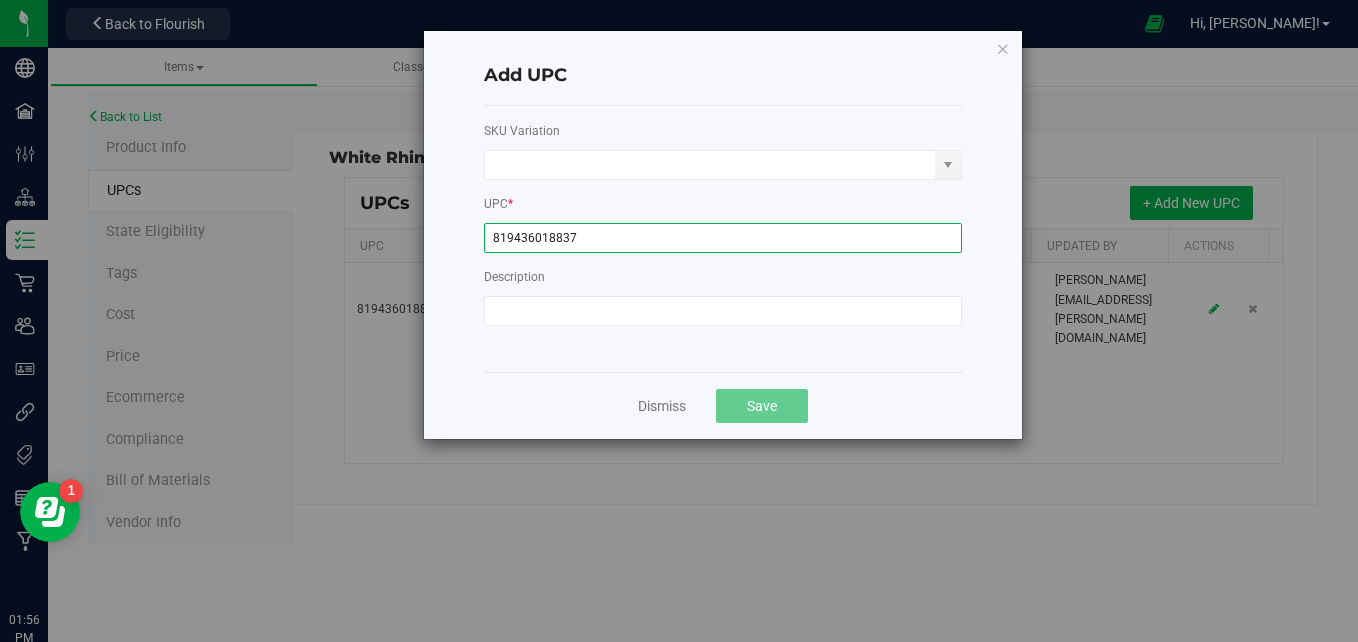 type on "819436018837" 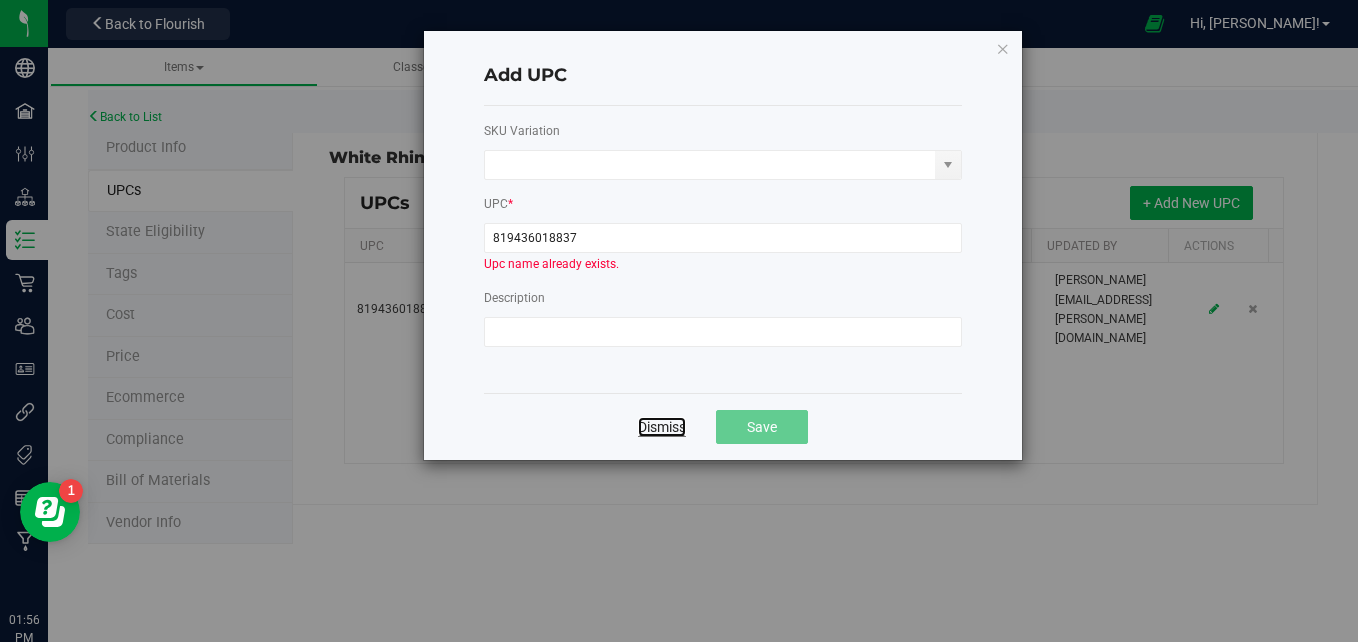 click on "Dismiss" at bounding box center [662, 427] 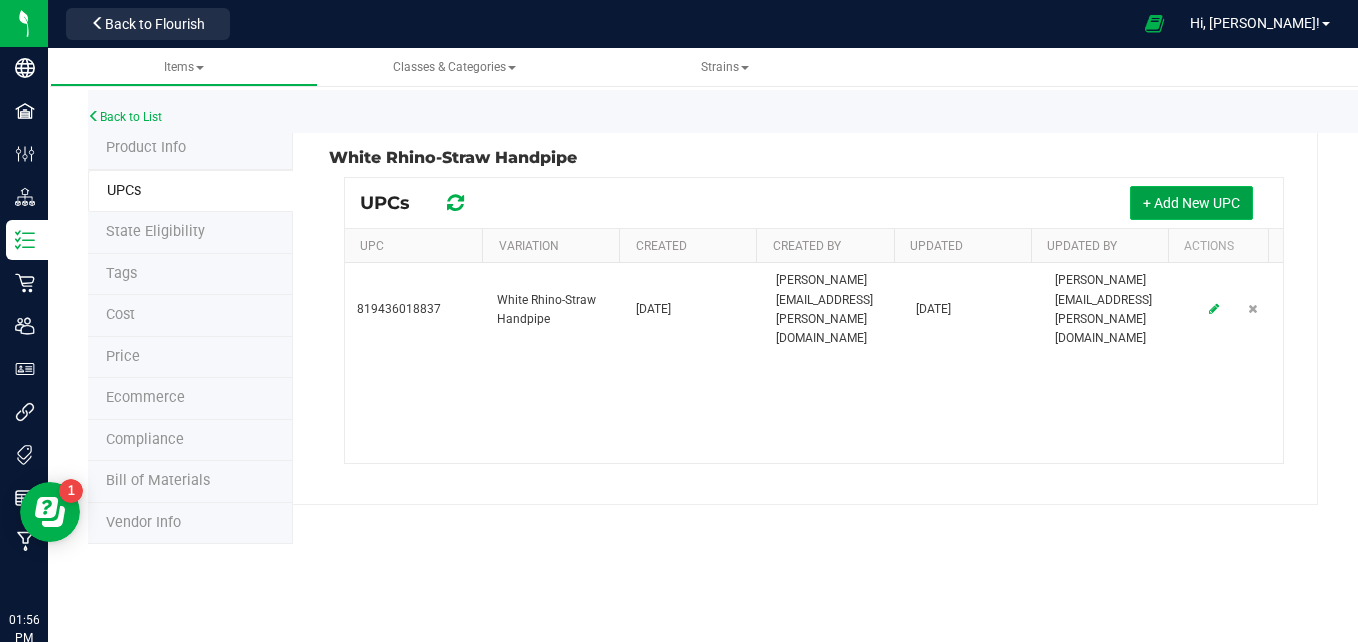 click on "+ Add New UPC" at bounding box center (1191, 203) 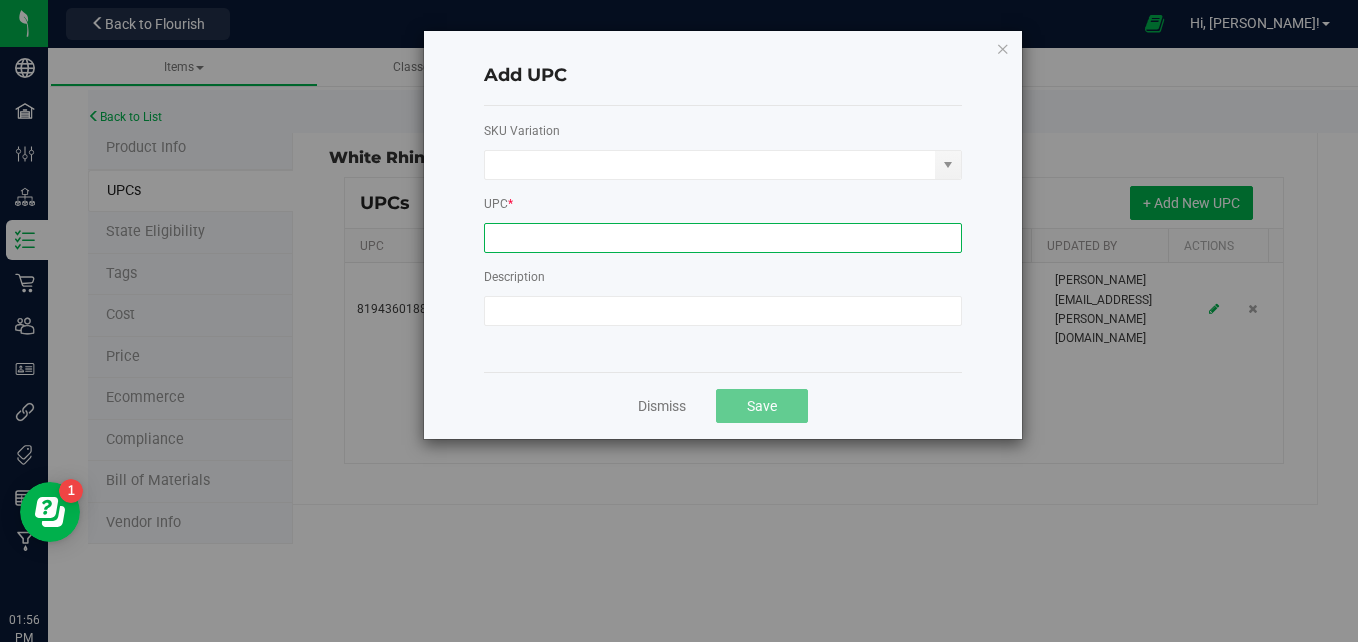 click at bounding box center [723, 238] 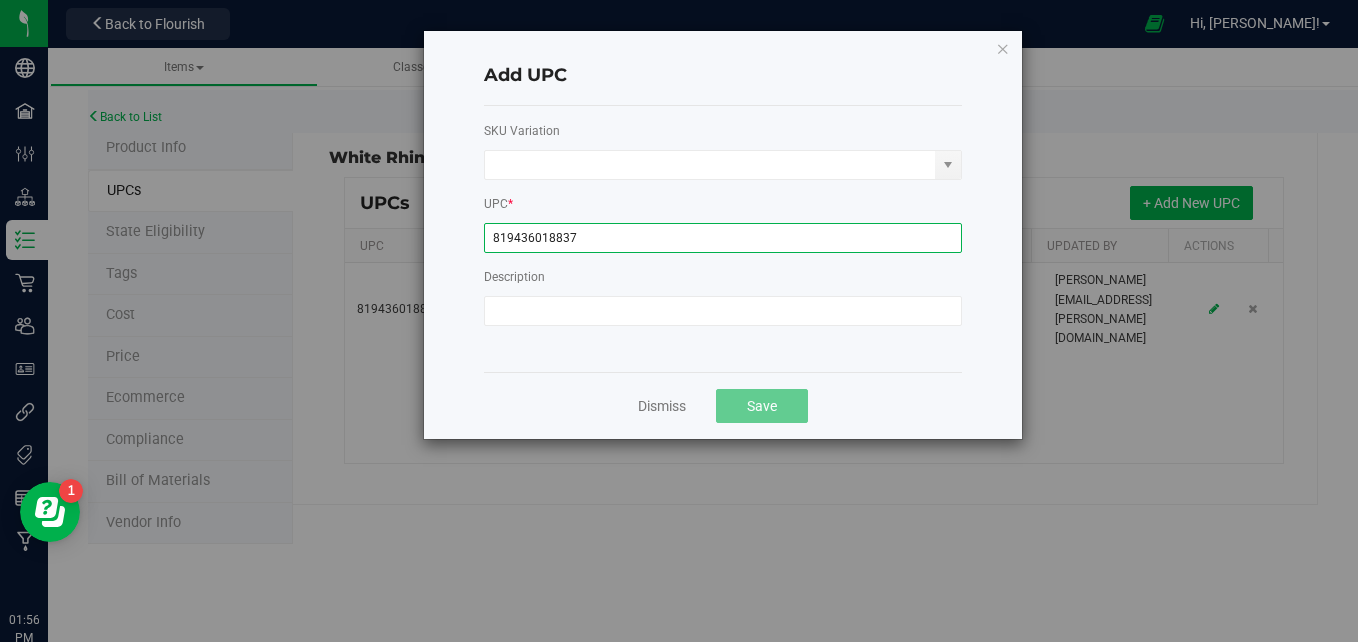 type on "819436018837" 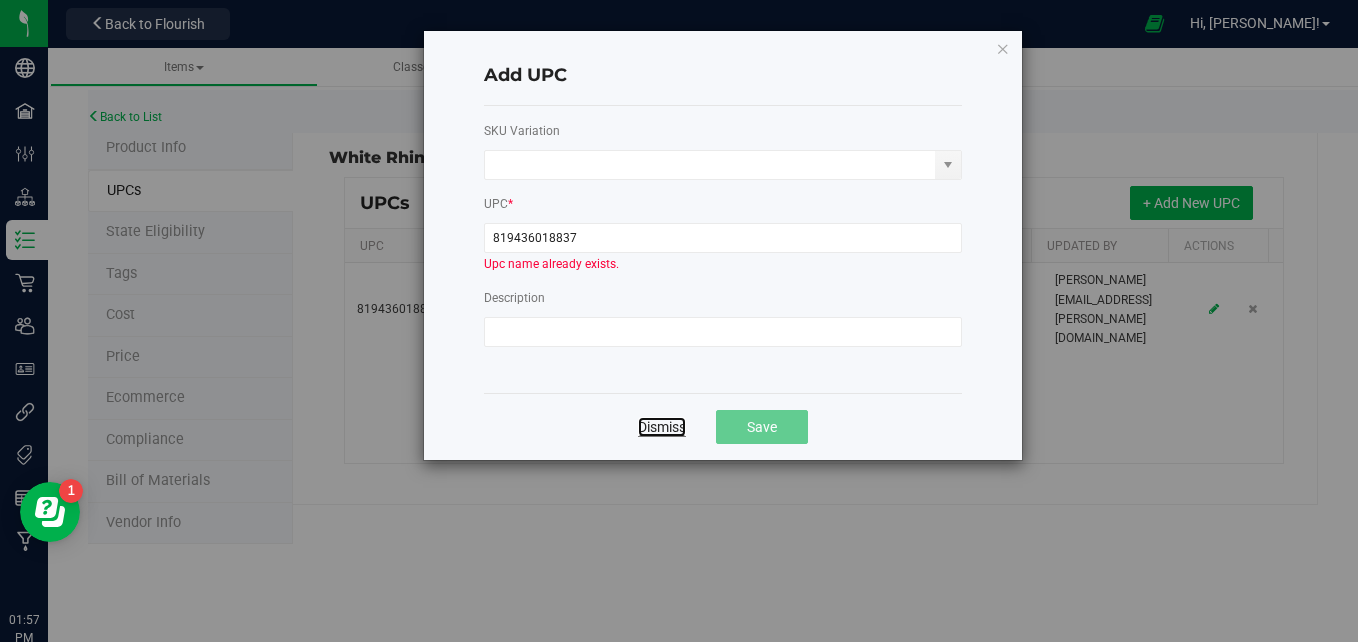 click on "Dismiss" at bounding box center [662, 427] 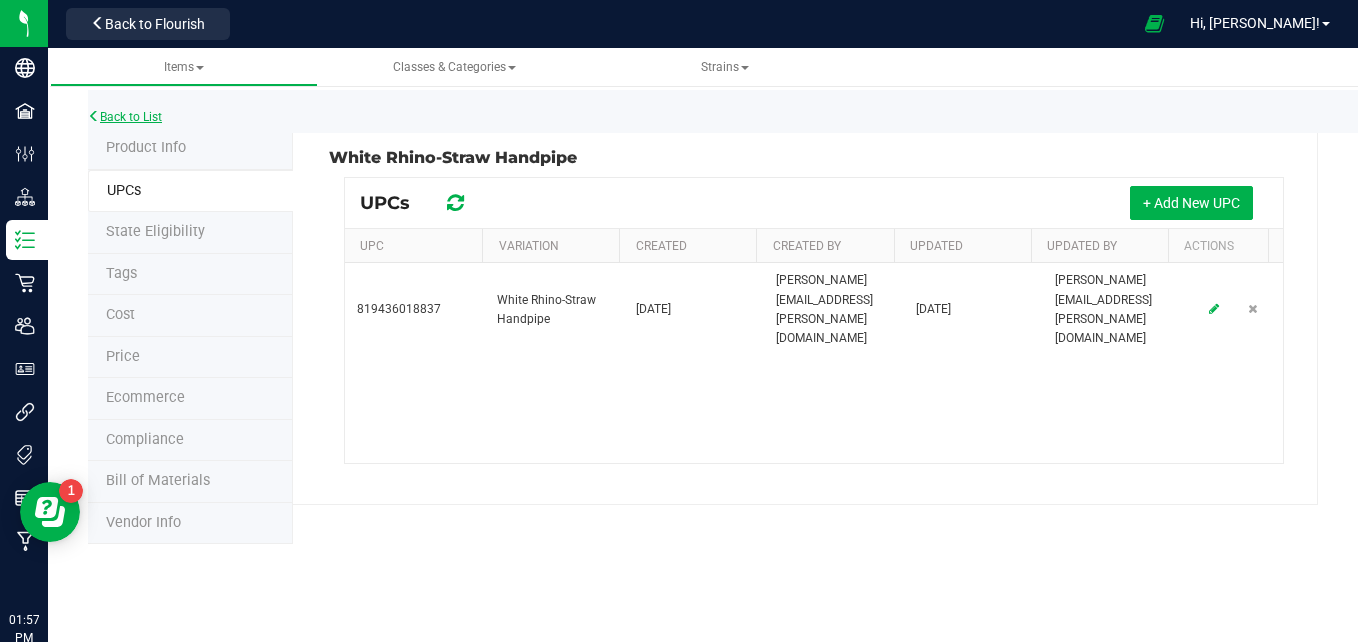 click on "Back to List" at bounding box center [125, 117] 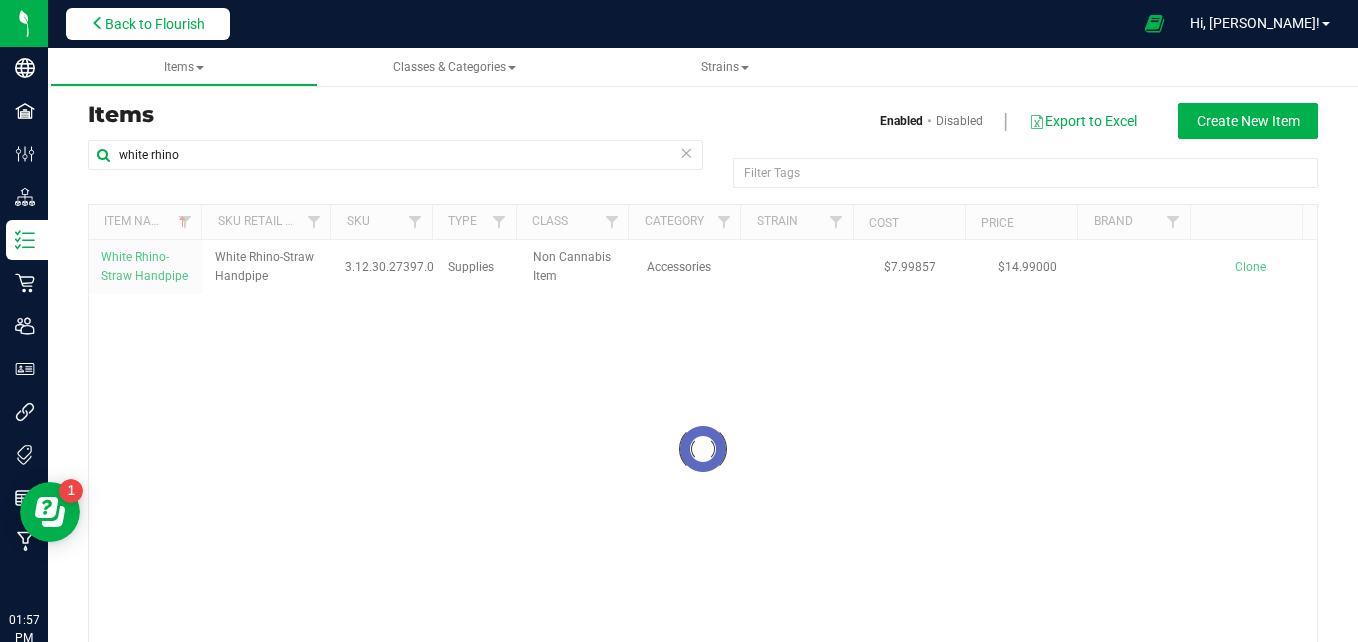 click on "Back to Flourish" at bounding box center (148, 24) 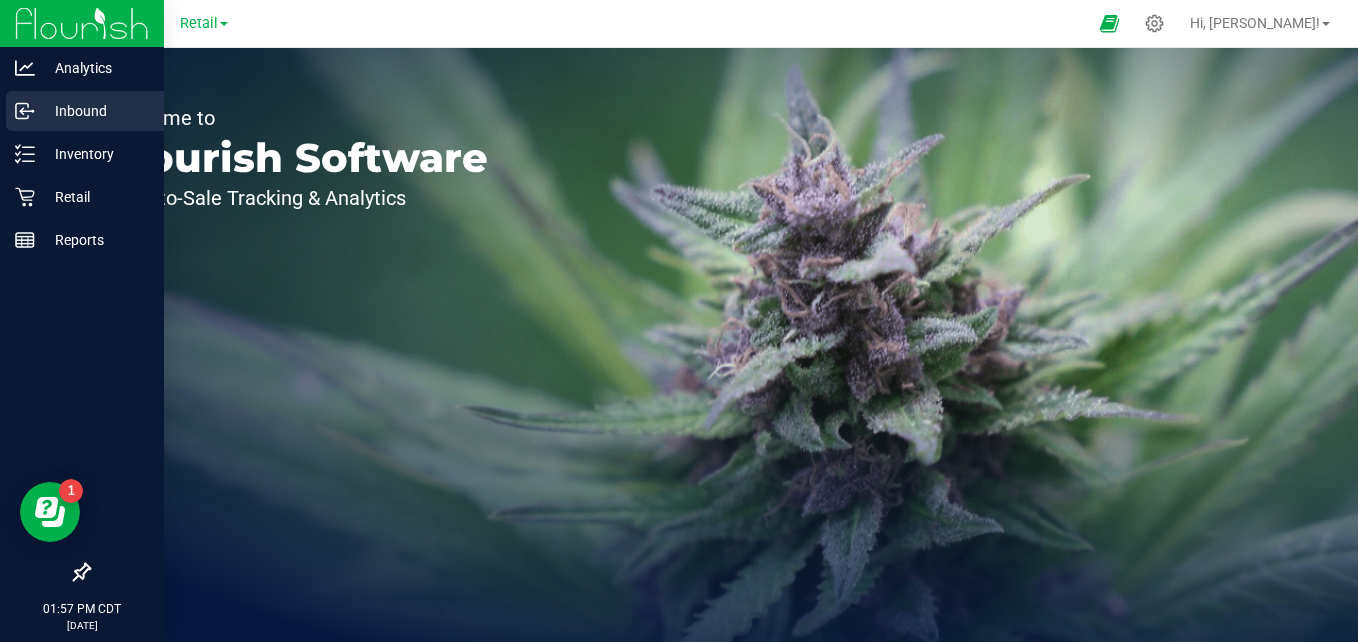 click 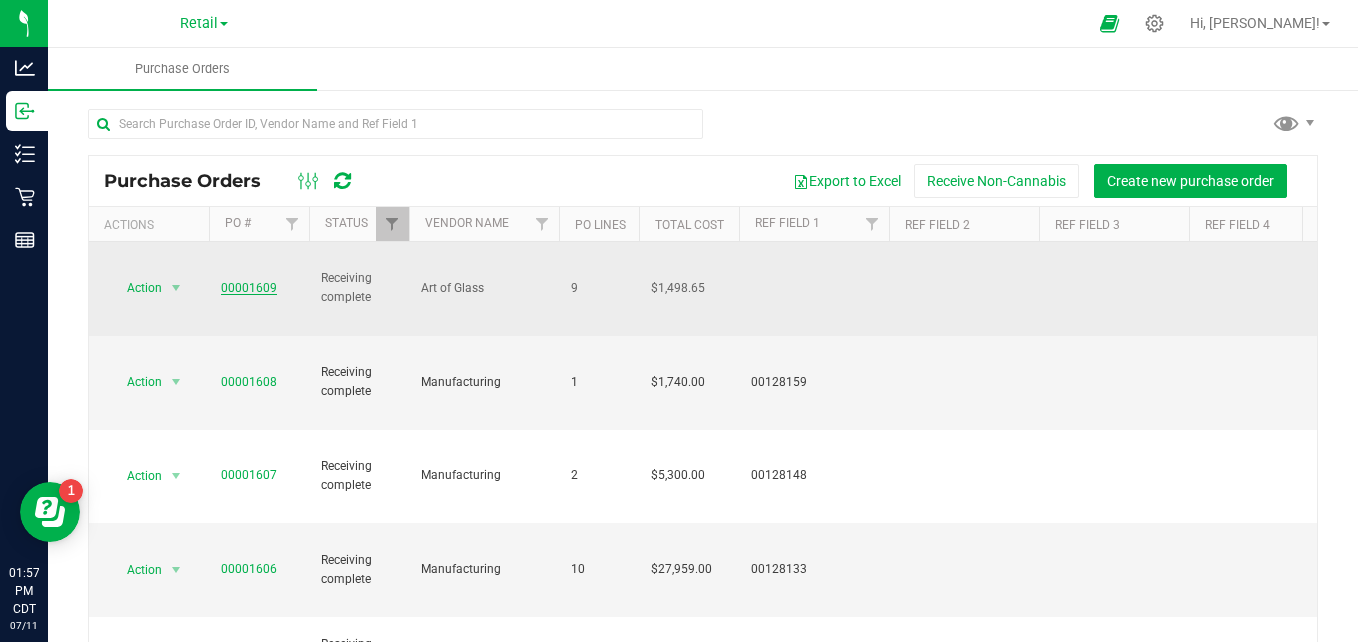 click on "00001609" at bounding box center (249, 288) 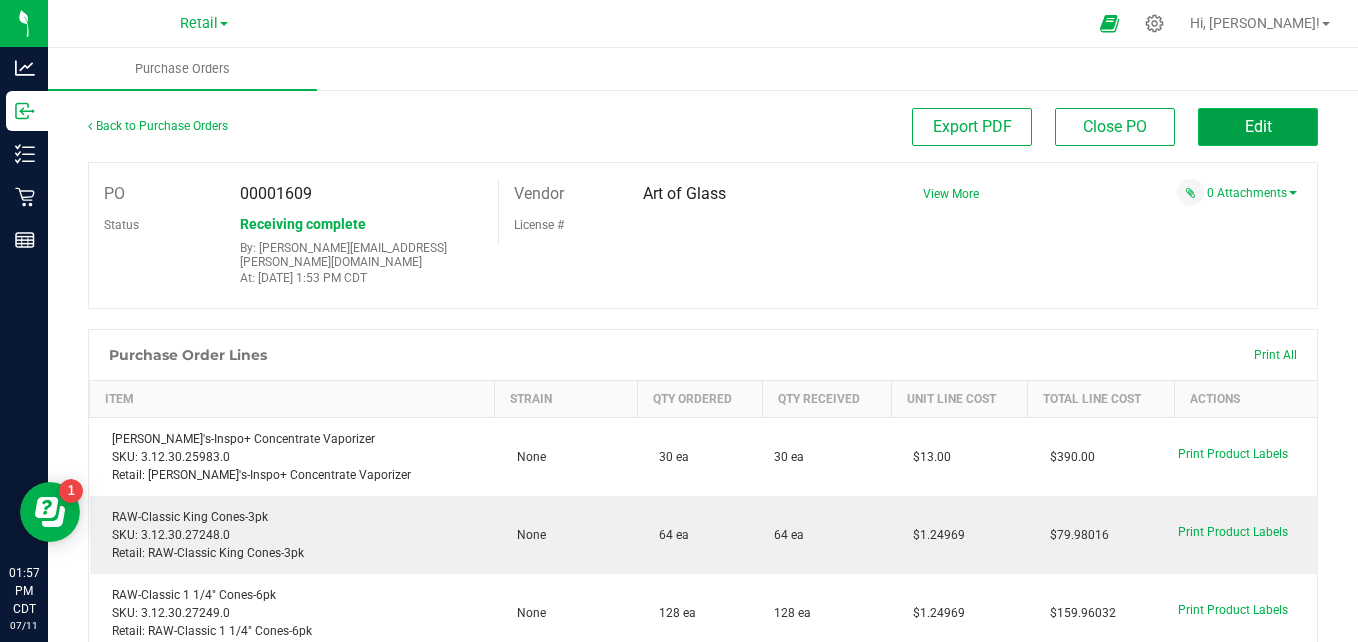 click on "Edit" at bounding box center (1258, 127) 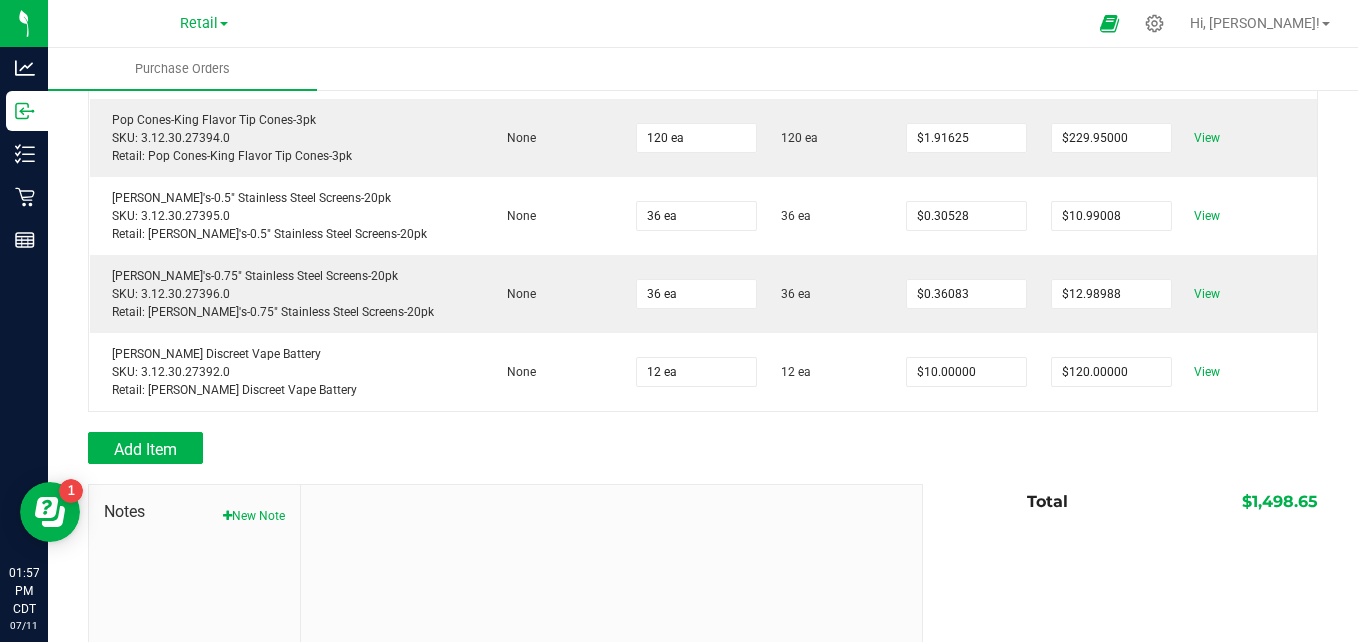 scroll, scrollTop: 828, scrollLeft: 0, axis: vertical 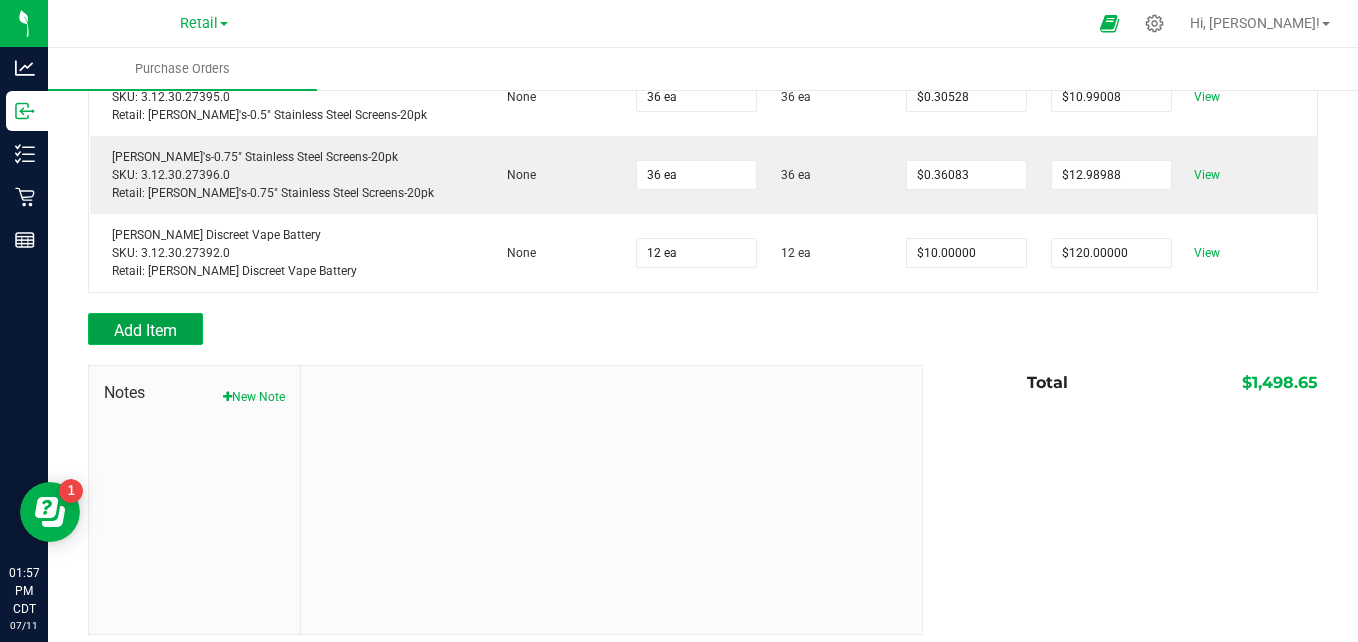 click on "Add Item" at bounding box center [145, 329] 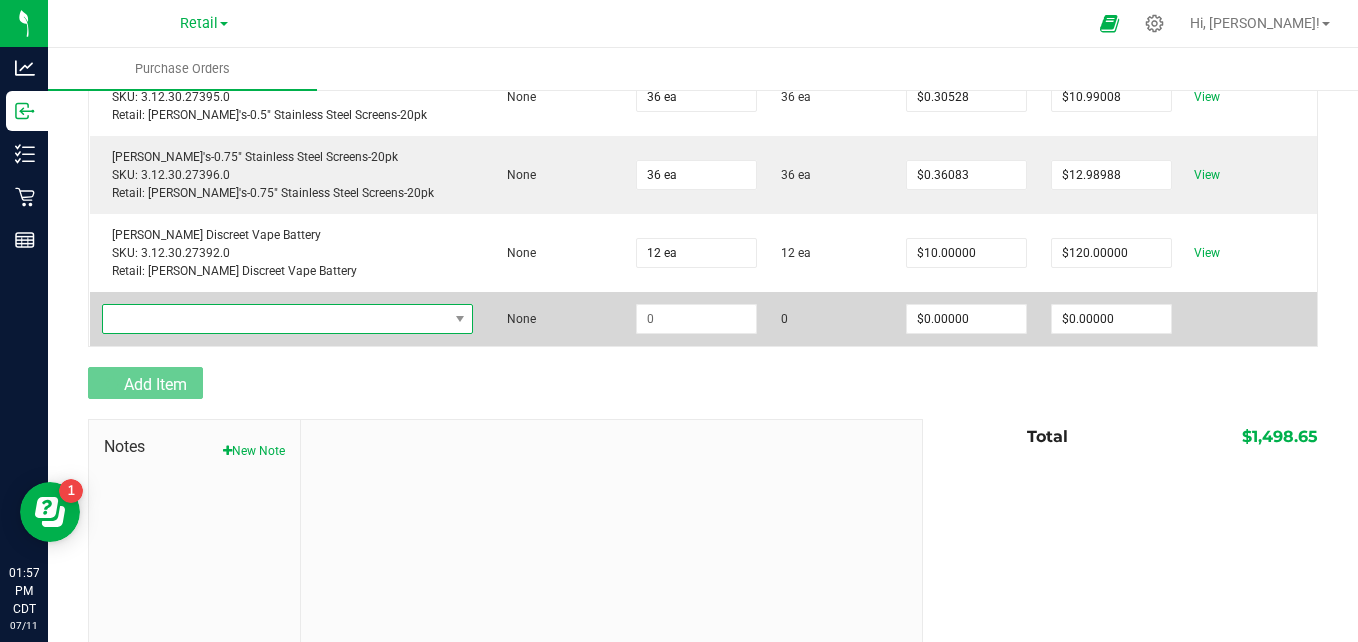 click at bounding box center (275, 319) 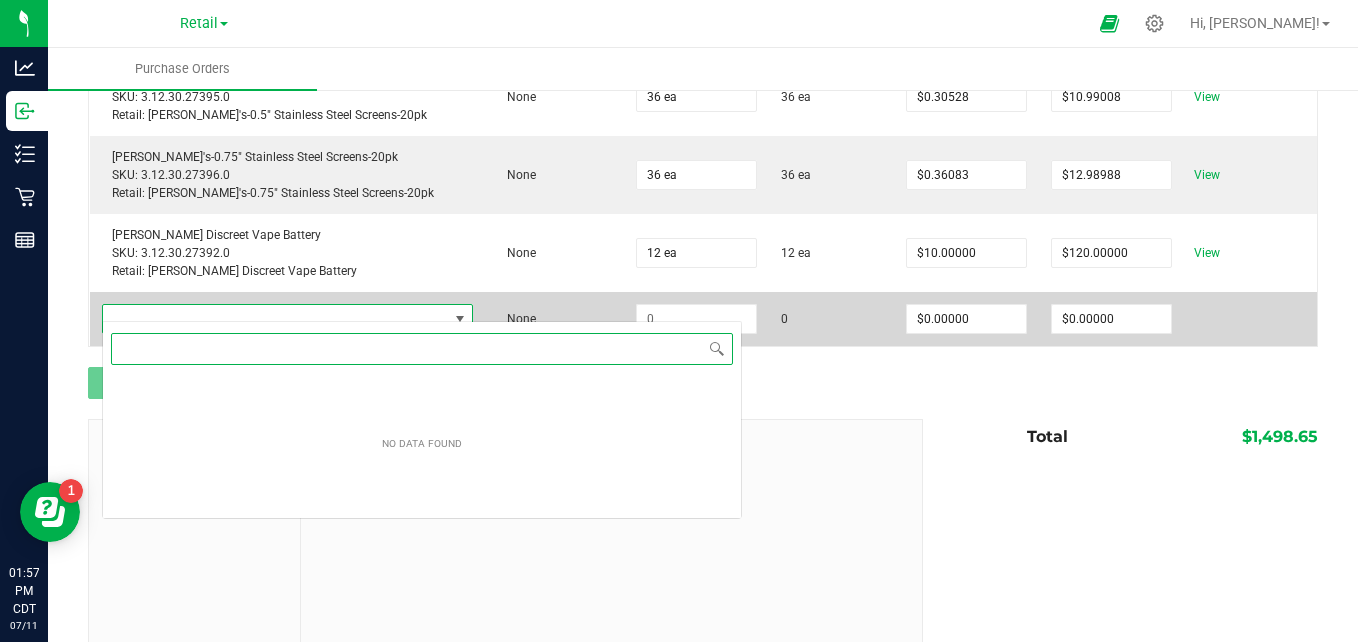 scroll, scrollTop: 99970, scrollLeft: 99678, axis: both 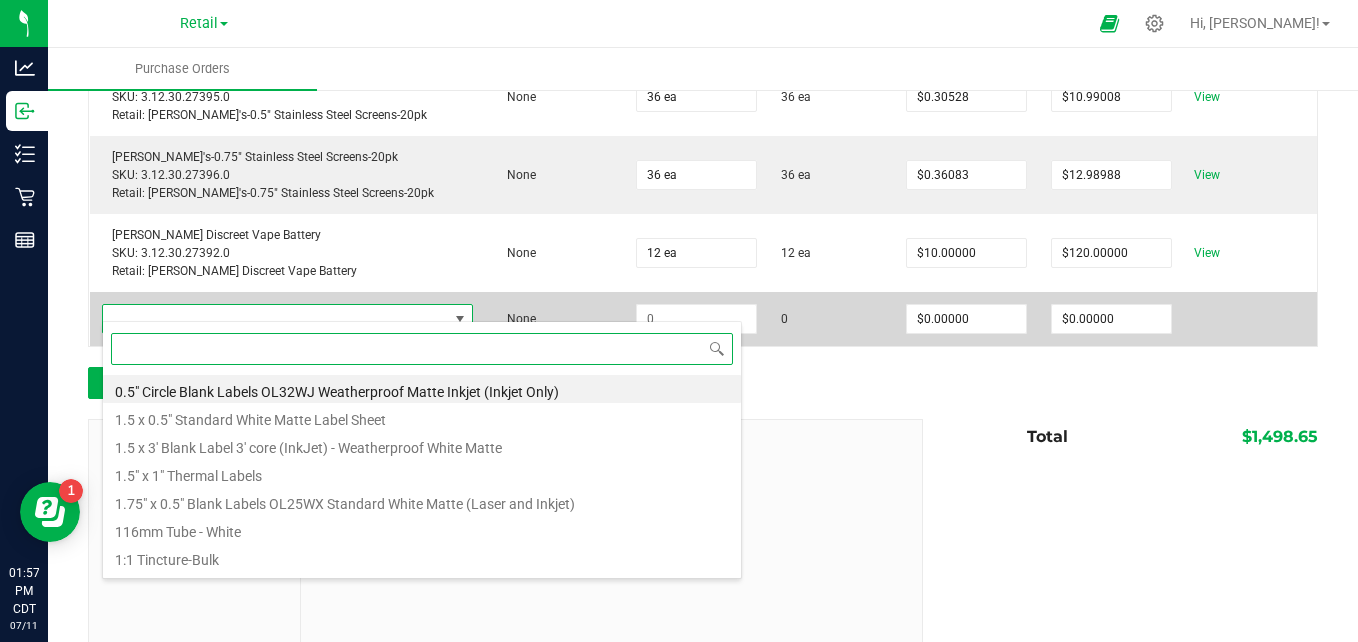 type on "h" 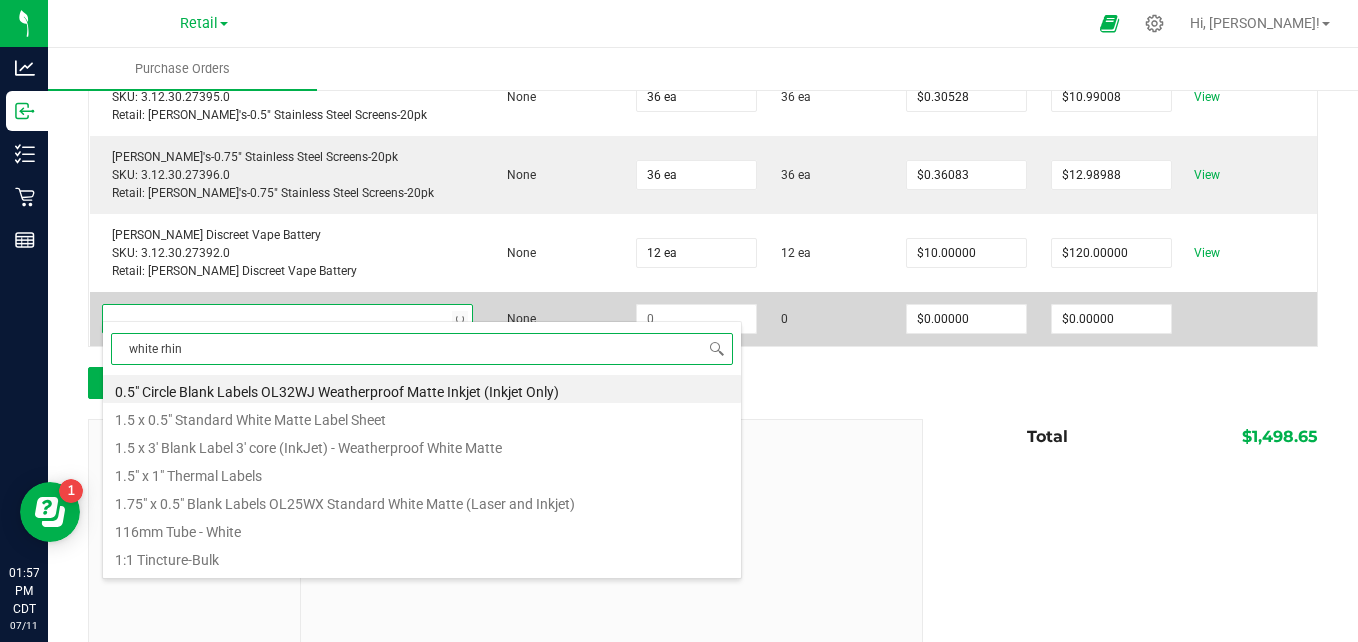 type on "white rhino" 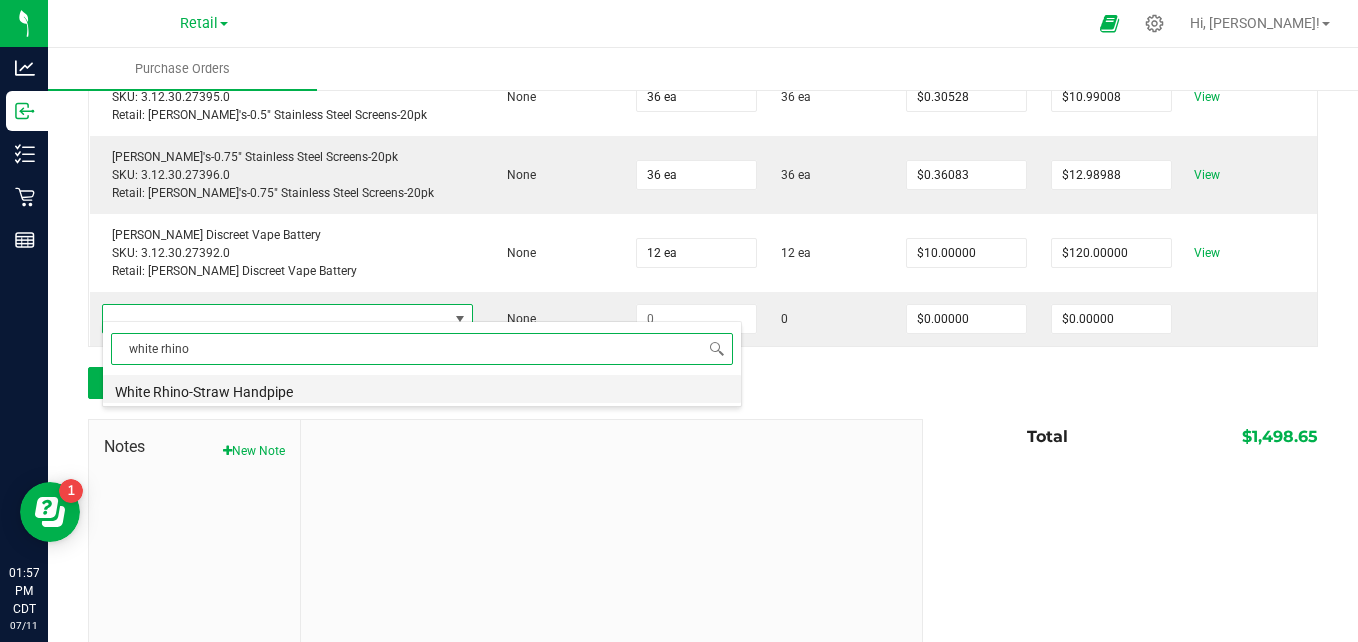 click on "White Rhino-Straw Handpipe" at bounding box center (422, 389) 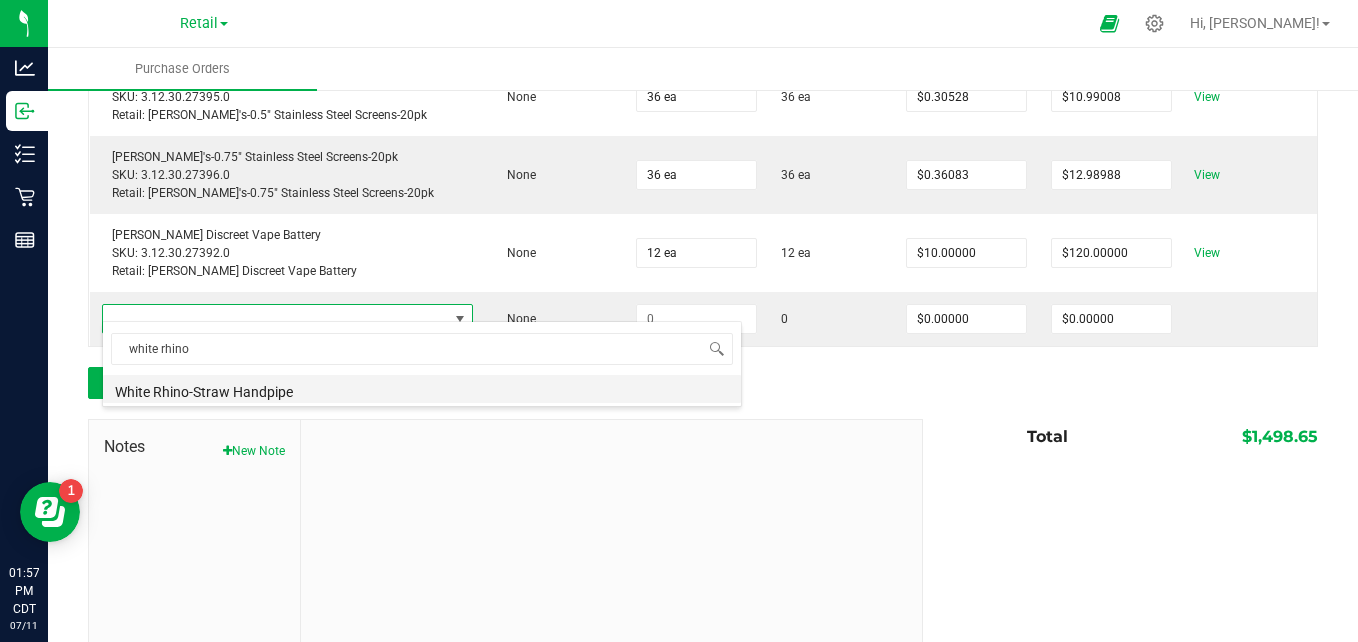 type on "$7.99857" 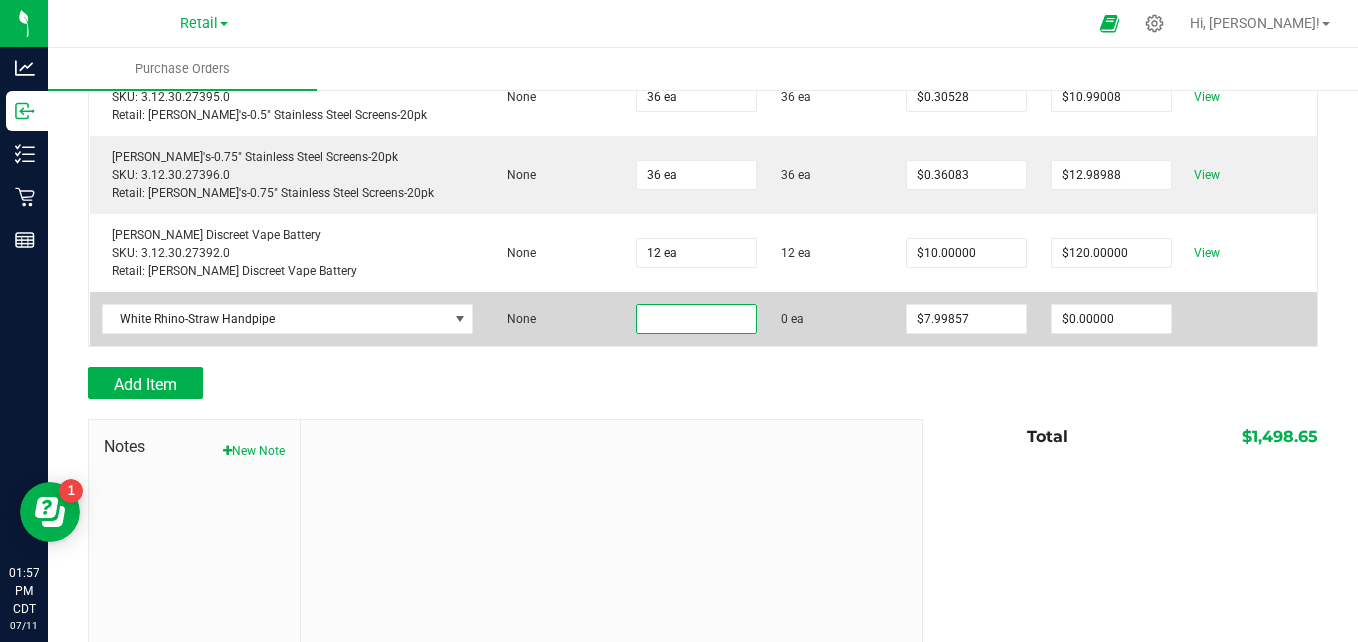 click at bounding box center [696, 319] 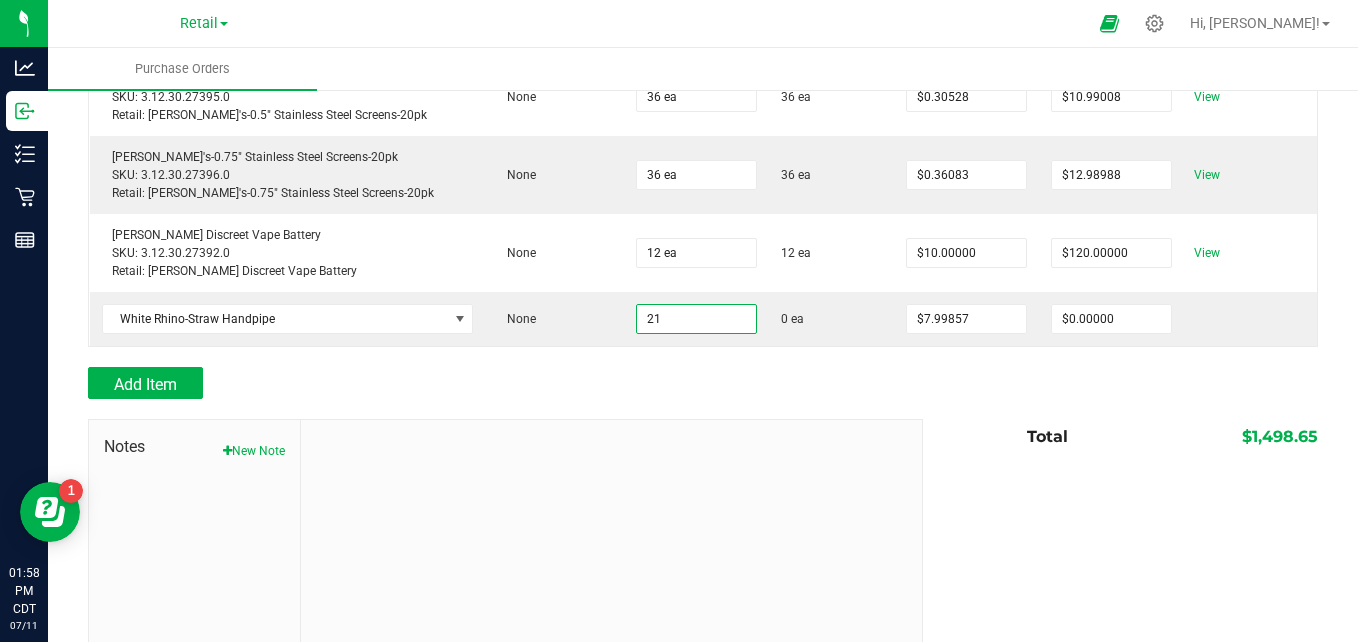 type on "21 ea" 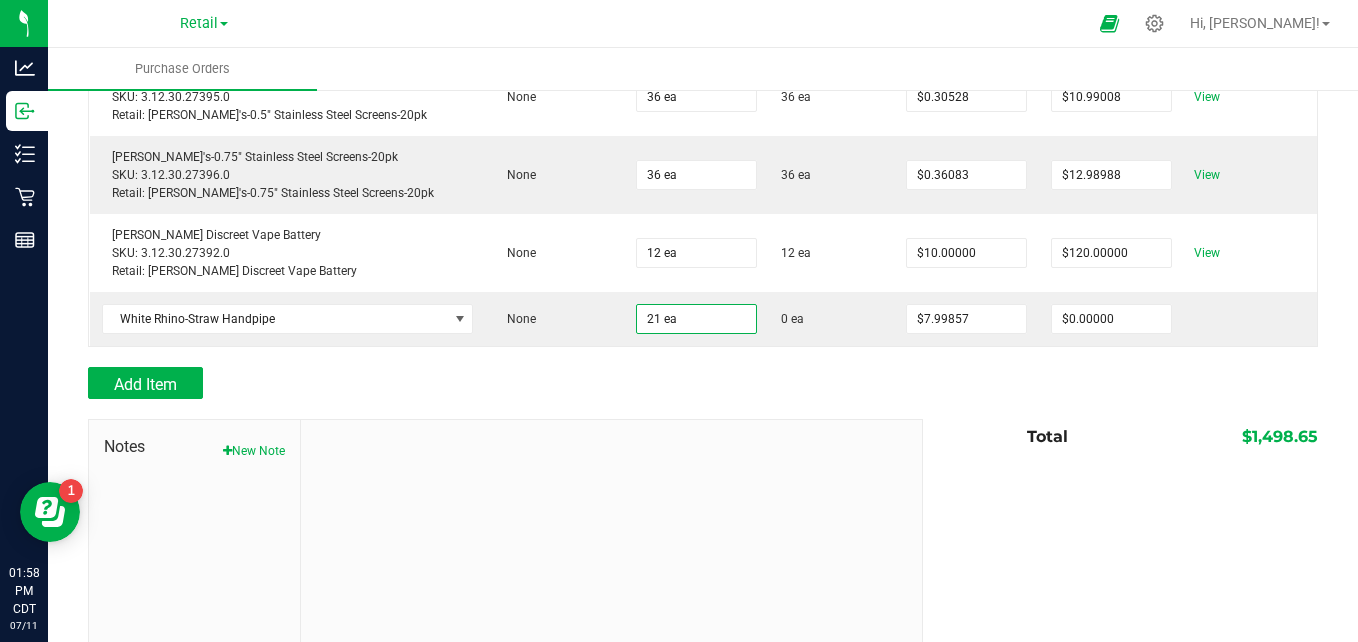 click on "Add Item" at bounding box center (498, 383) 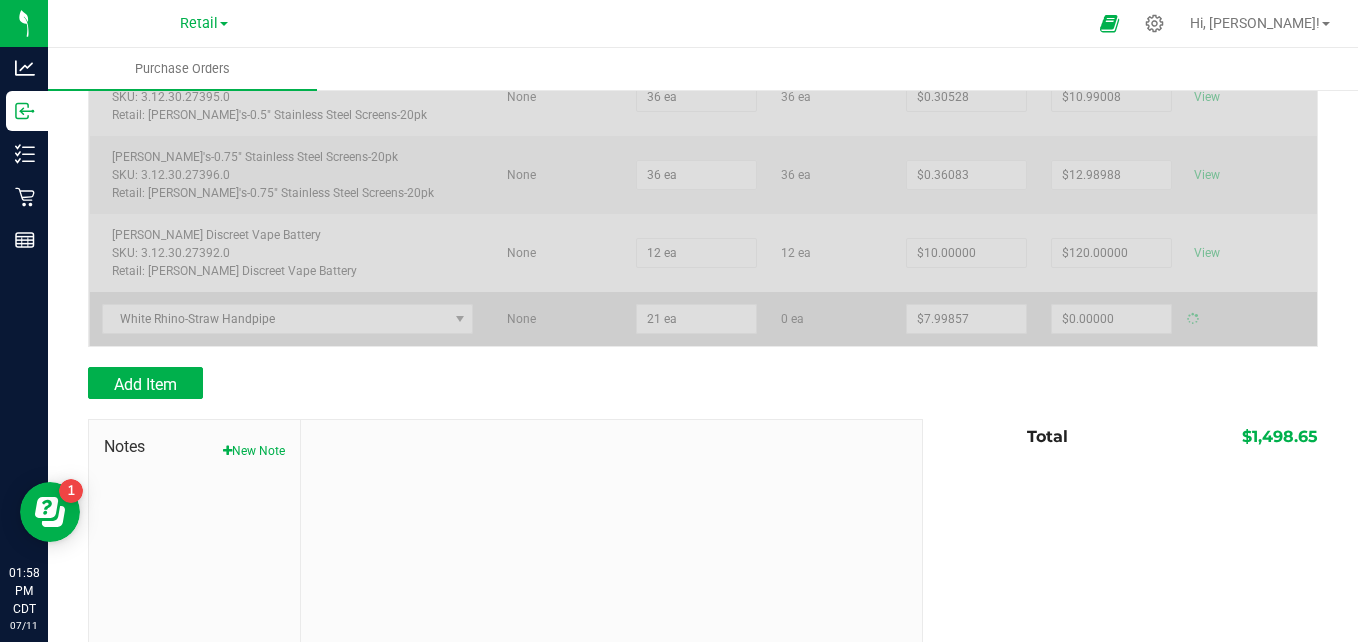 type on "$167.96997" 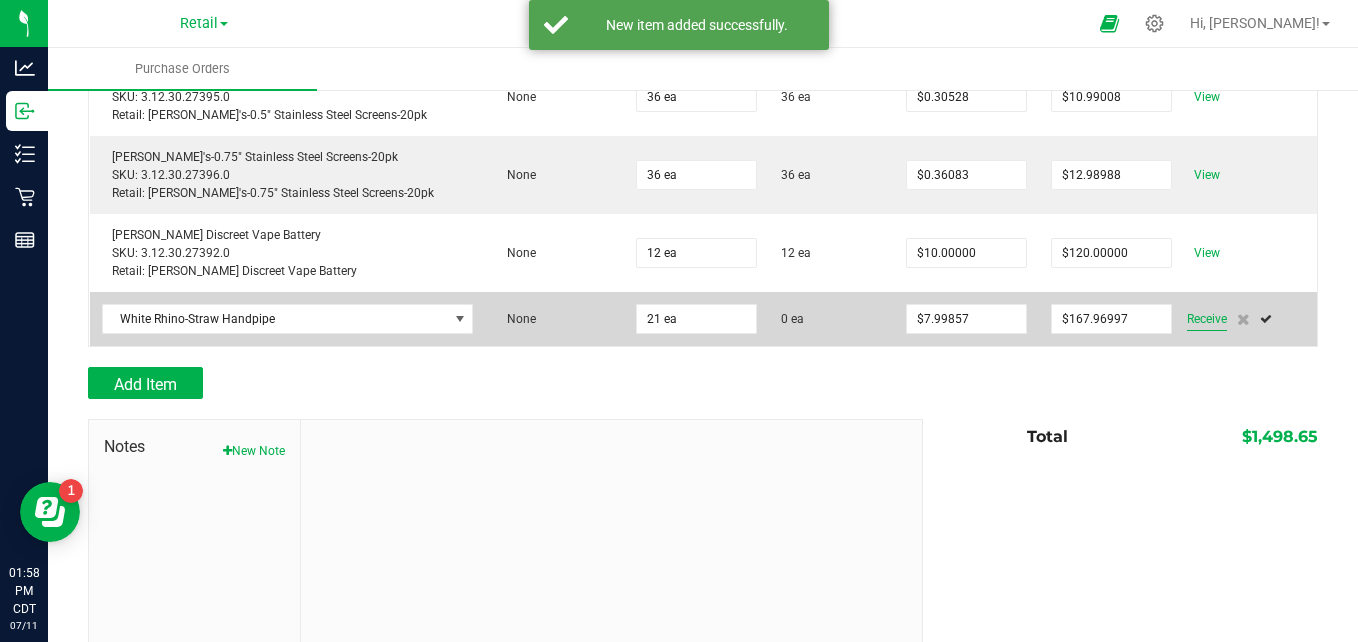 click on "Receive" at bounding box center [1207, 319] 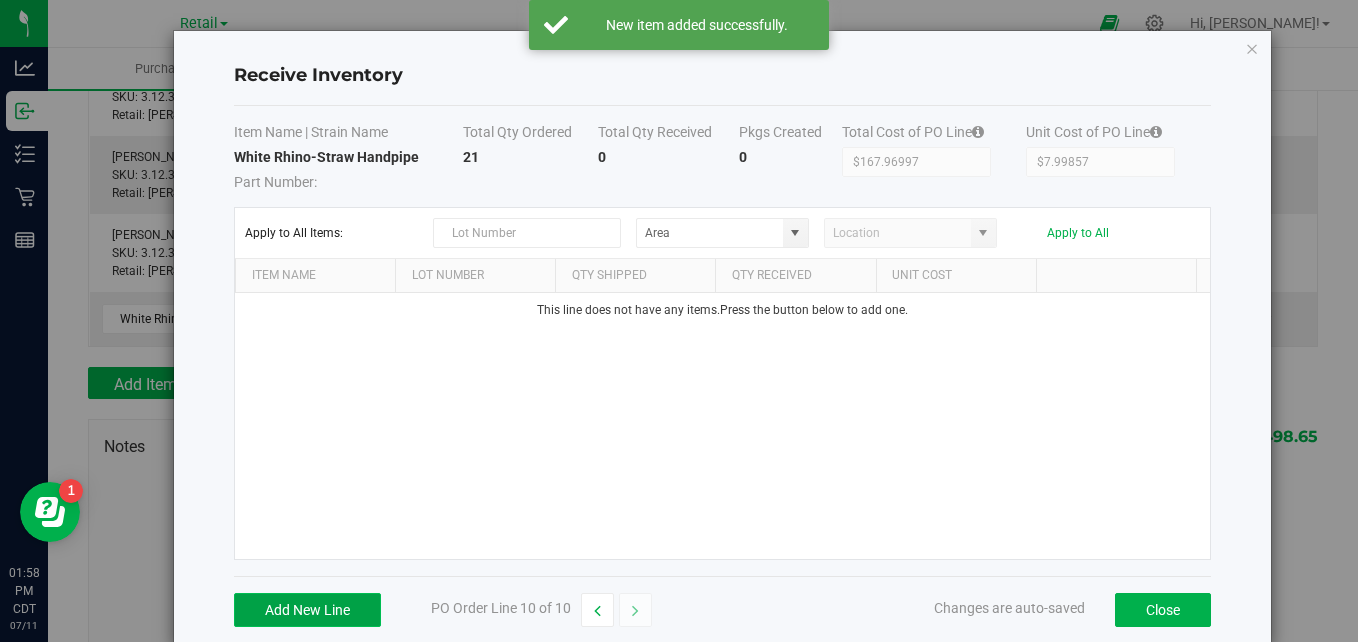 click on "Add New Line" at bounding box center [307, 610] 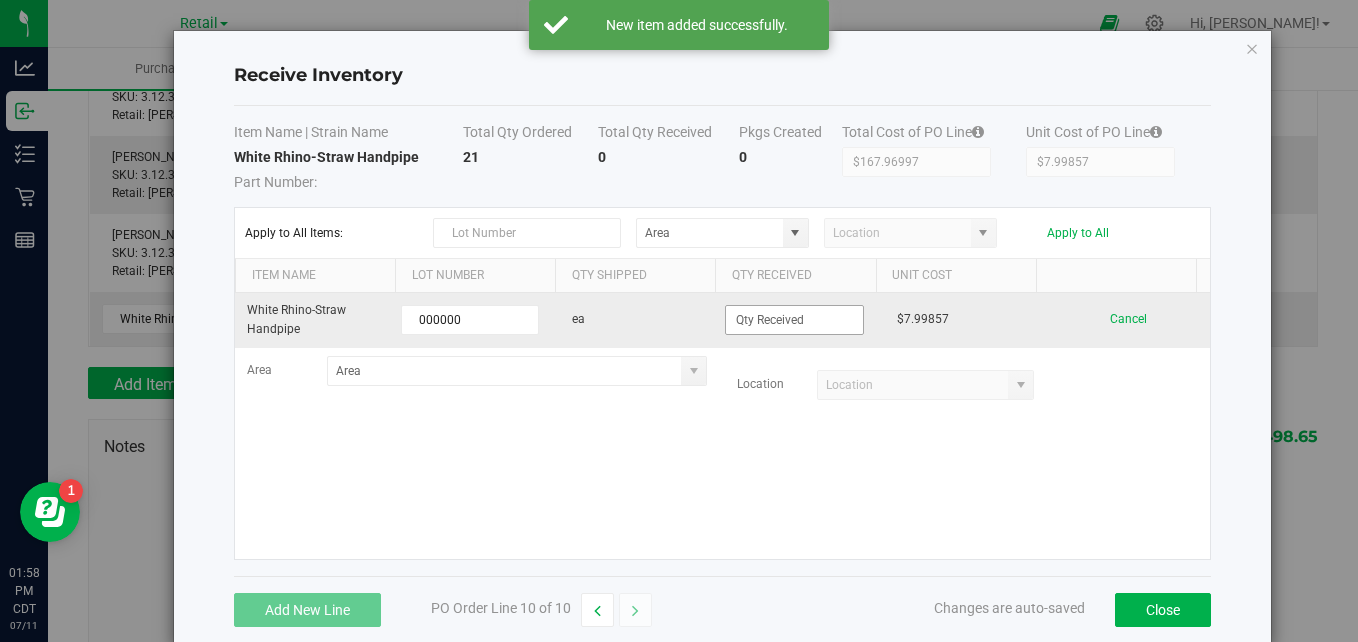 type on "000000" 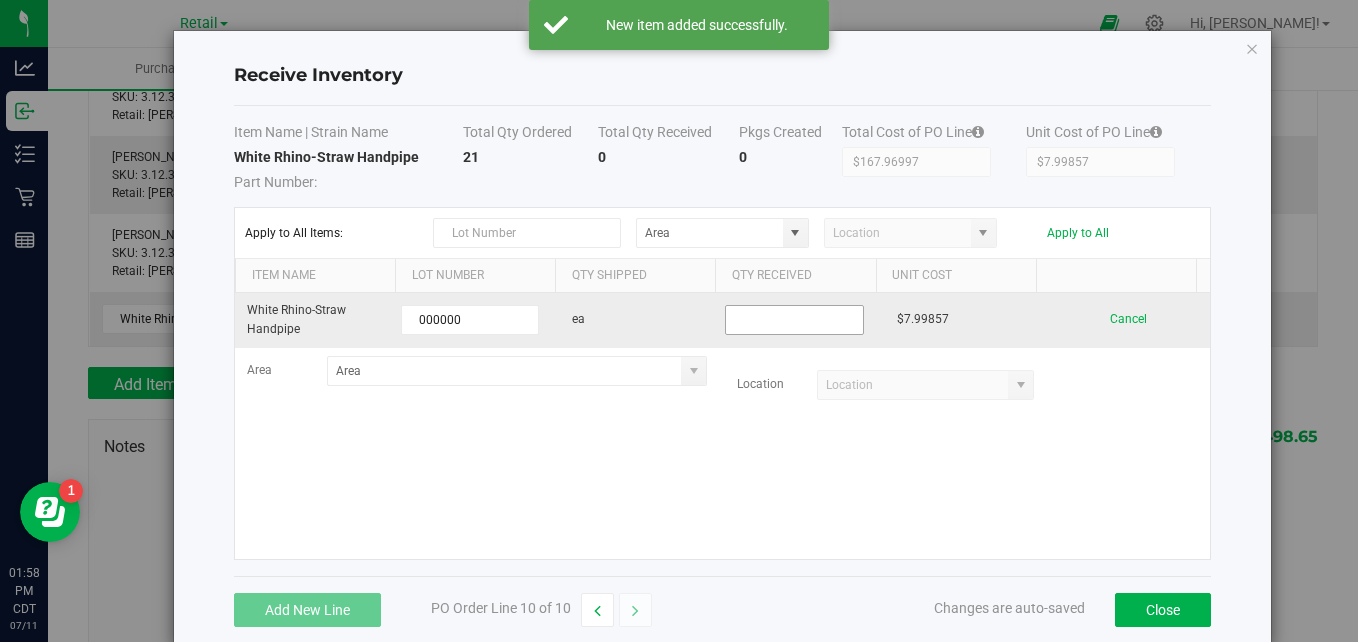 click at bounding box center (794, 320) 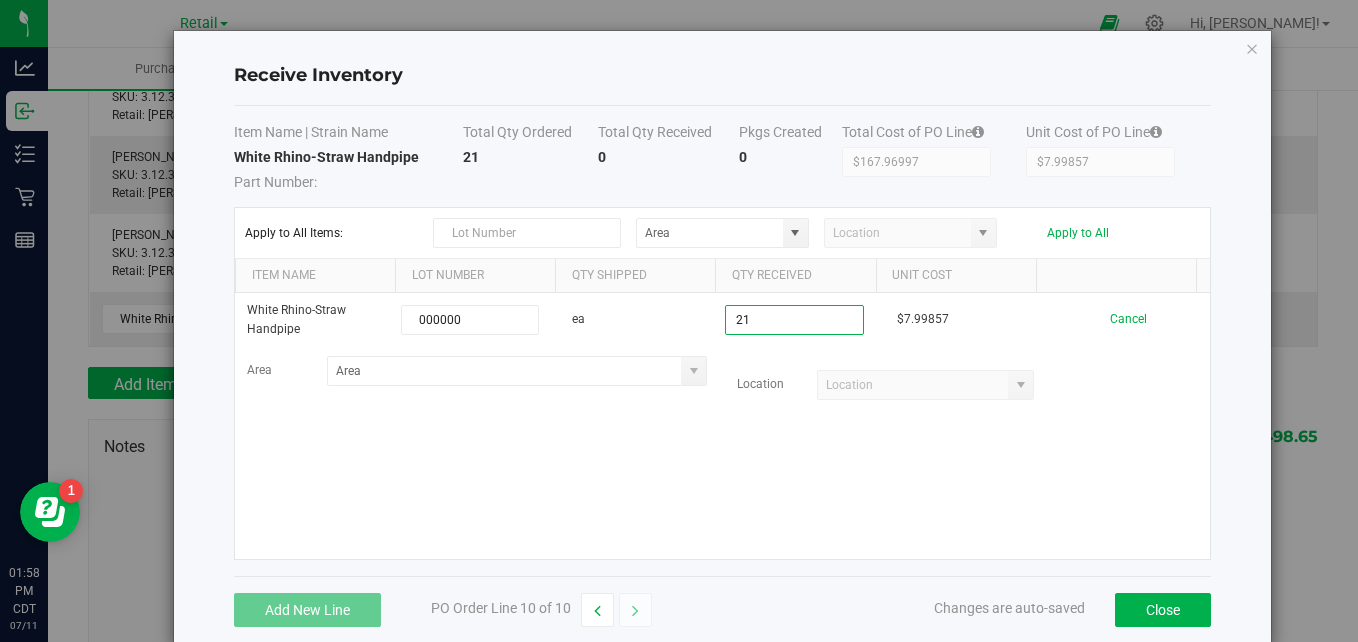 type on "21 ea" 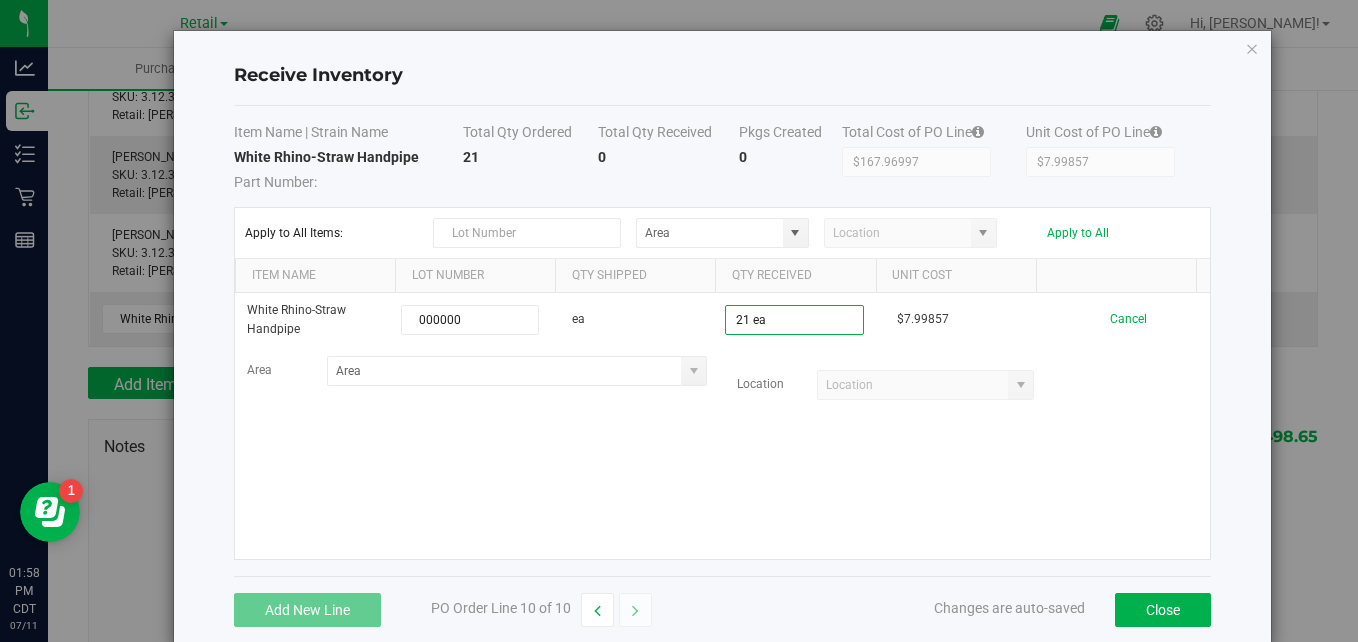 click on "White Rhino-Straw Handpipe  000000   ea  21 ea  $7.99857   Cancel   Area   Location" at bounding box center (722, 426) 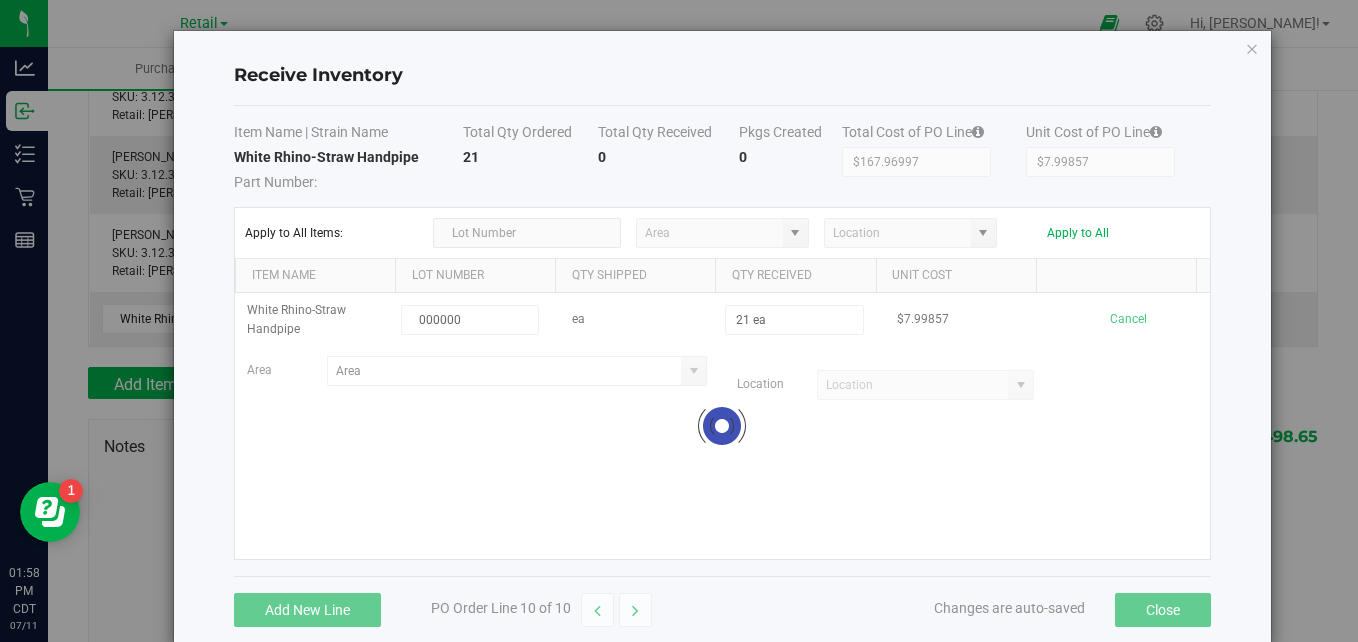 scroll, scrollTop: 794, scrollLeft: 0, axis: vertical 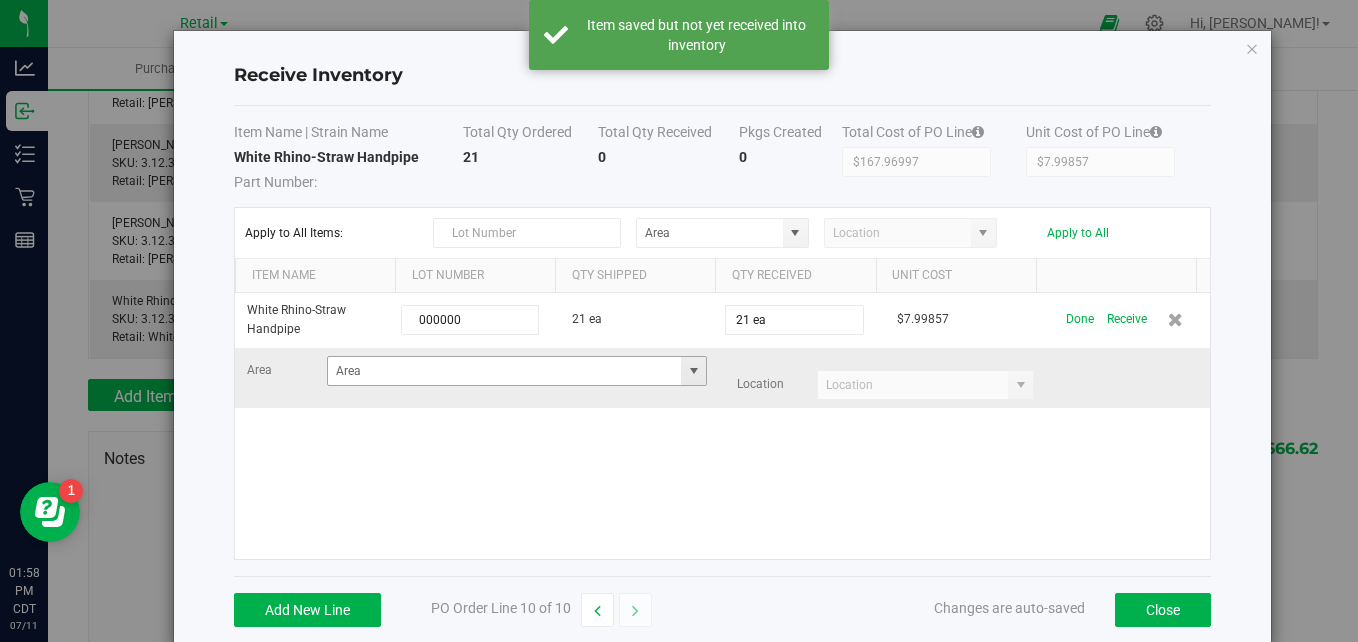 click at bounding box center (694, 371) 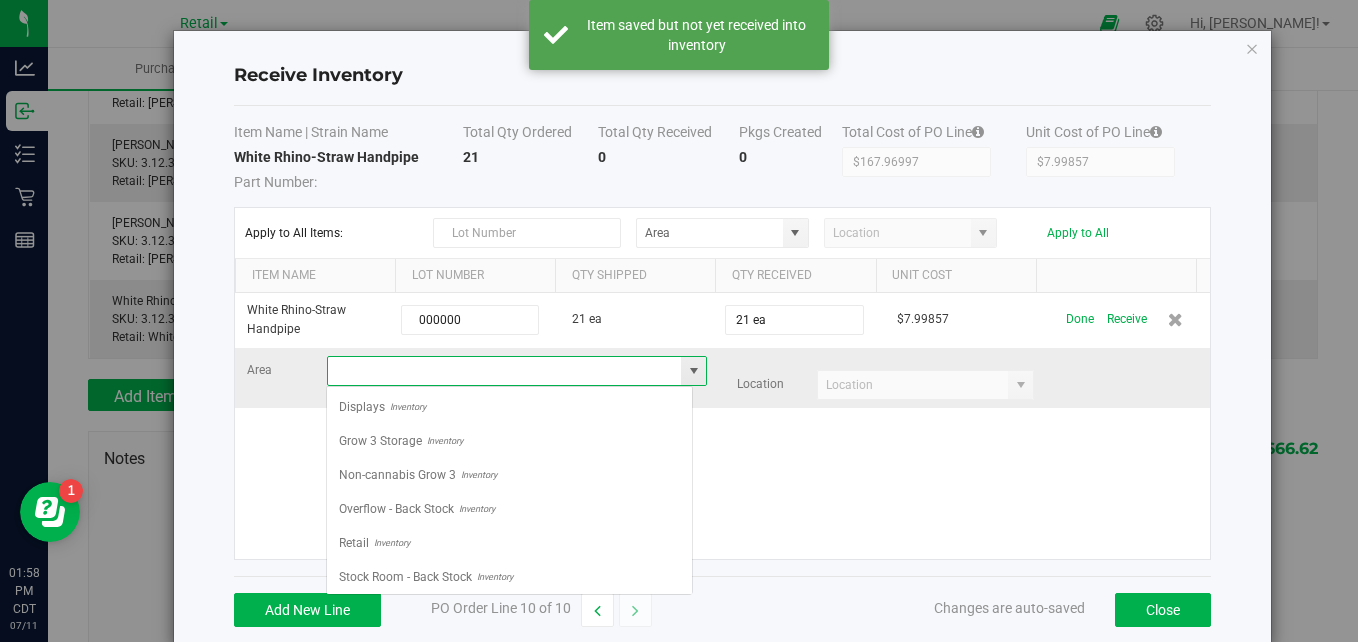 scroll, scrollTop: 99970, scrollLeft: 99633, axis: both 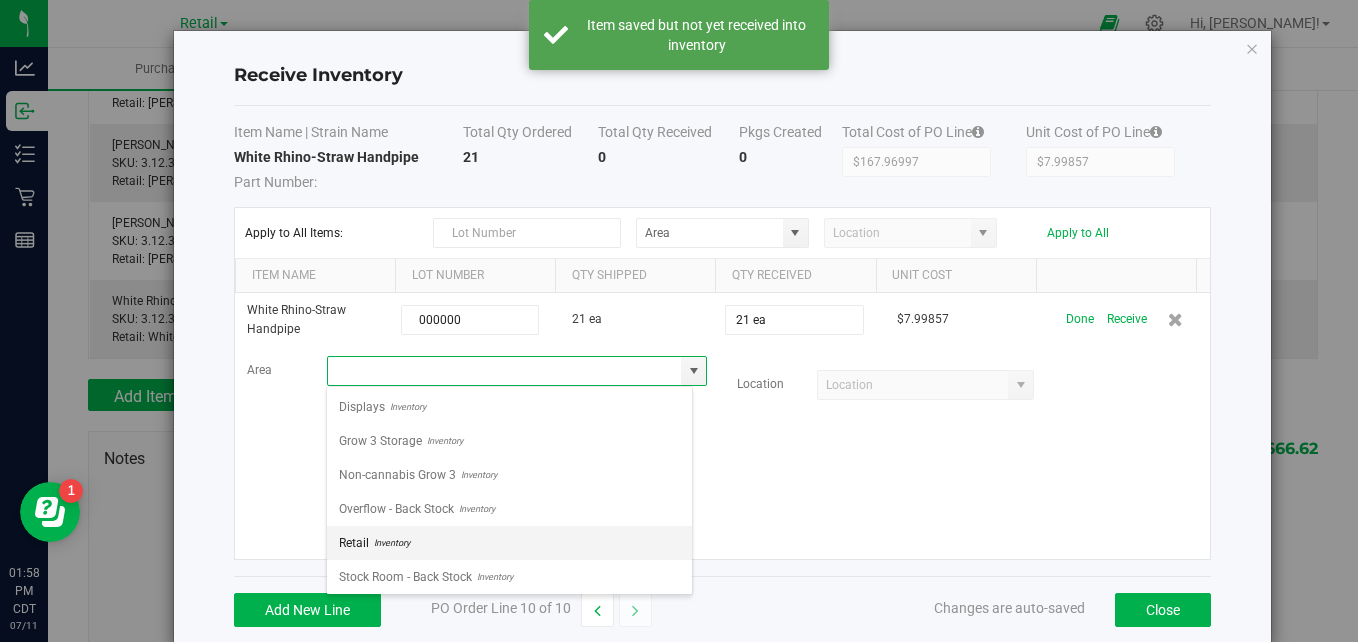 click on "Retail Inventory" at bounding box center (509, 543) 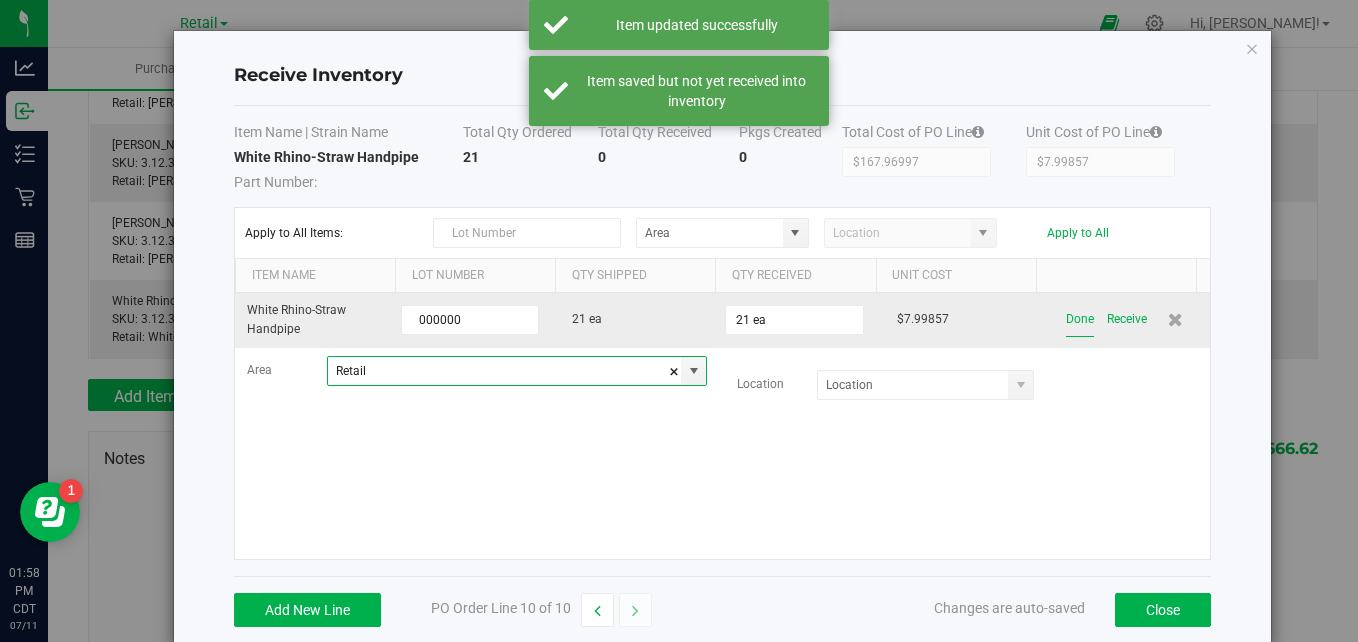 click on "Done" at bounding box center (1080, 319) 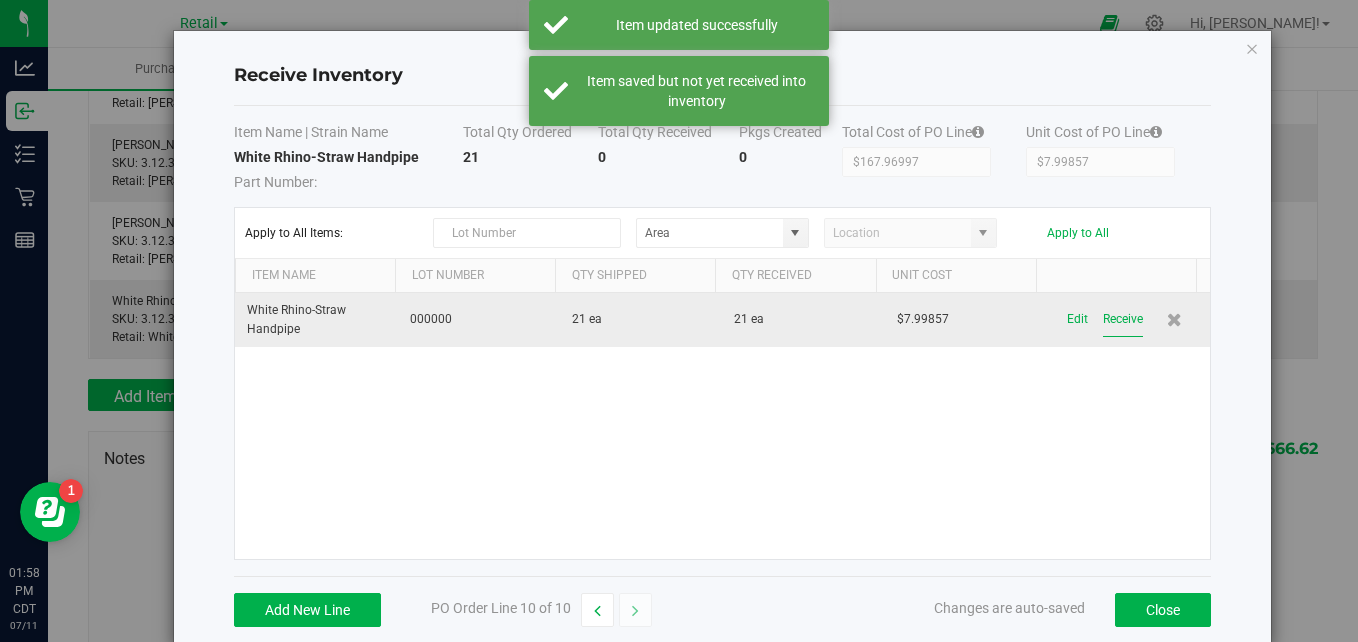 click on "Receive" at bounding box center (1123, 319) 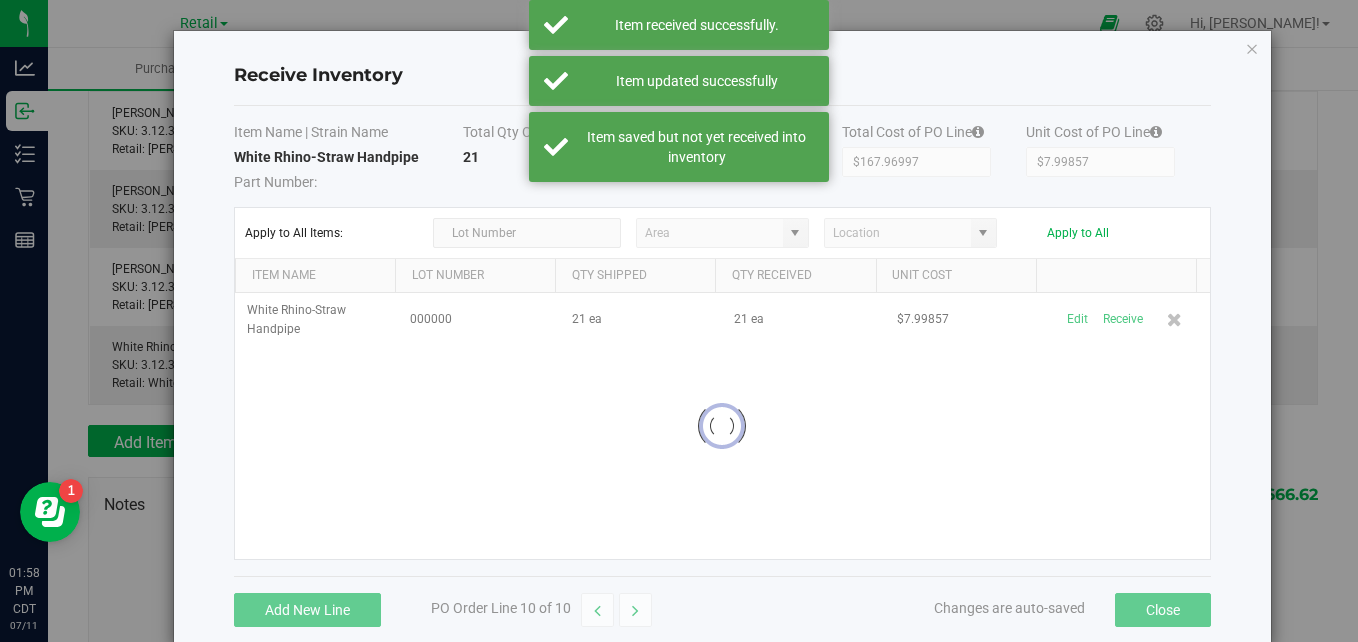 scroll, scrollTop: 828, scrollLeft: 0, axis: vertical 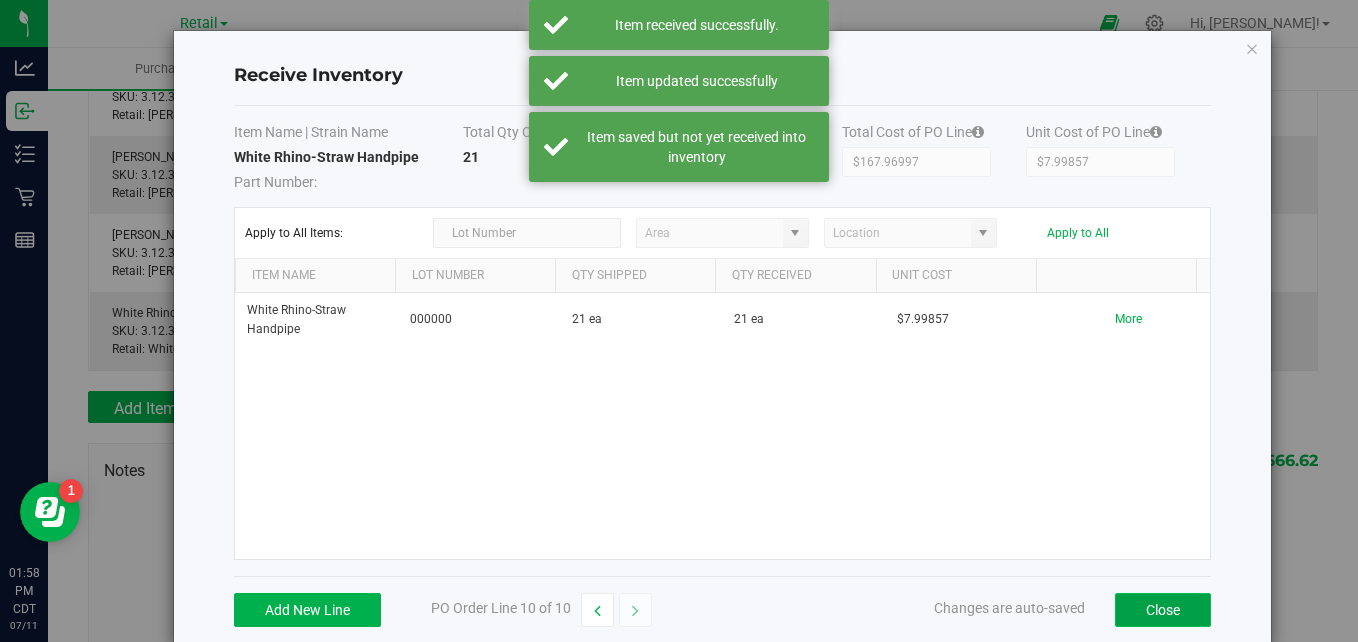 click on "Close" at bounding box center (1163, 610) 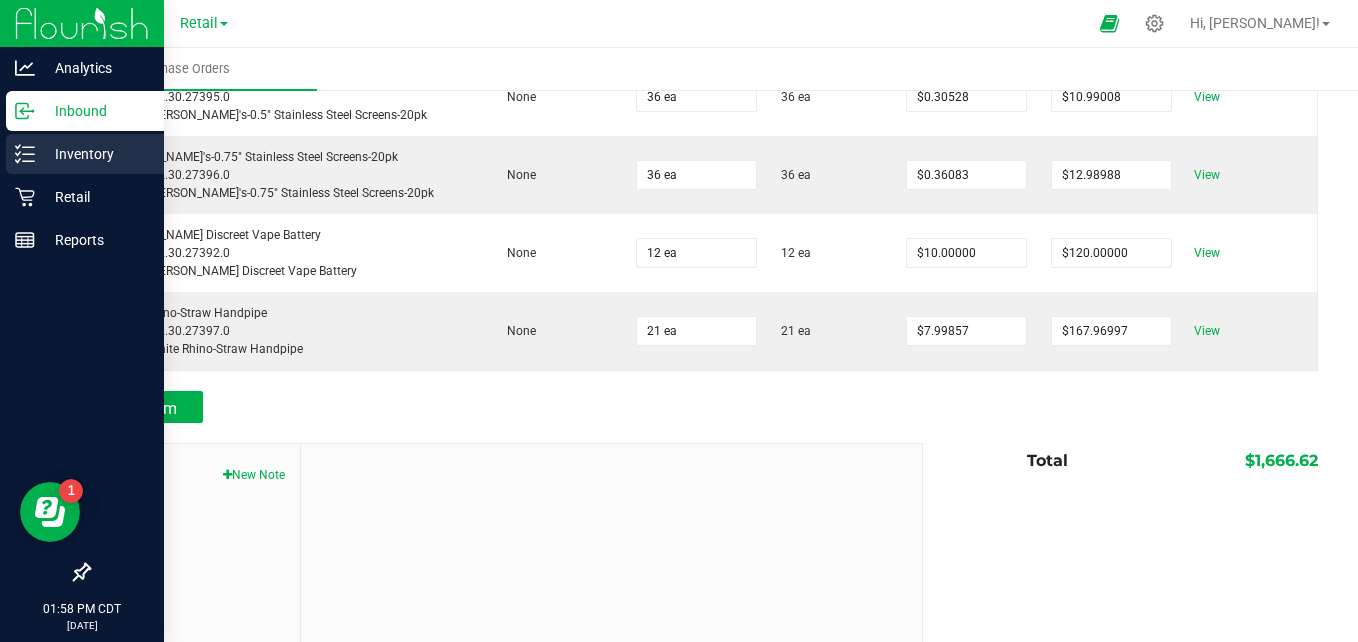 click on "Inventory" at bounding box center [85, 154] 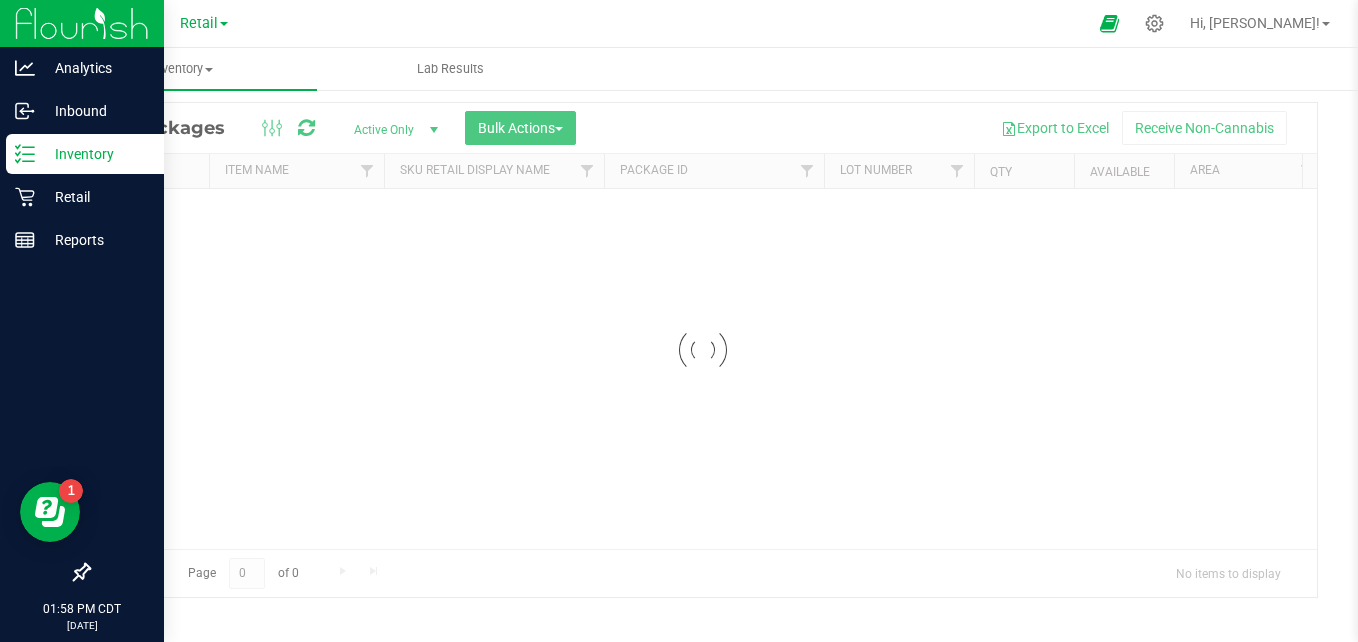 scroll, scrollTop: 56, scrollLeft: 0, axis: vertical 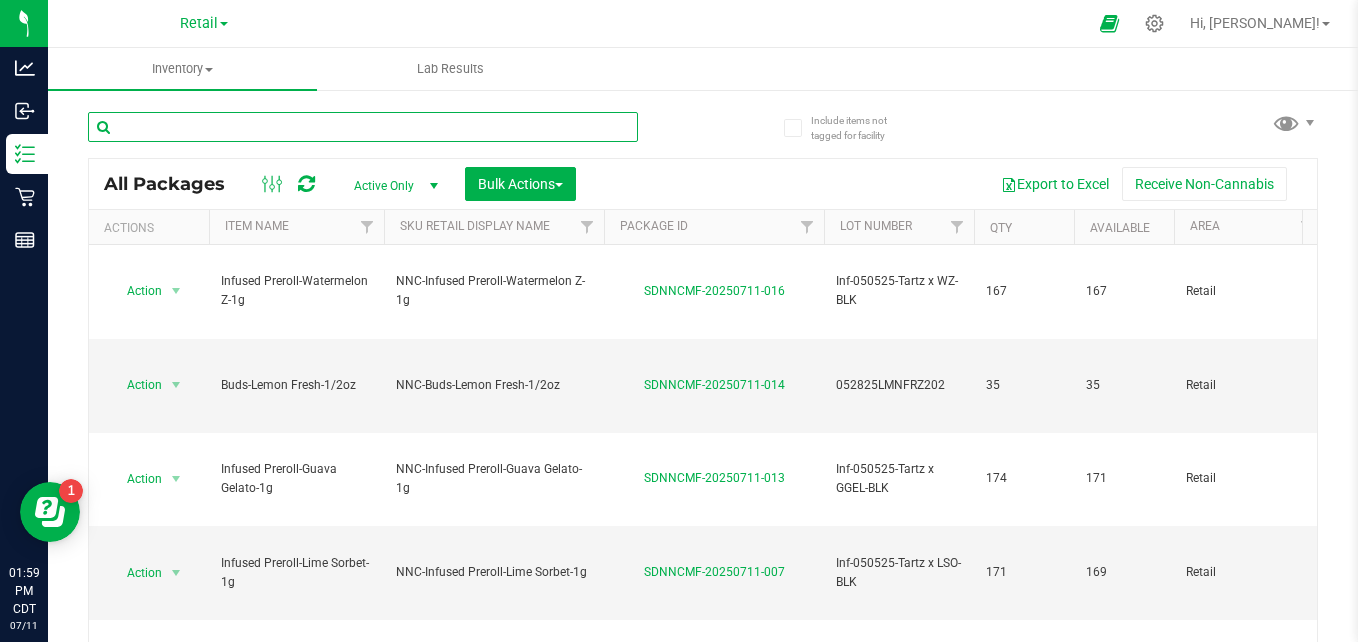 click at bounding box center [363, 127] 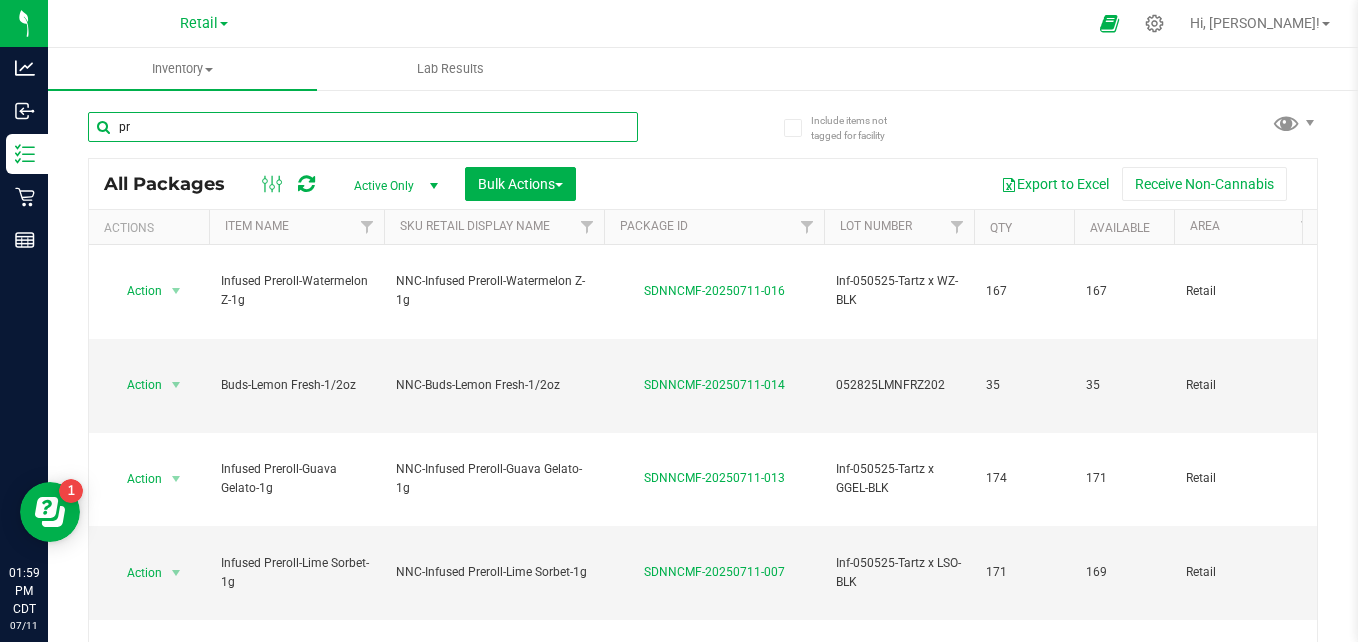 type on "p" 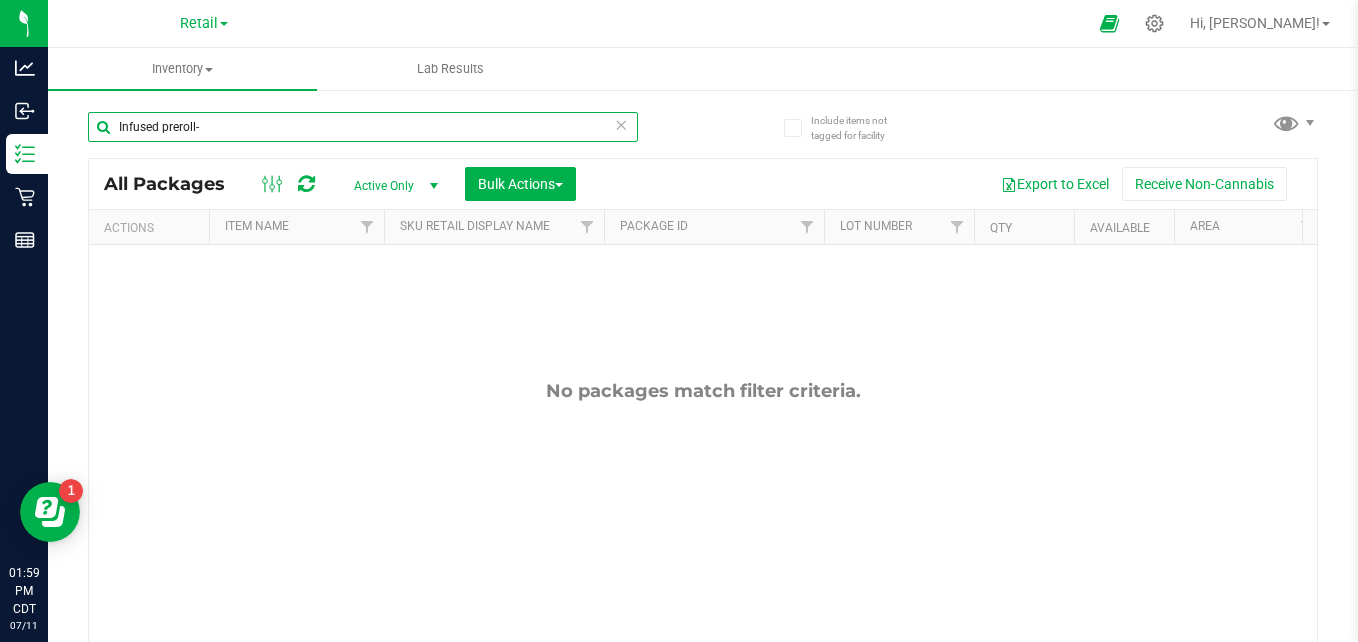 type on "Infused preroll-" 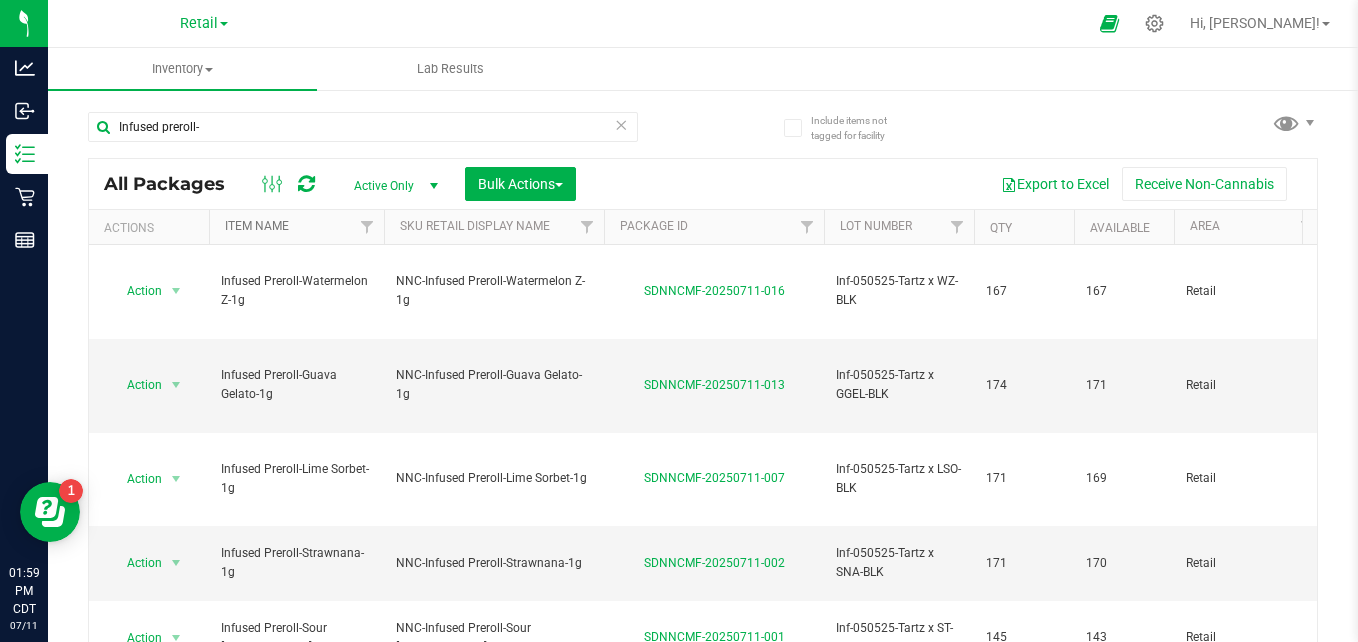 click on "Item Name" at bounding box center (257, 226) 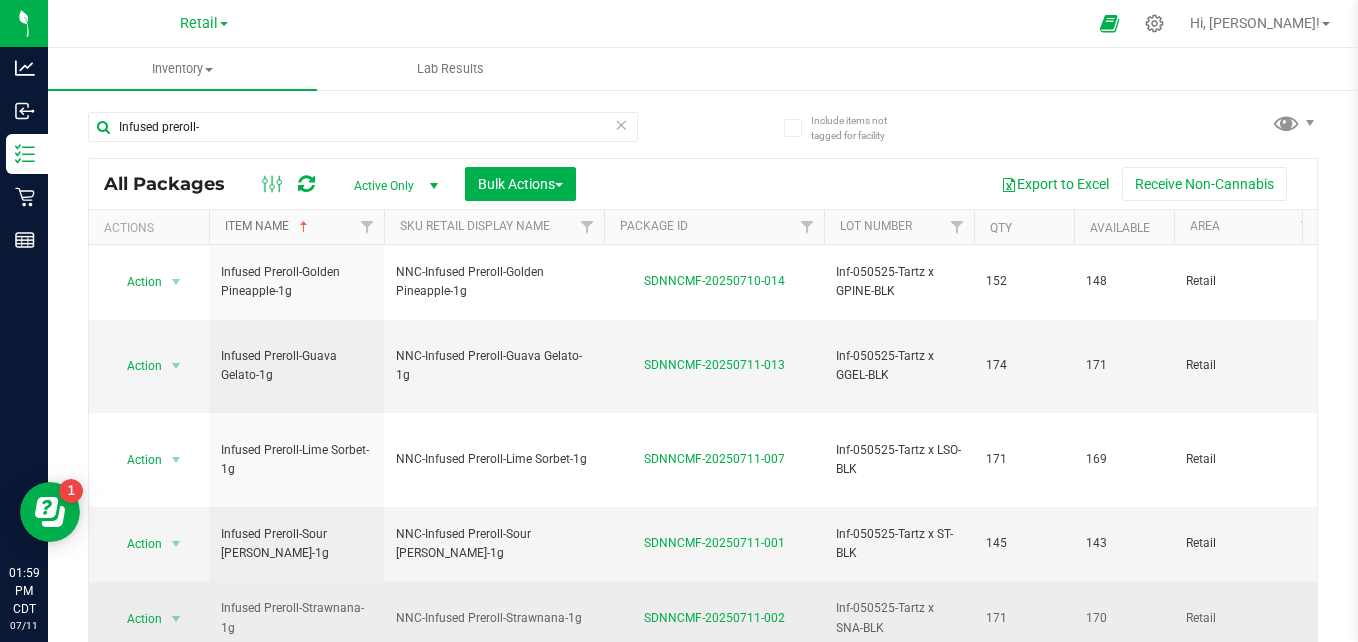 scroll, scrollTop: 0, scrollLeft: 325, axis: horizontal 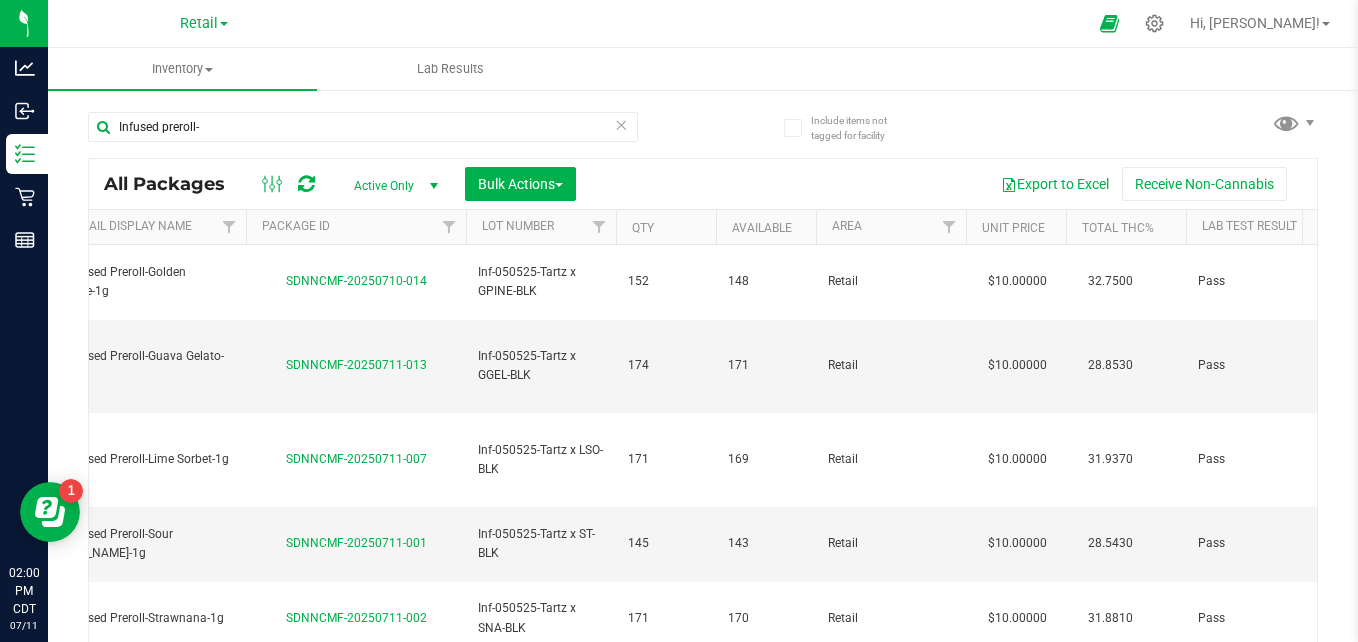 drag, startPoint x: 575, startPoint y: 502, endPoint x: 699, endPoint y: 168, distance: 356.27518 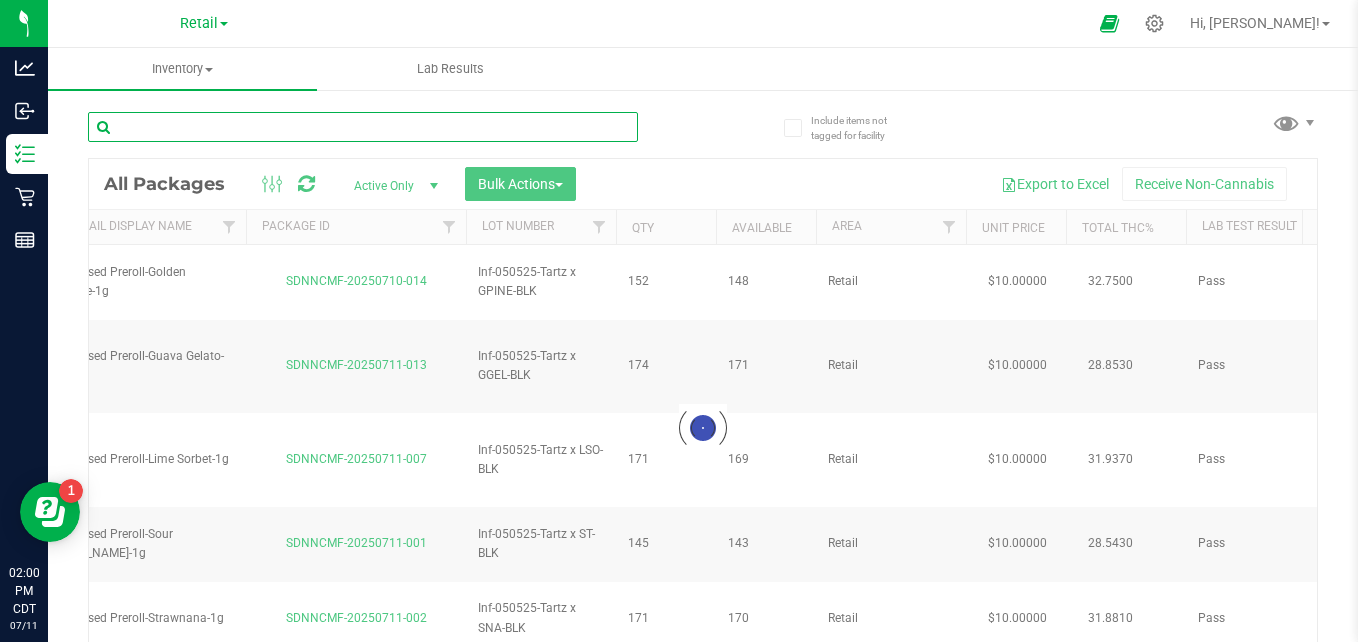 click at bounding box center [363, 127] 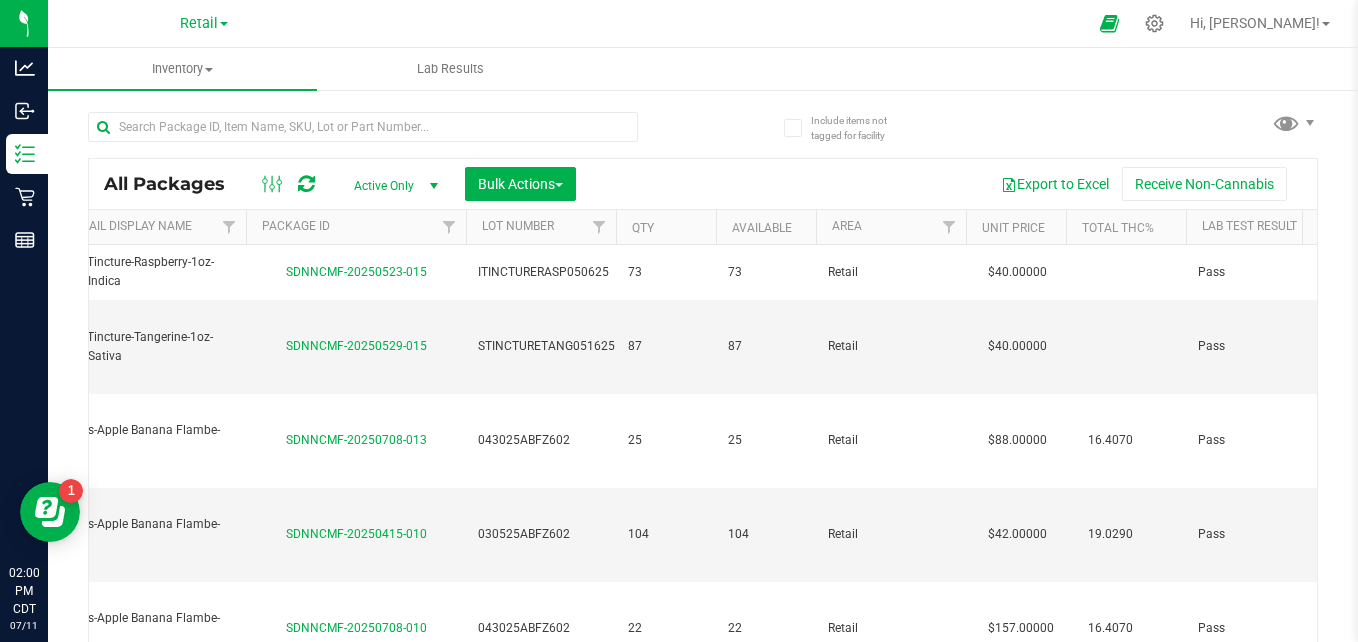 click on "Retail    Cultivation   Manufacturing    Retail" at bounding box center [208, 23] 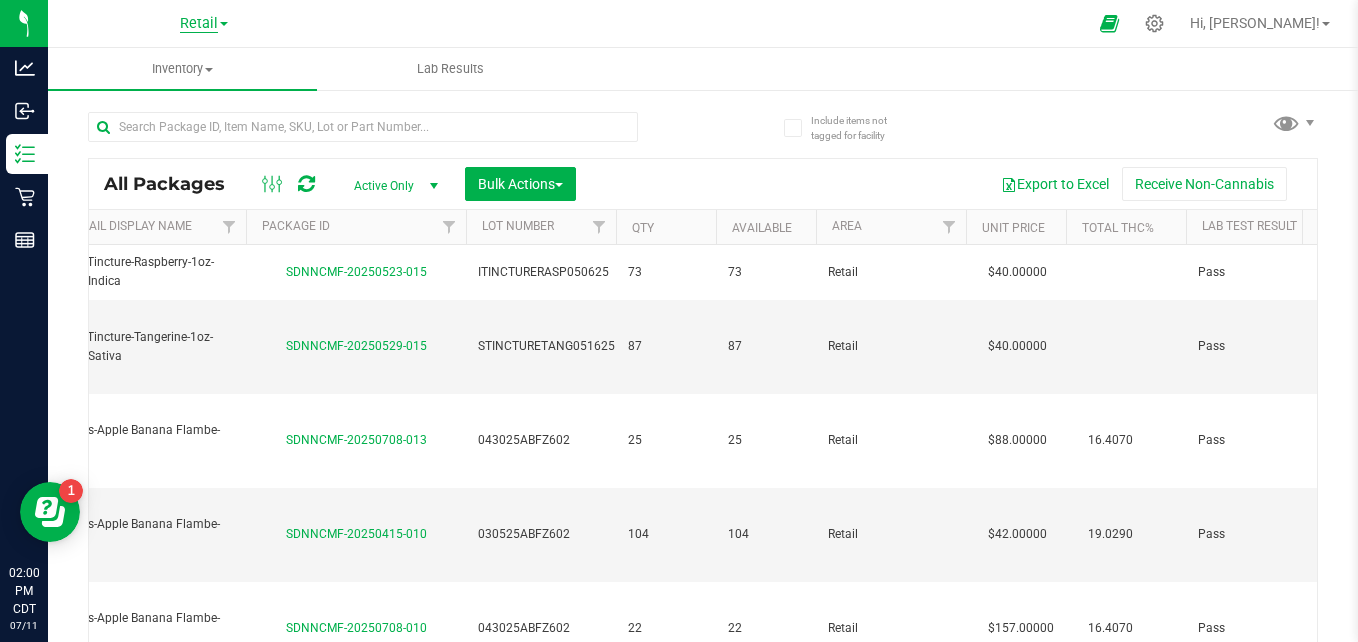 click on "Retail" at bounding box center [199, 24] 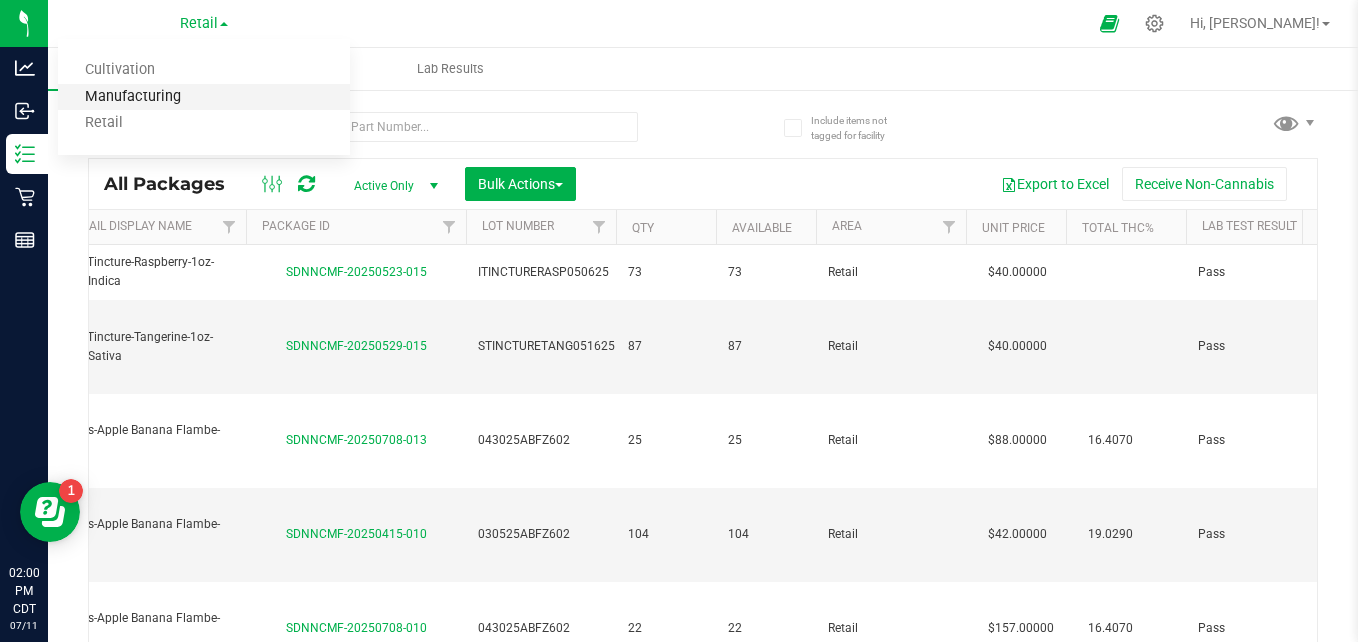 click on "Manufacturing" at bounding box center [204, 97] 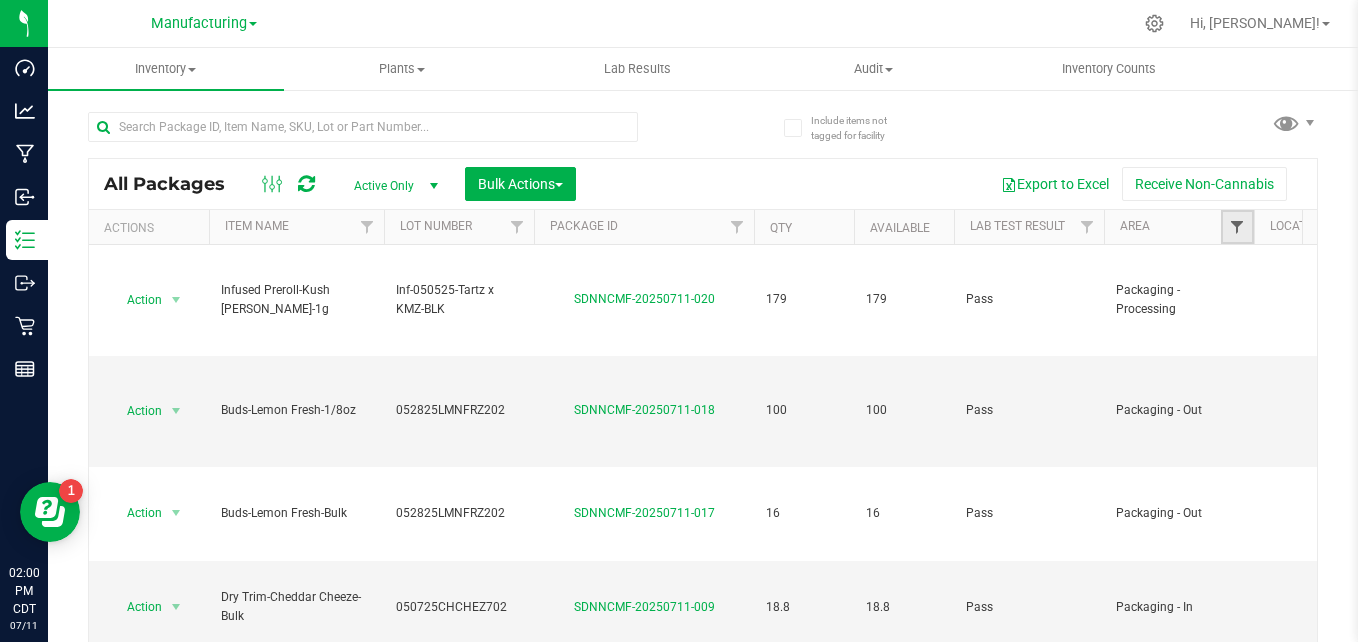 click at bounding box center [1237, 227] 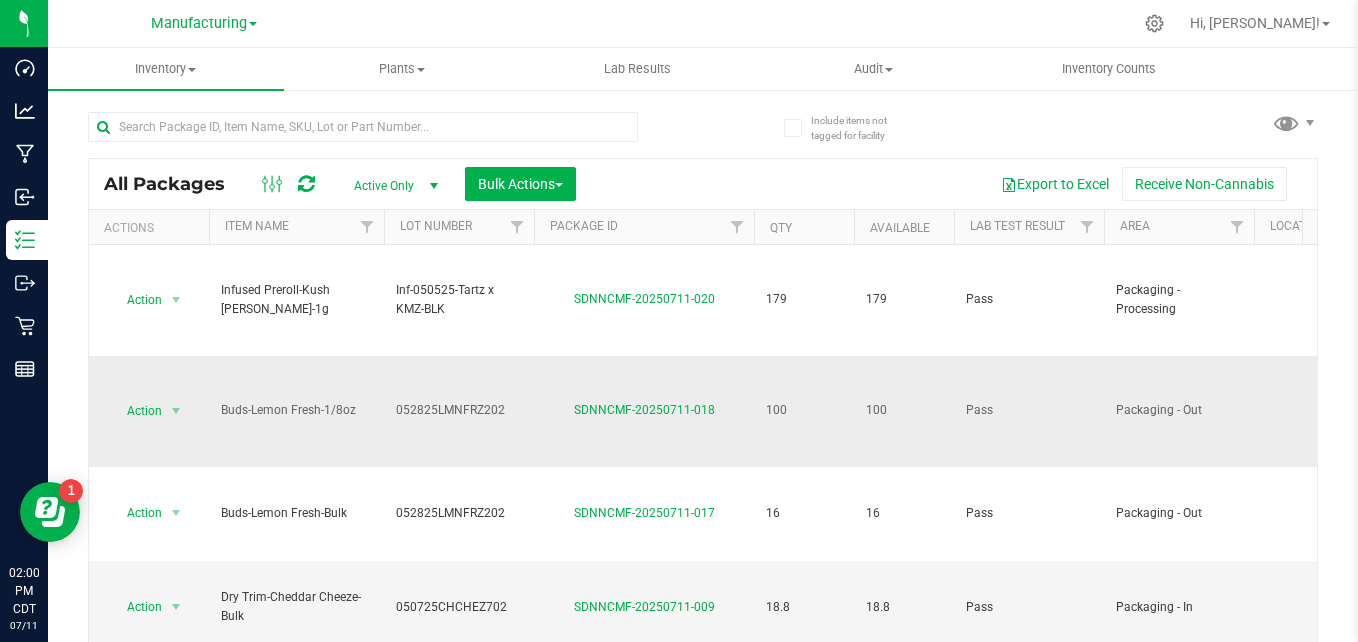 scroll, scrollTop: 0, scrollLeft: 0, axis: both 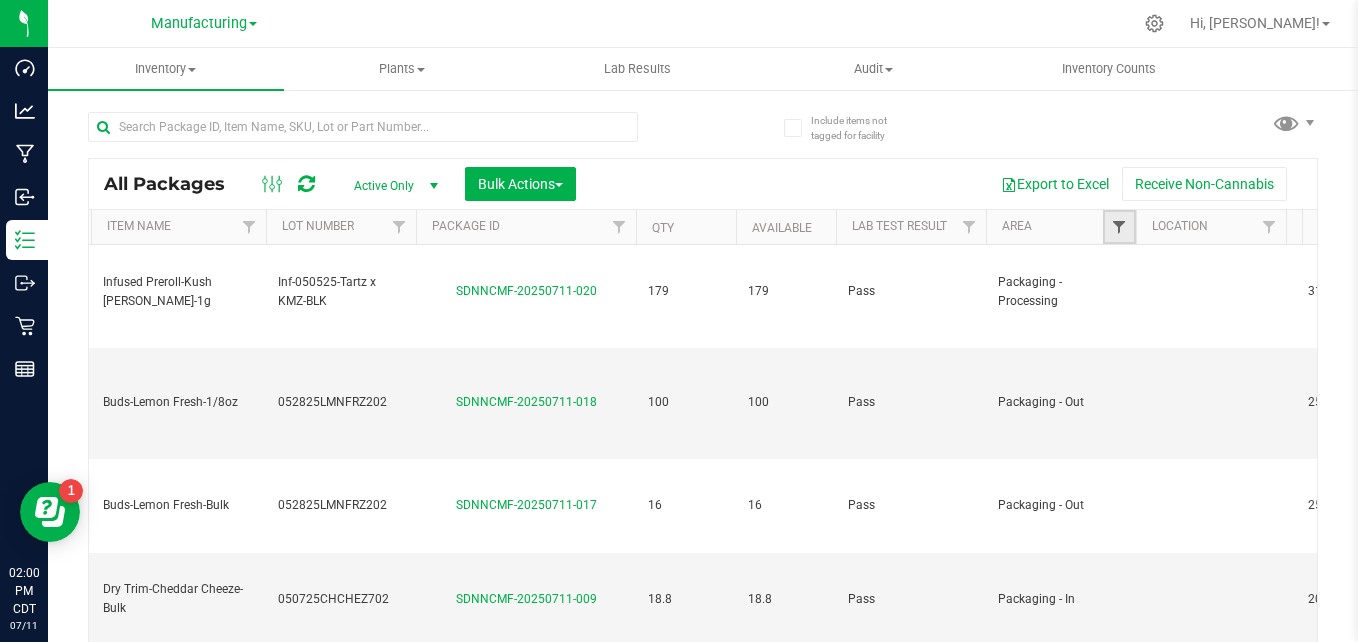 click at bounding box center (1119, 227) 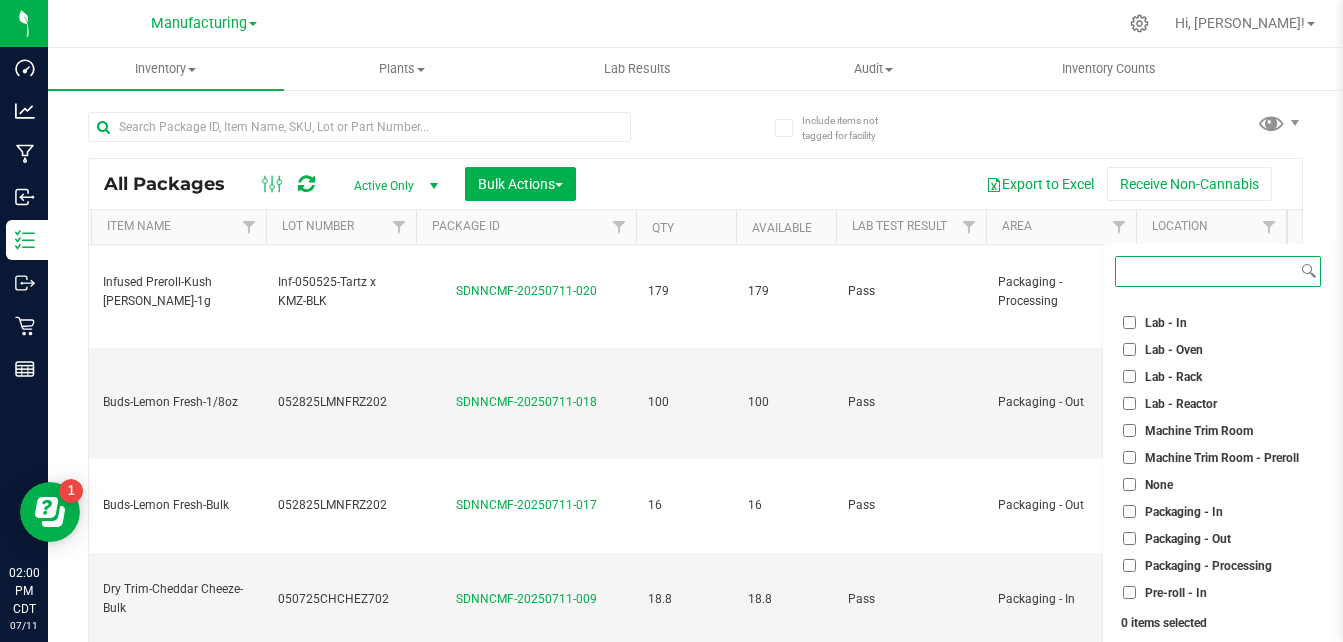 scroll, scrollTop: 343, scrollLeft: 0, axis: vertical 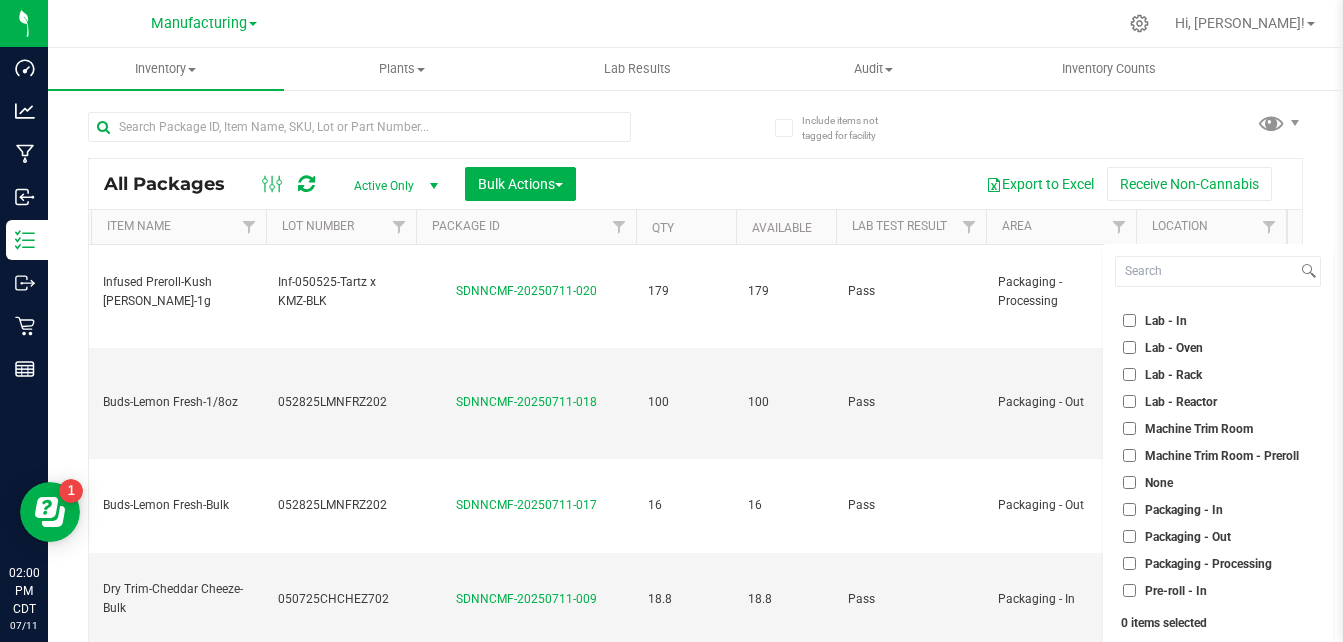 click on "Packaging - Out" at bounding box center [1129, 536] 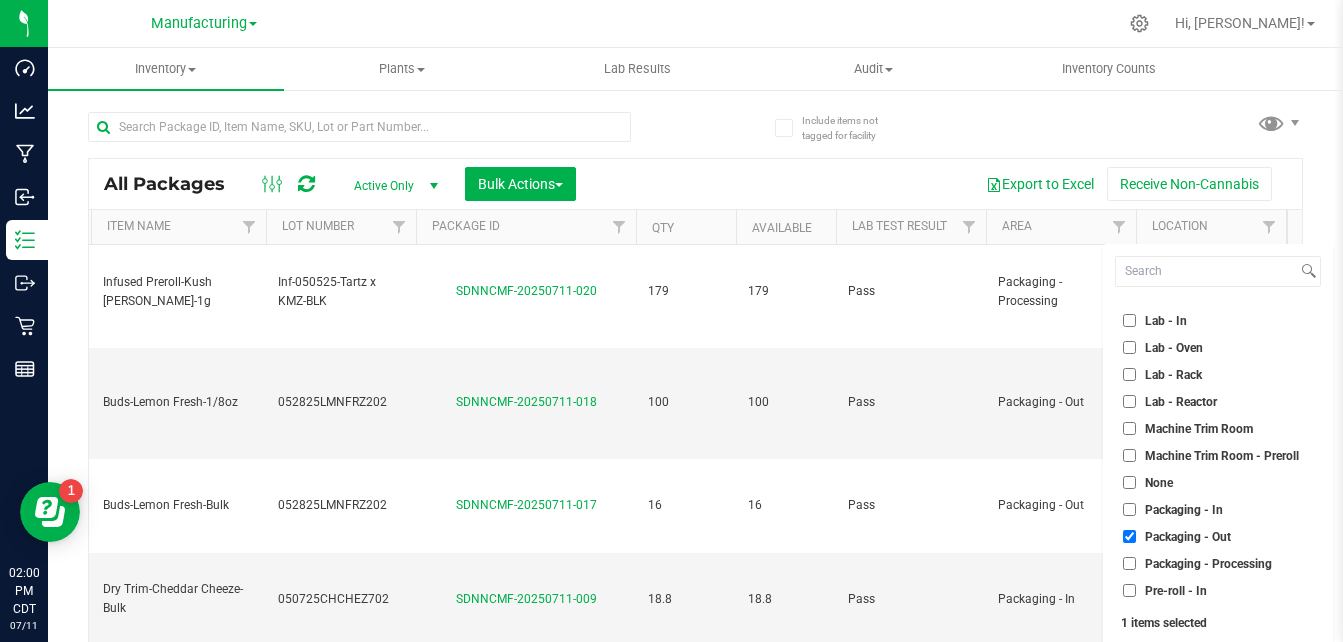 scroll, scrollTop: 504, scrollLeft: 0, axis: vertical 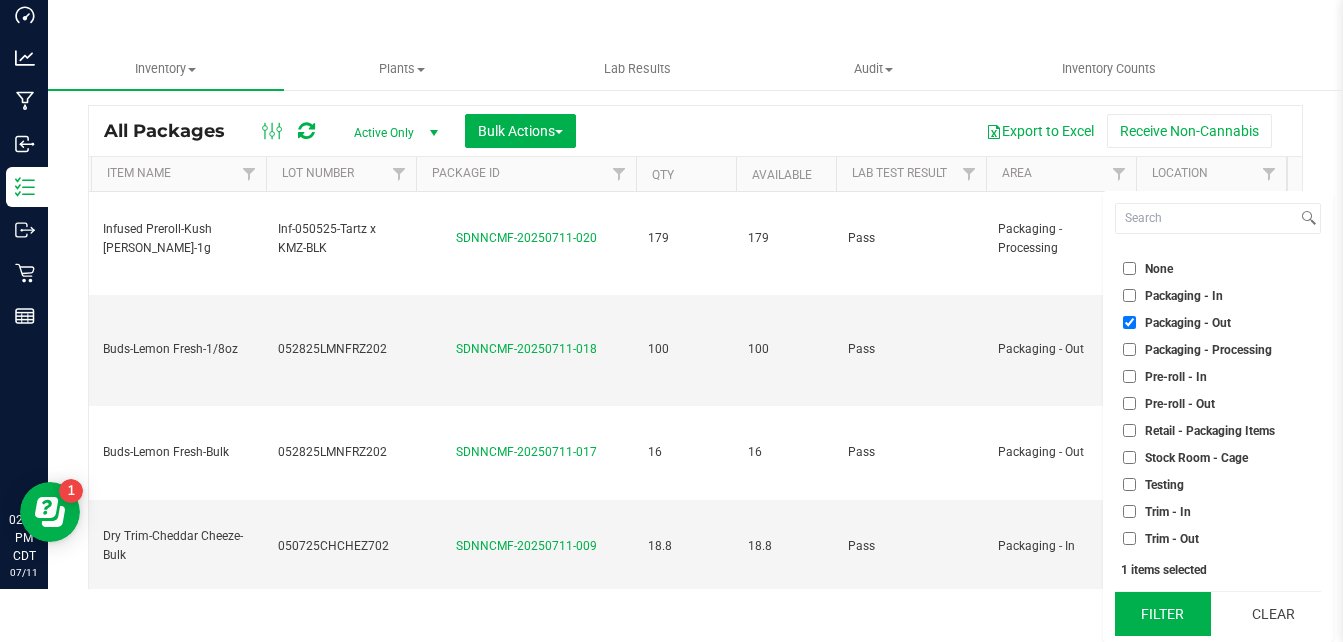 click on "Filter" at bounding box center (1163, 614) 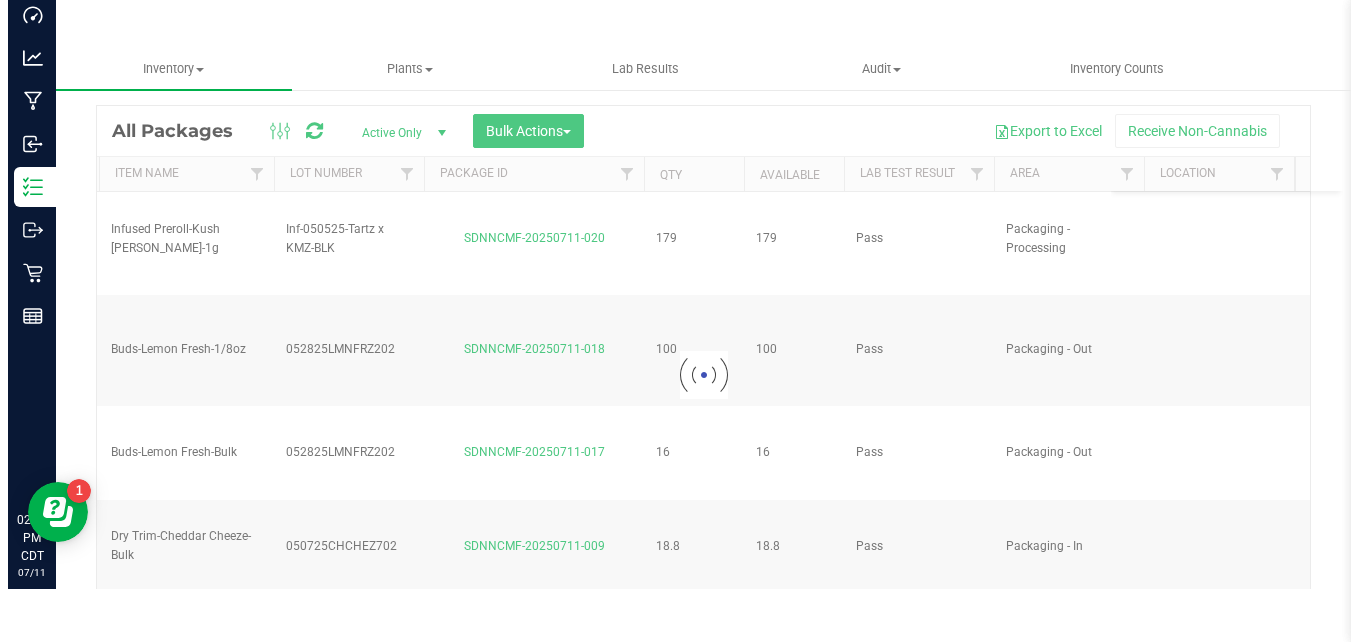 scroll, scrollTop: 0, scrollLeft: 0, axis: both 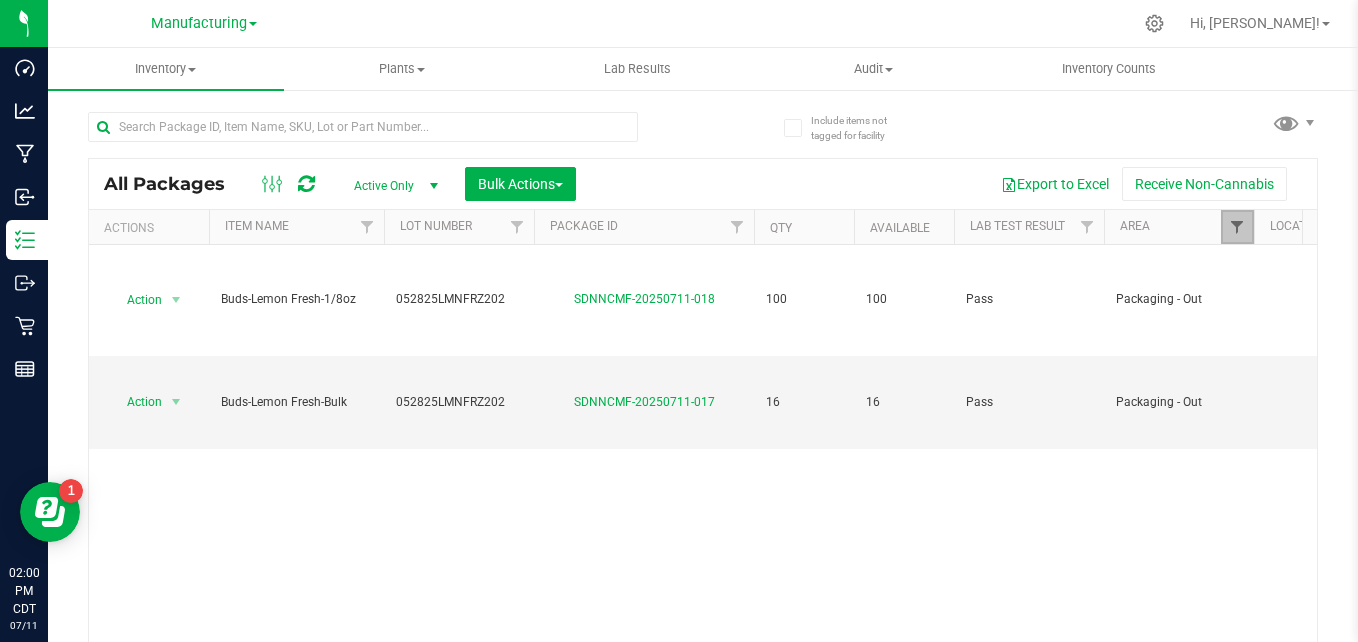 click at bounding box center (1237, 227) 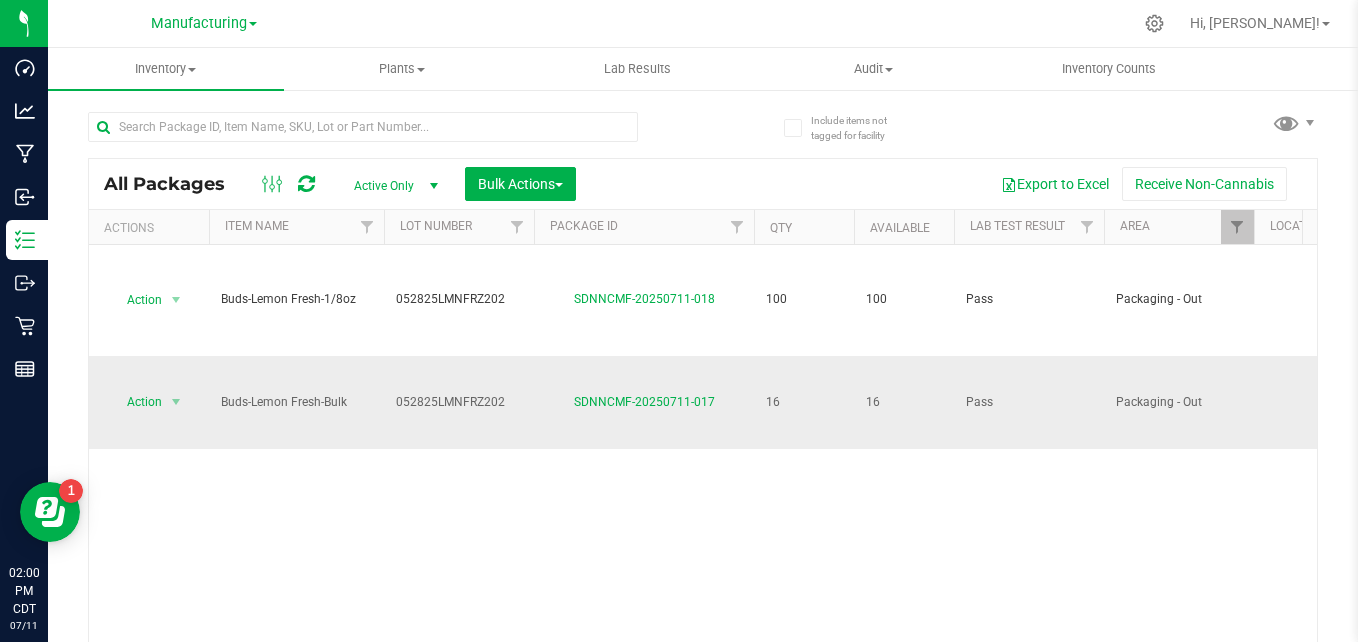 scroll, scrollTop: 0, scrollLeft: 227, axis: horizontal 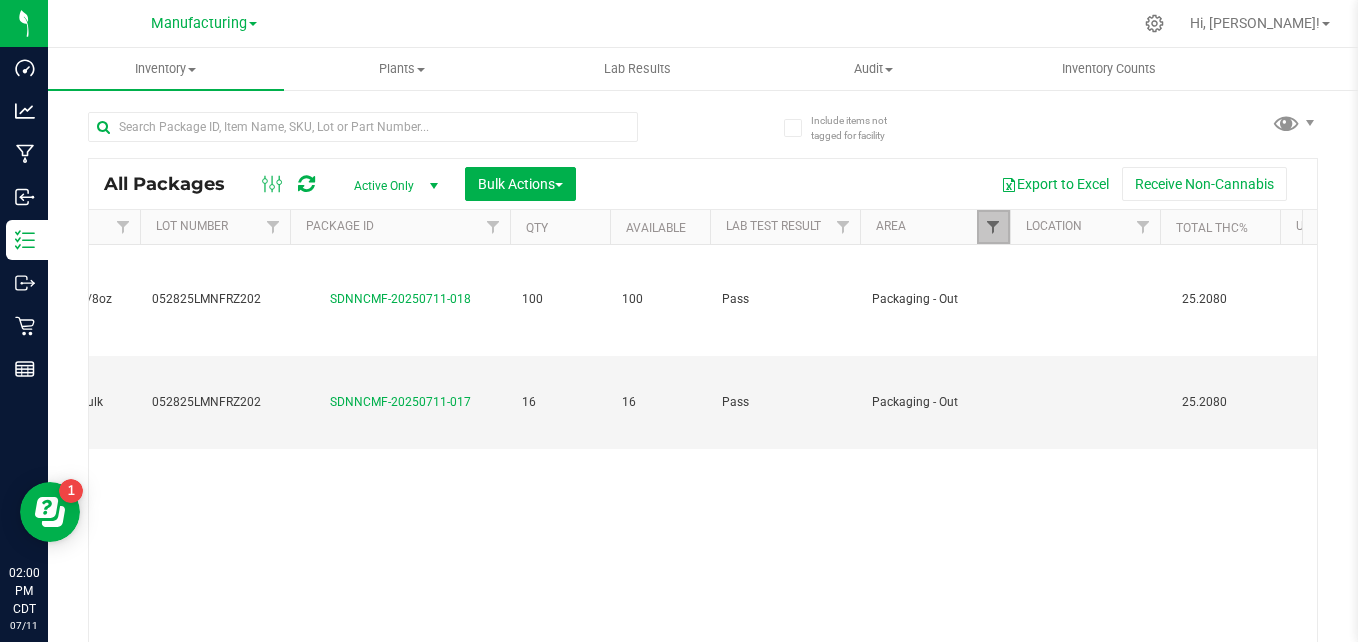 click at bounding box center (993, 227) 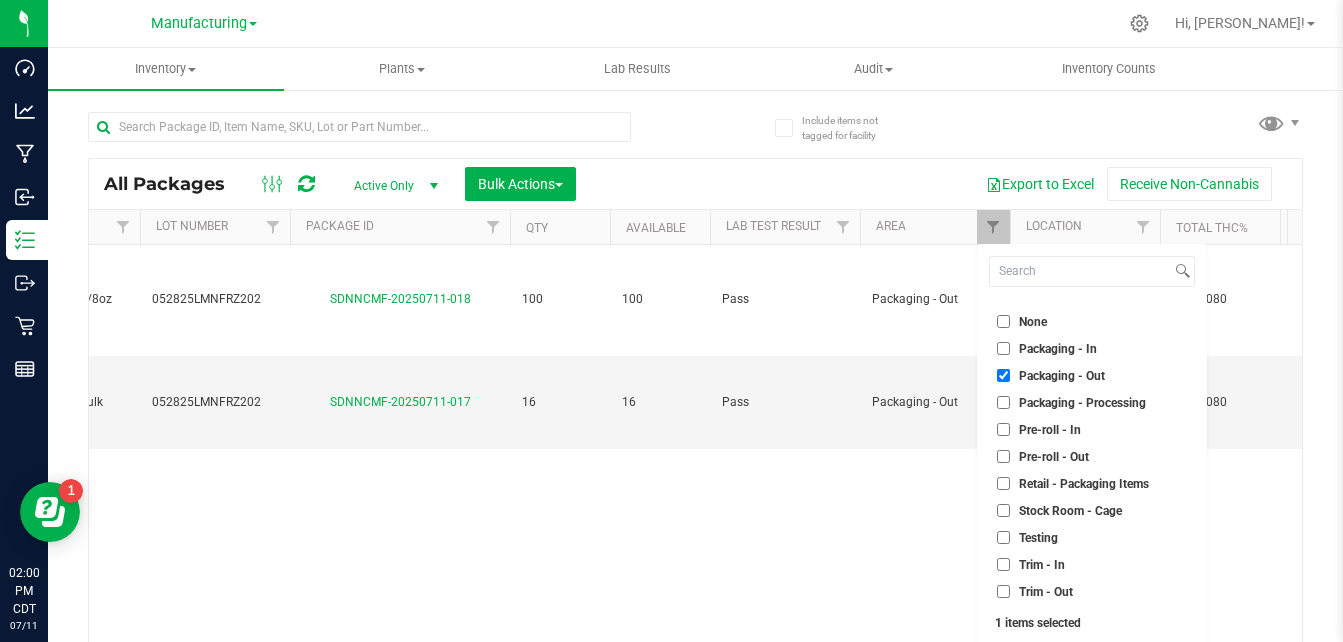 click on "Packaging - Processing" at bounding box center [1003, 402] 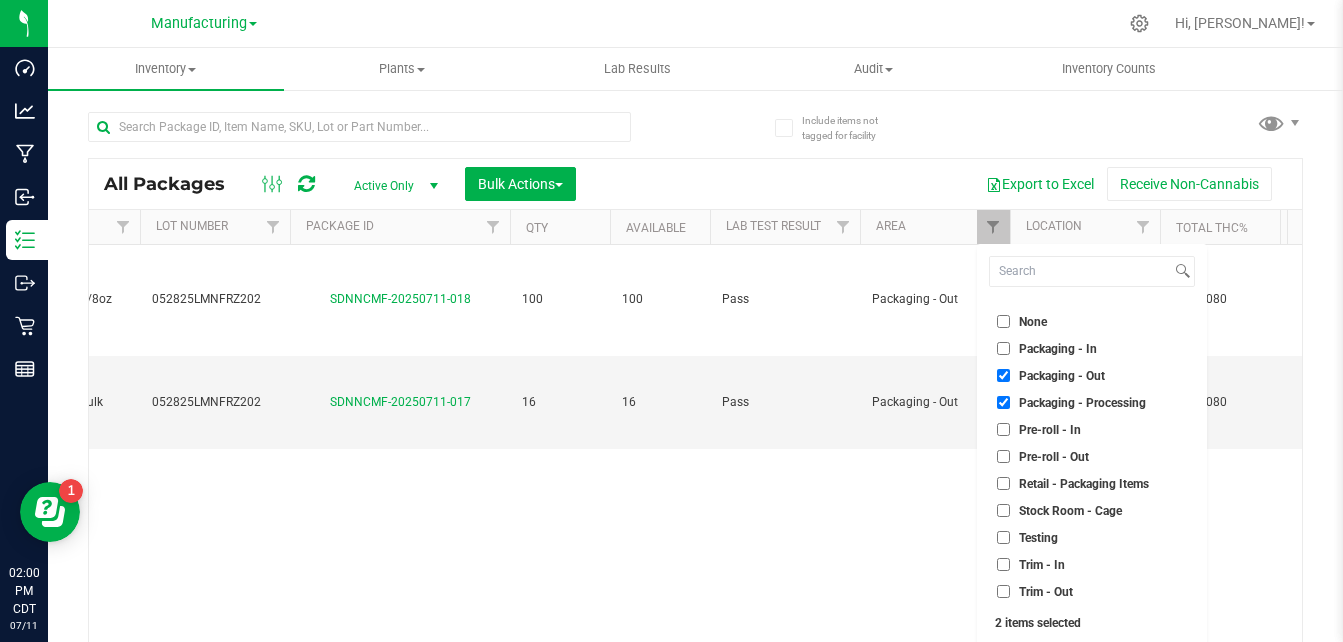 scroll, scrollTop: 53, scrollLeft: 0, axis: vertical 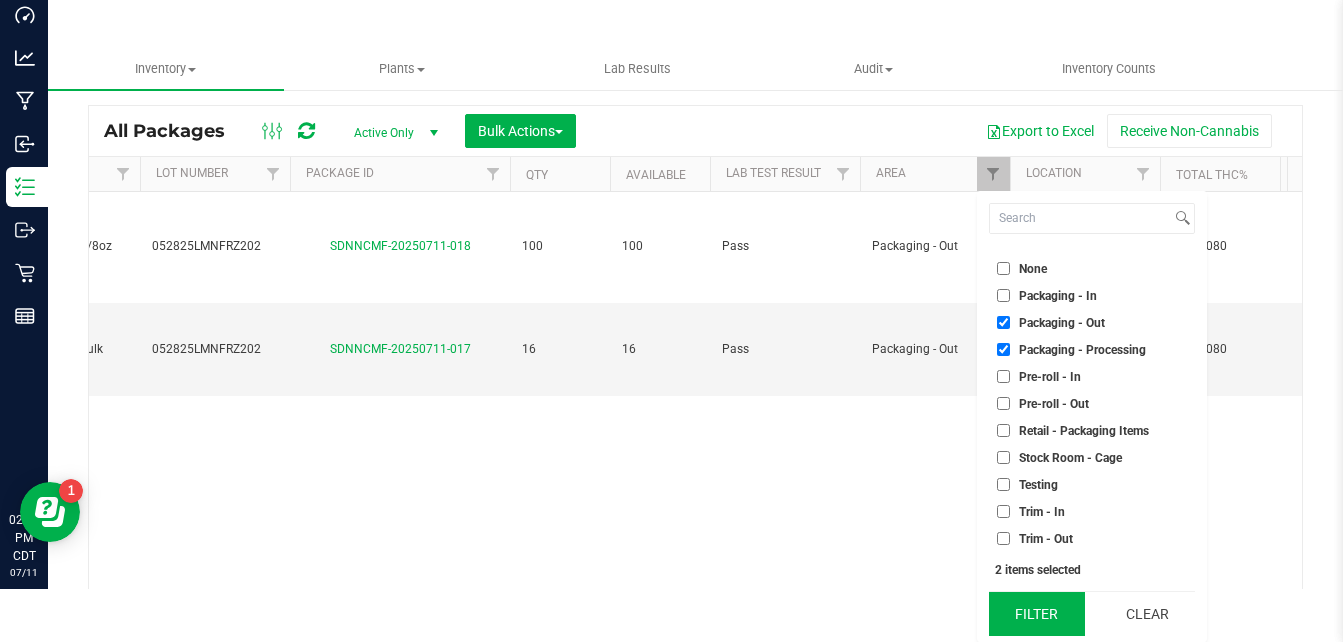 click on "Filter" at bounding box center [1037, 614] 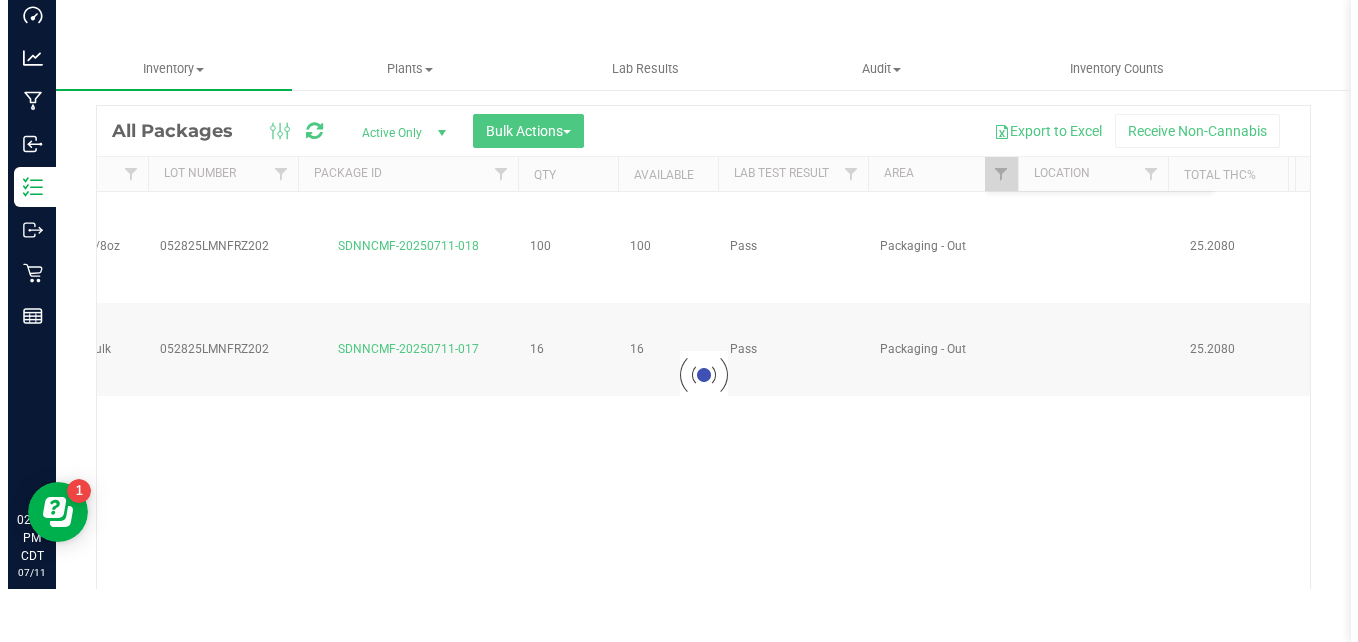 scroll, scrollTop: 0, scrollLeft: 0, axis: both 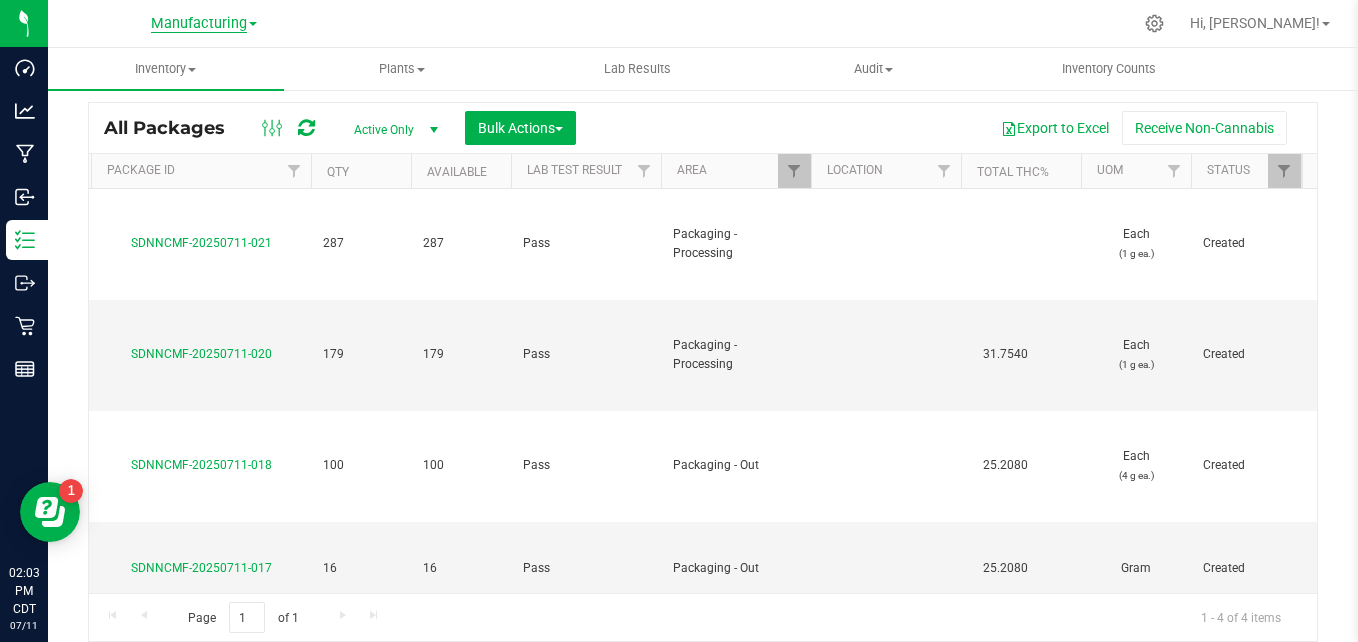 click on "Manufacturing" at bounding box center [199, 24] 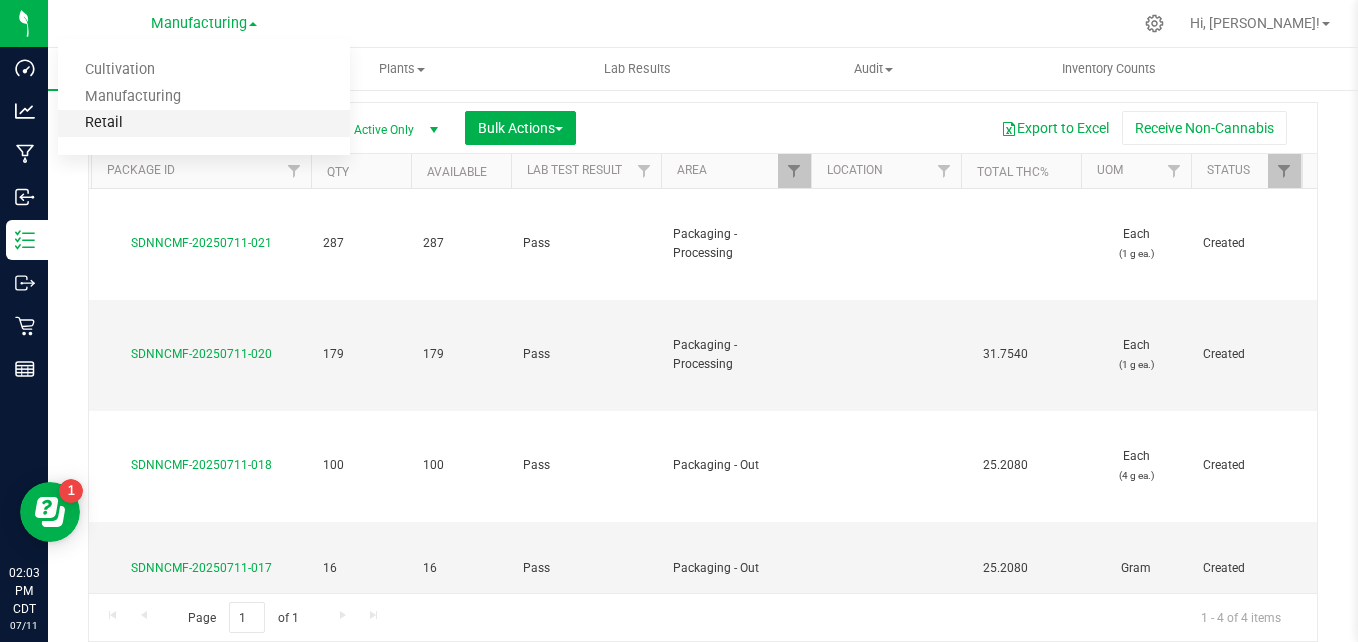 click on "Retail" at bounding box center [204, 123] 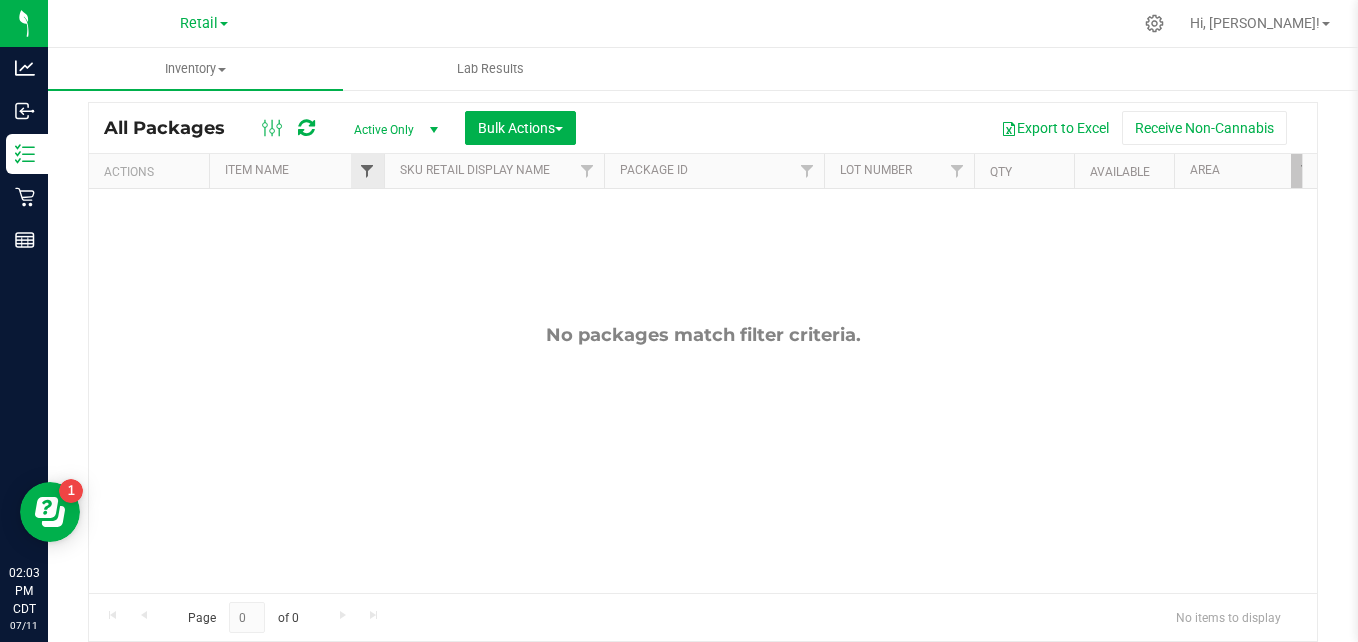 scroll, scrollTop: 0, scrollLeft: 0, axis: both 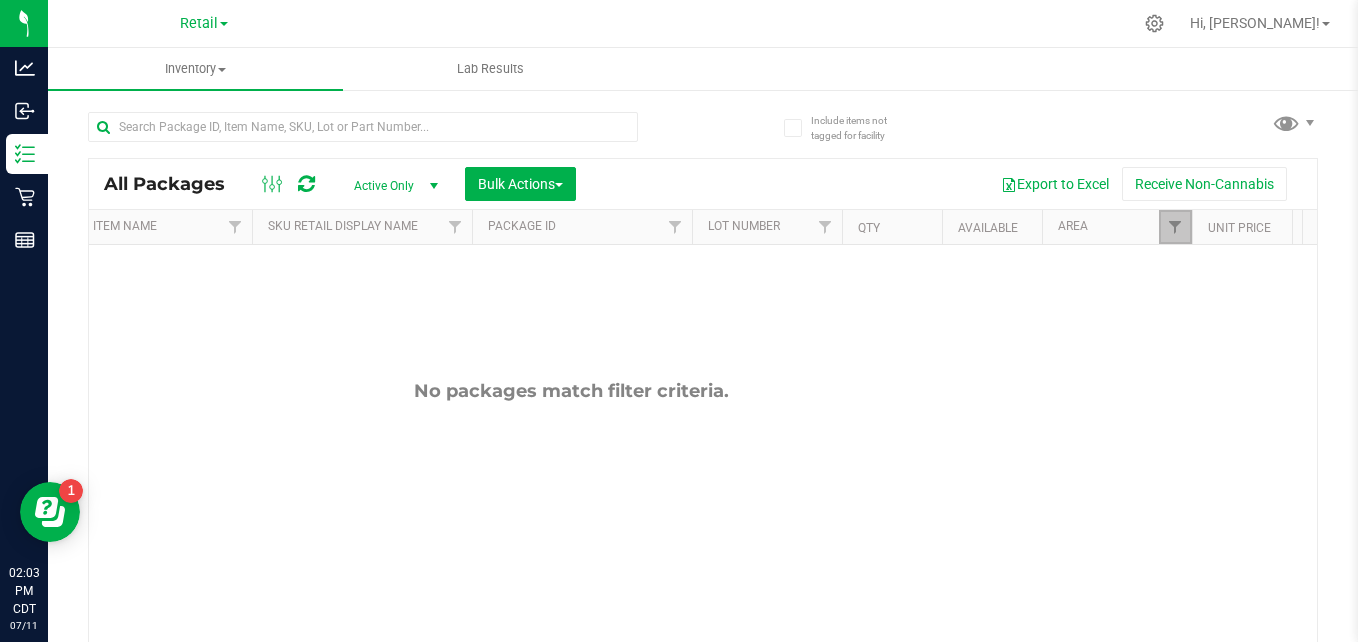 click at bounding box center [1175, 227] 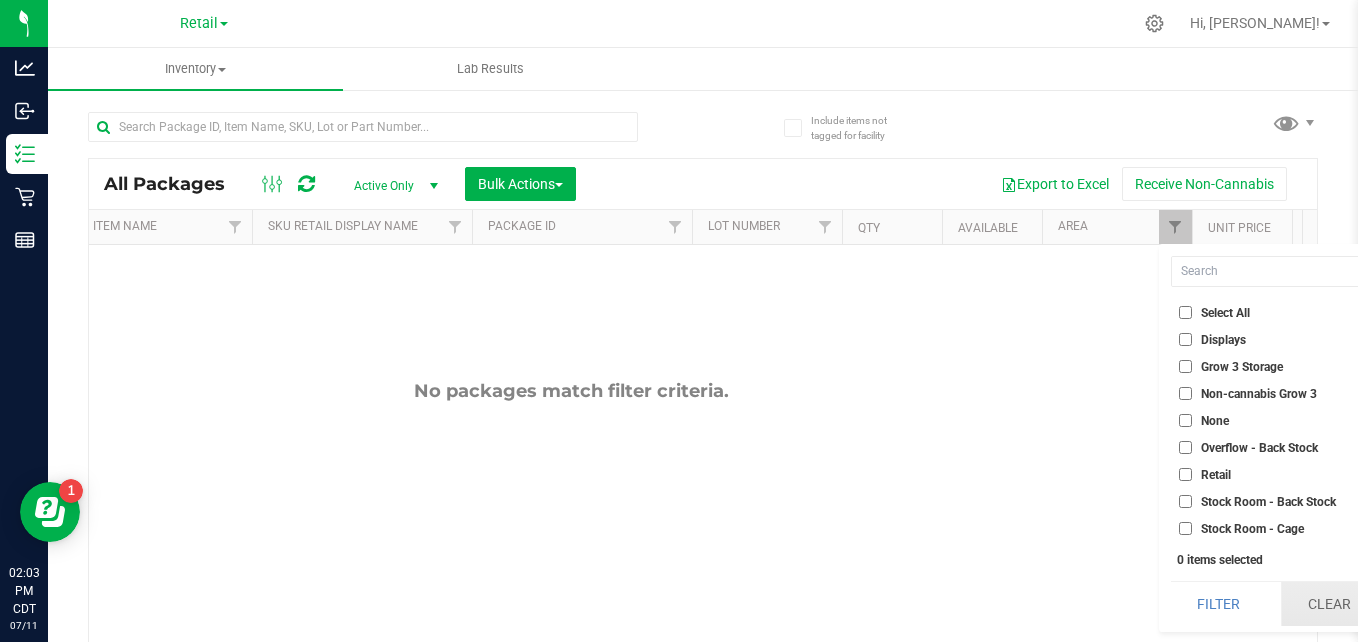 click on "Clear" at bounding box center (1329, 604) 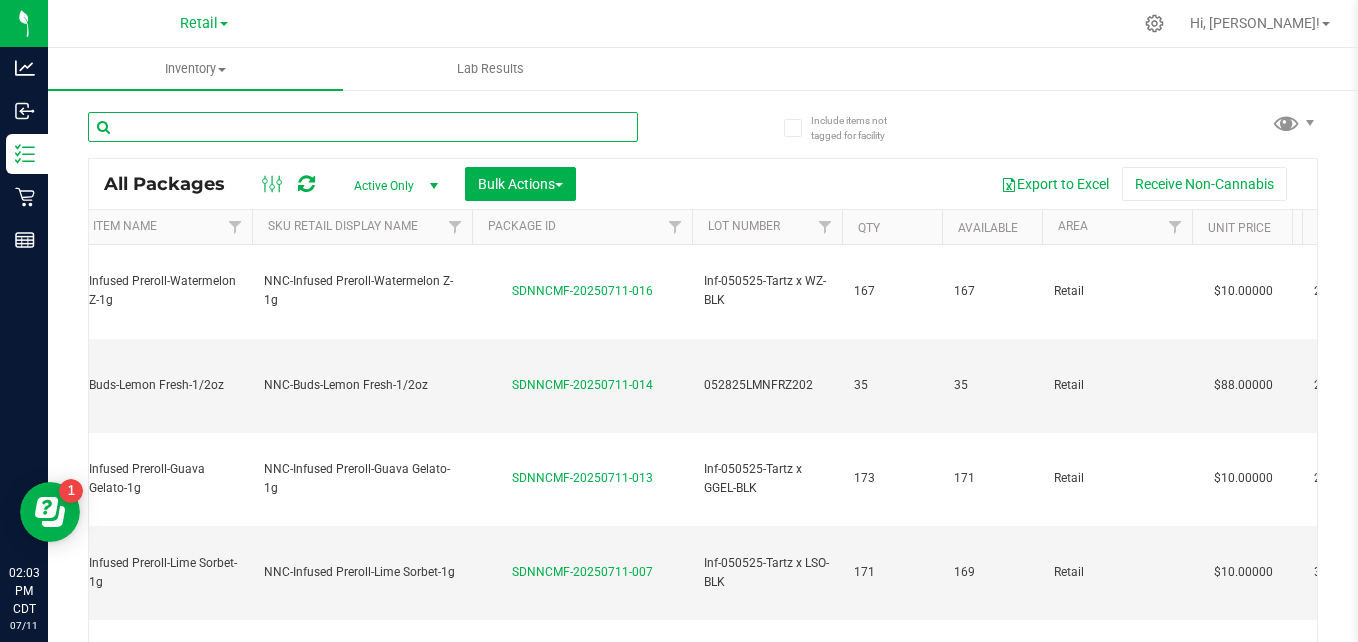 drag, startPoint x: 511, startPoint y: 118, endPoint x: 229, endPoint y: 132, distance: 282.3473 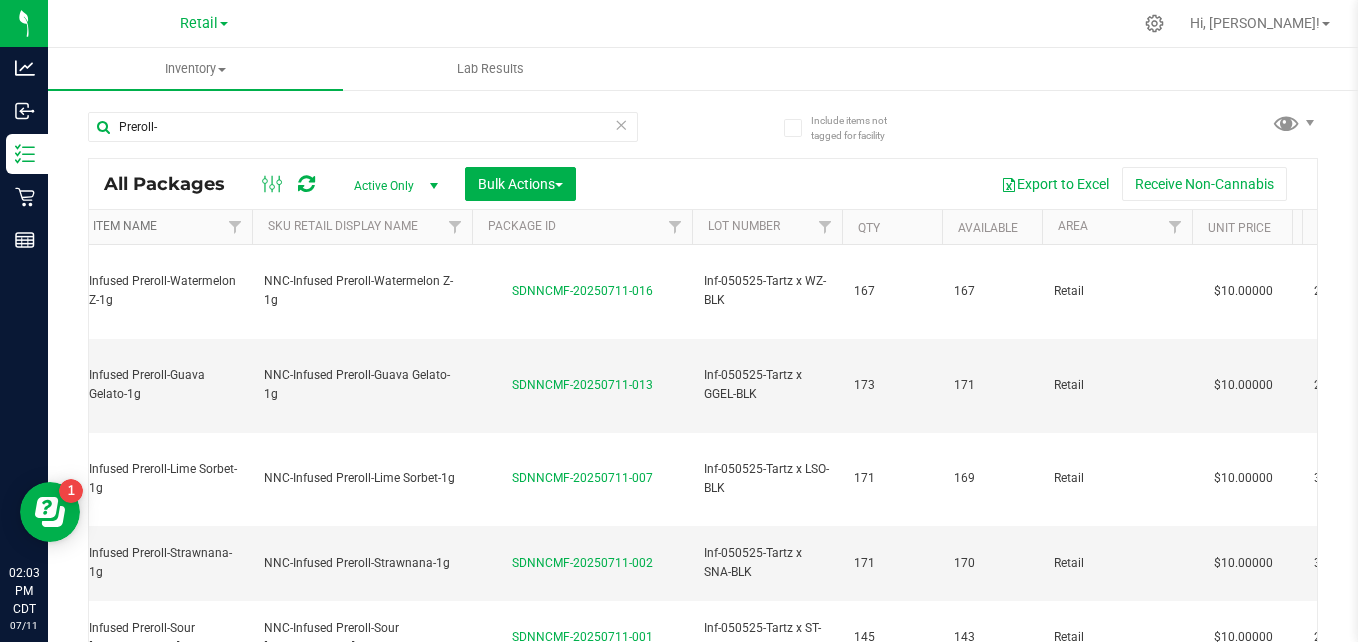 click on "Item Name" at bounding box center (125, 226) 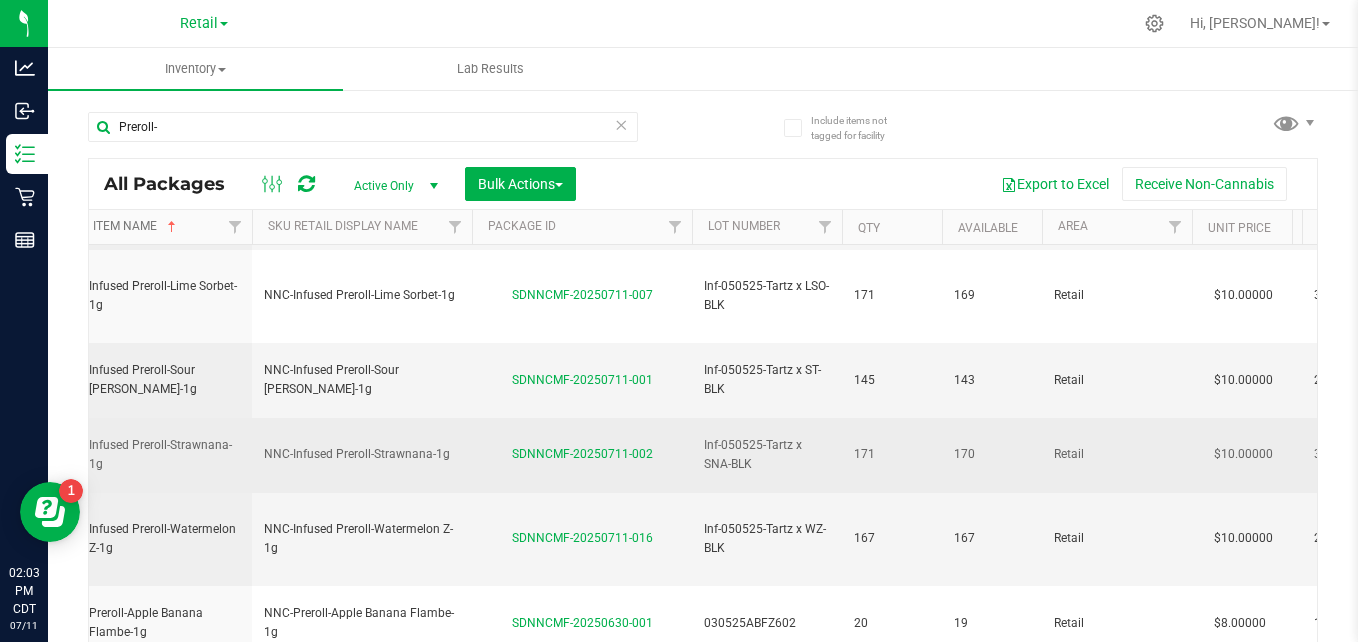 scroll, scrollTop: 243, scrollLeft: 109, axis: both 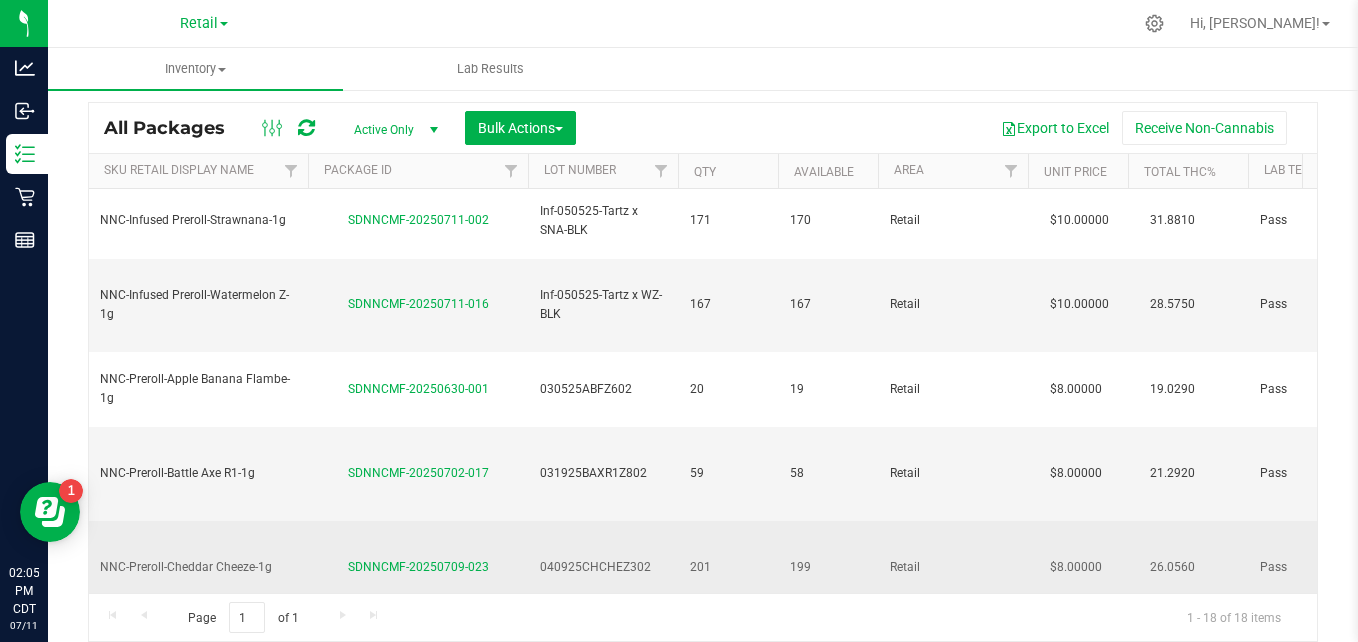 drag, startPoint x: 709, startPoint y: 463, endPoint x: 765, endPoint y: 295, distance: 177.08755 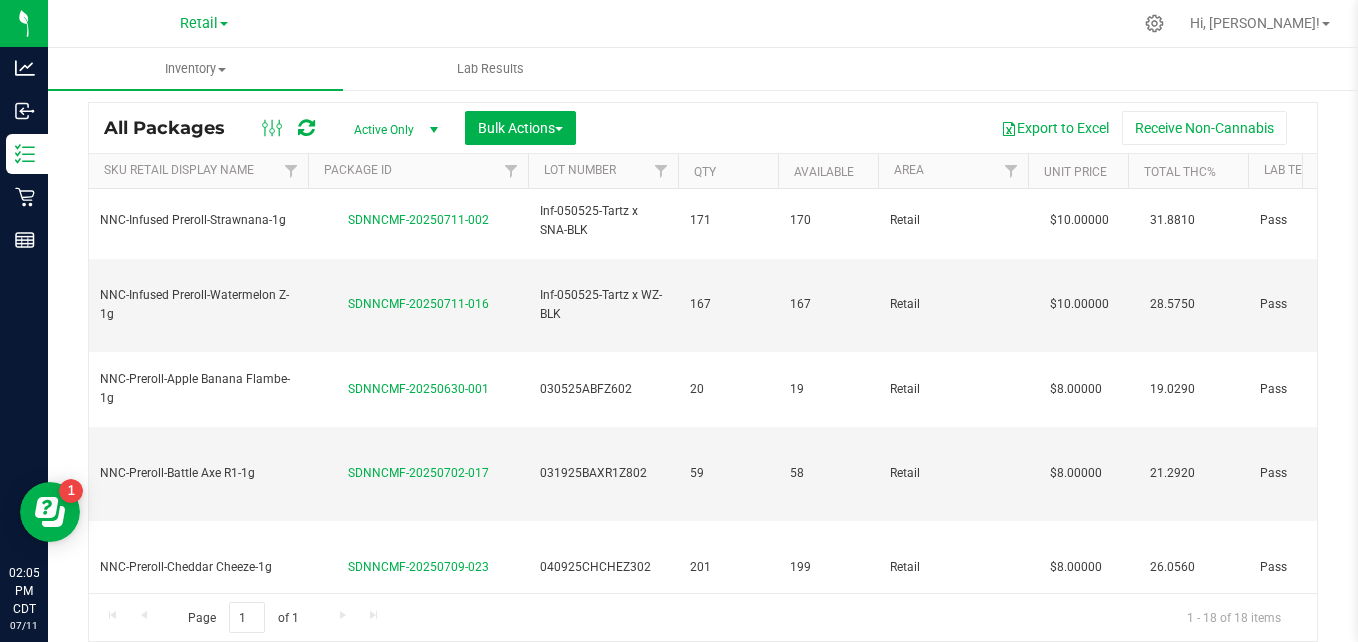 drag, startPoint x: 765, startPoint y: 295, endPoint x: 782, endPoint y: 437, distance: 143.01399 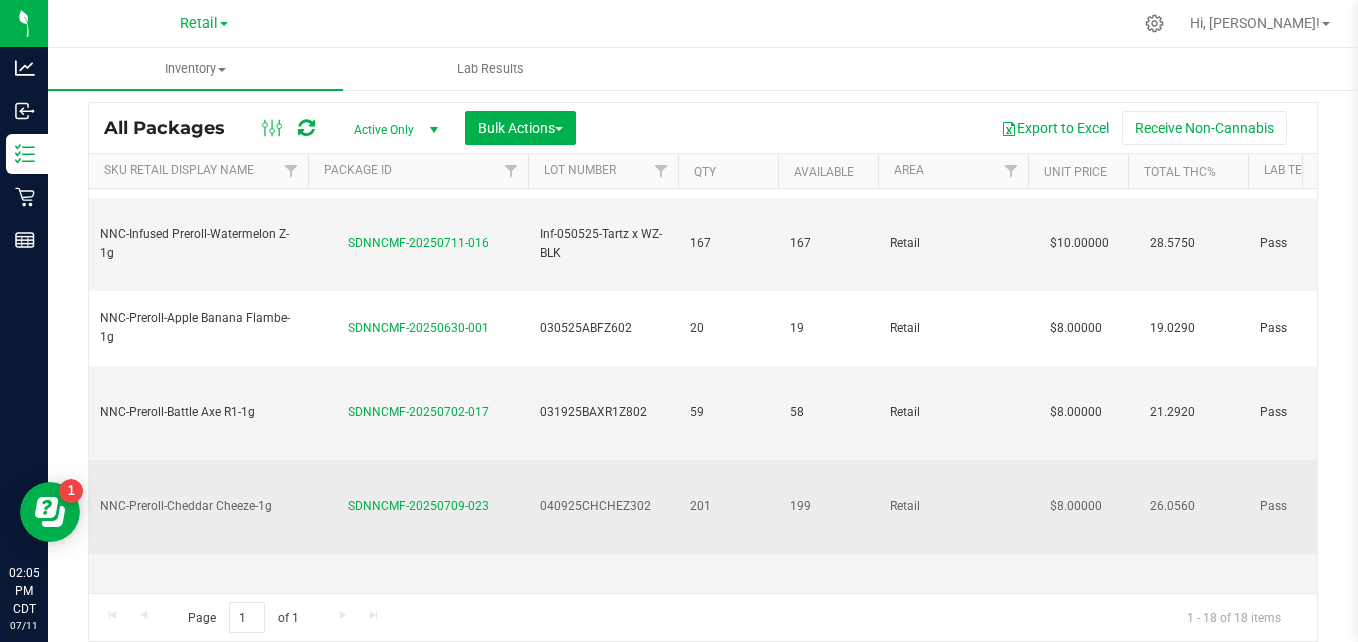 scroll, scrollTop: 472, scrollLeft: 282, axis: both 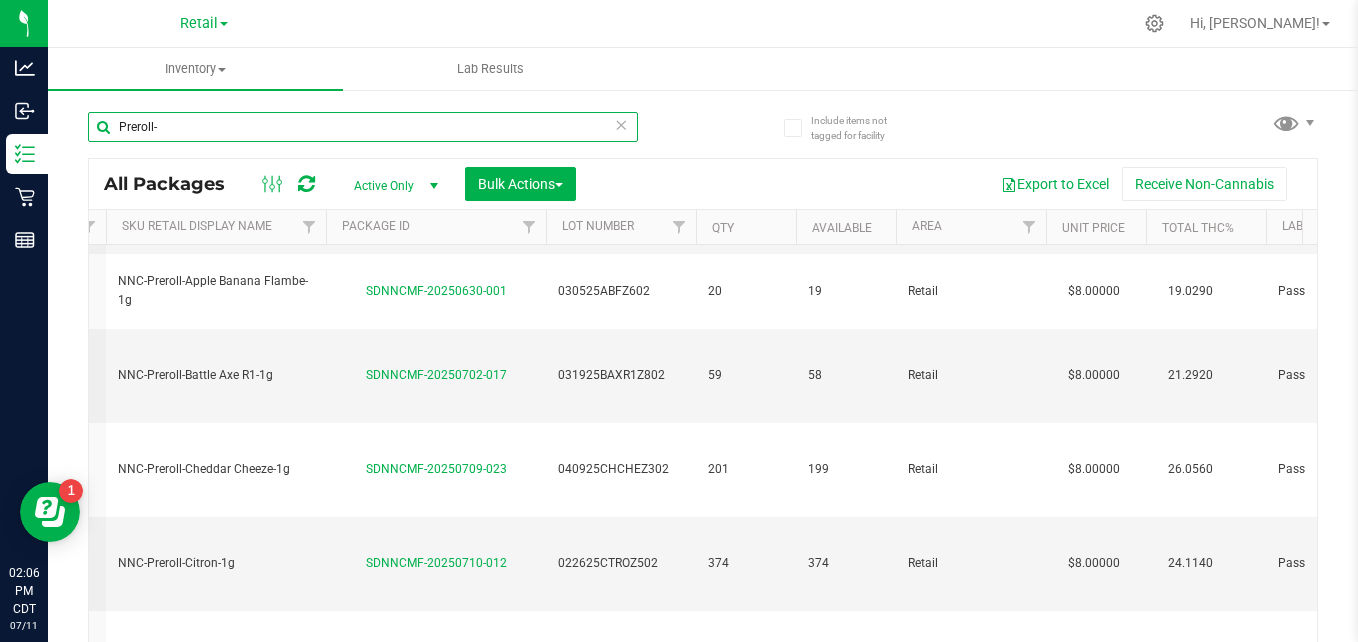 click on "Preroll-" at bounding box center [363, 127] 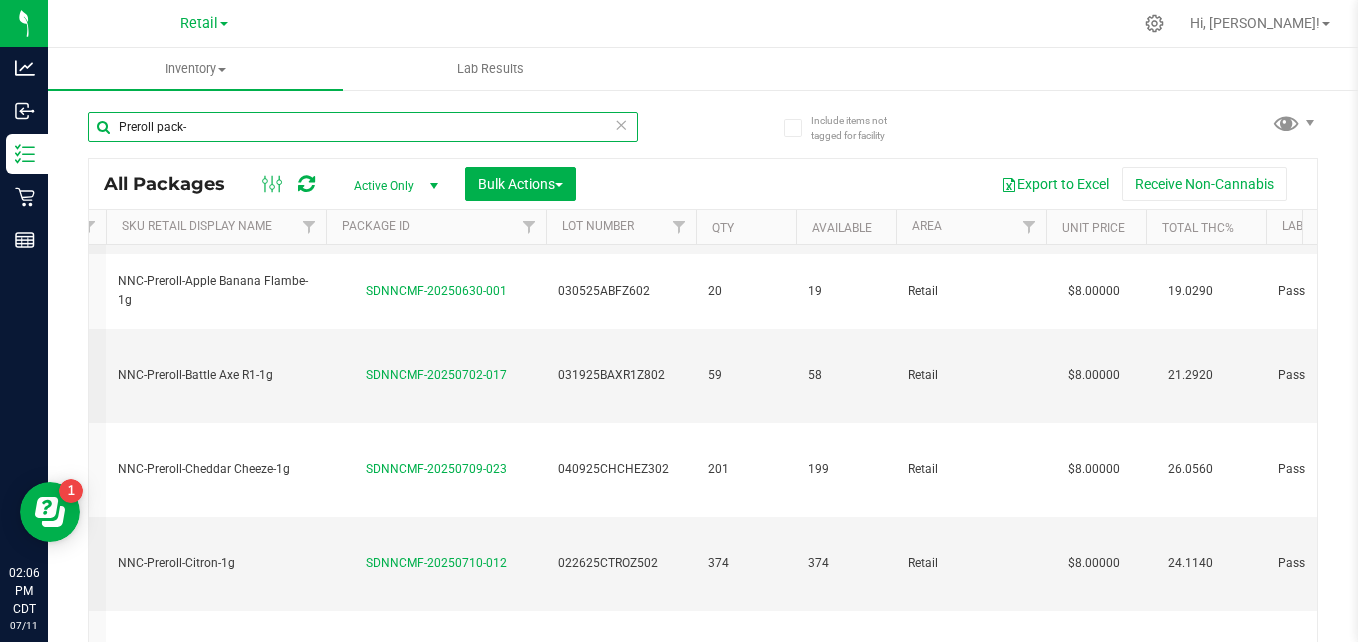type on "Preroll pack-" 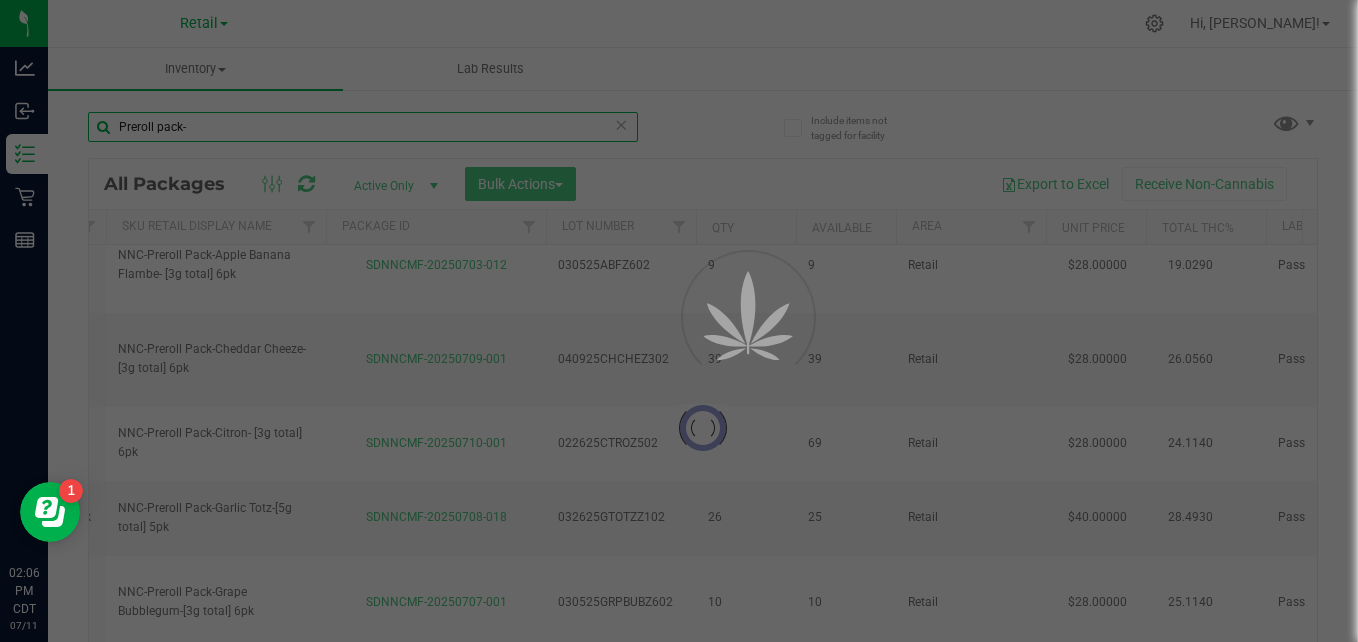 scroll, scrollTop: 0, scrollLeft: 278, axis: horizontal 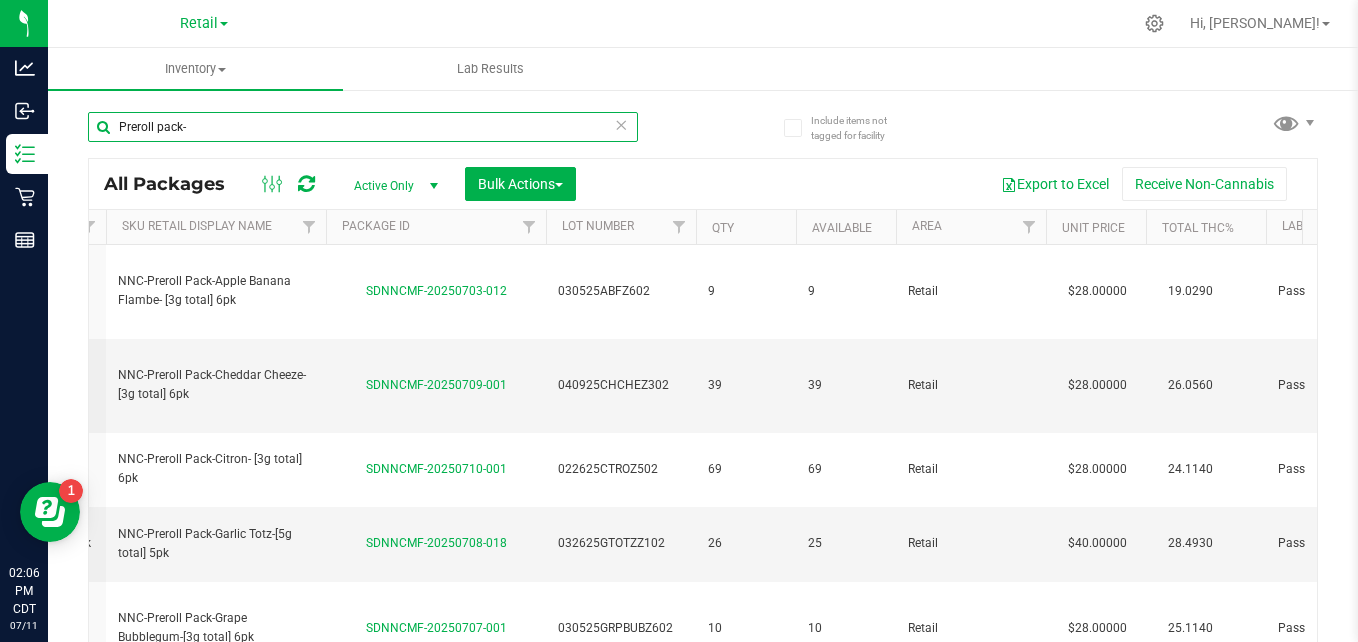click on "Preroll pack-" at bounding box center [363, 127] 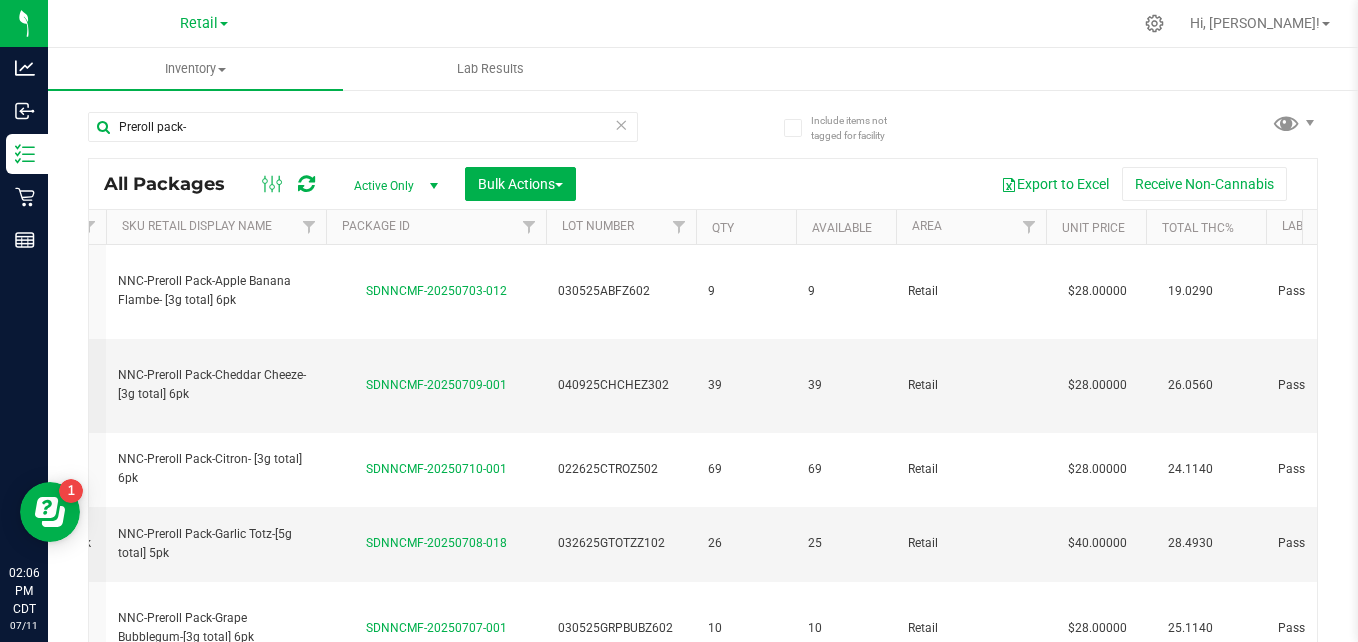 click at bounding box center (621, 124) 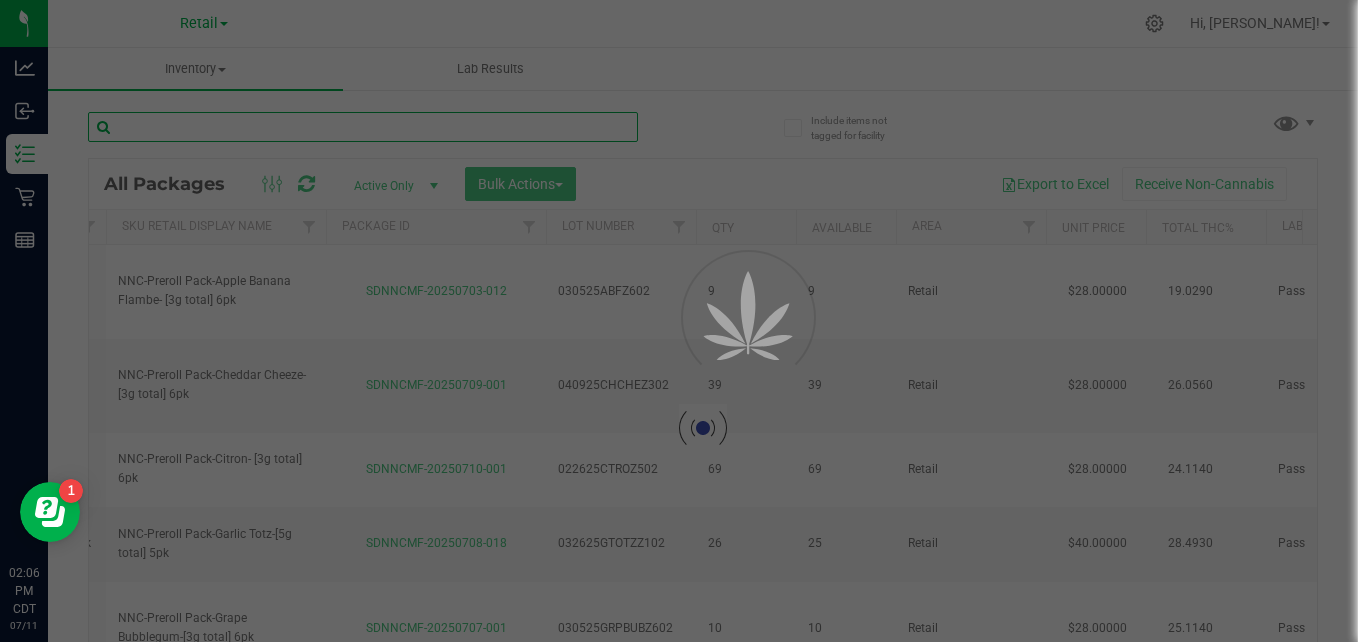 click at bounding box center [363, 127] 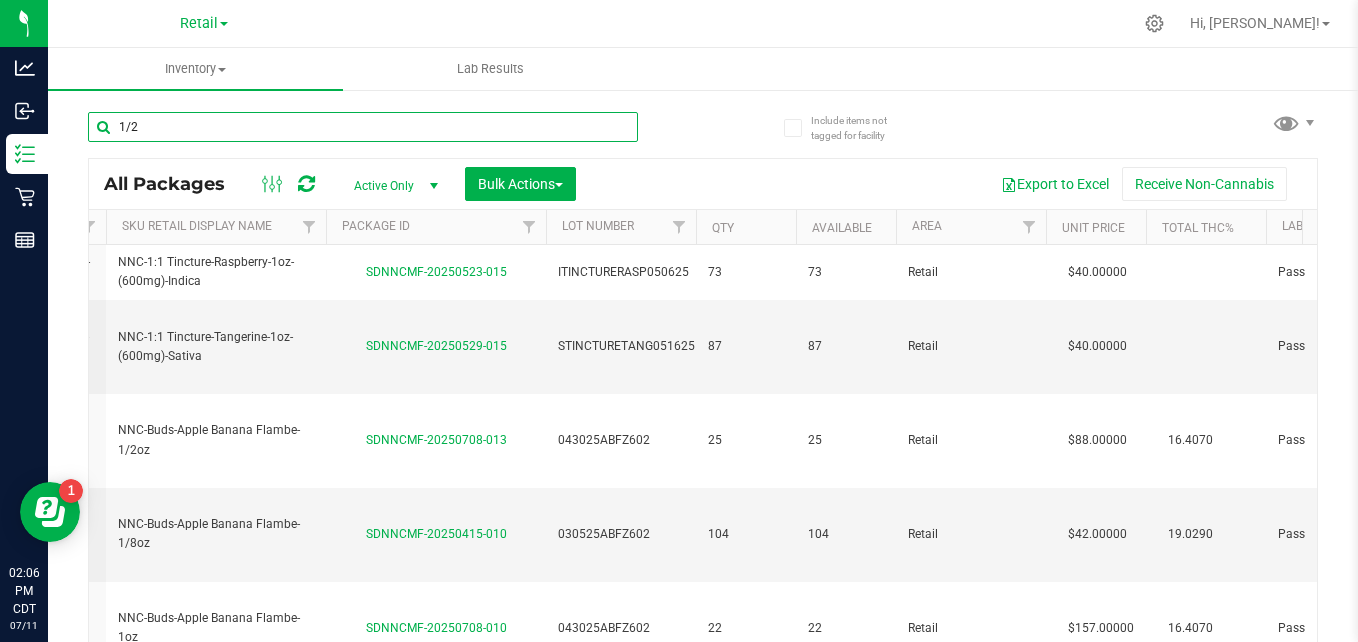 type on "1/2" 